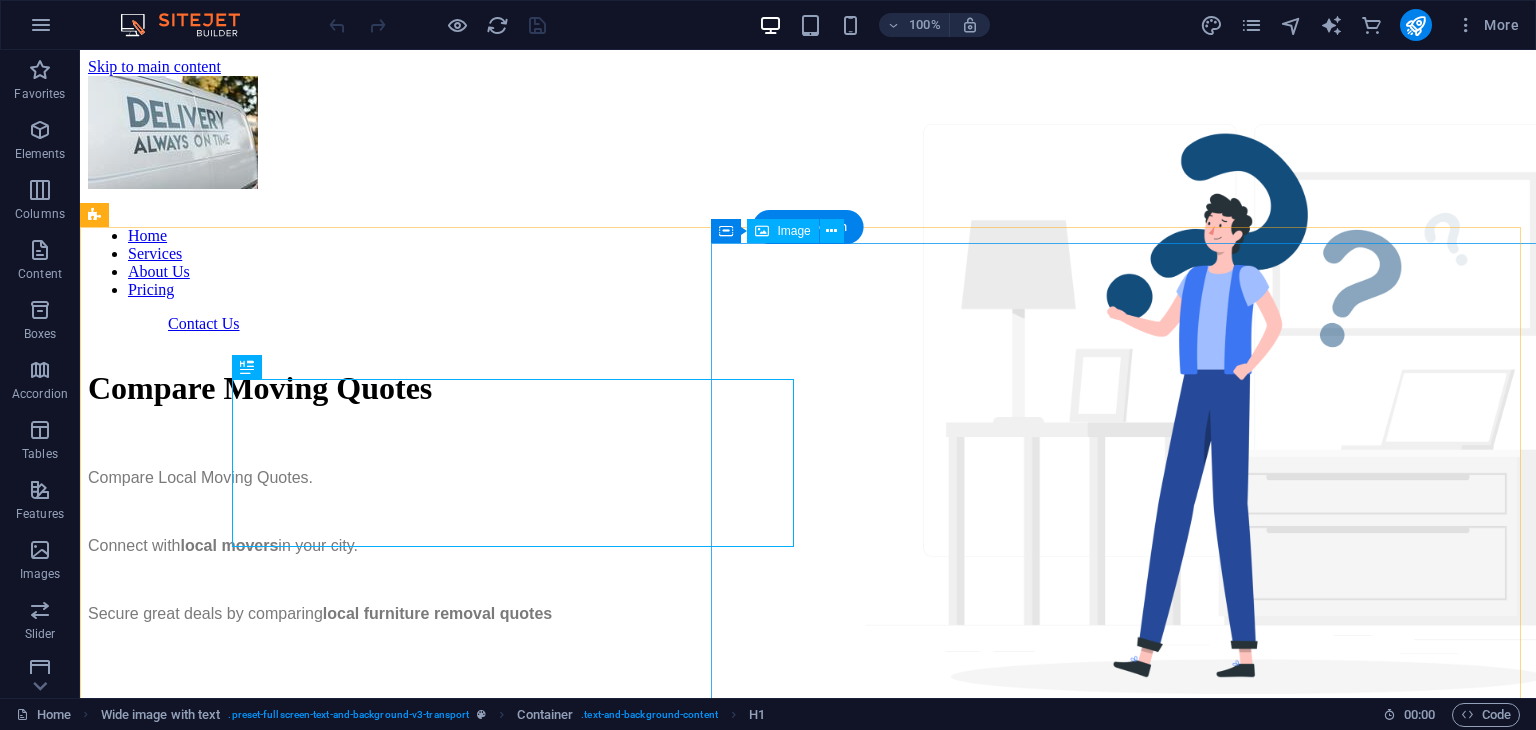 scroll, scrollTop: 0, scrollLeft: 0, axis: both 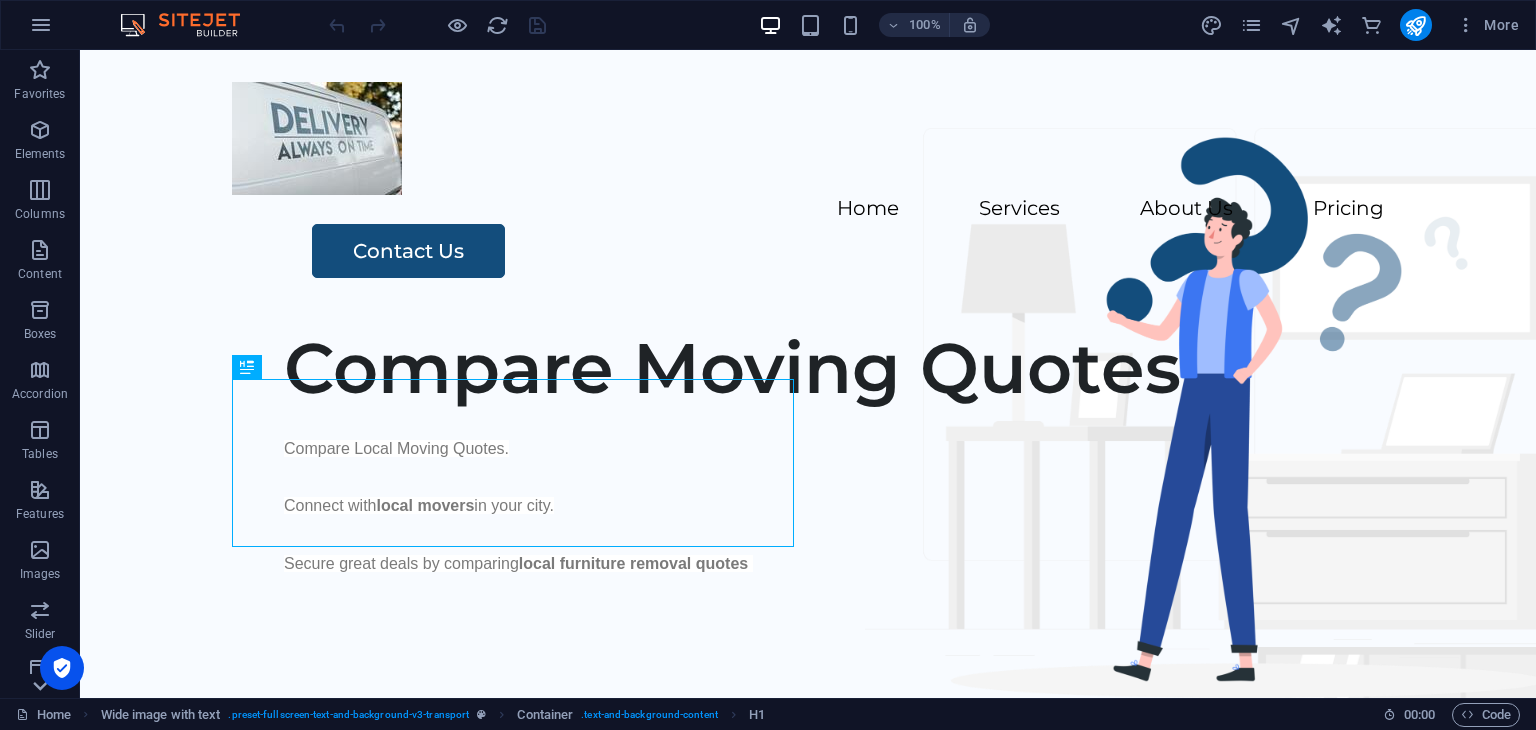 click 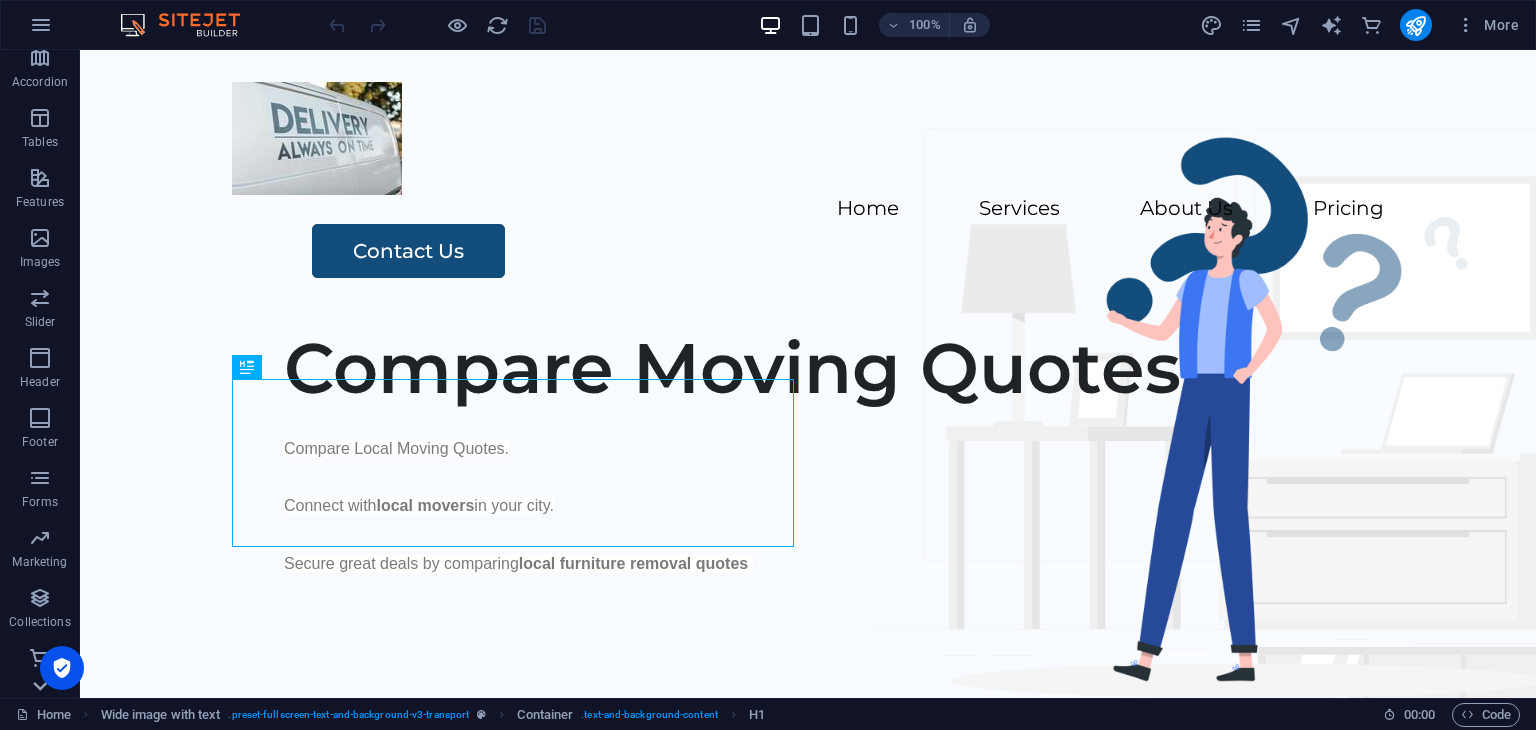 click on "Favorites Elements Columns Content Boxes Accordion Tables Features Images Slider Header Footer Forms Marketing Collections Commerce" at bounding box center (40, 374) 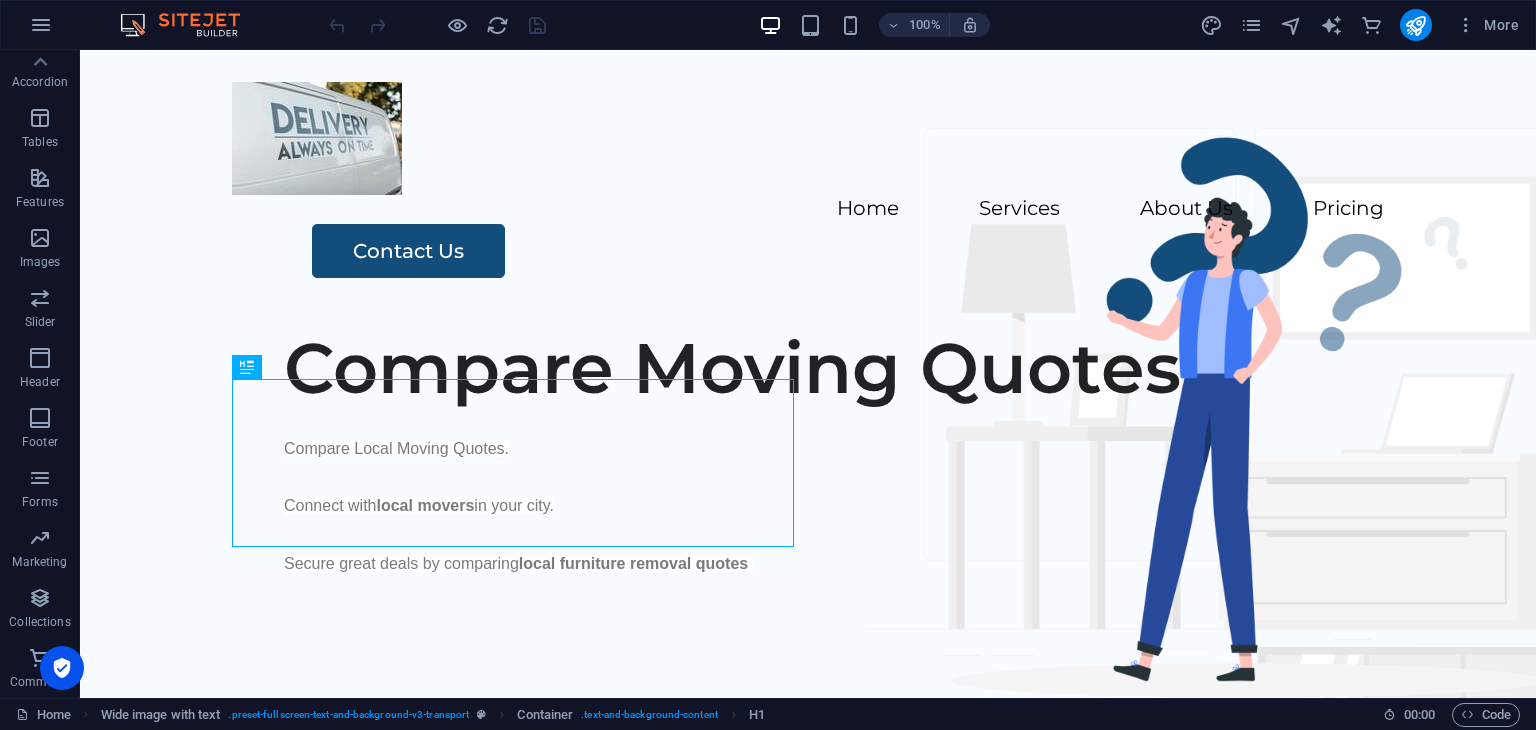 click on "Commerce" at bounding box center [40, 668] 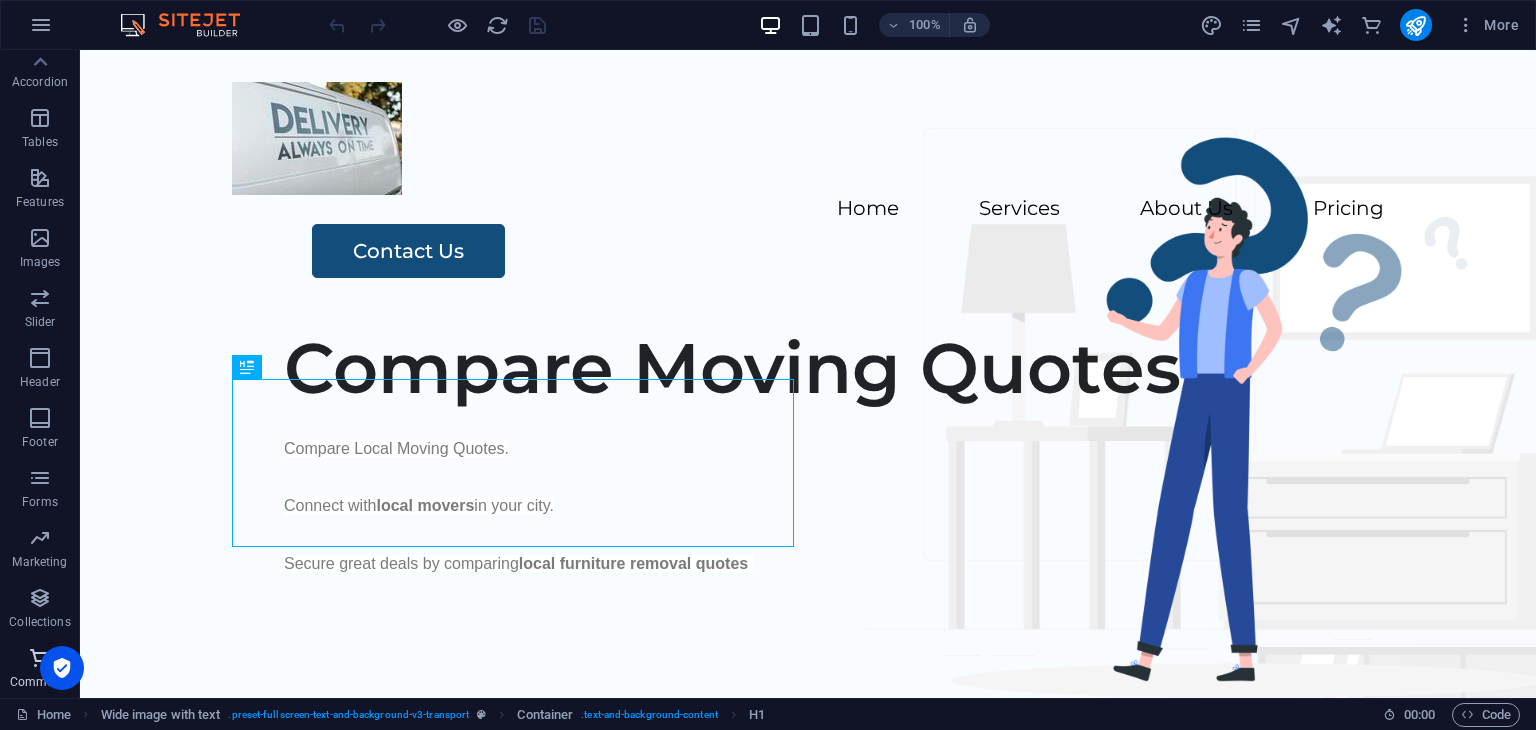 click on "Commerce" at bounding box center [40, 668] 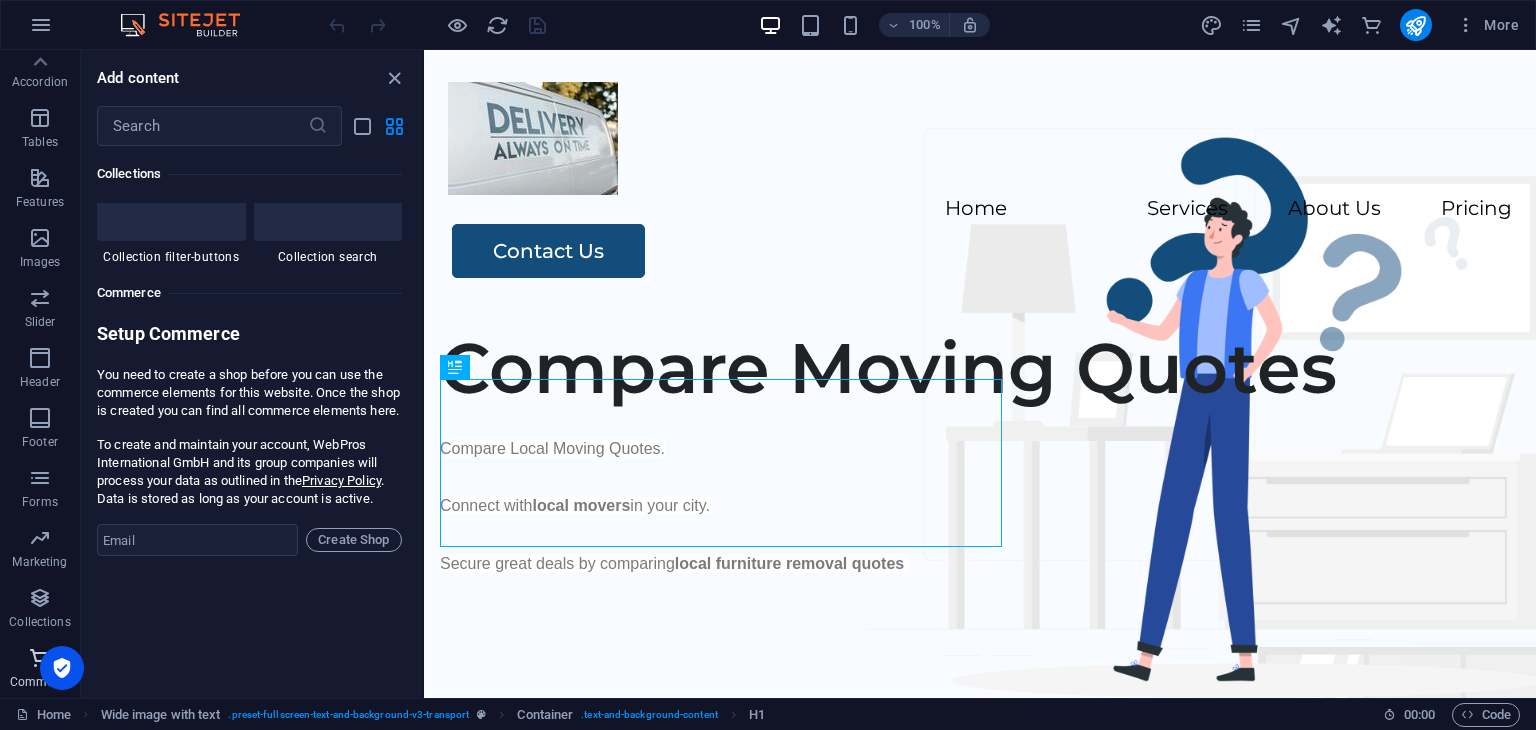 scroll, scrollTop: 19107, scrollLeft: 0, axis: vertical 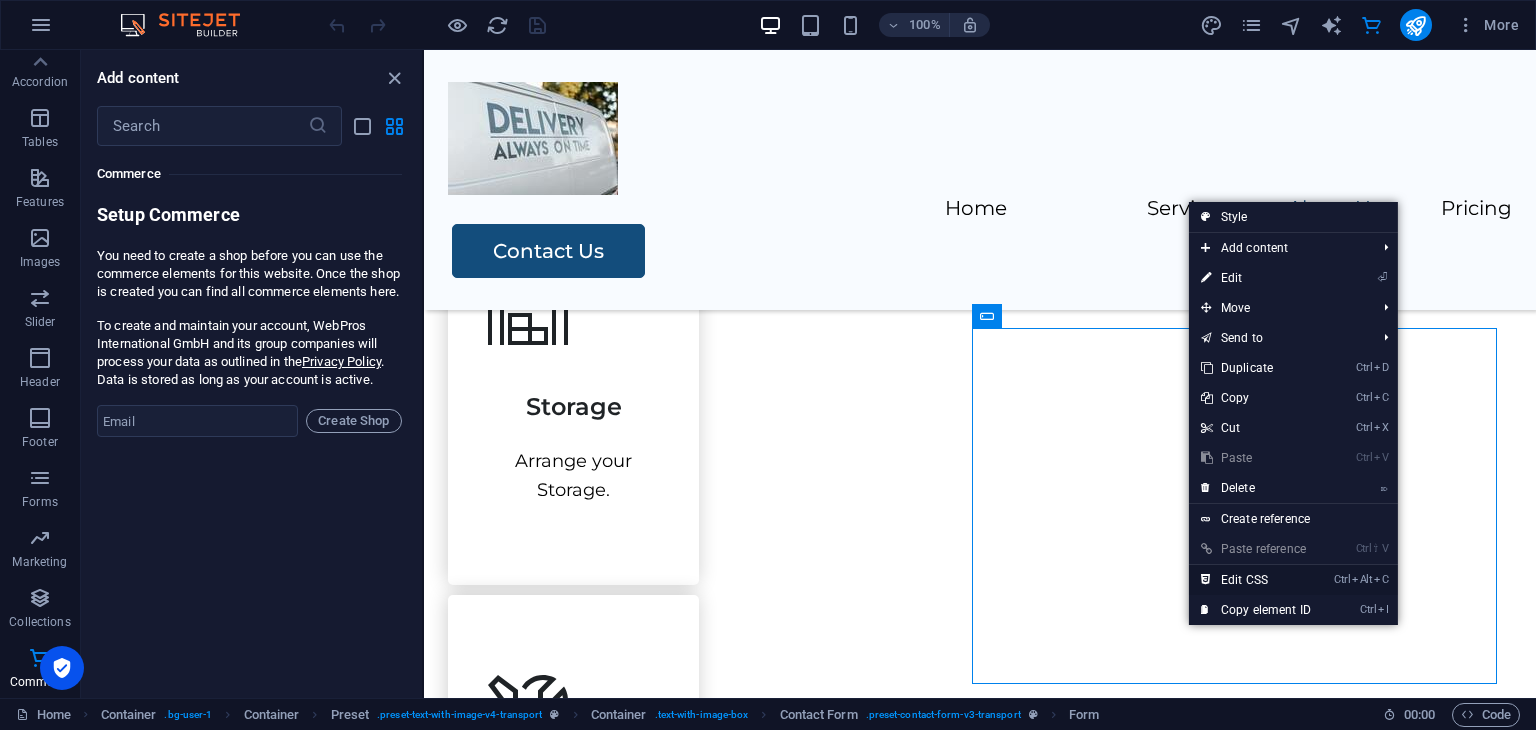 click on "Ctrl Alt C  Edit CSS" at bounding box center [1256, 580] 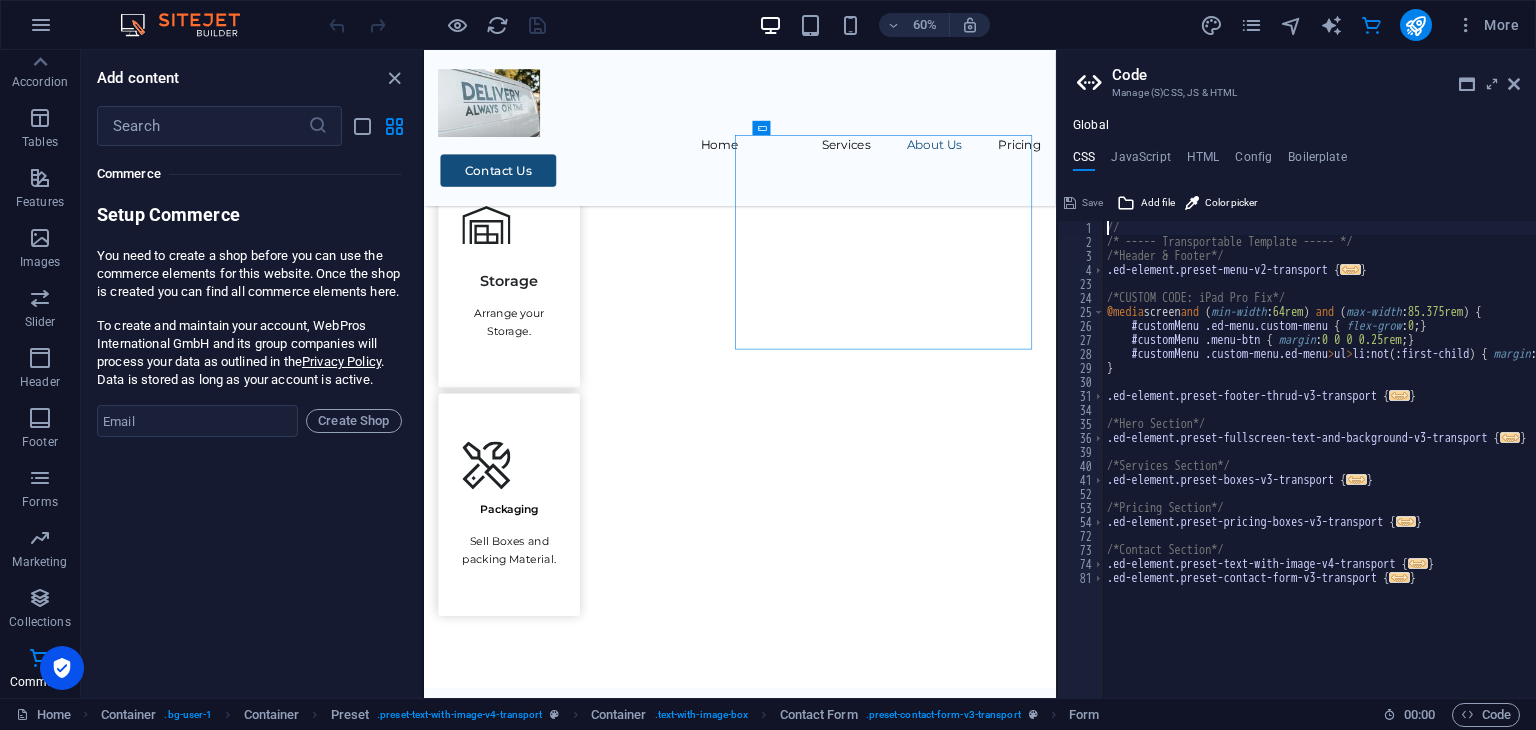 scroll, scrollTop: 2646, scrollLeft: 0, axis: vertical 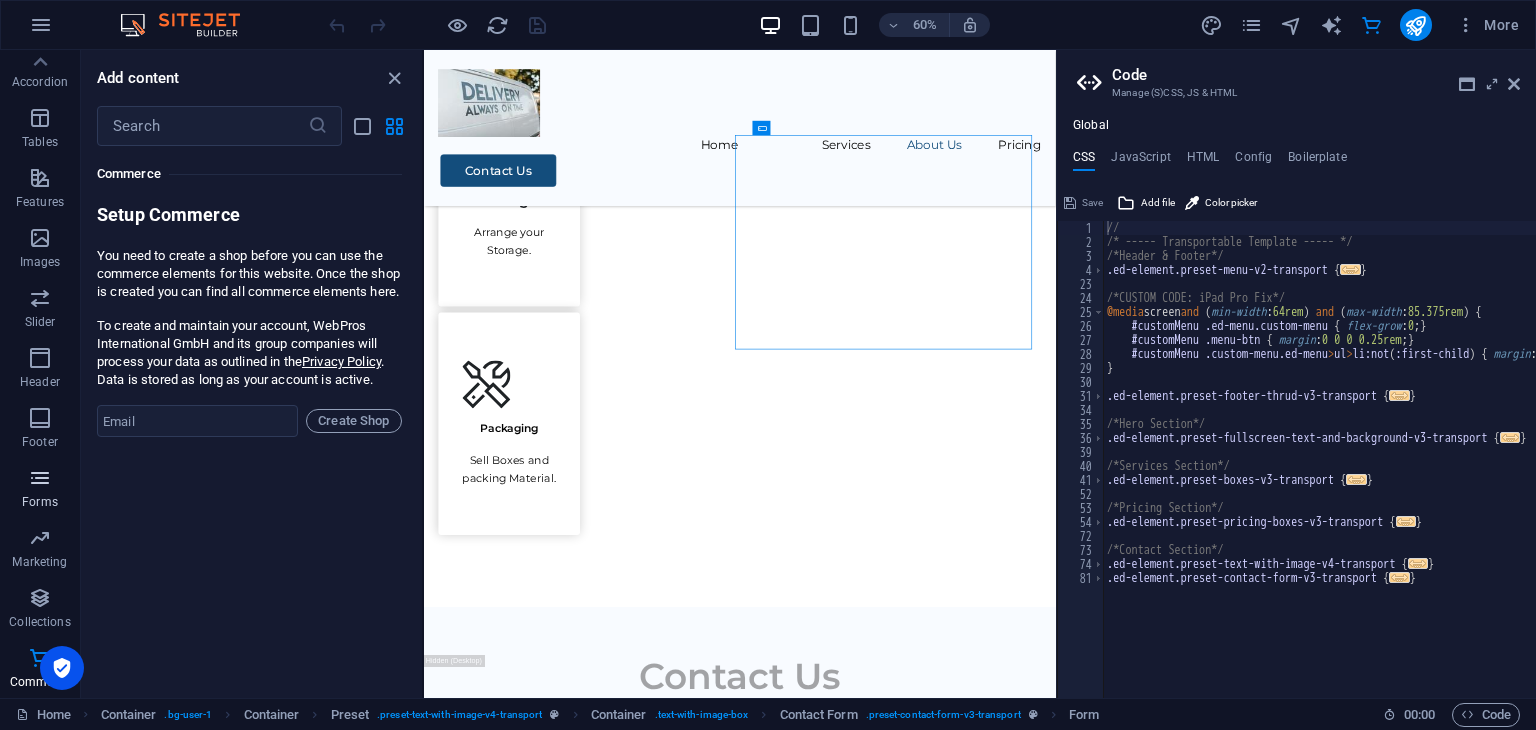 click at bounding box center (40, 478) 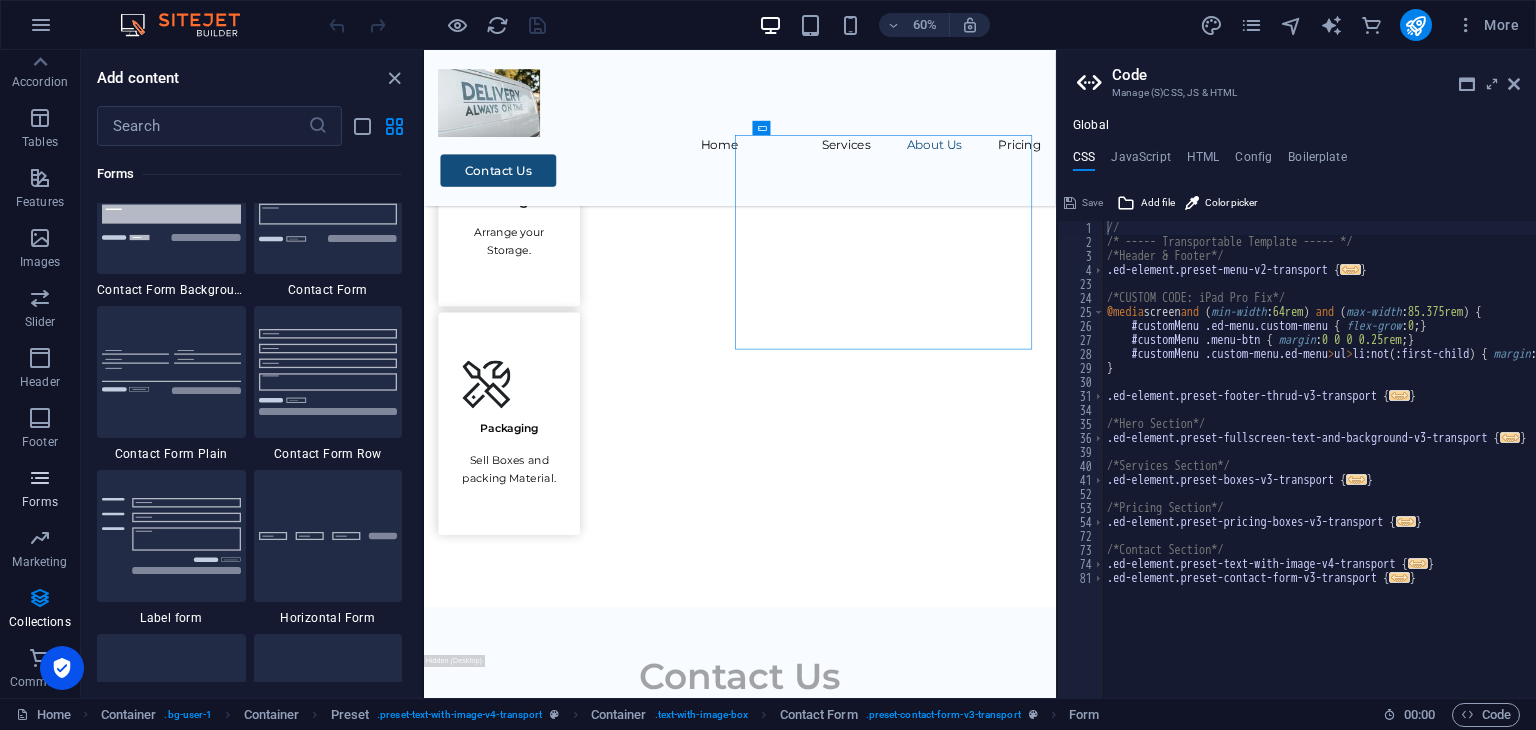 scroll, scrollTop: 14436, scrollLeft: 0, axis: vertical 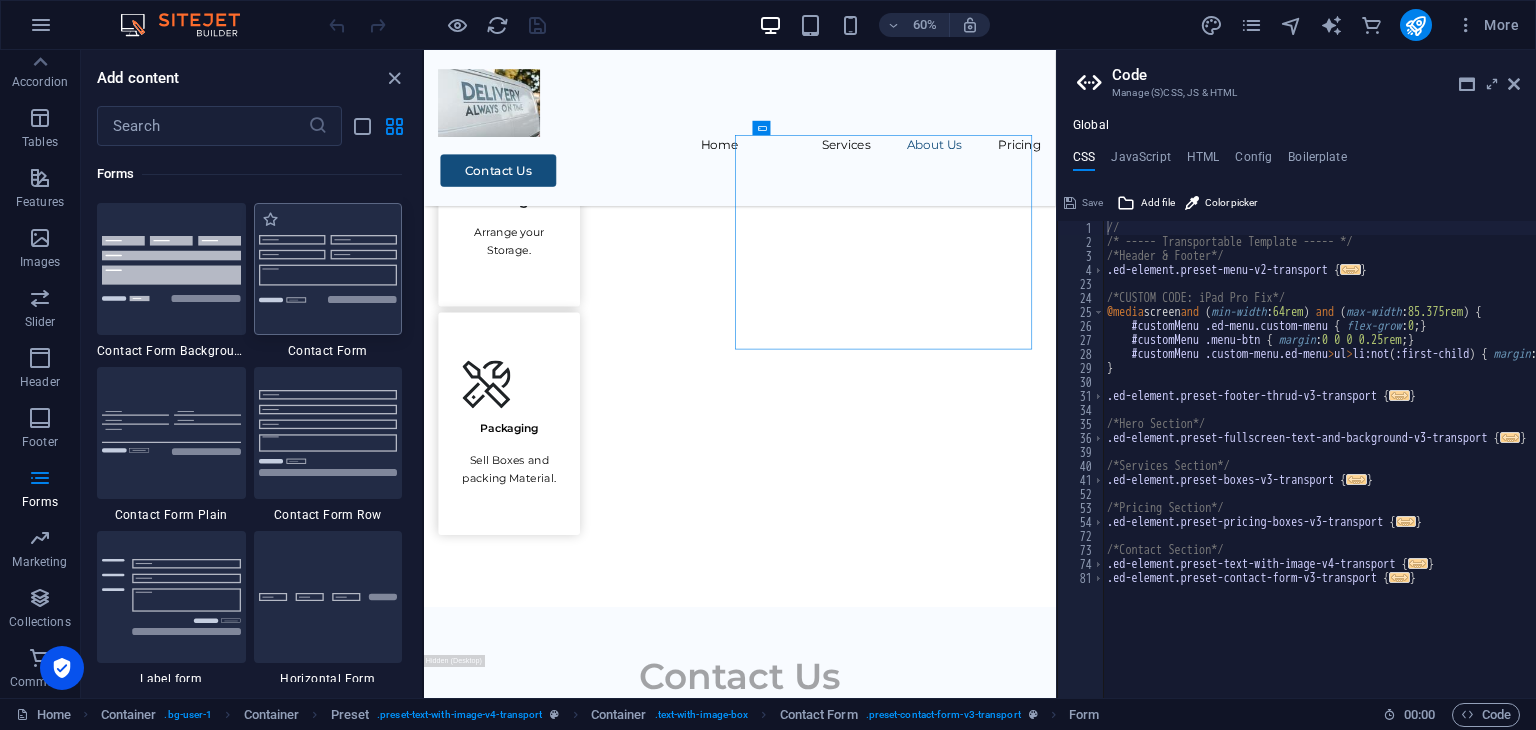 click at bounding box center (328, 268) 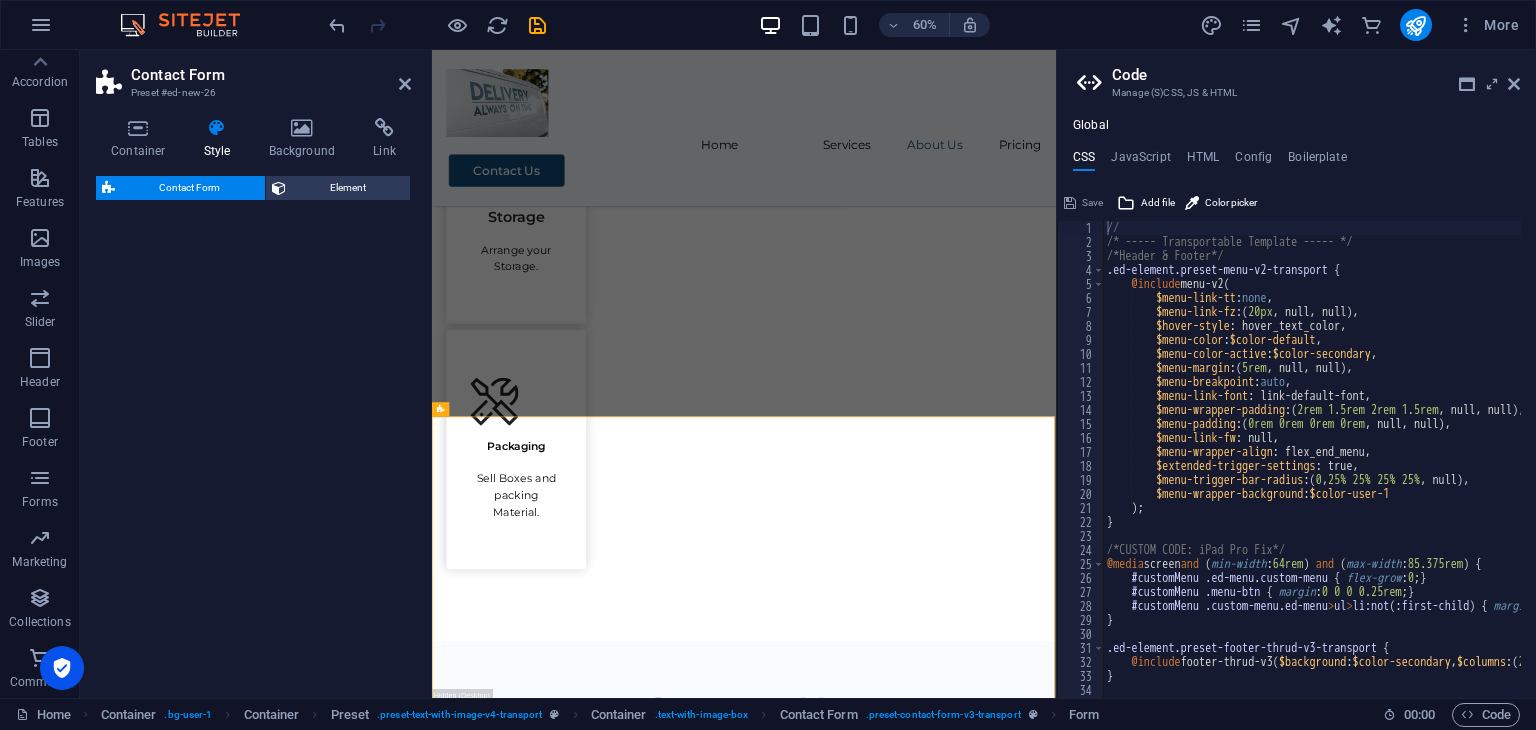 select on "rem" 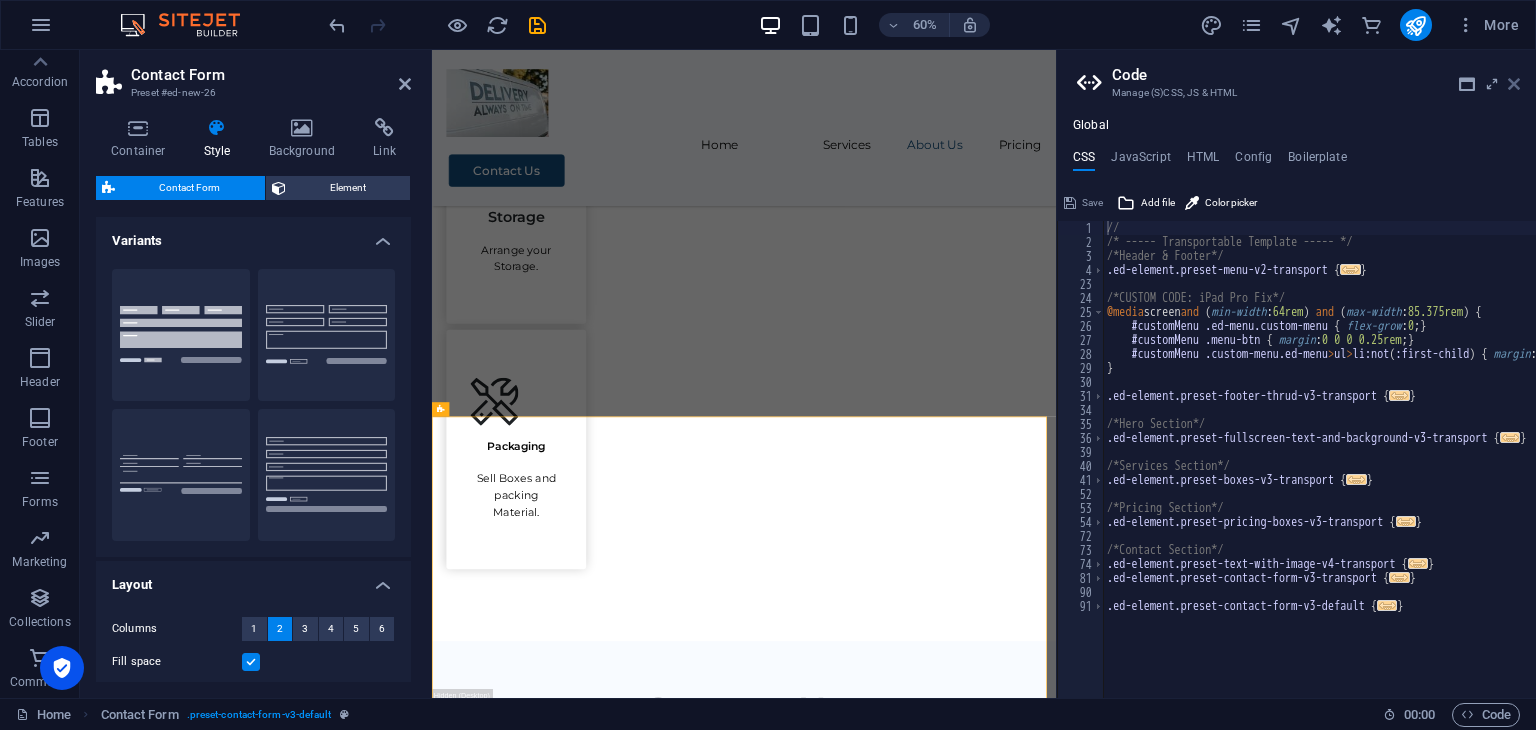 click at bounding box center (1514, 84) 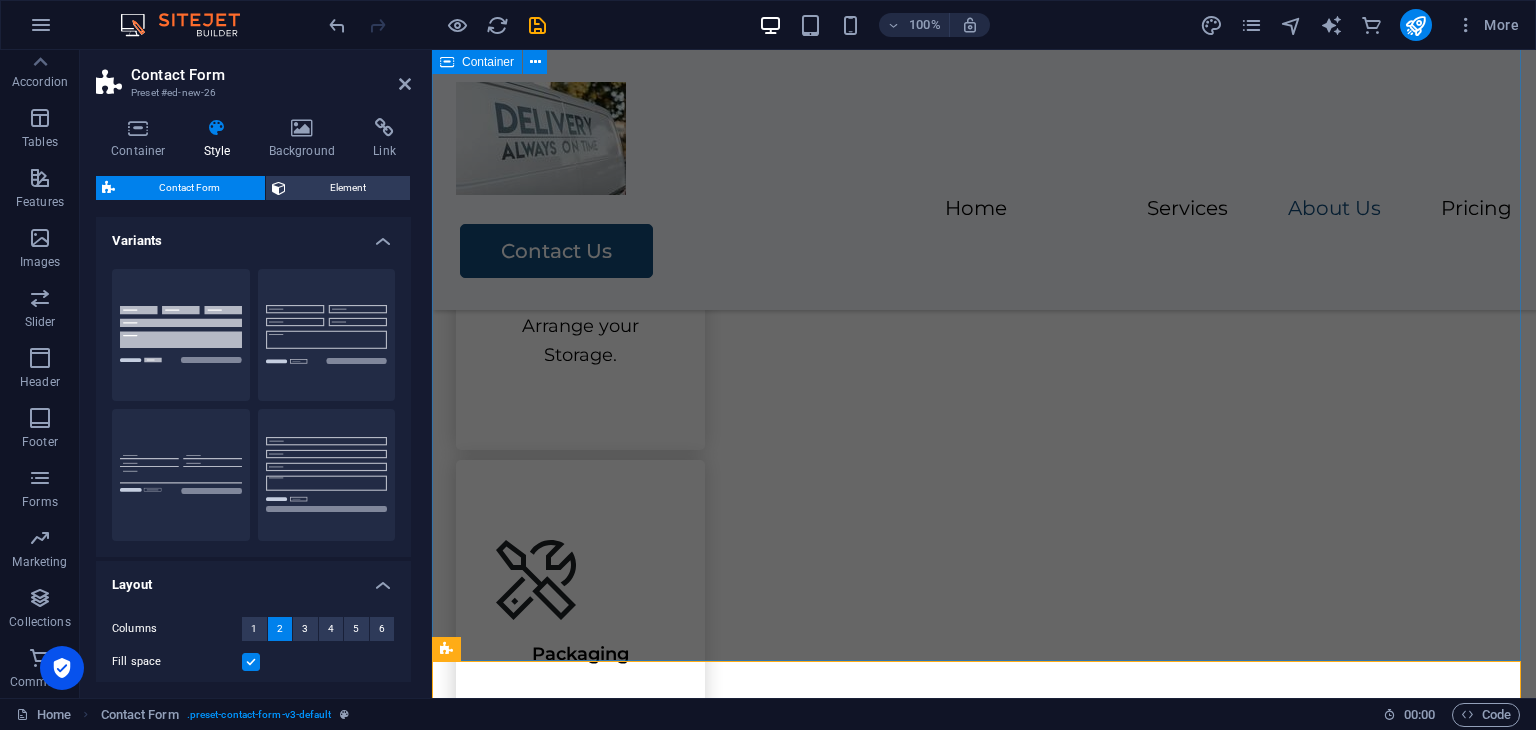 click on "Contact Us Please sent me Quote   I have read and understand the privacy policy. Unreadable? Regenerate Submit" at bounding box center [984, 1383] 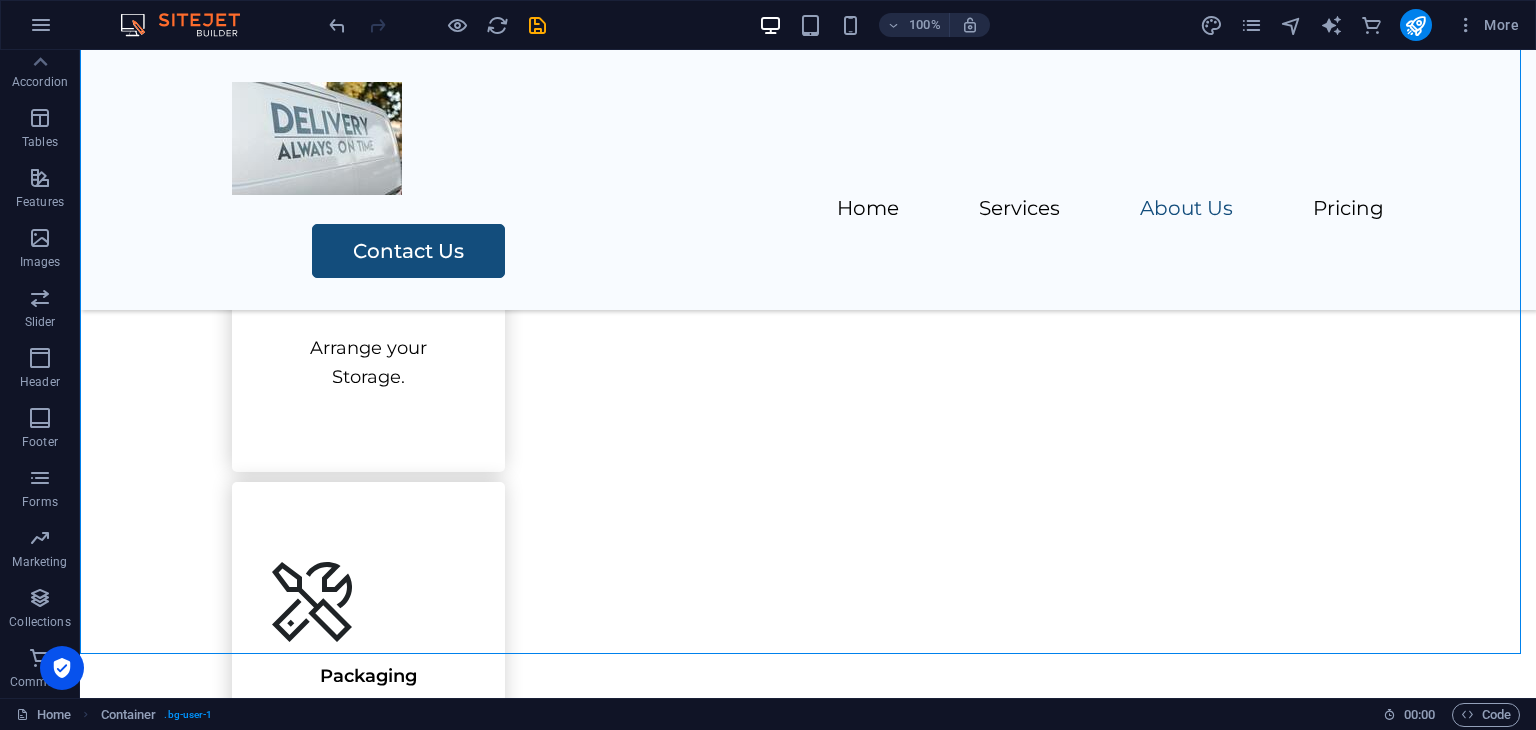 scroll, scrollTop: 3191, scrollLeft: 0, axis: vertical 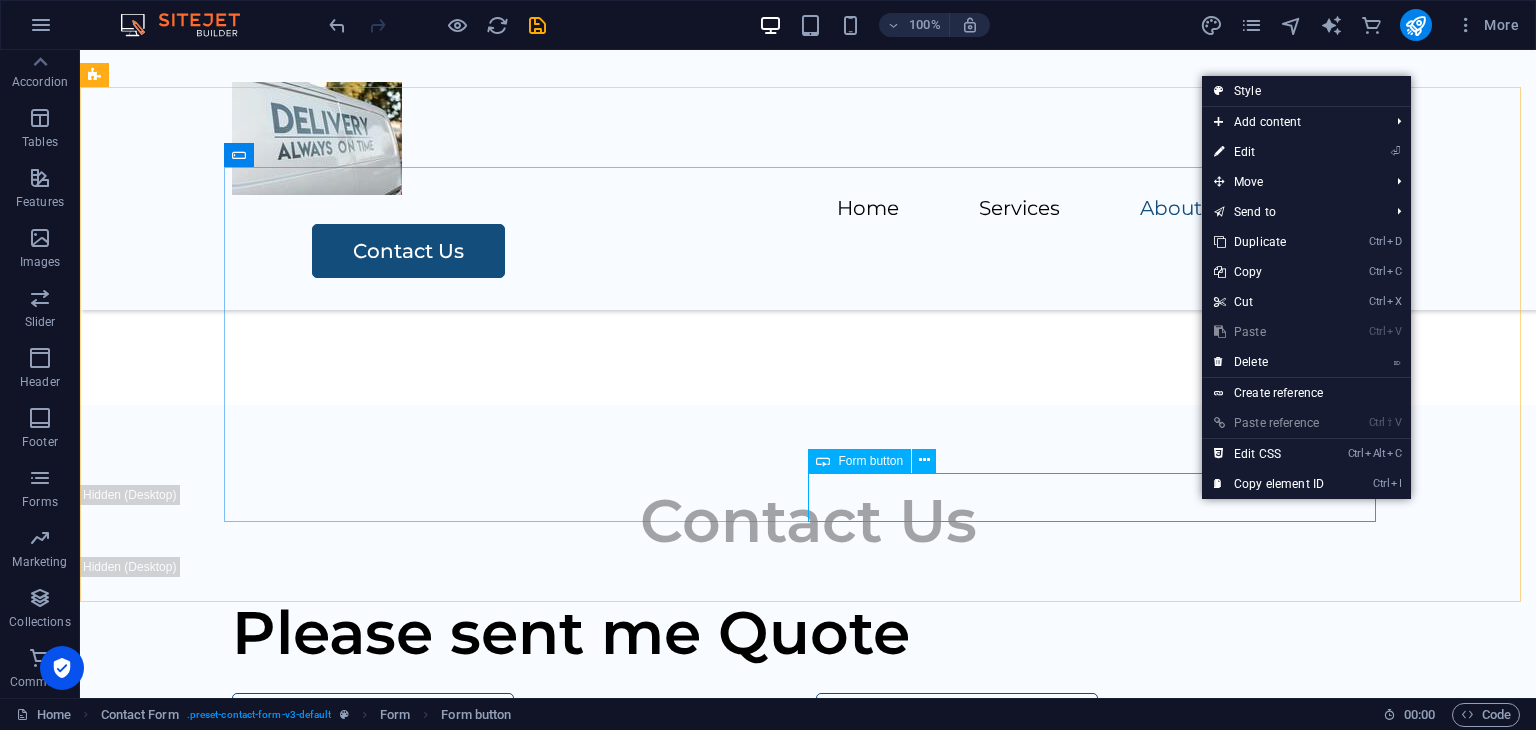 click on "Form button" at bounding box center [859, 461] 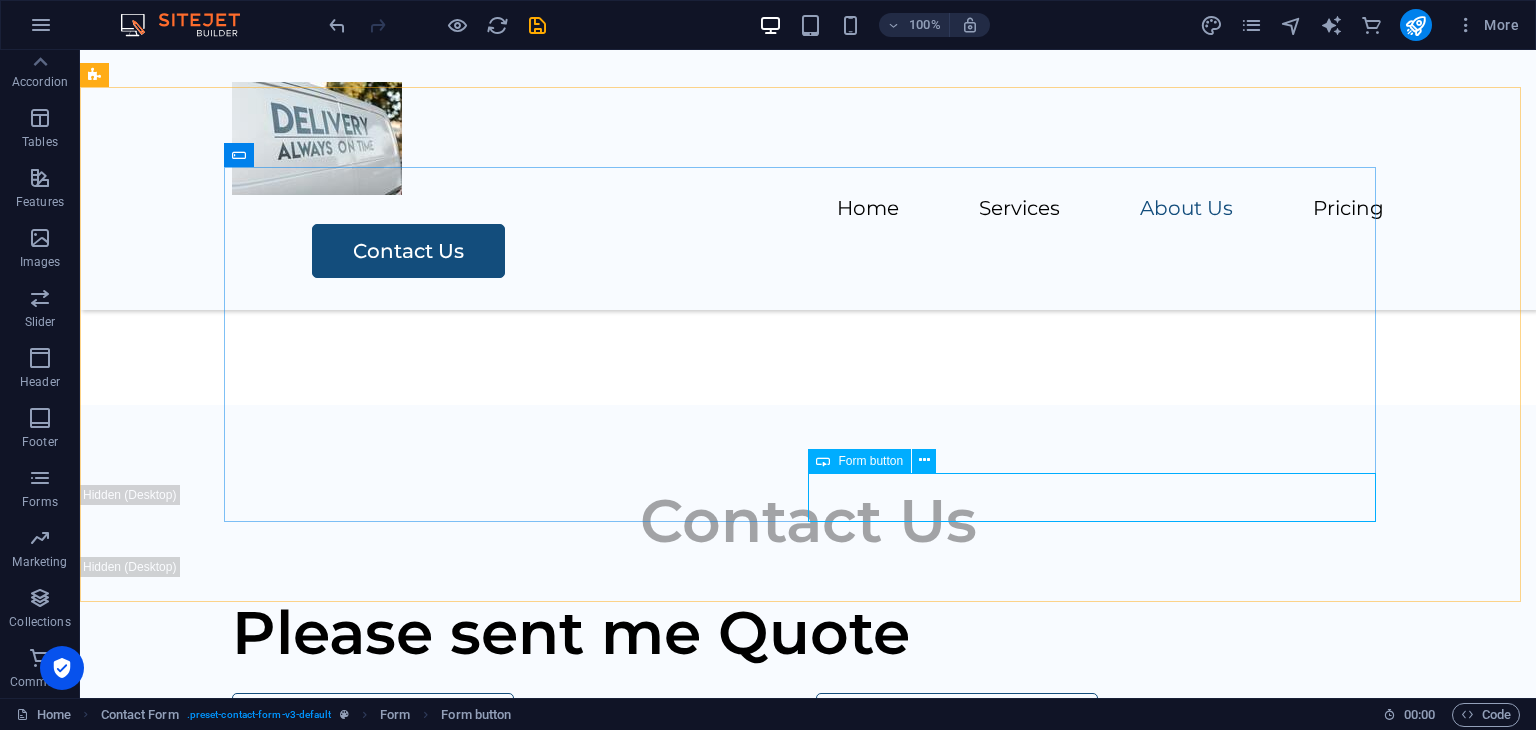 click at bounding box center [823, 461] 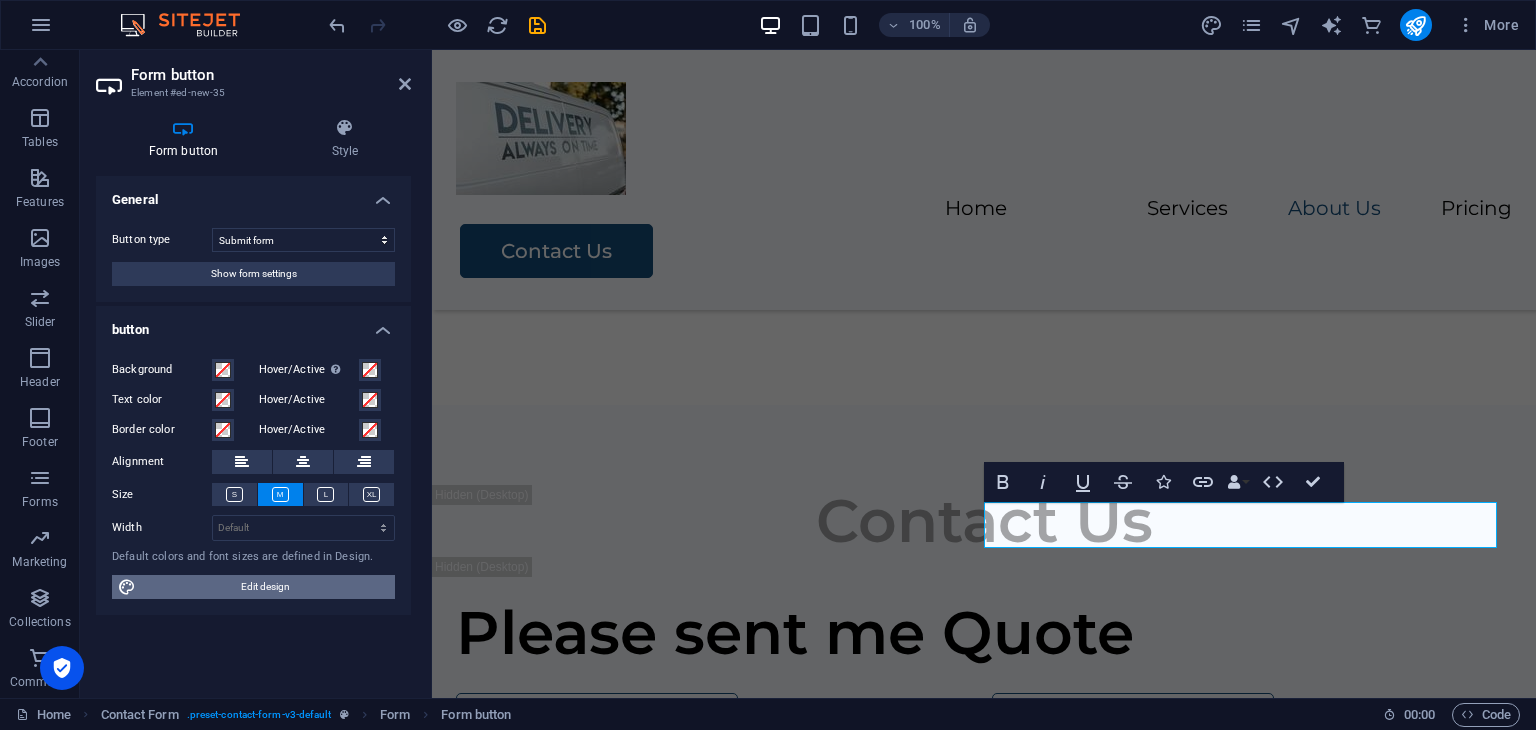 click on "Edit design" at bounding box center (265, 587) 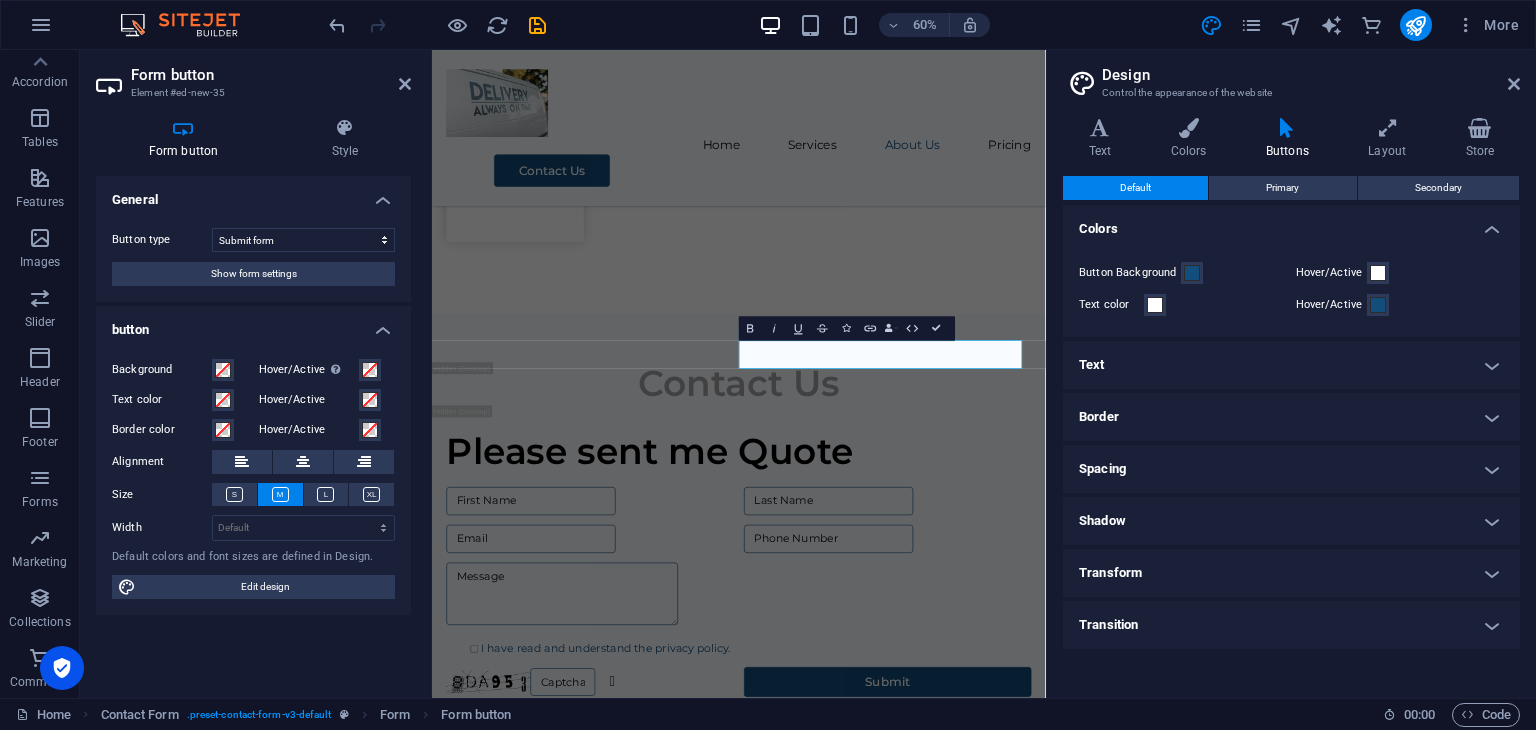 click on "General Button type Submit form Reset form No action Show form settings button Background Hover/Active Switch to preview mode to test the active/hover state Text color Hover/Active Border color Hover/Active Alignment Size Width Default px rem % em vh vw Default colors and font sizes are defined in Design. Edit design" at bounding box center (253, 429) 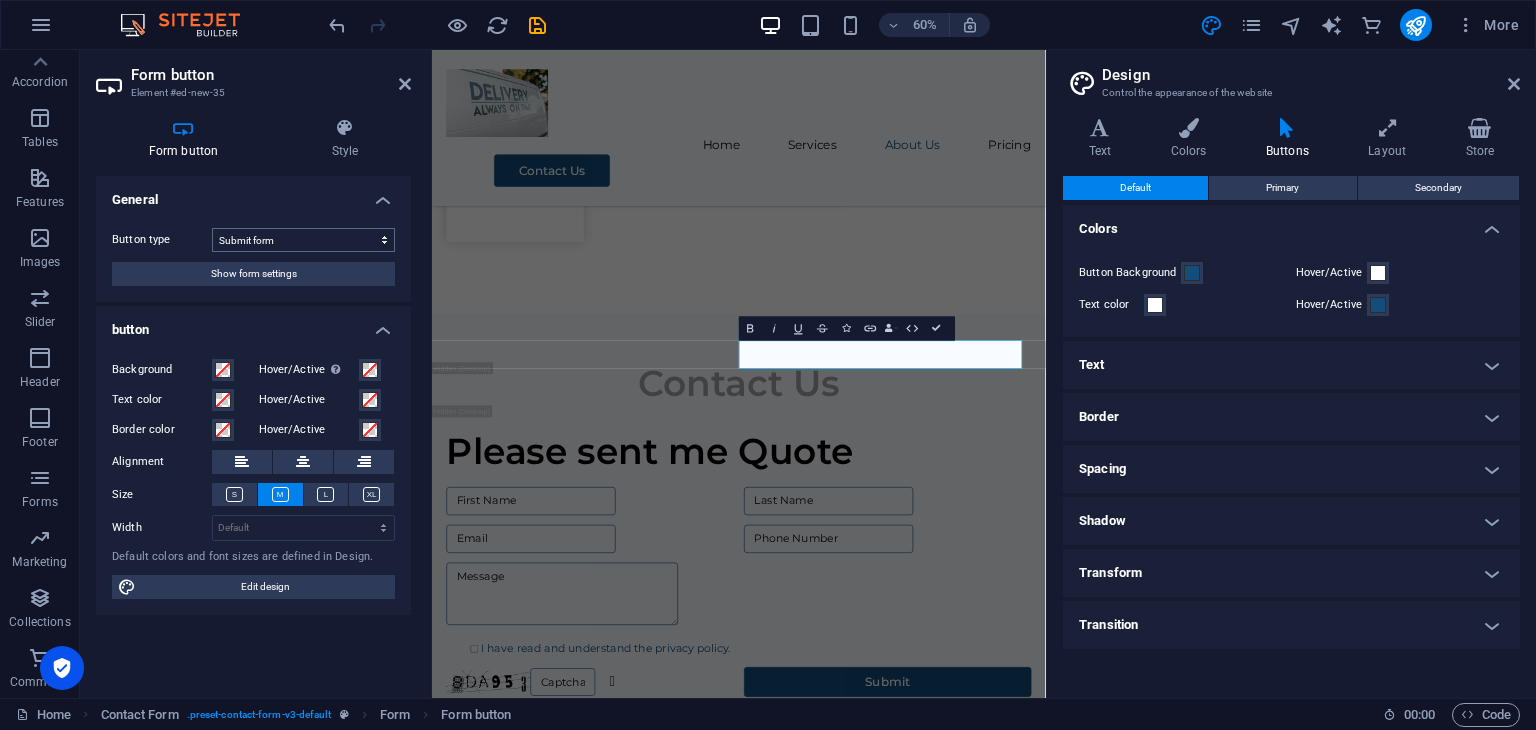 scroll, scrollTop: 3158, scrollLeft: 0, axis: vertical 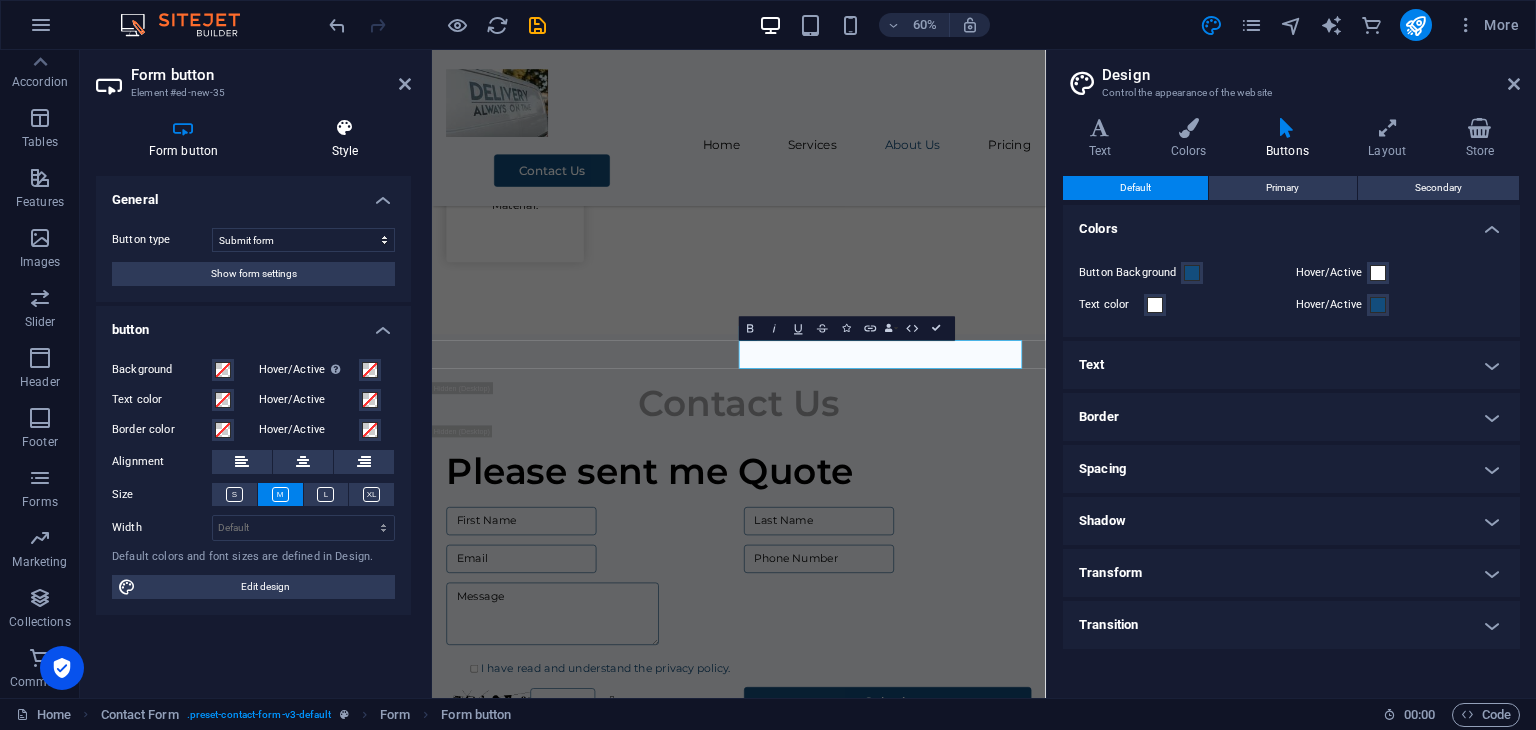 click on "Style" at bounding box center (345, 139) 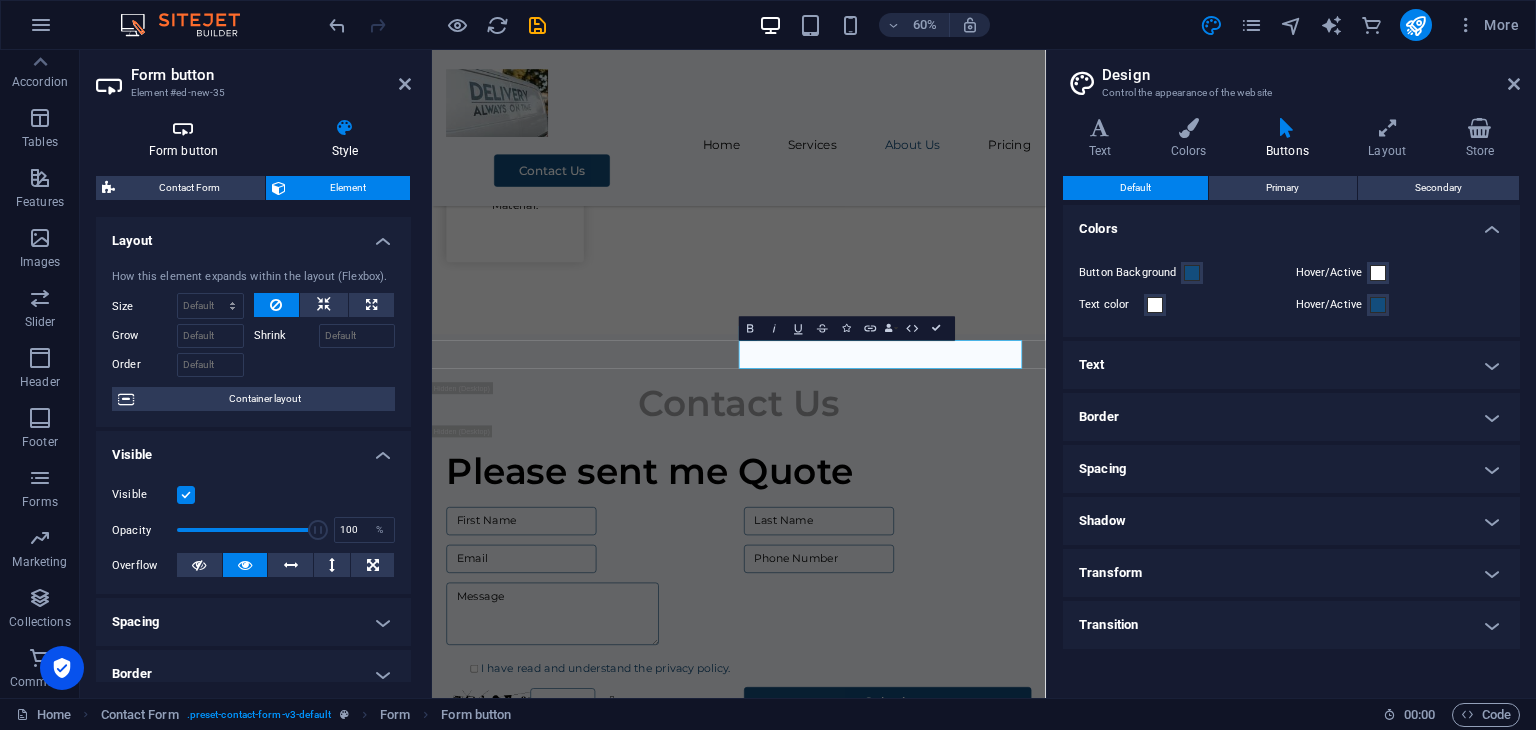 click on "Form button" at bounding box center (187, 139) 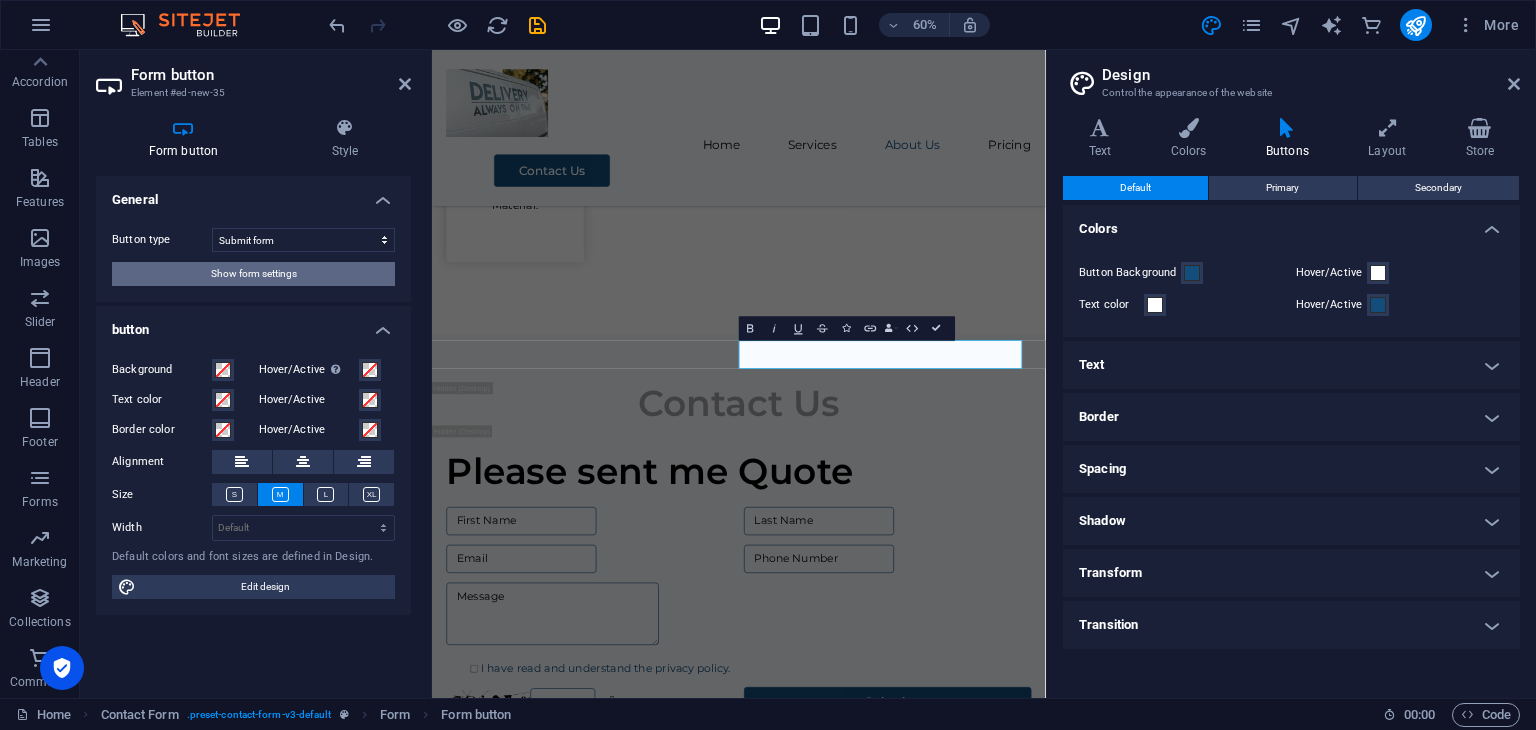 click on "Show form settings" at bounding box center (254, 274) 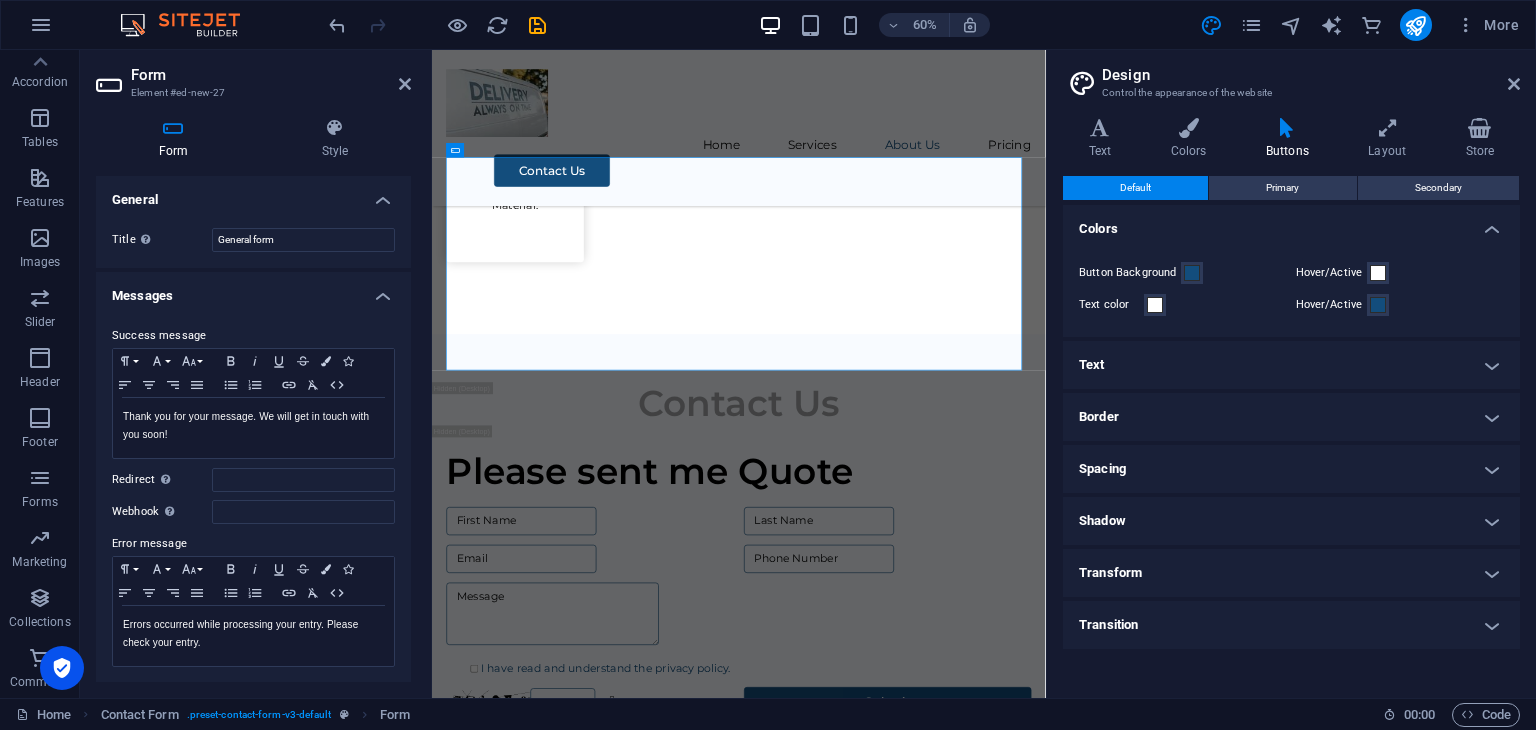 click on "Success message Paragraph Format Normal Heading 1 Heading 2 Heading 3 Heading 4 Heading 5 Heading 6 Code Font Family Arial [US_STATE] Impact Tahoma Times New Roman Verdana Font Size 8 9 10 11 12 14 18 24 30 36 48 60 72 96 Bold Italic Underline Strikethrough Colors Icons Align Left Align Center Align Right Align Justify Unordered List Ordered List Insert Link Clear Formatting HTML Thank you for your message. We will get in touch with you soon! Shown after form was submitted successfully... Redirect Define a redirect target upon successful form submission; for example, a success page. Webhook A webhook is a push notification from this form to another server. Every time someone submits this form, the data will be pushed to your server.  Error message Paragraph Format Normal Heading 1 Heading 2 Heading 3 Heading 4 Heading 5 Heading 6 Code Font Family Arial [US_STATE] Impact Tahoma Times New Roman Verdana Font Size 8 9 10 11 12 14 18 24 30 36 48 60 72 96 Bold Italic Underline Strikethrough Colors Icons Align Left HTML" at bounding box center (253, 496) 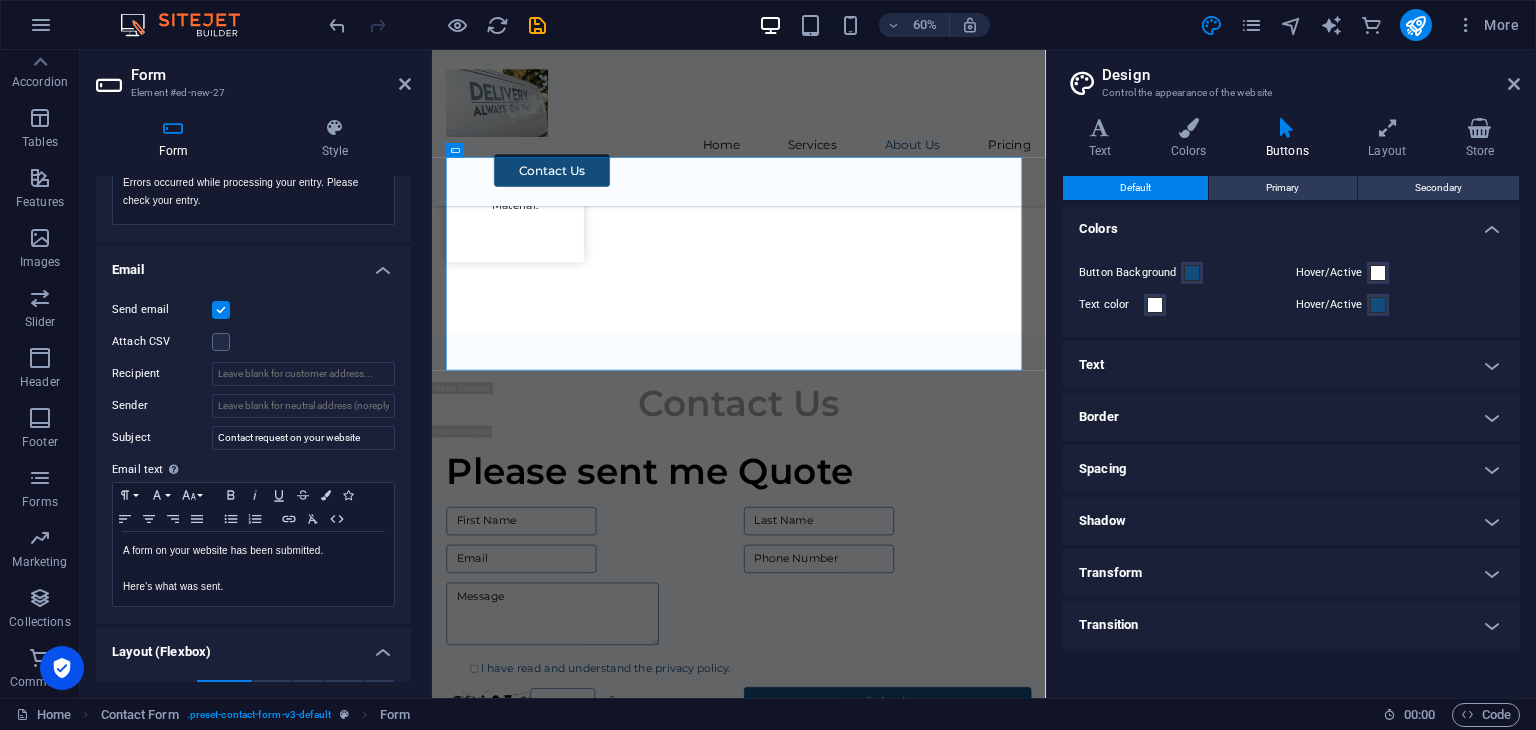 click on "Form Style General Title Define a name for the form. General form Messages Success message Paragraph Format Normal Heading 1 Heading 2 Heading 3 Heading 4 Heading 5 Heading 6 Code Font Family Arial [US_STATE] Impact Tahoma Times New Roman Verdana Font Size 8 9 10 11 12 14 18 24 30 36 48 60 72 96 Bold Italic Underline Strikethrough Colors Icons Align Left Align Center Align Right Align Justify Unordered List Ordered List Insert Link Clear Formatting HTML Thank you for your message. We will get in touch with you soon! Shown after form was submitted successfully... Redirect Define a redirect target upon successful form submission; for example, a success page. Webhook A webhook is a push notification from this form to another server. Every time someone submits this form, the data will be pushed to your server.  Error message Paragraph Format Normal Heading 1 Heading 2 Heading 3 Heading 4 Heading 5 Heading 6 Code Font Family Arial [US_STATE] Impact Tahoma Times New Roman Verdana Font Size 8 9 10 11 12 14 18 24 30 36 48" at bounding box center (253, 400) 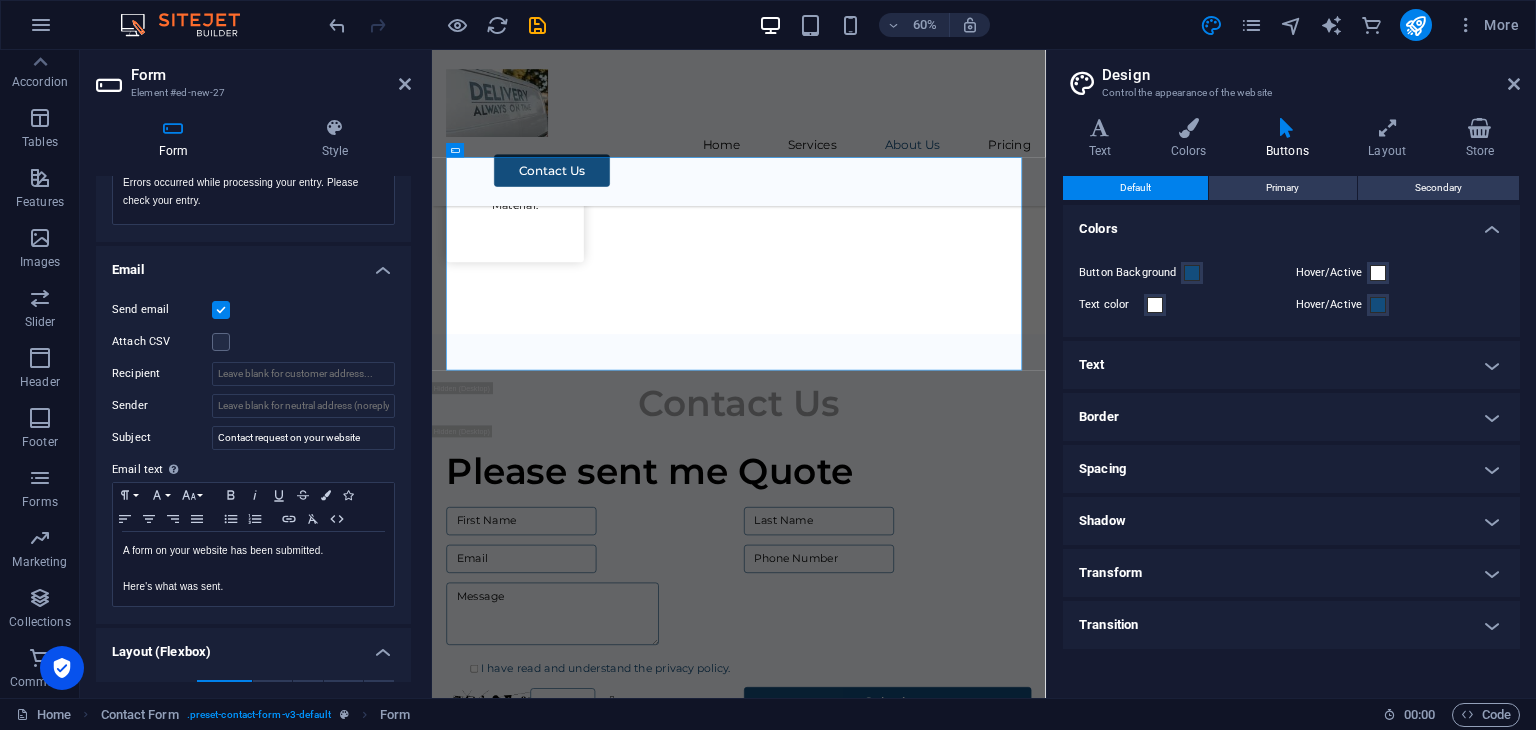 click on "Alignment Determines the flex direction. Default Main axis Determine how elements should behave along the main axis inside this container (justify content). Default Side axis Control the vertical direction of the element inside of the container (align items). Default Wrap Default On Off Fill Controls the distances and direction of elements on the y-axis across several lines (align content). Default" at bounding box center [253, 758] 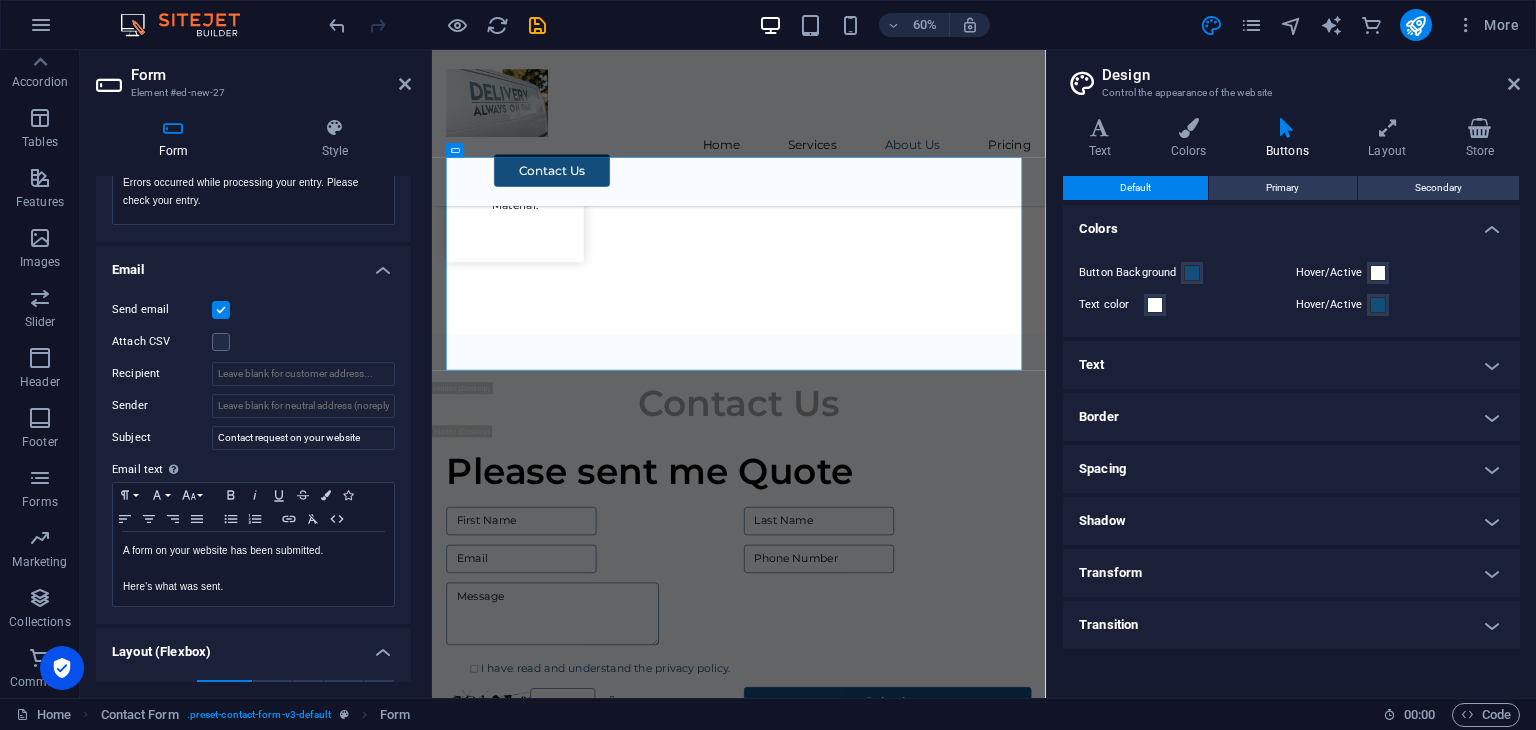 scroll, scrollTop: 611, scrollLeft: 0, axis: vertical 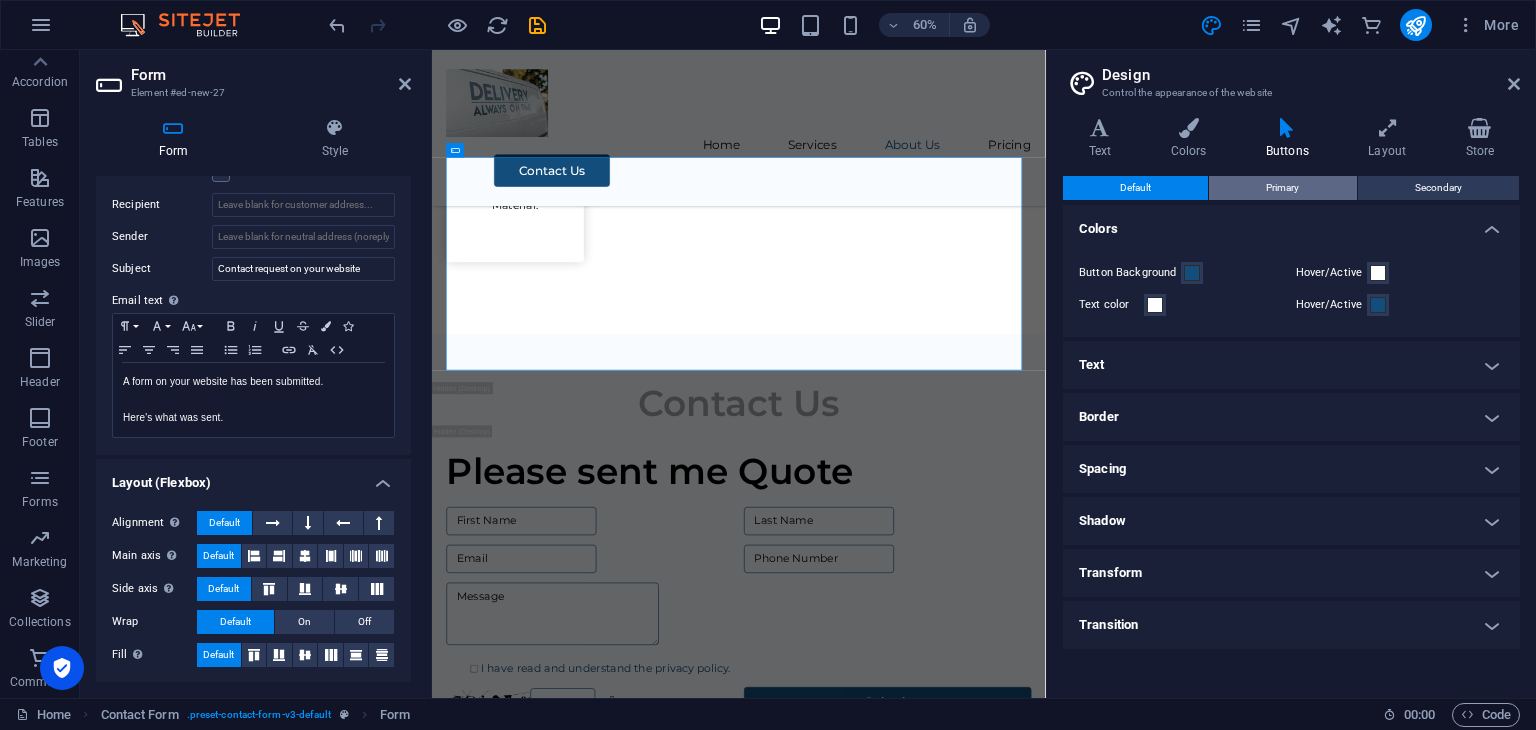 click on "Primary" at bounding box center [1282, 188] 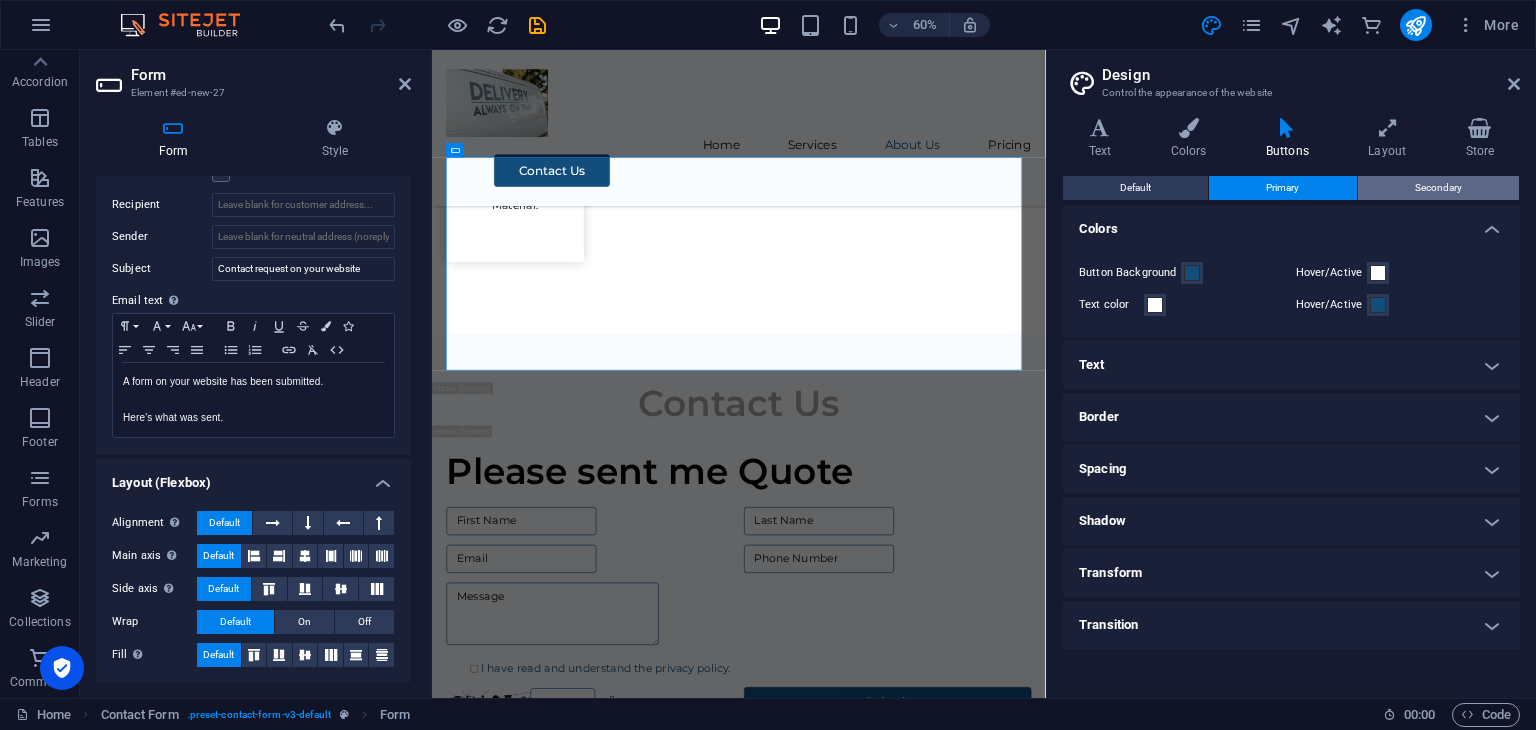 click on "Secondary" at bounding box center [1438, 188] 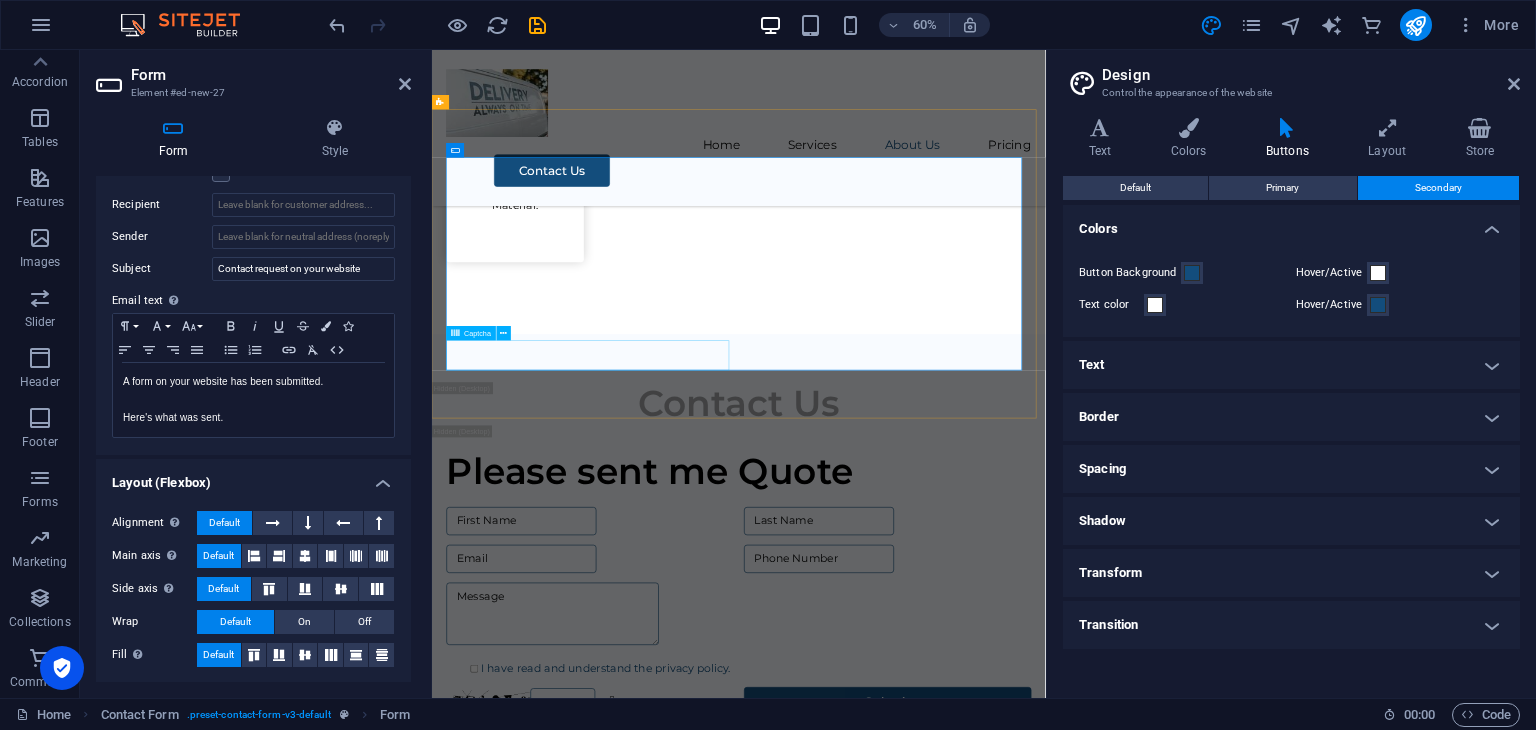 click on "Unreadable? Regenerate" at bounding box center (696, 1824) 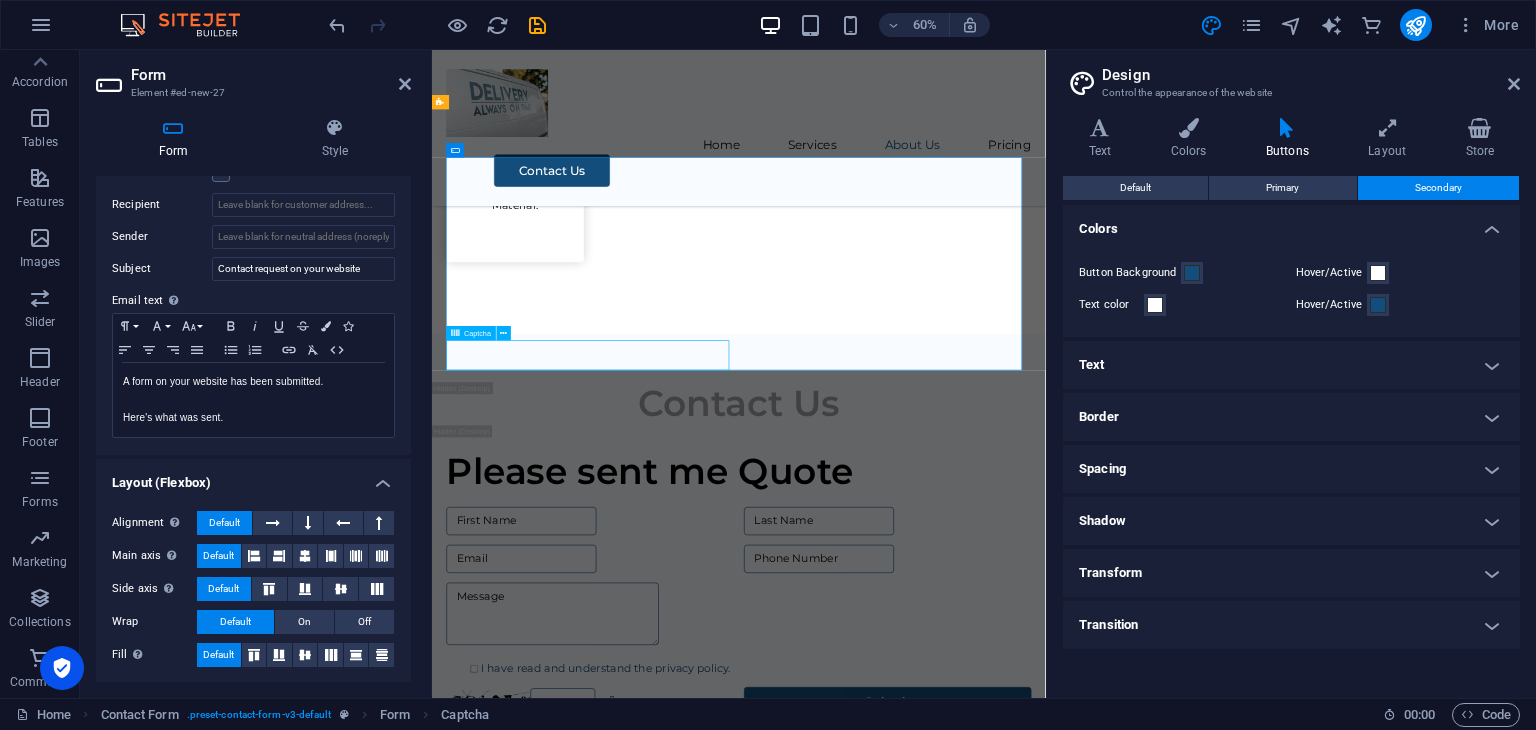click on "Unreadable? Regenerate" at bounding box center [696, 1824] 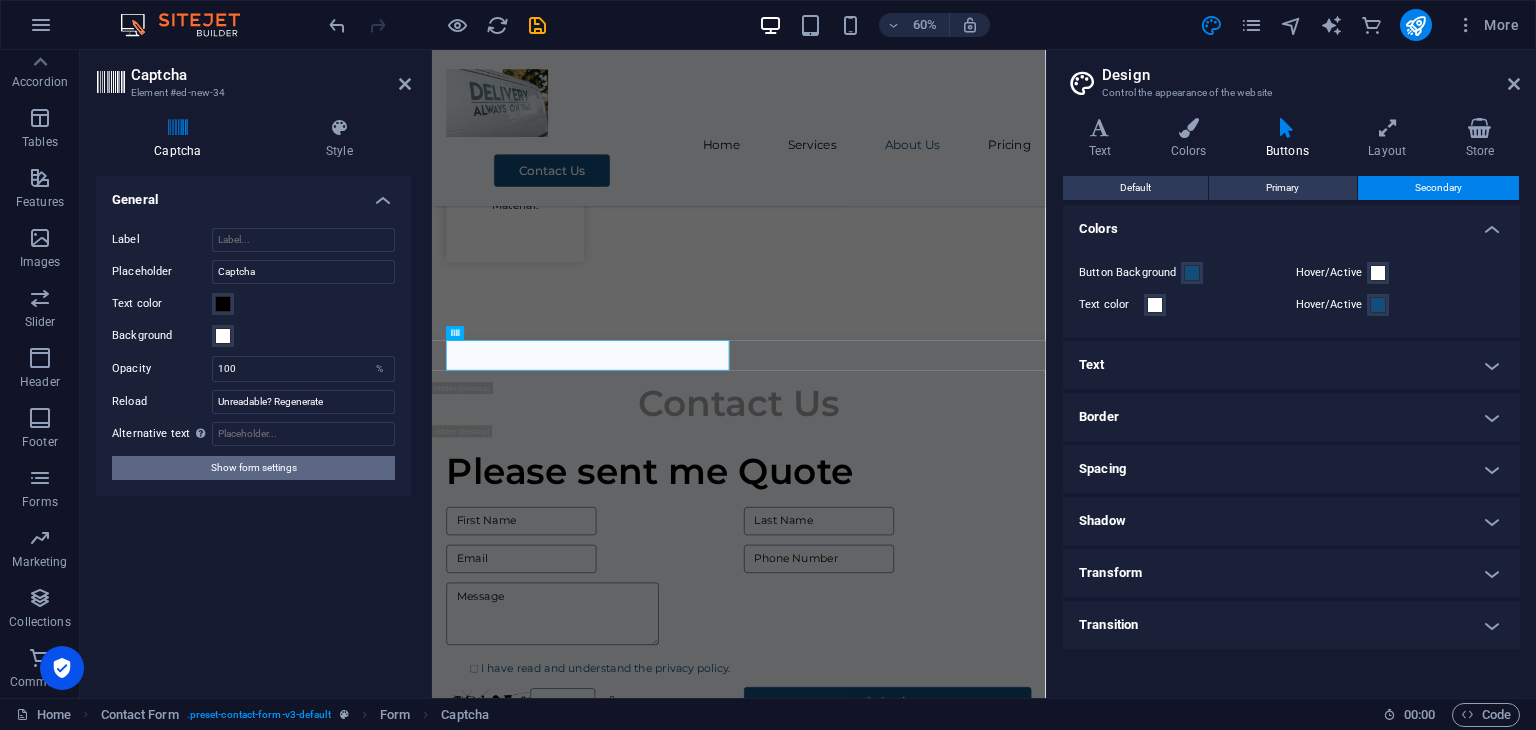 click on "Show form settings" at bounding box center [253, 468] 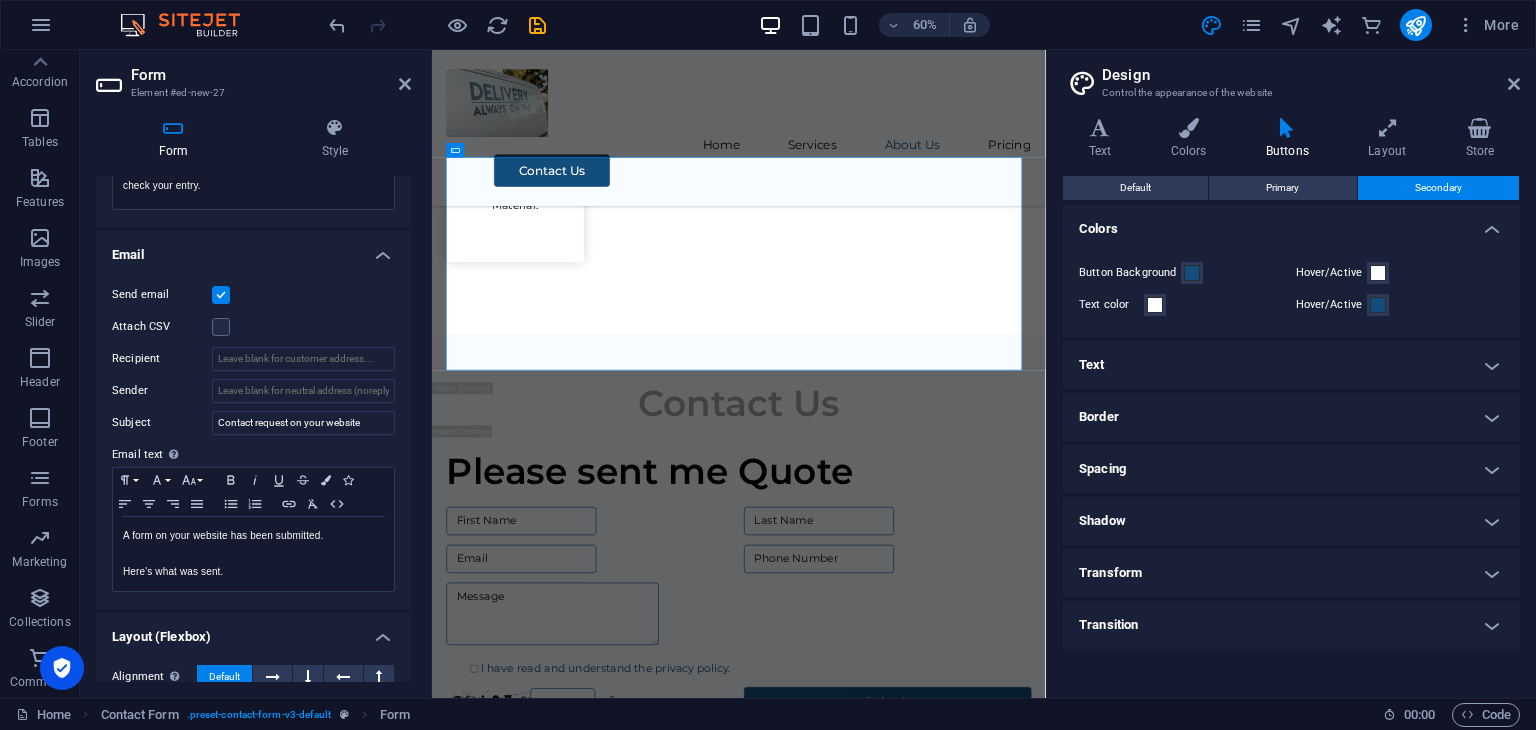 scroll, scrollTop: 611, scrollLeft: 0, axis: vertical 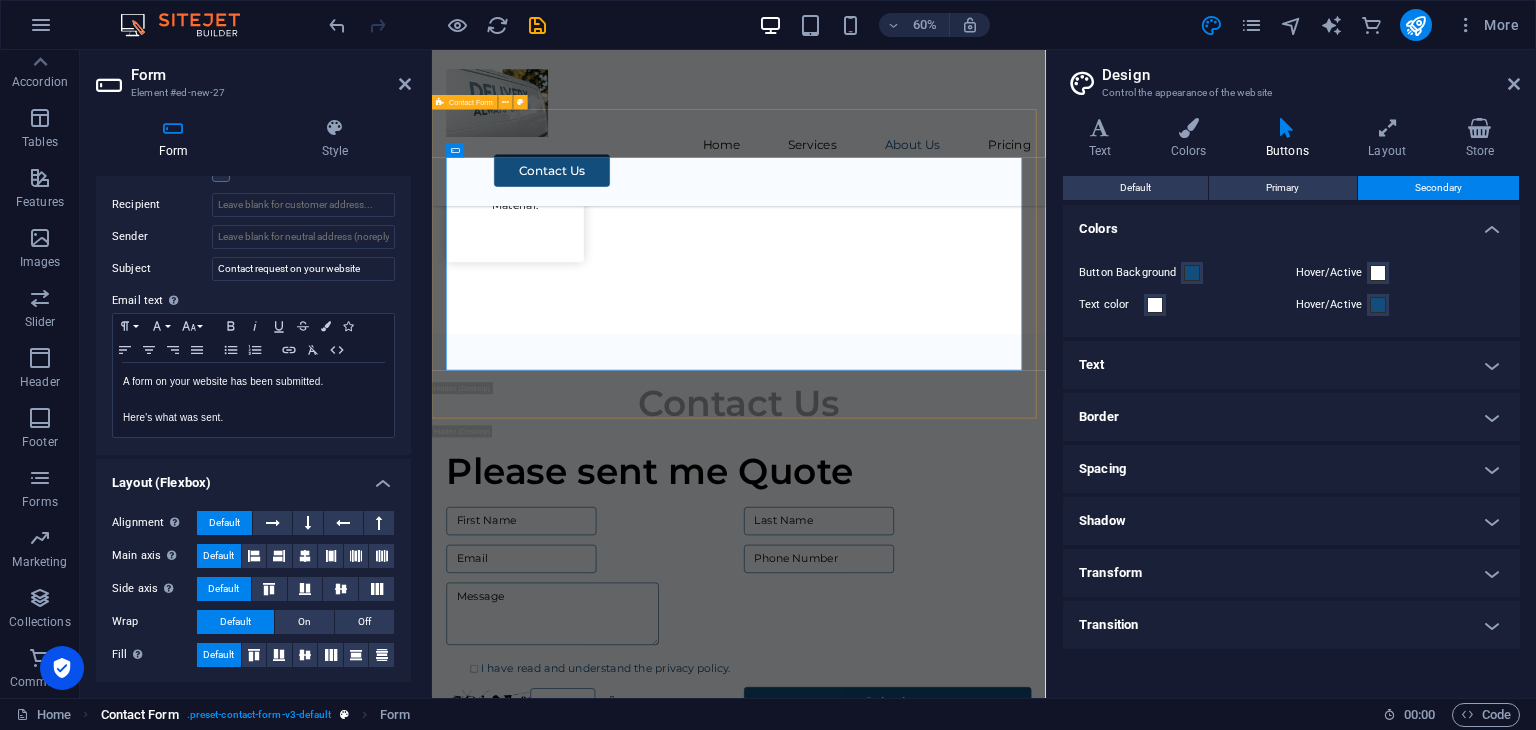 click on ". preset-contact-form-v3-default" at bounding box center [259, 715] 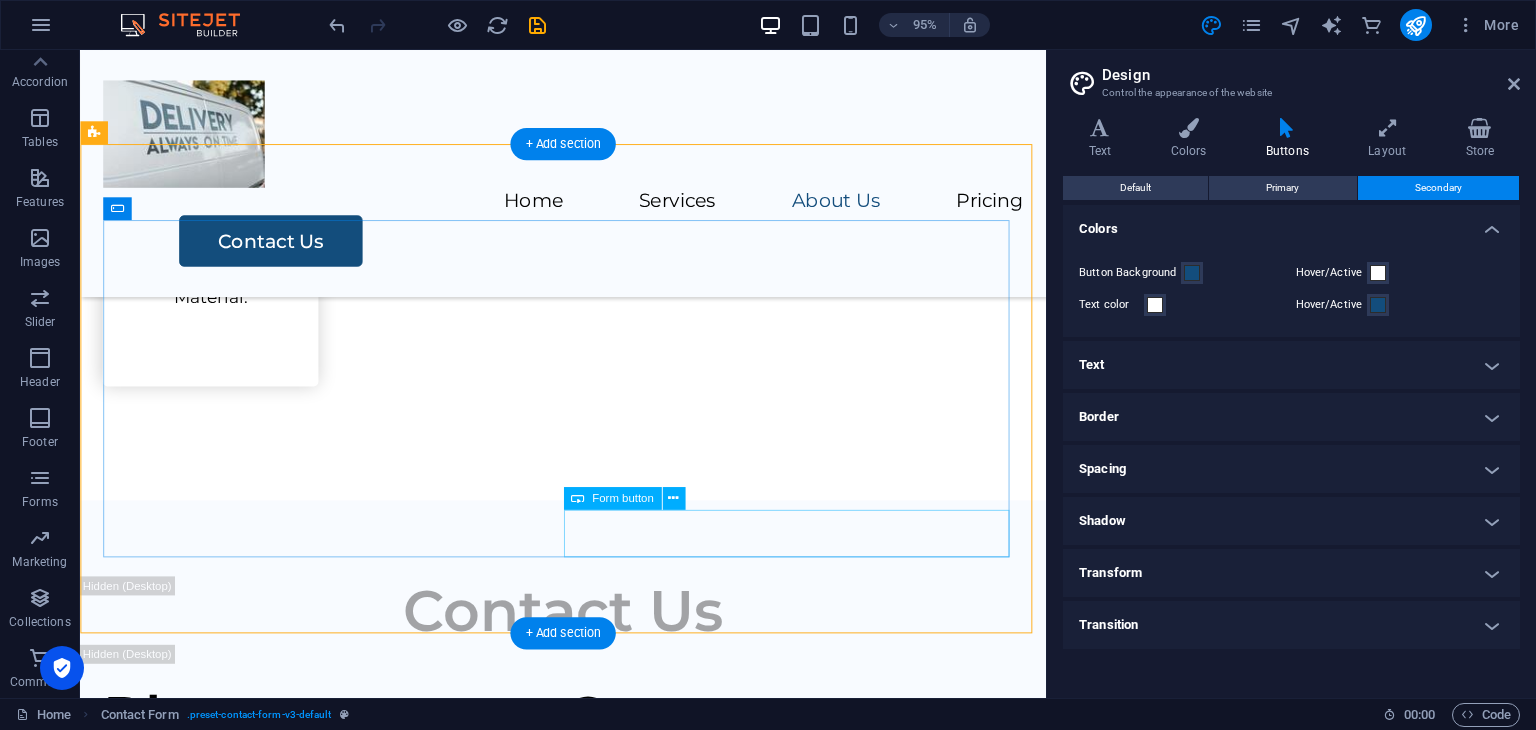 click on "Submit" at bounding box center [835, 1824] 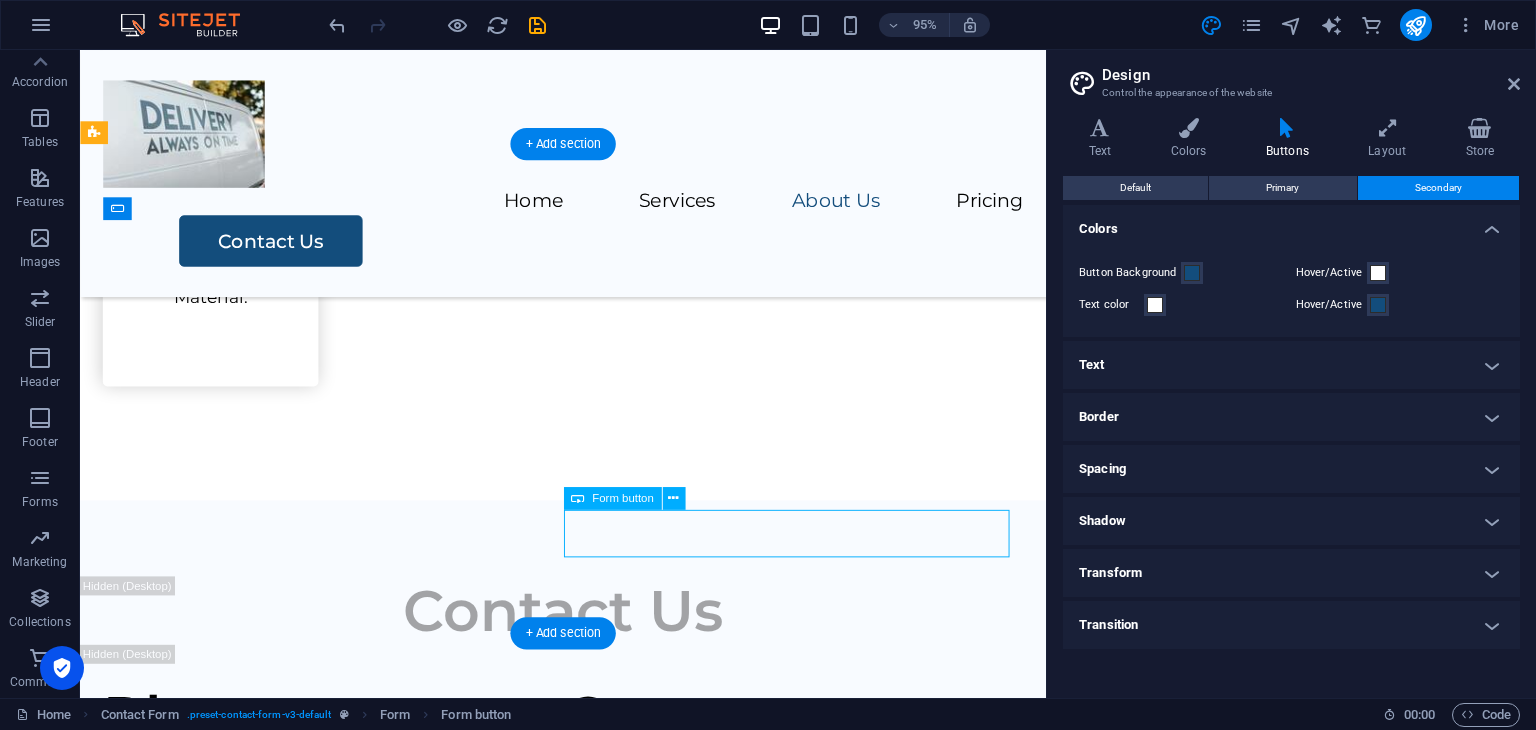 click on "Submit" at bounding box center [835, 1824] 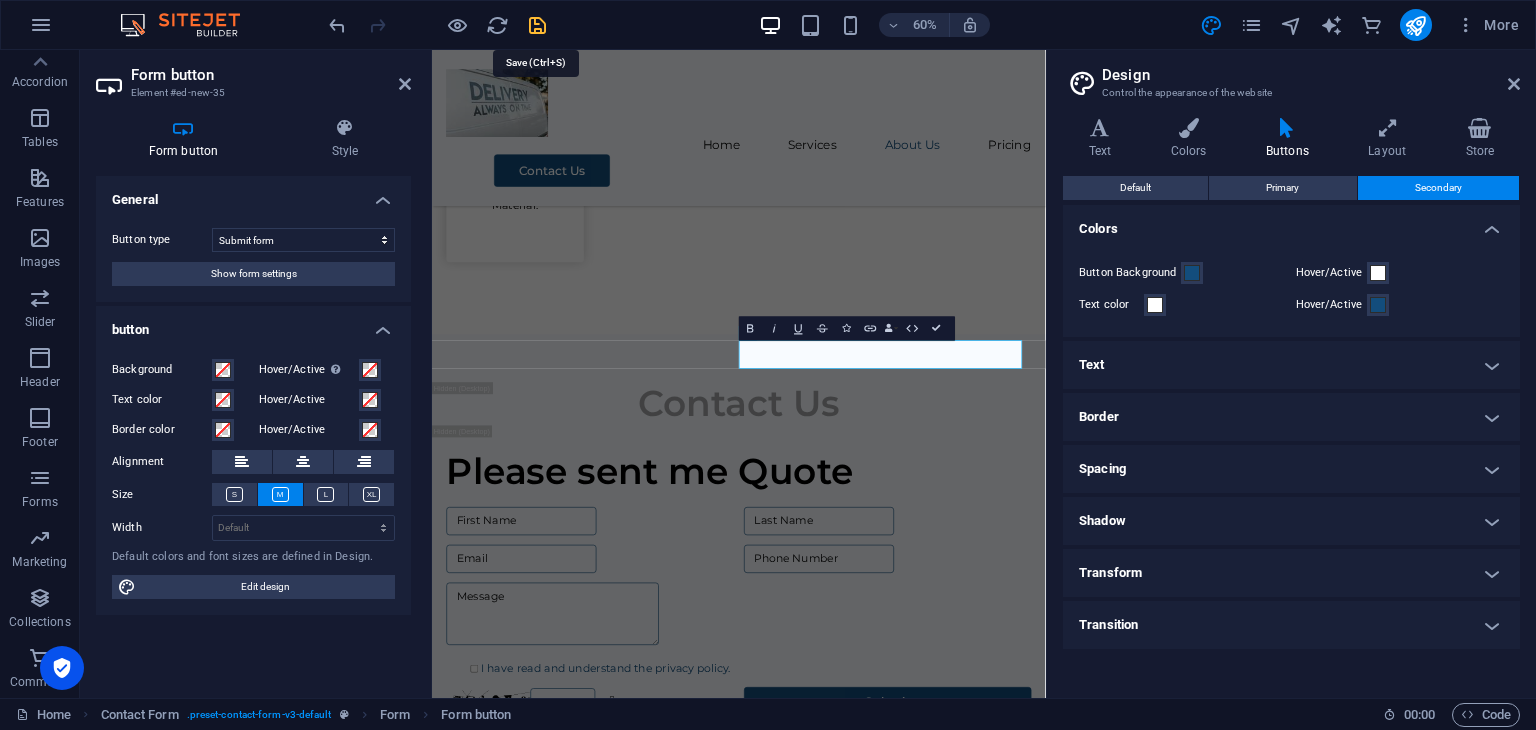 click at bounding box center (537, 25) 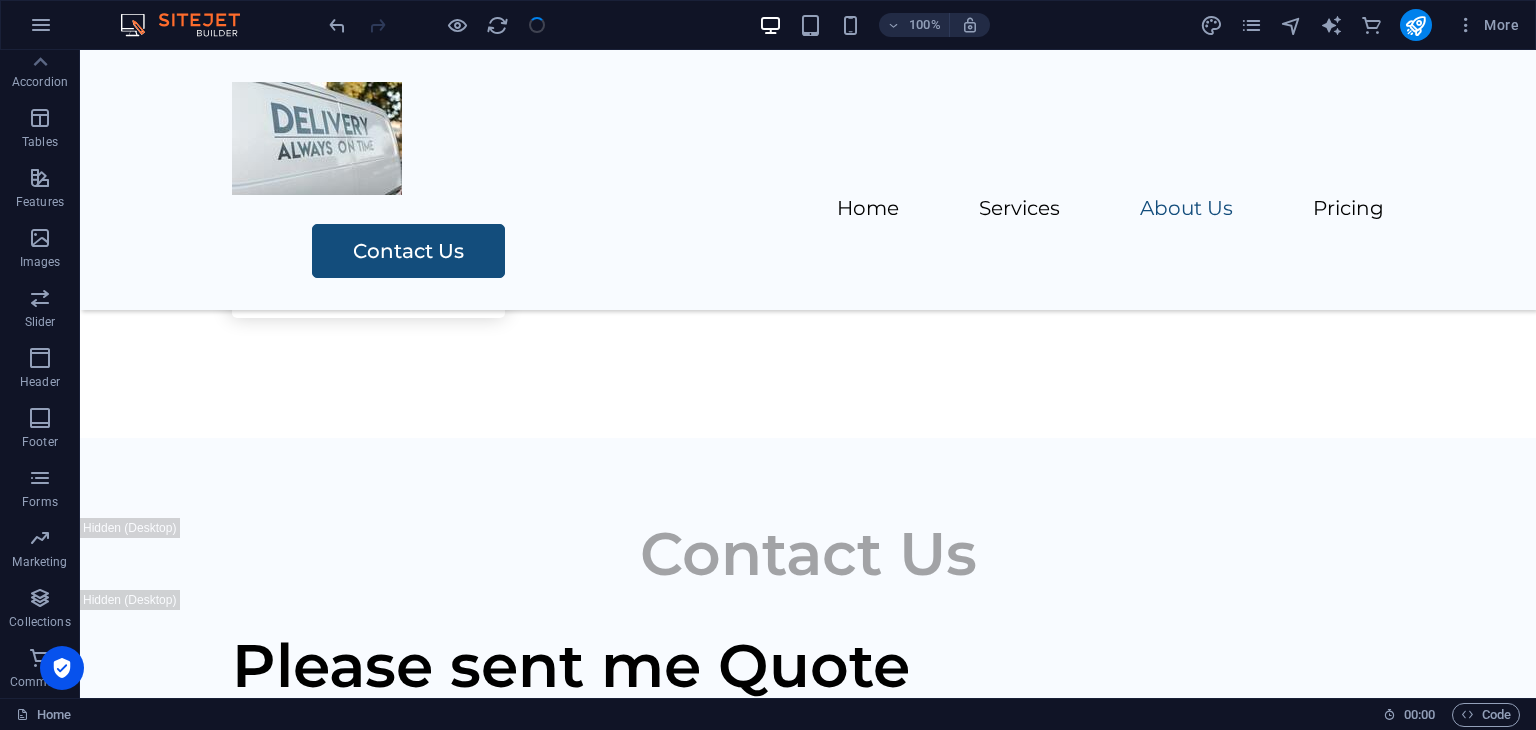 scroll, scrollTop: 3129, scrollLeft: 0, axis: vertical 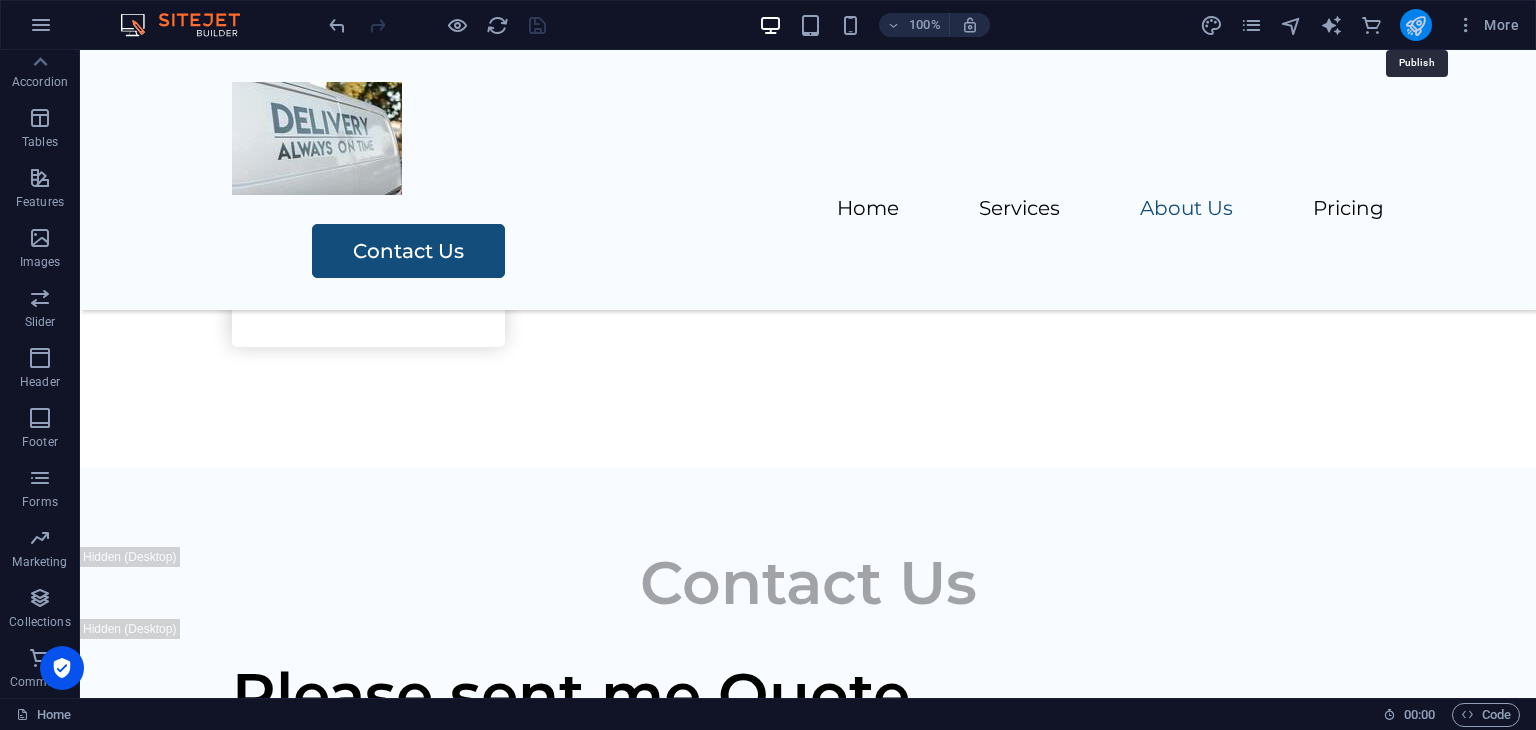 click at bounding box center (1415, 25) 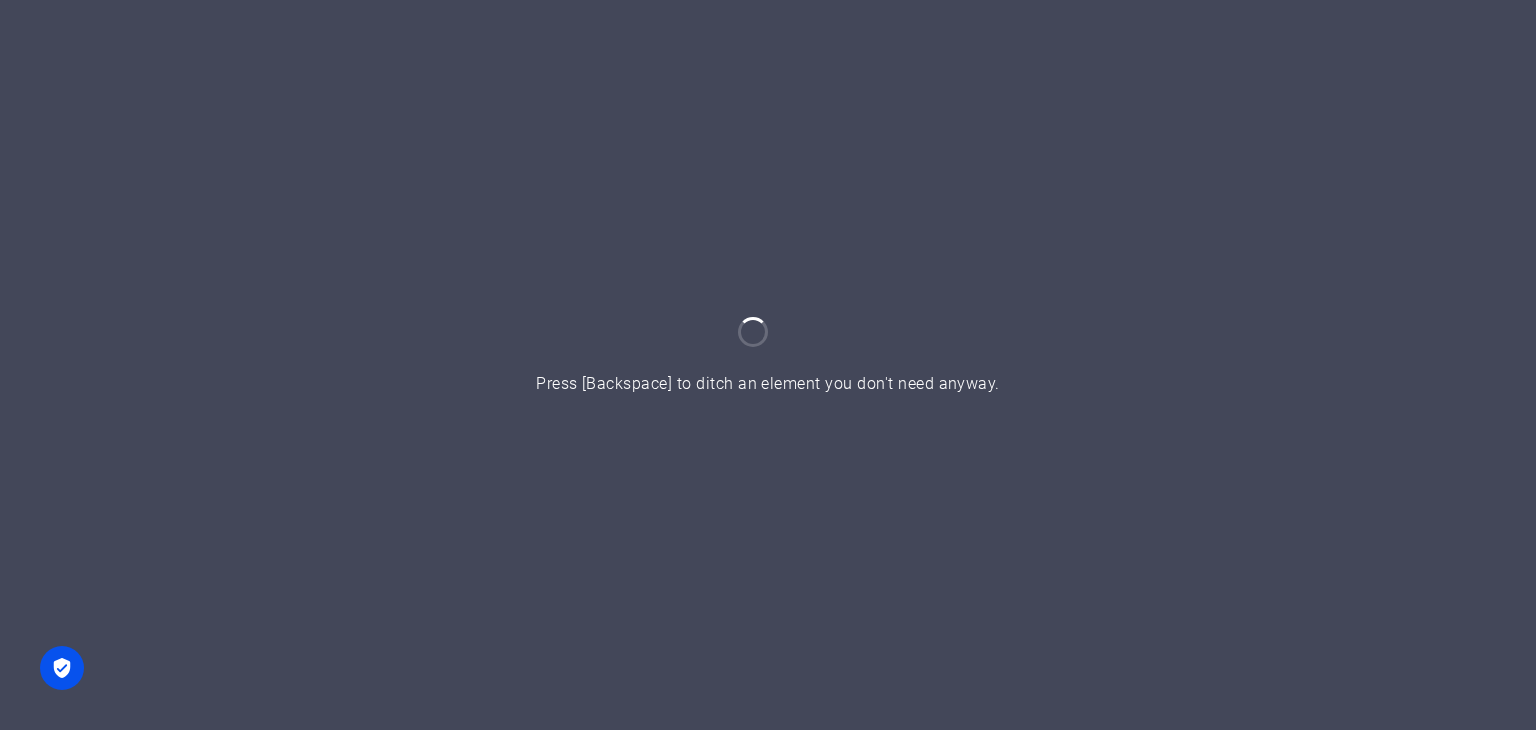 scroll, scrollTop: 0, scrollLeft: 0, axis: both 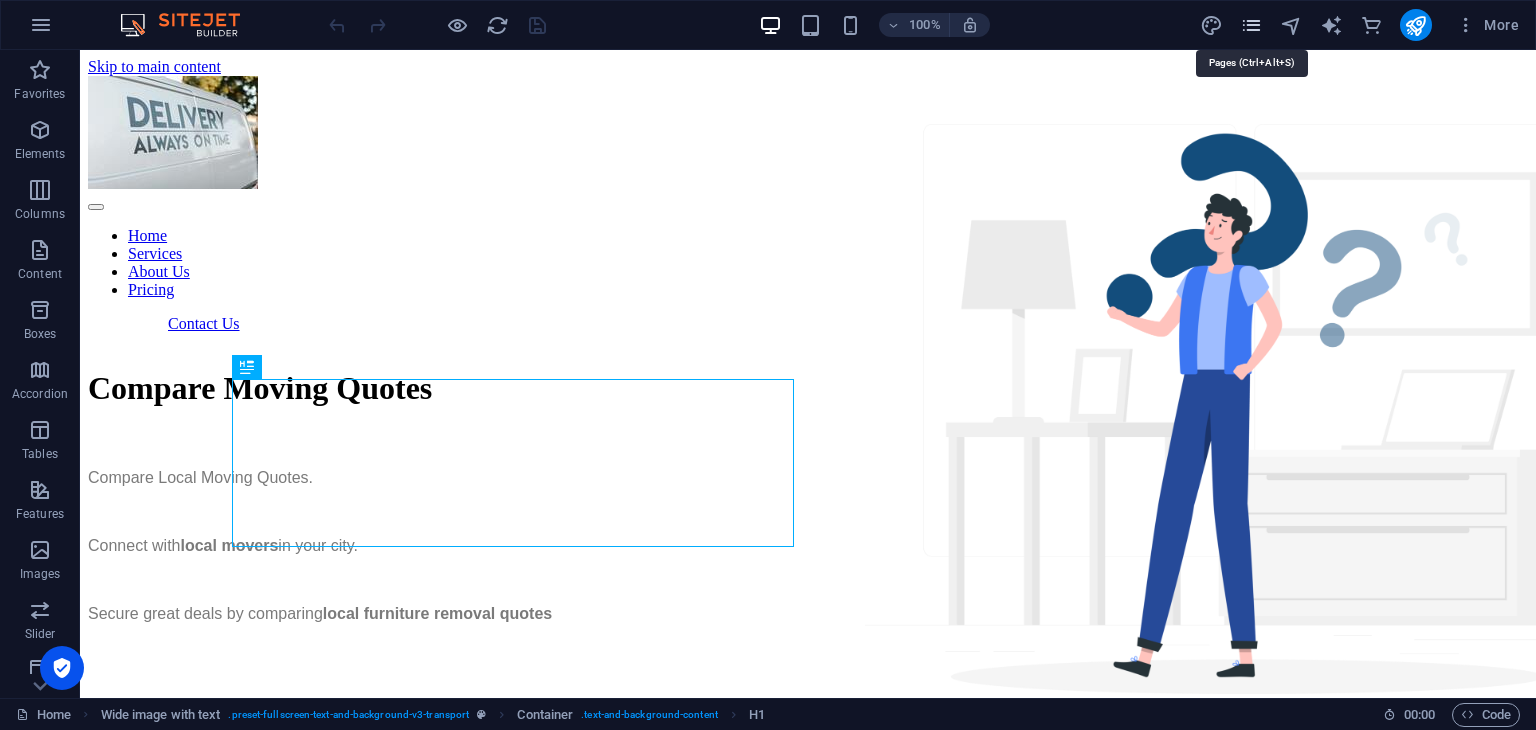 click at bounding box center (1251, 25) 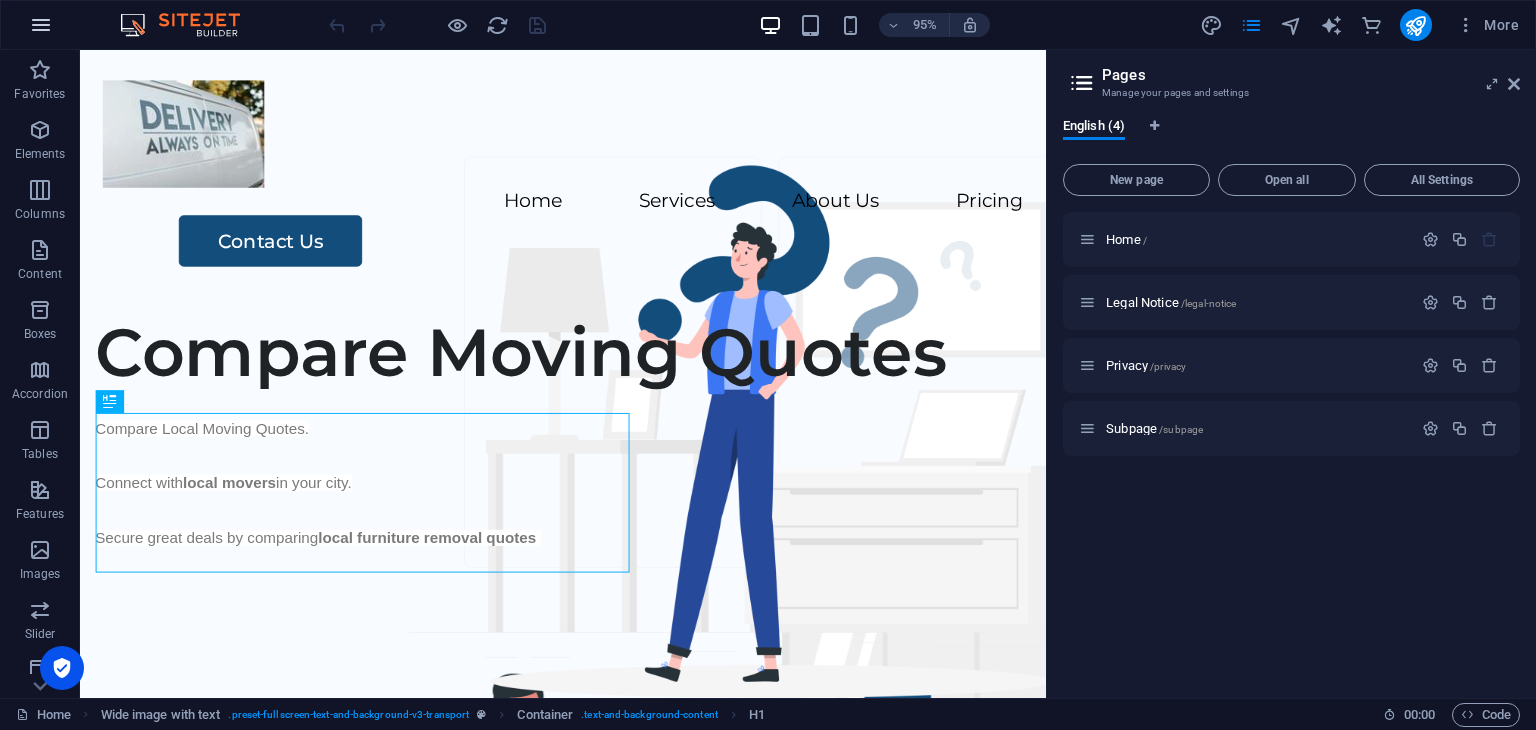 click at bounding box center (41, 25) 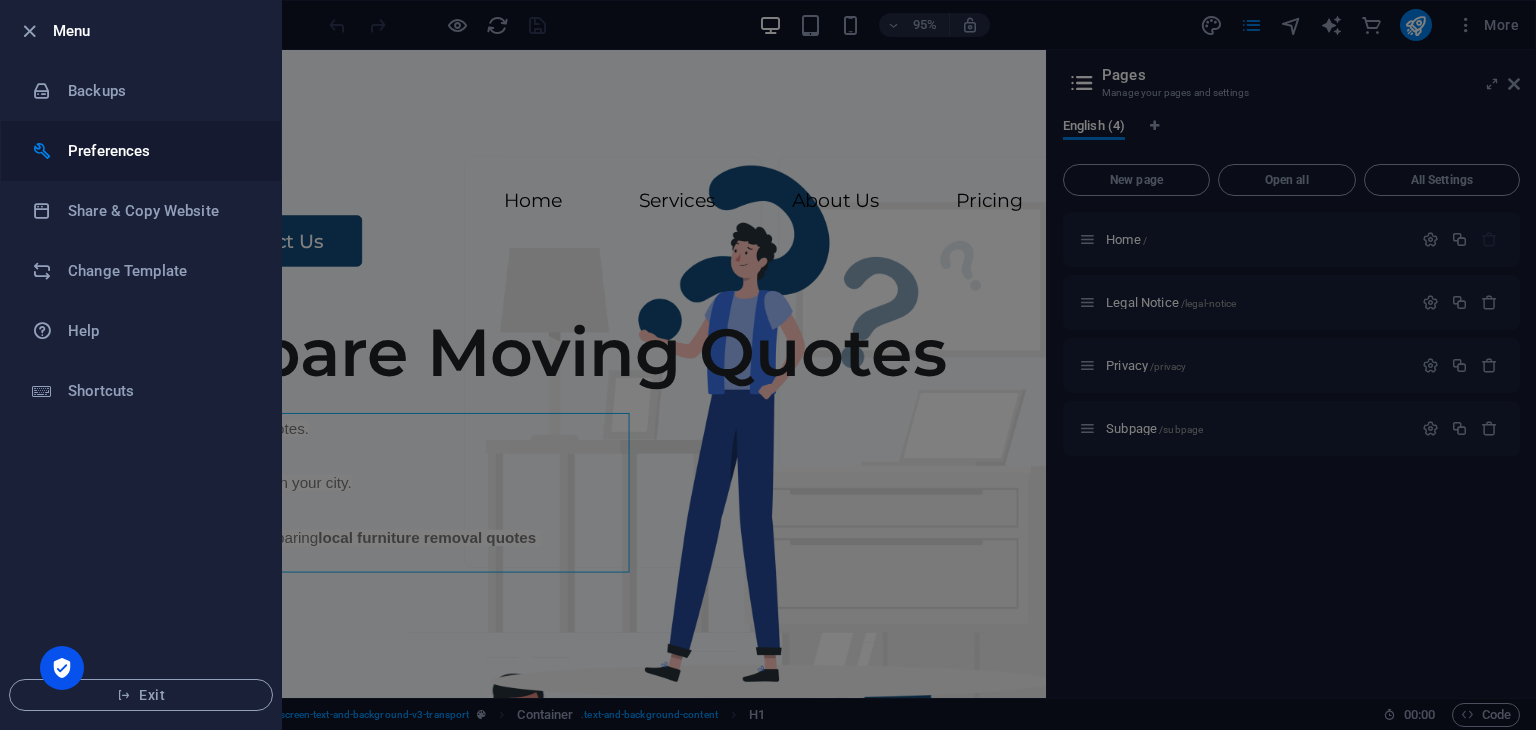 click on "Preferences" at bounding box center [160, 151] 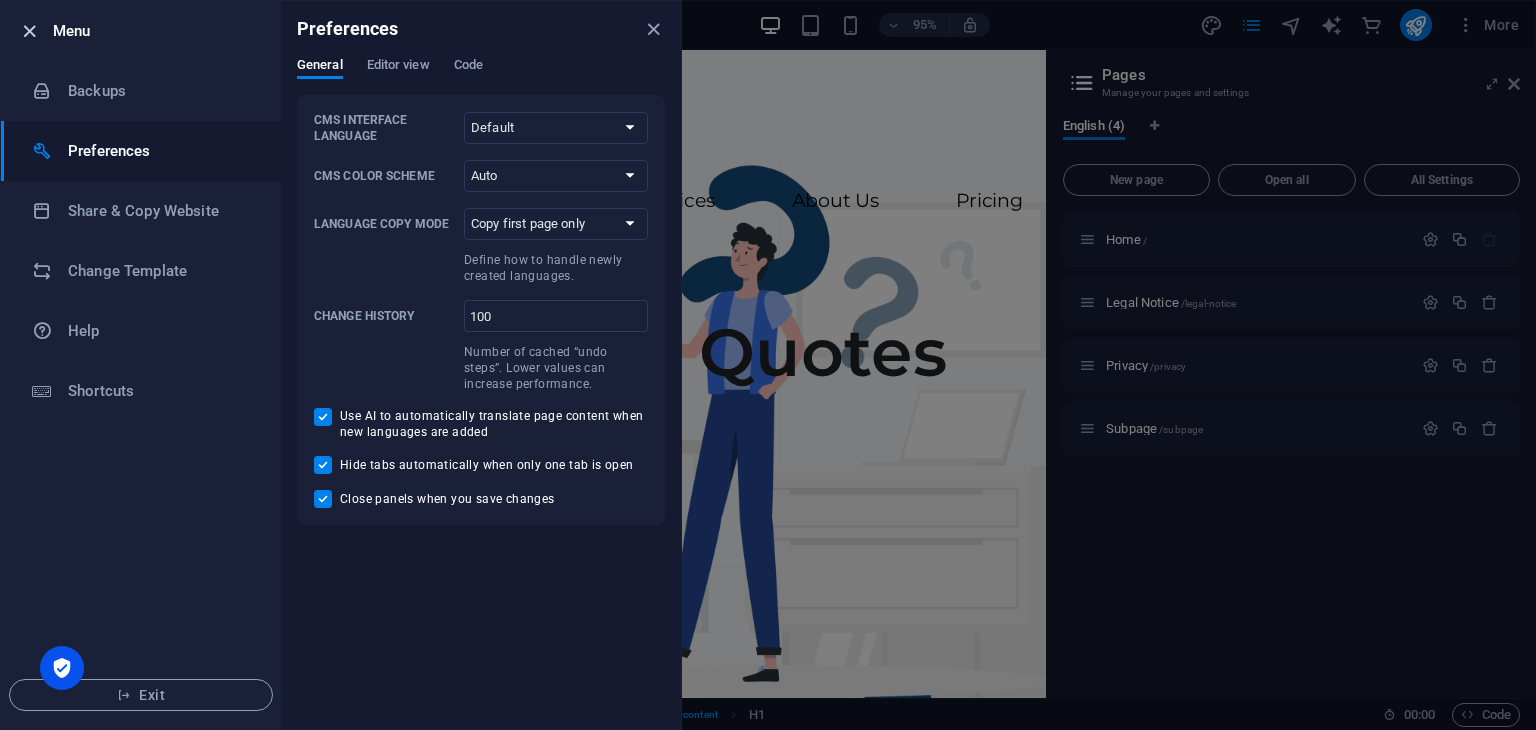 click at bounding box center (29, 31) 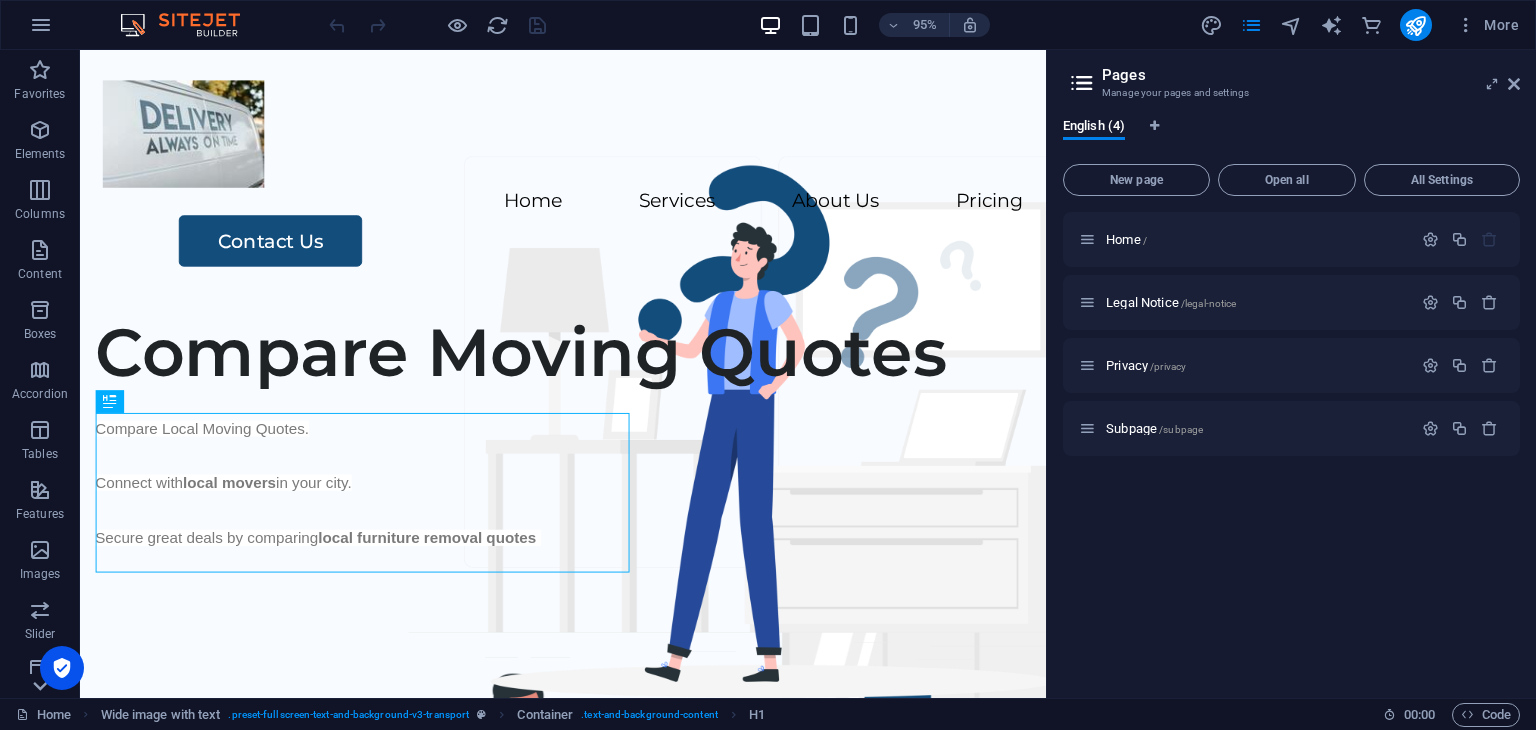 click 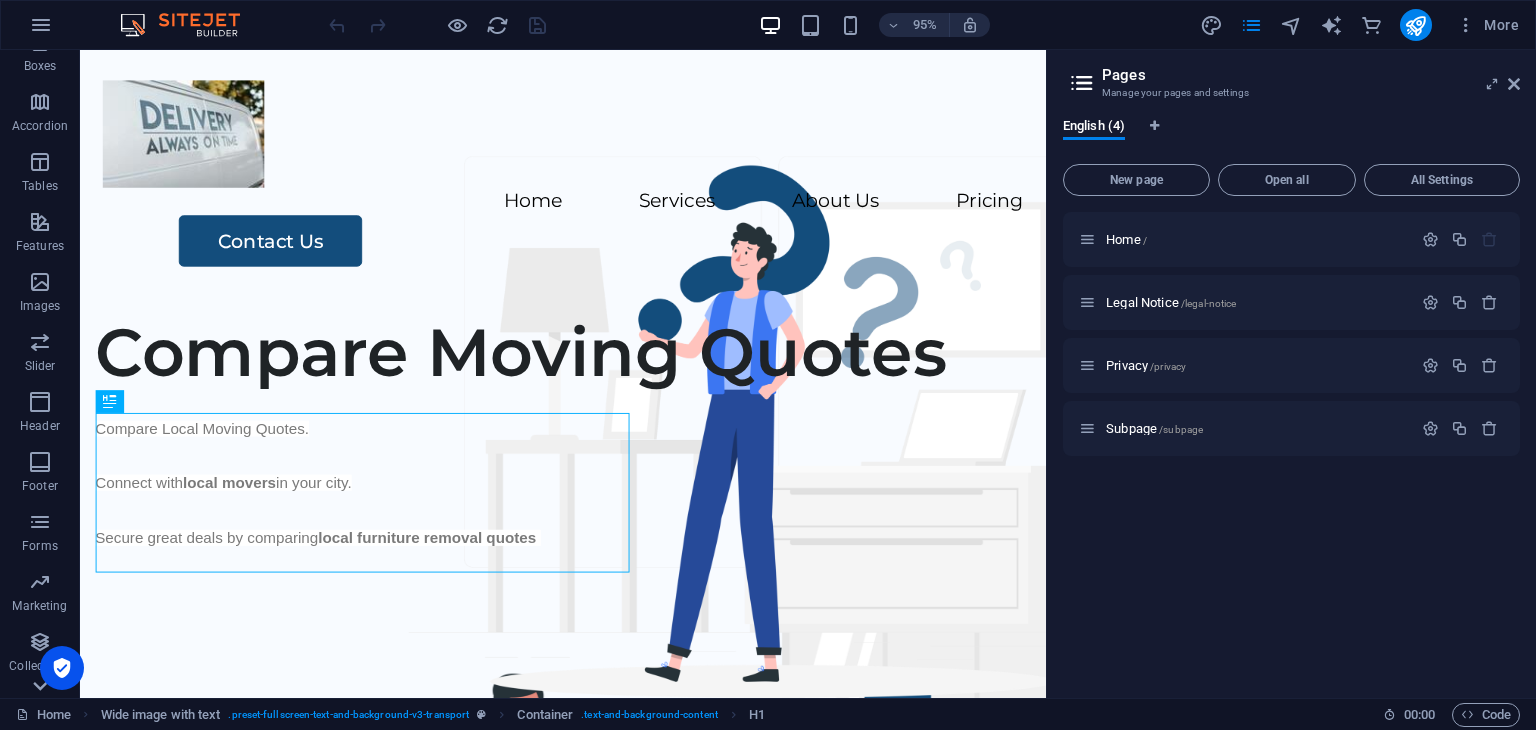 click 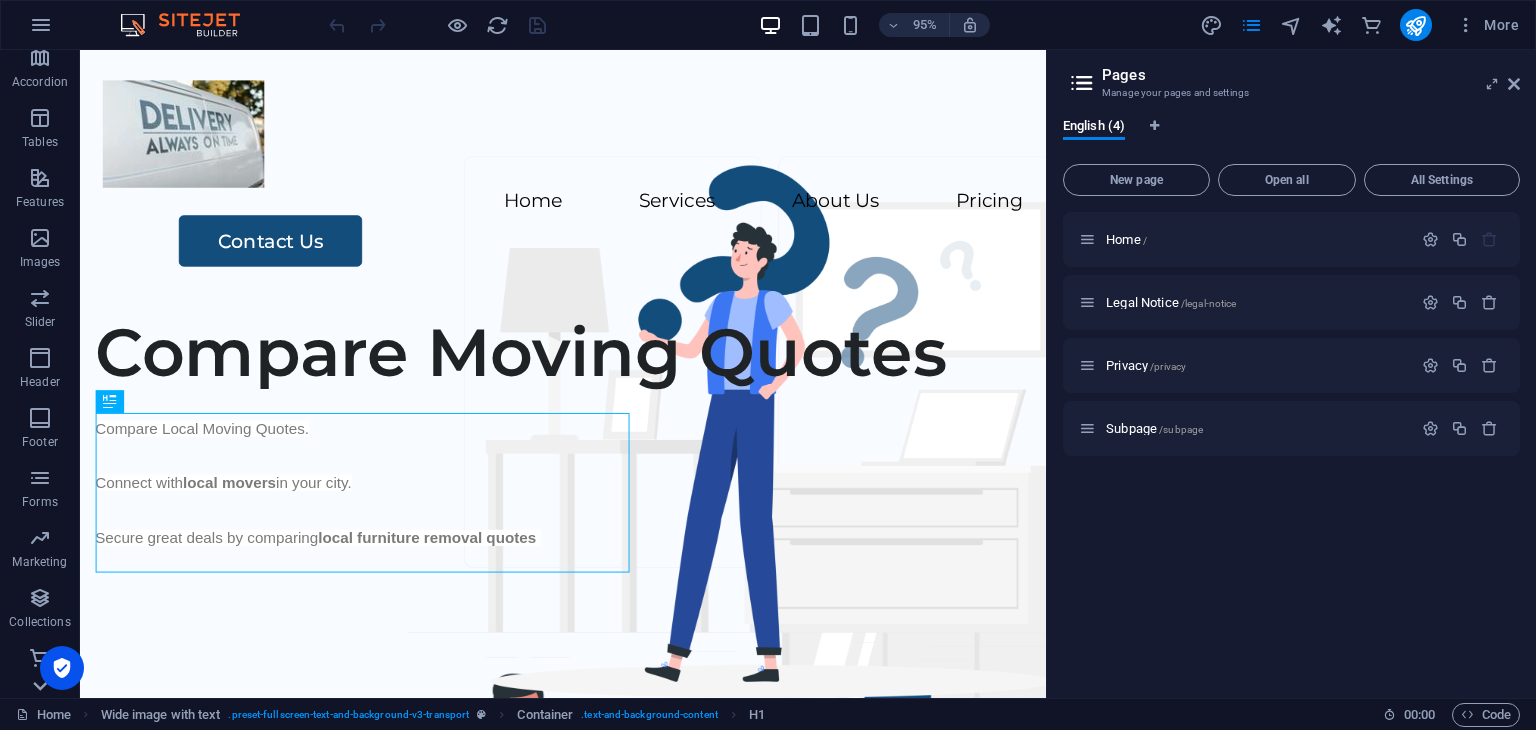 click on "Favorites Elements Columns Content Boxes Accordion Tables Features Images Slider Header Footer Forms Marketing Collections Commerce" at bounding box center (40, 374) 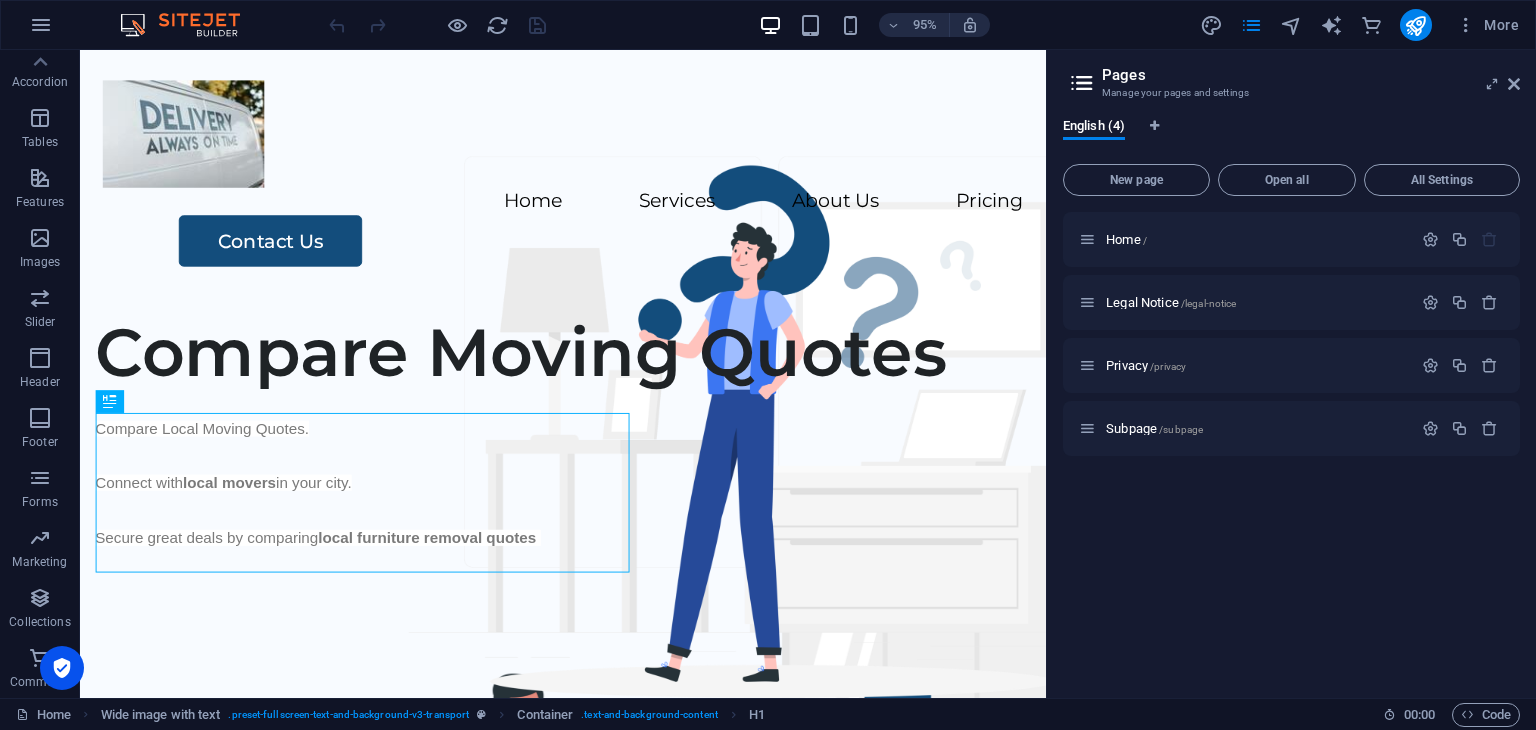click on "Commerce" at bounding box center [40, 682] 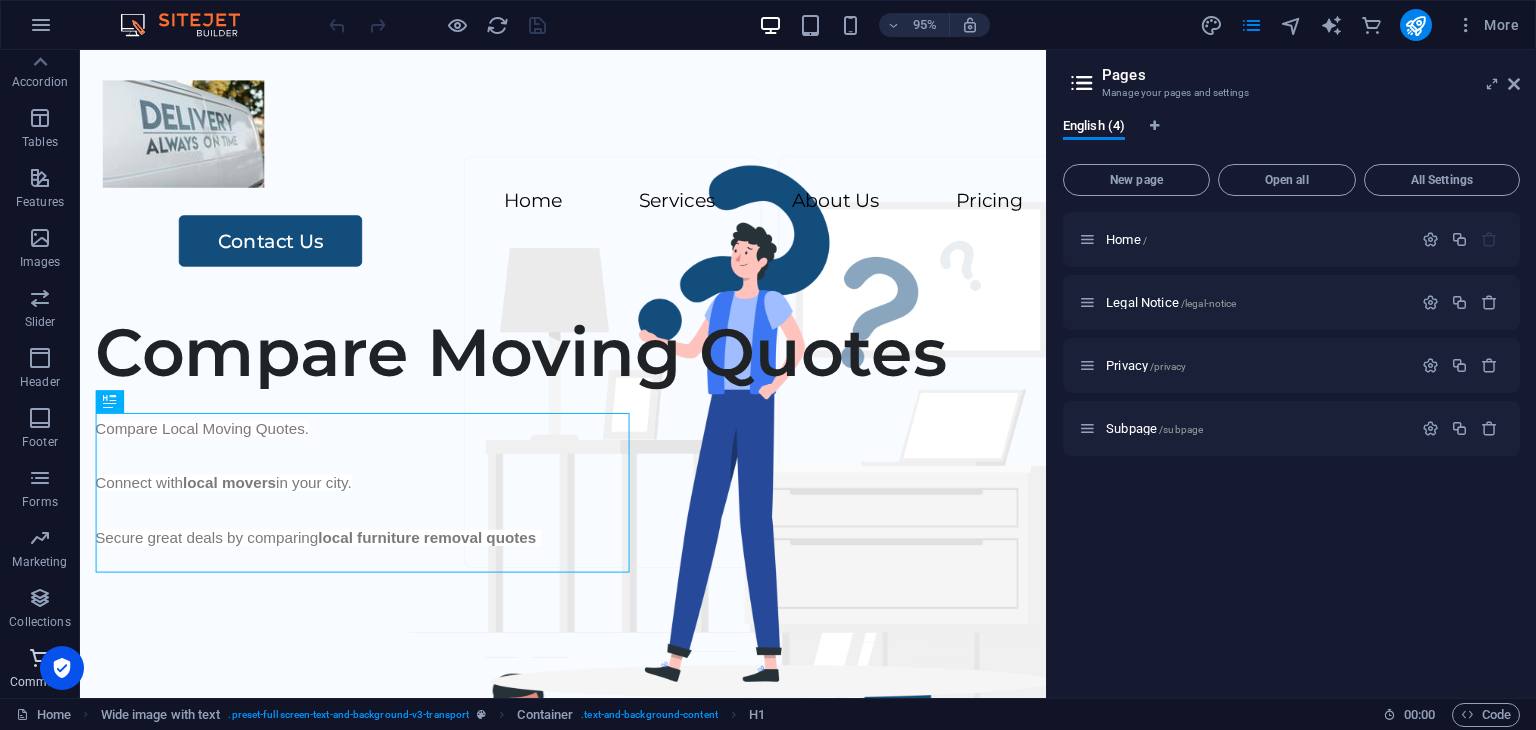 click on "Commerce" at bounding box center [40, 682] 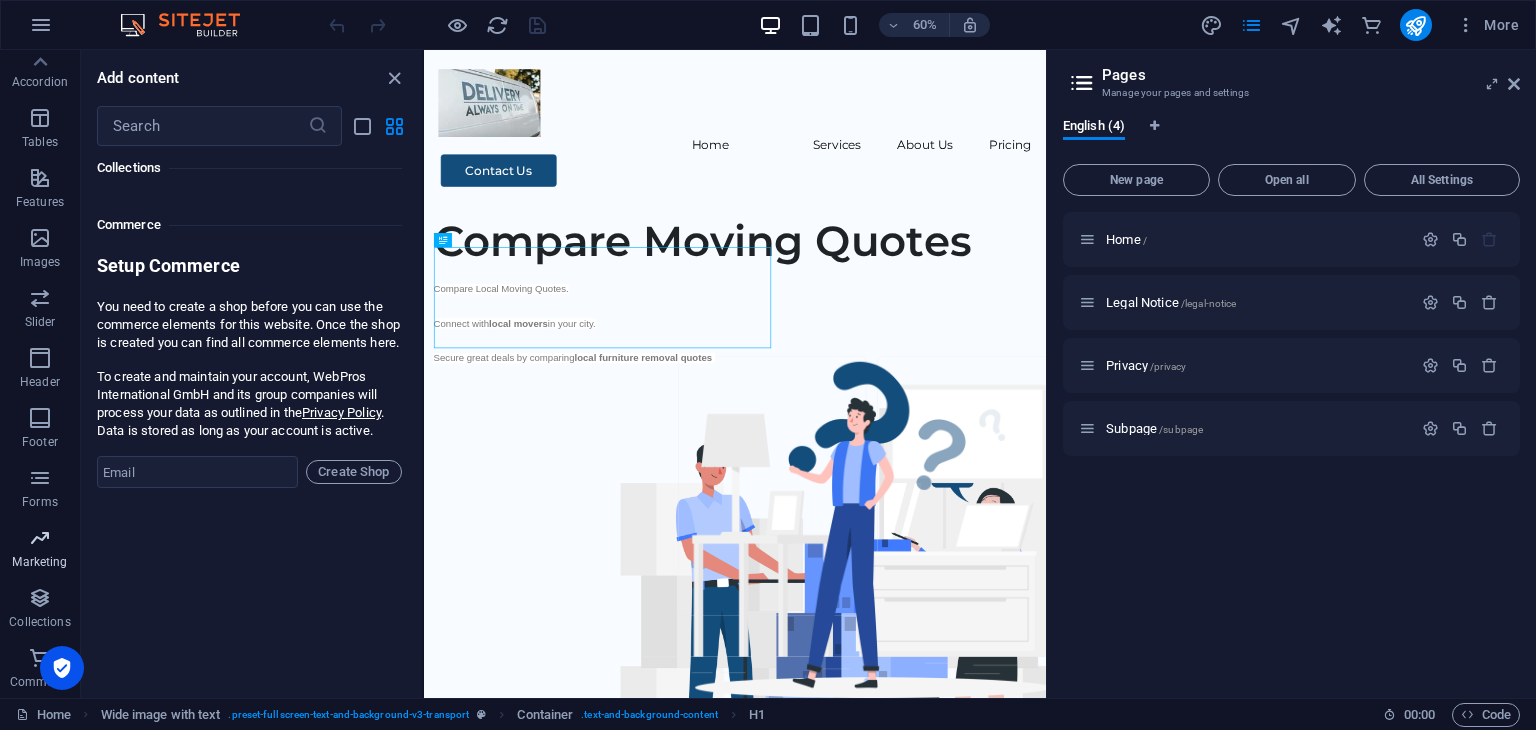 scroll, scrollTop: 19107, scrollLeft: 0, axis: vertical 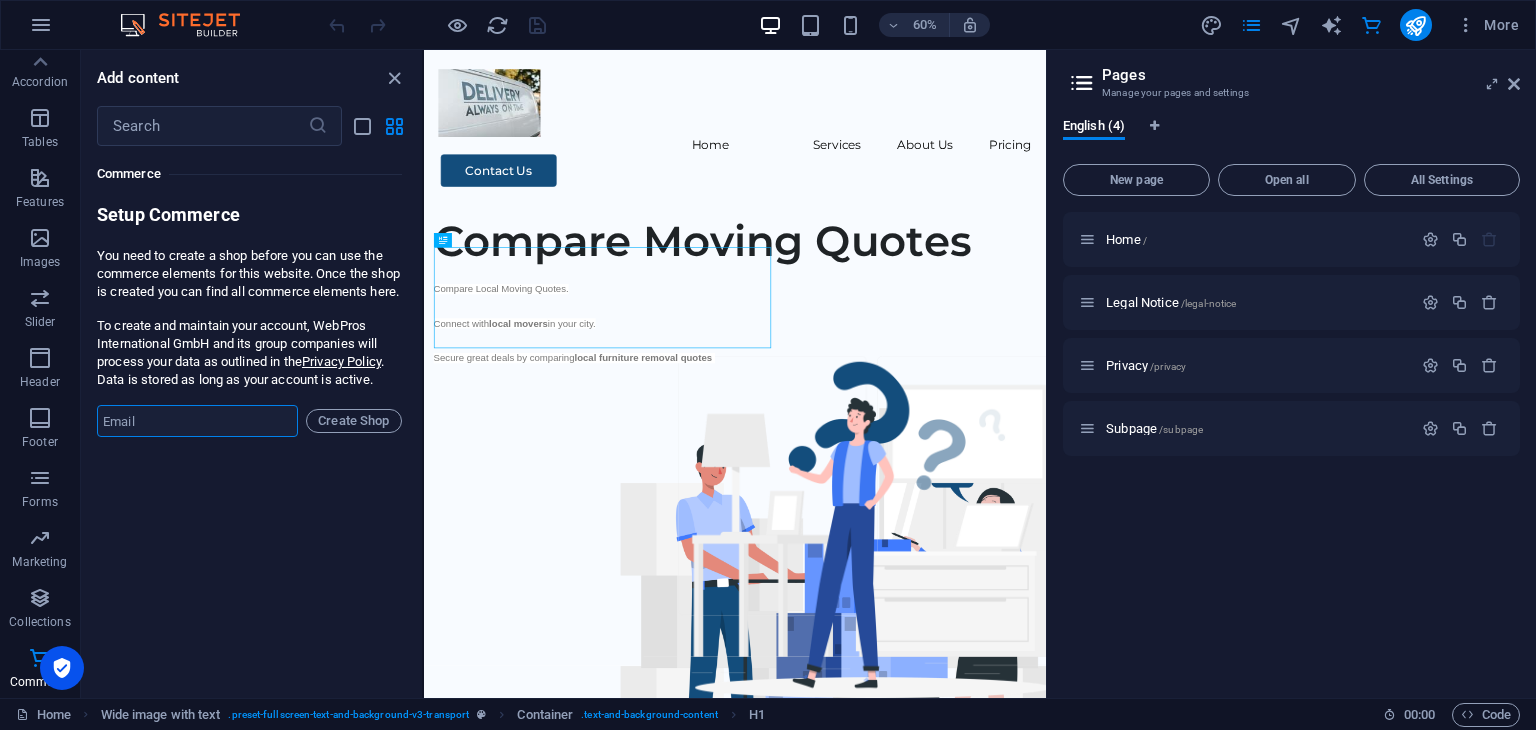 click at bounding box center [197, 421] 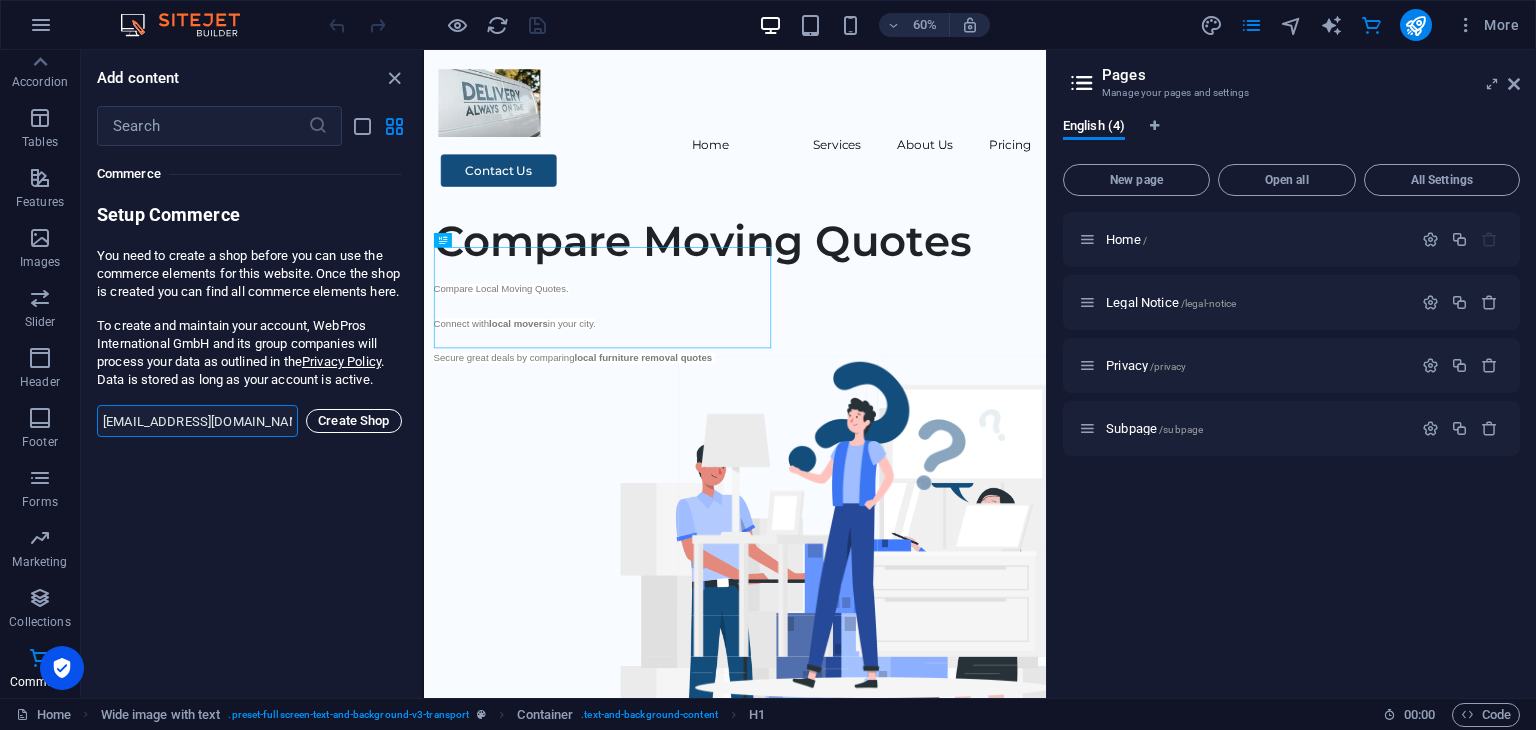 click on "Create Shop" at bounding box center (354, 421) 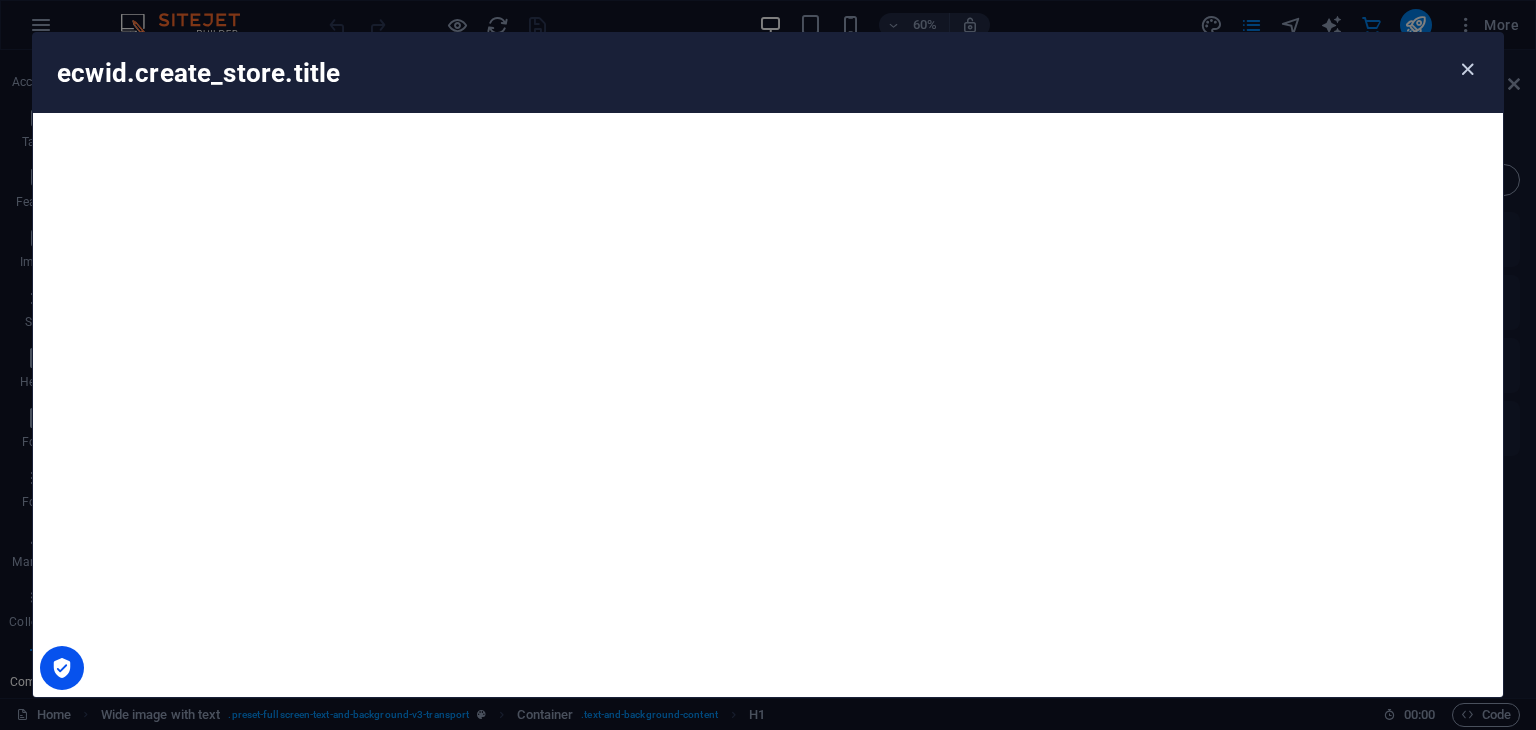 click at bounding box center [1467, 69] 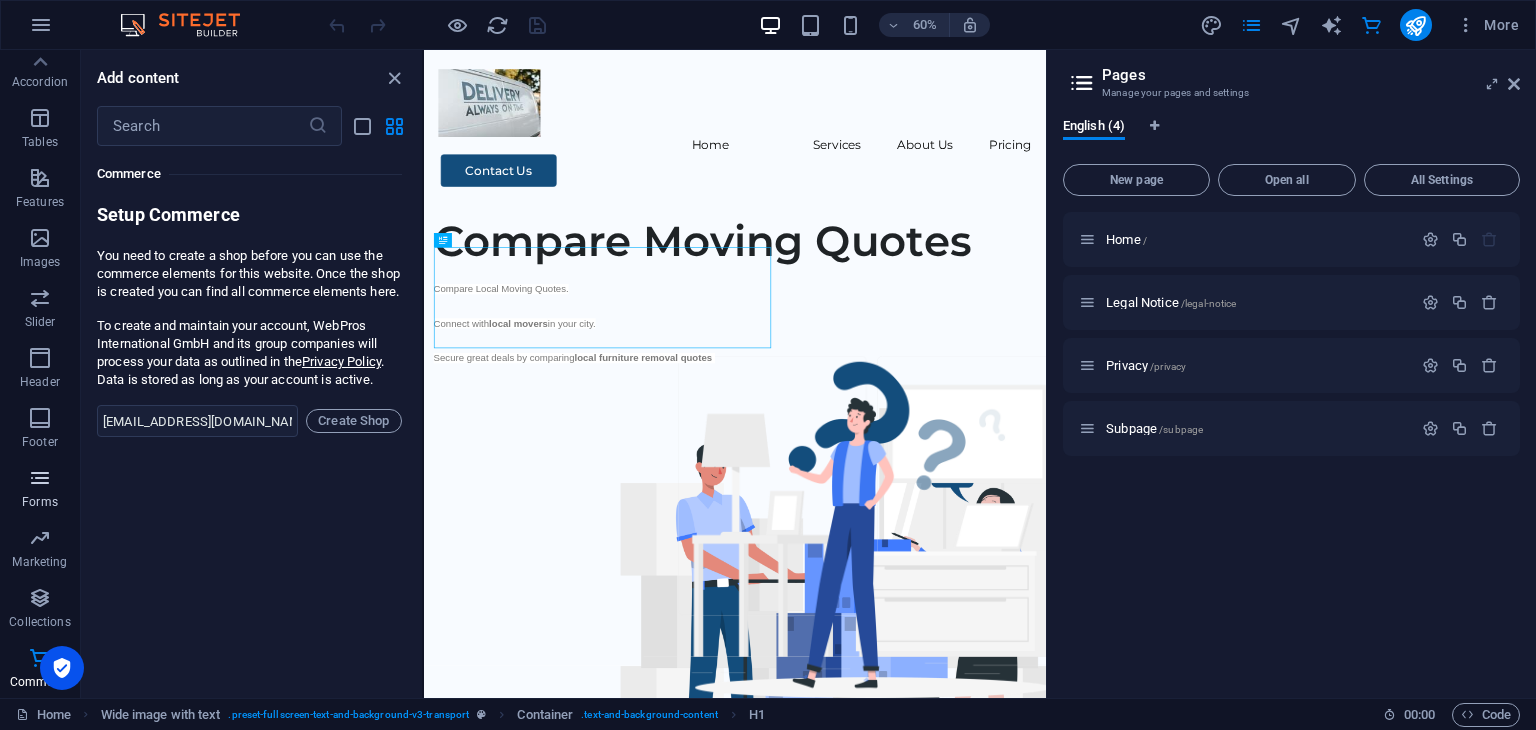 click on "Forms" at bounding box center (40, 488) 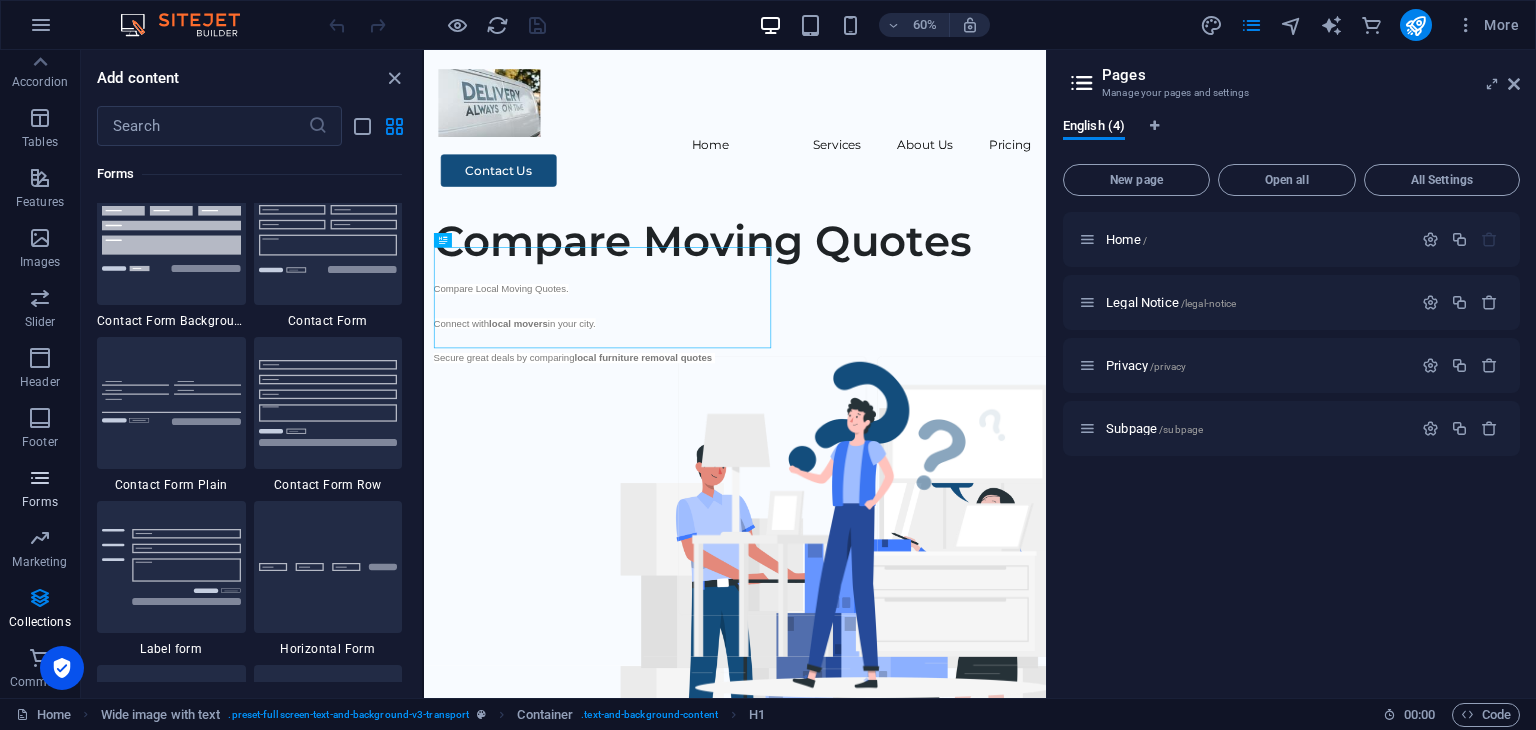 scroll, scrollTop: 14436, scrollLeft: 0, axis: vertical 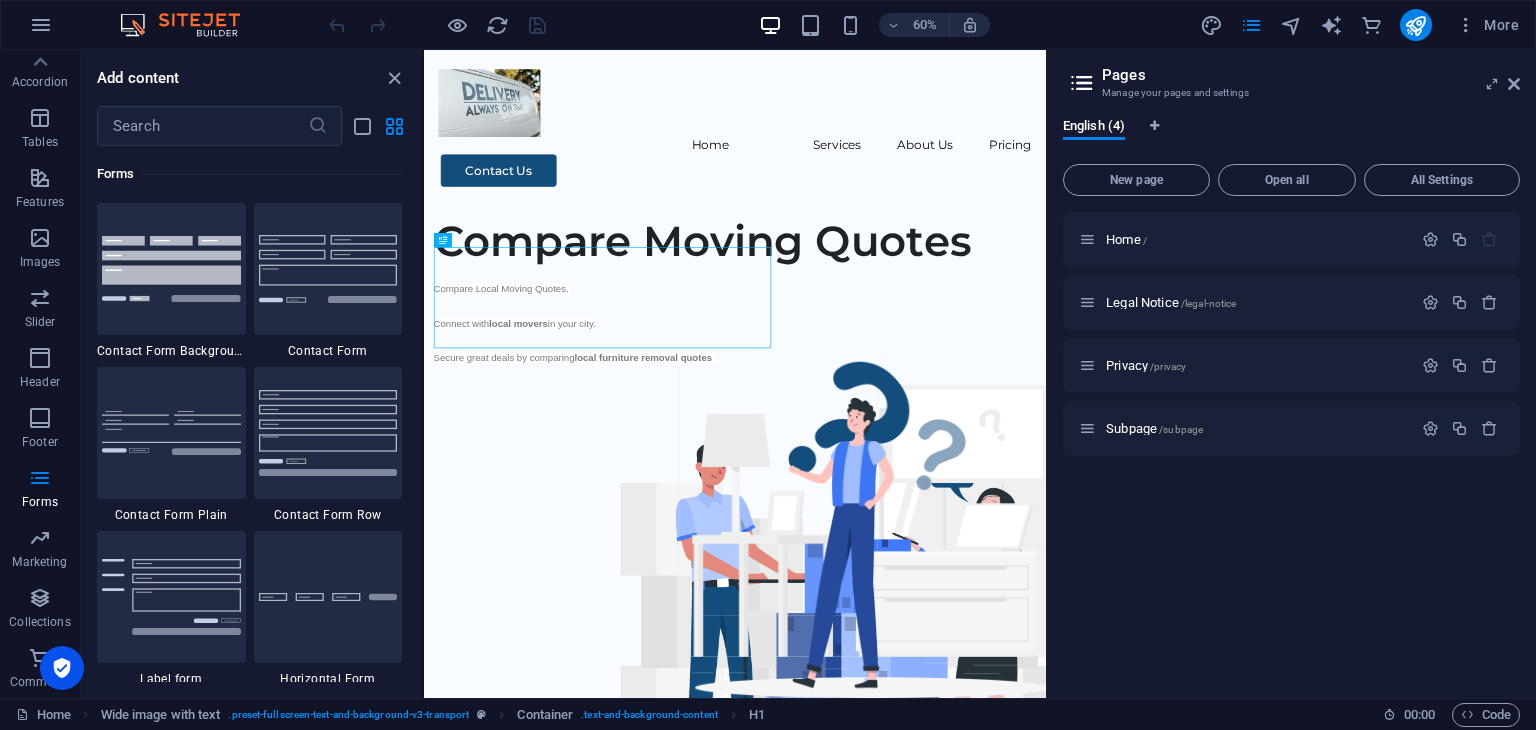 click on "Favorites 1 Star Headline 1 Star Container Elements 1 Star Headline 1 Star Text 1 Star Image 1 Star Container 1 Star Spacer 1 Star Separator 1 Star HTML 1 Star Icon 1 Star Button 1 Star Logo 1 Star SVG 1 Star Image slider 1 Star Slider 1 Star Gallery 1 Star Menu 1 Star Map 1 Star Facebook 1 Star Video 1 Star YouTube 1 Star Vimeo 1 Star Document 1 Star Audio 1 Star Iframe 1 Star Privacy 1 Star Languages Columns 1 Star Container 1 Star 2 columns 1 Star 3 columns 1 Star 4 columns 1 Star 5 columns 1 Star 6 columns 1 Star 40-60 1 Star 20-80 1 Star 80-20 1 Star 30-70 1 Star 70-30 1 Star Unequal Columns 1 Star 25-25-50 1 Star 25-50-25 1 Star 50-25-25 1 Star 20-60-20 1 Star [PHONE_NUMBER] 1 Star [PHONE_NUMBER] 1 Star Grid 2-1 1 Star Grid 1-2 1 Star Grid 3-1 1 Star Grid 1-3 1 Star Grid 4-1 1 Star Grid 1-4 1 Star Grid 1-2-1 1 Star Grid 1-1-2 1 Star Grid 2h-2v 1 Star Grid 2v-2h 1 Star Grid 2-1-2 1 Star Grid 3-4 Content 1 Star Text in columns 1 Star Text 1 Star Text with separator 1 Star Image with text box 1 Star 1 Star Boxes" at bounding box center [251, 414] 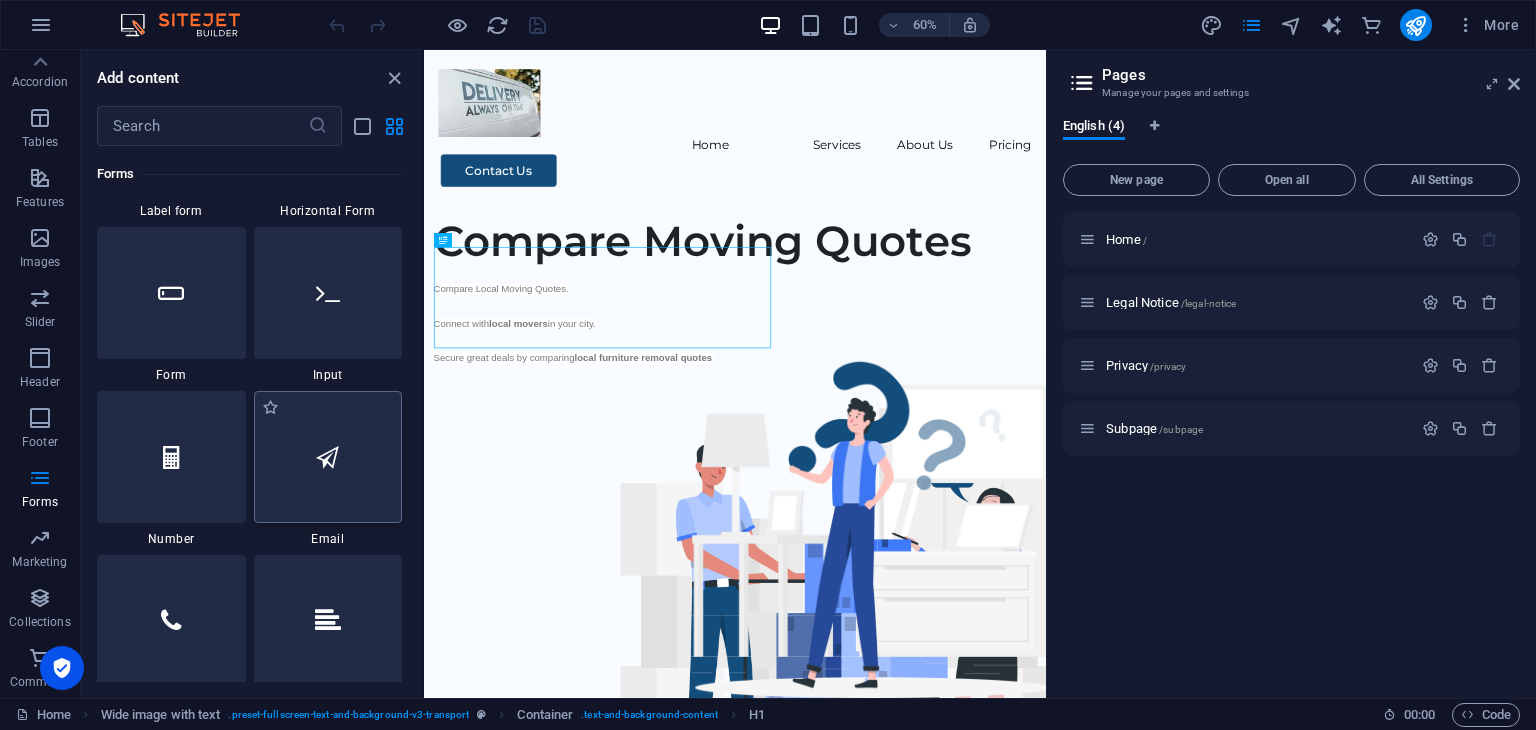 click at bounding box center [328, 457] 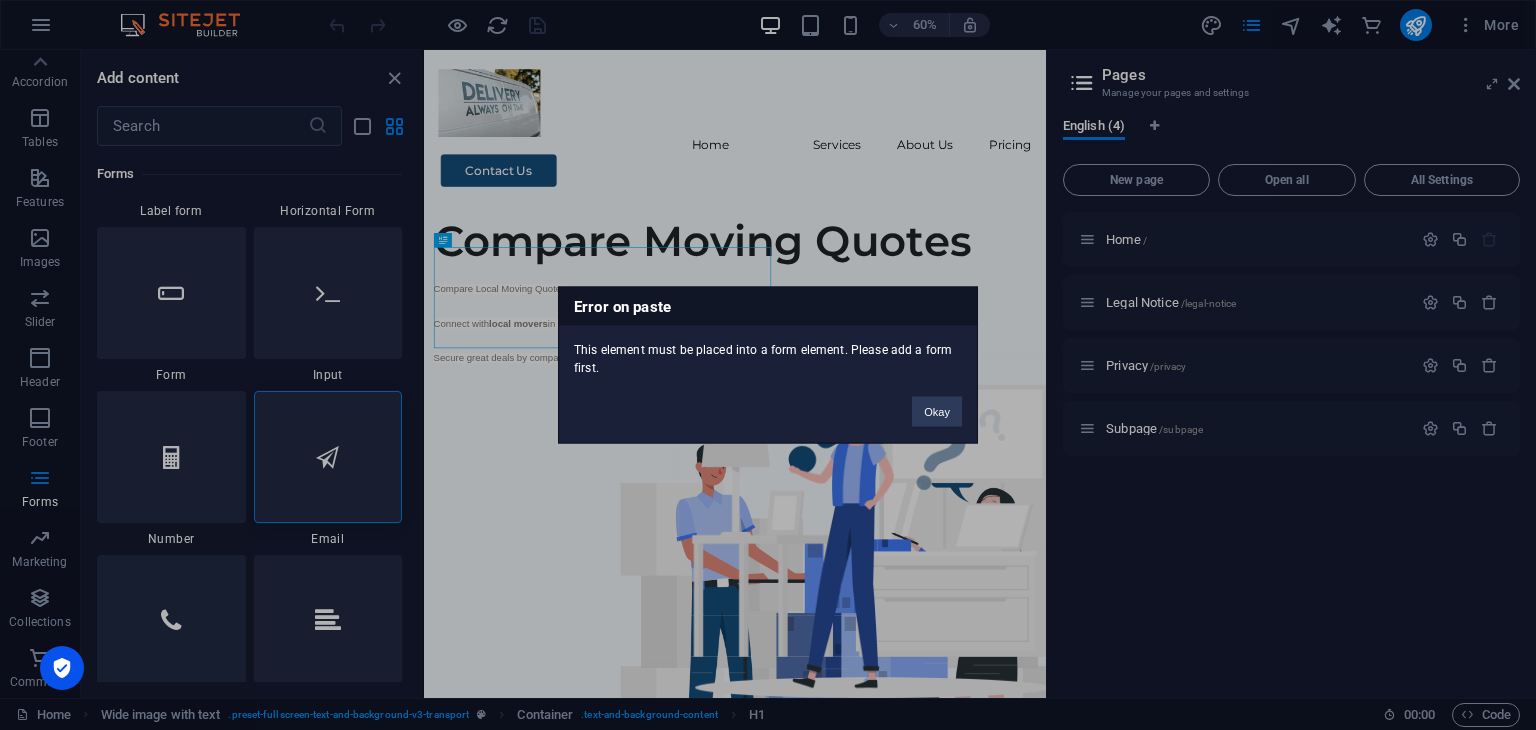 click on "Error on paste This element must be placed into a form element. Please add a form first. Okay" at bounding box center [768, 365] 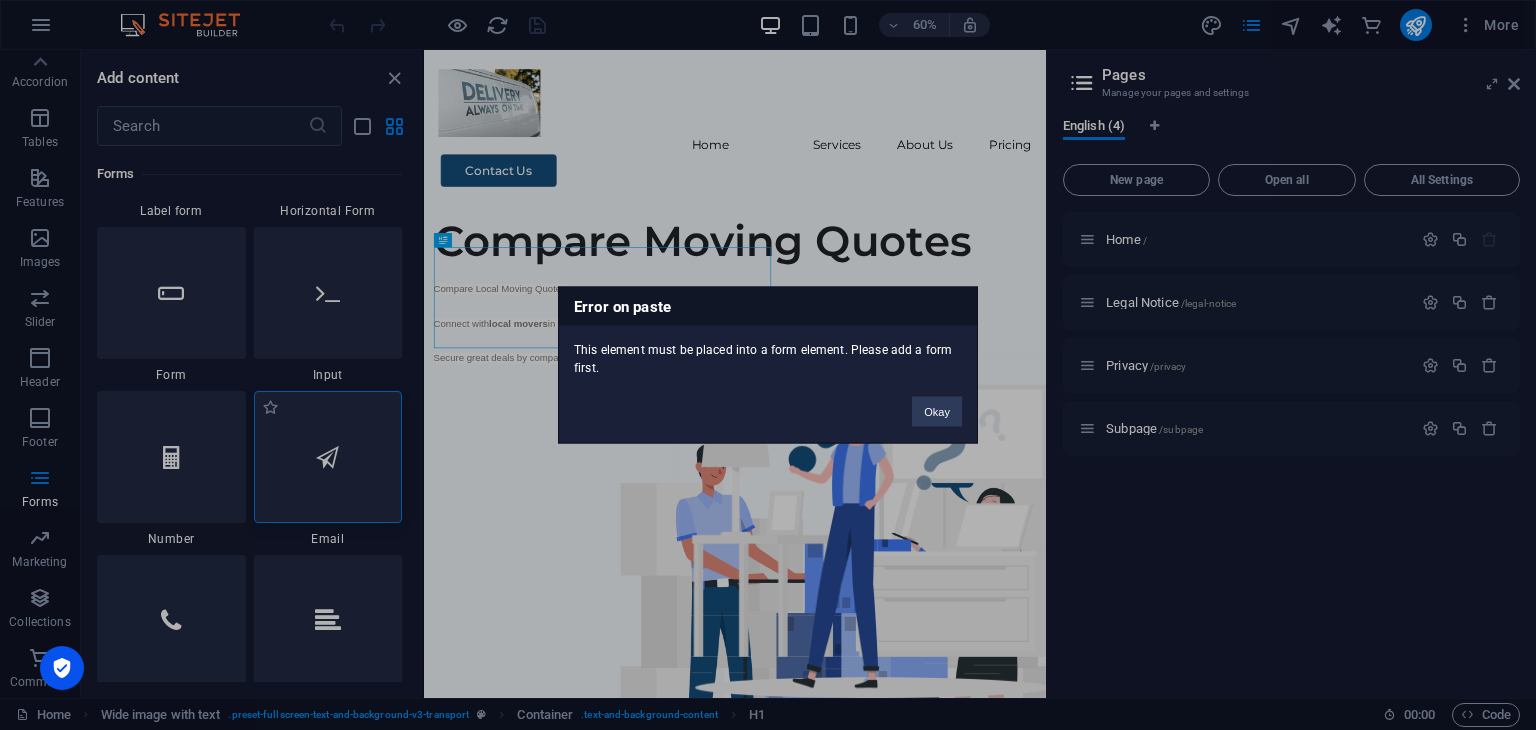 click at bounding box center (328, 457) 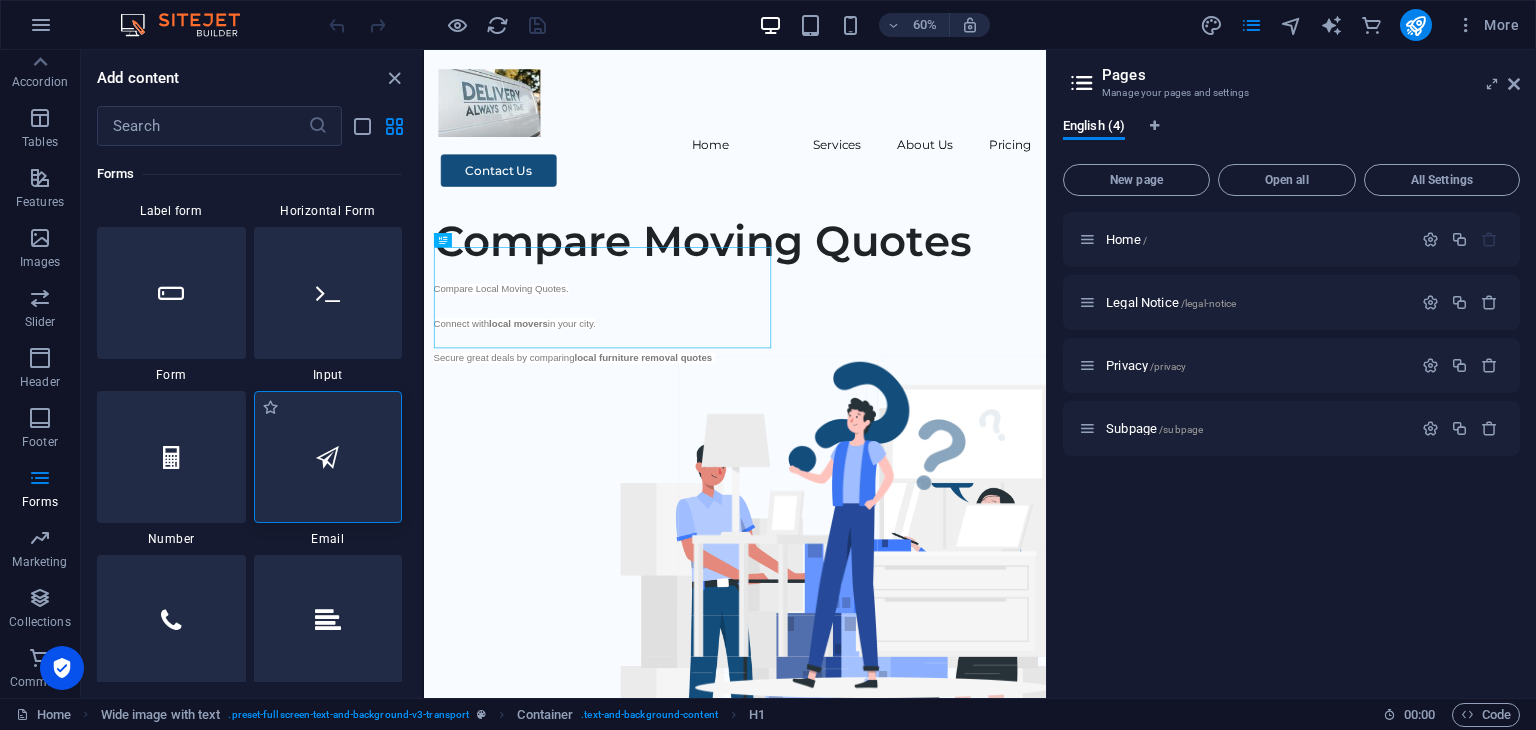 click at bounding box center (328, 457) 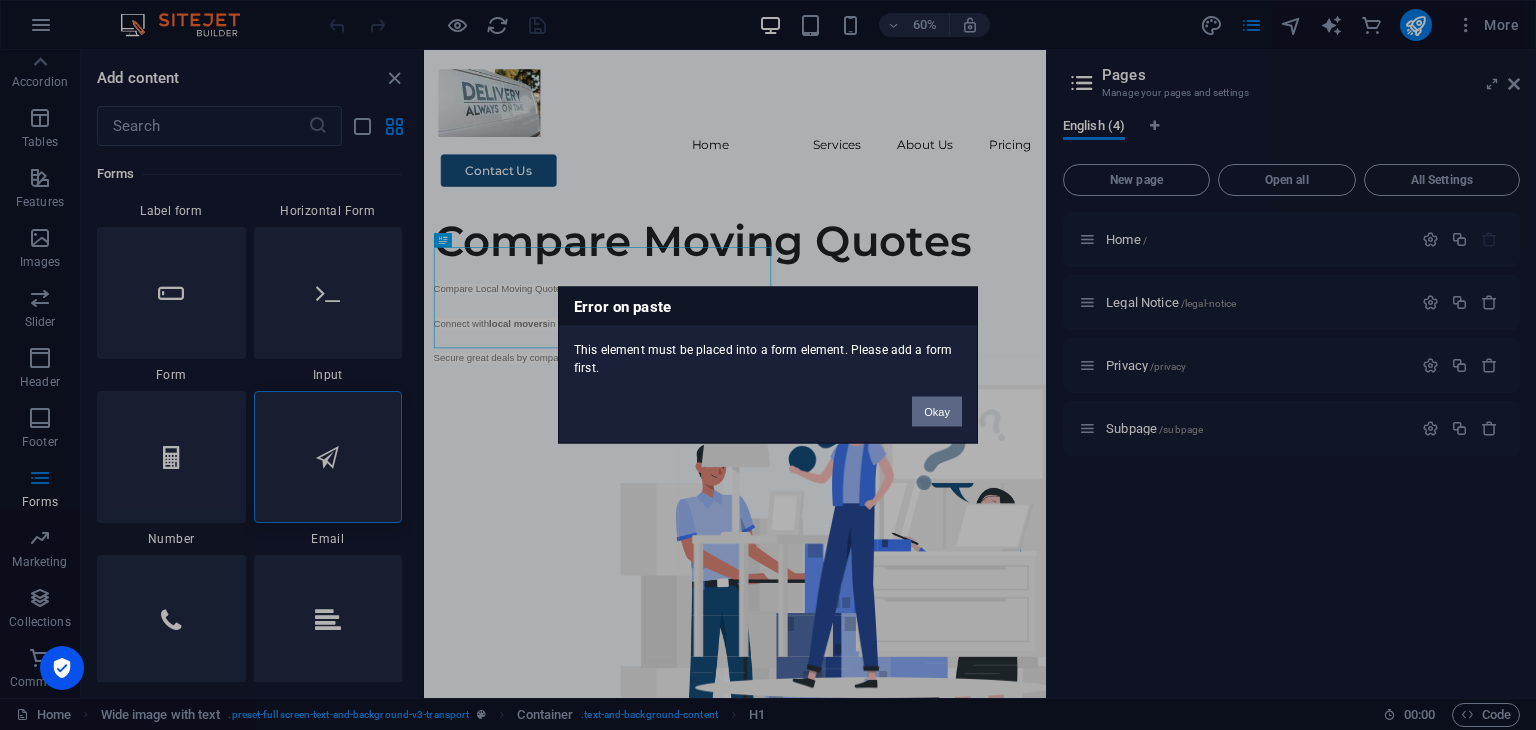 click on "Okay" at bounding box center [937, 412] 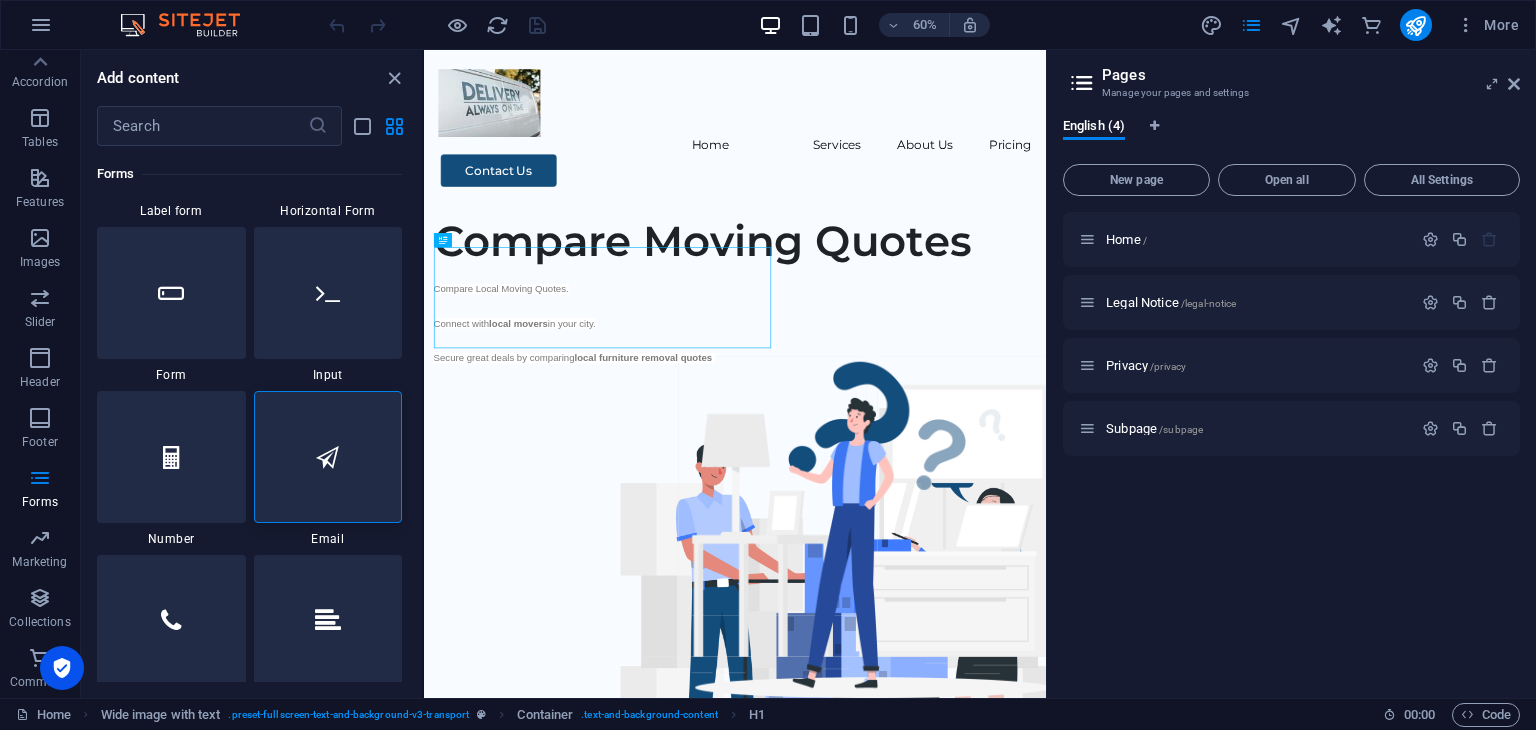 click at bounding box center (1049, 374) 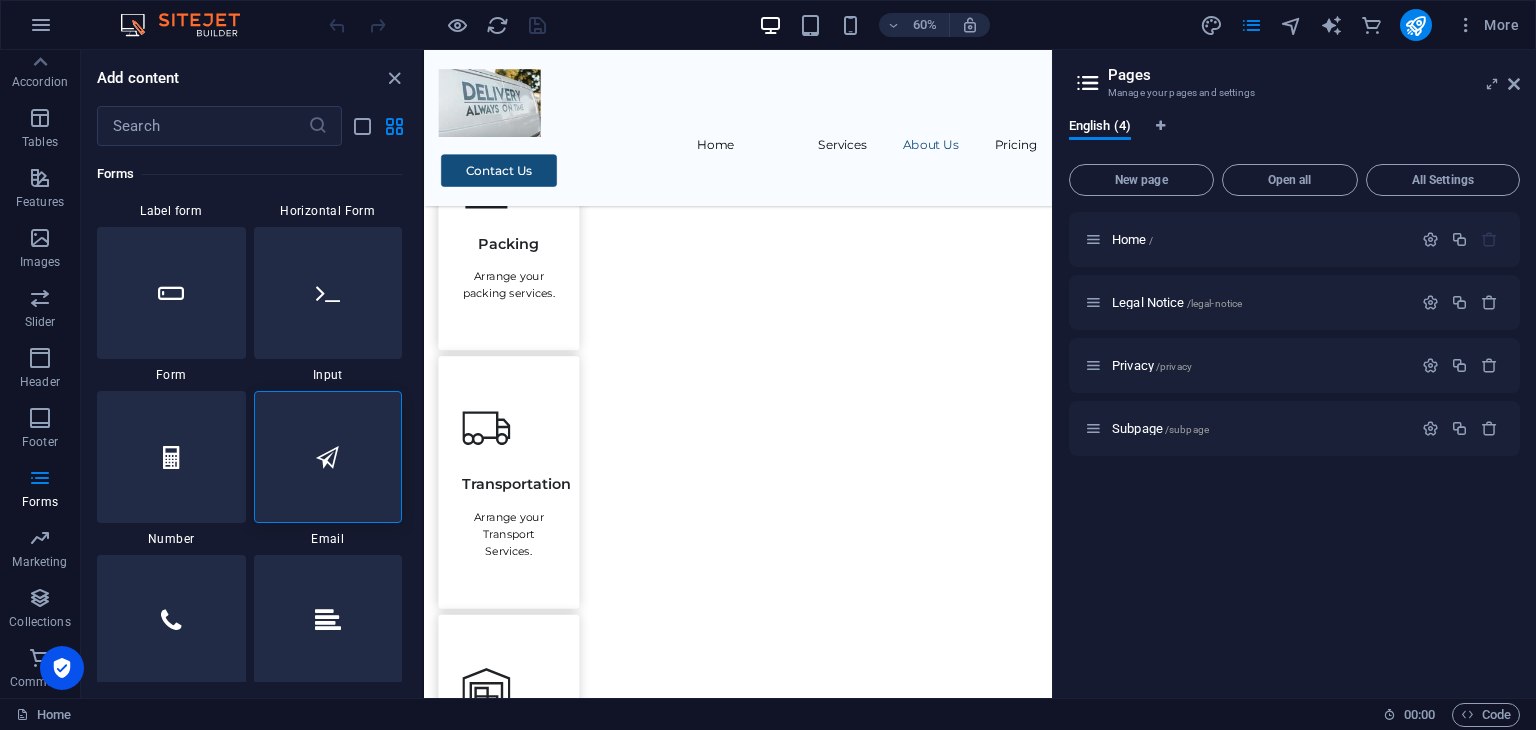 scroll, scrollTop: 2686, scrollLeft: 0, axis: vertical 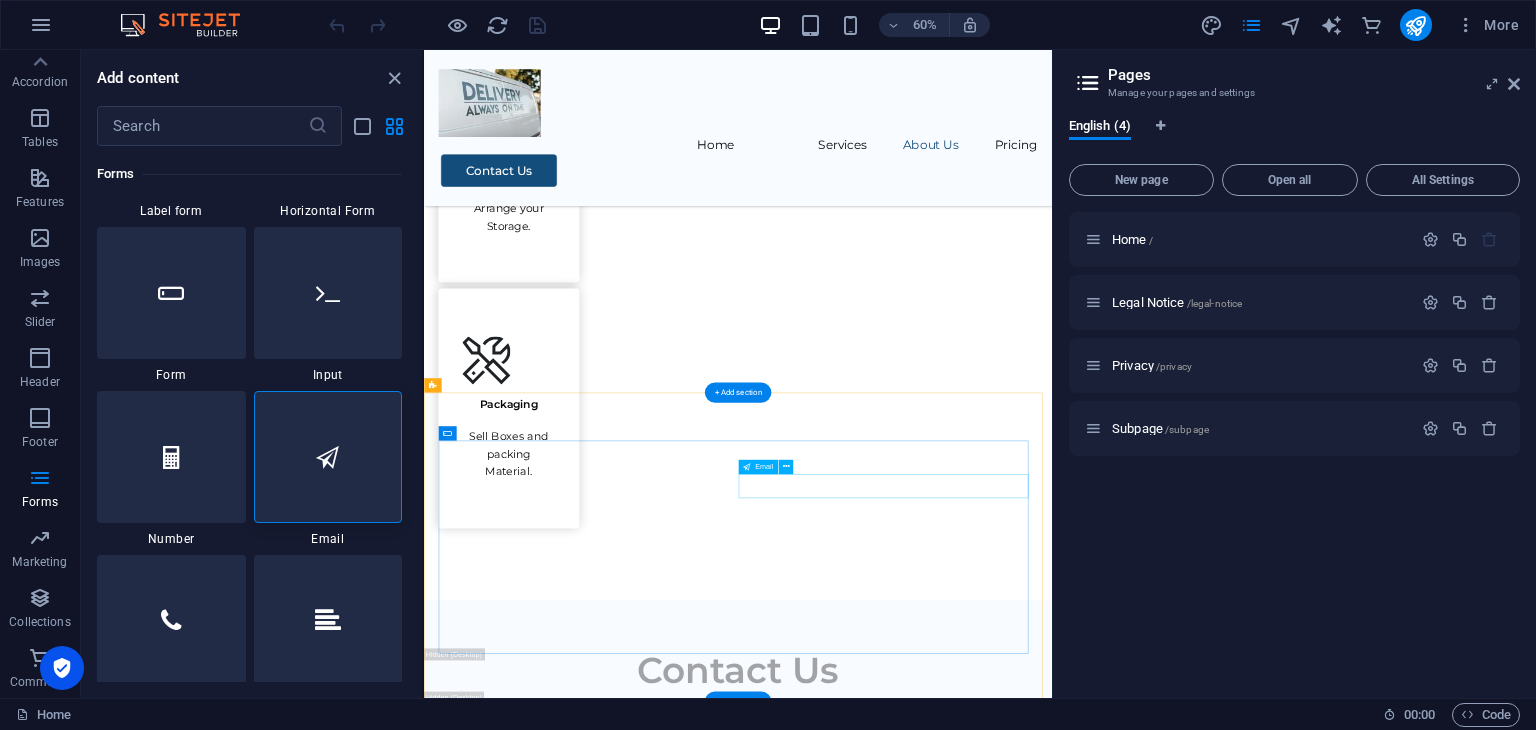 click at bounding box center (1200, 1999) 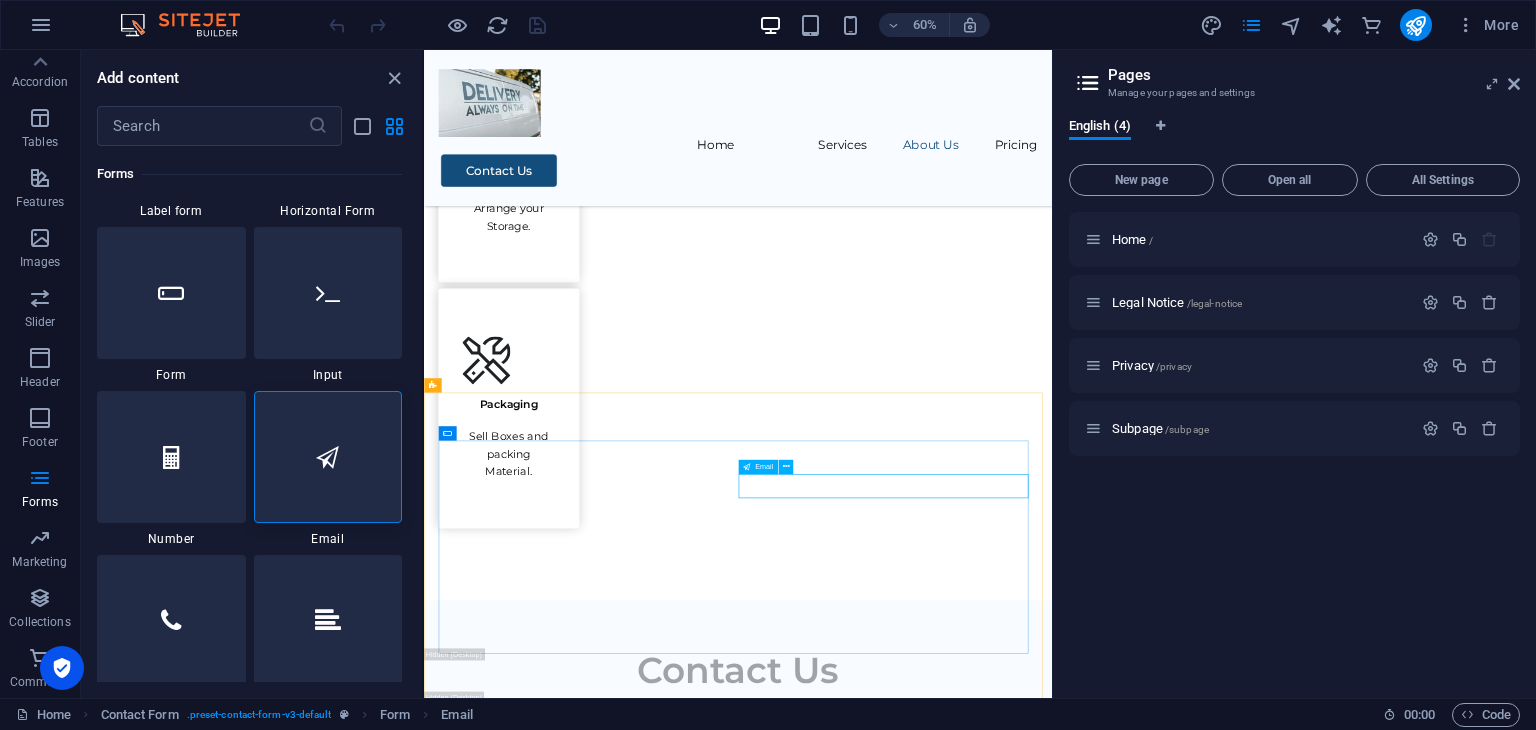click on "Email" at bounding box center (764, 466) 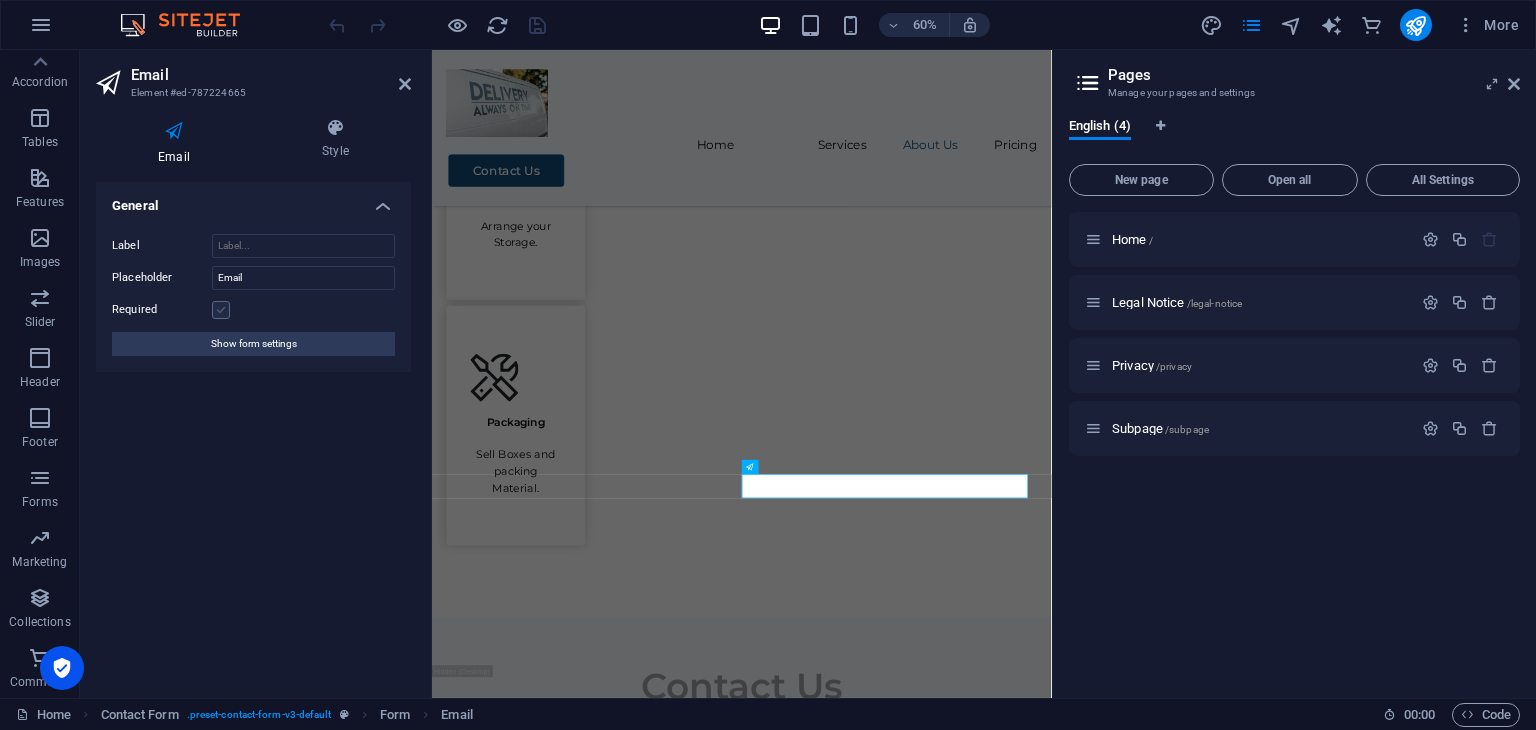 click at bounding box center (221, 310) 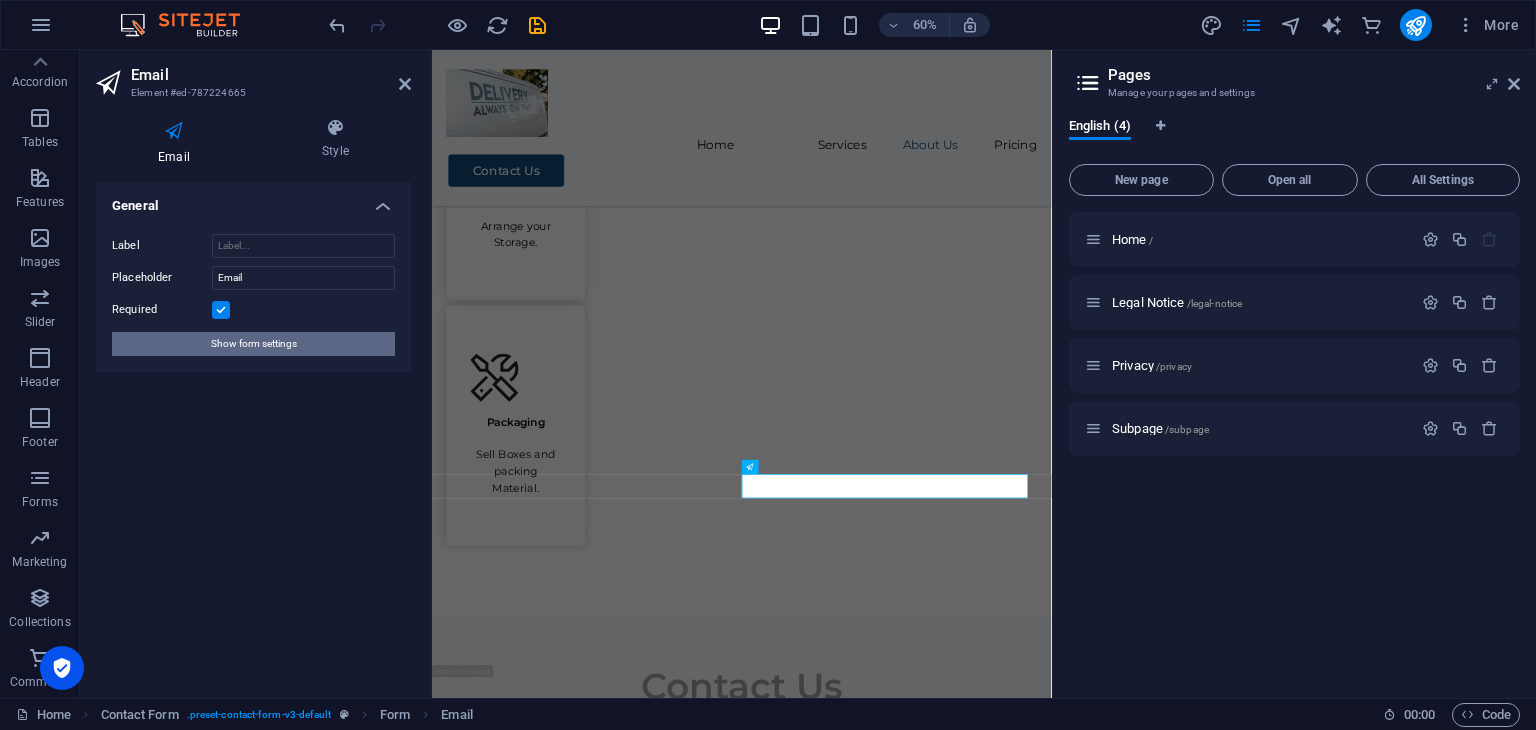click on "Show form settings" at bounding box center [254, 344] 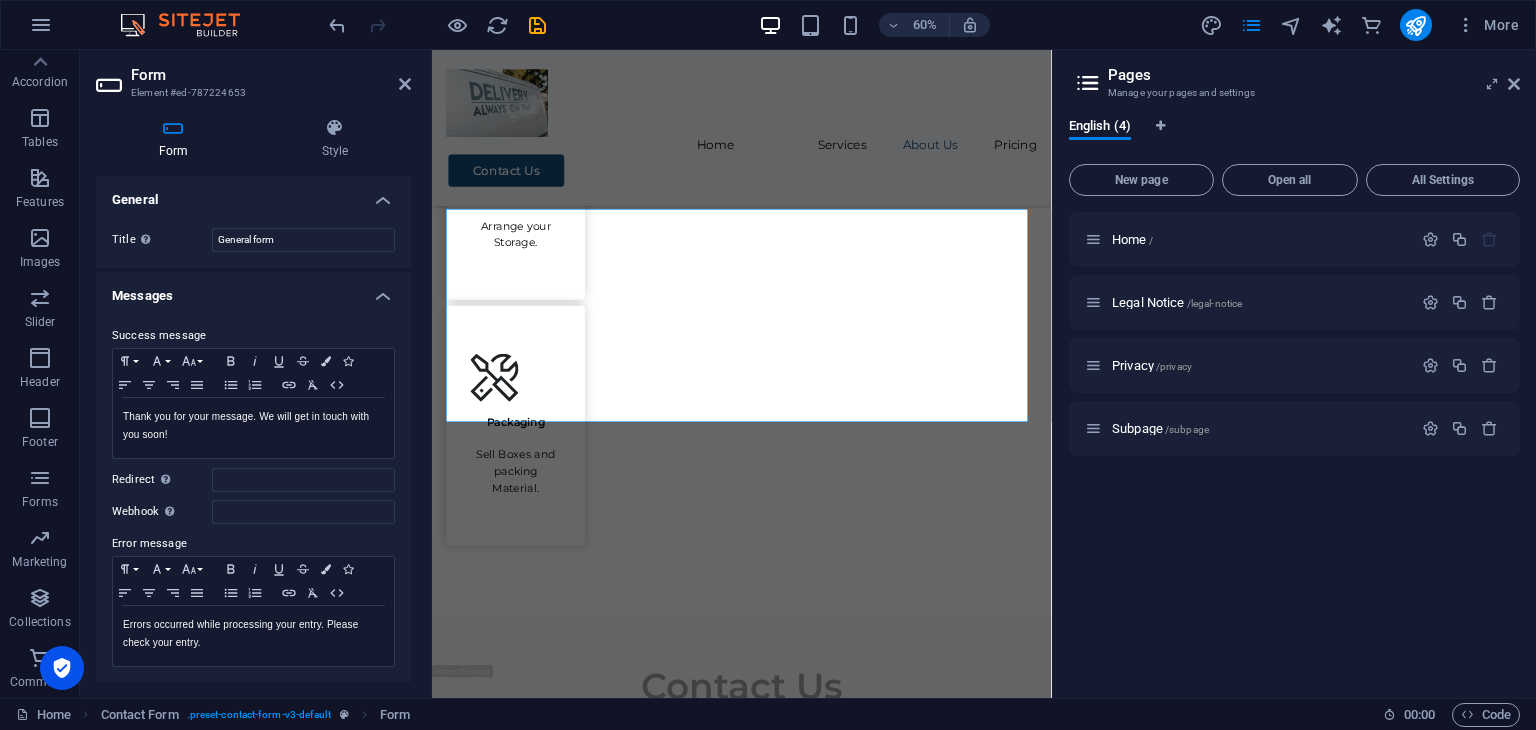 scroll, scrollTop: 3072, scrollLeft: 0, axis: vertical 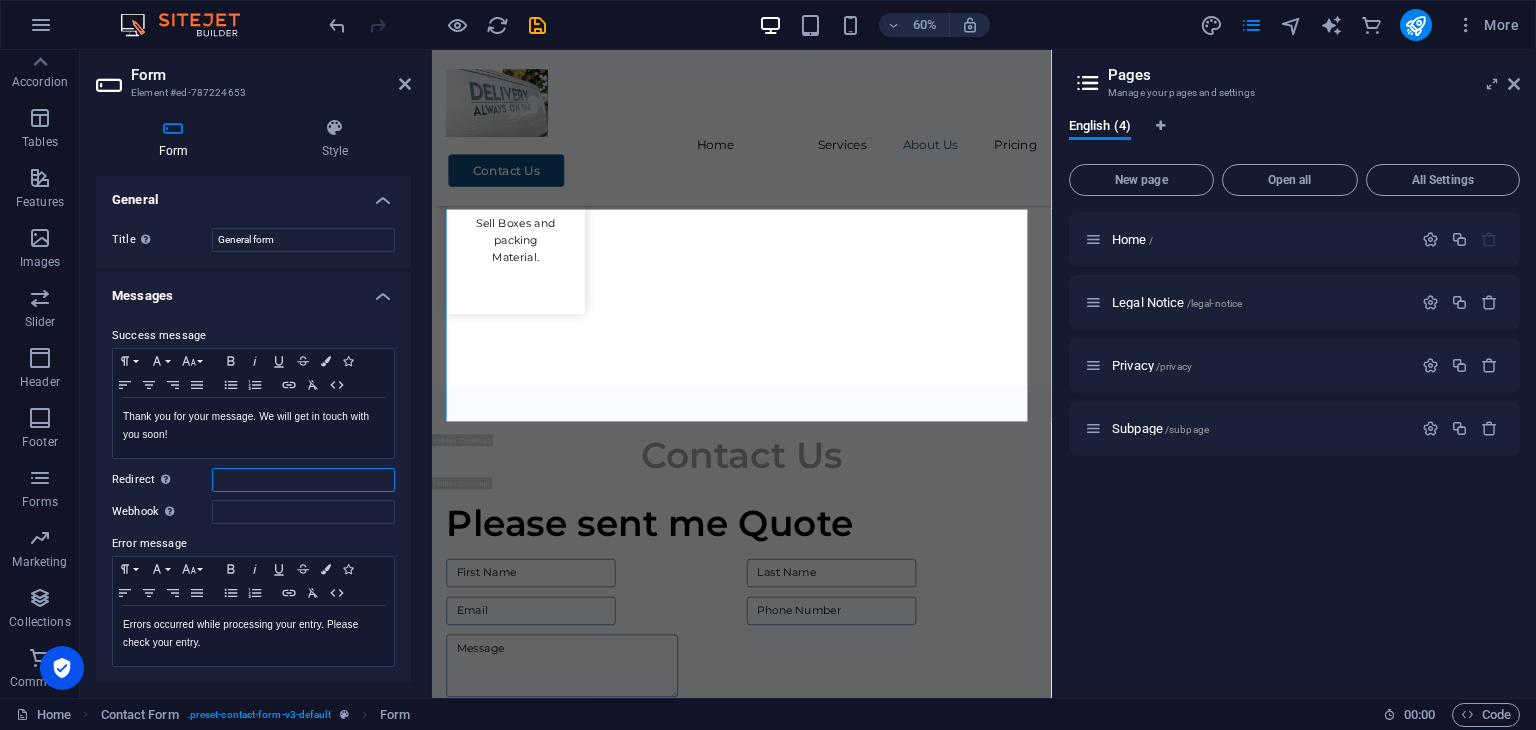 click on "Redirect Define a redirect target upon successful form submission; for example, a success page." at bounding box center [303, 480] 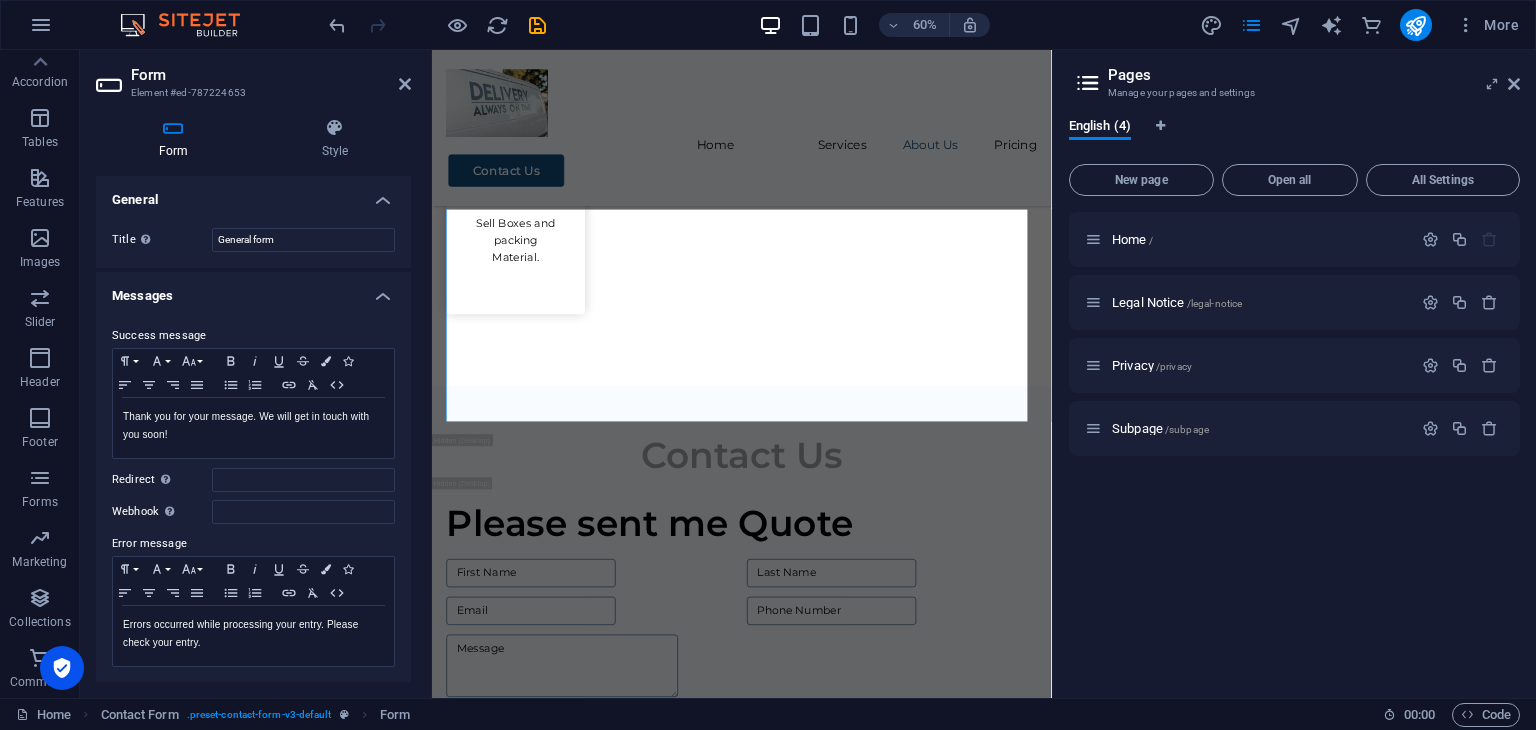 click on "Form Style General Title Define a name for the form. General form Messages Success message Paragraph Format Normal Heading 1 Heading 2 Heading 3 Heading 4 Heading 5 Heading 6 Code Font Family Arial Georgia Impact Tahoma Times New Roman Verdana Font Size 8 9 10 11 12 14 18 24 30 36 48 60 72 96 Bold Italic Underline Strikethrough Colors Icons Align Left Align Center Align Right Align Justify Unordered List Ordered List Insert Link Clear Formatting HTML Thank you for your message. We will get in touch with you soon! Shown after form was submitted successfully... Redirect Define a redirect target upon successful form submission; for example, a success page. Webhook A webhook is a push notification from this form to another server. Every time someone submits this form, the data will be pushed to your server.  Error message Paragraph Format Normal Heading 1 Heading 2 Heading 3 Heading 4 Heading 5 Heading 6 Code Font Family Arial Georgia Impact Tahoma Times New Roman Verdana Font Size 8 9 10 11 12 14 18 24 30 36 48" at bounding box center (253, 400) 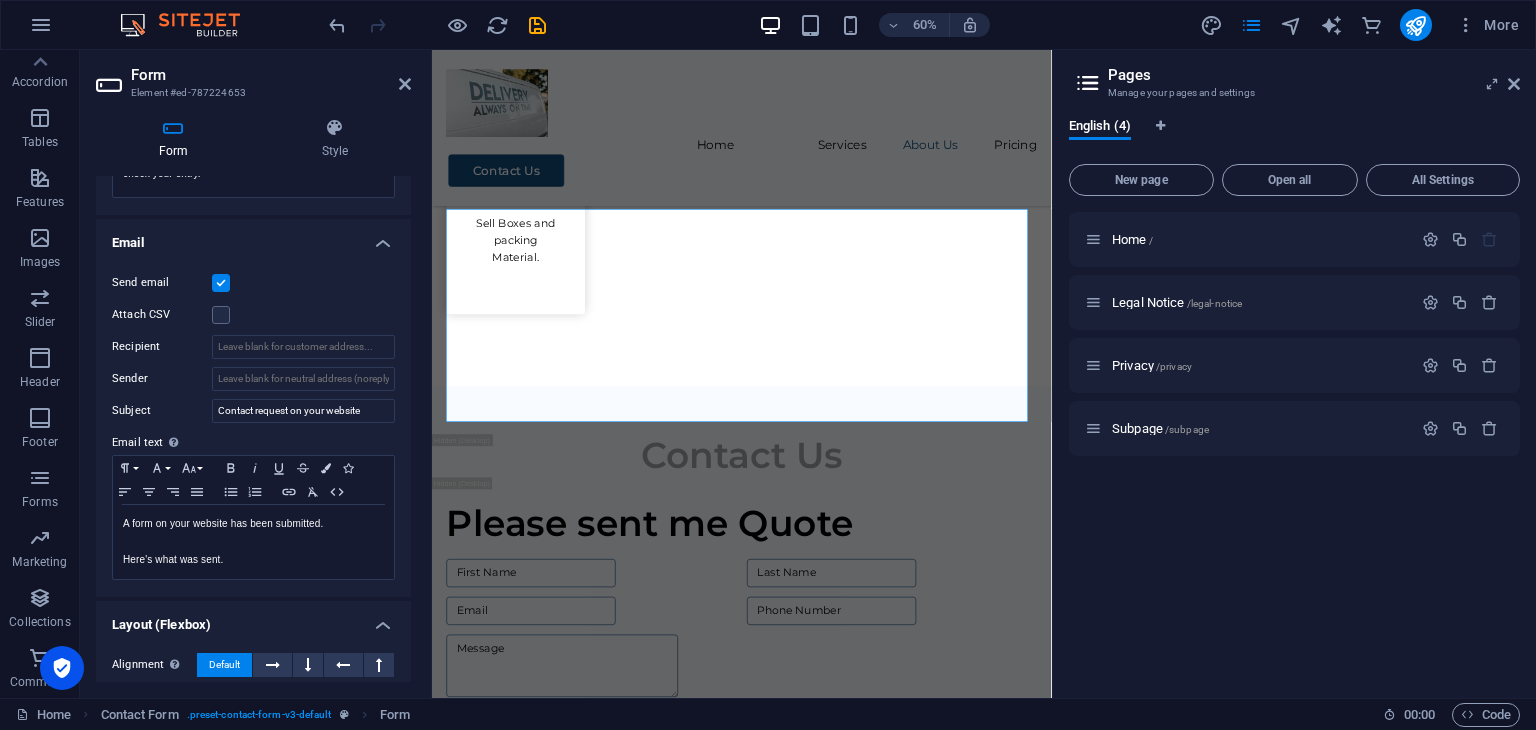 scroll, scrollTop: 478, scrollLeft: 0, axis: vertical 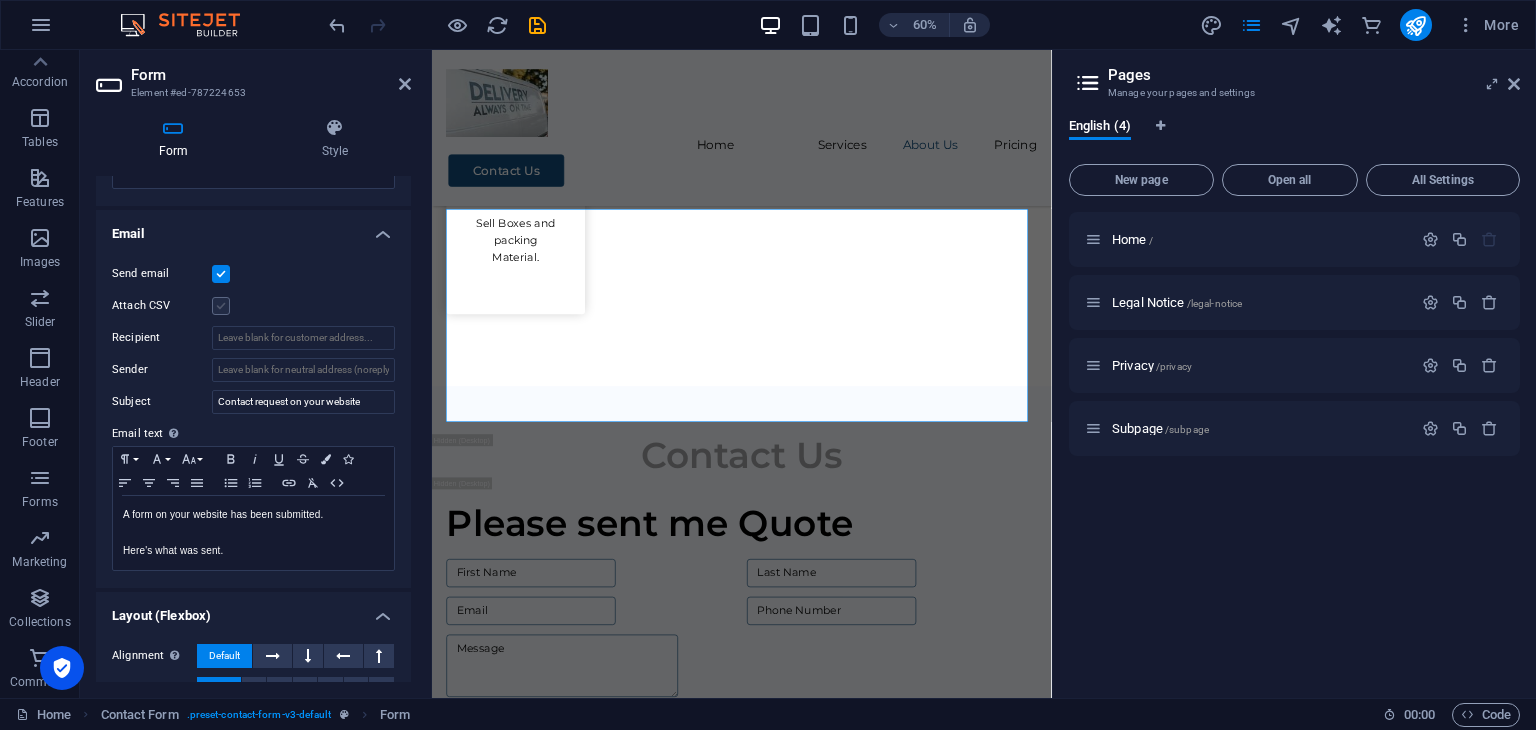 click at bounding box center (221, 306) 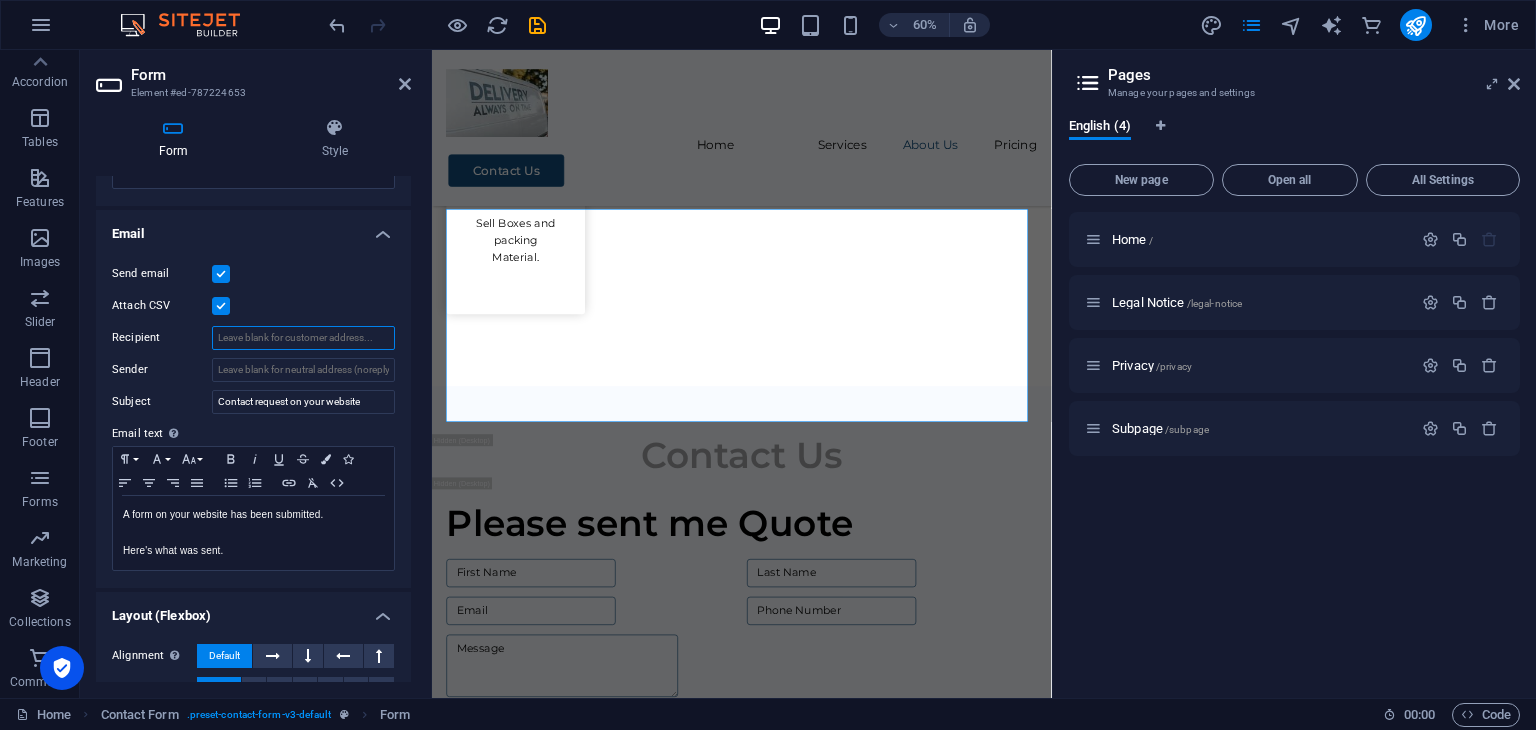 click on "Recipient" at bounding box center (303, 338) 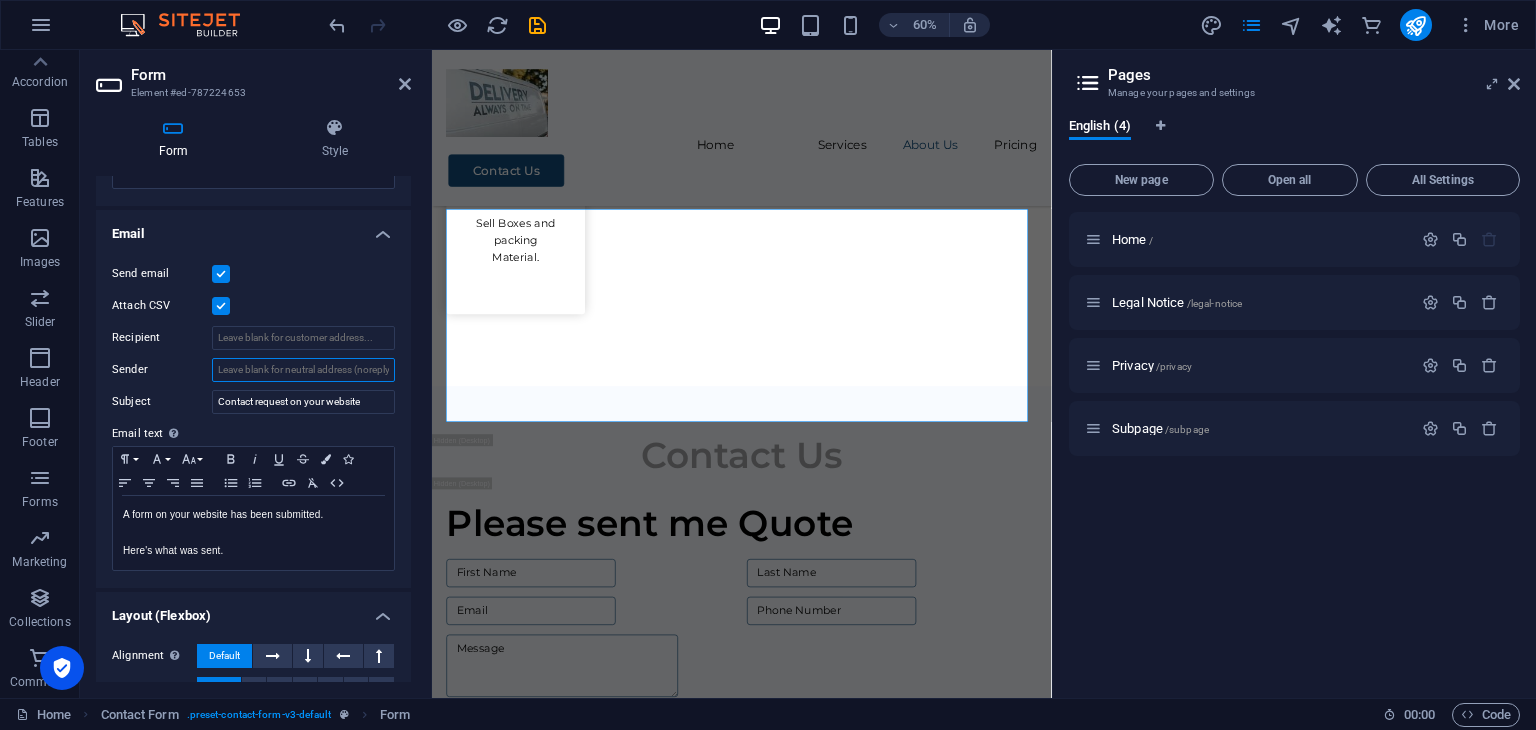 click on "Sender" at bounding box center [303, 370] 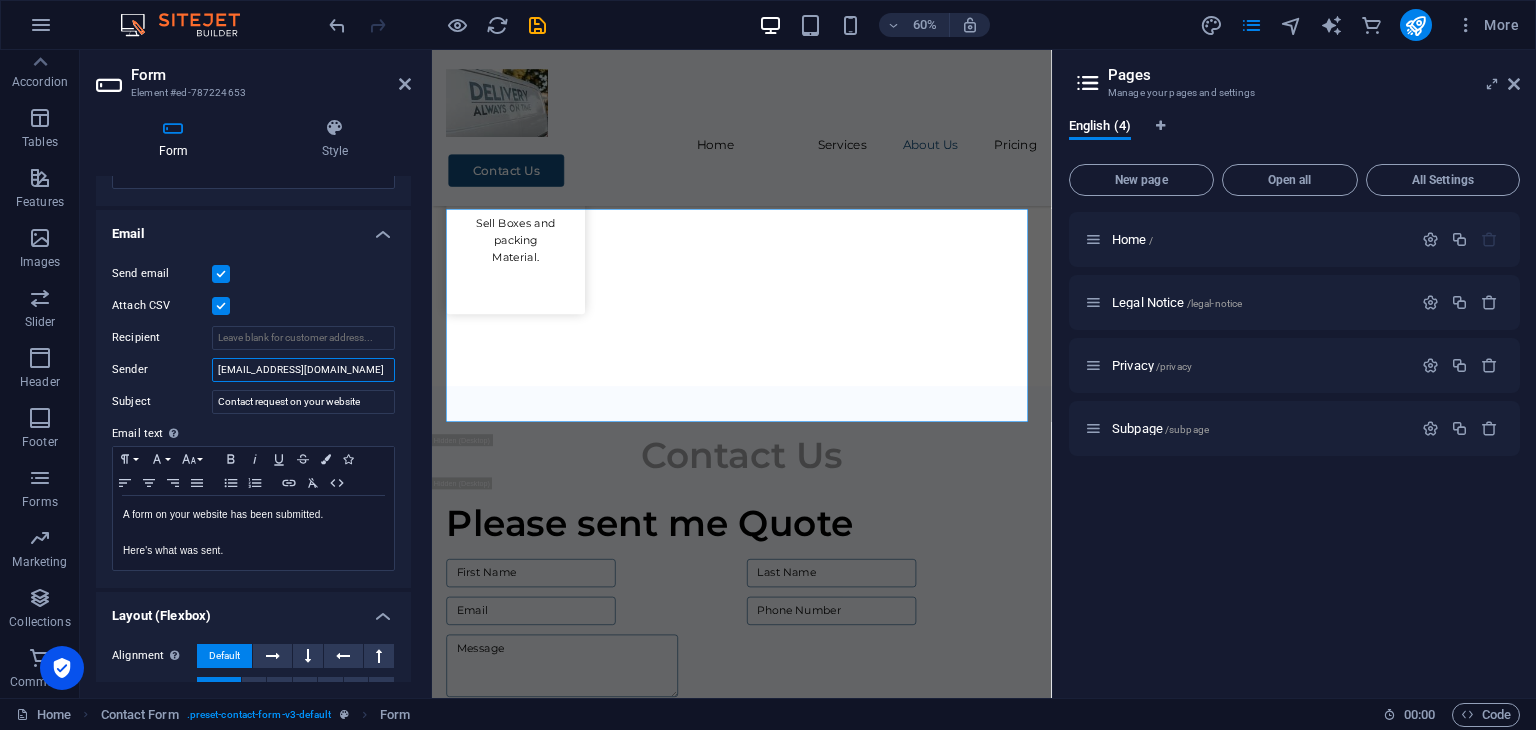 click on "[EMAIL_ADDRESS][DOMAIN_NAME]" at bounding box center (303, 370) 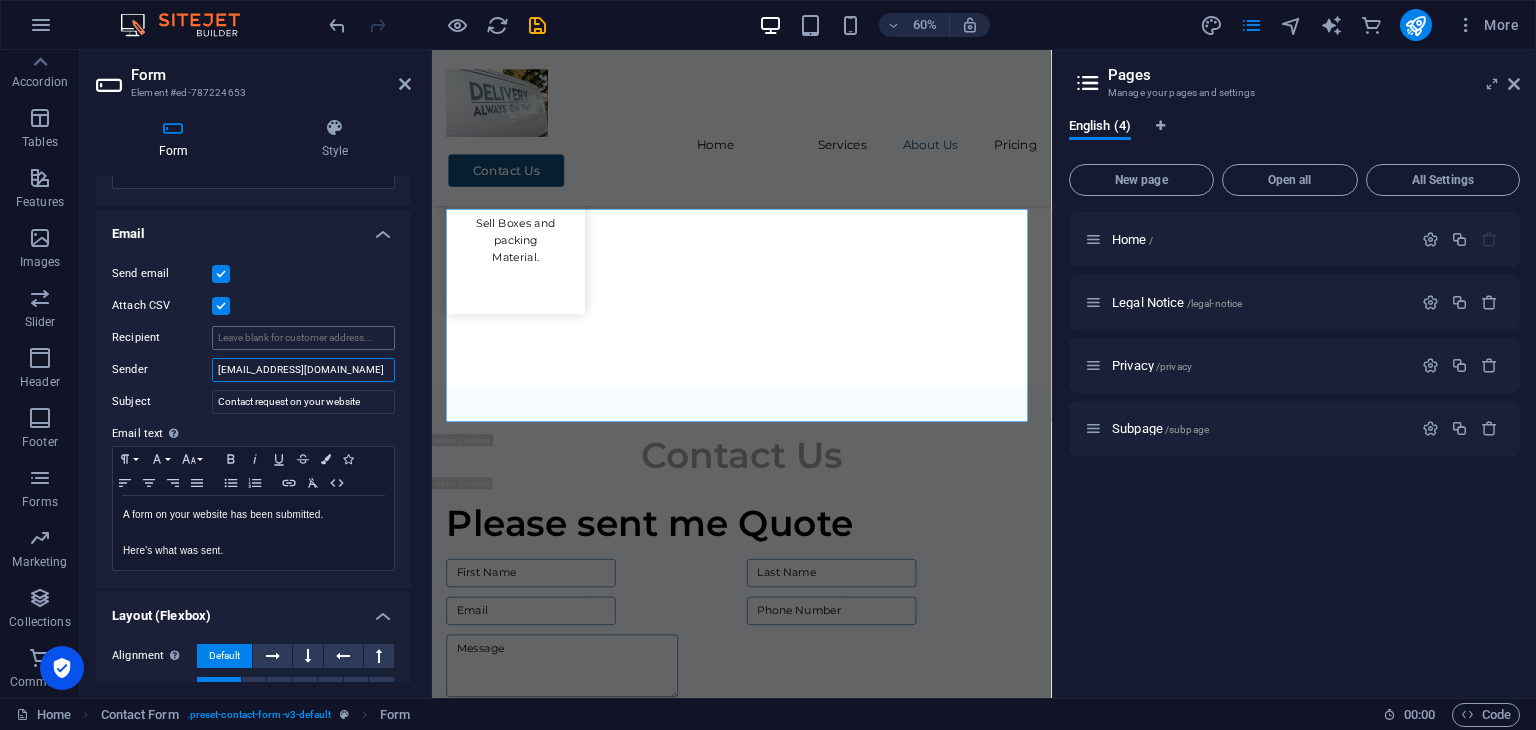 type on "info@movingsoon.co.za" 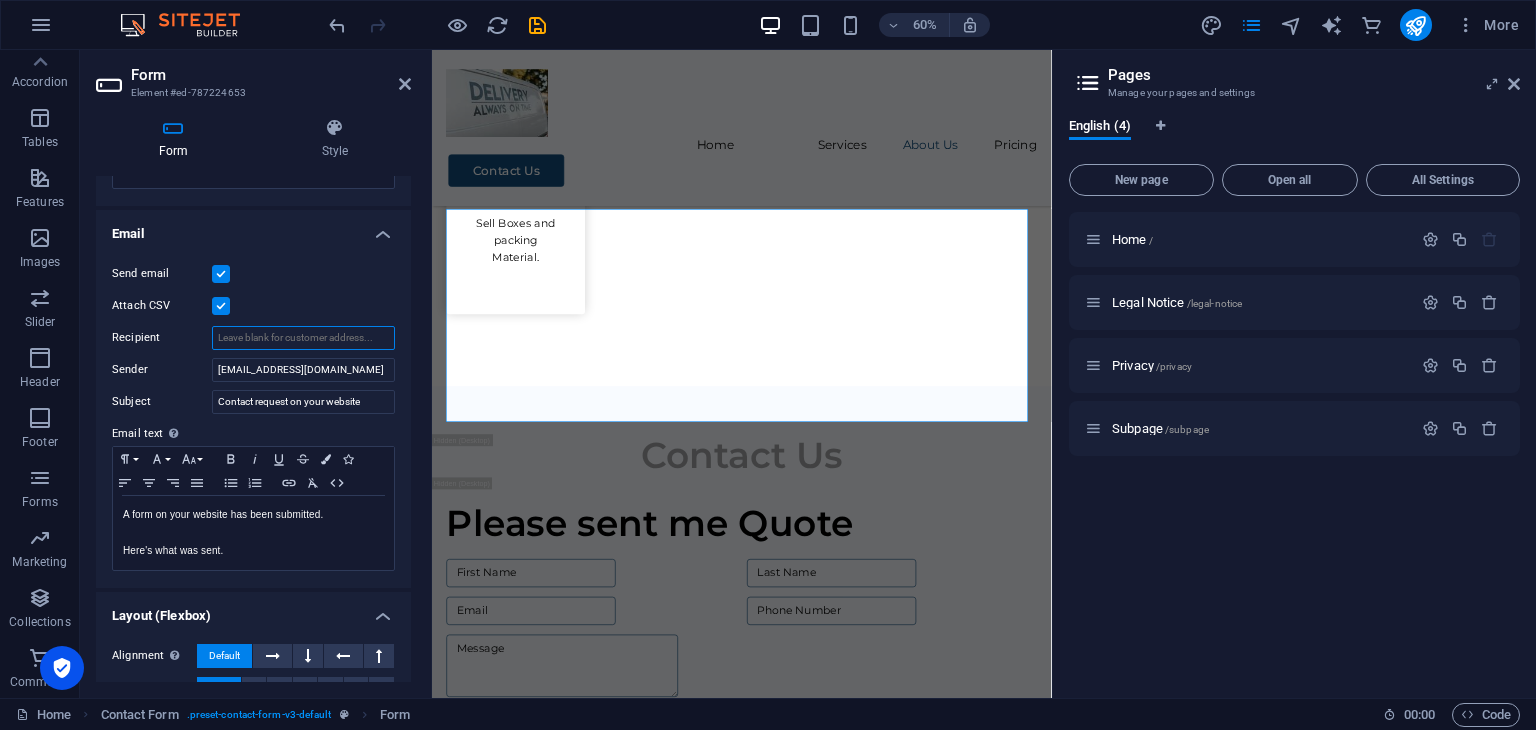 click on "Recipient" at bounding box center [303, 338] 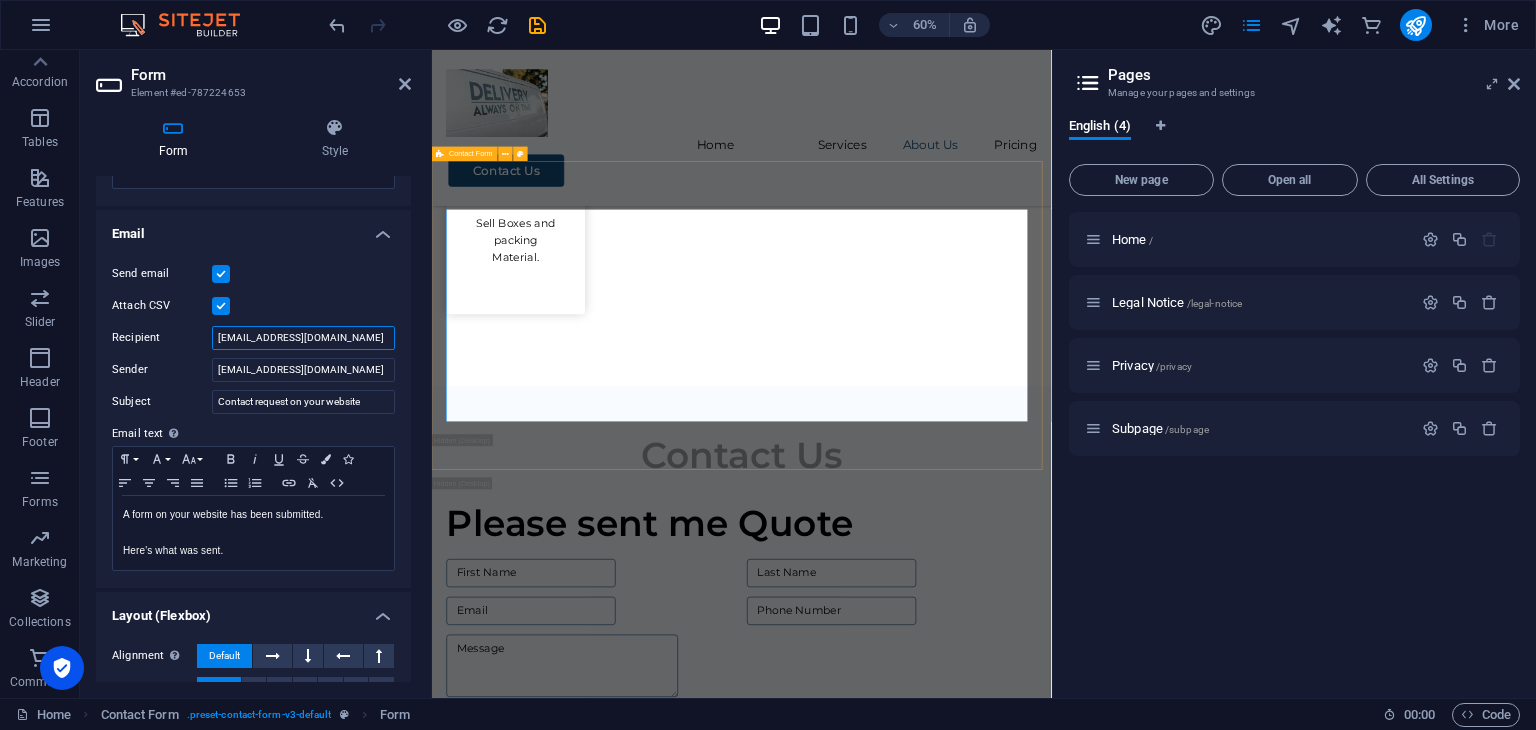 type on "info@movingsoon.co.za" 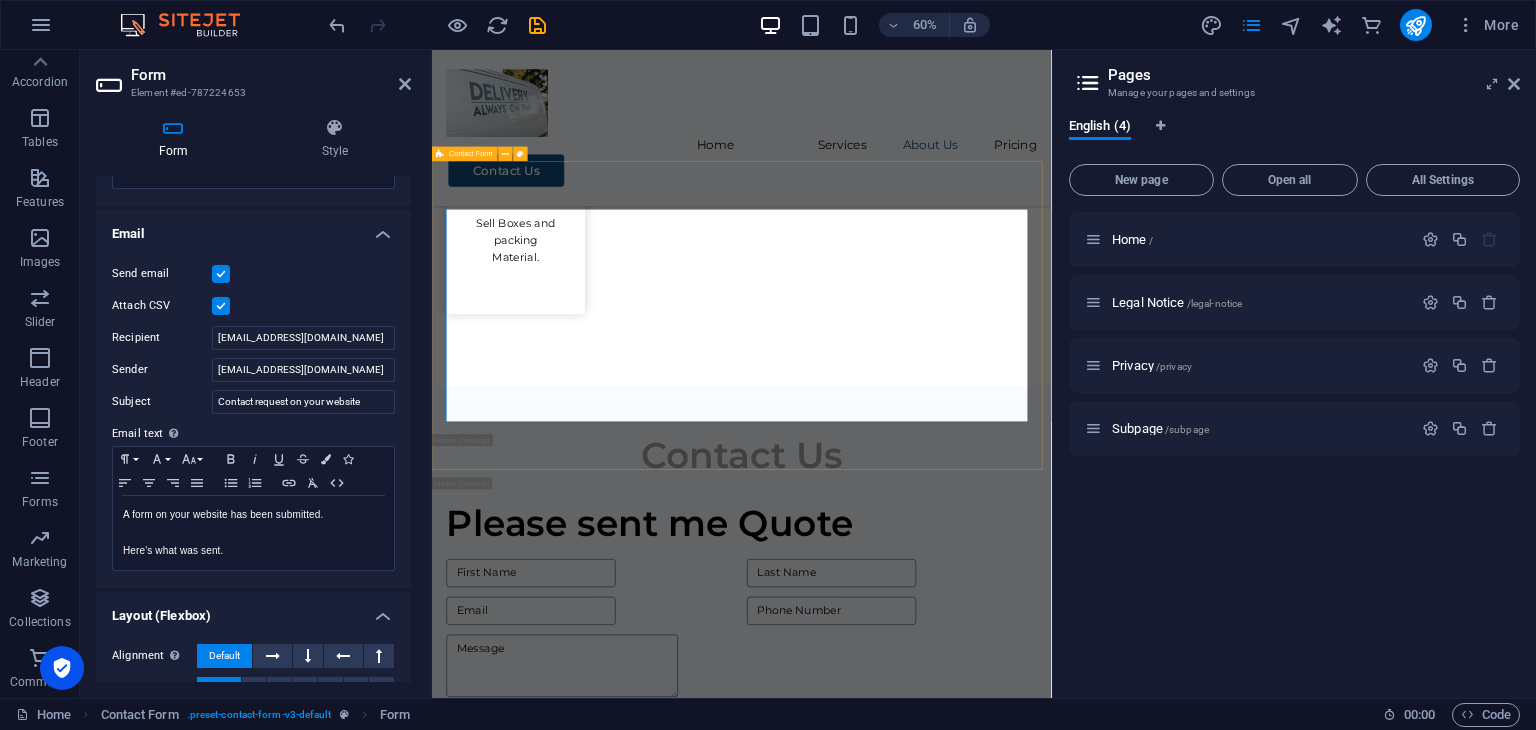 click on "{{ 'content.forms.privacy'|trans }} Unreadable? Regenerate Submit" at bounding box center [948, 1745] 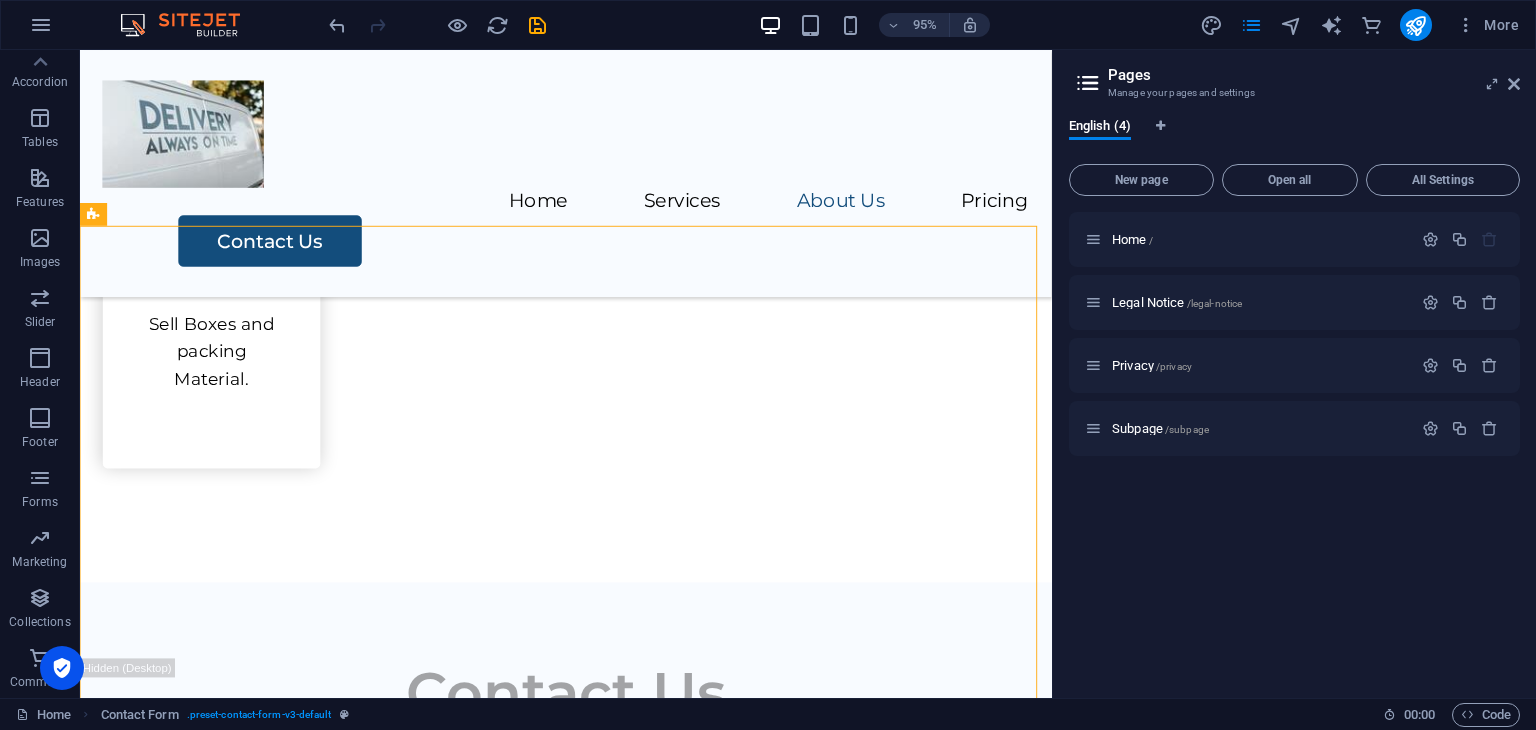 click on "More" at bounding box center [1363, 25] 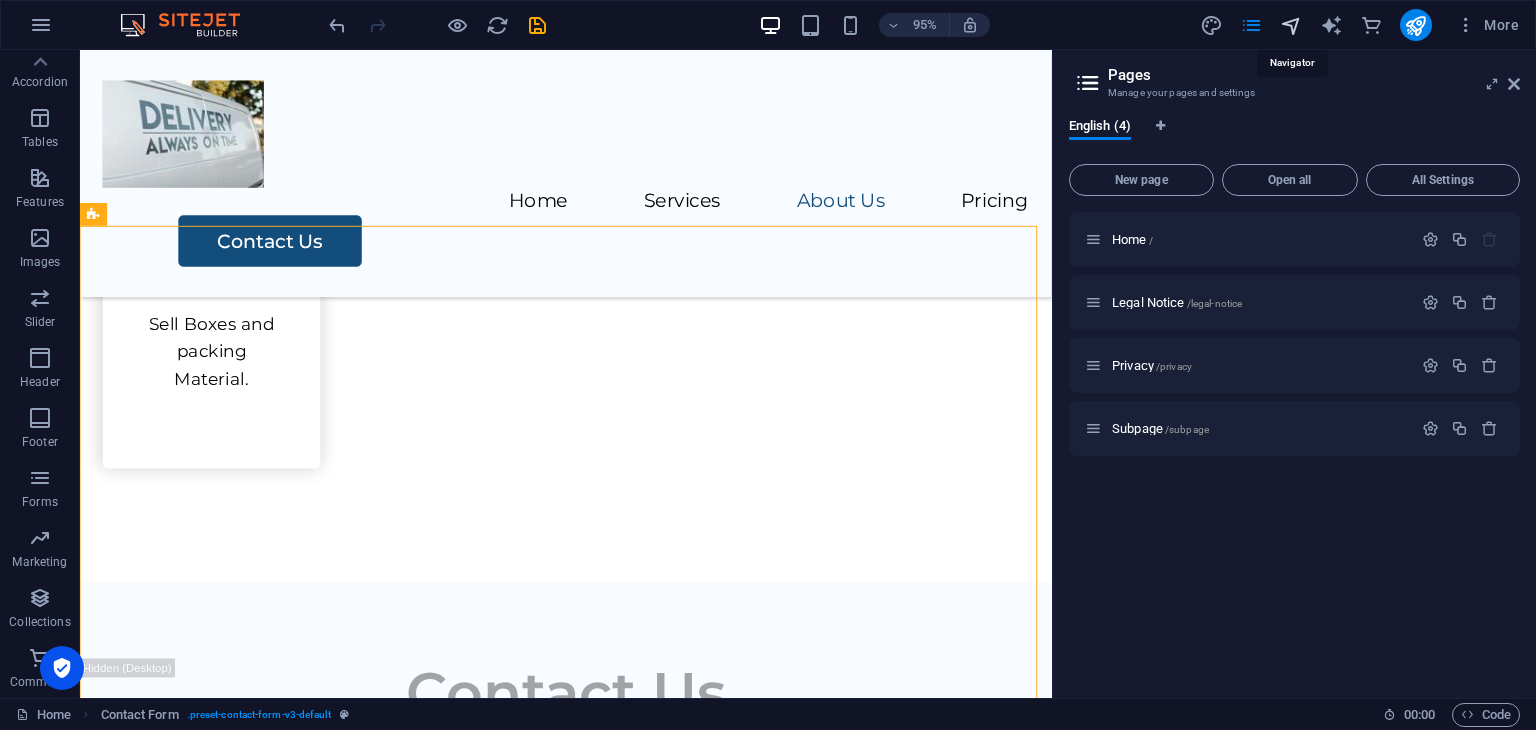 click at bounding box center (1291, 25) 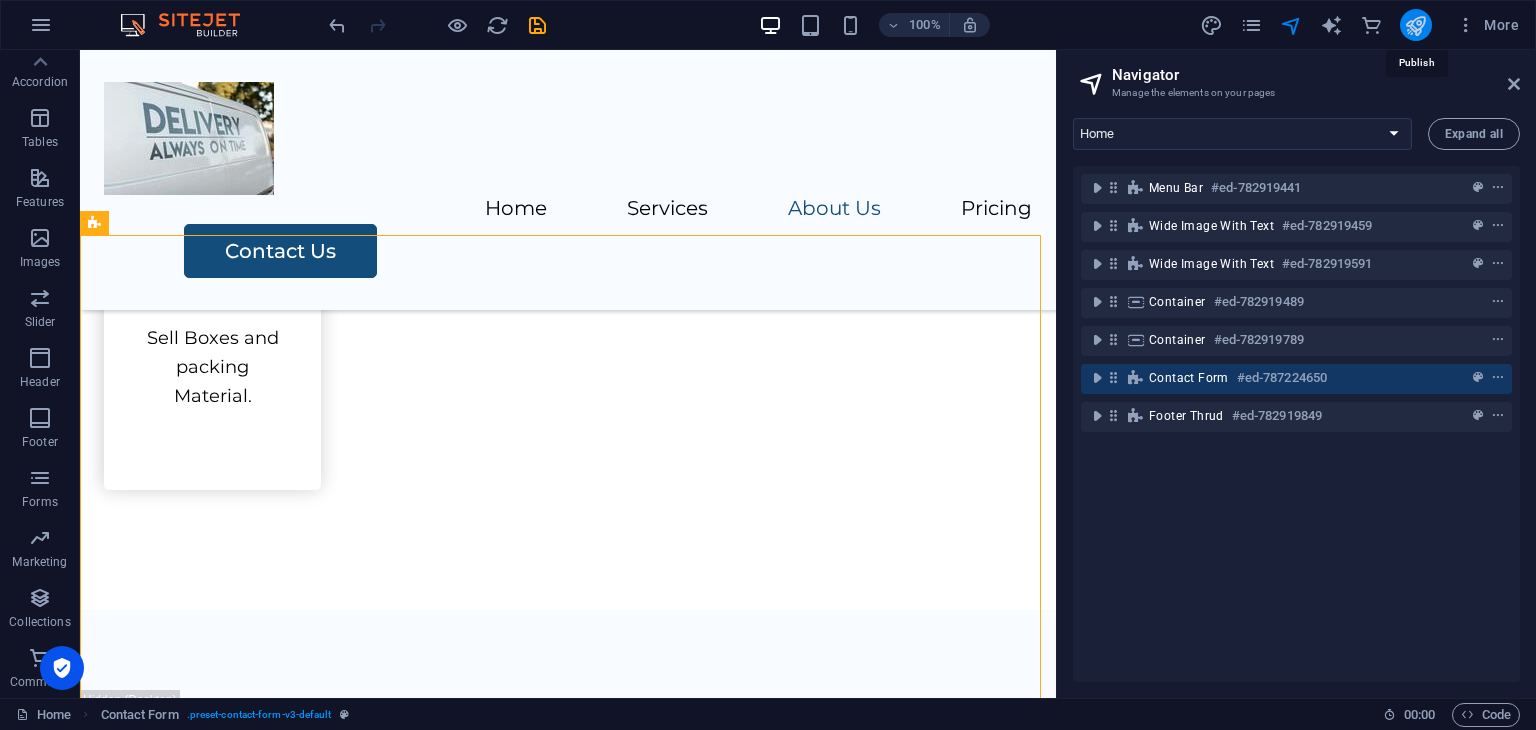 click at bounding box center [1415, 25] 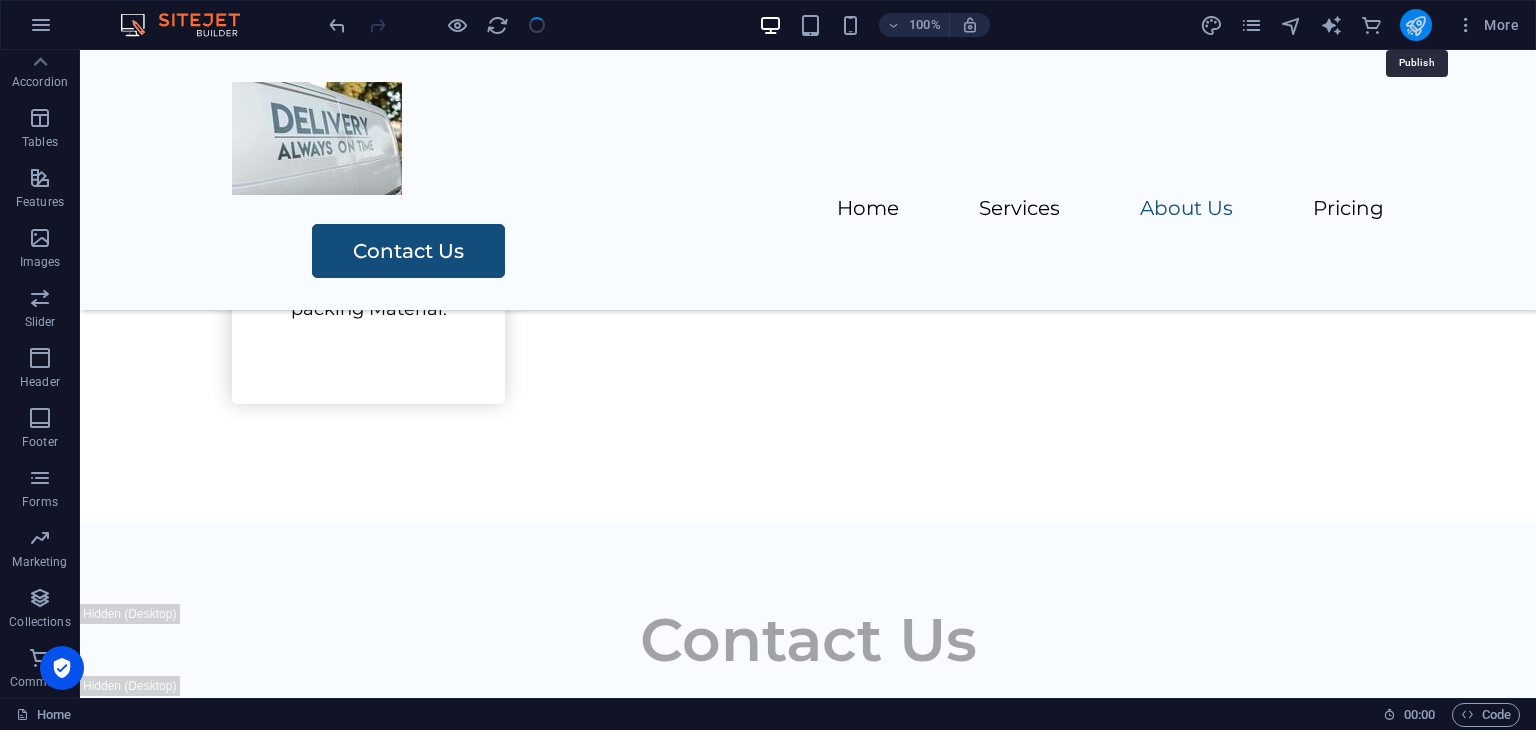 scroll, scrollTop: 3050, scrollLeft: 0, axis: vertical 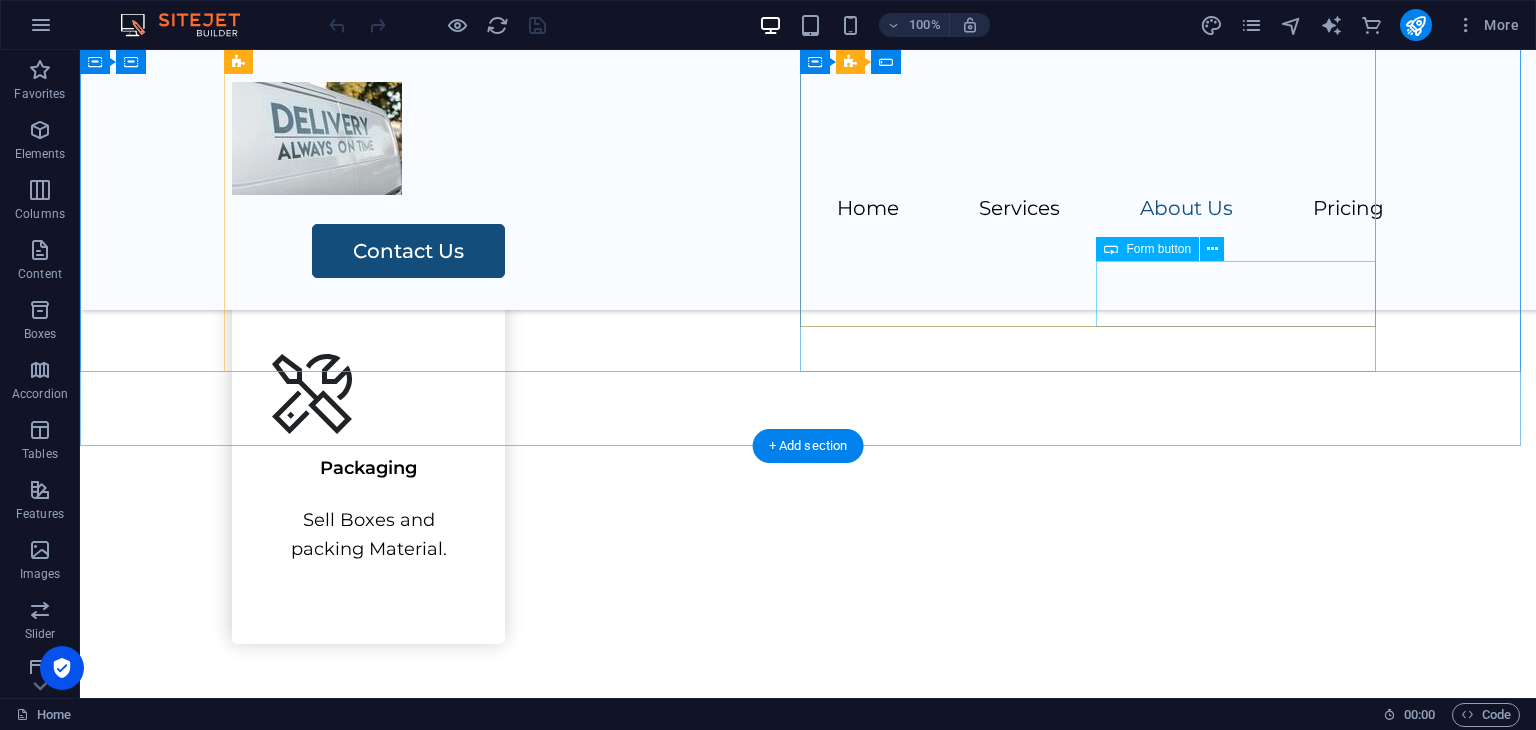 click on "Submit" at bounding box center (1100, 1377) 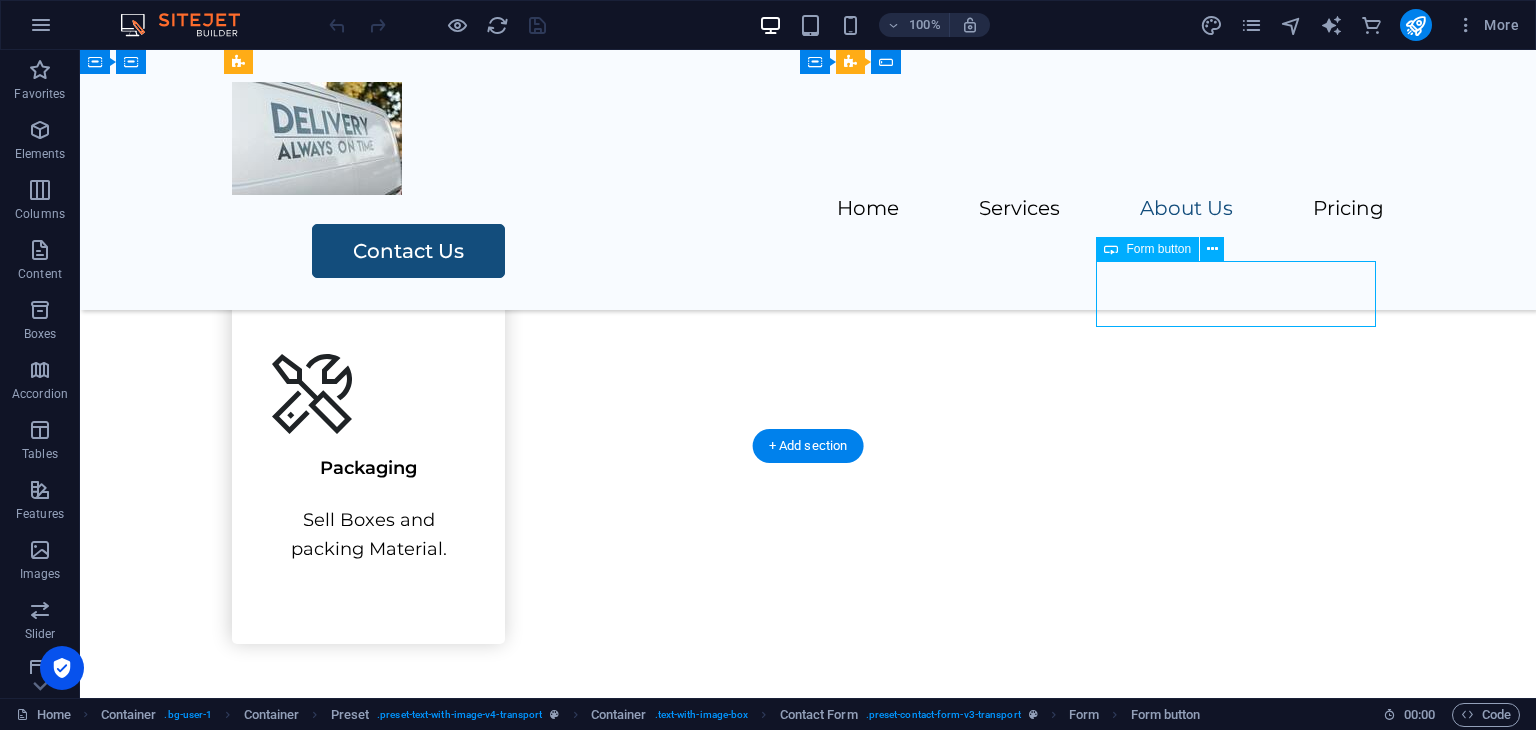 click on "Submit" at bounding box center (1100, 1377) 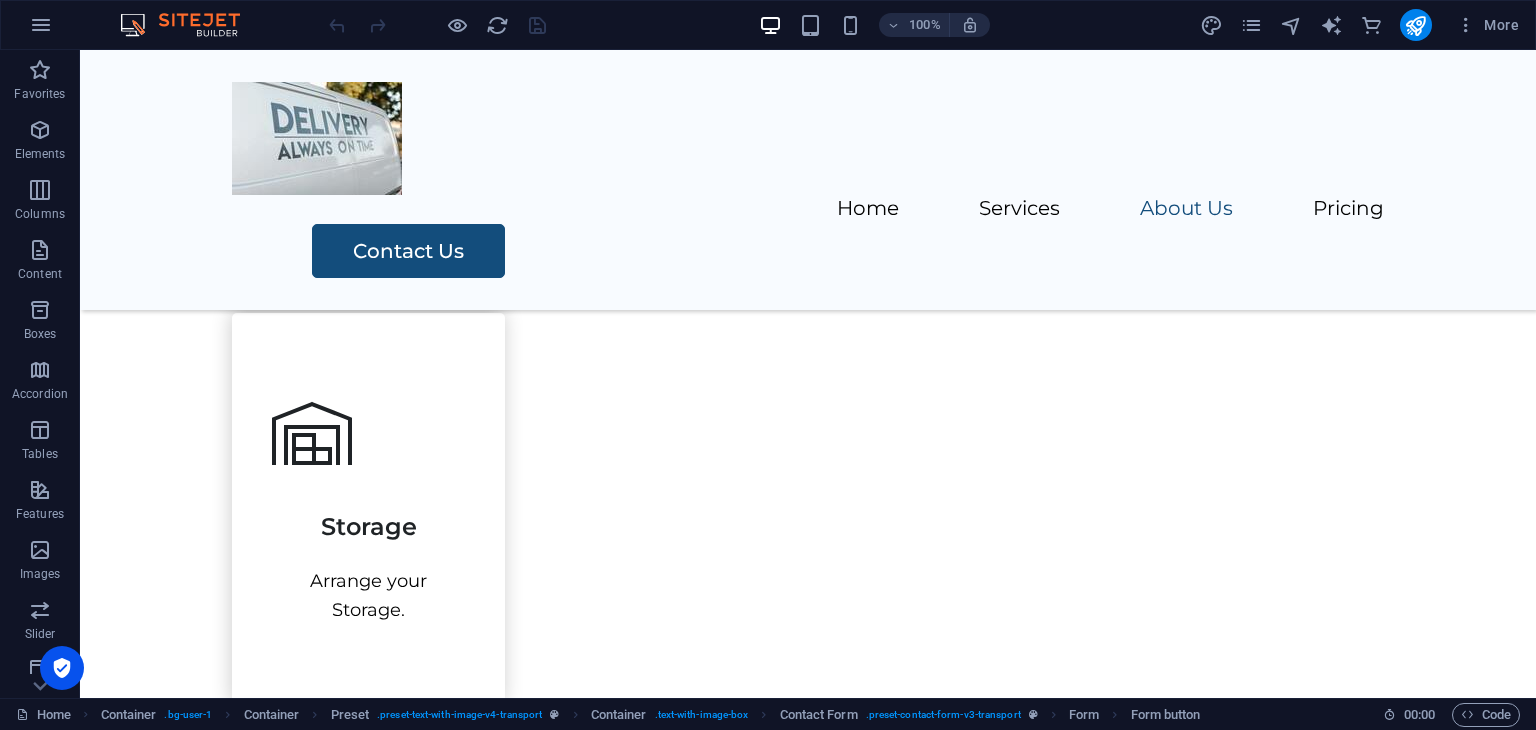 scroll, scrollTop: 2352, scrollLeft: 0, axis: vertical 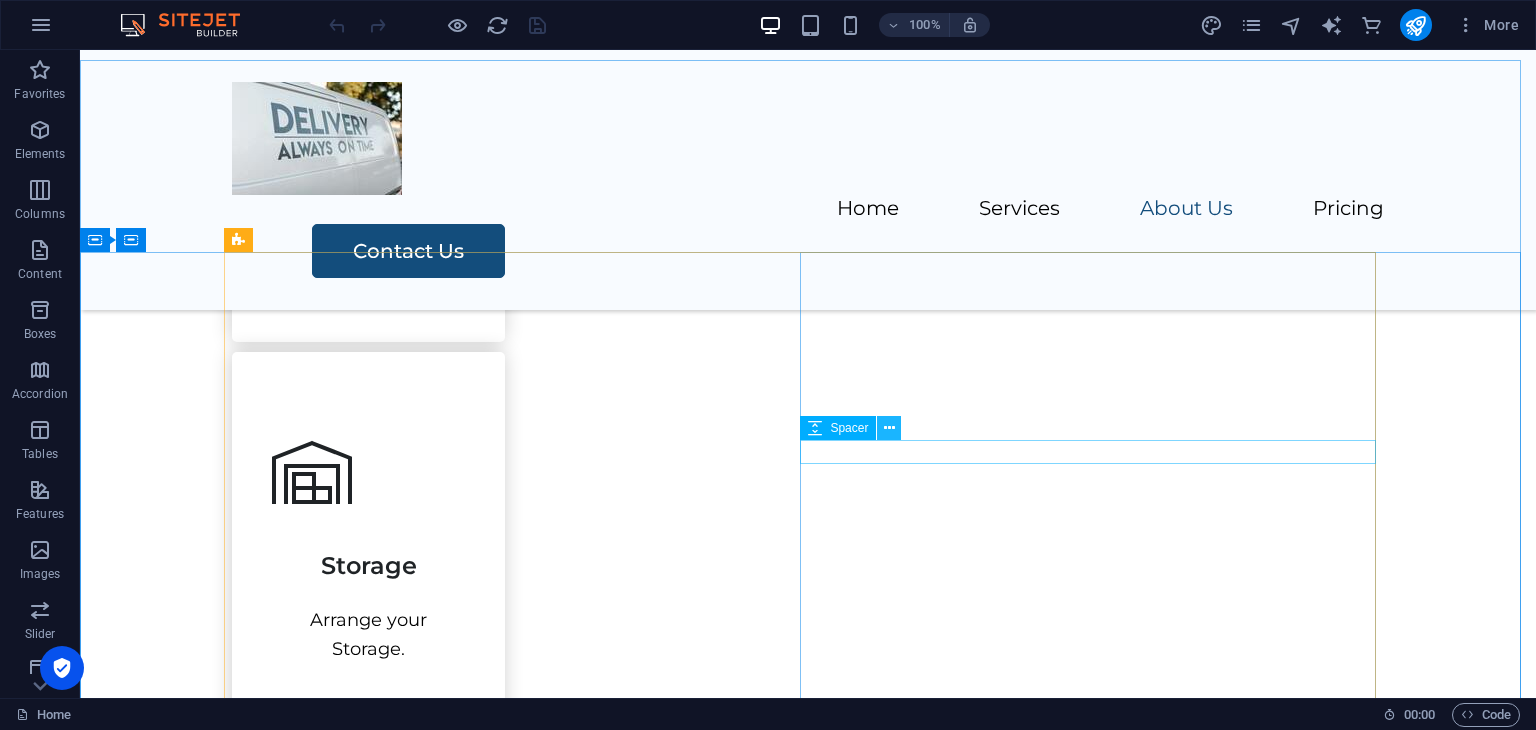 click at bounding box center (889, 428) 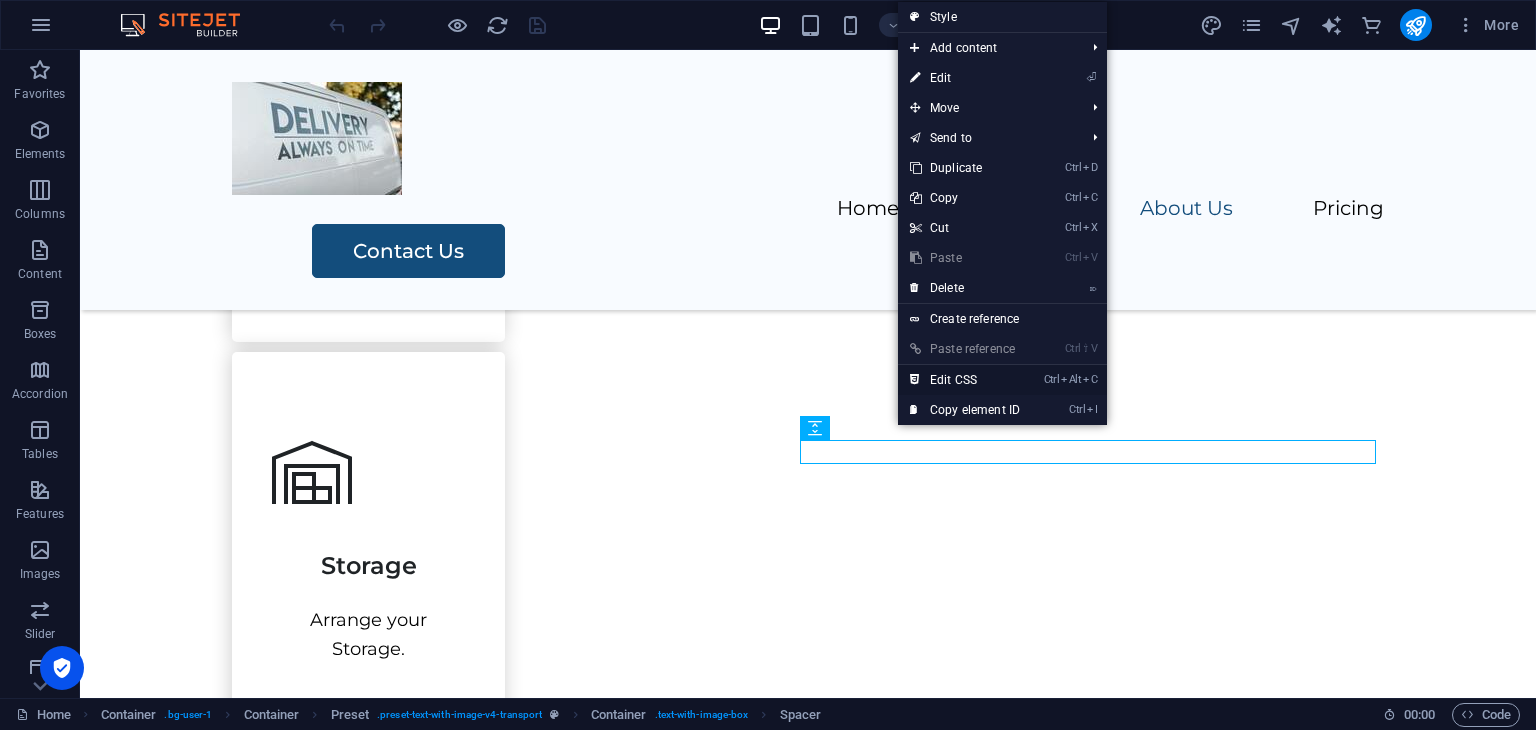click on "Ctrl Alt C  Edit CSS" at bounding box center [965, 380] 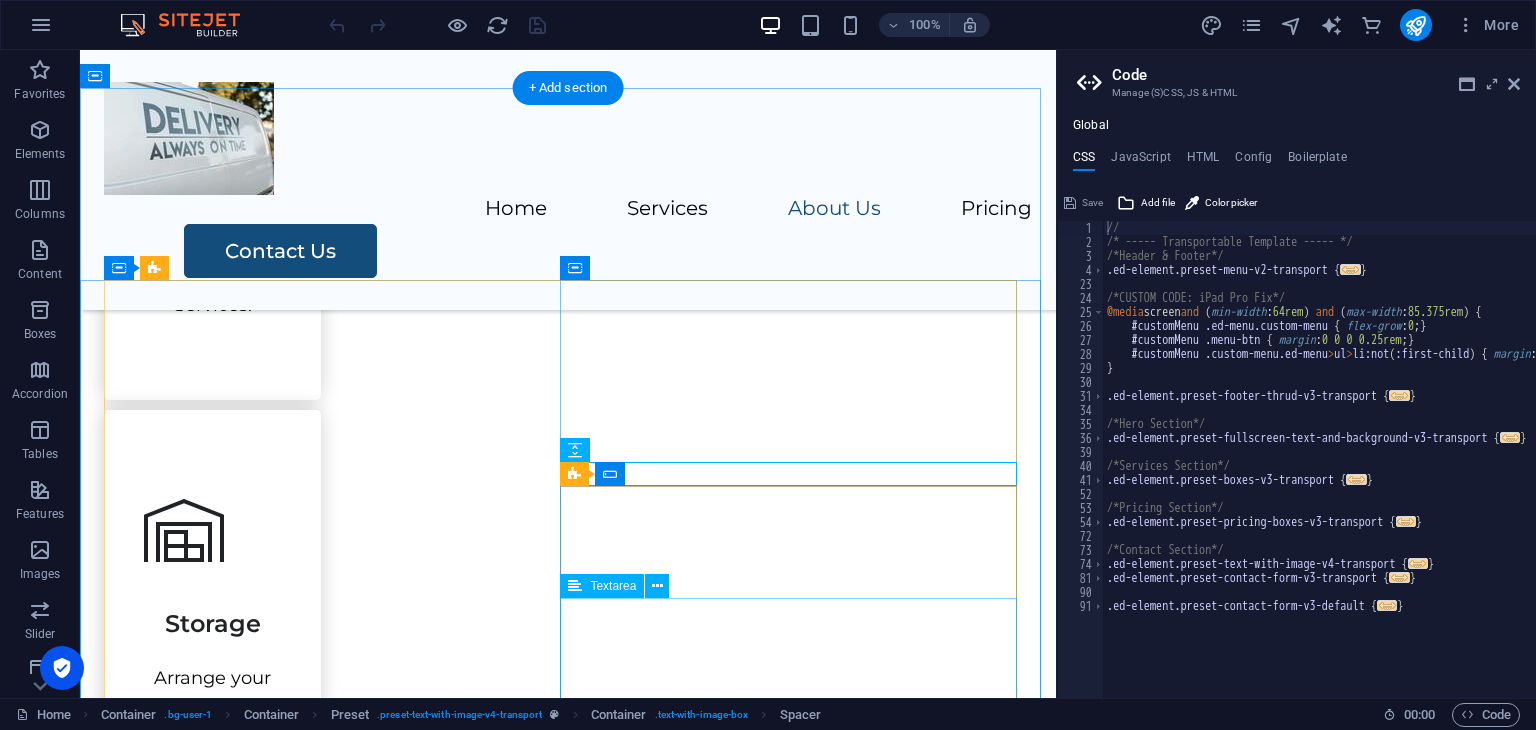 click at bounding box center [568, 1800] 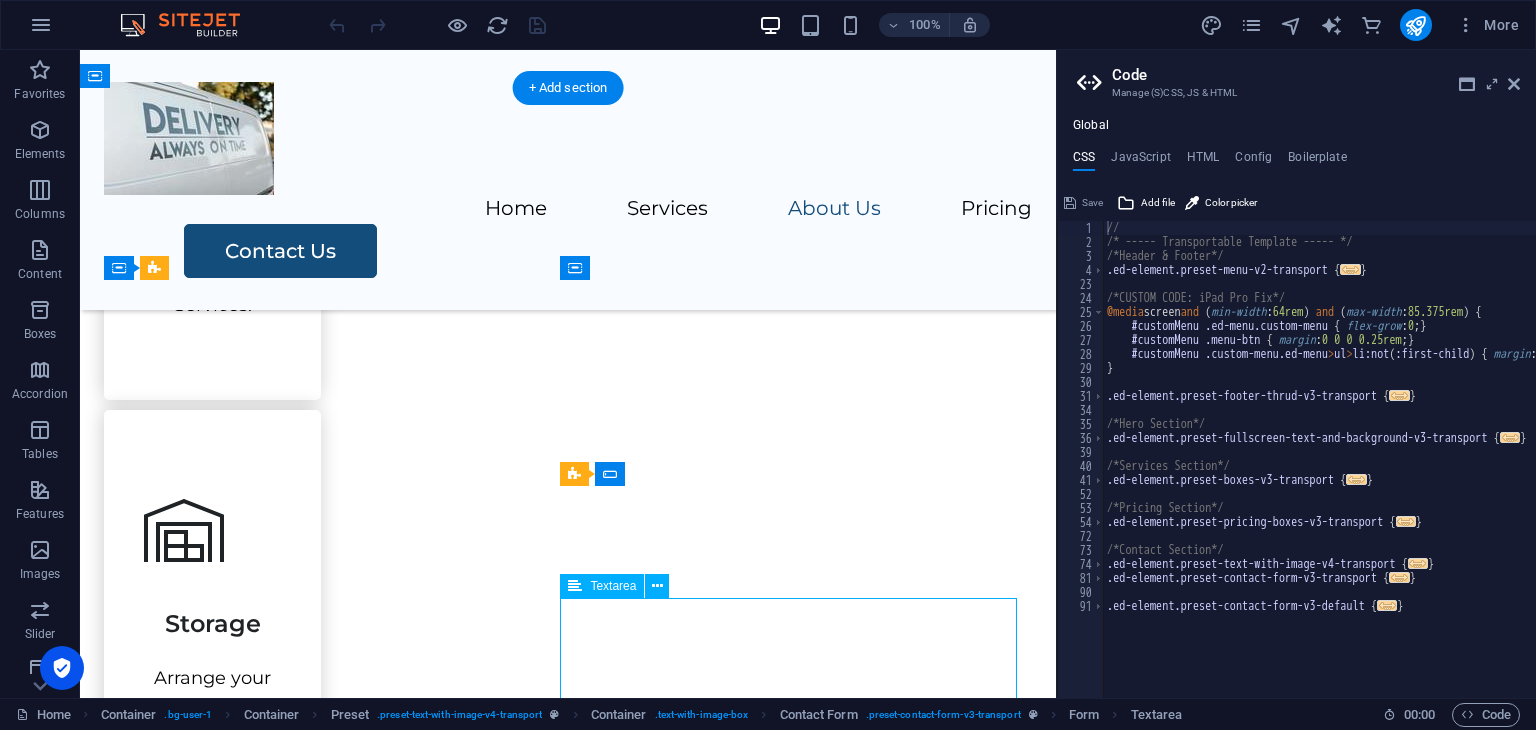 click at bounding box center (568, 1800) 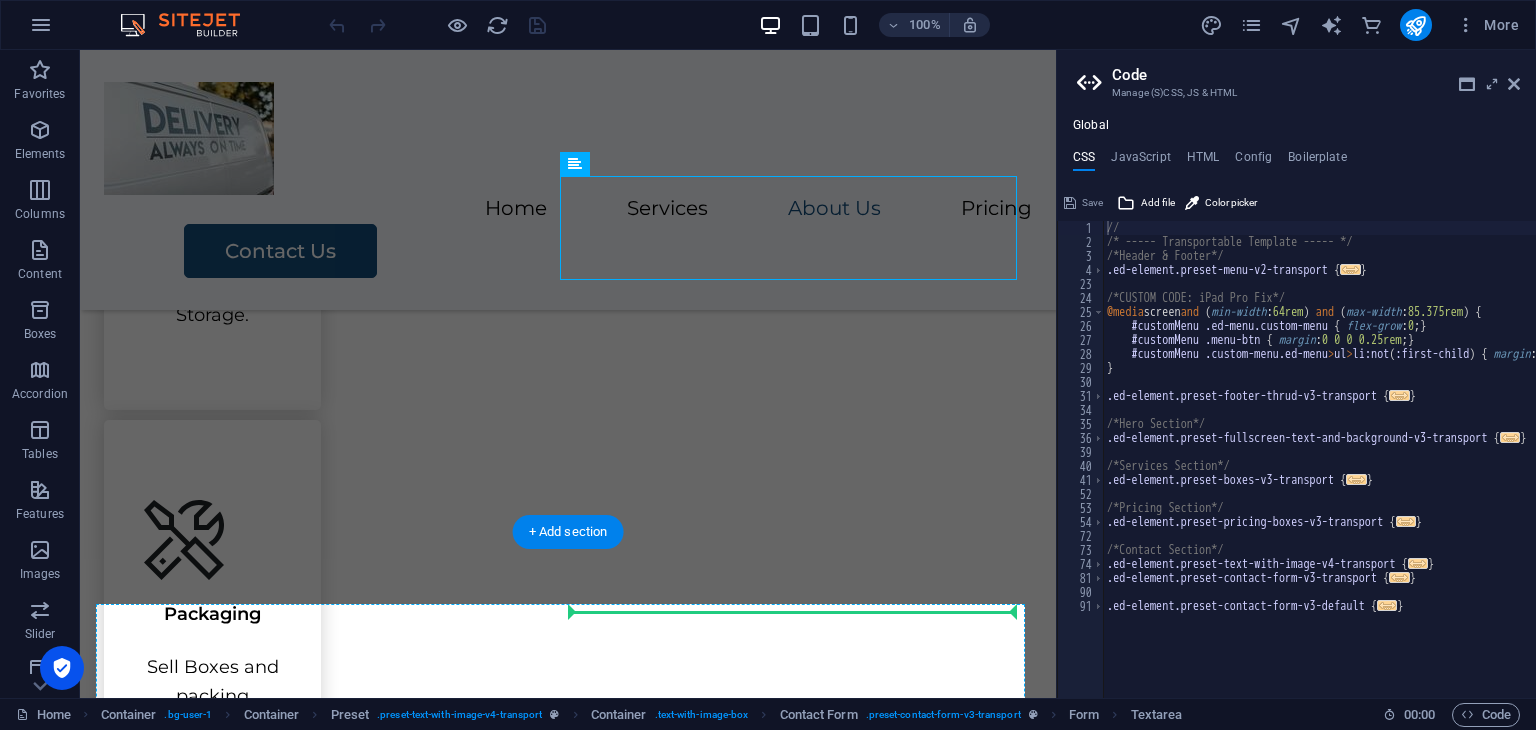 scroll, scrollTop: 2775, scrollLeft: 0, axis: vertical 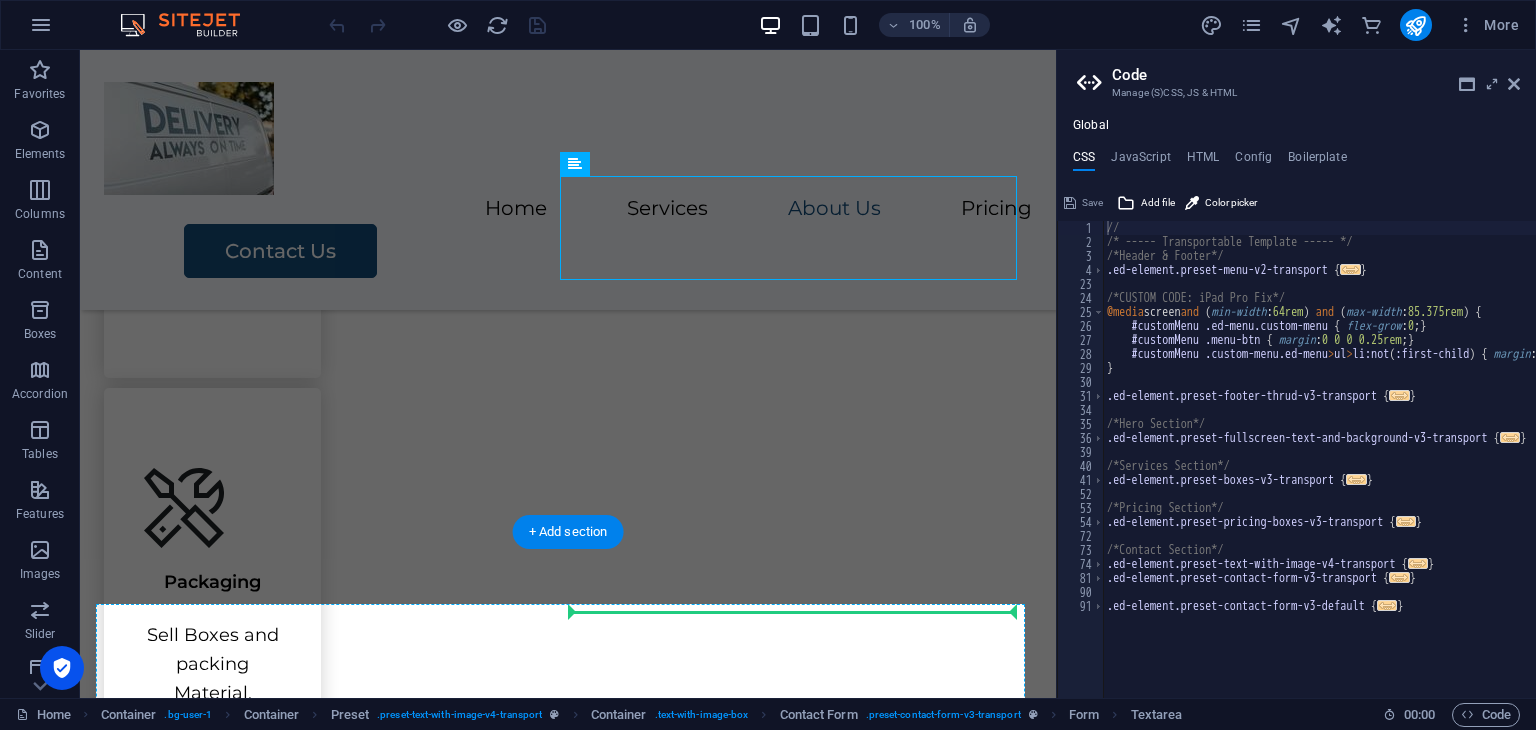 drag, startPoint x: 892, startPoint y: 625, endPoint x: 844, endPoint y: 756, distance: 139.51703 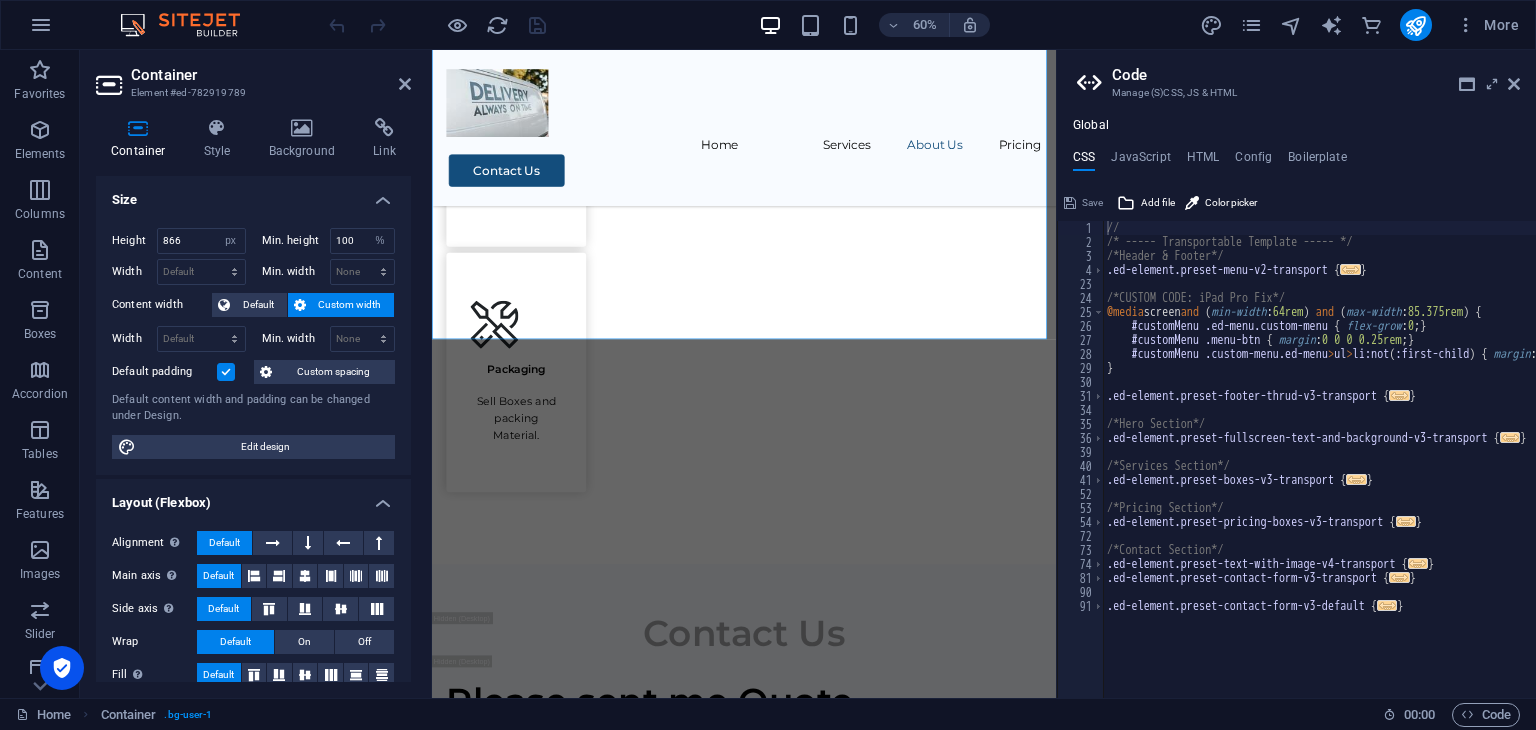 click on "Alignment Determines the flex direction. Default Main axis Determine how elements should behave along the main axis inside this container (justify content). Default Side axis Control the vertical direction of the element inside of the container (align items). Default Wrap Default On Off Fill Controls the distances and direction of elements on the y-axis across several lines (align content). Default" at bounding box center [253, 609] 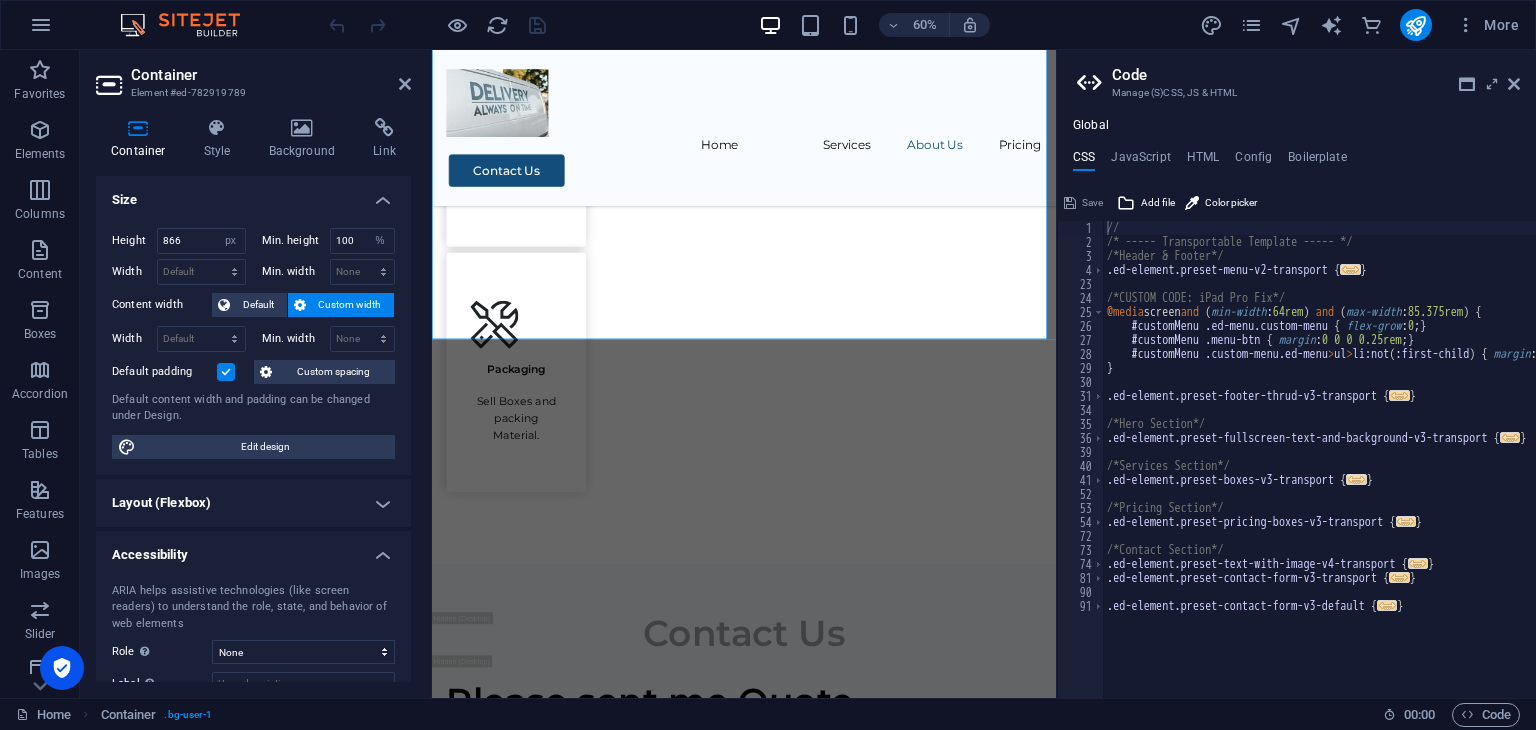 click on "Layout (Flexbox)" at bounding box center [253, 503] 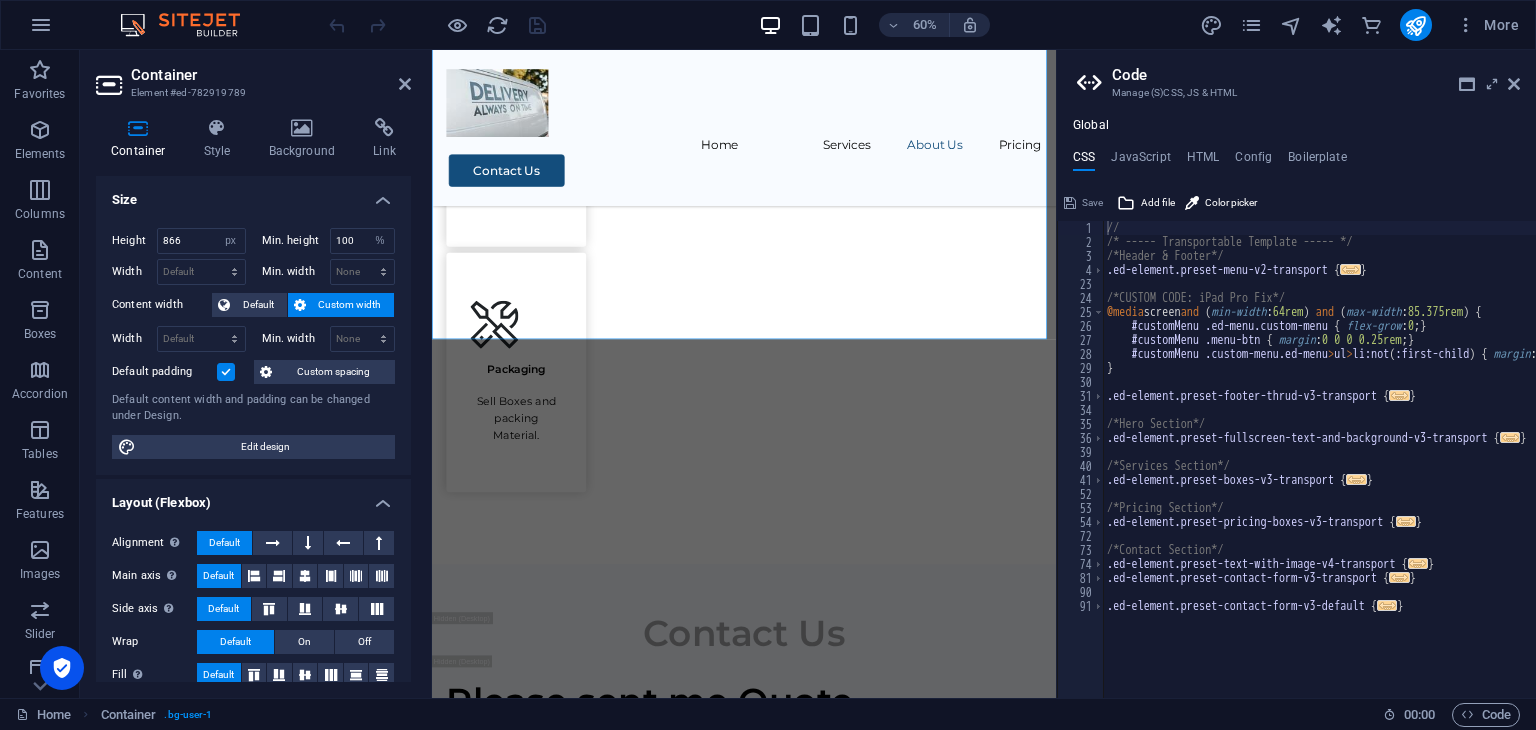 scroll, scrollTop: 301, scrollLeft: 0, axis: vertical 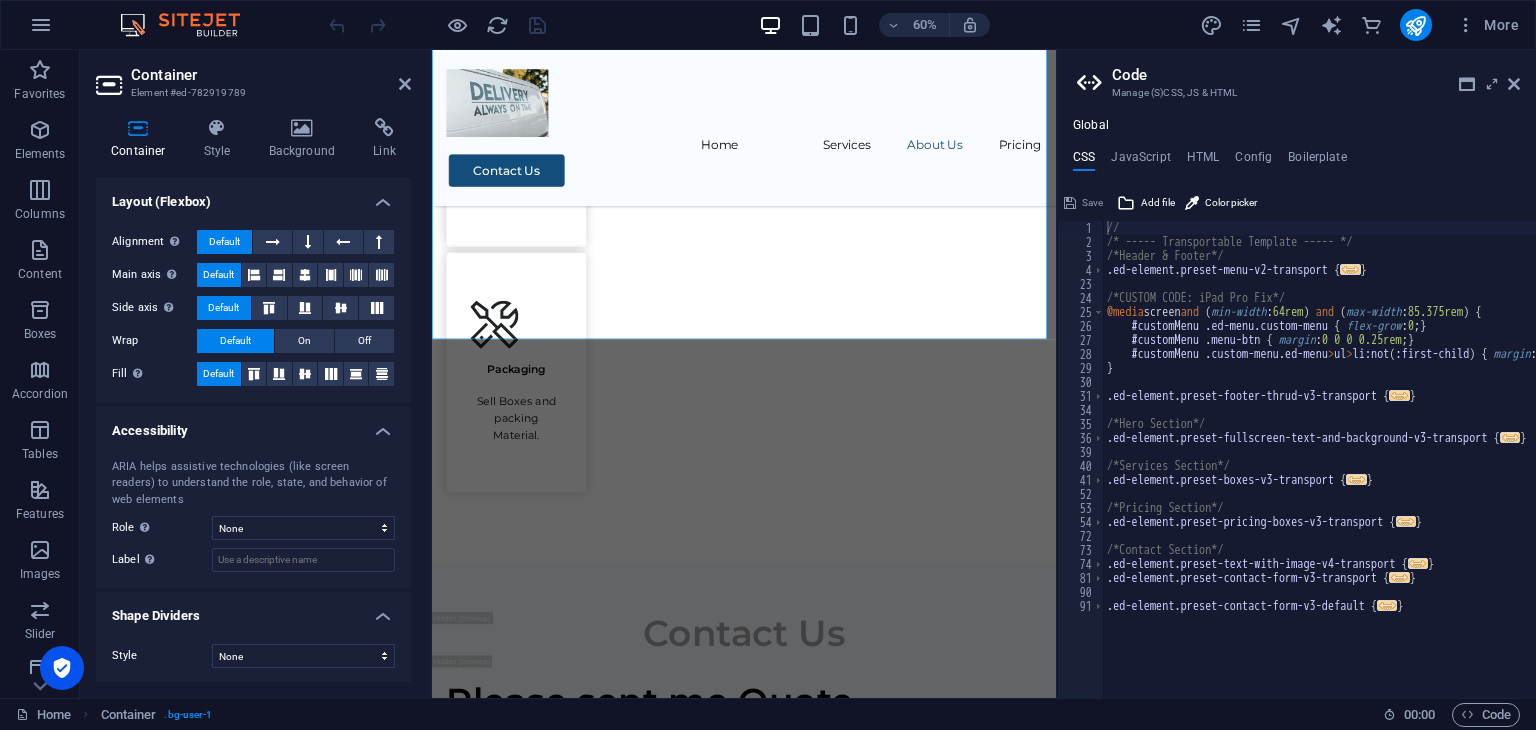 click on "Home Container . bg-user-1 00 : 00 Code" at bounding box center (768, 714) 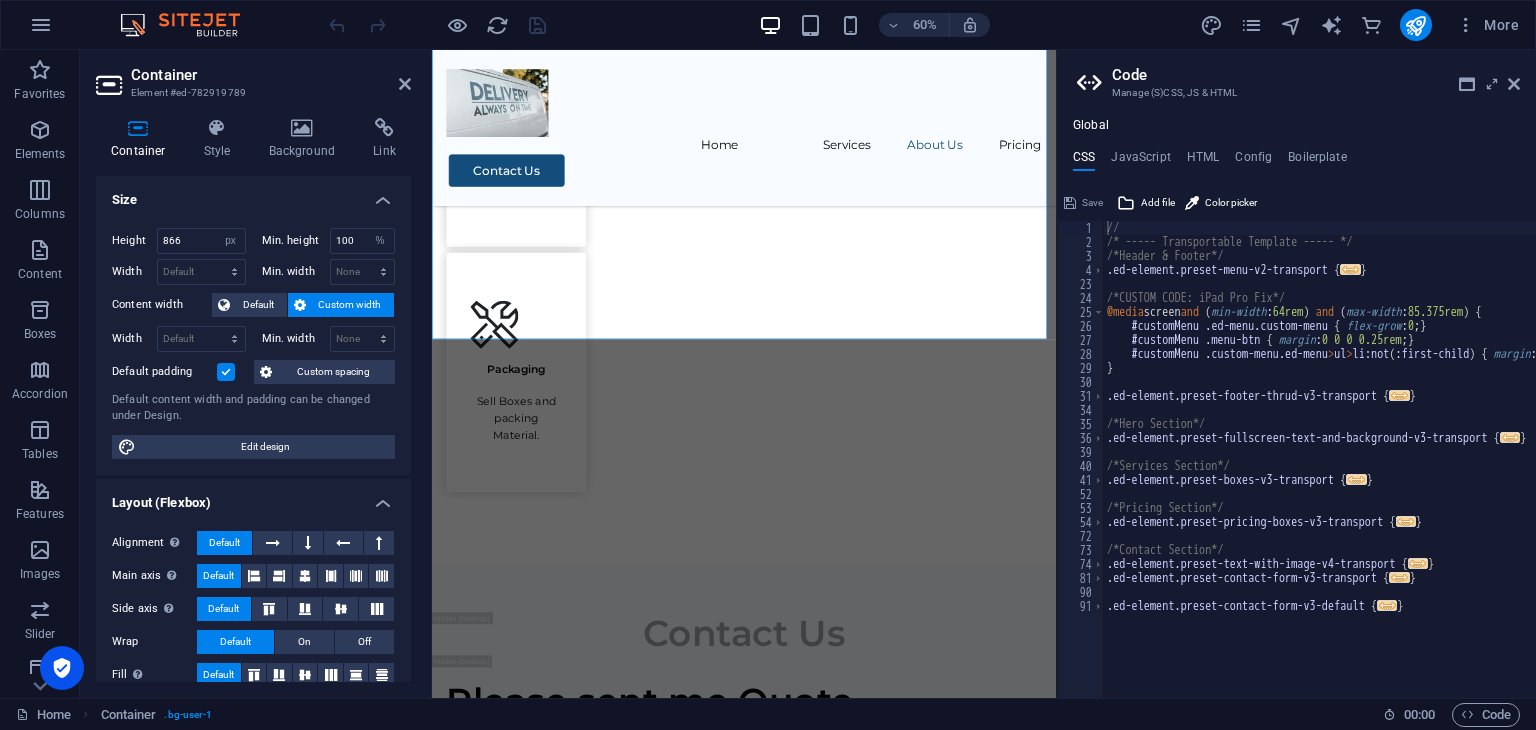 click on "Container Style Background Link Size Height 866 Default px rem % vh vw Min. height 100 None px rem % vh vw Width Default px rem % em vh vw Min. width None px rem % vh vw Content width Default Custom width Width Default px rem % em vh vw Min. width None px rem % vh vw Default padding Custom spacing Default content width and padding can be changed under Design. Edit design Layout (Flexbox) Alignment Determines the flex direction. Default Main axis Determine how elements should behave along the main axis inside this container (justify content). Default Side axis Control the vertical direction of the element inside of the container (align items). Default Wrap Default On Off Fill Controls the distances and direction of elements on the y-axis across several lines (align content). Default Accessibility ARIA helps assistive technologies (like screen readers) to understand the role, state, and behavior of web elements Role The ARIA role defines the purpose of an element.  None Alert Article Banner Fan" at bounding box center (253, 400) 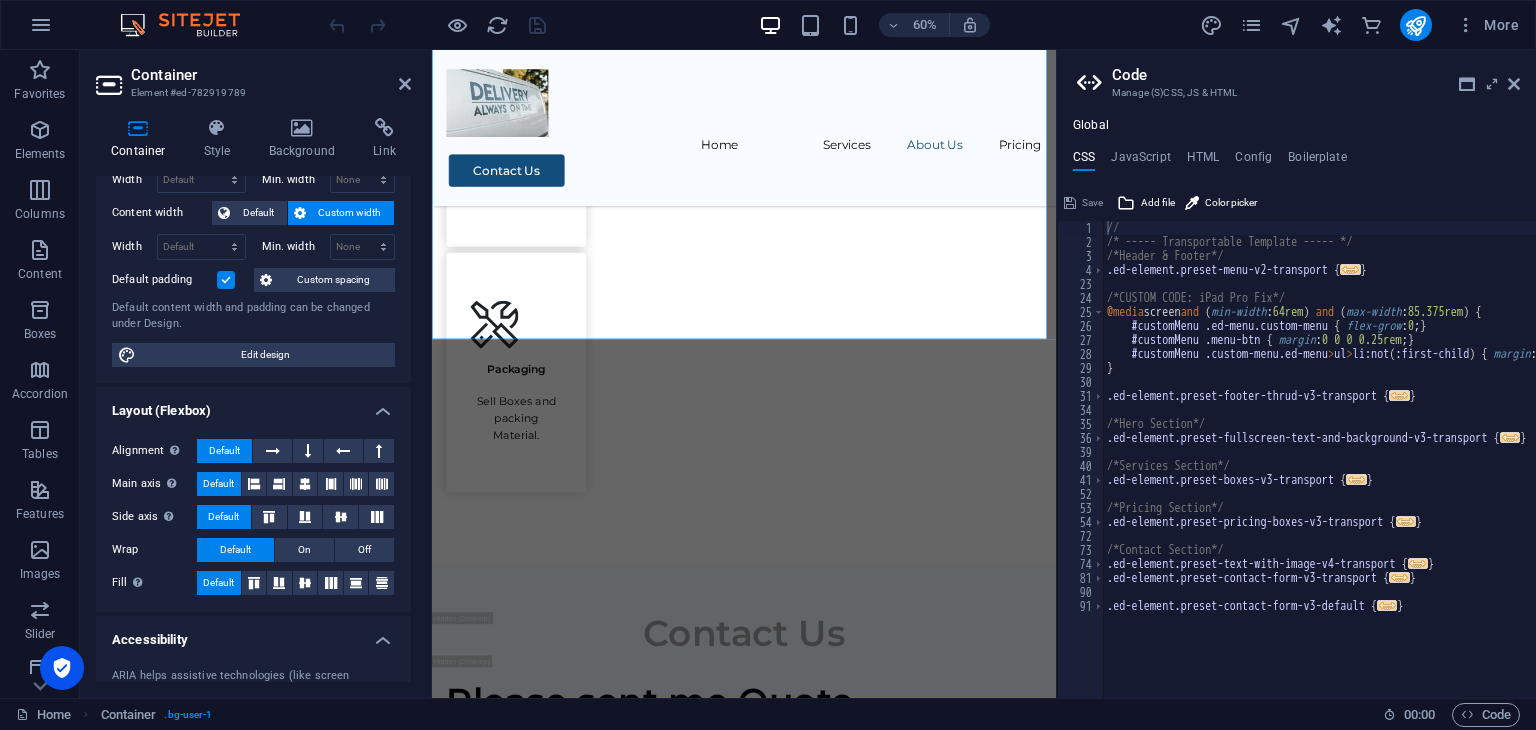 scroll, scrollTop: 0, scrollLeft: 0, axis: both 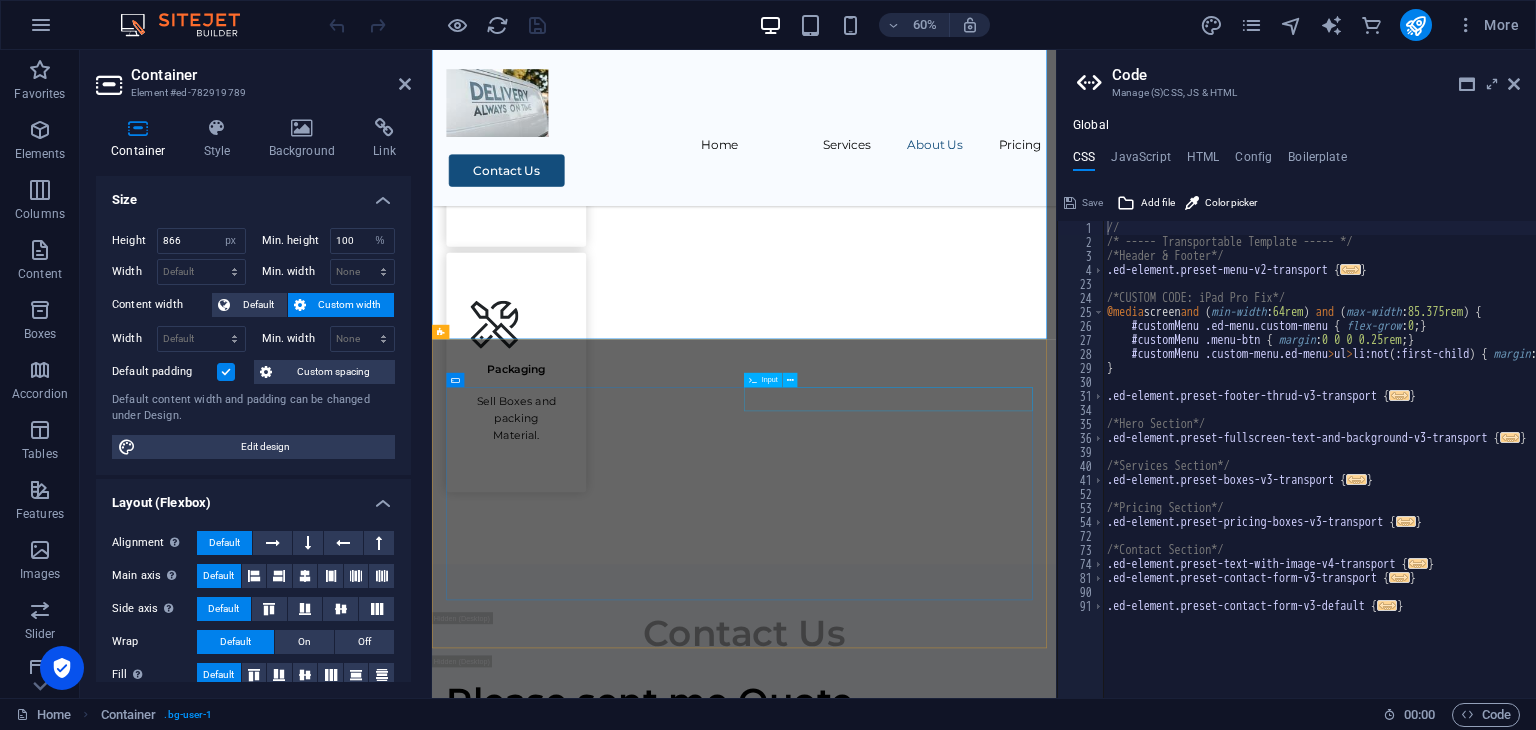 click at bounding box center [1204, 1876] 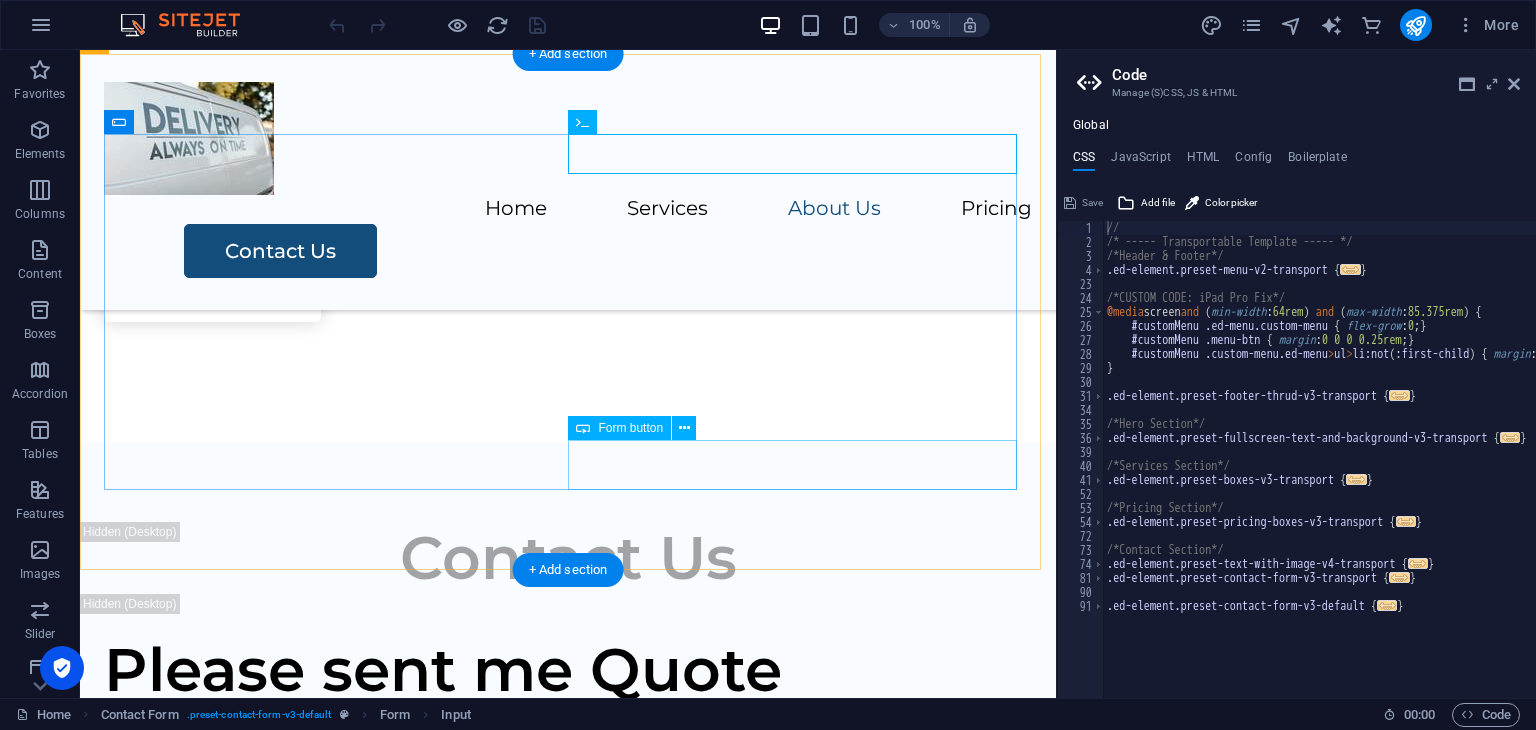scroll, scrollTop: 3275, scrollLeft: 0, axis: vertical 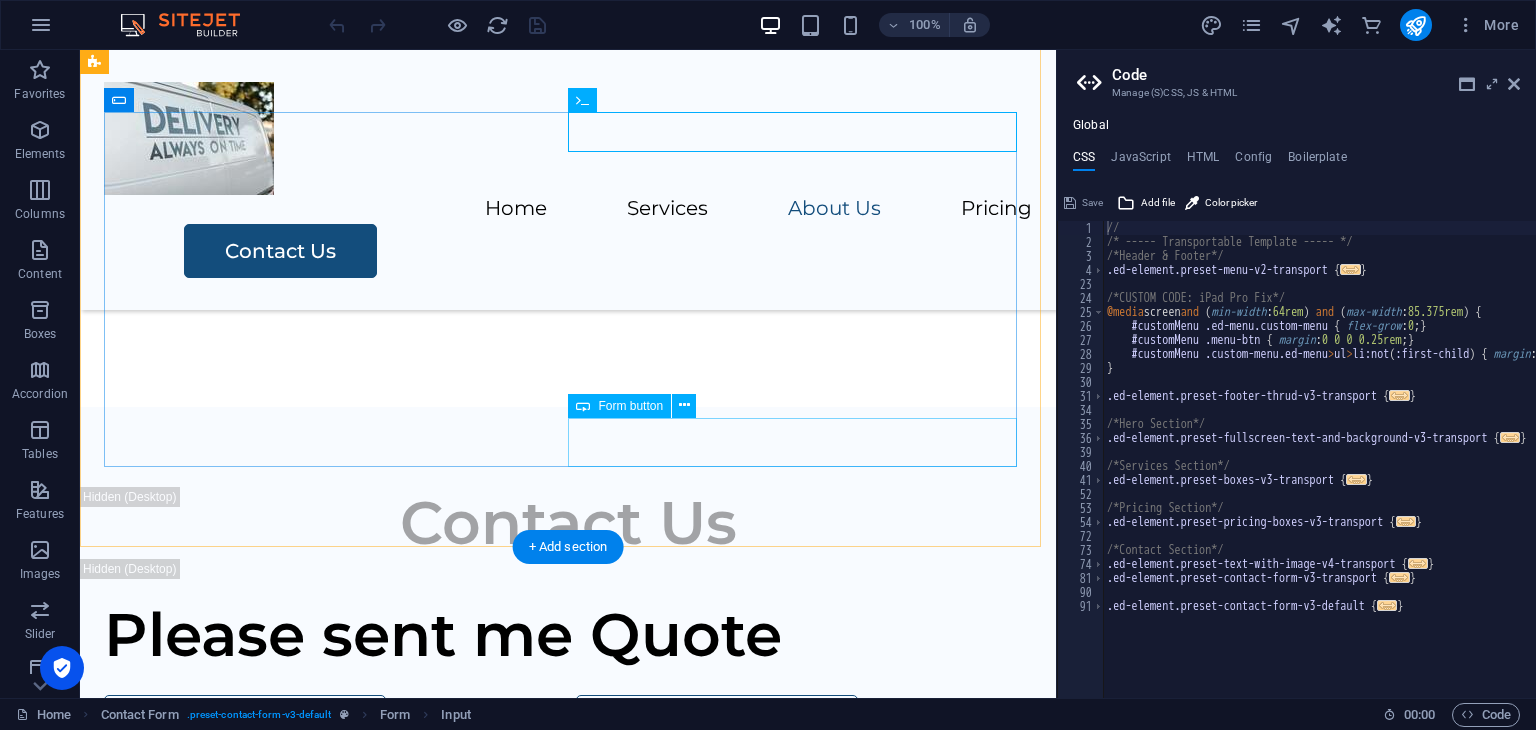 click on "Submit" at bounding box center [804, 1707] 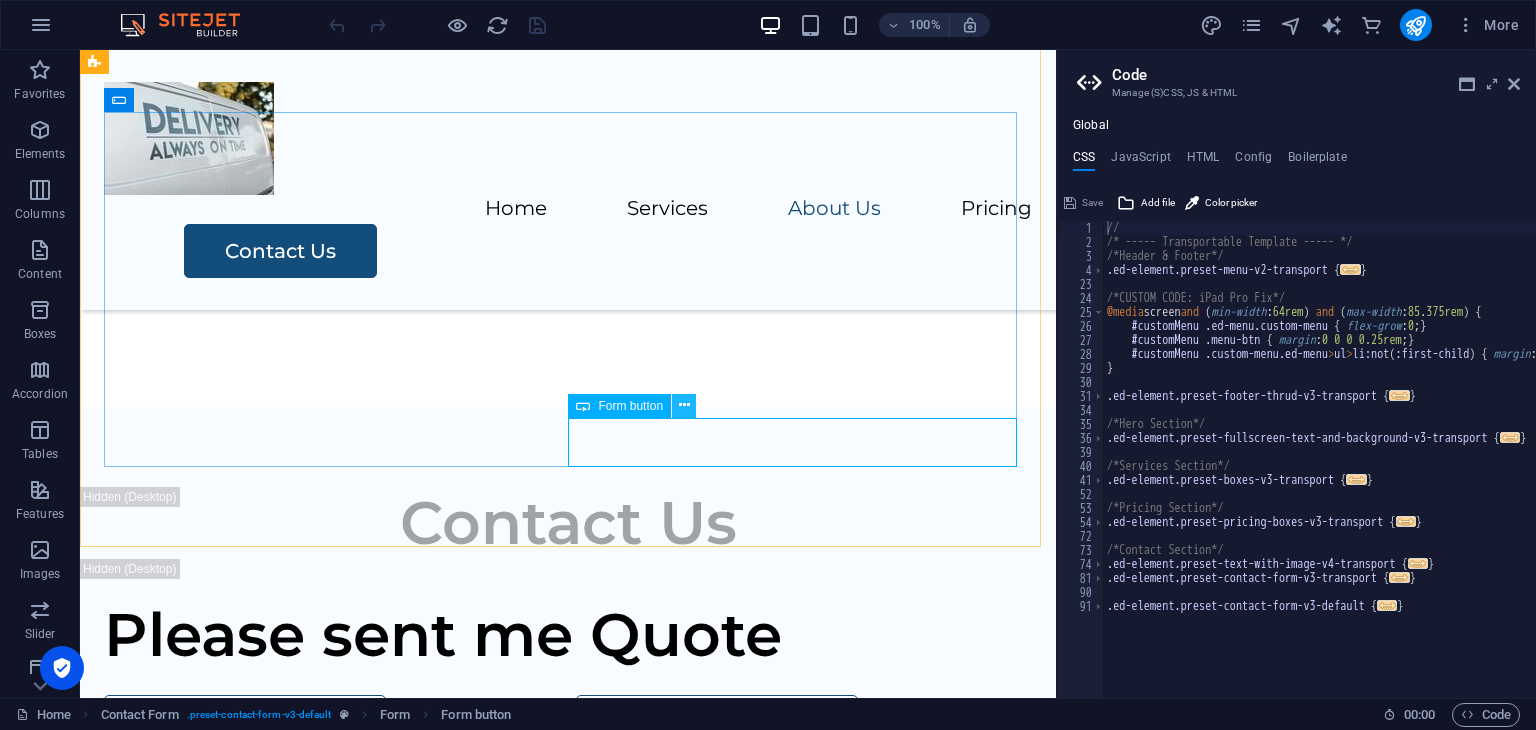 click at bounding box center (684, 405) 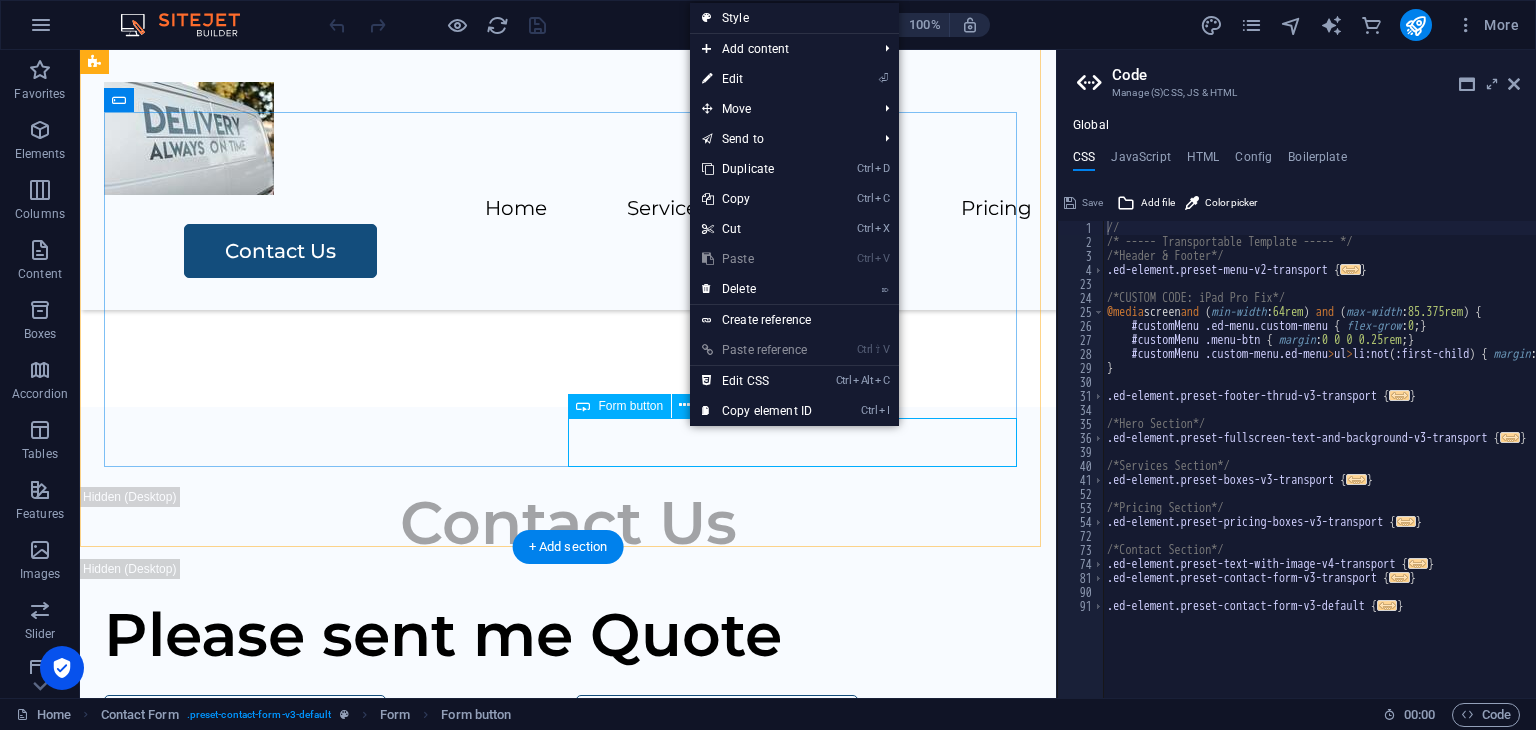 click on "Submit" at bounding box center (804, 1707) 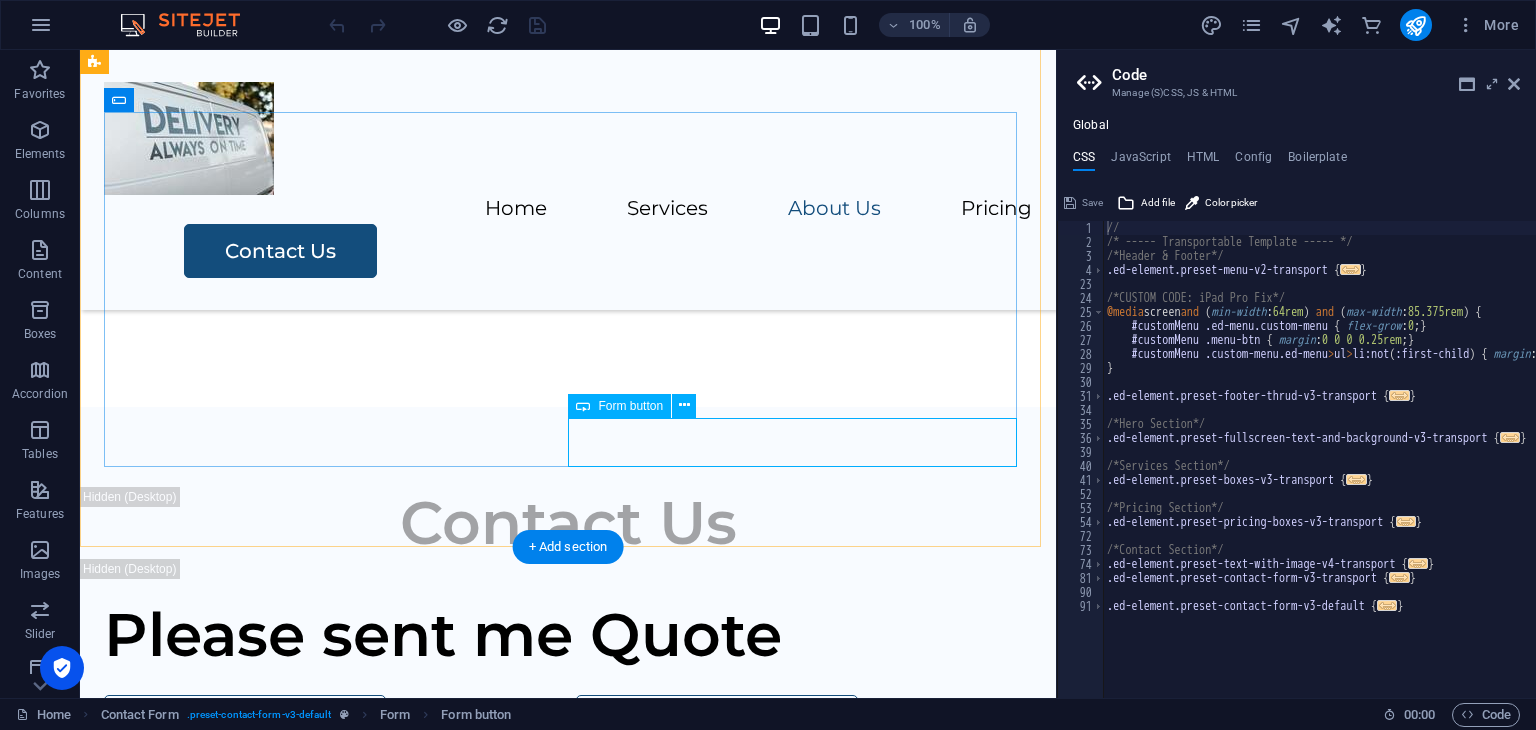 click on "Submit" at bounding box center [804, 1707] 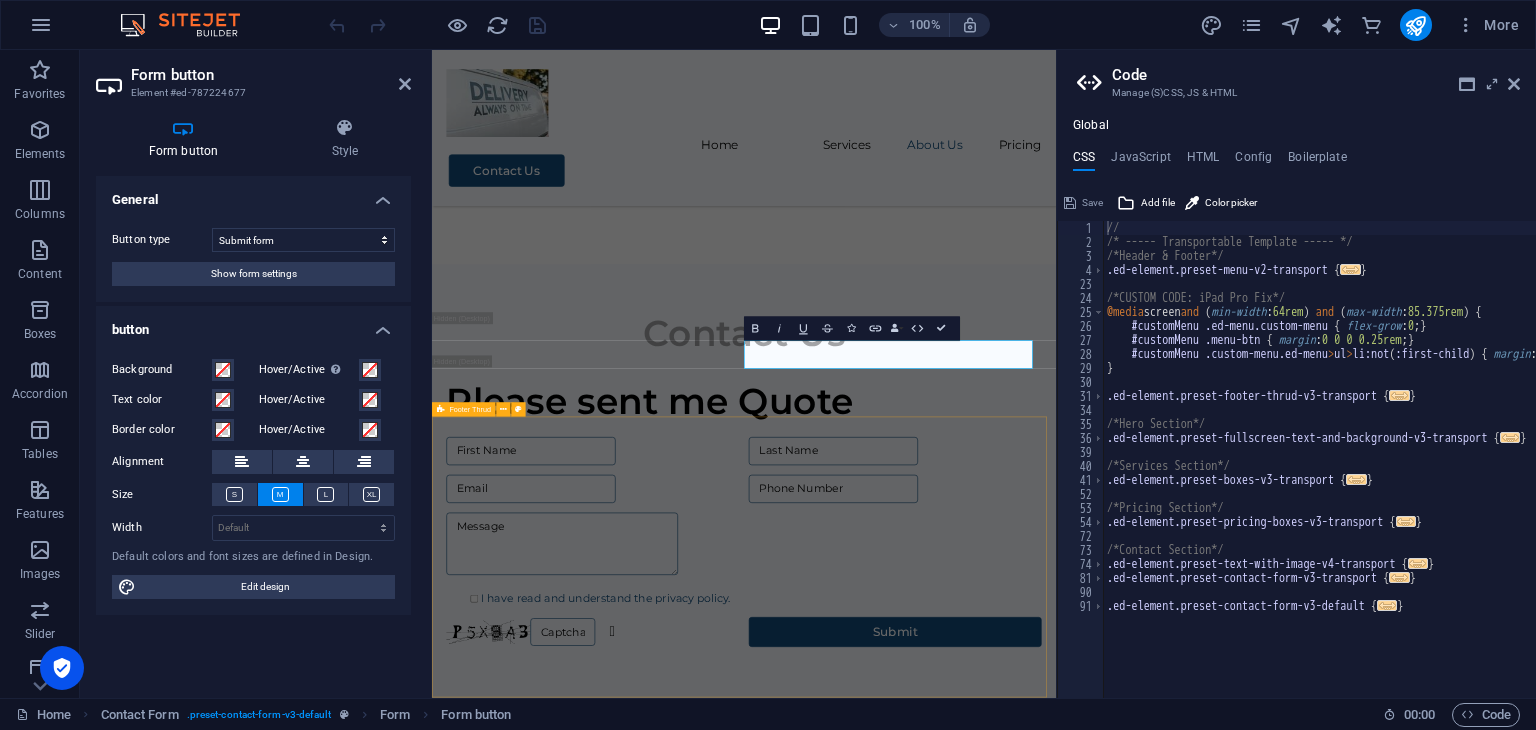 scroll, scrollTop: 3158, scrollLeft: 0, axis: vertical 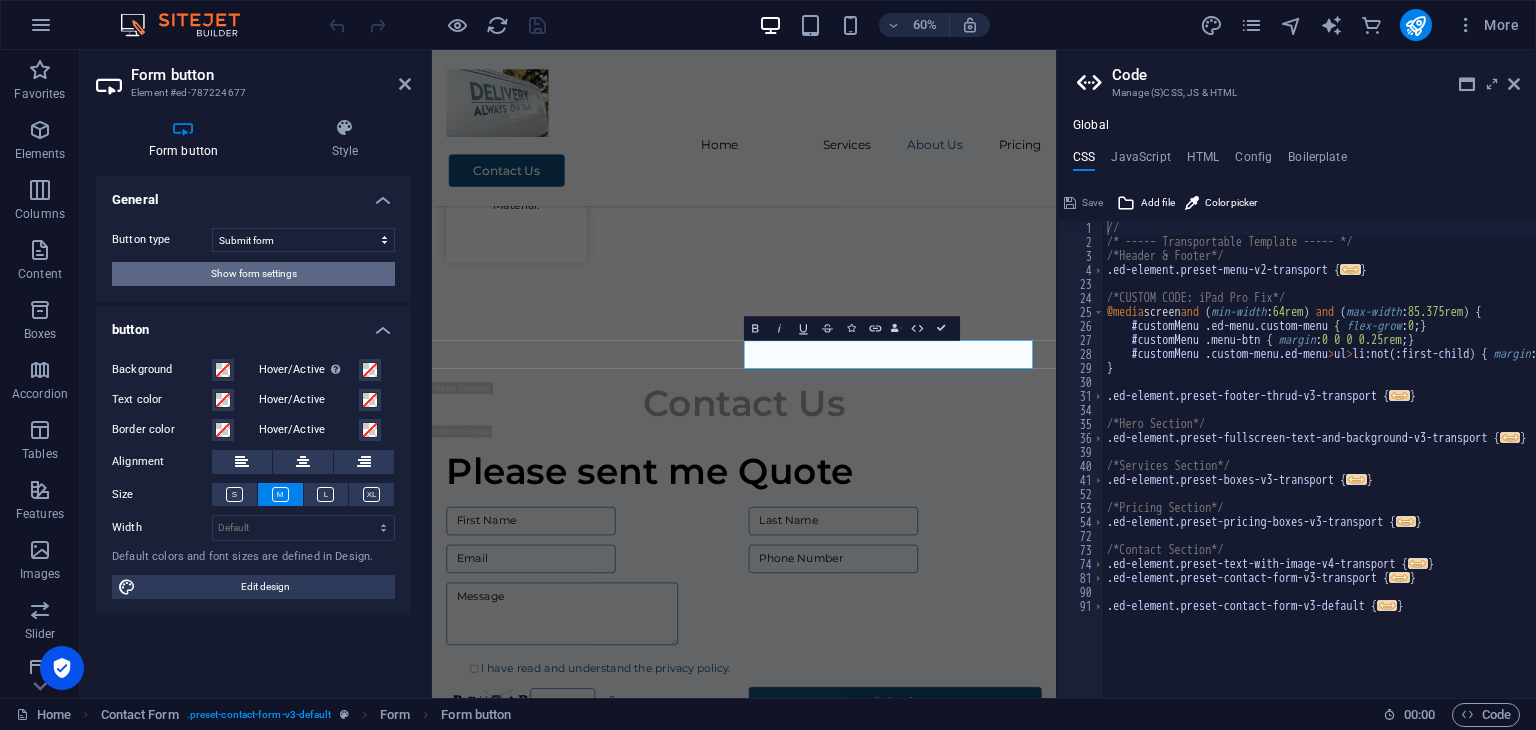 click on "Show form settings" at bounding box center [253, 274] 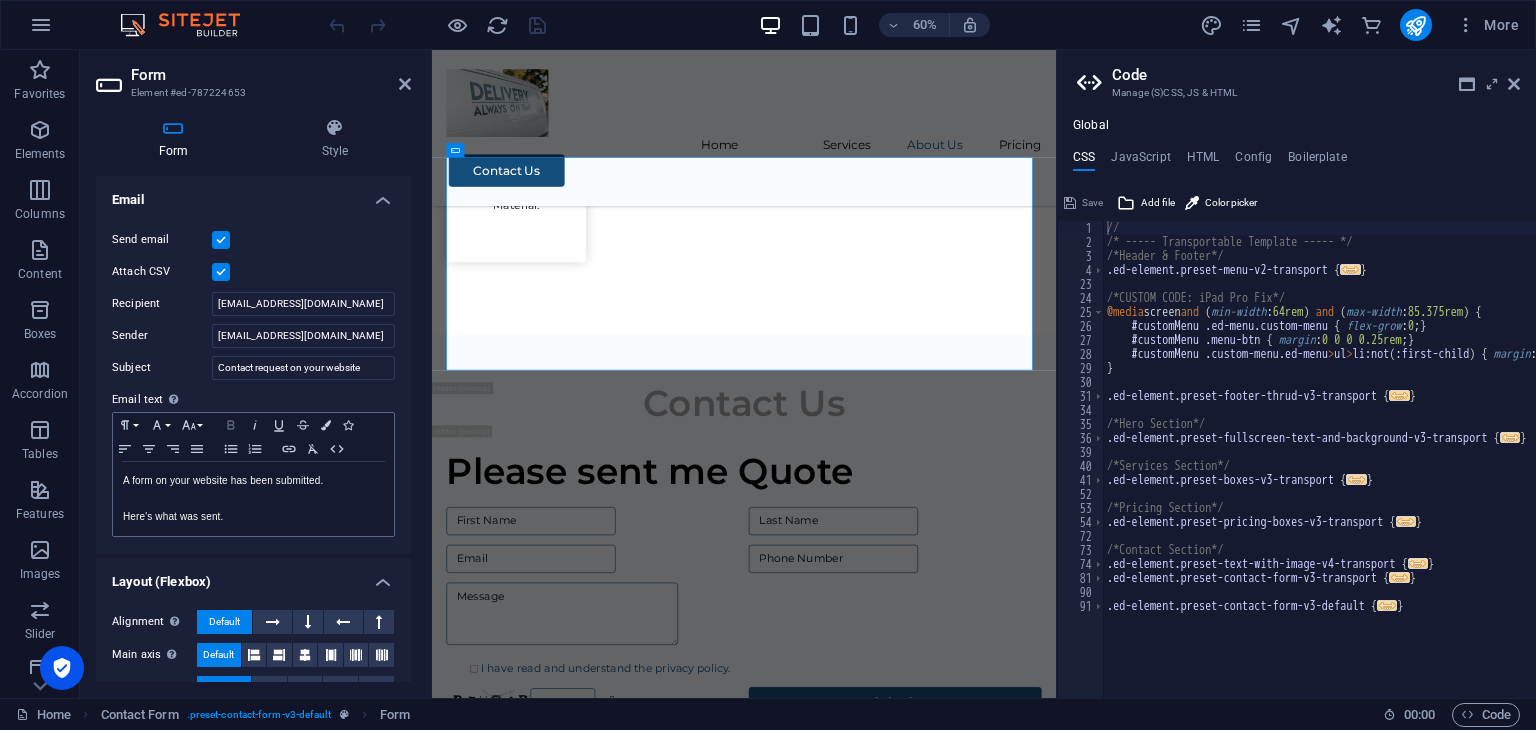 scroll, scrollTop: 412, scrollLeft: 0, axis: vertical 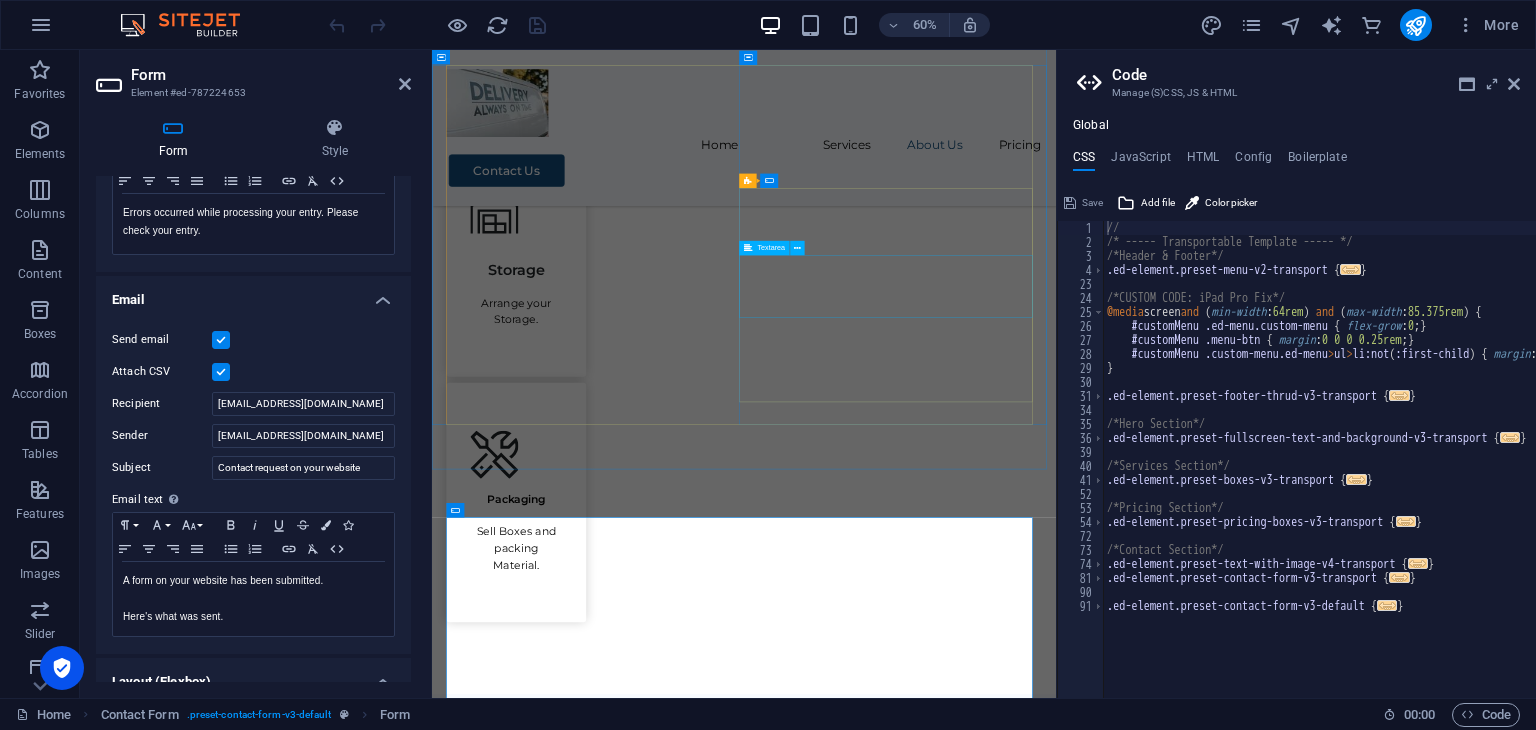 click at bounding box center (952, 1594) 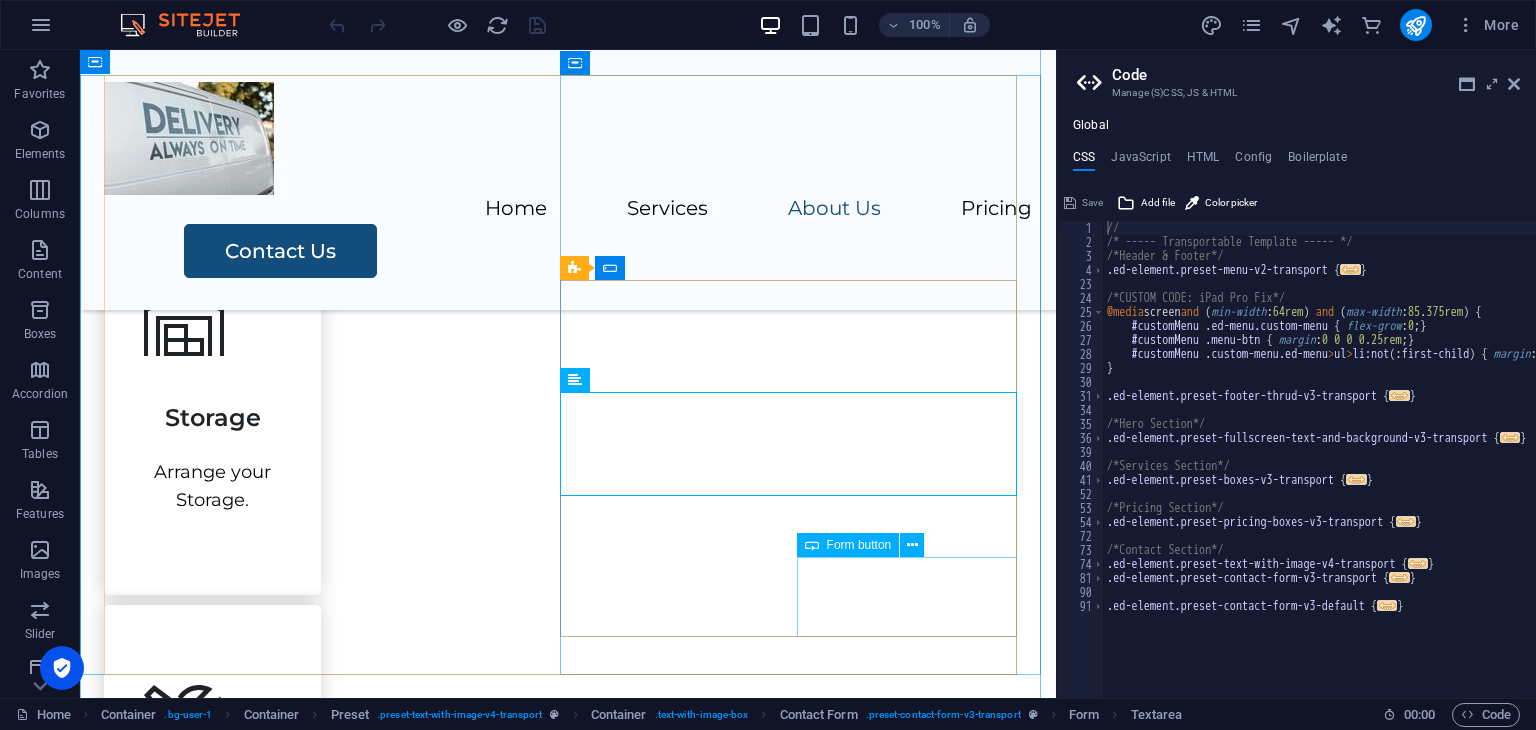 click on "Submit" at bounding box center [804, 1737] 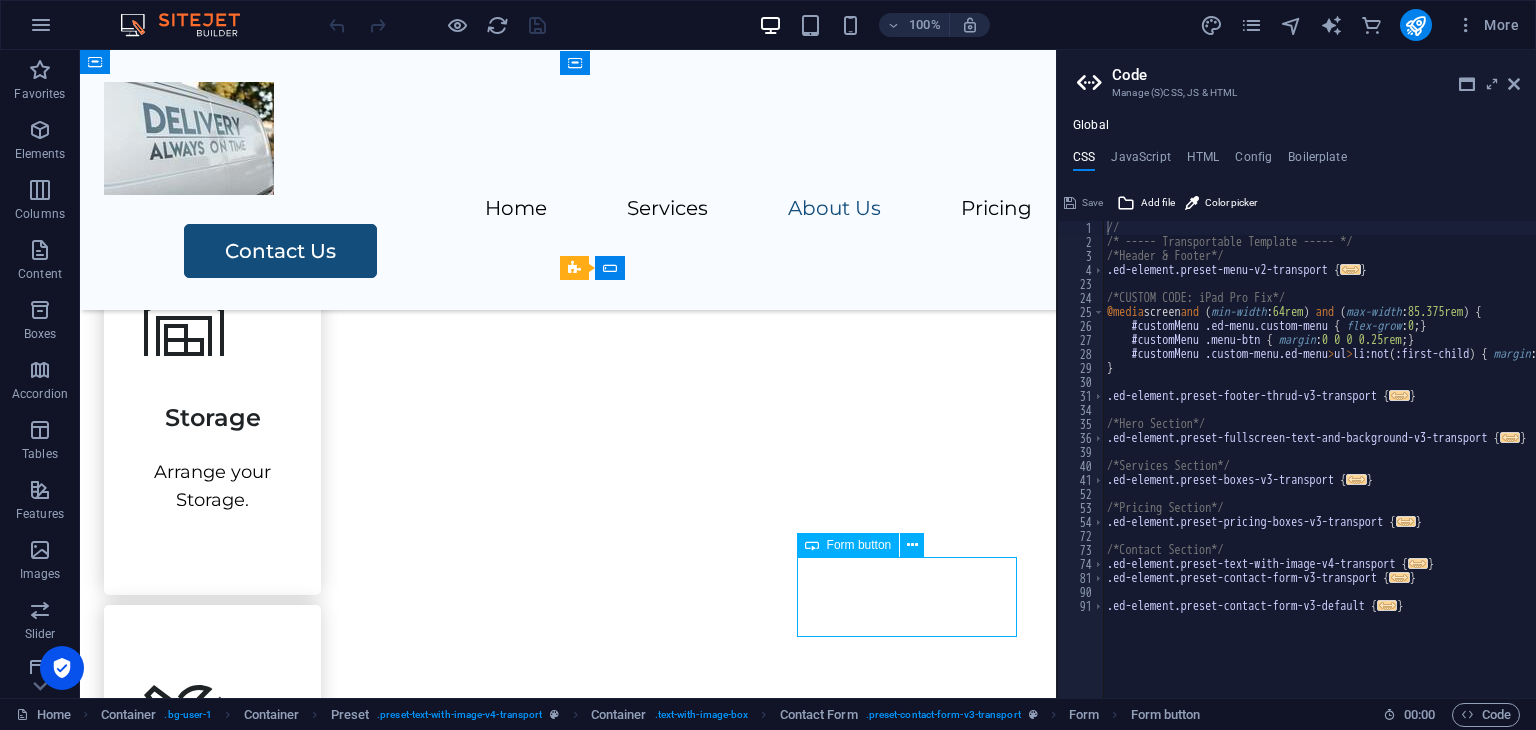 click on "Submit" at bounding box center (804, 1737) 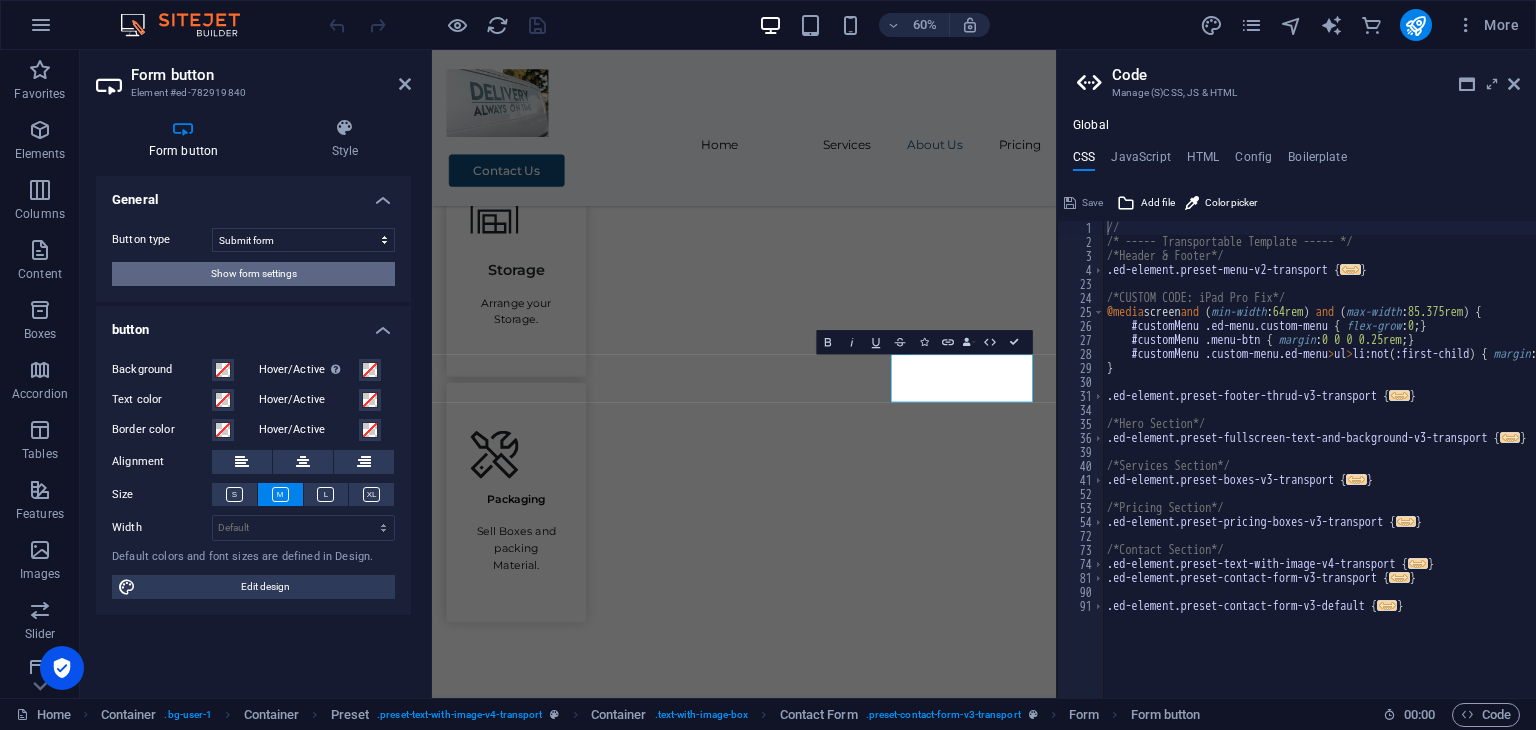 click on "Show form settings" at bounding box center [253, 274] 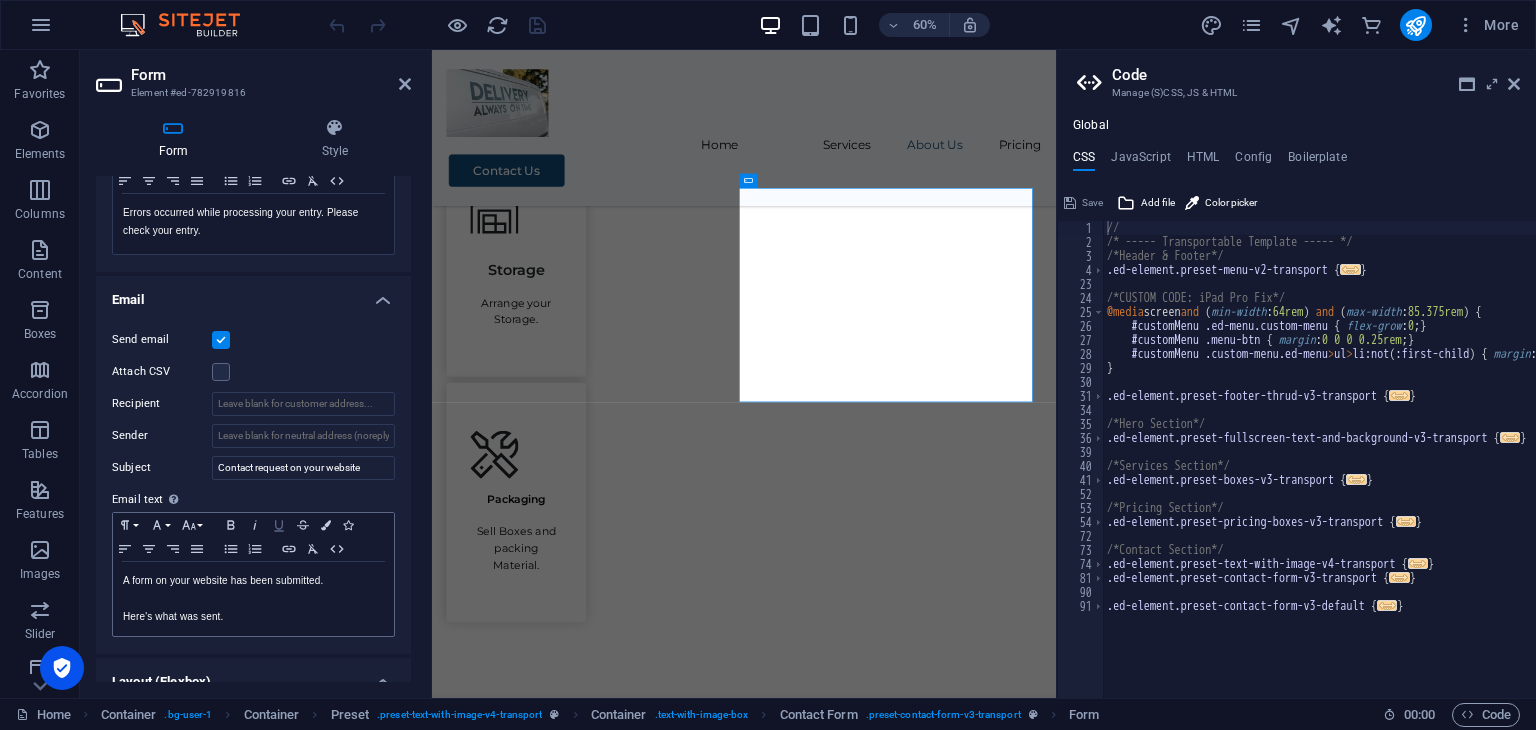 scroll, scrollTop: 412, scrollLeft: 0, axis: vertical 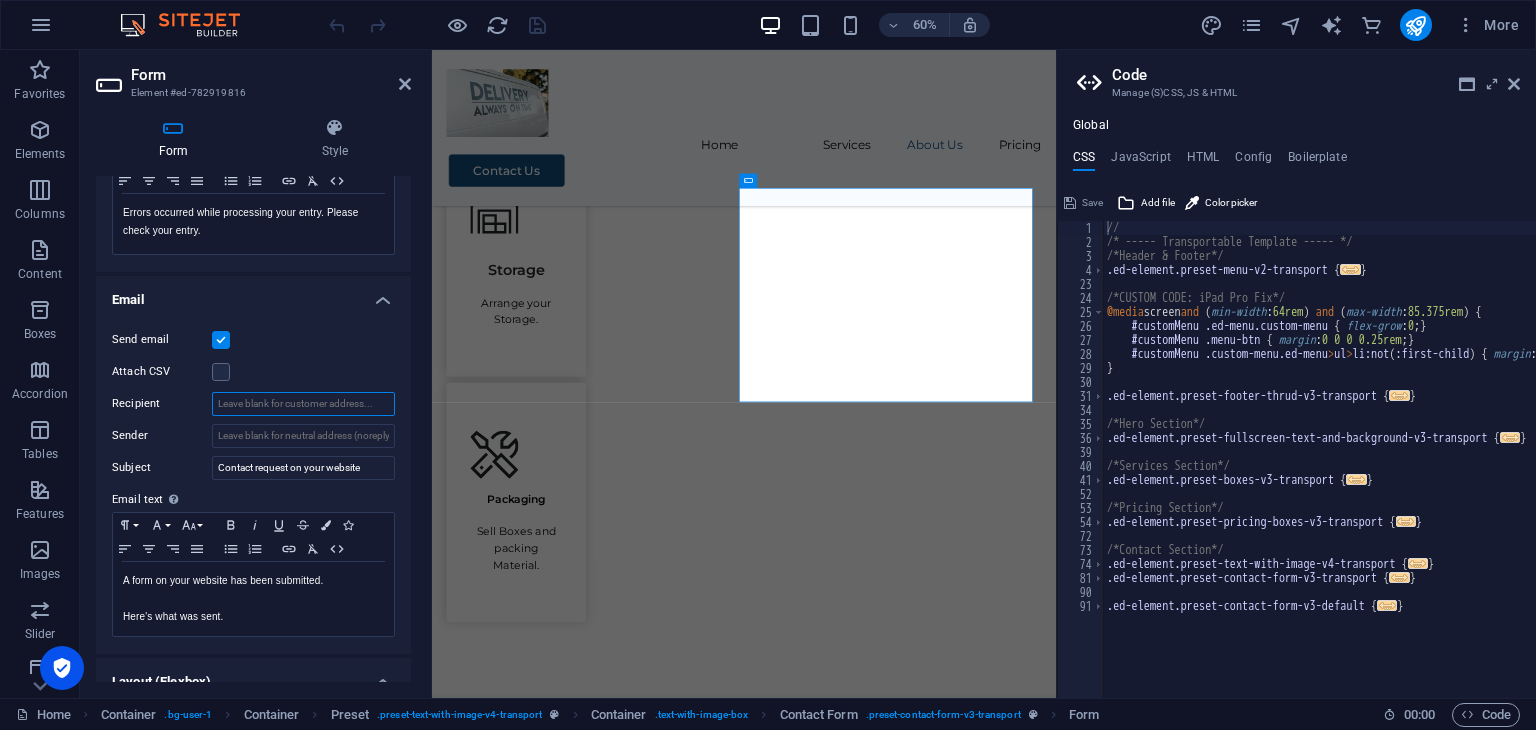 click on "Recipient" at bounding box center (303, 404) 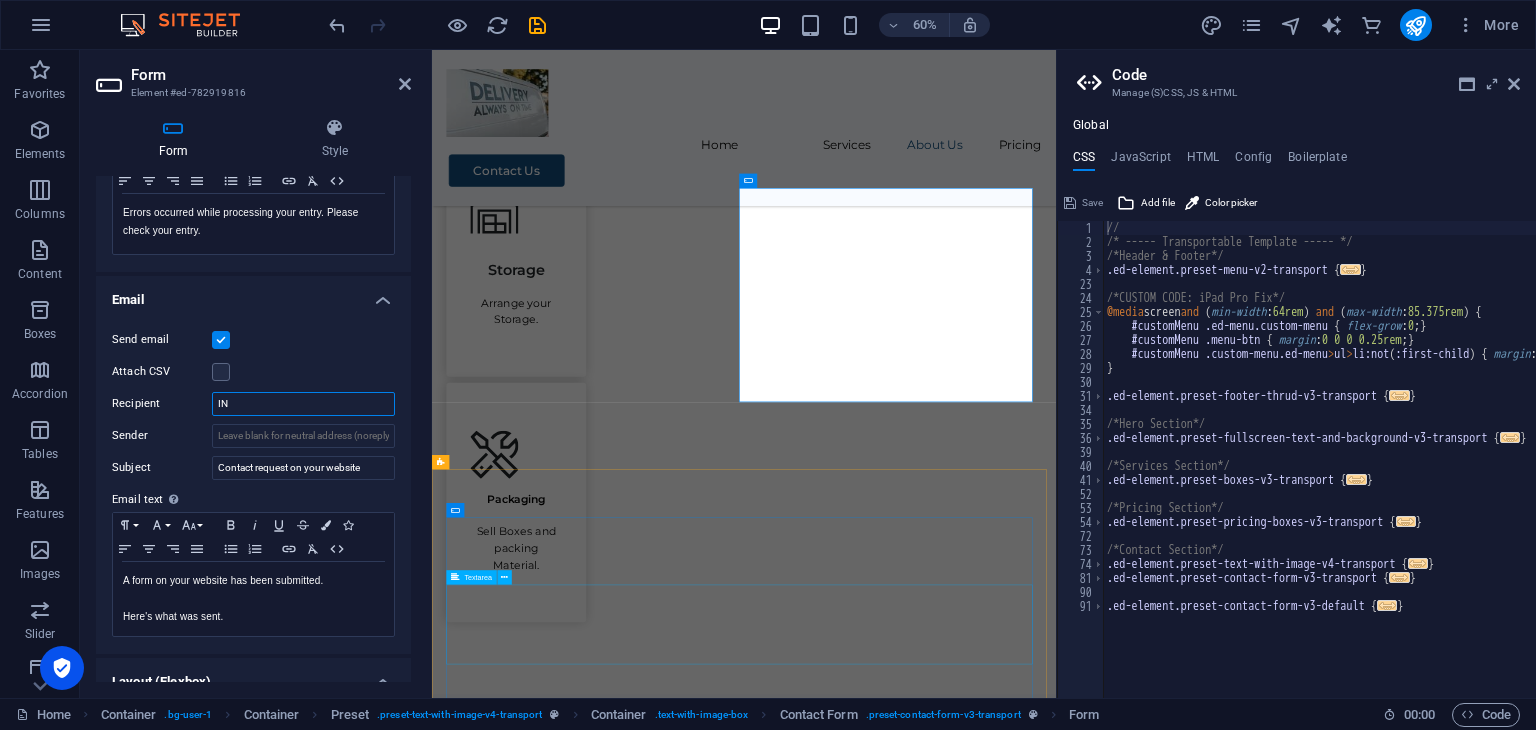 type on "I" 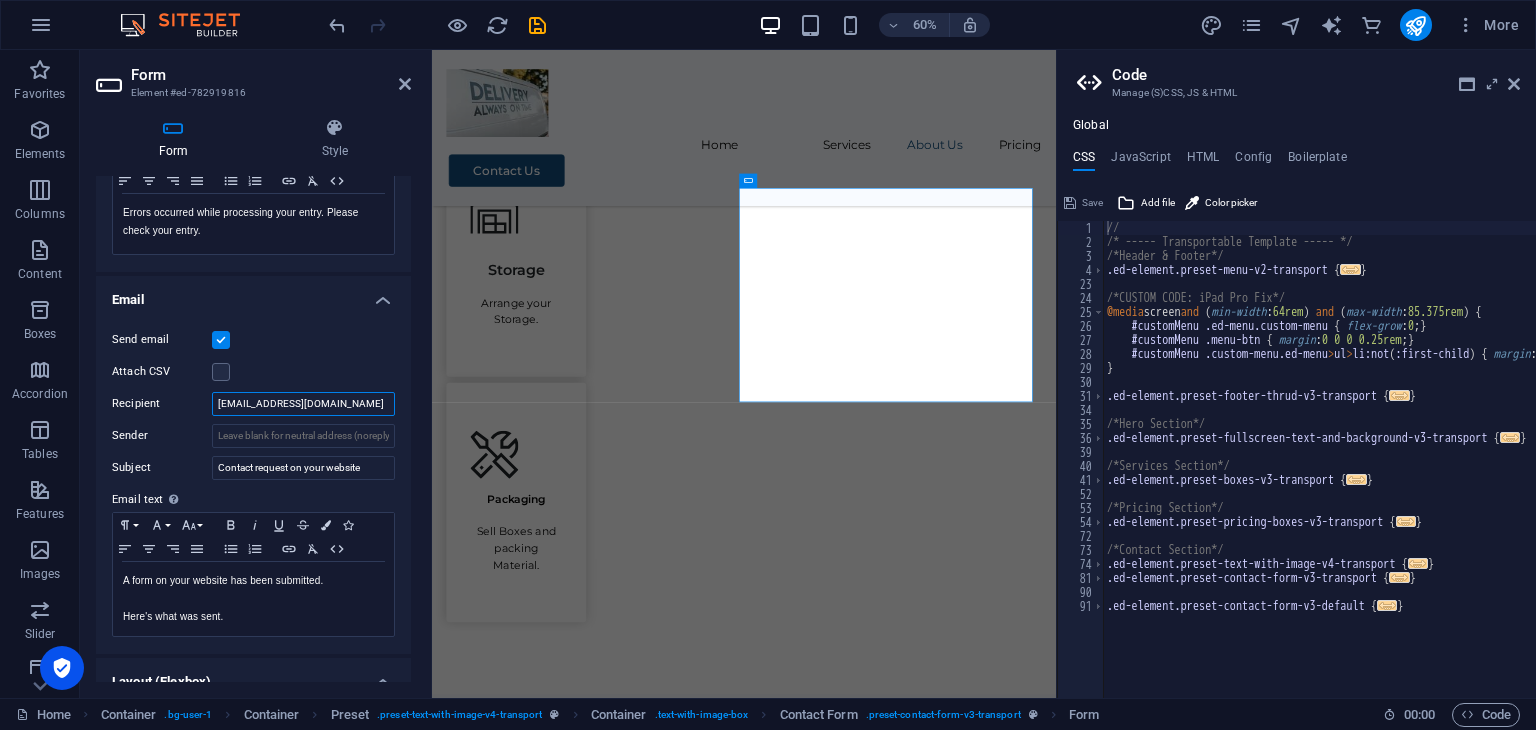 drag, startPoint x: 326, startPoint y: 399, endPoint x: 205, endPoint y: 393, distance: 121.14867 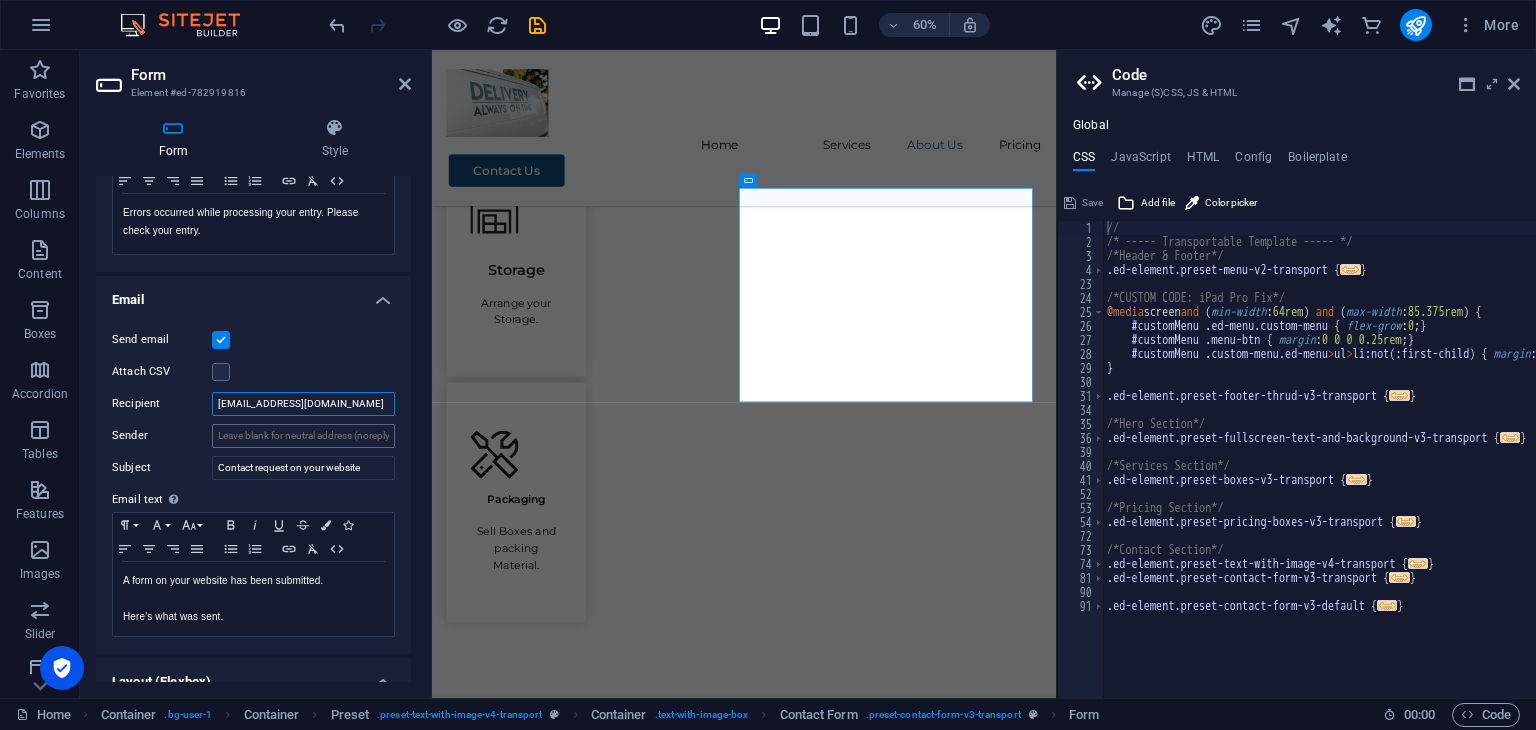type on "[EMAIL_ADDRESS][DOMAIN_NAME]" 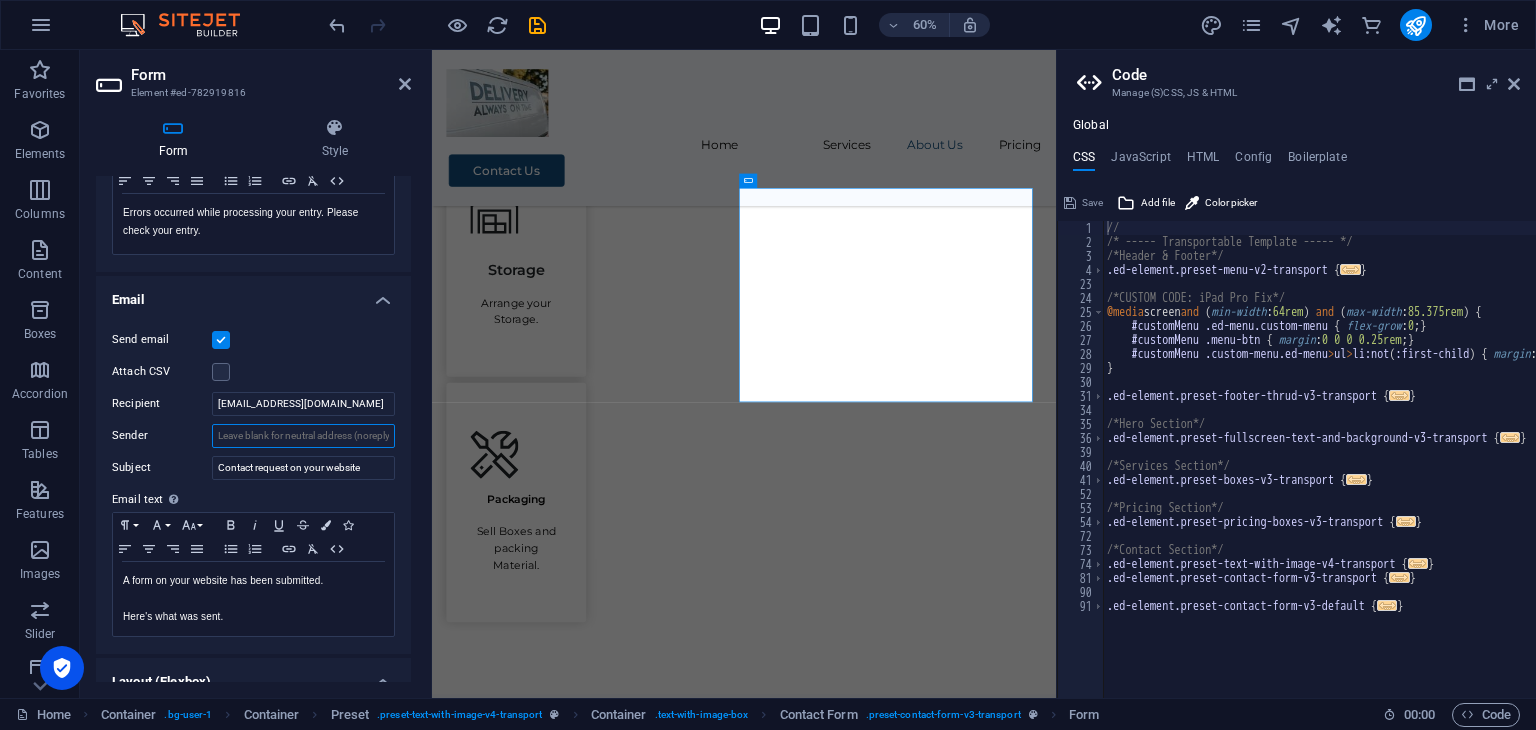 click on "Sender" at bounding box center [303, 436] 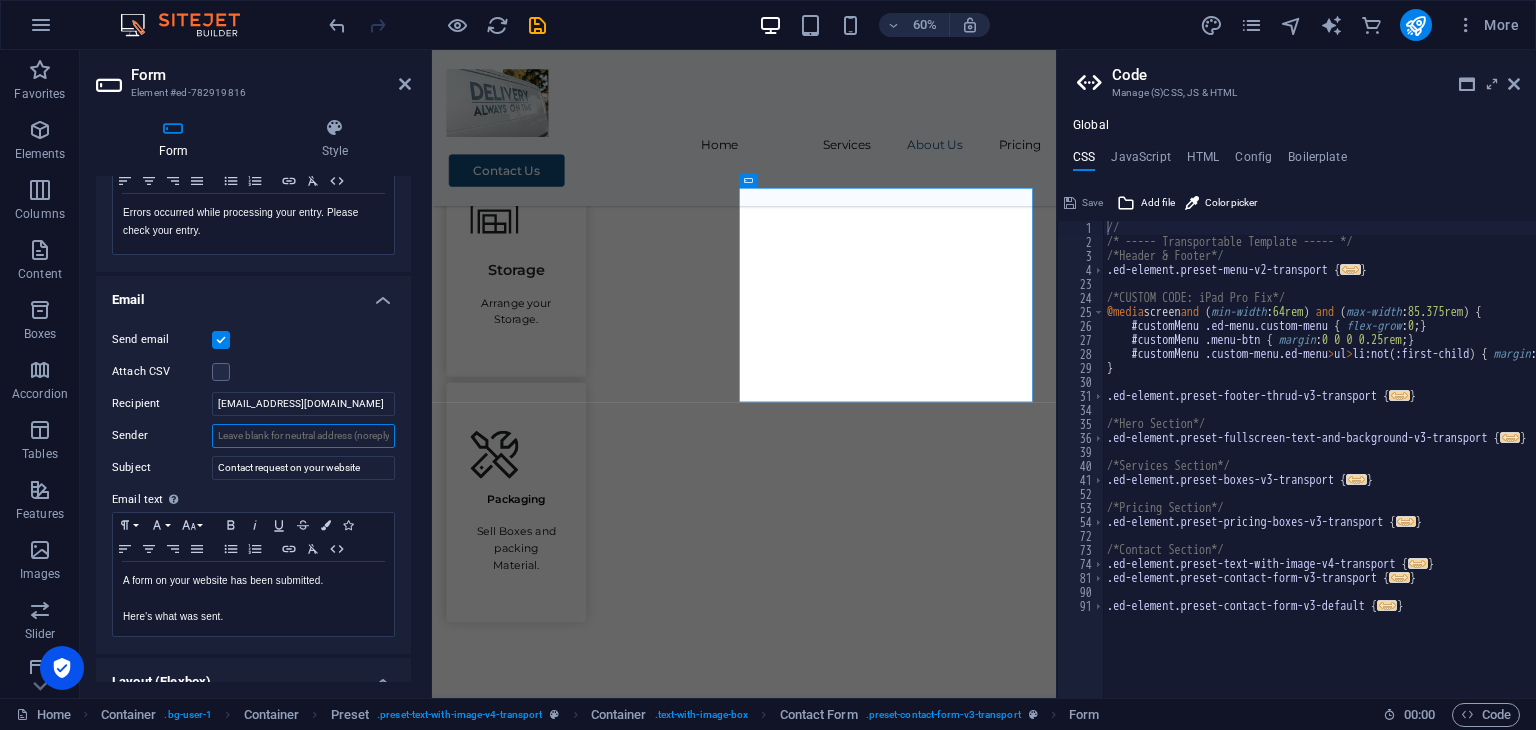 paste on "[EMAIL_ADDRESS][DOMAIN_NAME]" 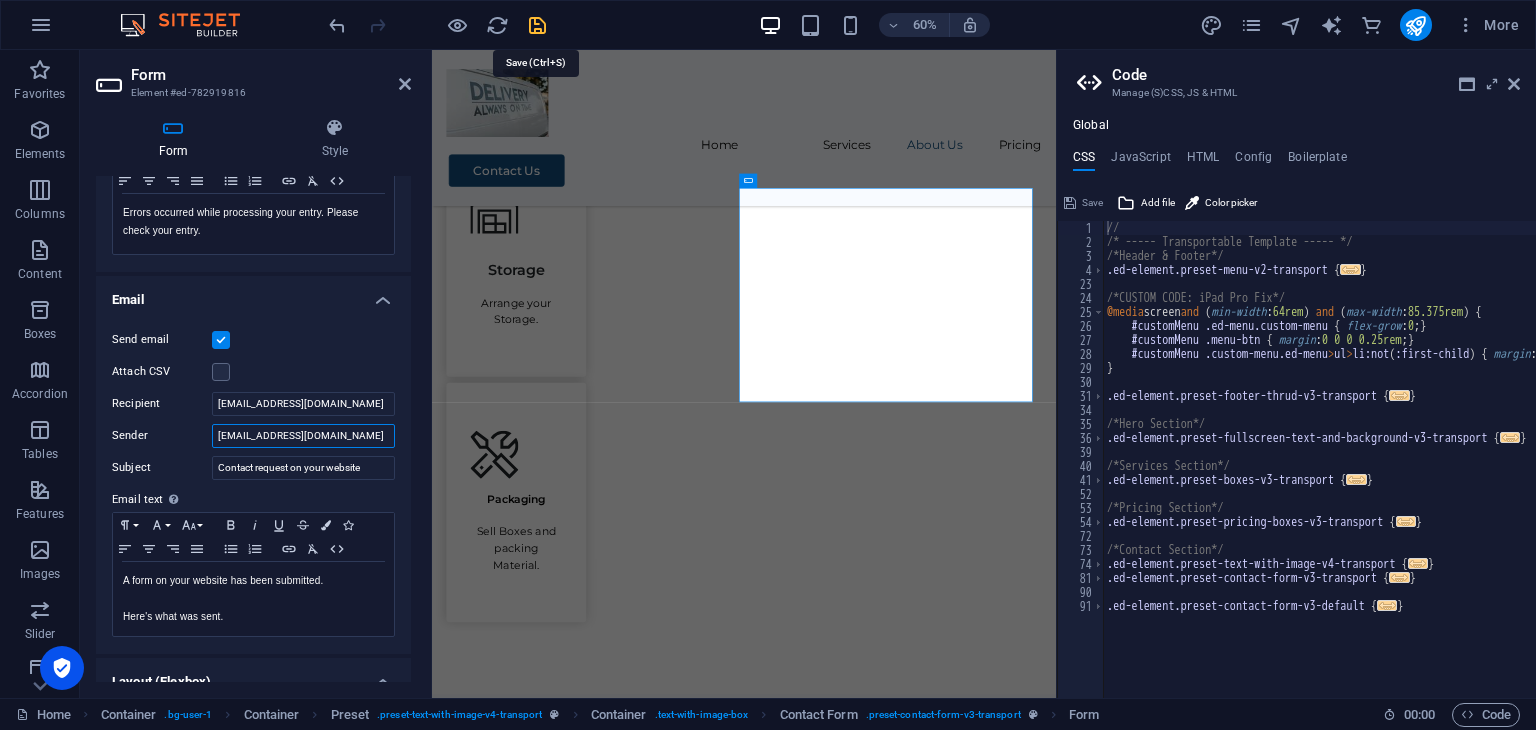 type on "[EMAIL_ADDRESS][DOMAIN_NAME]" 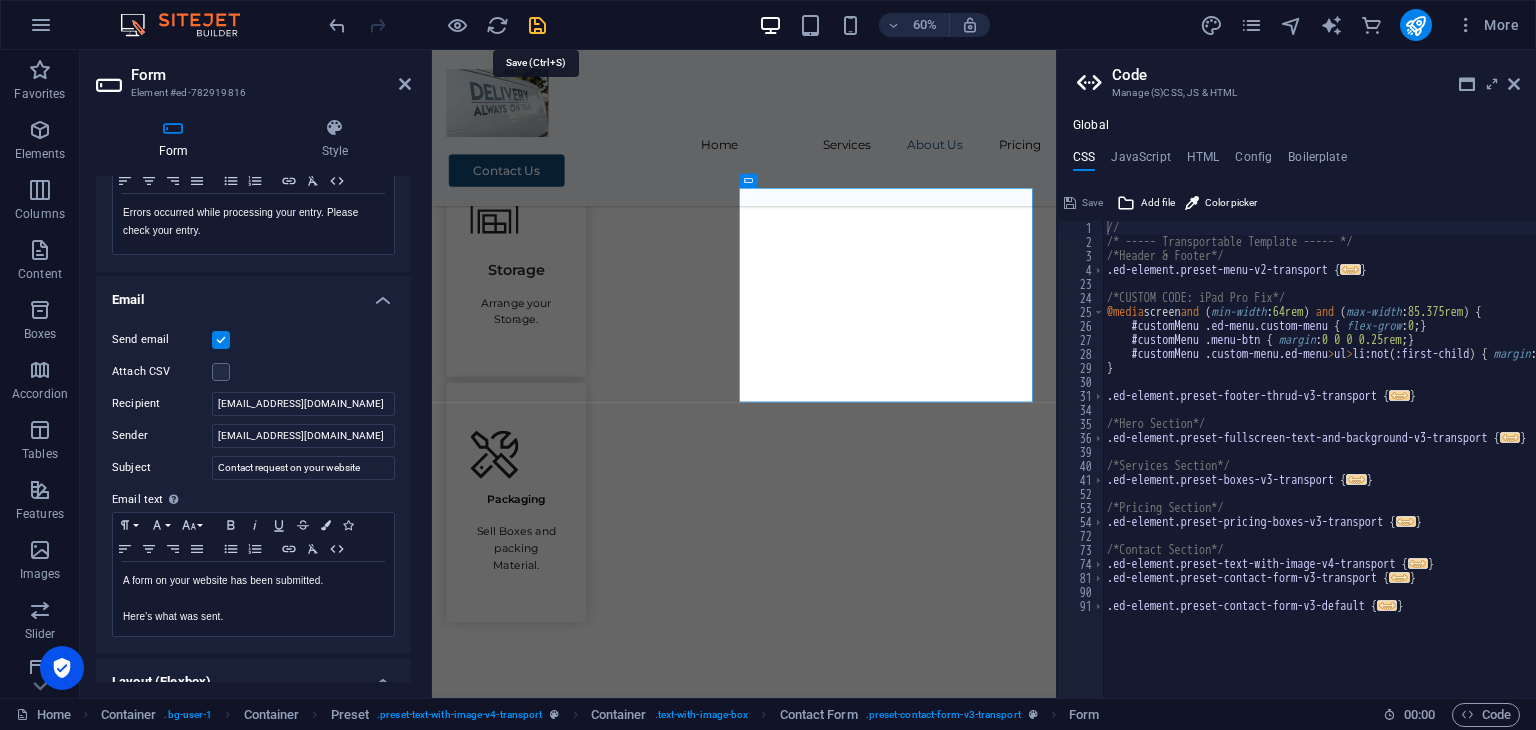 click at bounding box center (537, 25) 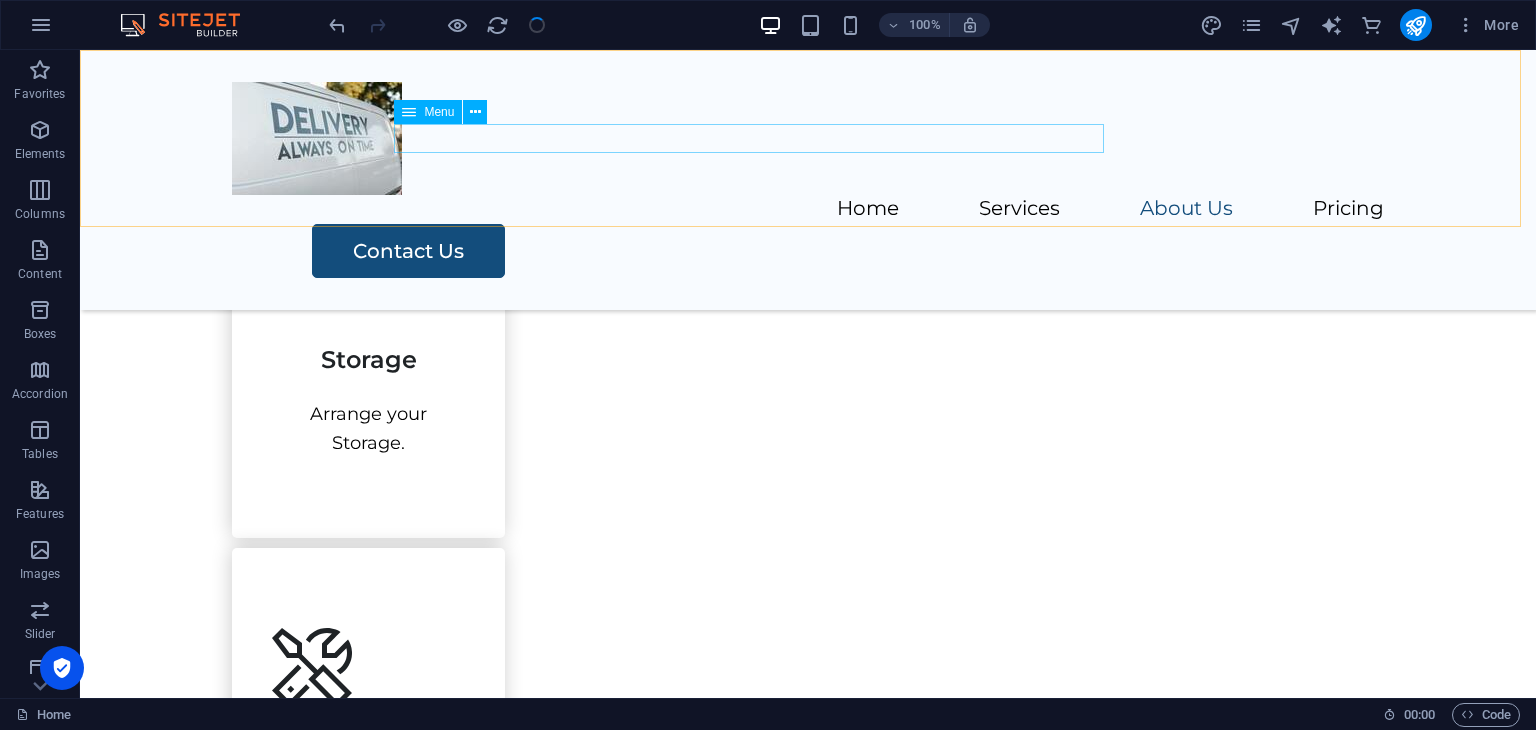 scroll, scrollTop: 2529, scrollLeft: 0, axis: vertical 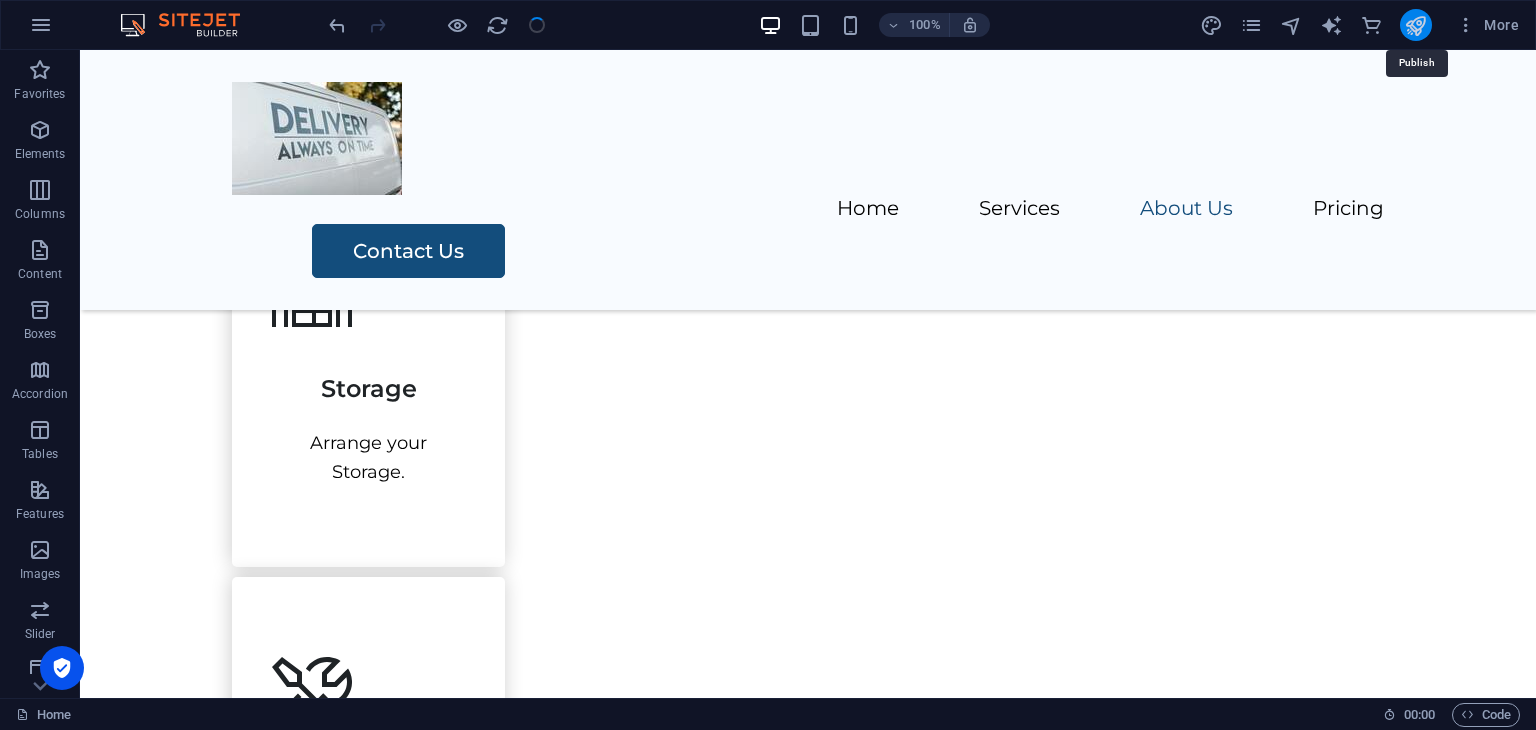 click at bounding box center [1415, 25] 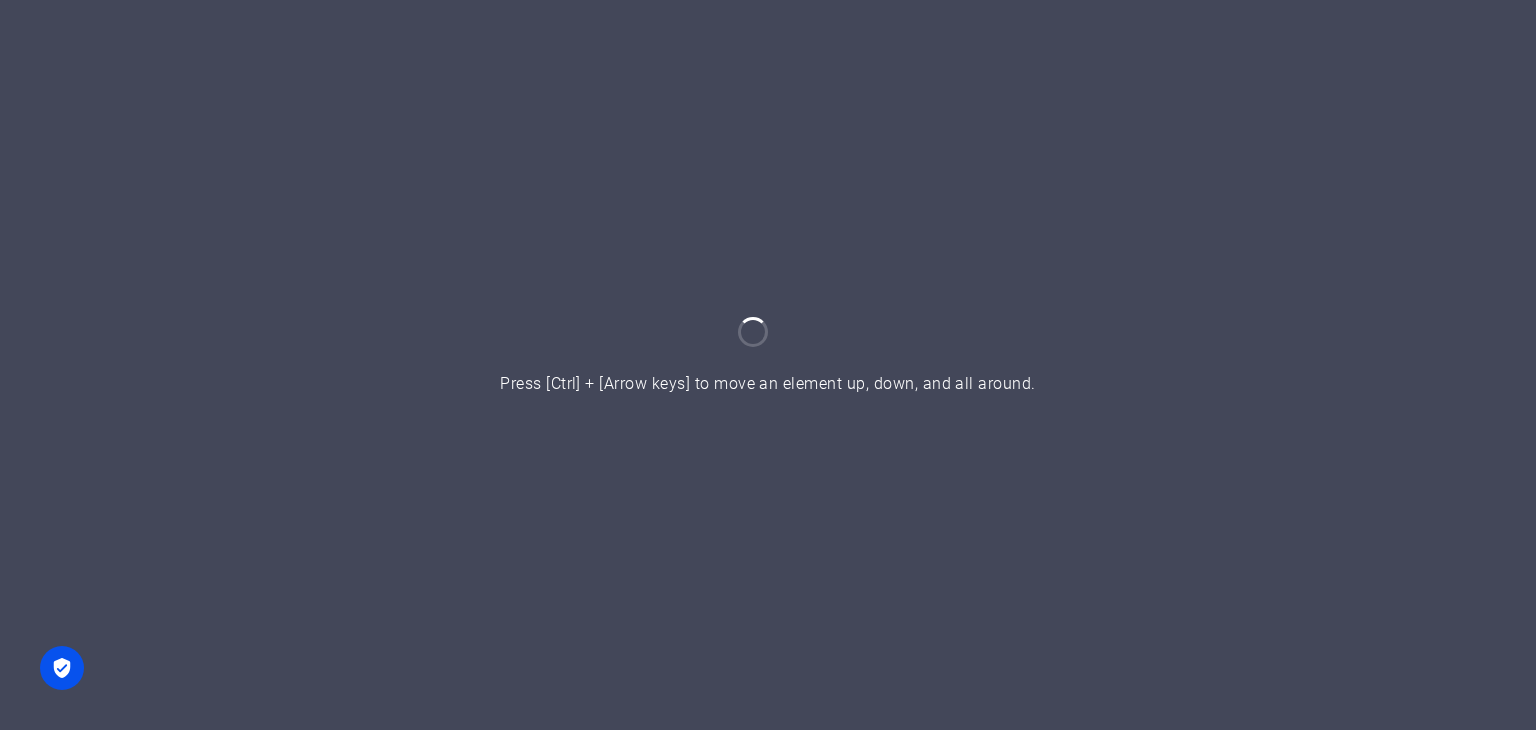 scroll, scrollTop: 0, scrollLeft: 0, axis: both 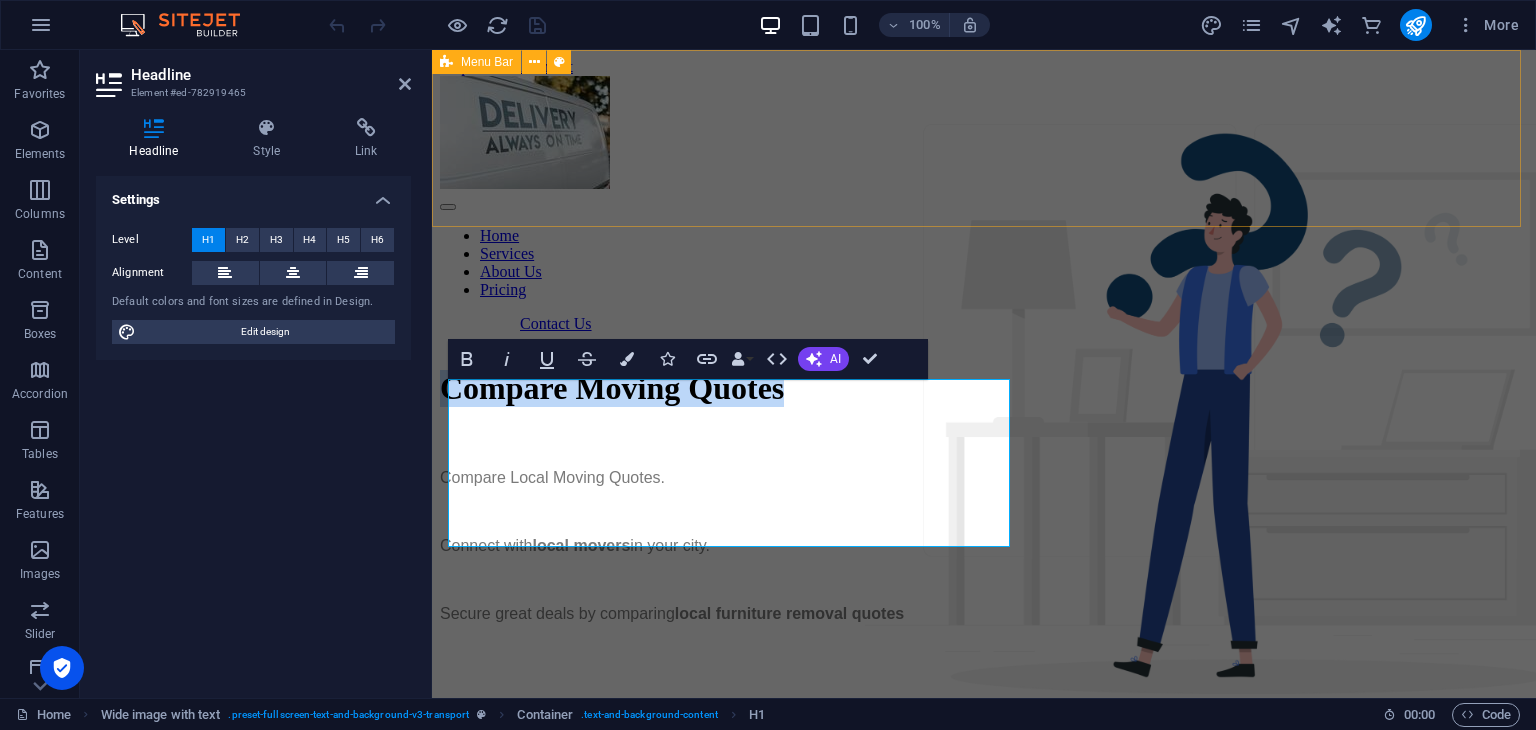 click on "Home Services About Us Pricing Contact Us" at bounding box center (984, 204) 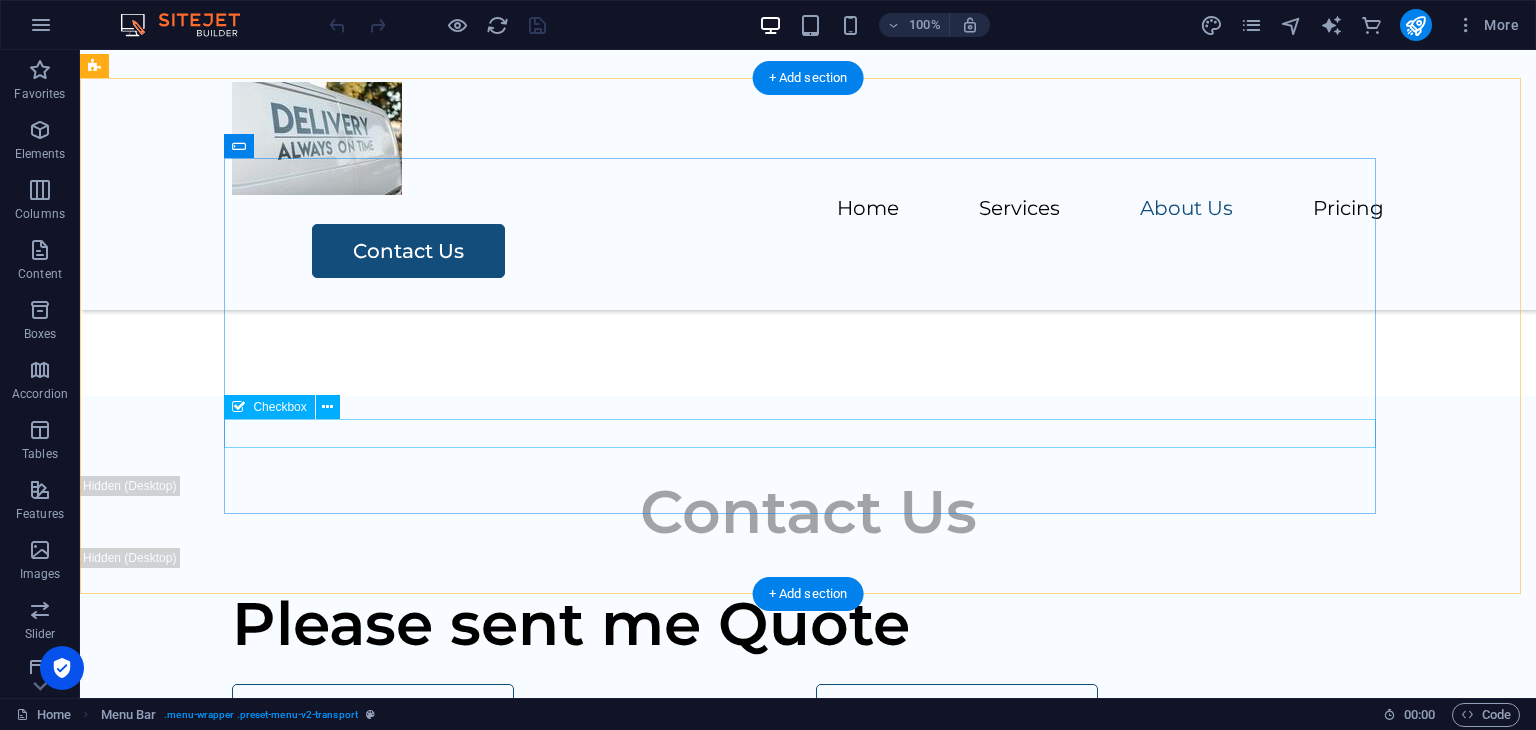scroll, scrollTop: 3000, scrollLeft: 0, axis: vertical 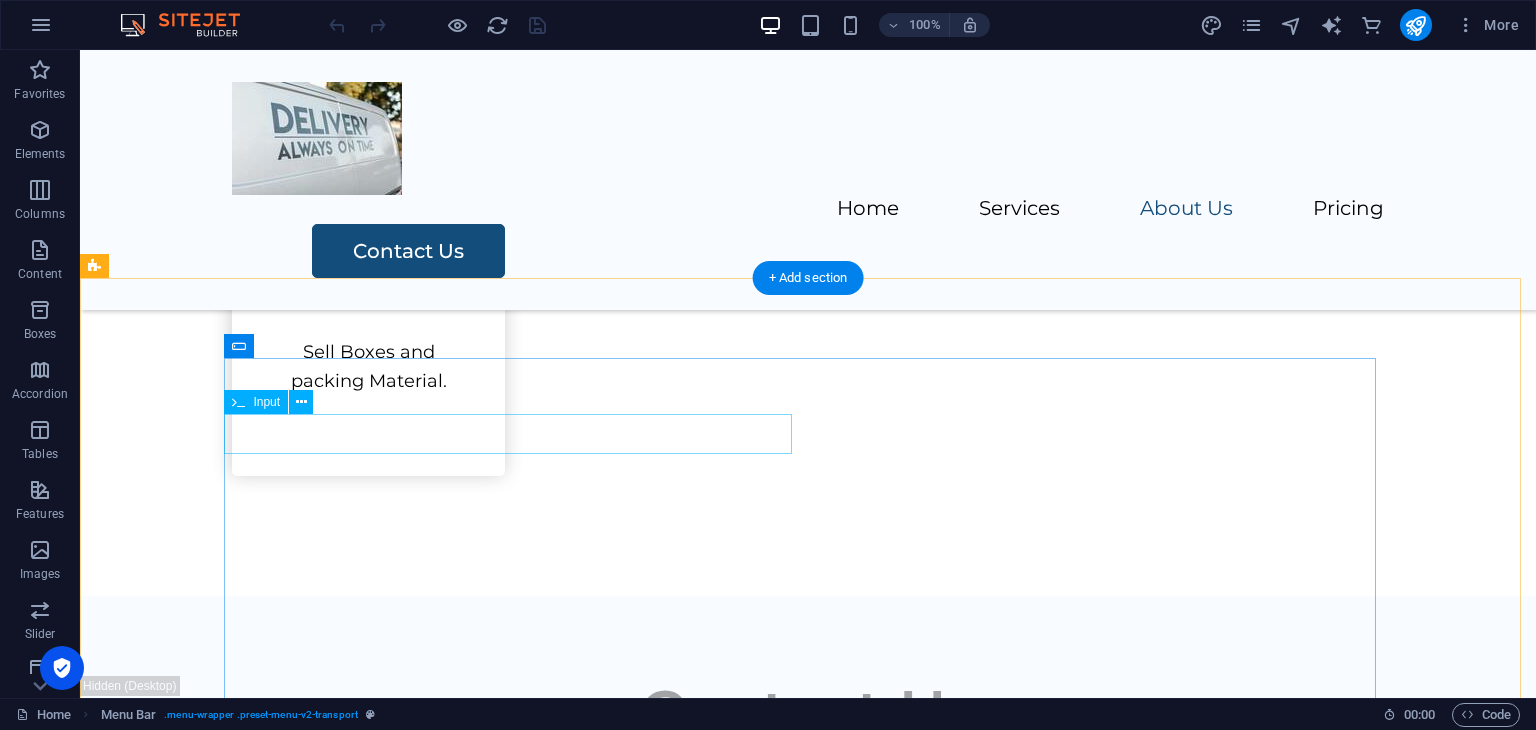 click at bounding box center [516, 1628] 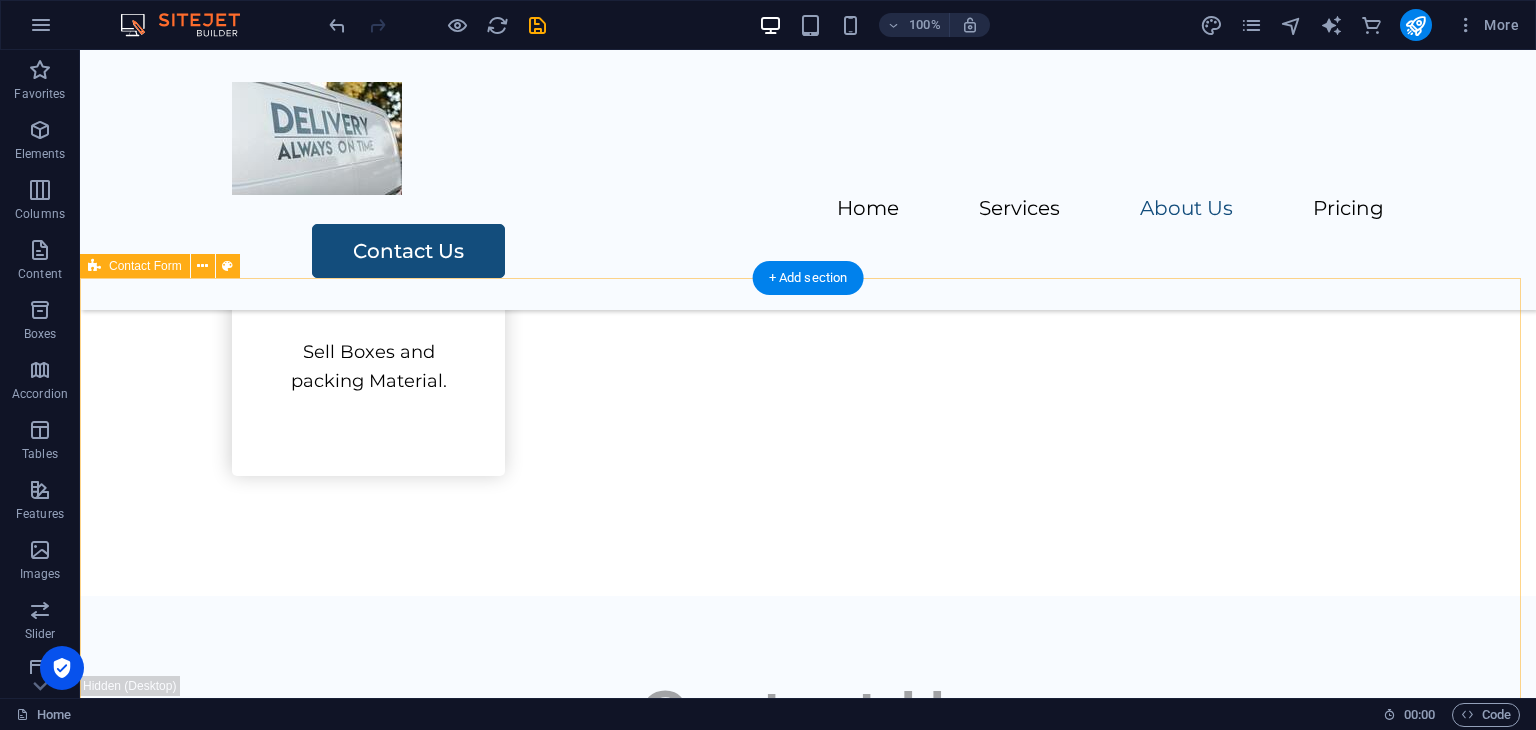 click on "{{ 'content.forms.privacy'|trans }} Unreadable? Regenerate Submit" at bounding box center [808, 1731] 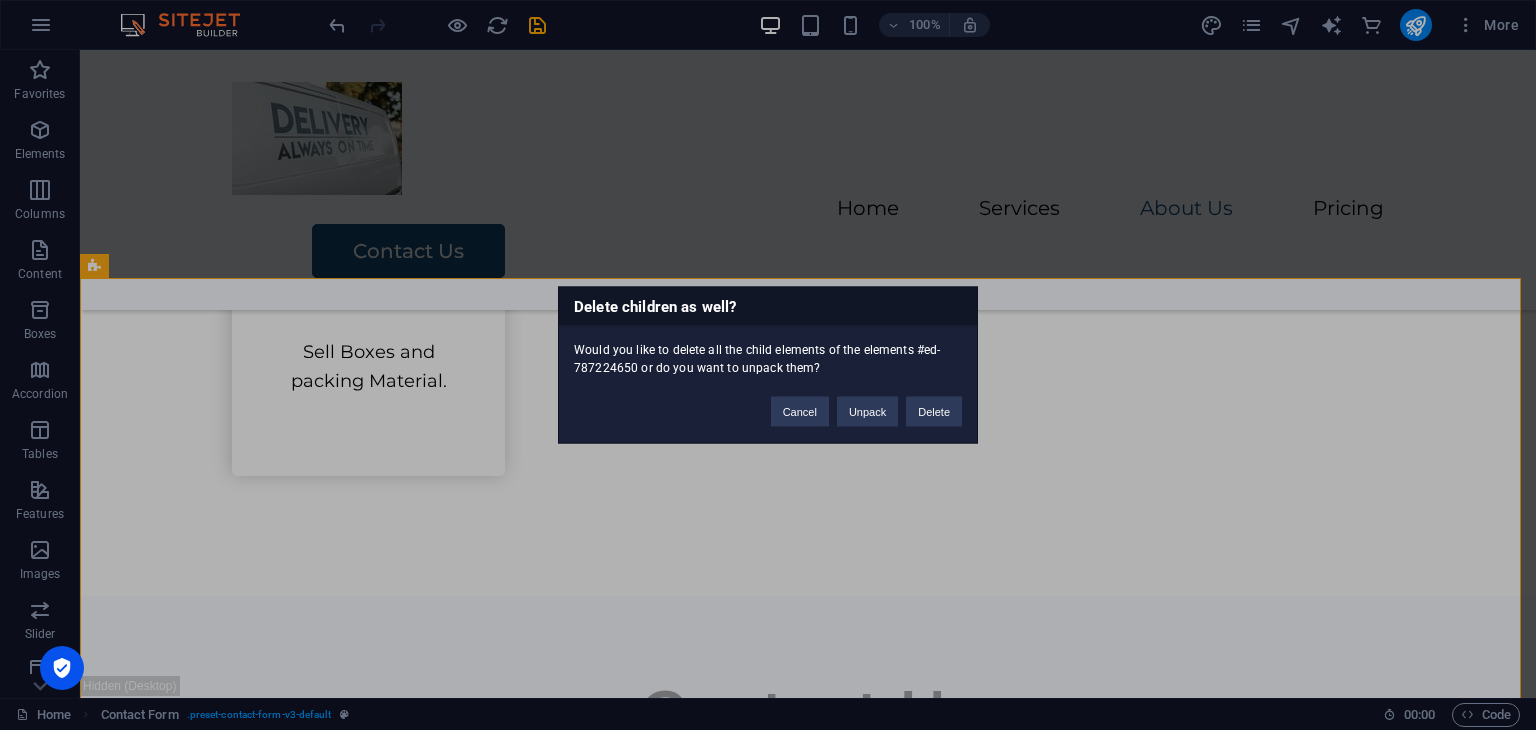 type 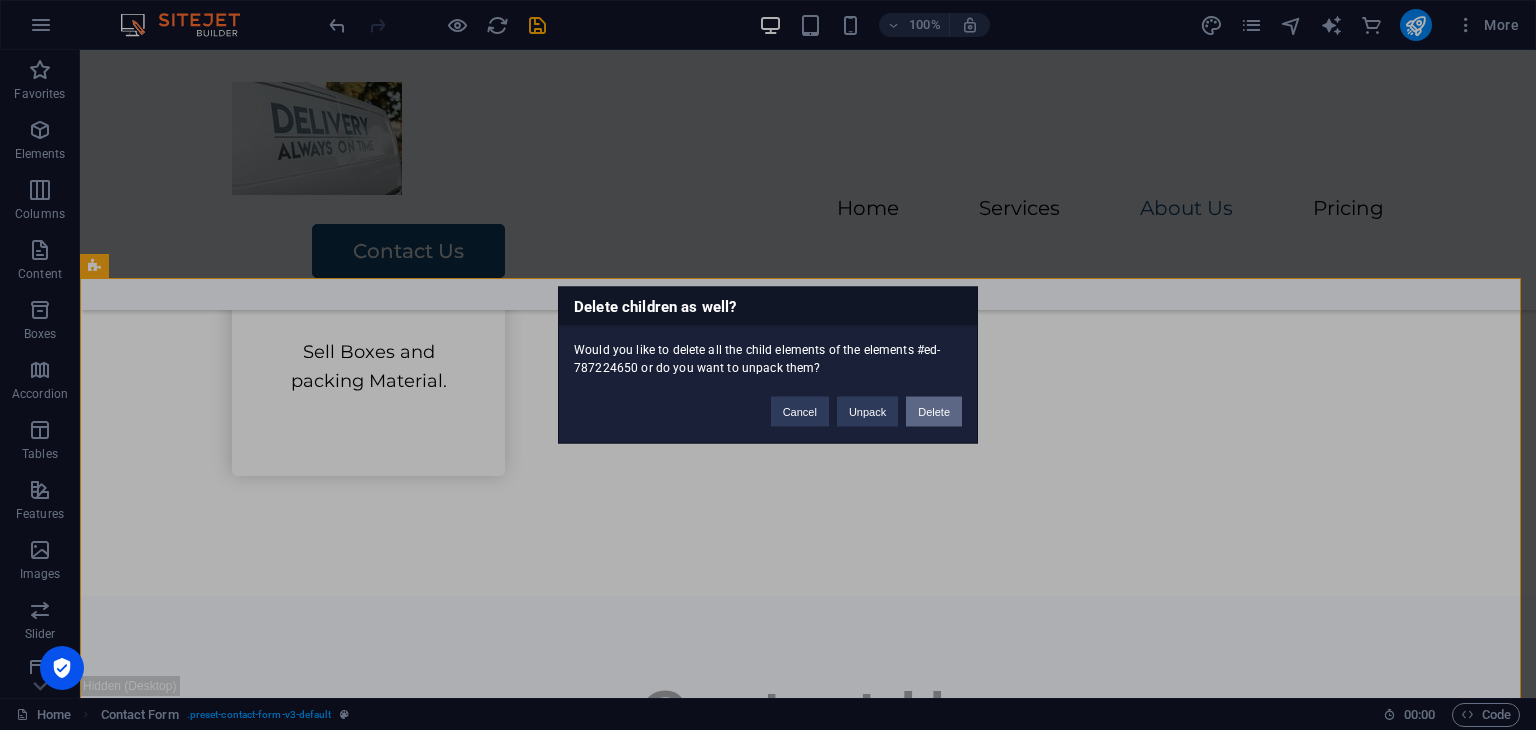 click on "Delete" at bounding box center [934, 412] 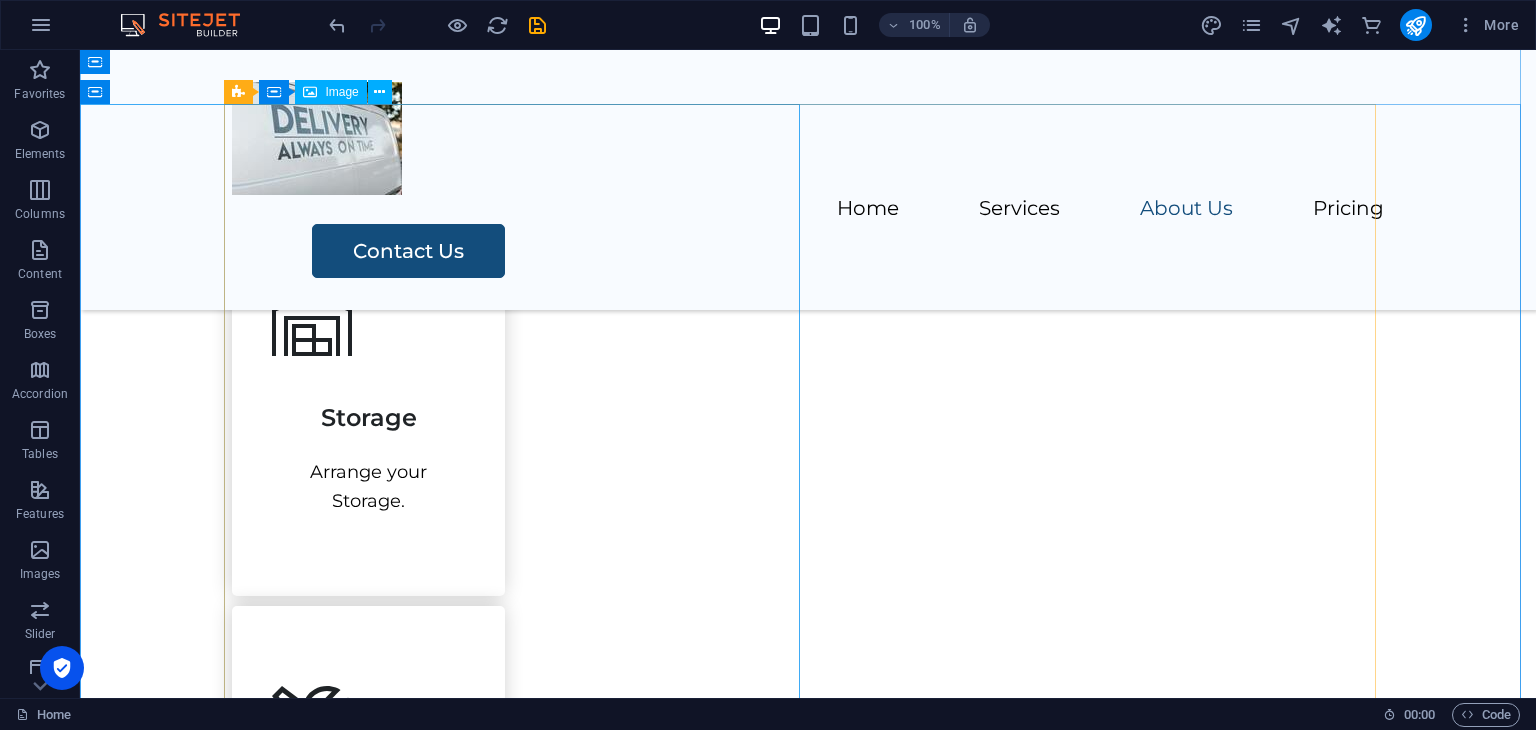 scroll, scrollTop: 2600, scrollLeft: 0, axis: vertical 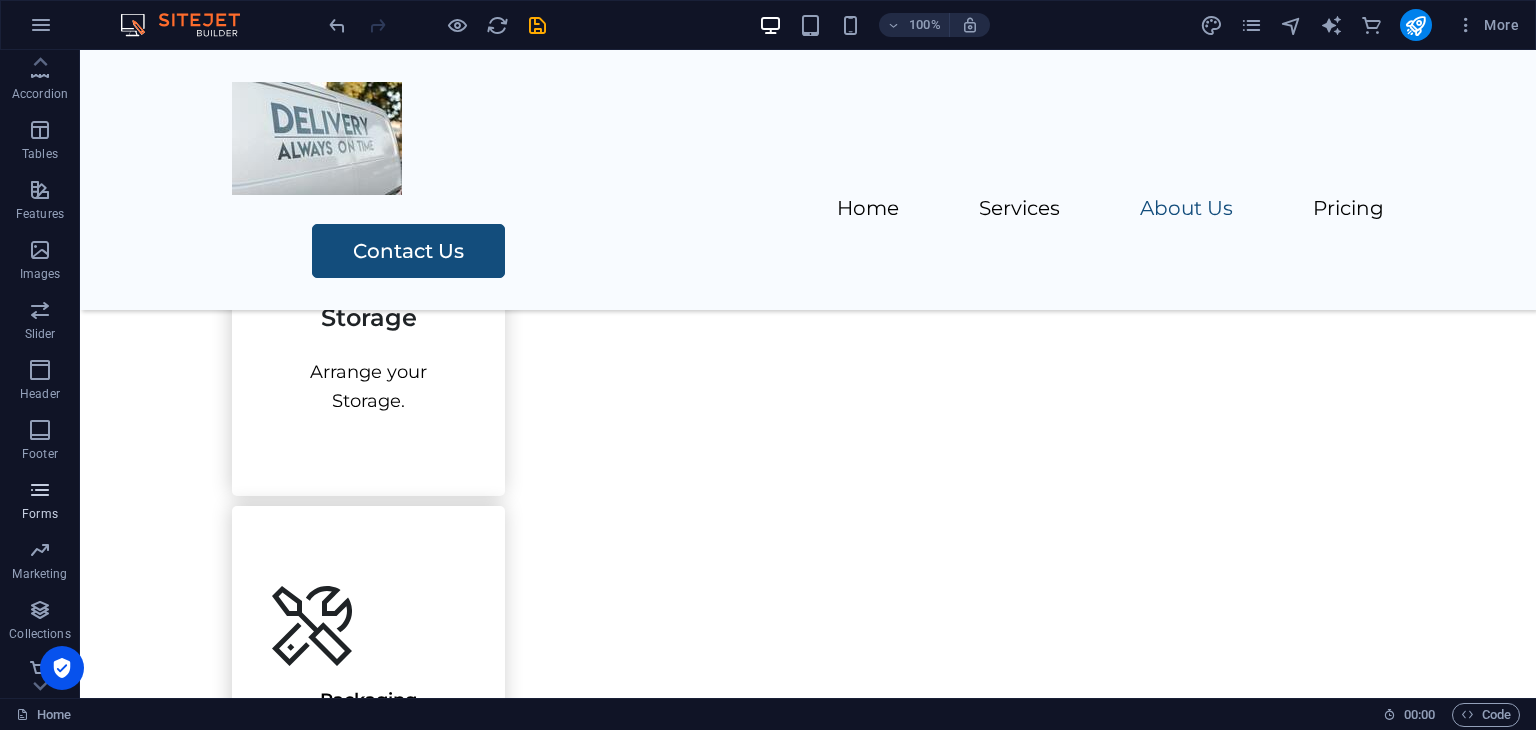 click at bounding box center (40, 490) 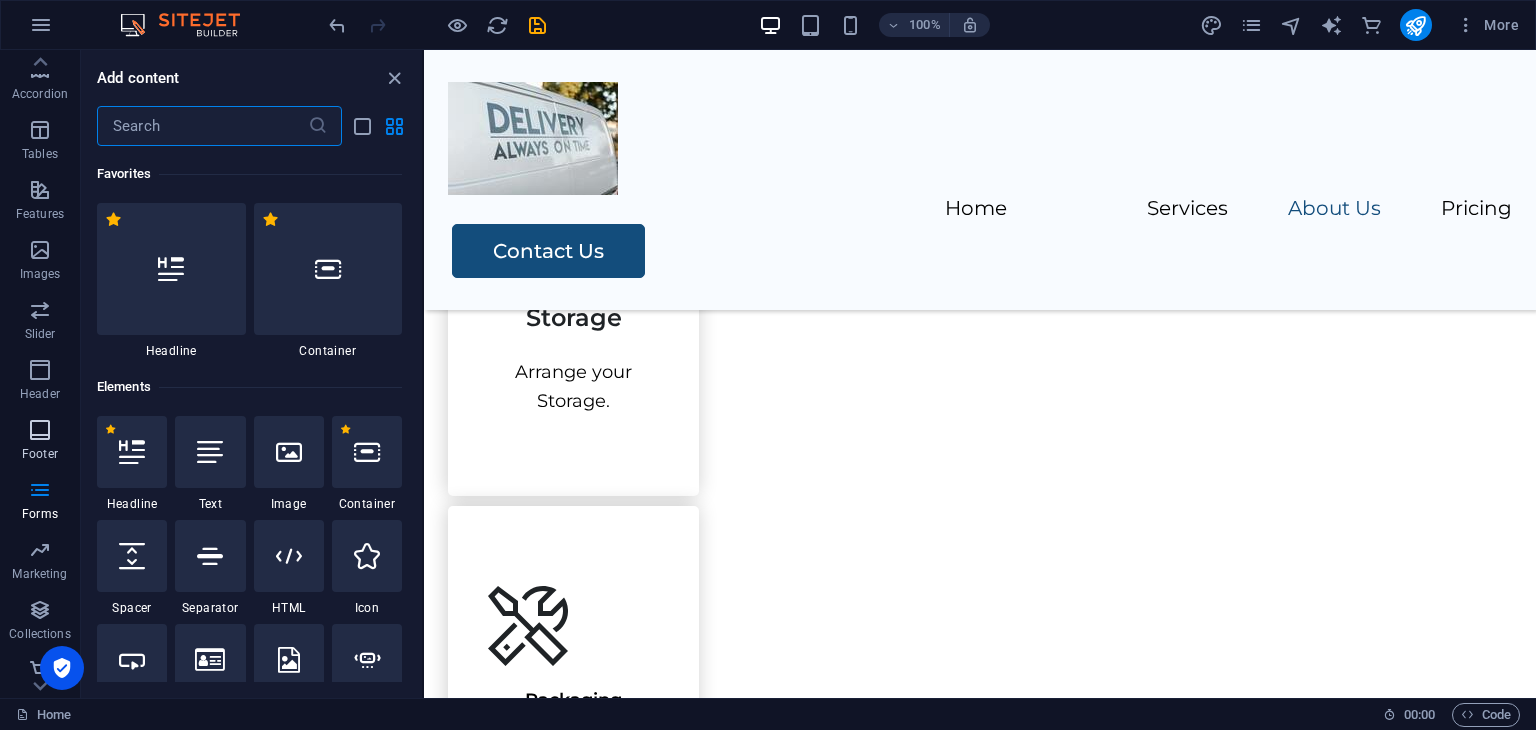 scroll, scrollTop: 2621, scrollLeft: 0, axis: vertical 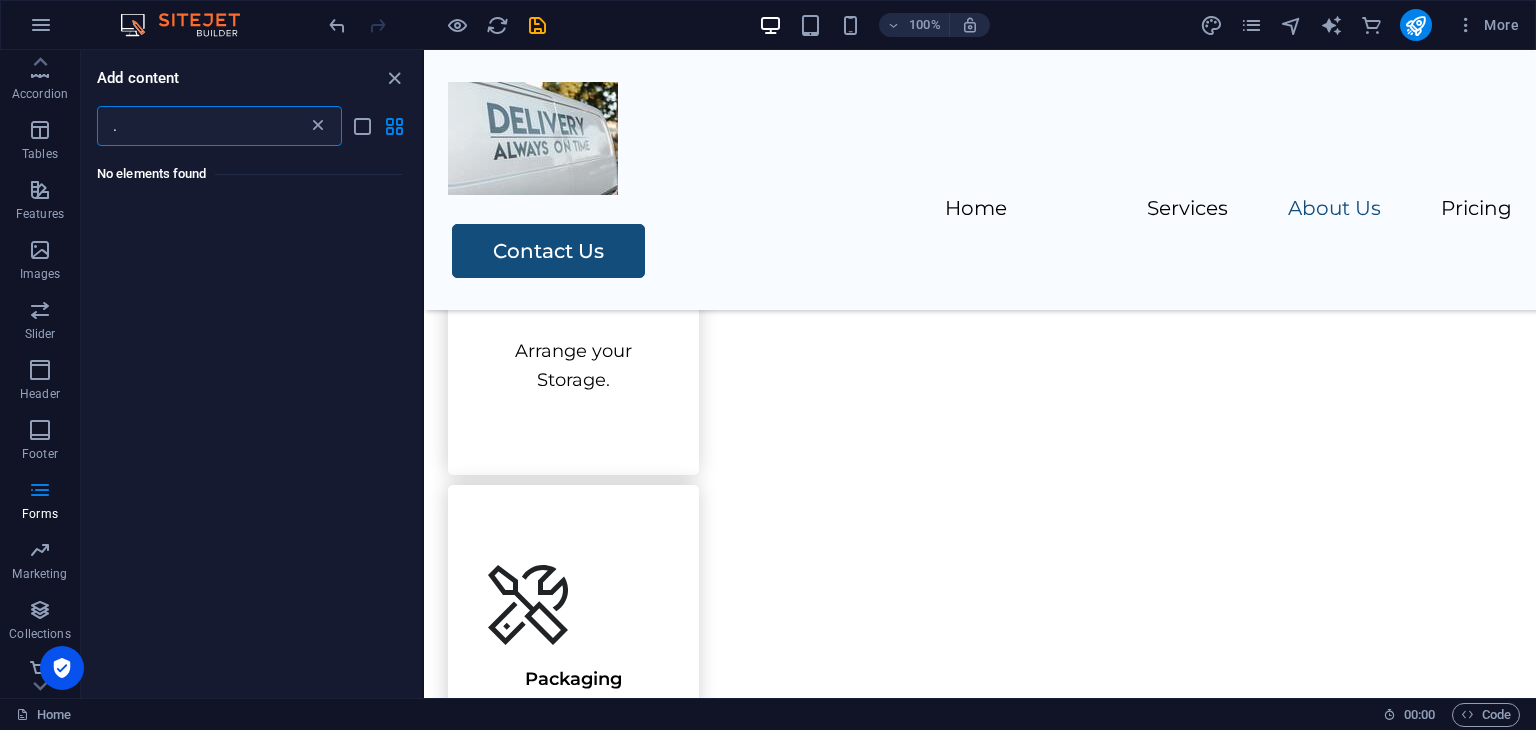 type on "." 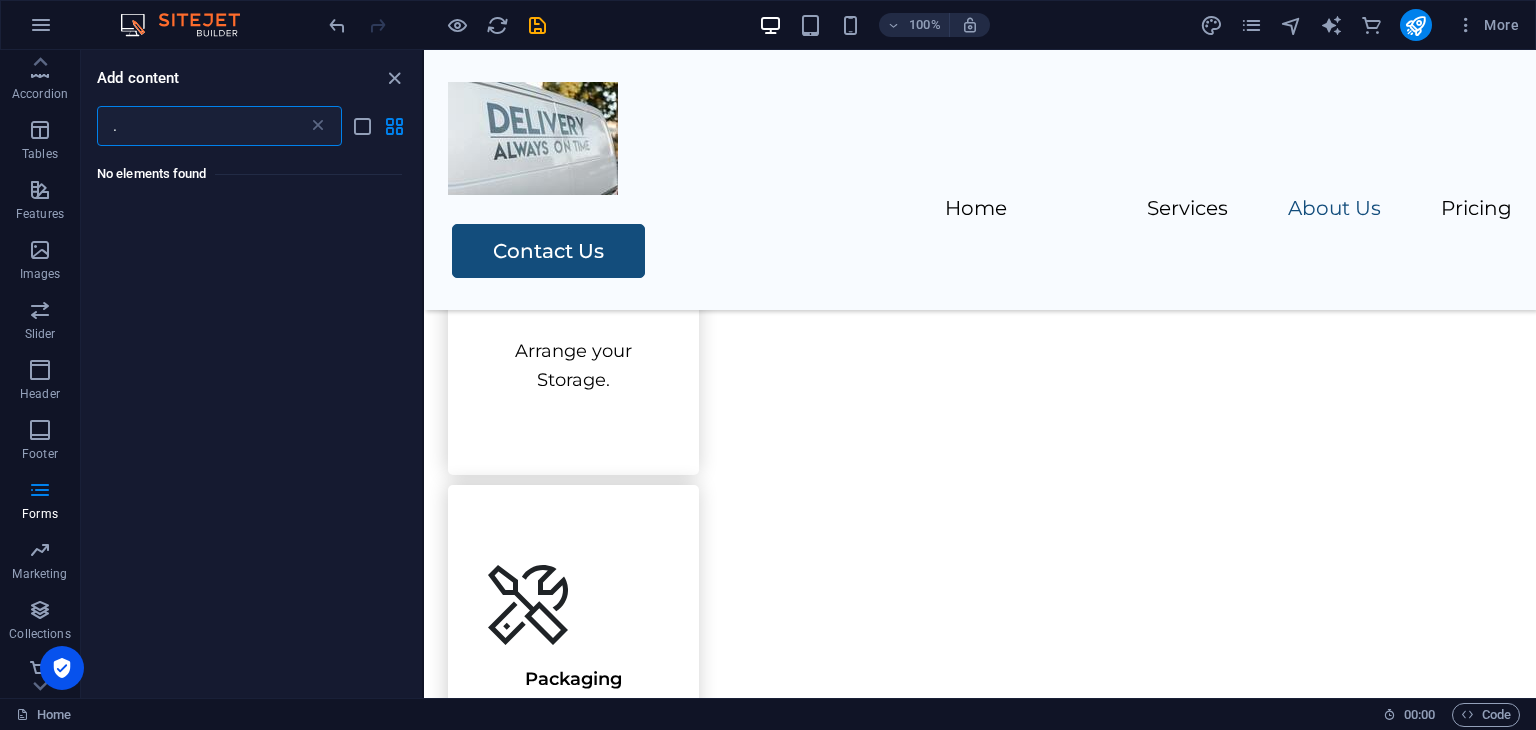 type 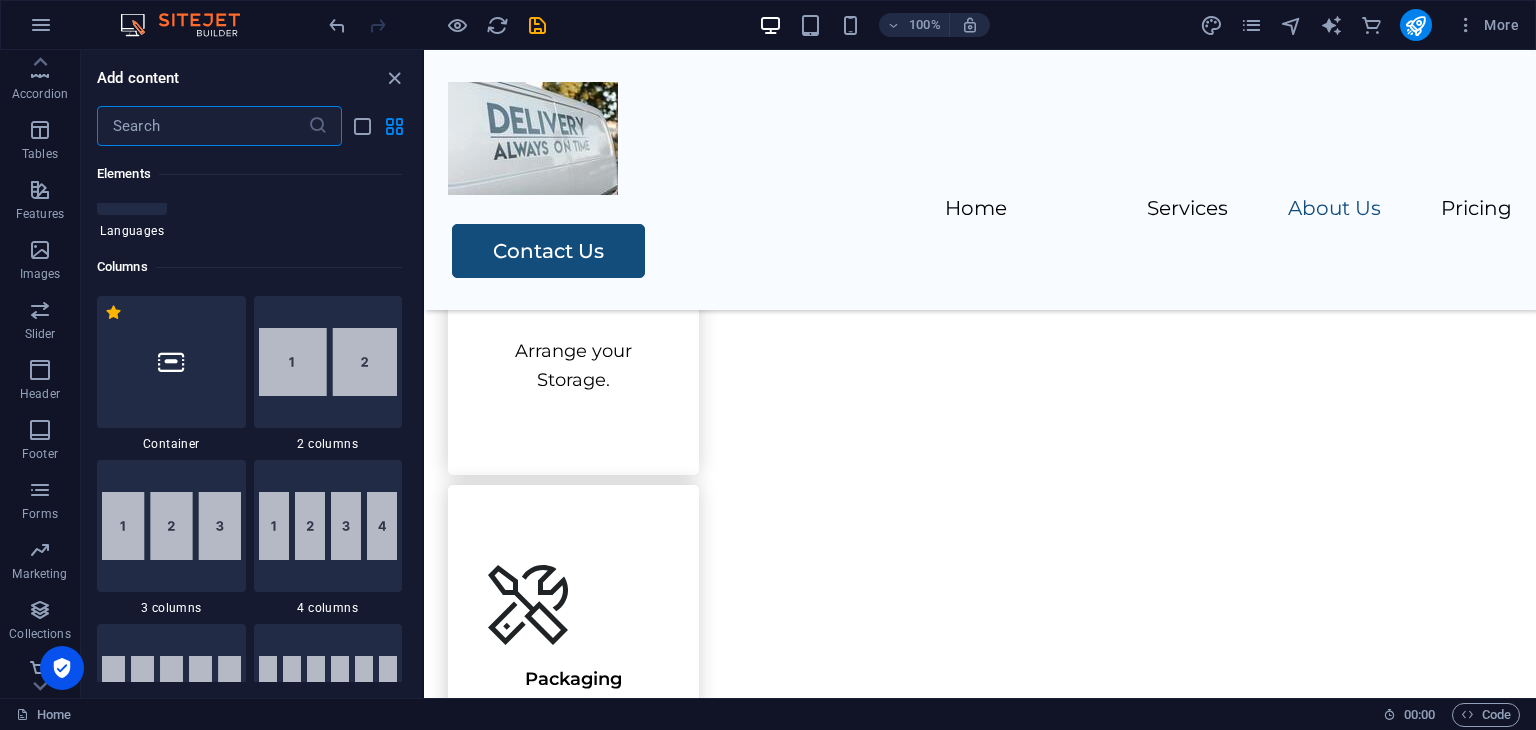 scroll, scrollTop: 900, scrollLeft: 0, axis: vertical 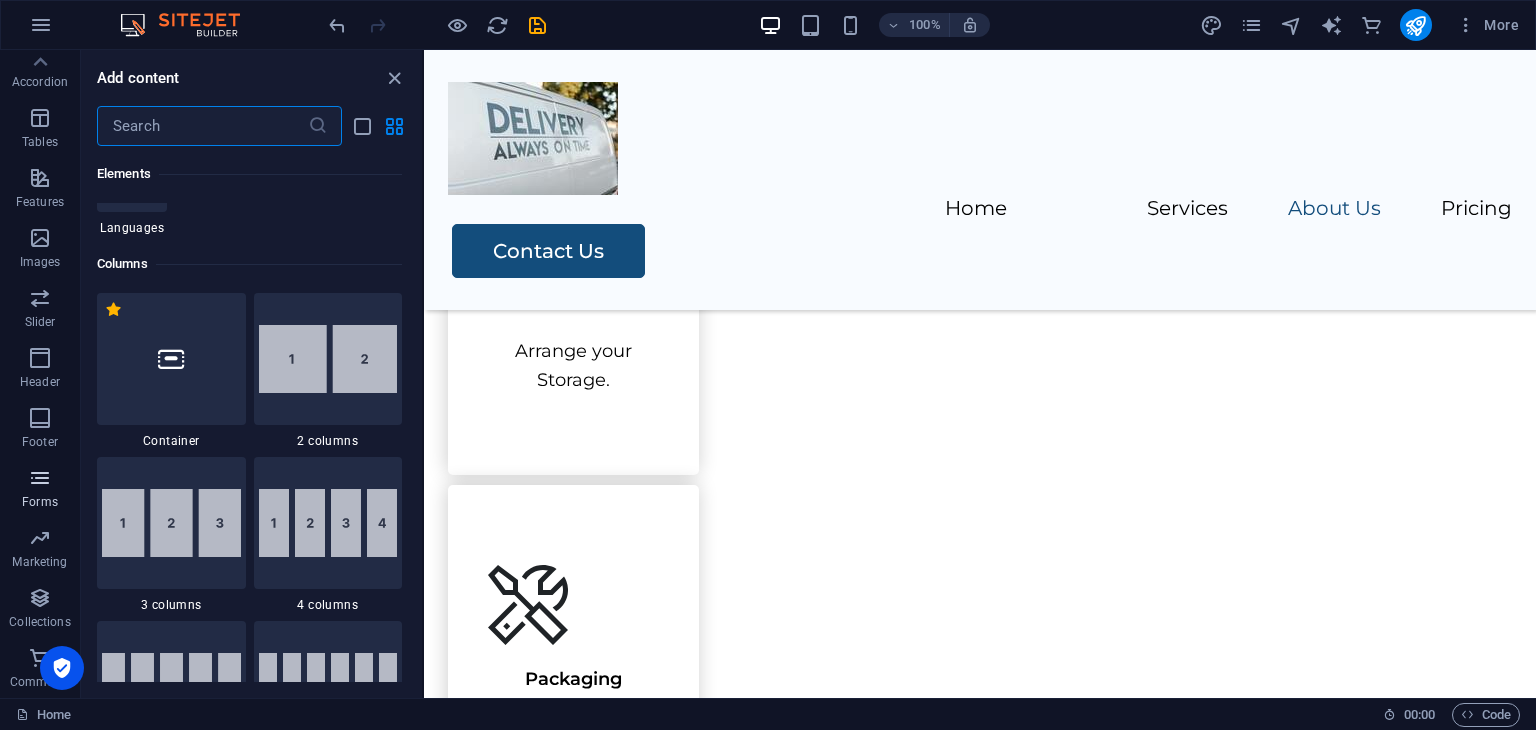 click on "Forms" at bounding box center [40, 490] 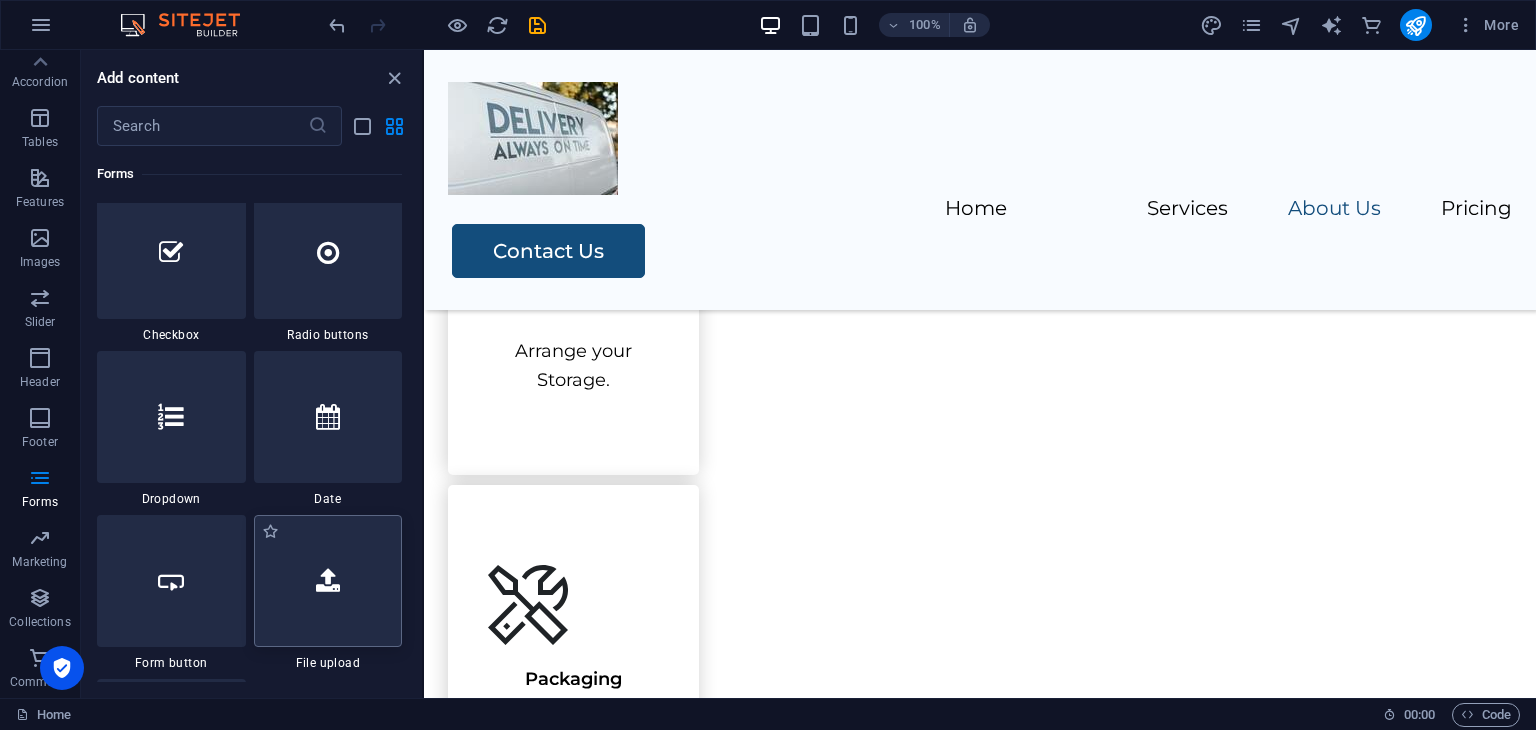 scroll, scrollTop: 15336, scrollLeft: 0, axis: vertical 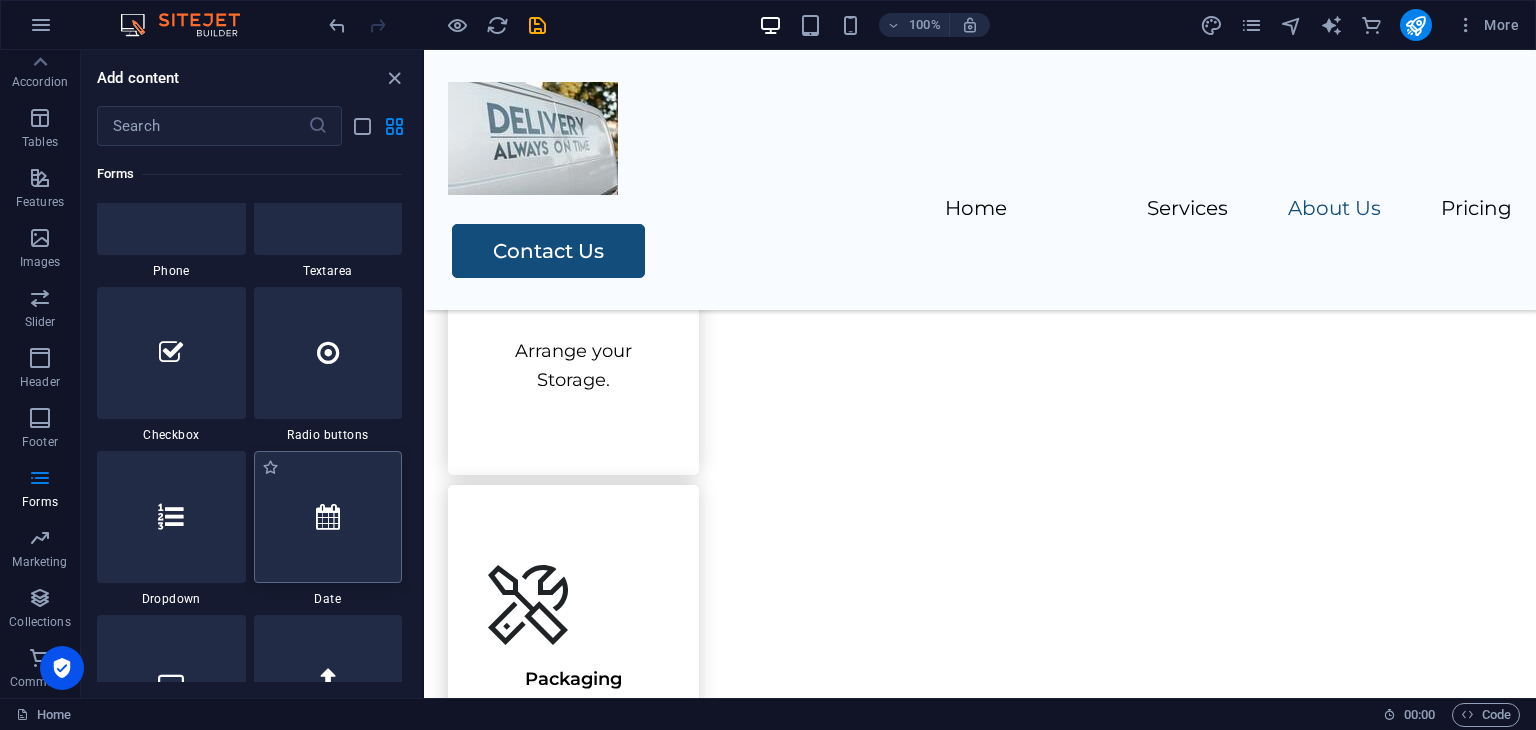click at bounding box center [328, 517] 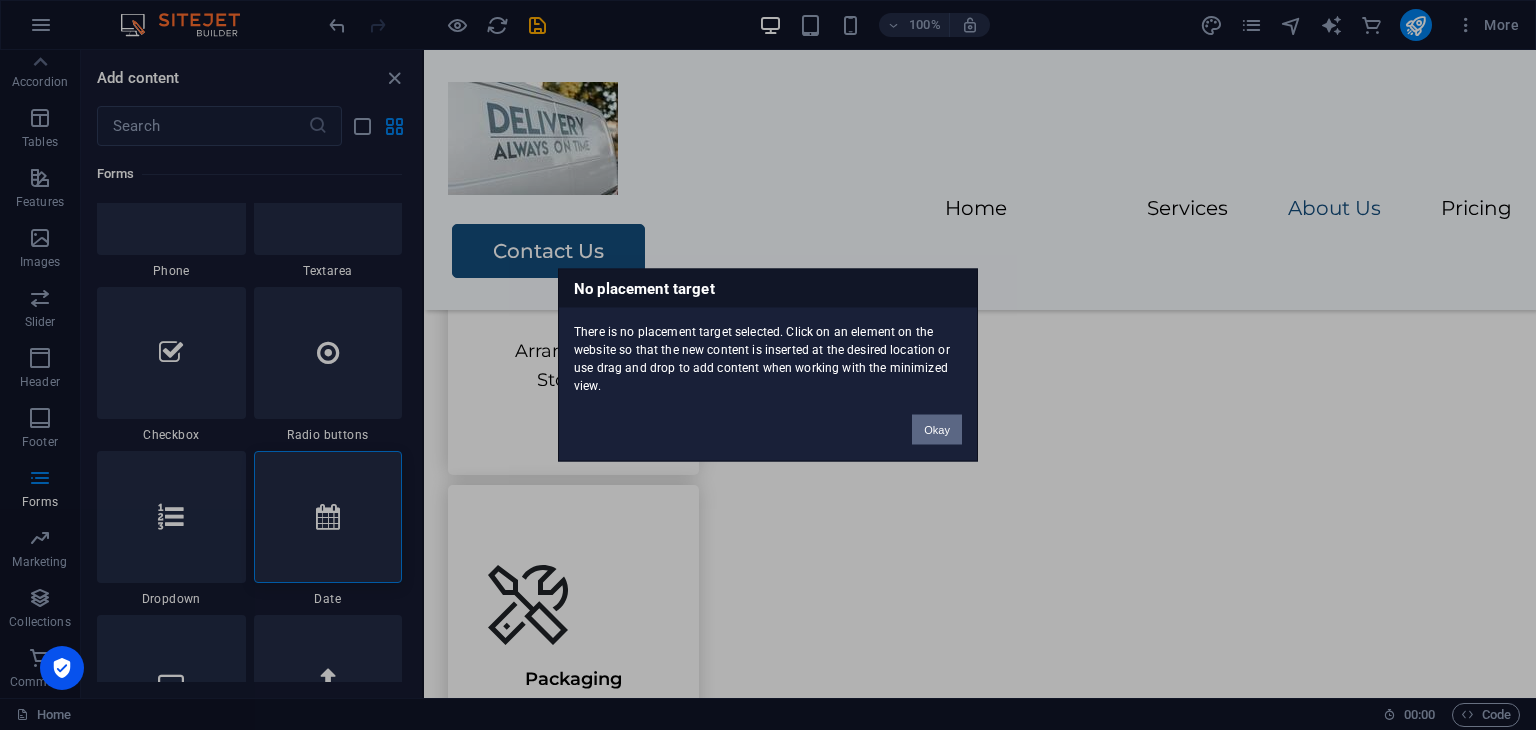 drag, startPoint x: 931, startPoint y: 432, endPoint x: 458, endPoint y: 402, distance: 473.9504 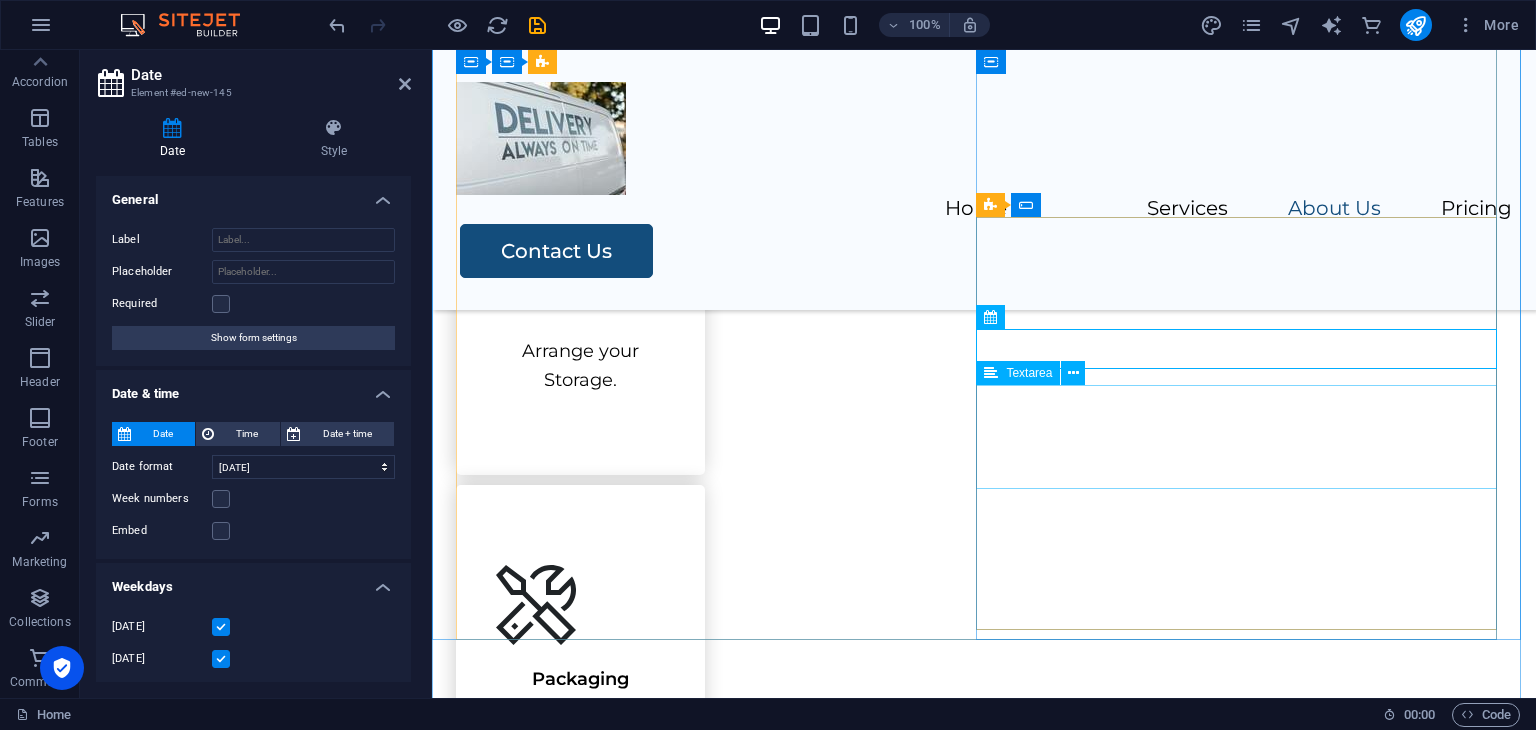scroll, scrollTop: 2593, scrollLeft: 0, axis: vertical 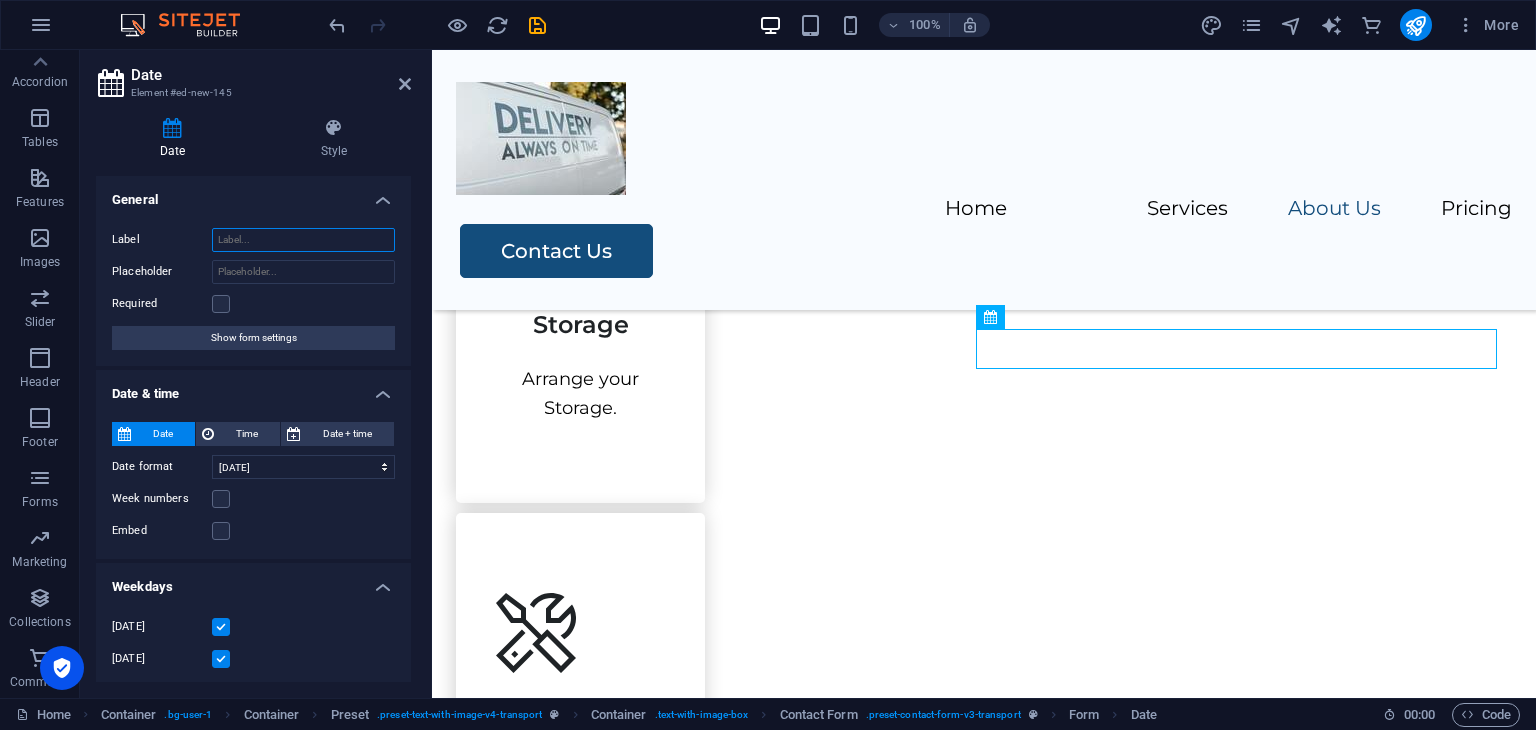 click on "Label" at bounding box center [303, 240] 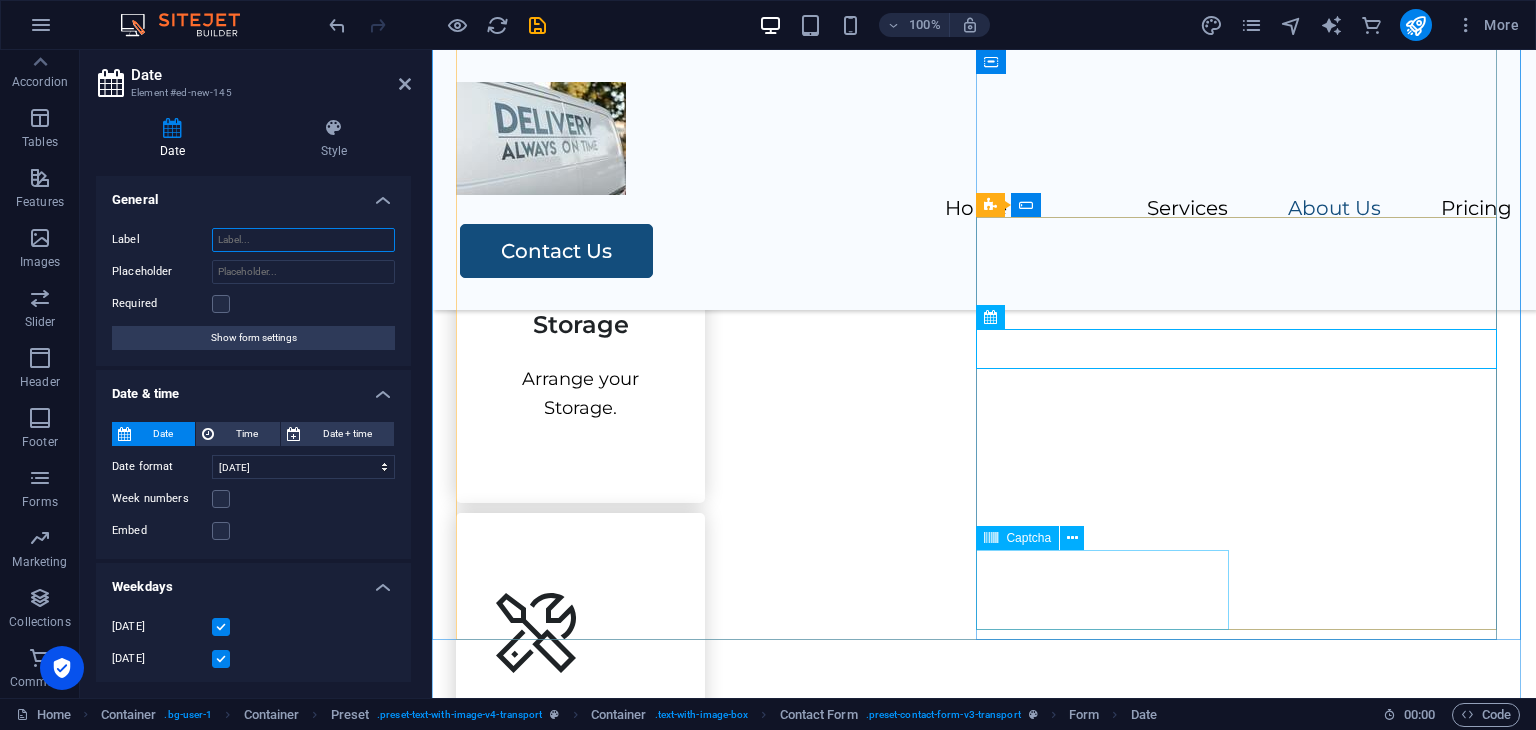 type on "m" 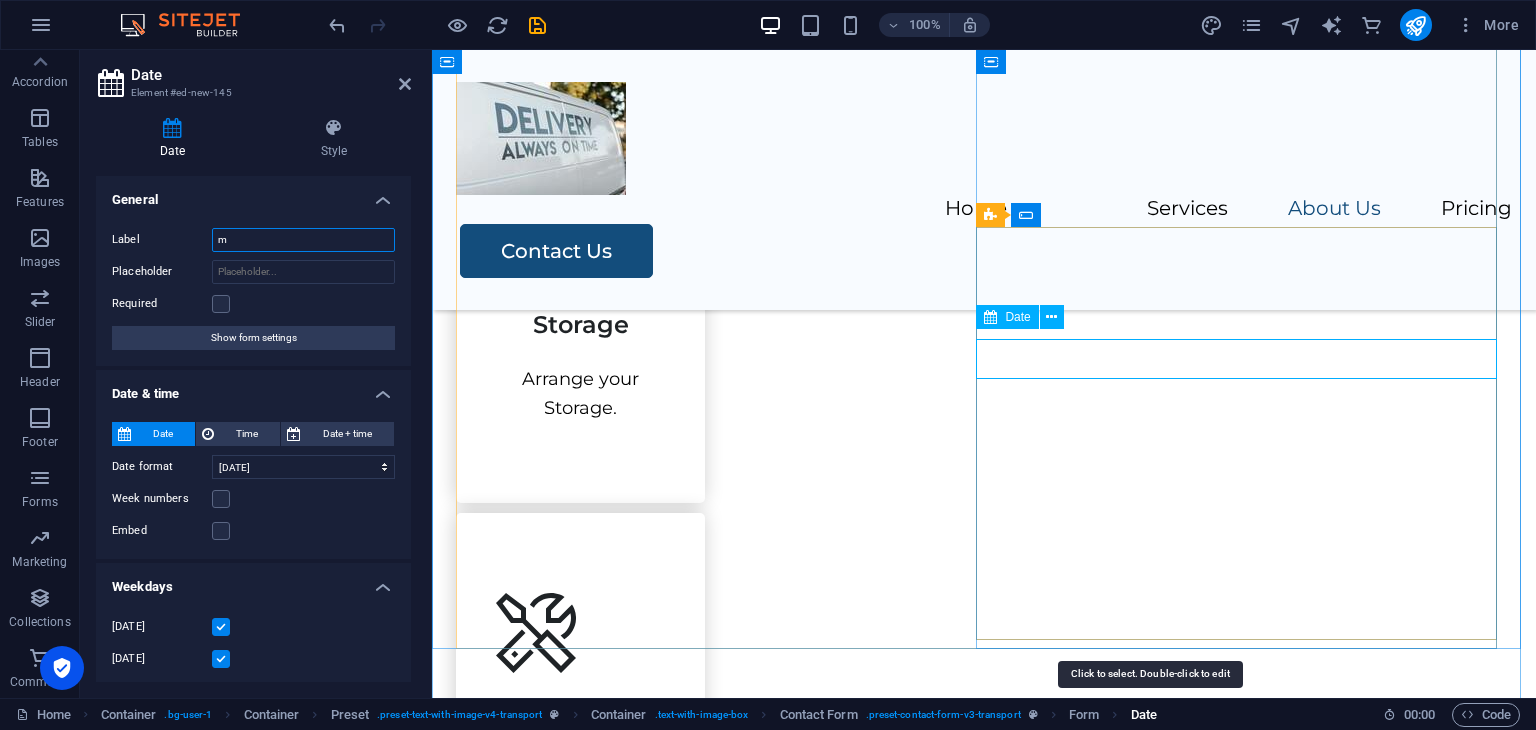 scroll, scrollTop: 2584, scrollLeft: 0, axis: vertical 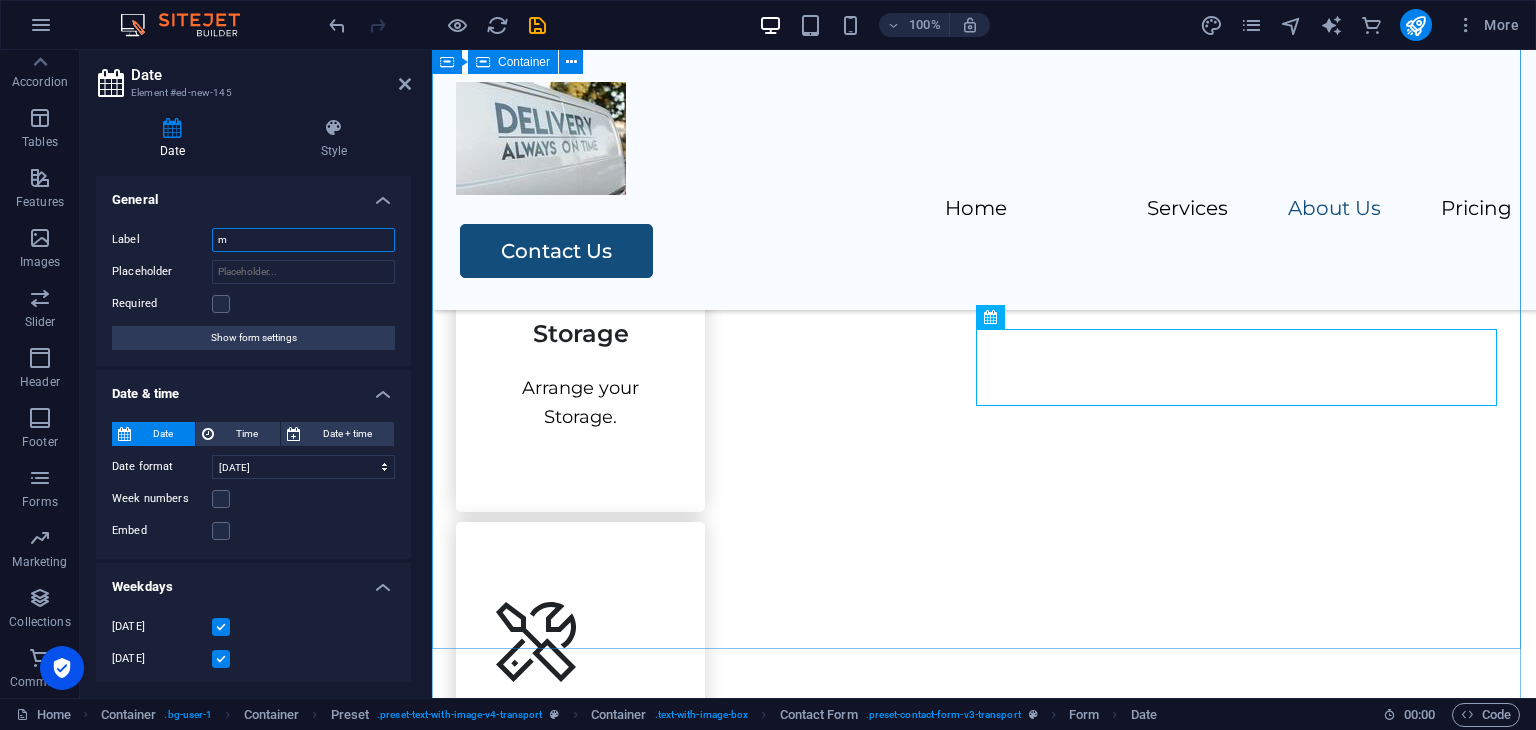 type 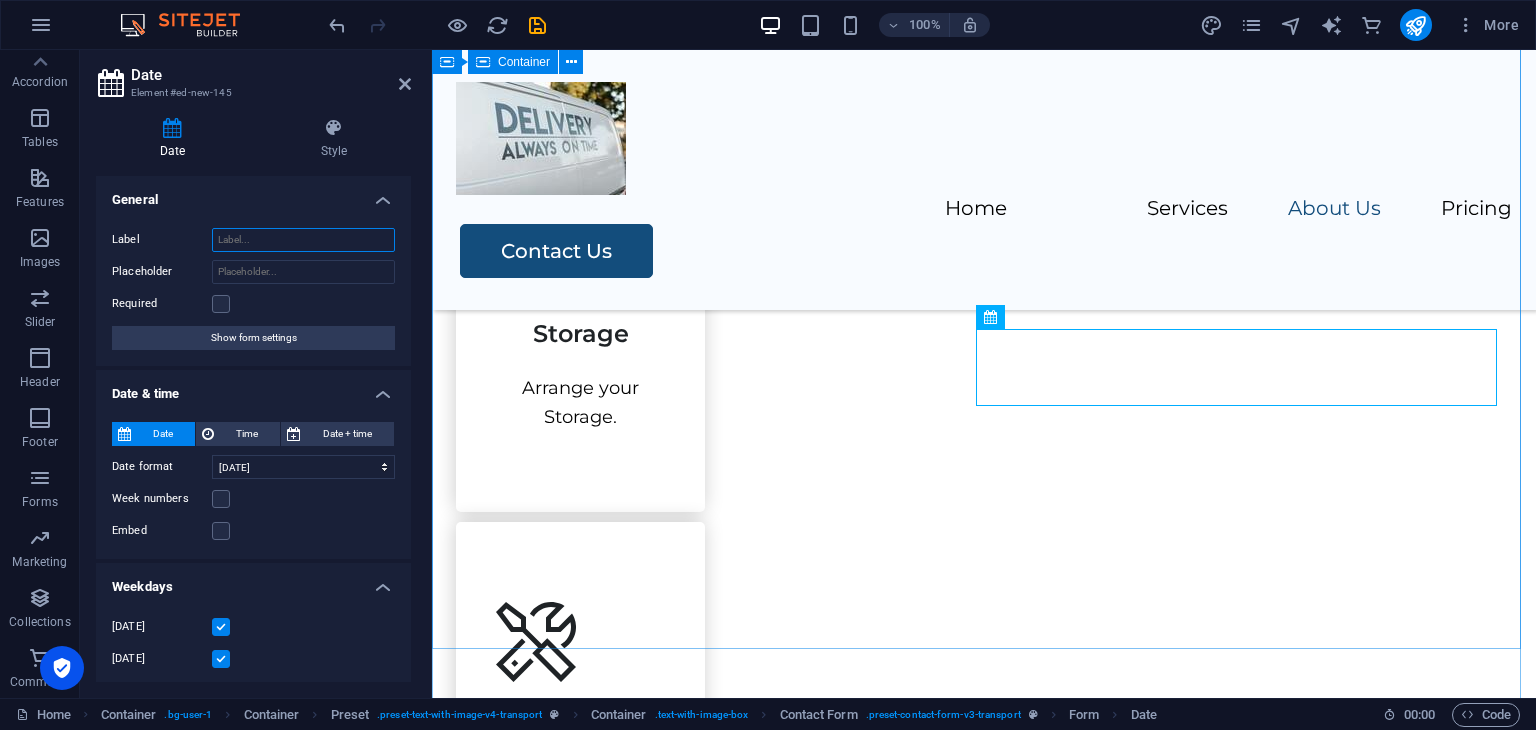 scroll, scrollTop: 2593, scrollLeft: 0, axis: vertical 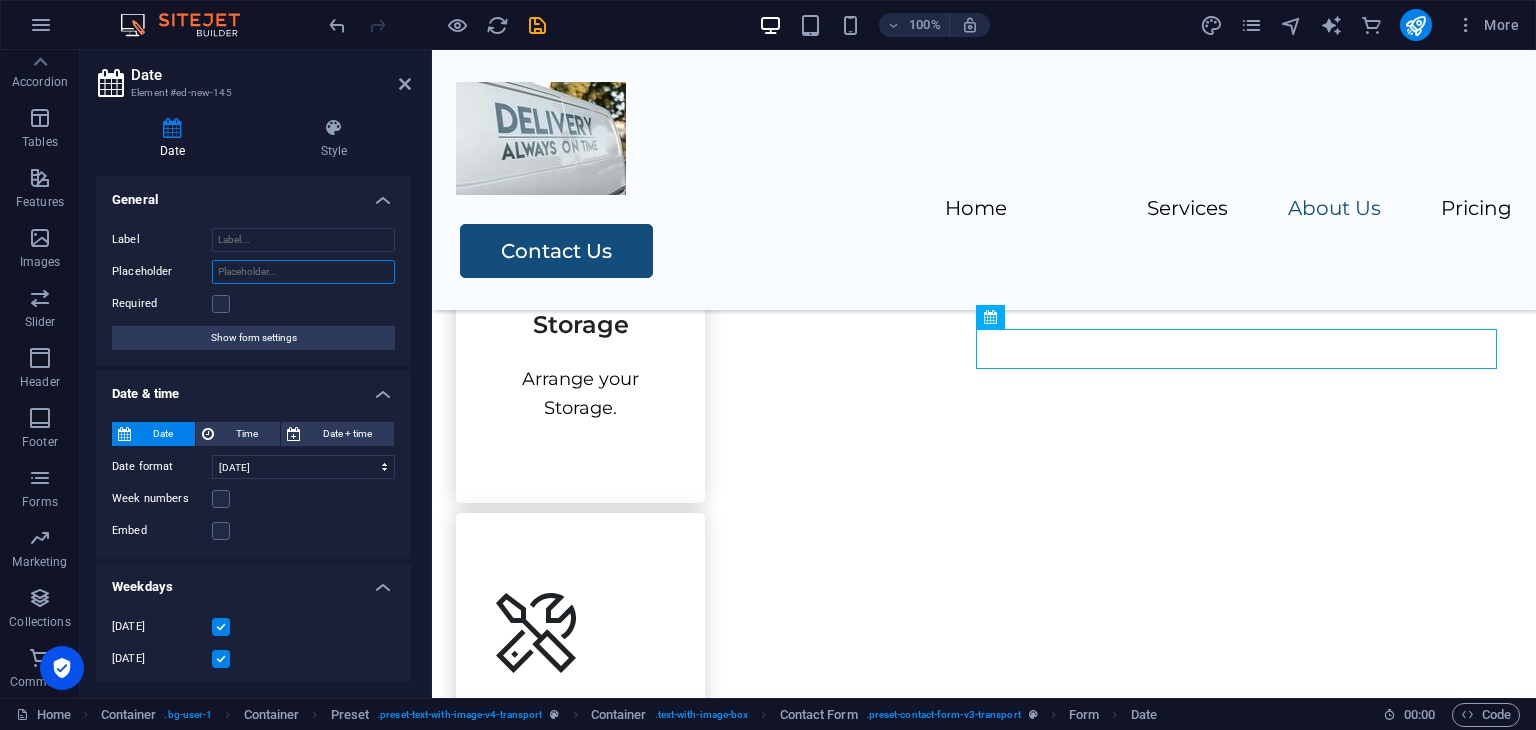 click on "Placeholder" at bounding box center [303, 272] 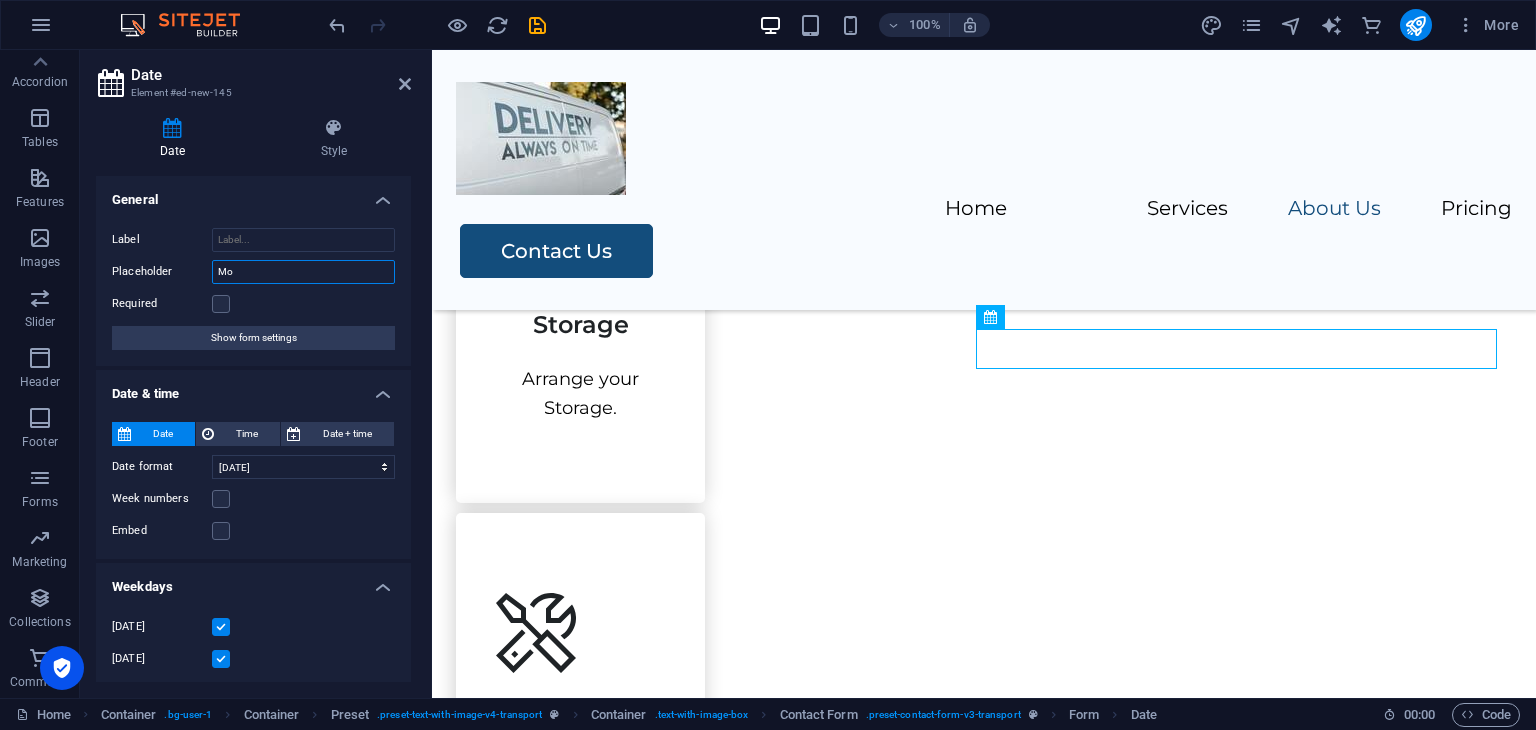 type on "M" 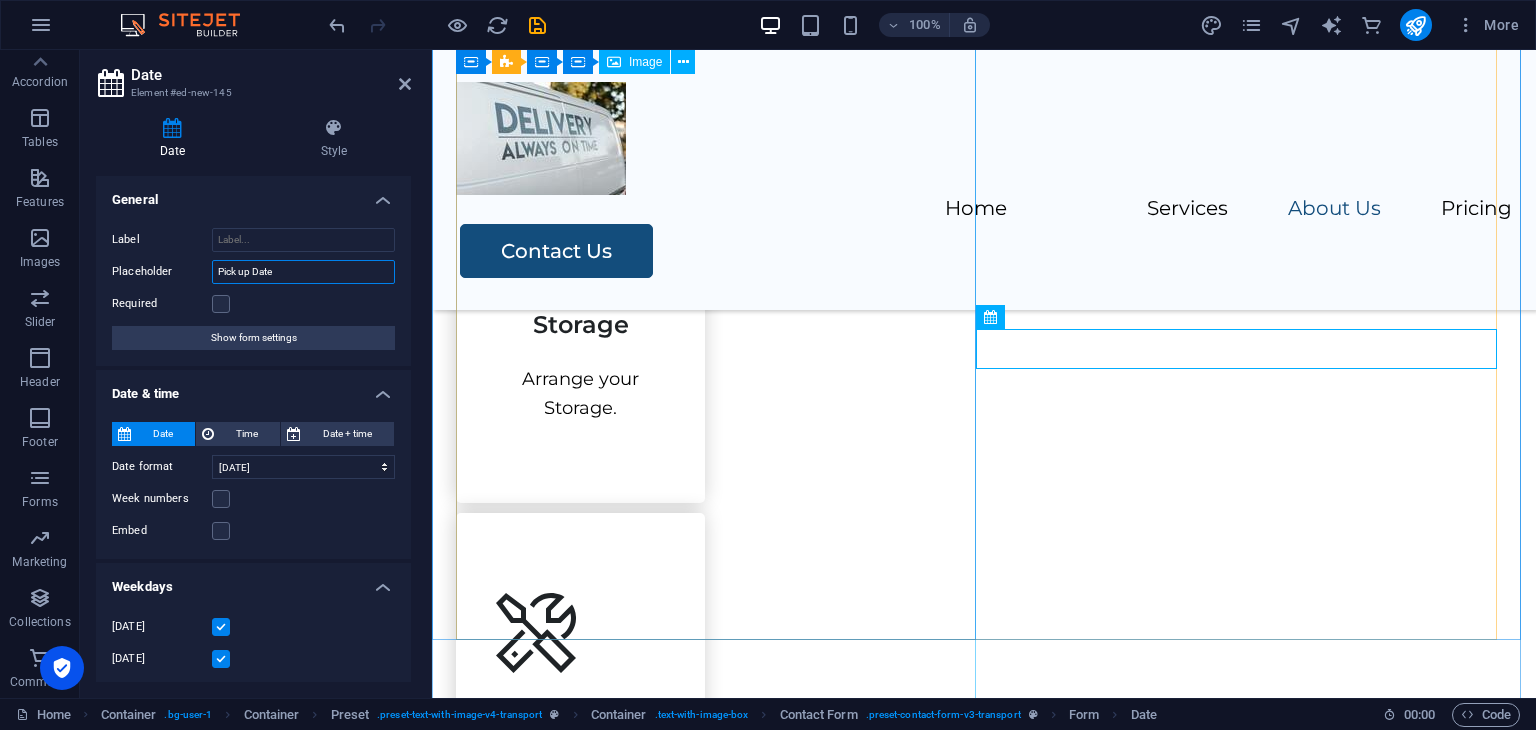 type on "Pick up Date" 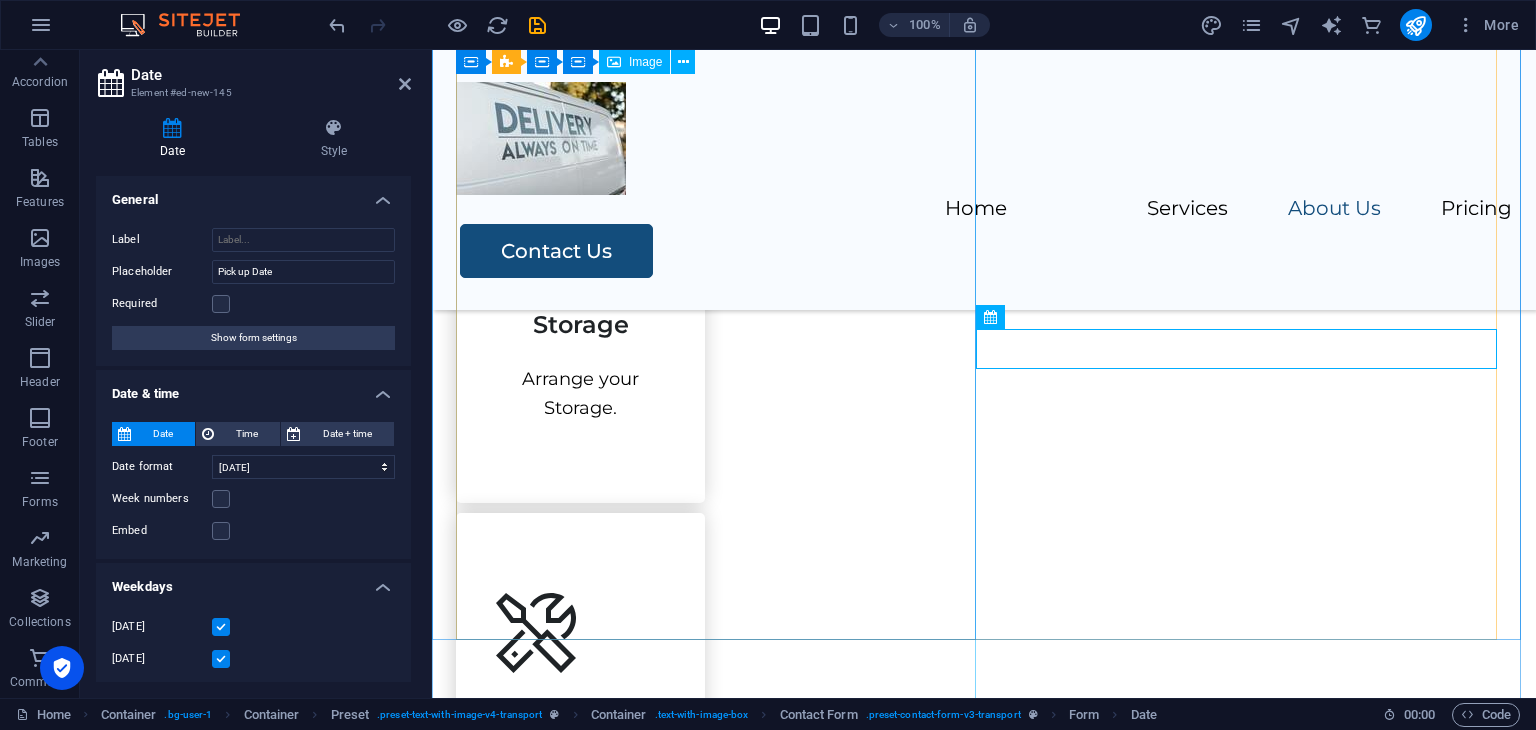 drag, startPoint x: 916, startPoint y: 293, endPoint x: 1269, endPoint y: 285, distance: 353.09064 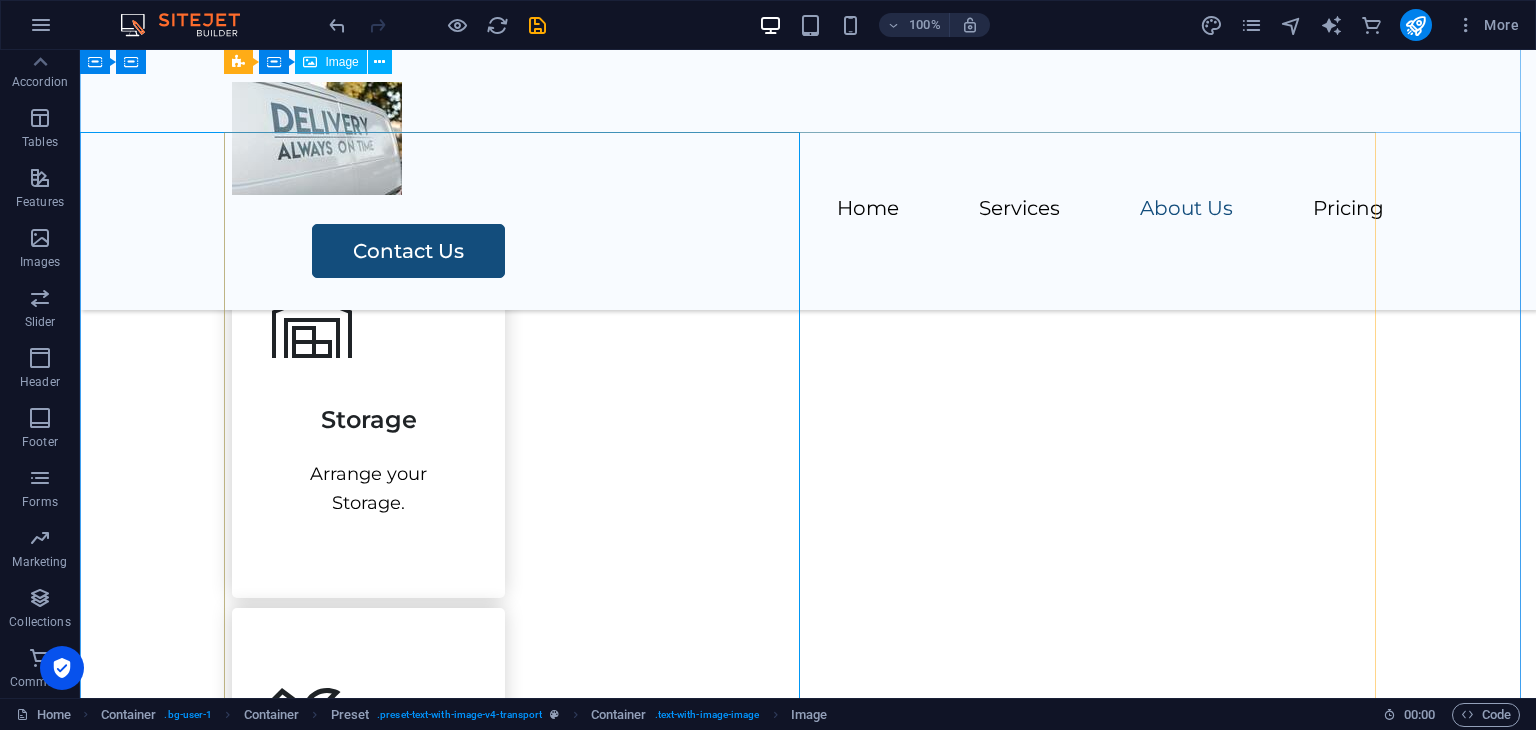 scroll, scrollTop: 2472, scrollLeft: 0, axis: vertical 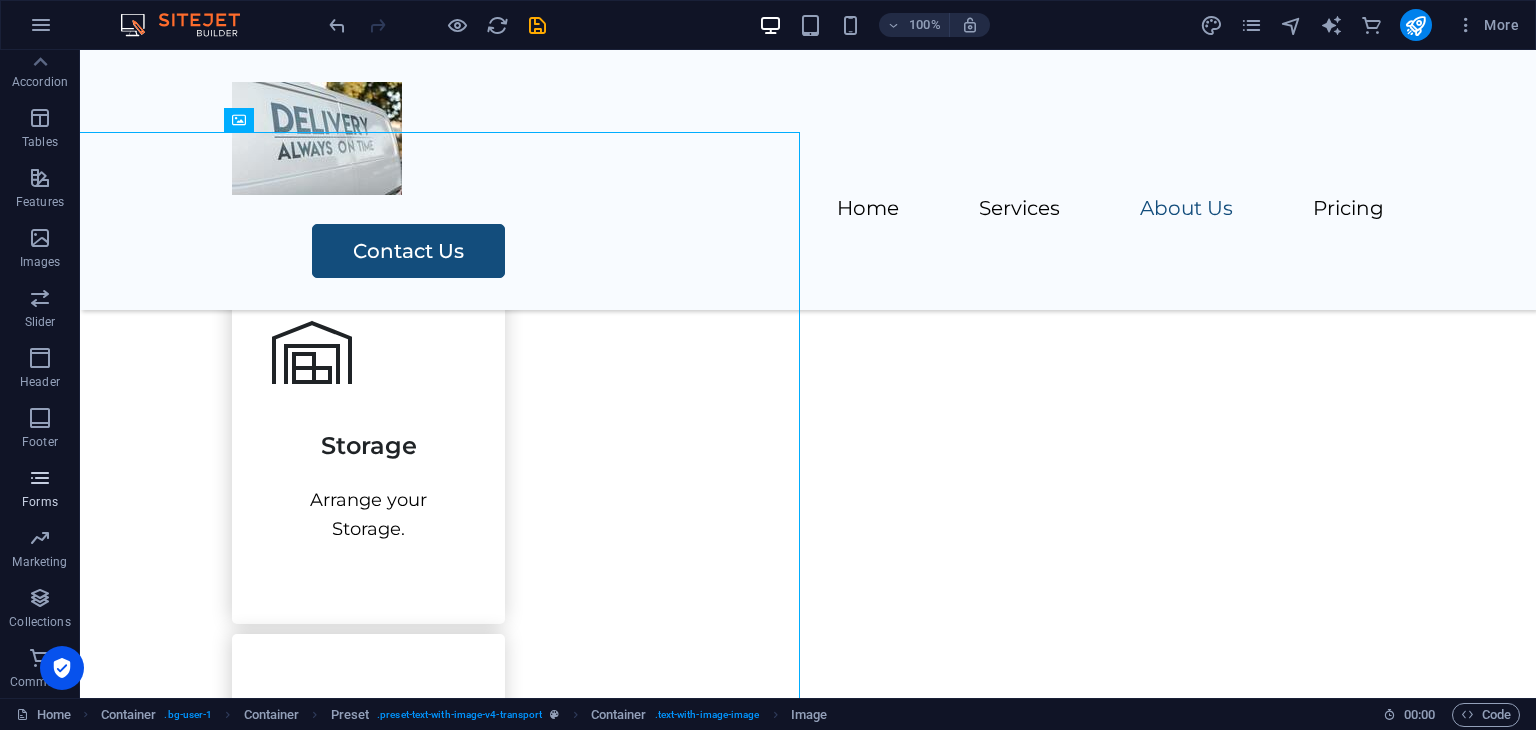 click on "Forms" at bounding box center (40, 490) 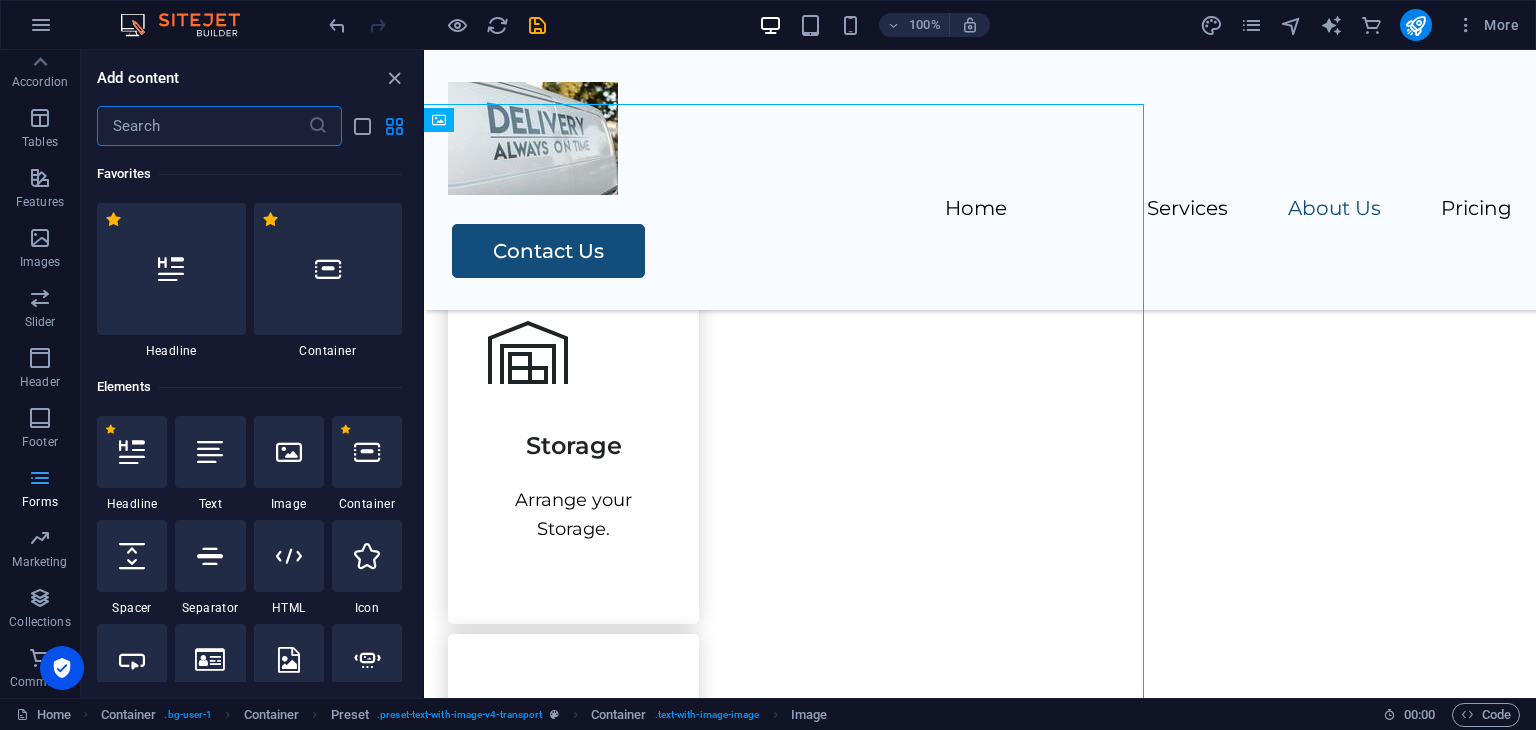 scroll, scrollTop: 2500, scrollLeft: 0, axis: vertical 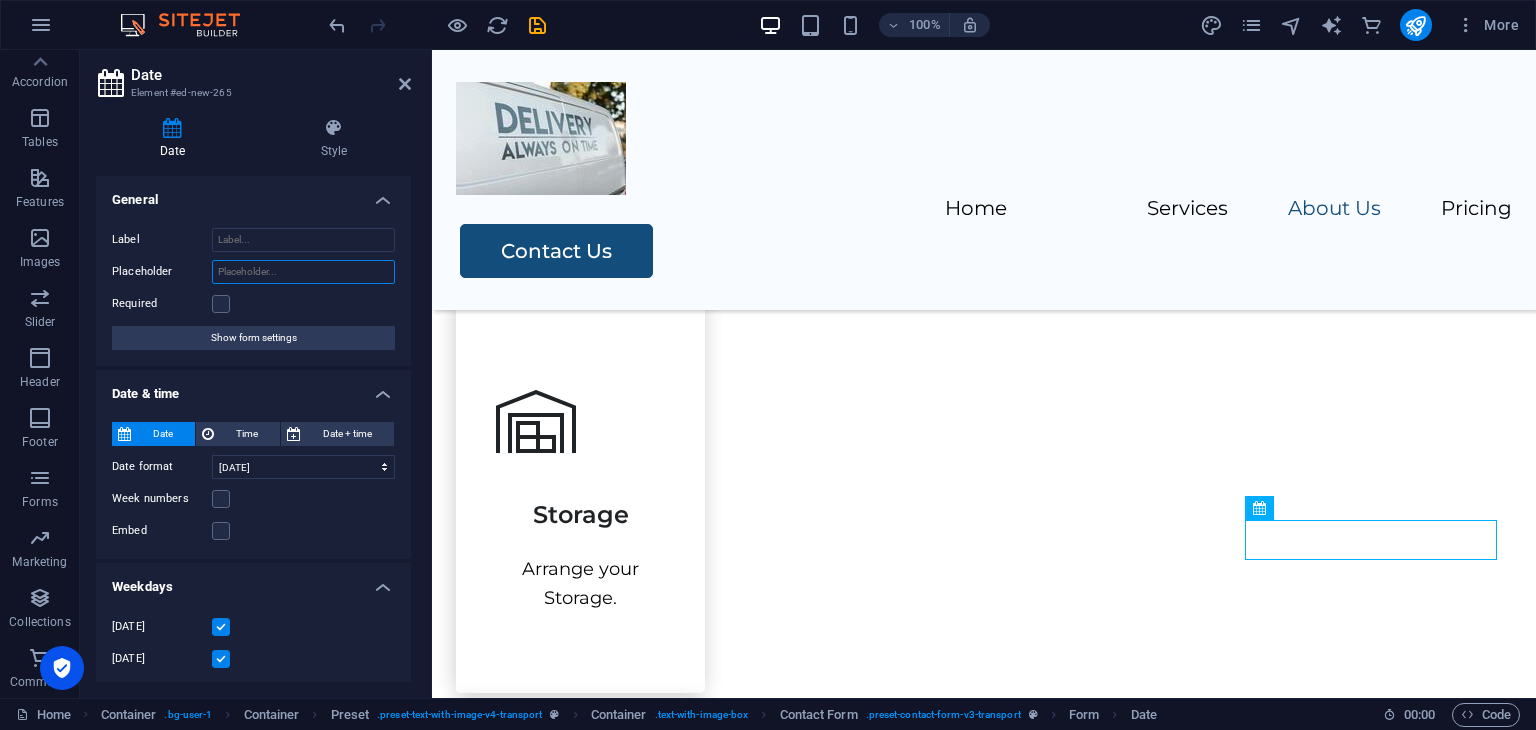 click on "Placeholder" at bounding box center (303, 272) 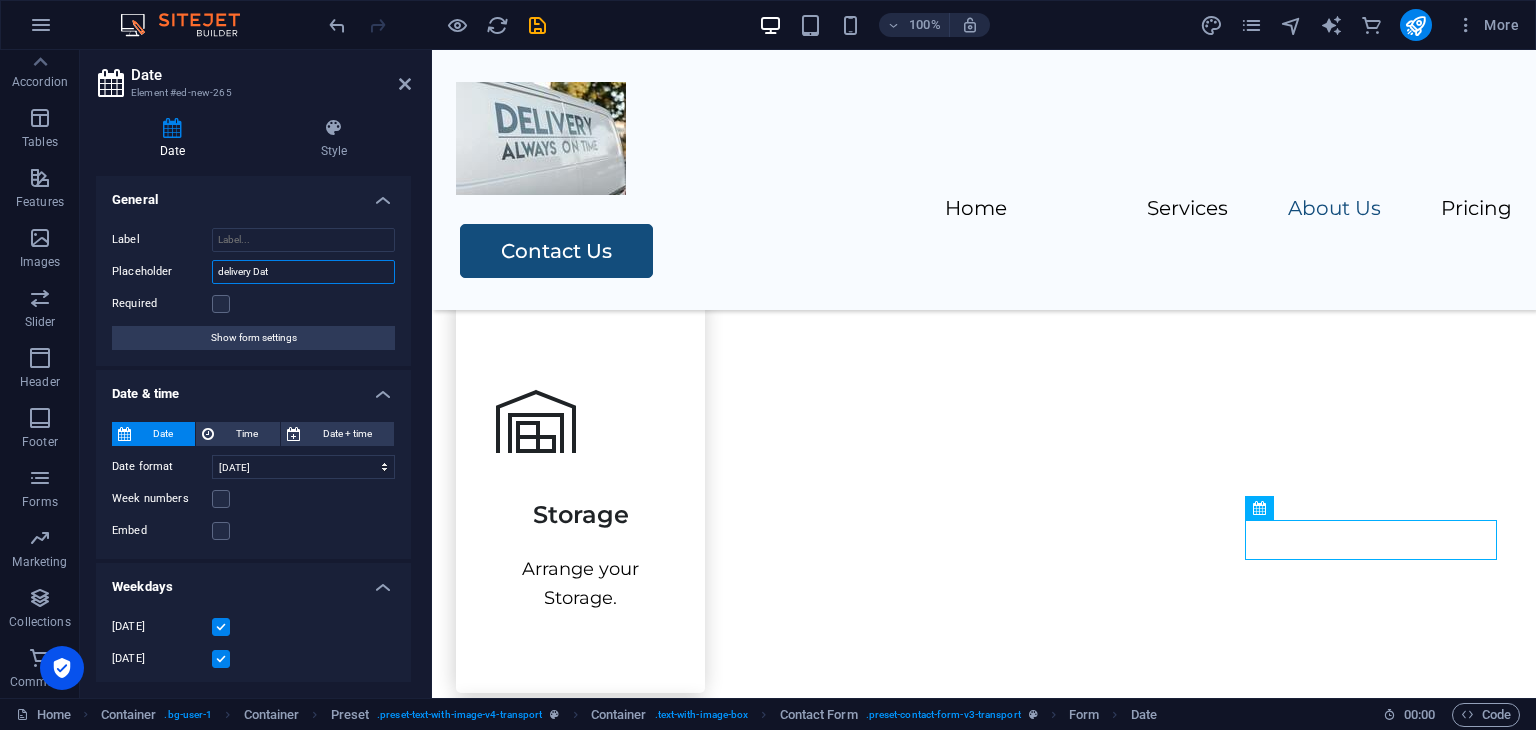 type on "delivery Date" 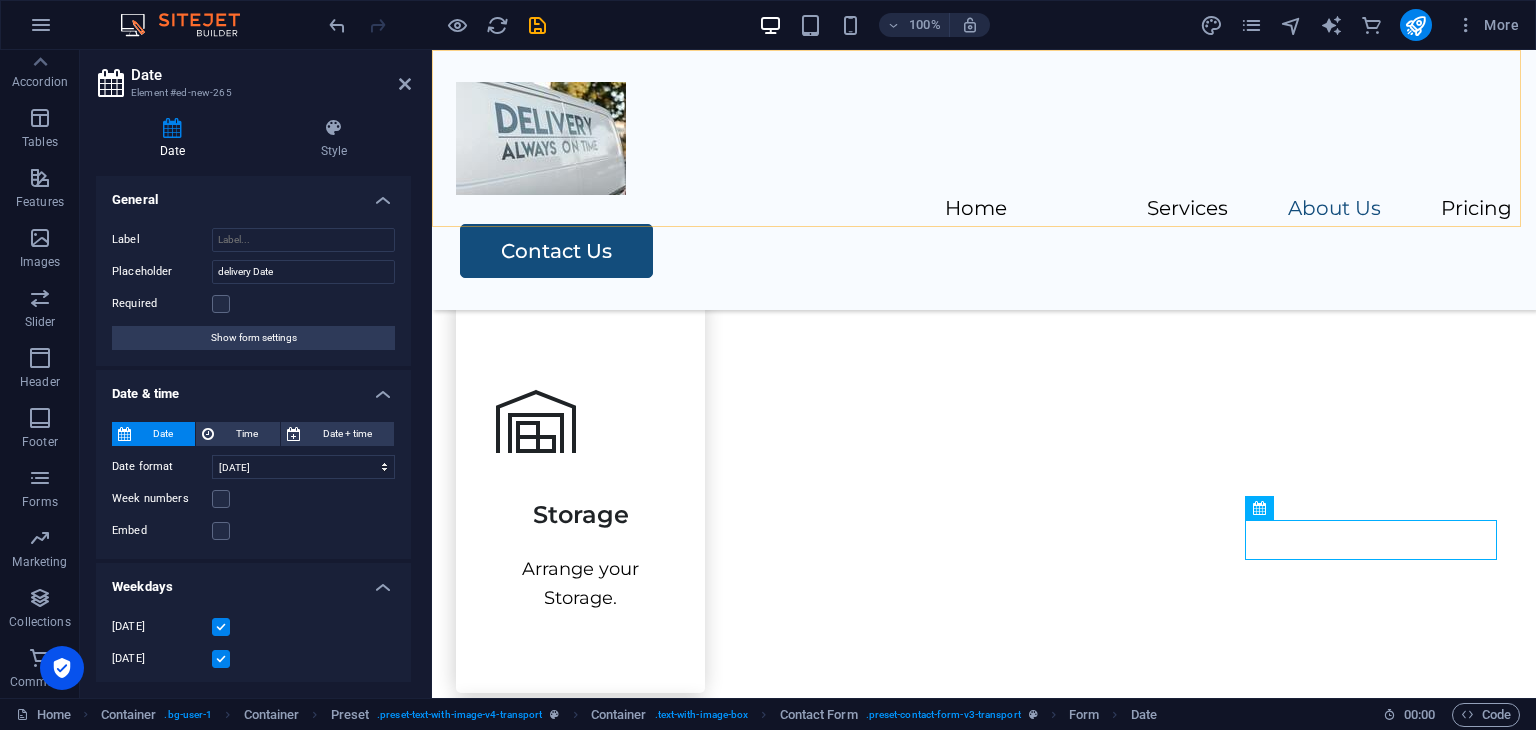 click on "Home Services About Us Pricing Contact Us" at bounding box center [984, 180] 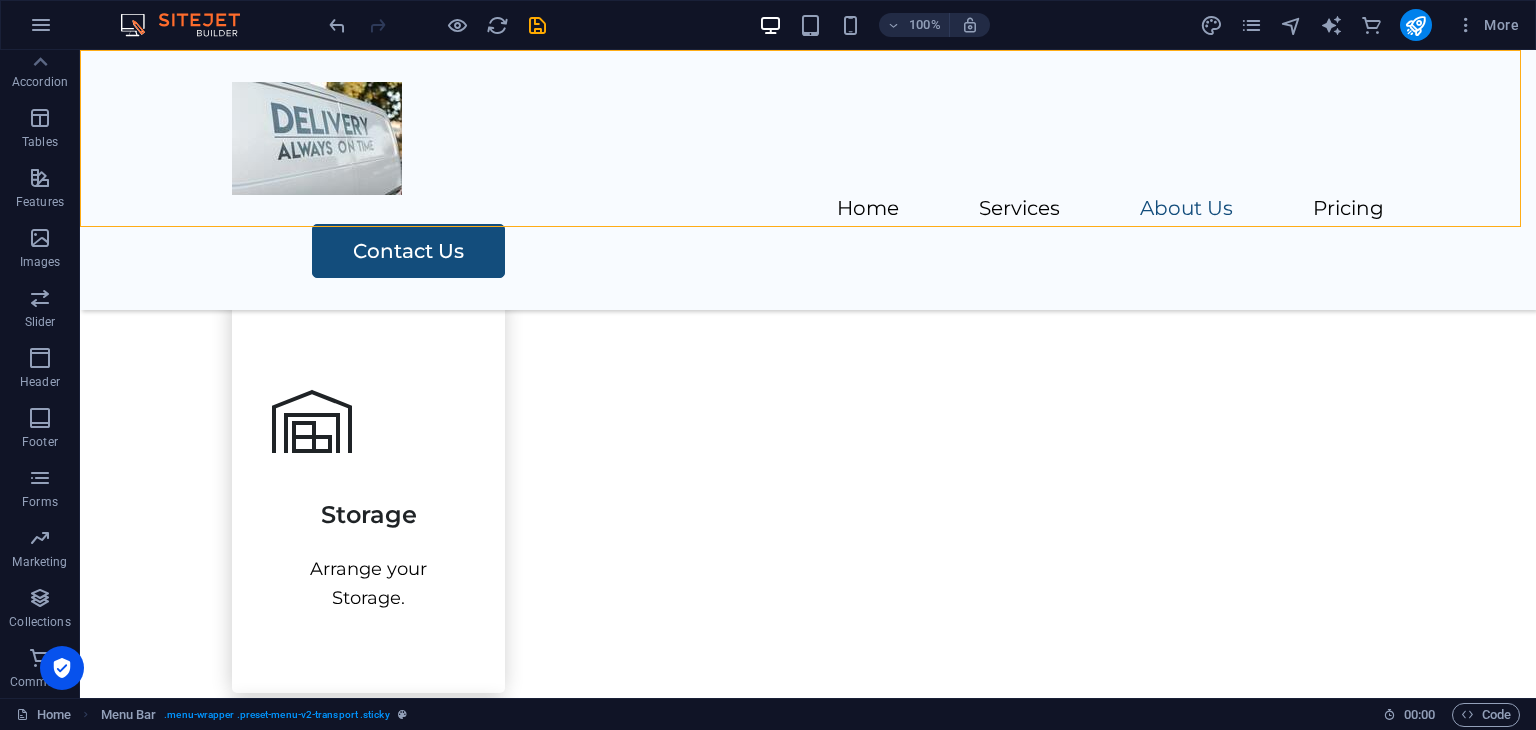 scroll, scrollTop: 2374, scrollLeft: 0, axis: vertical 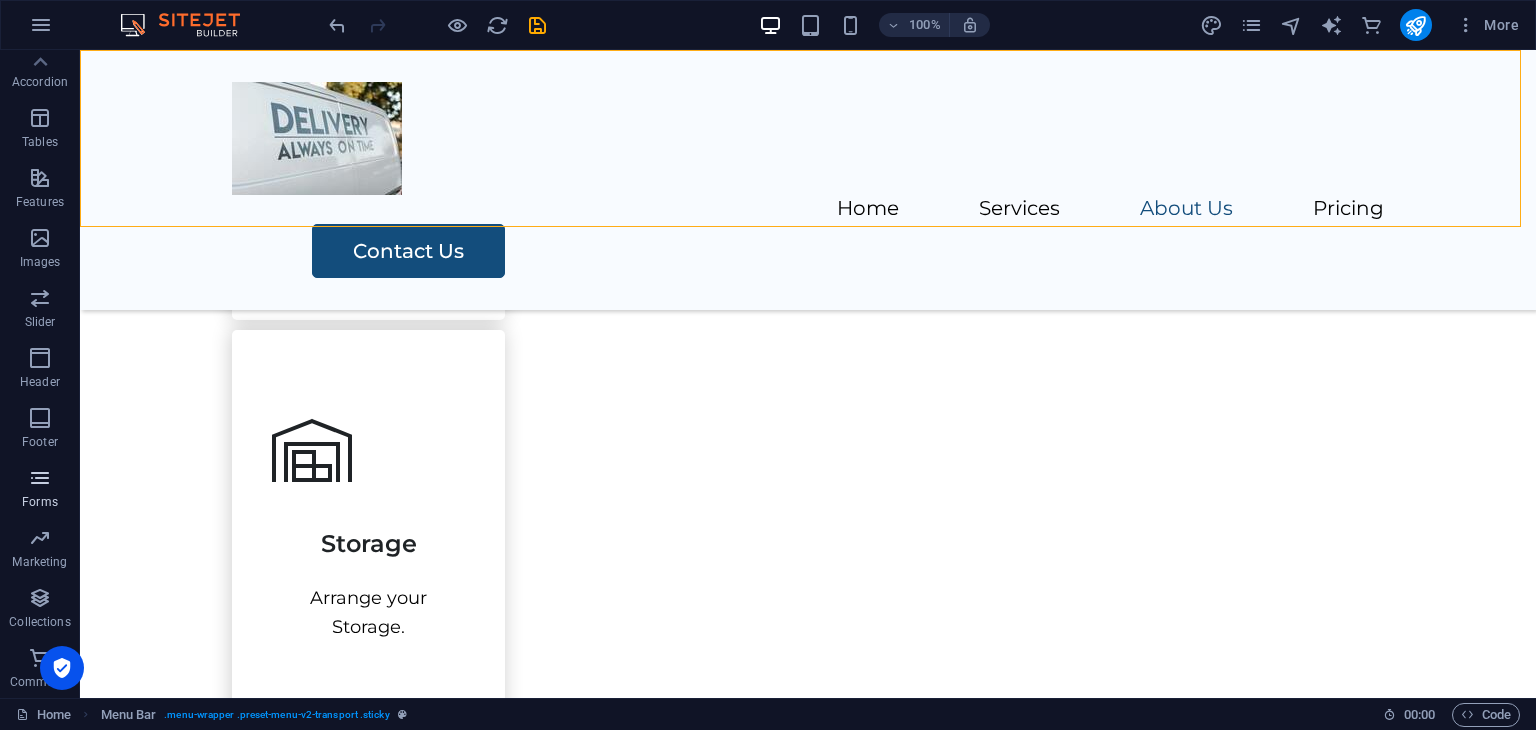 click at bounding box center [40, 478] 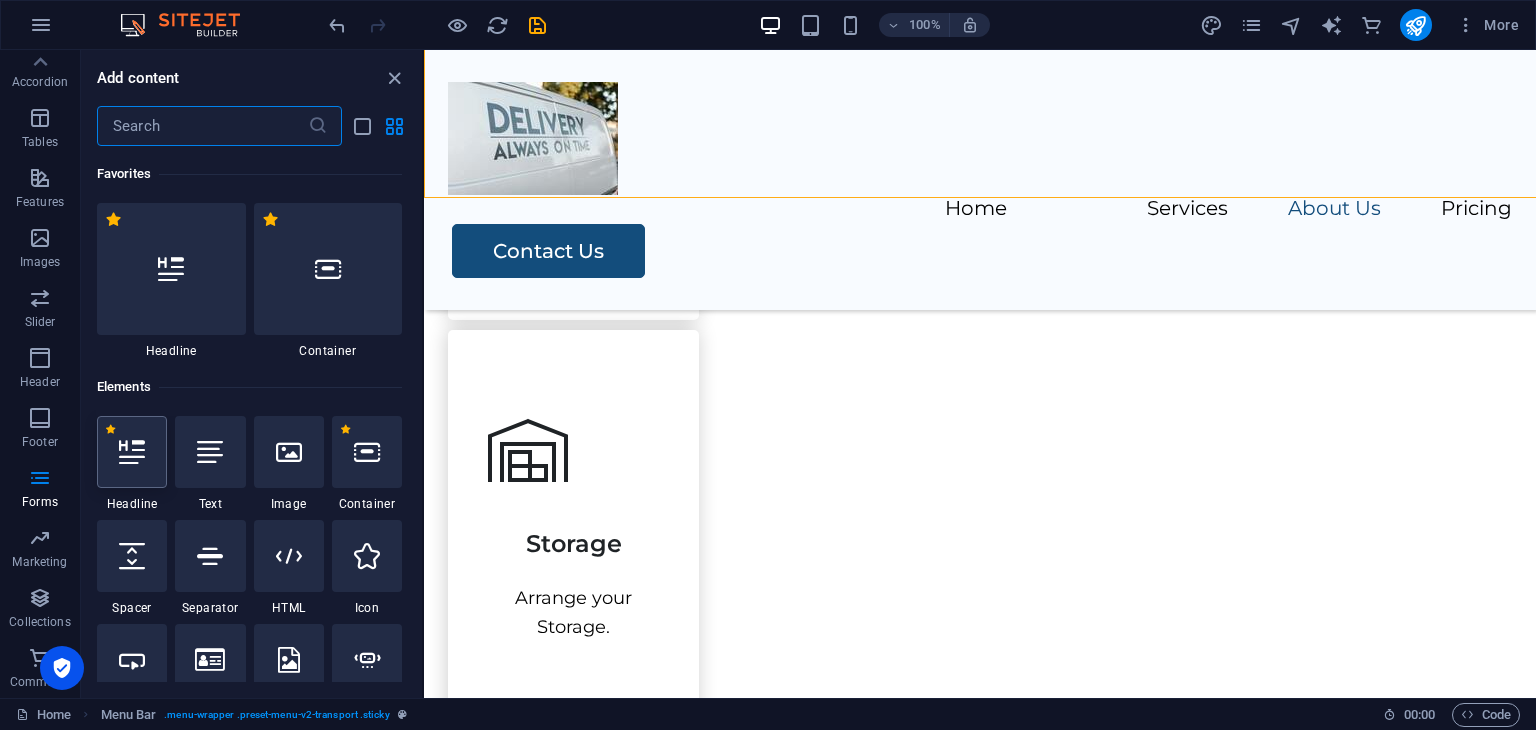 scroll, scrollTop: 2403, scrollLeft: 0, axis: vertical 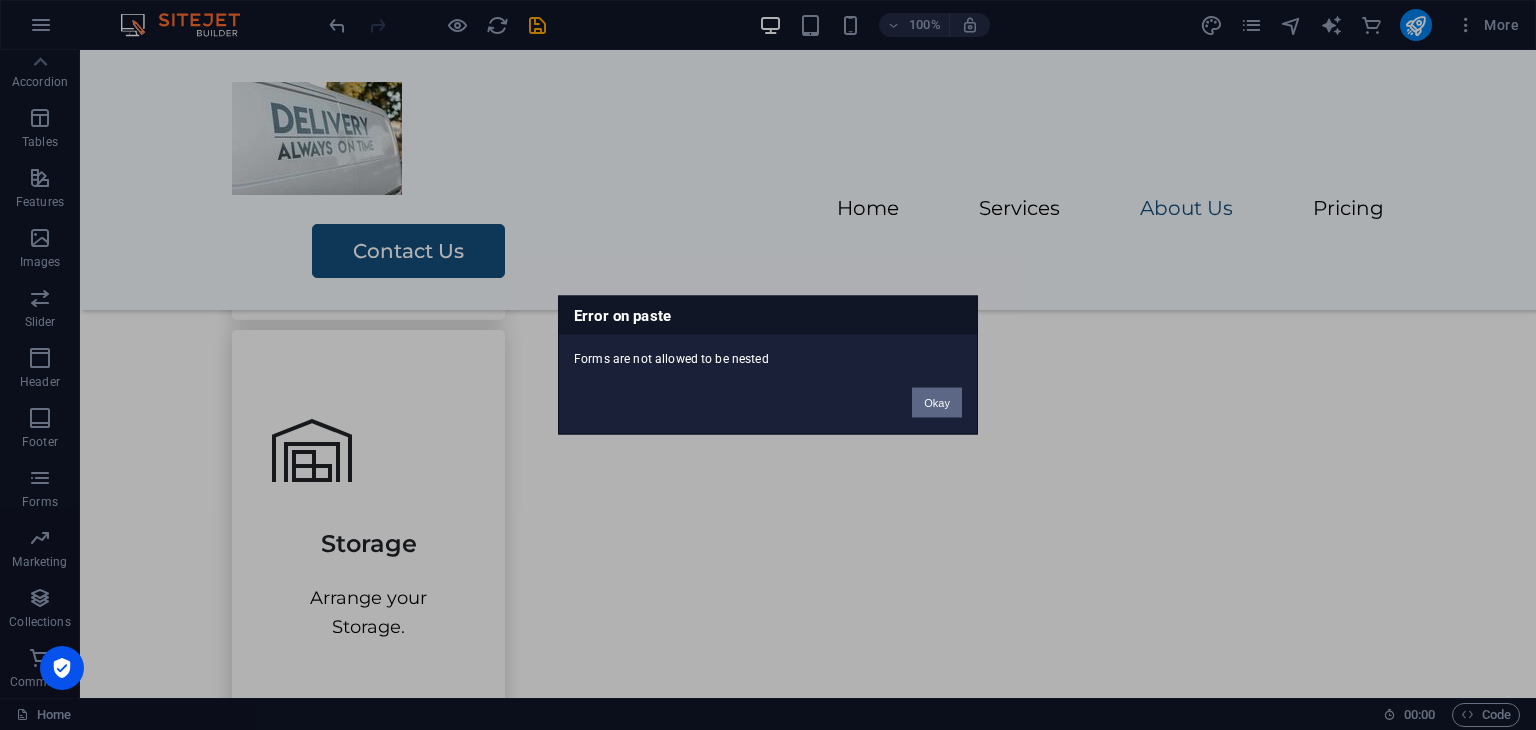drag, startPoint x: 945, startPoint y: 408, endPoint x: 865, endPoint y: 359, distance: 93.813644 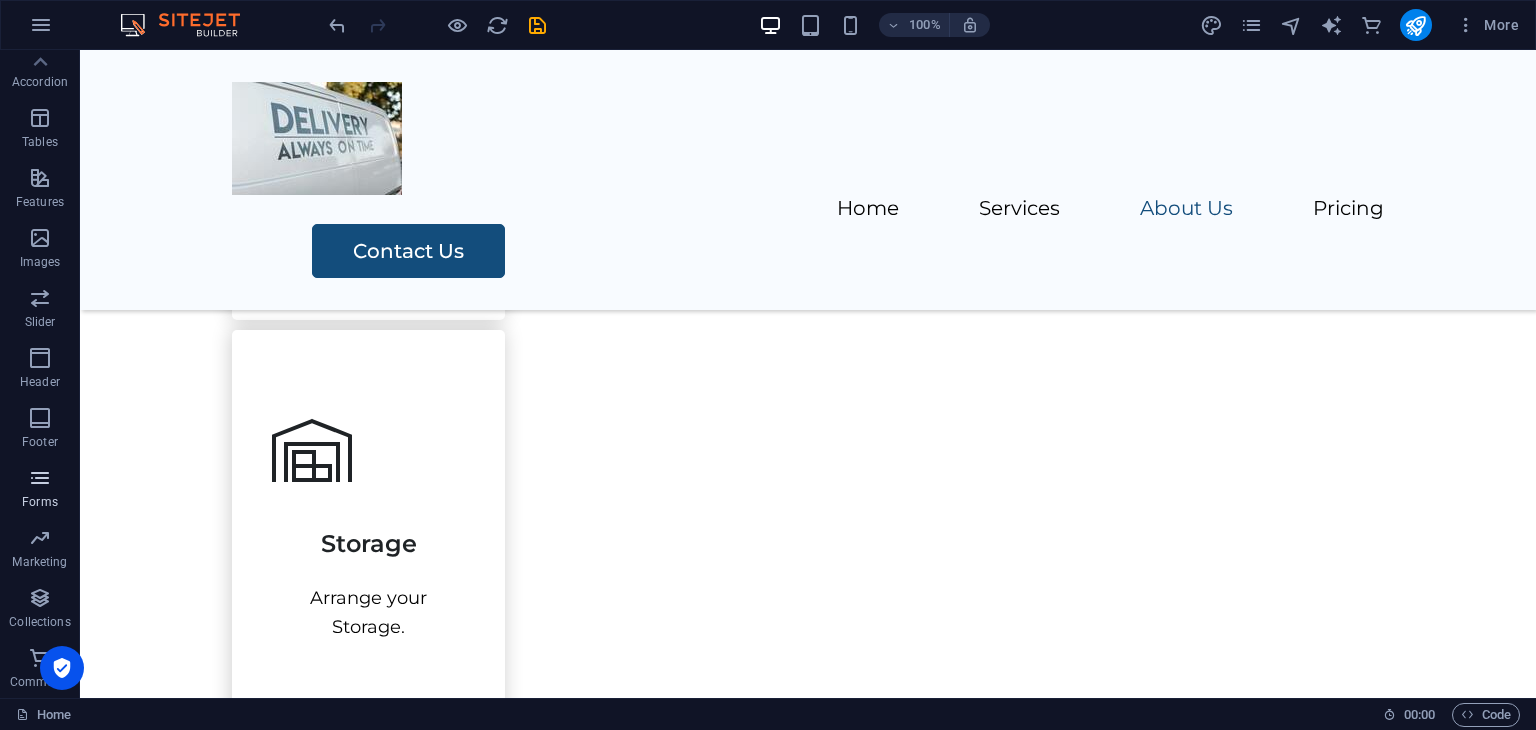 click on "Forms" at bounding box center (40, 502) 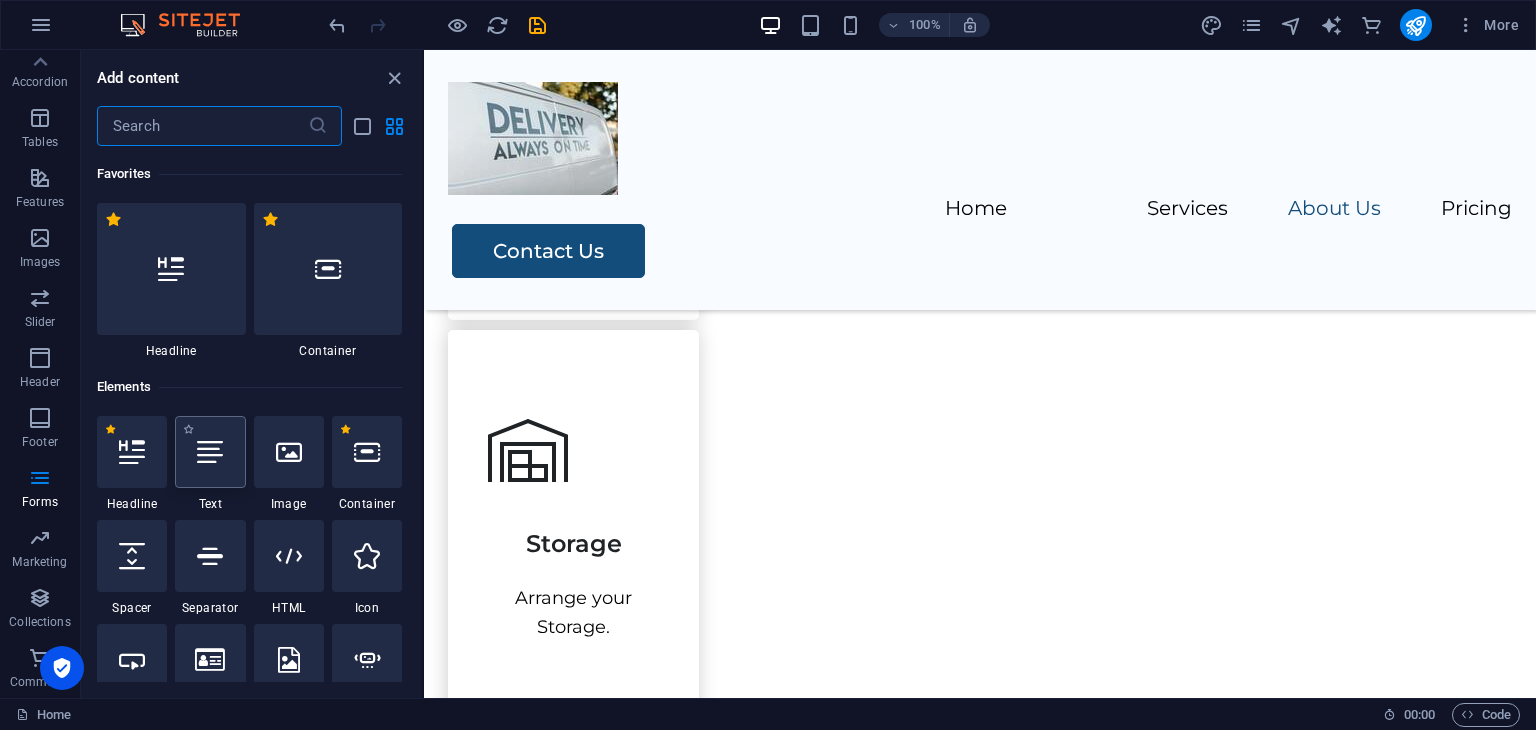 scroll, scrollTop: 2403, scrollLeft: 0, axis: vertical 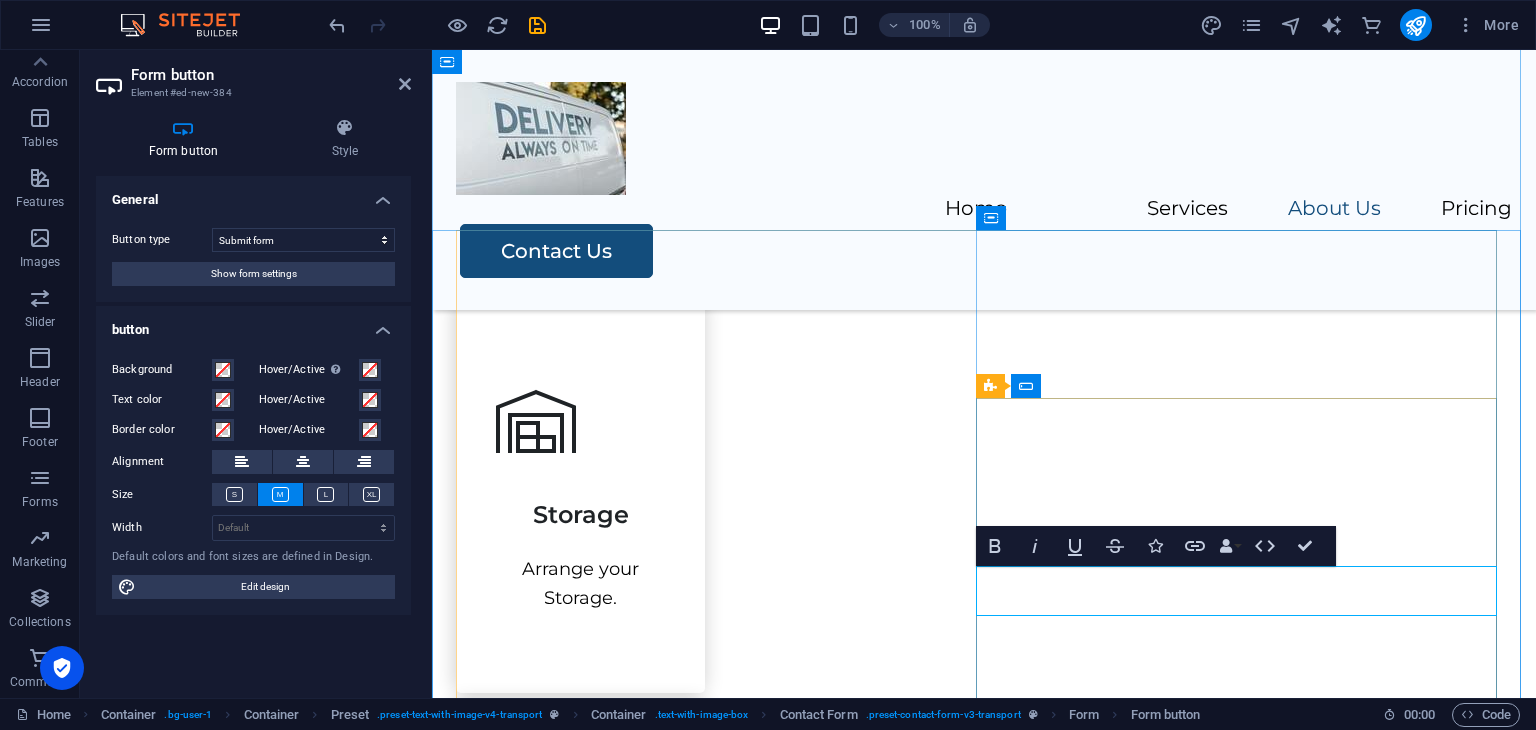 drag, startPoint x: 1343, startPoint y: 591, endPoint x: 818, endPoint y: 184, distance: 664.2846 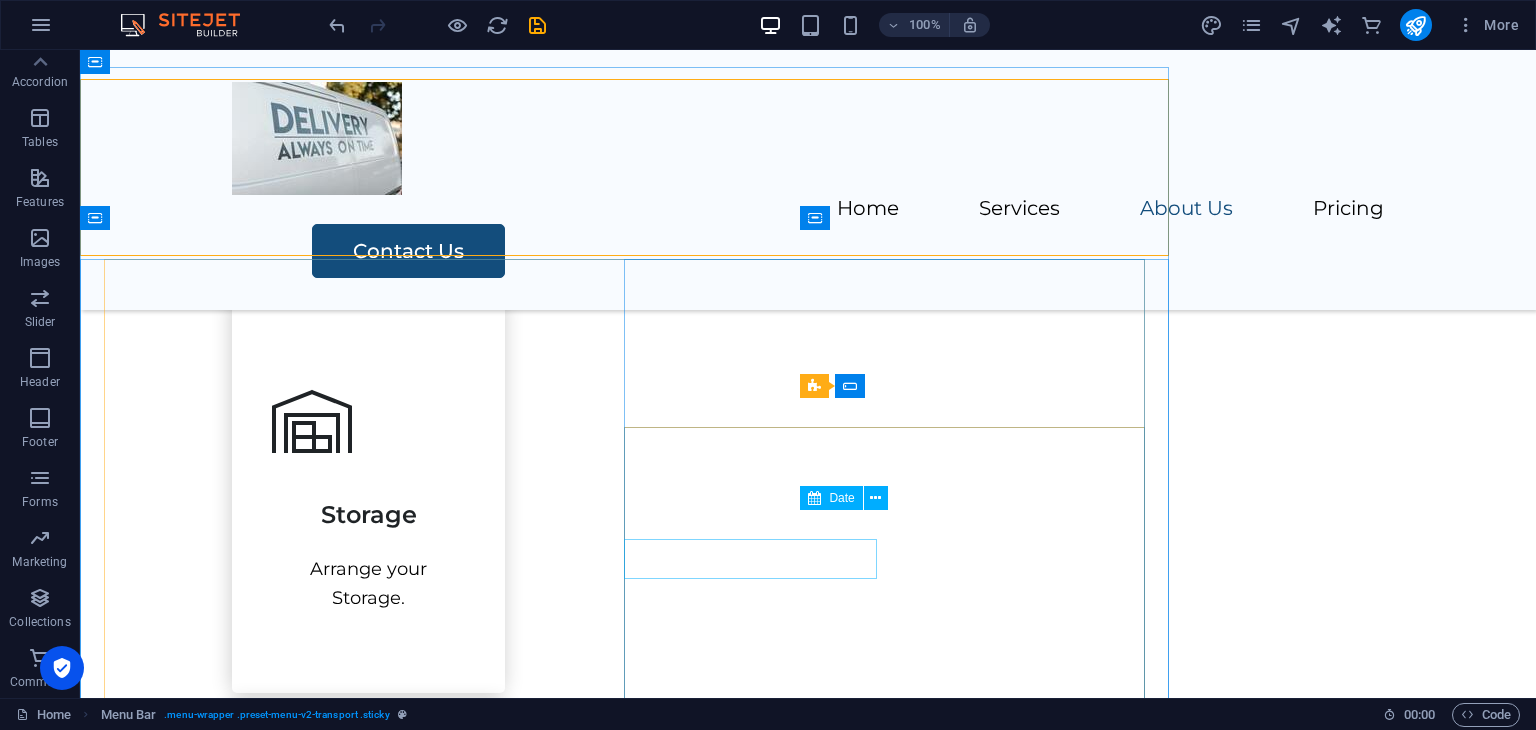 scroll, scrollTop: 2374, scrollLeft: 0, axis: vertical 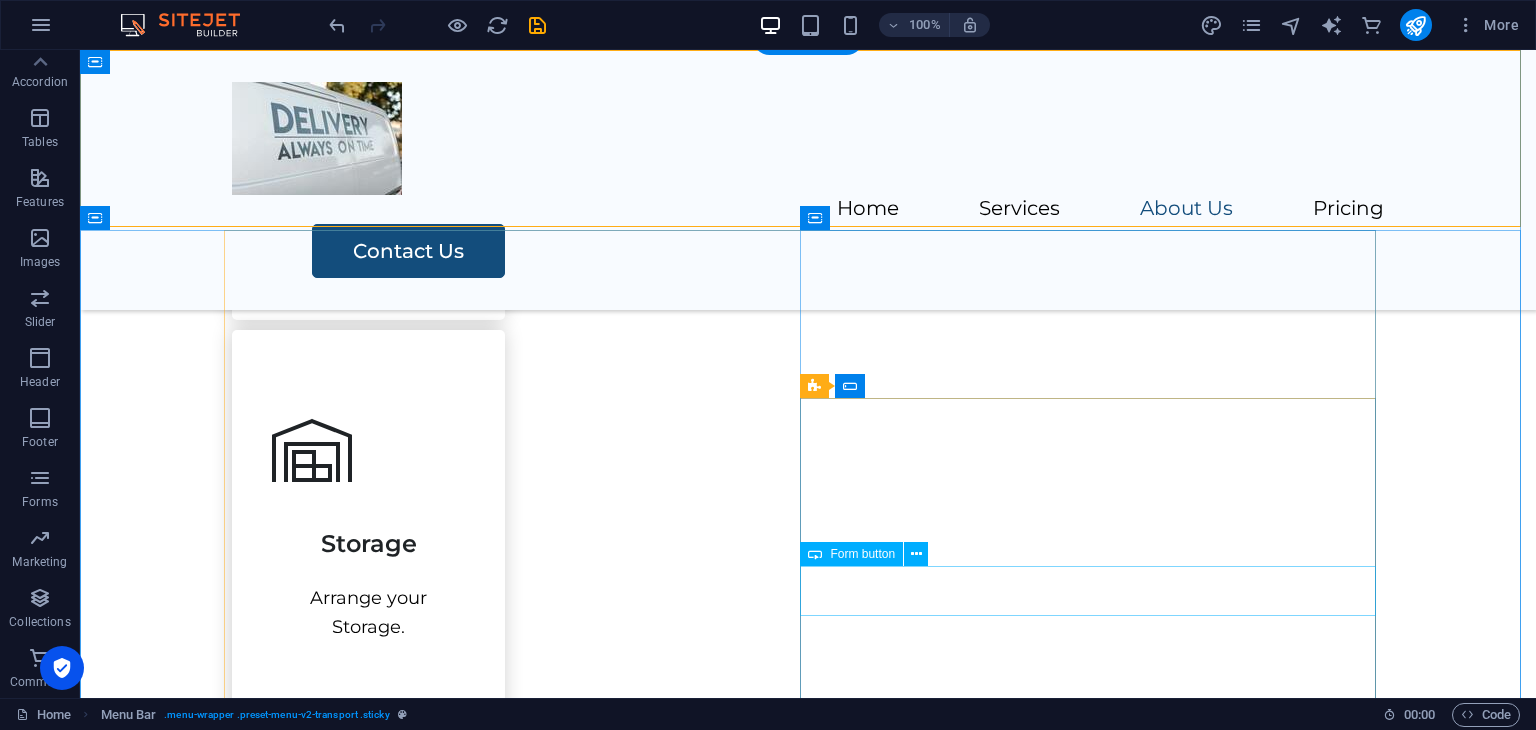 click on "Submit" at bounding box center (808, 1723) 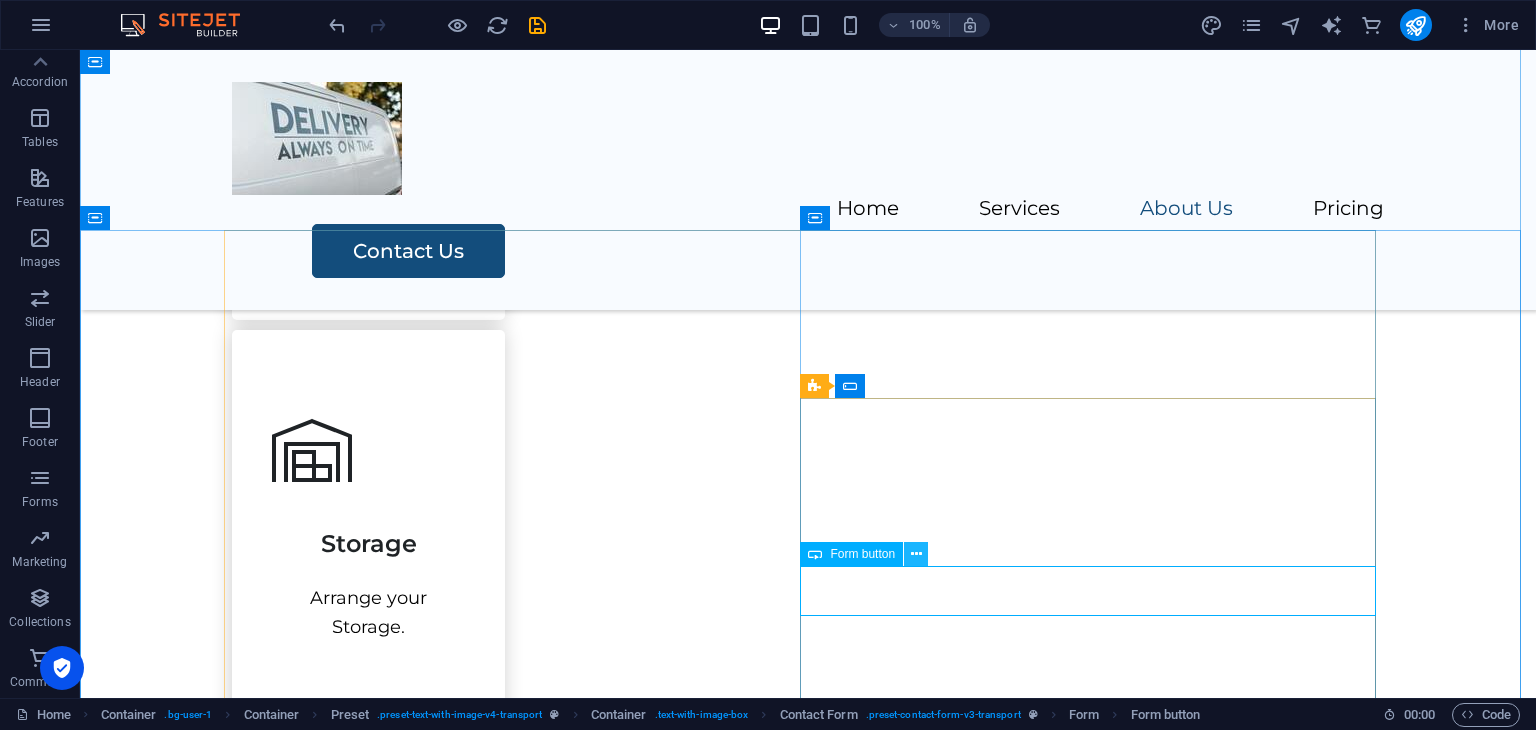 click at bounding box center [916, 554] 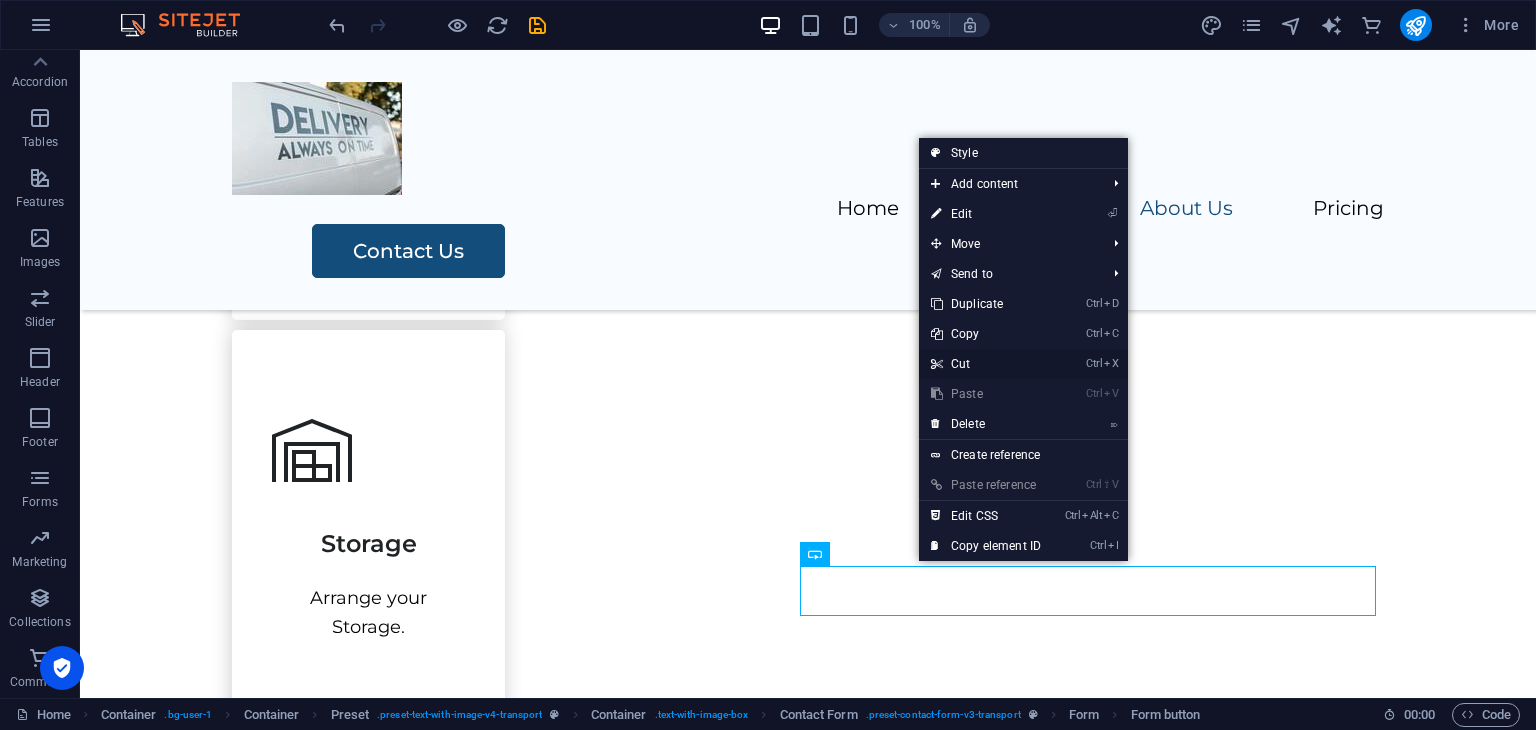 click on "Ctrl X  Cut" at bounding box center [986, 364] 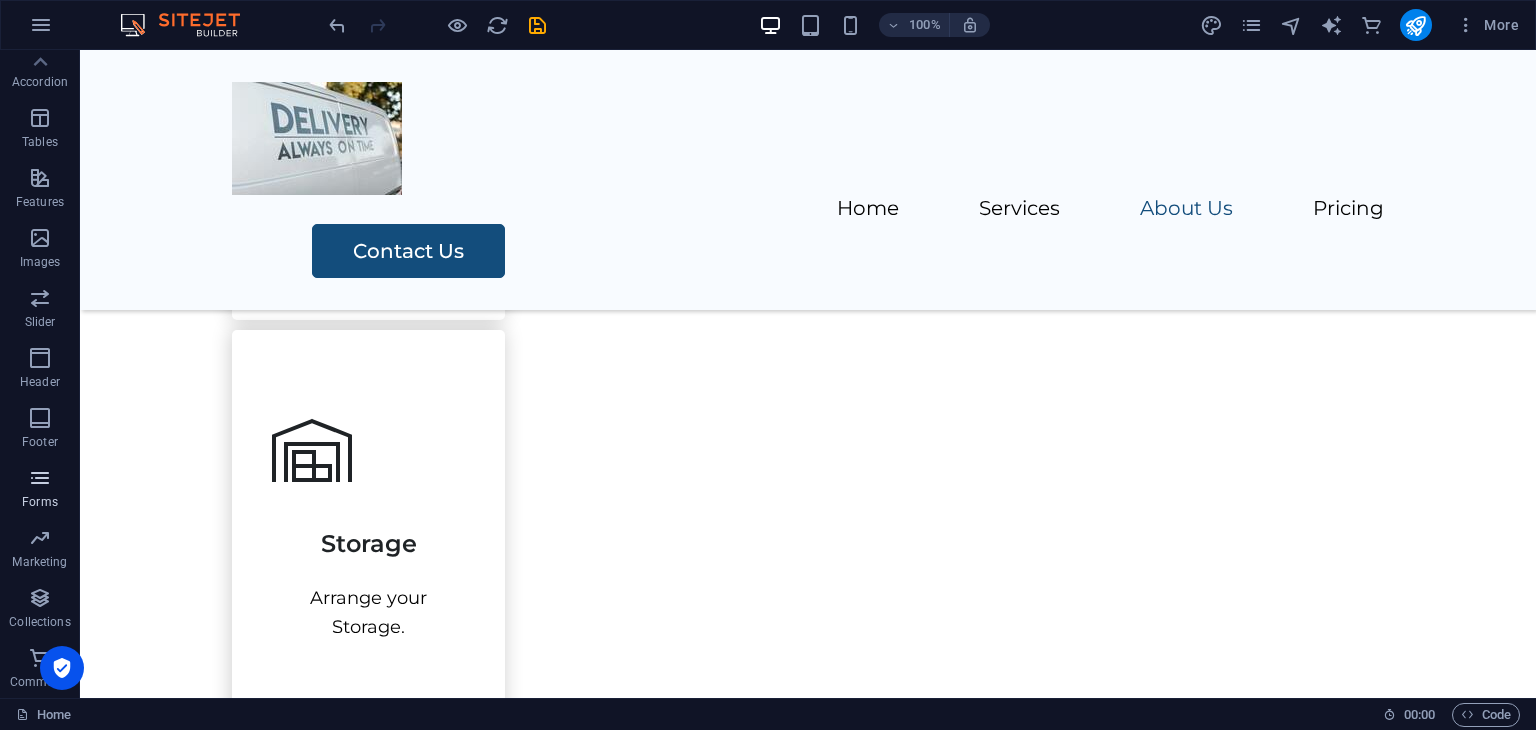 click at bounding box center [40, 478] 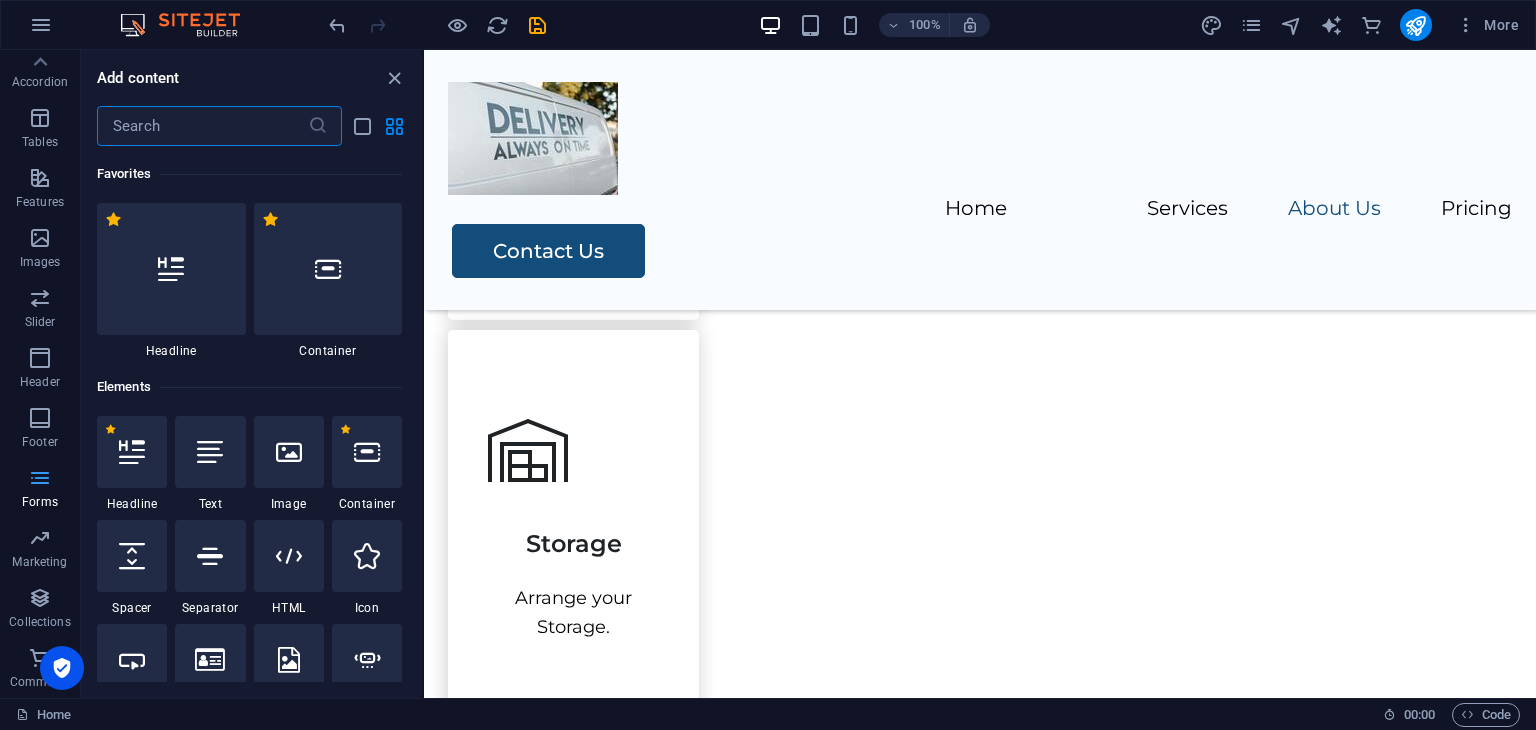 scroll, scrollTop: 2403, scrollLeft: 0, axis: vertical 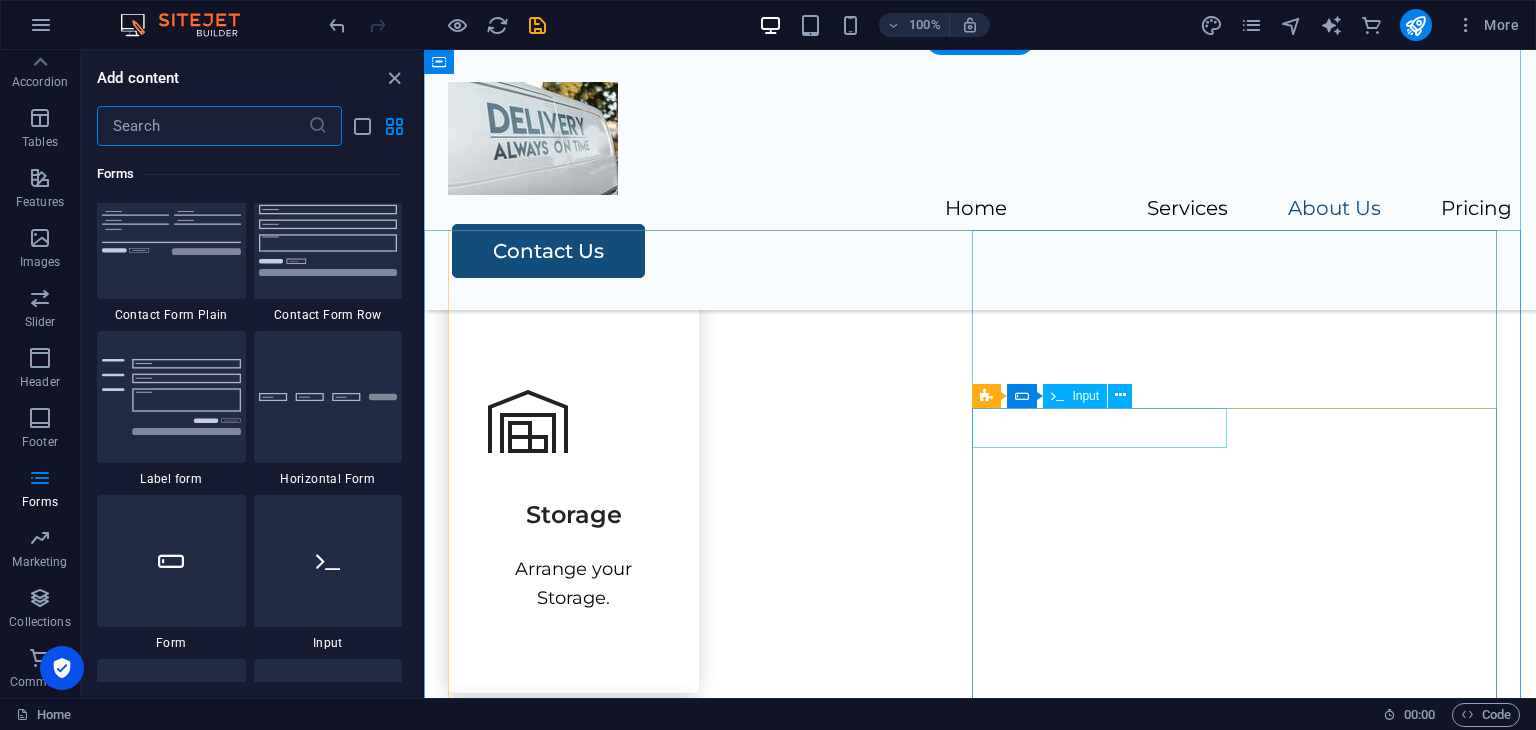 click at bounding box center [710, 1504] 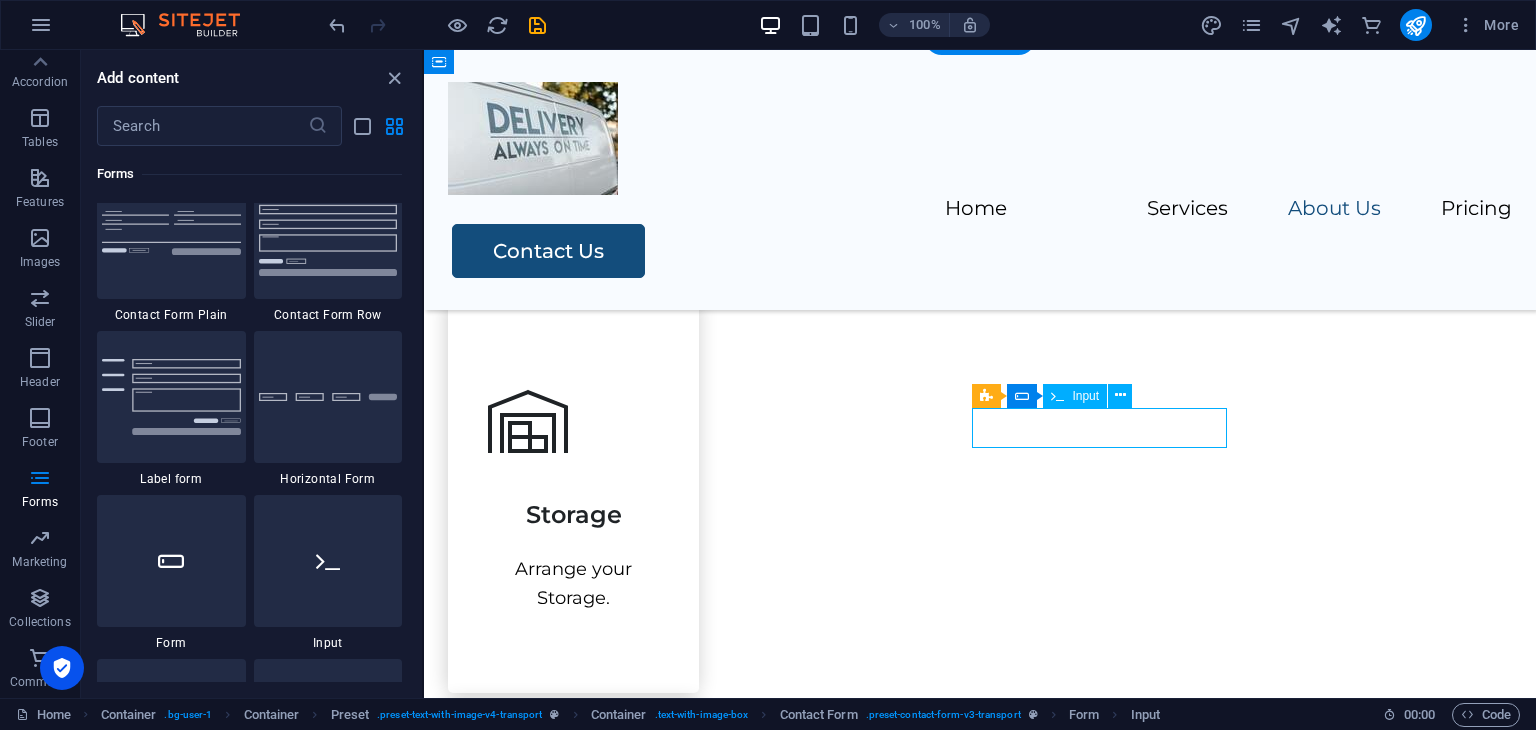 click at bounding box center [710, 1504] 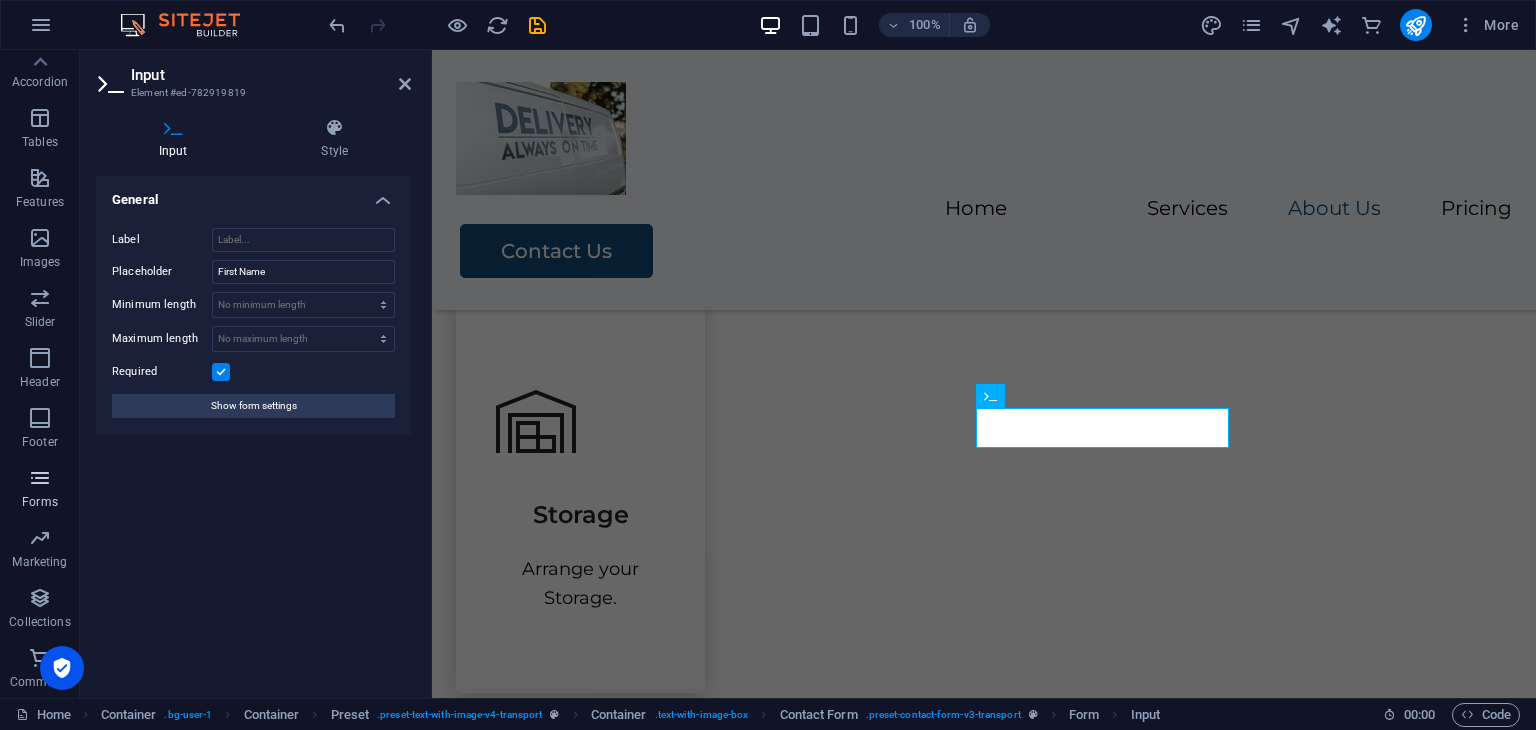 click at bounding box center [40, 478] 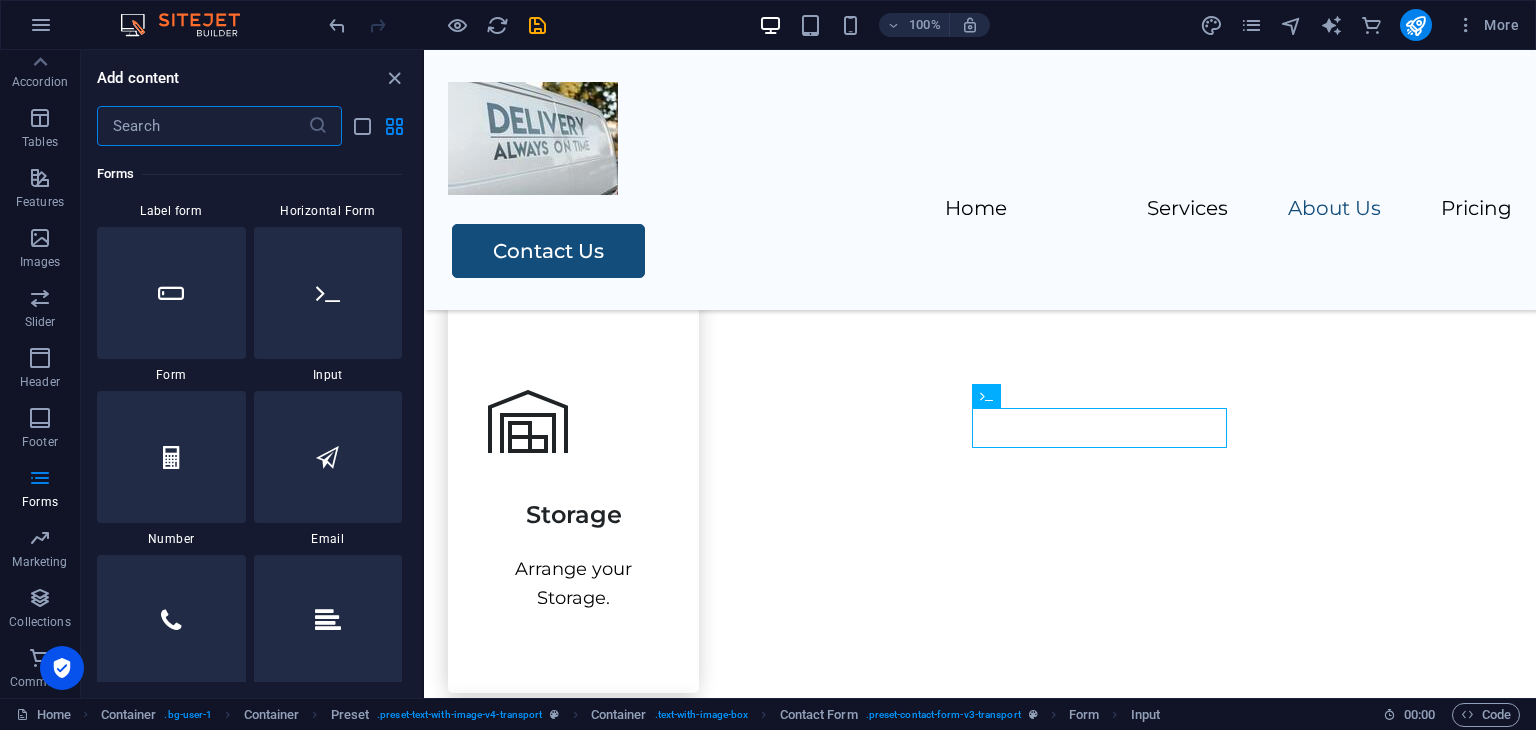 scroll, scrollTop: 14936, scrollLeft: 0, axis: vertical 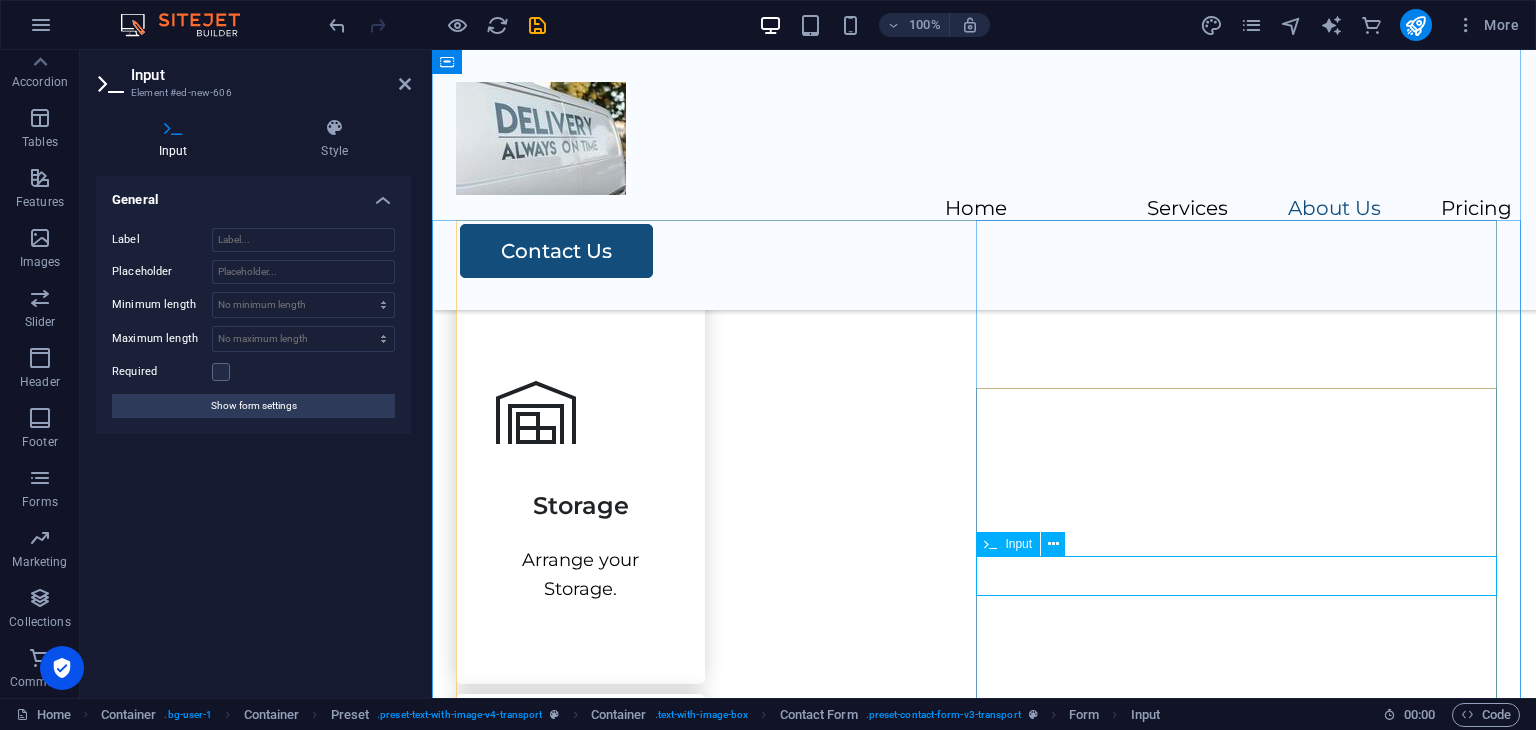 click at bounding box center [597, 1683] 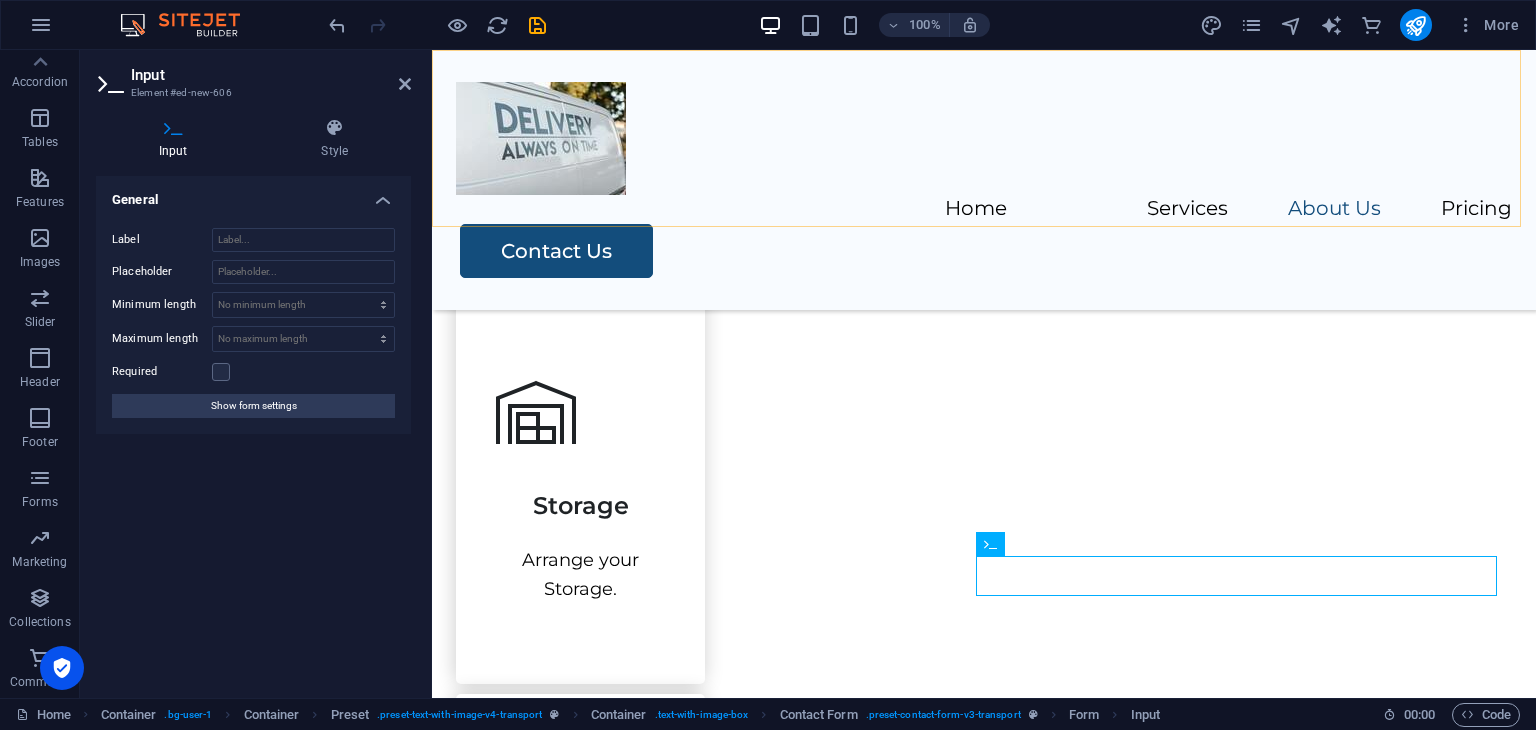 click on "Home Services About Us Pricing Contact Us" at bounding box center (984, 180) 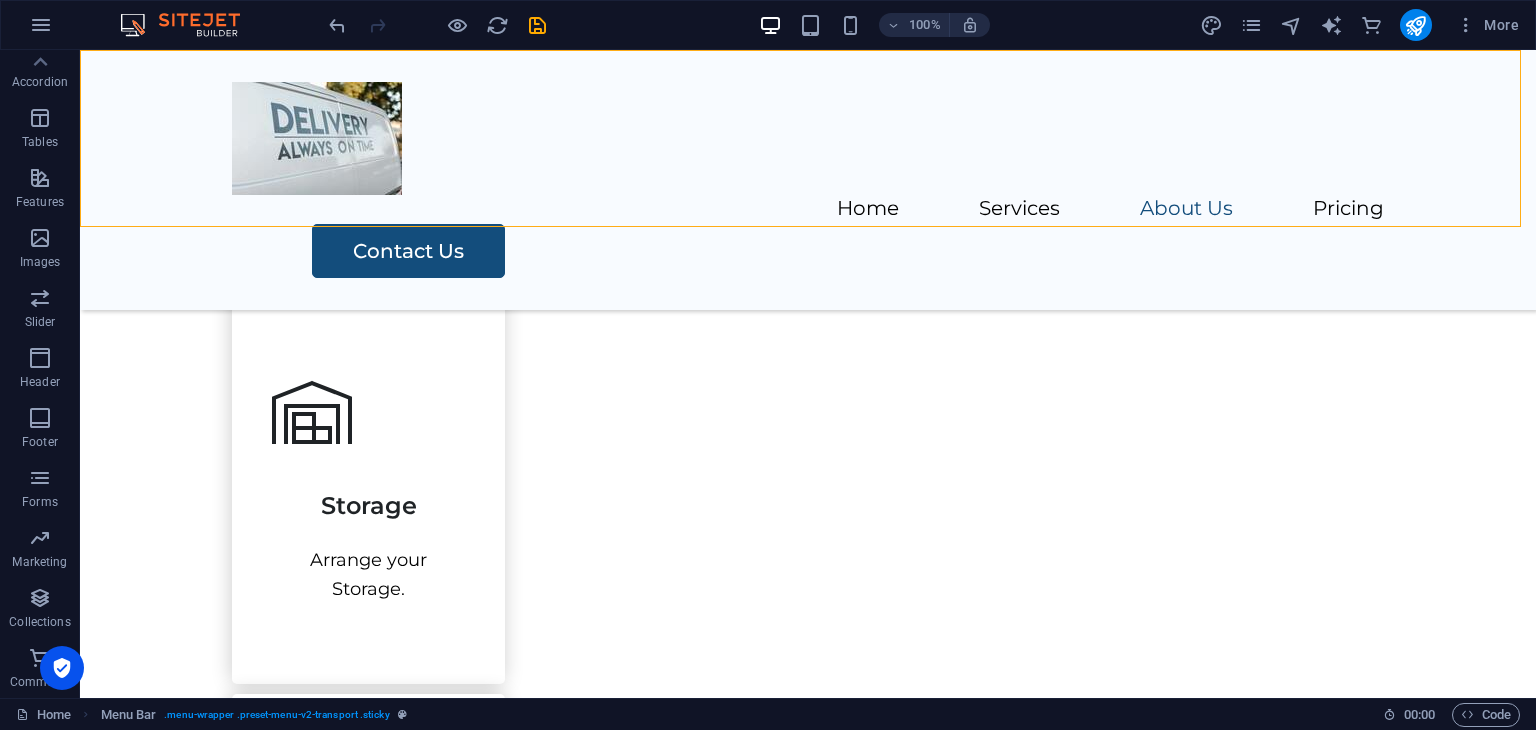 scroll, scrollTop: 2384, scrollLeft: 0, axis: vertical 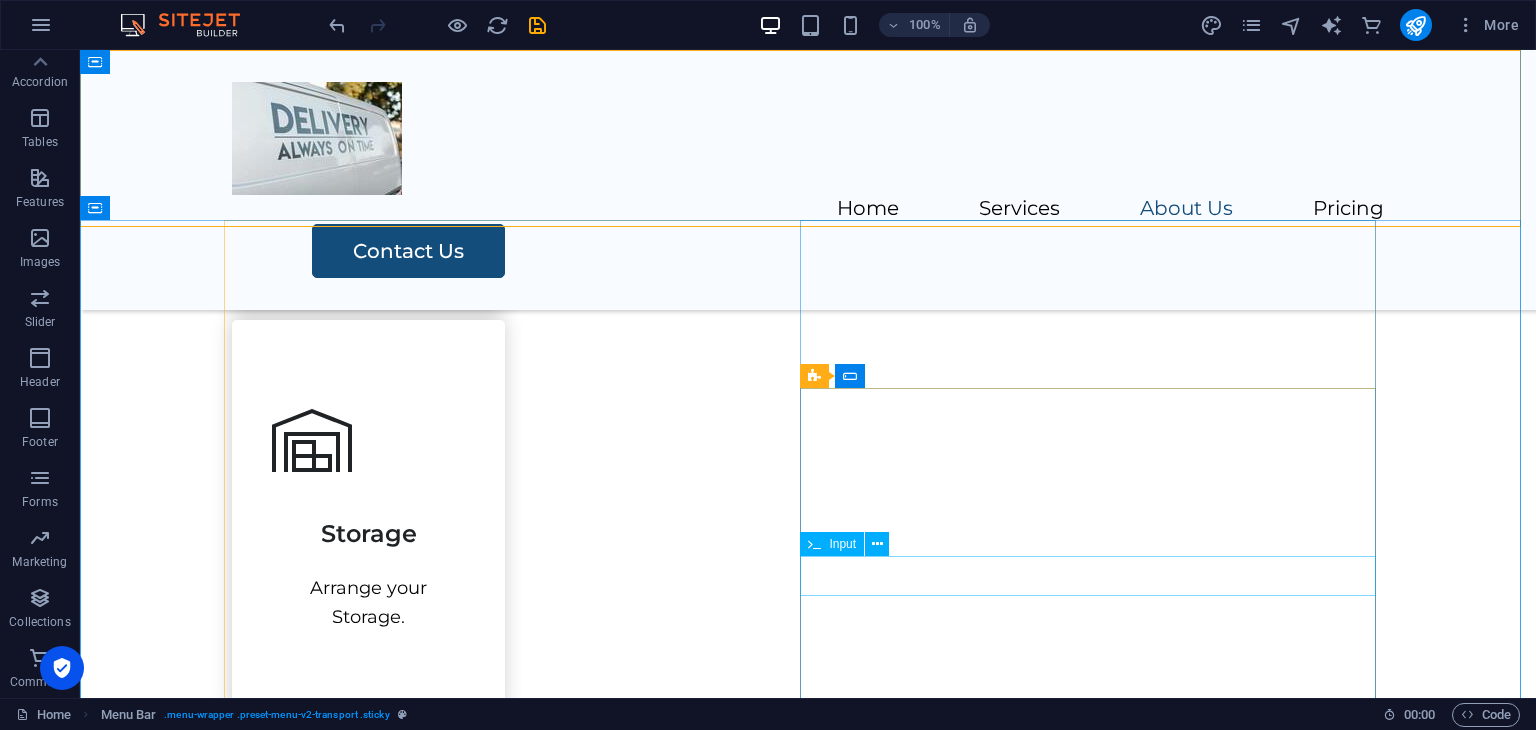 click on "Moving From" at bounding box center [808, 1711] 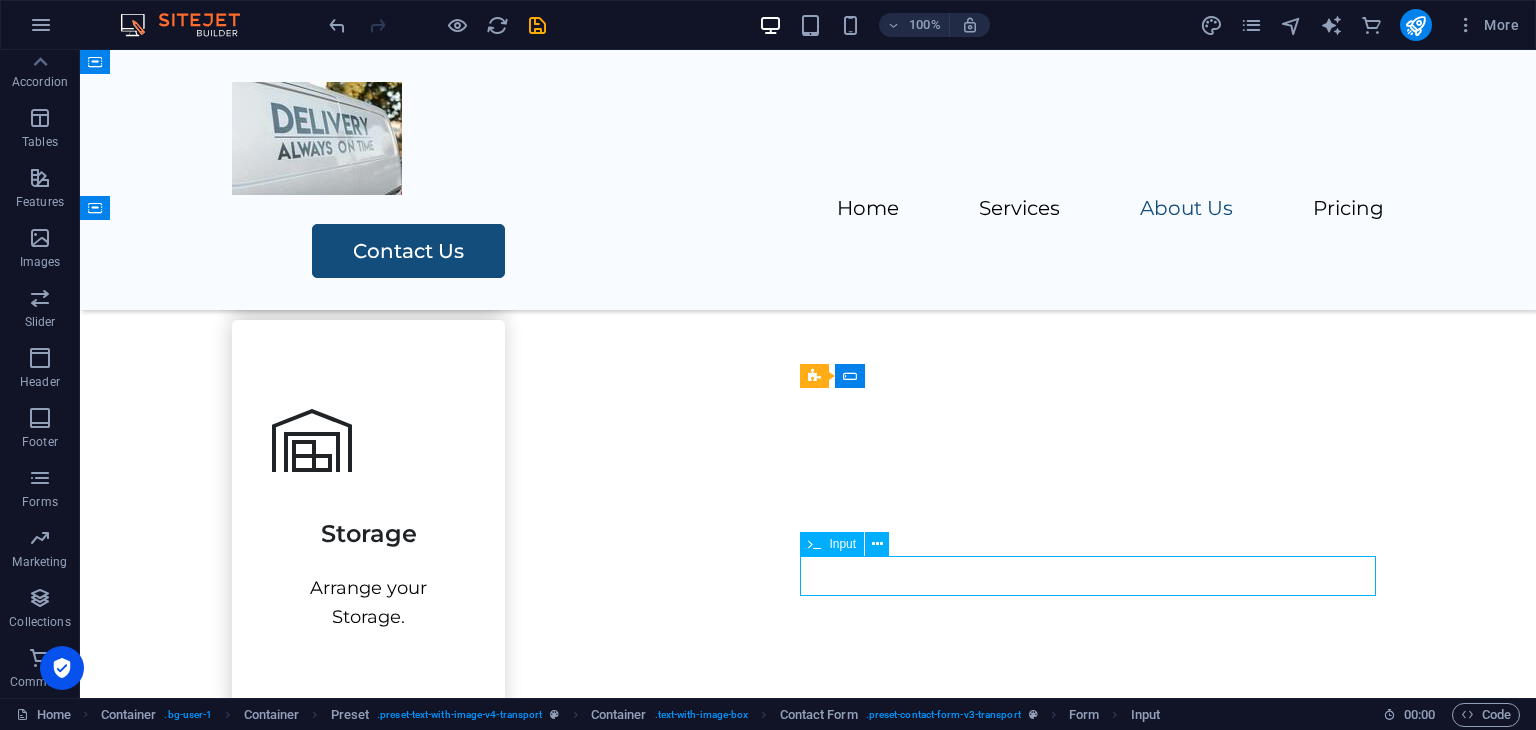 click on "Moving From" at bounding box center (808, 1711) 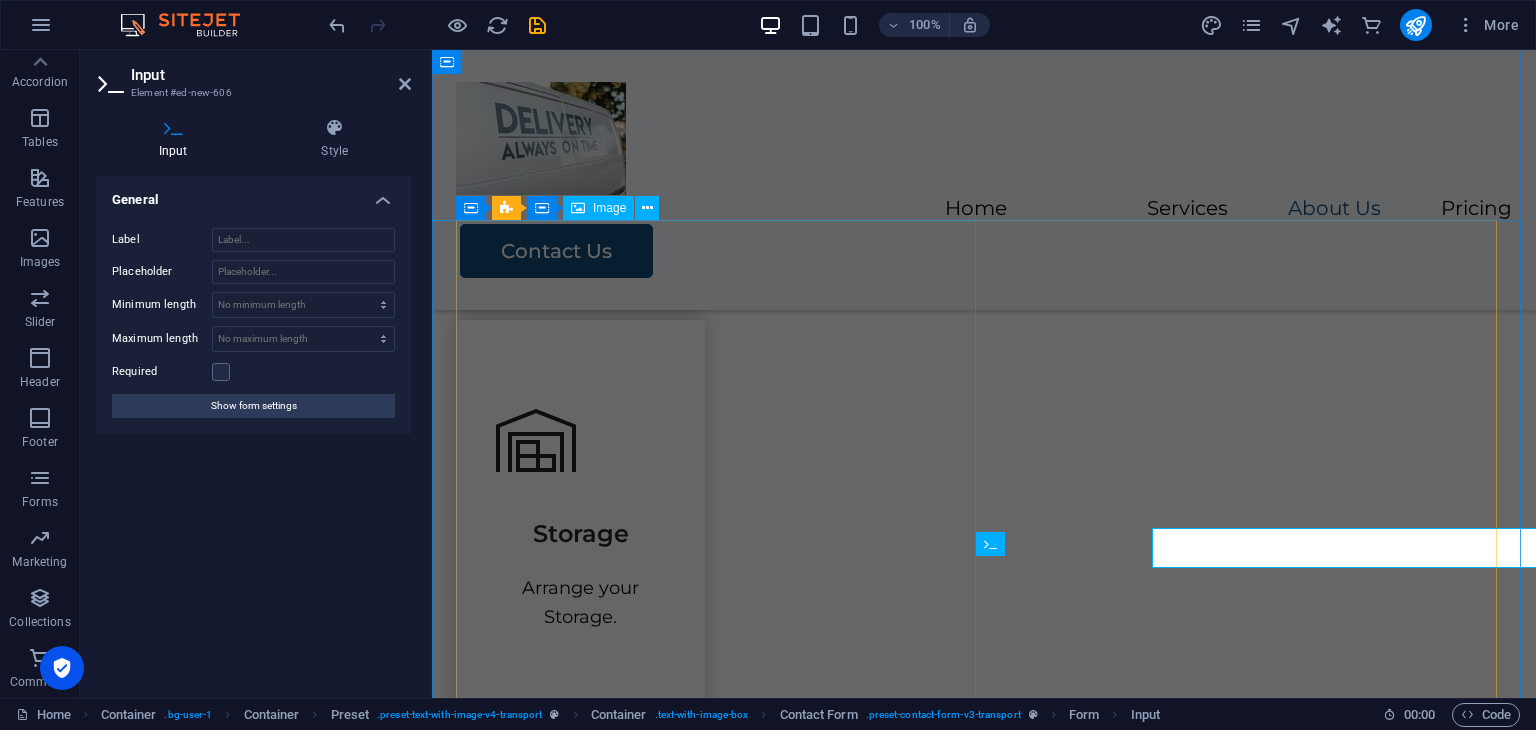 scroll, scrollTop: 2412, scrollLeft: 0, axis: vertical 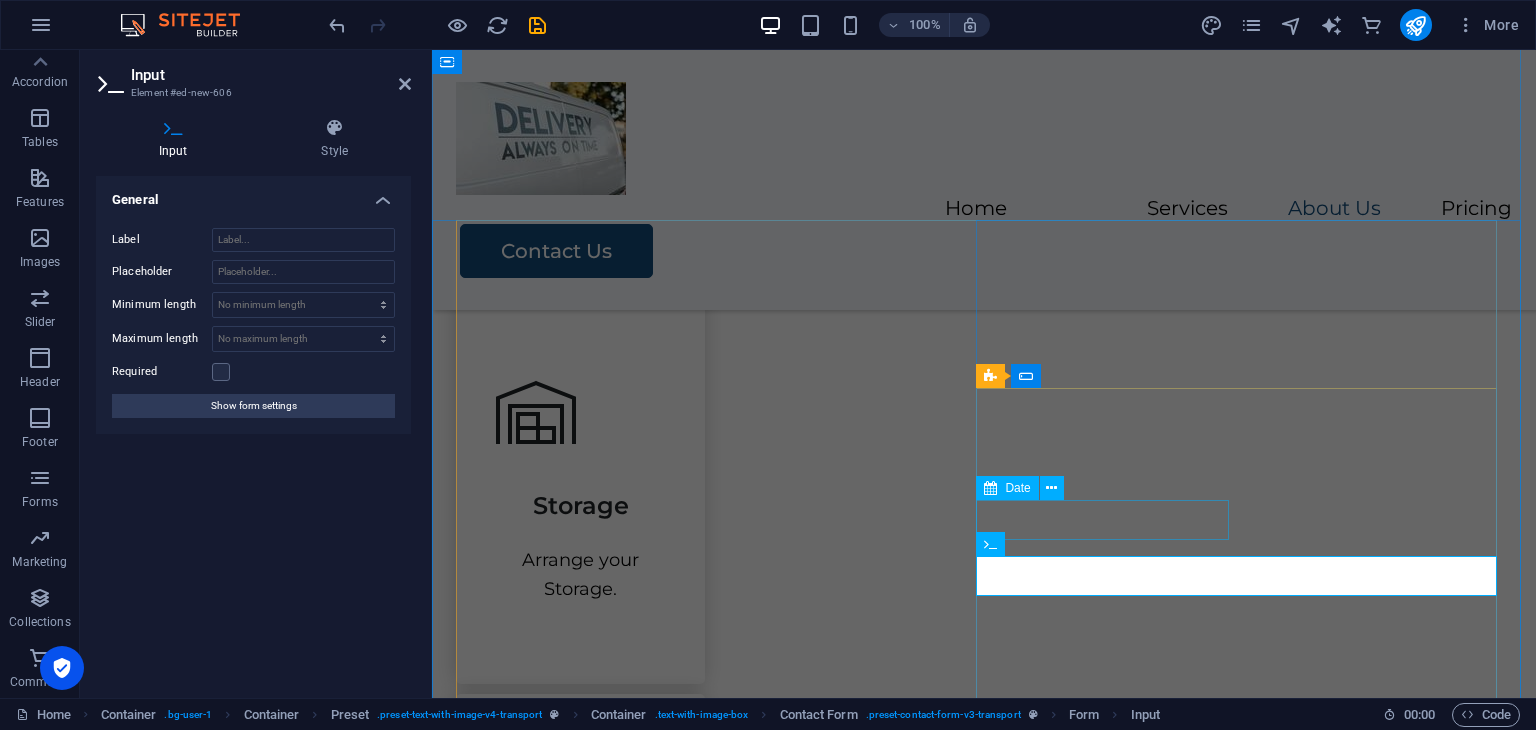 click at bounding box center (716, 1621) 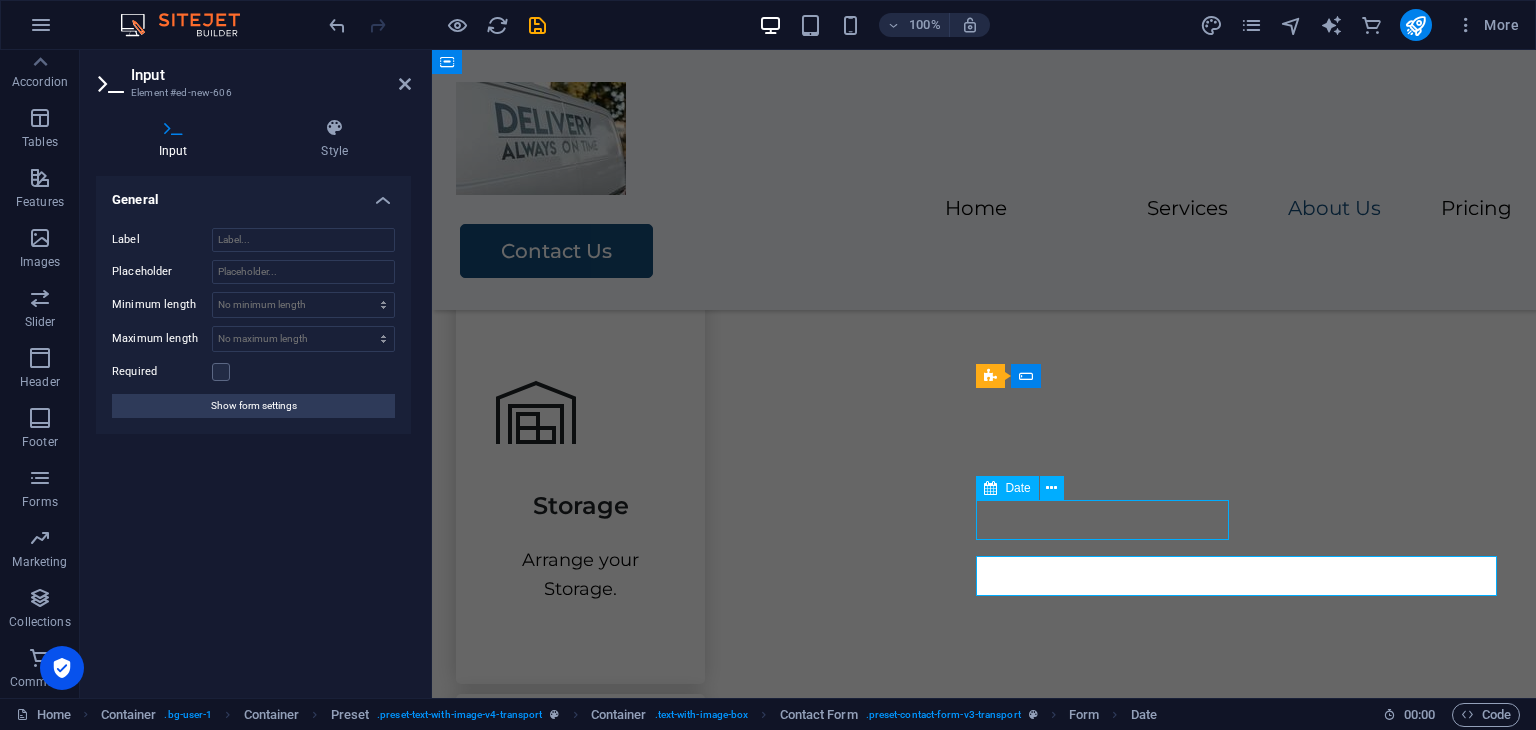 scroll, scrollTop: 2384, scrollLeft: 0, axis: vertical 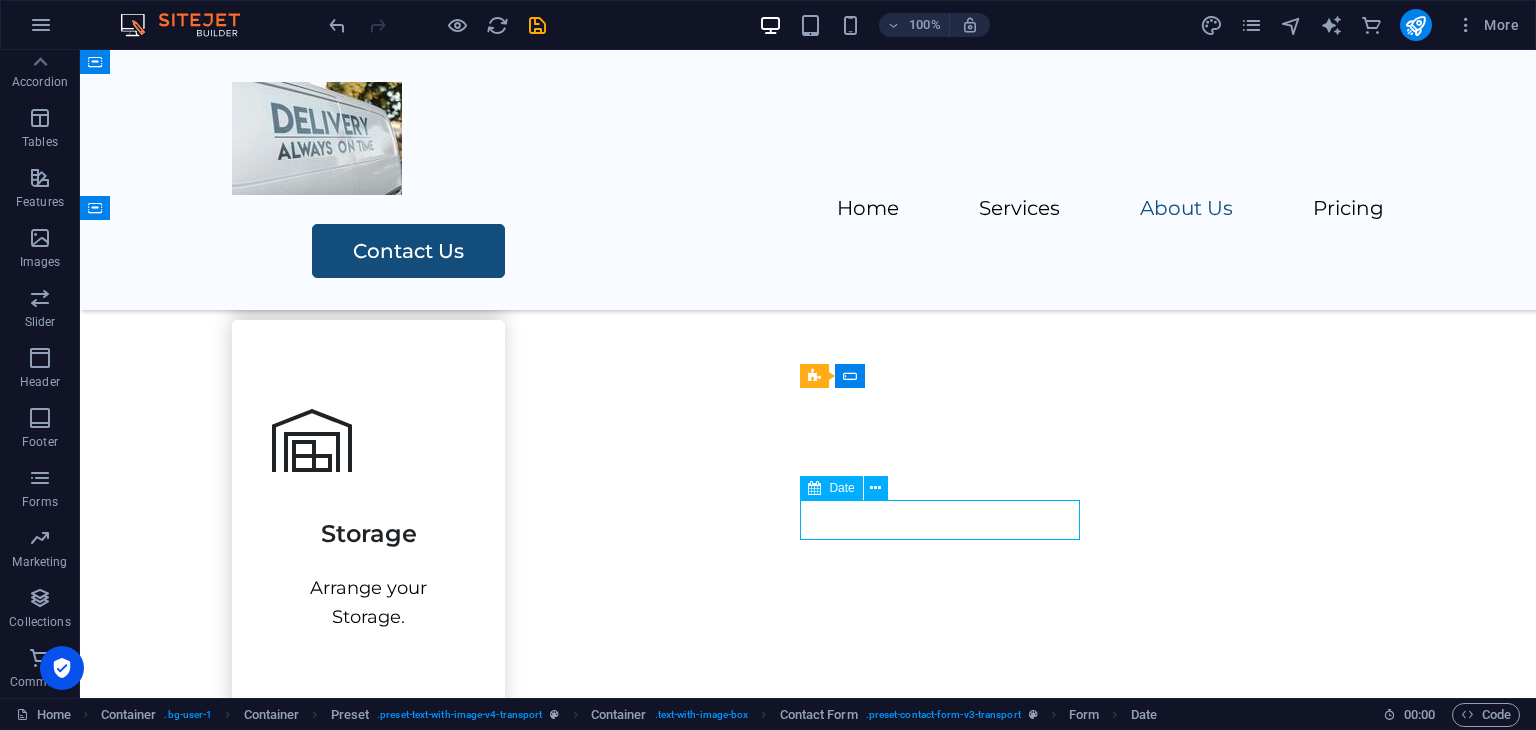 click at bounding box center (516, 1649) 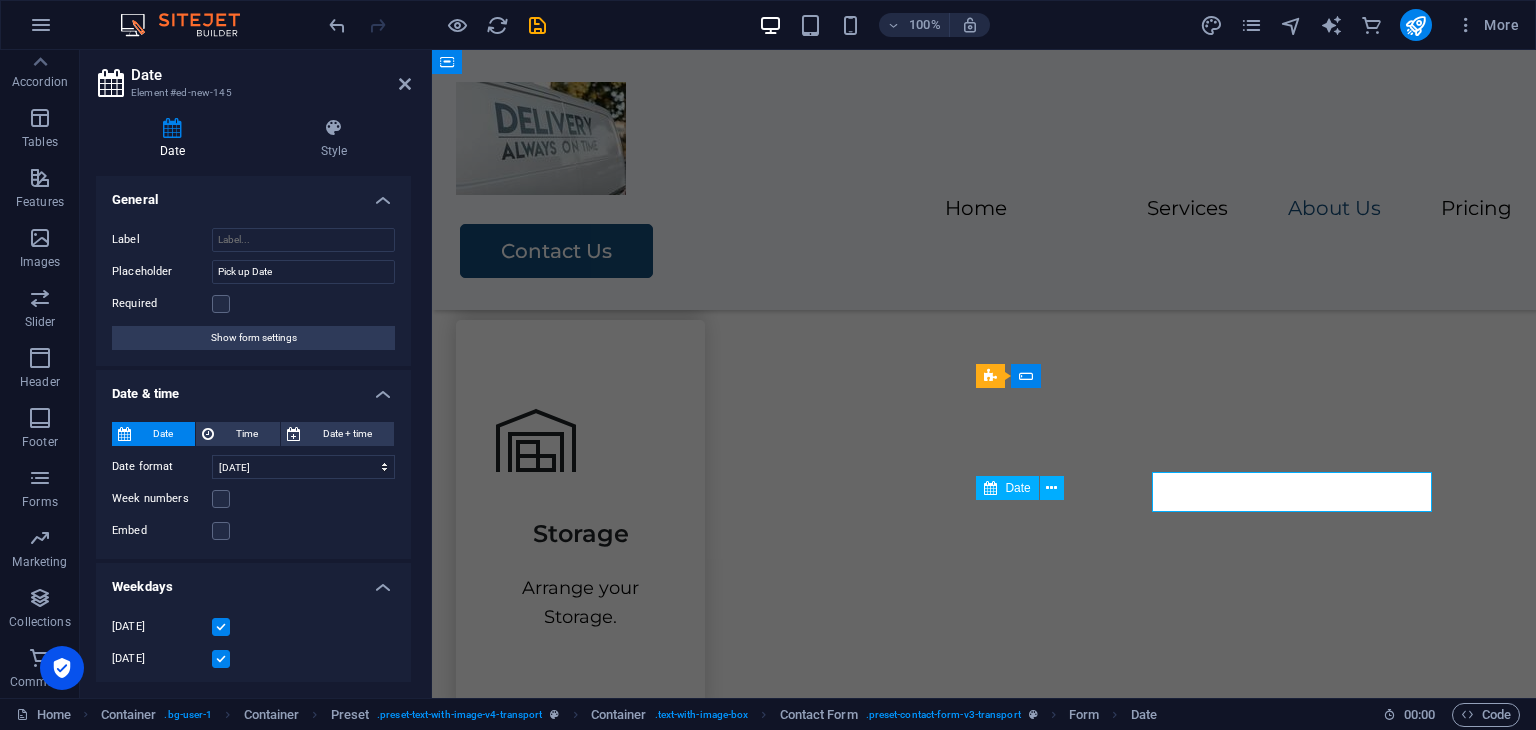 scroll, scrollTop: 2412, scrollLeft: 0, axis: vertical 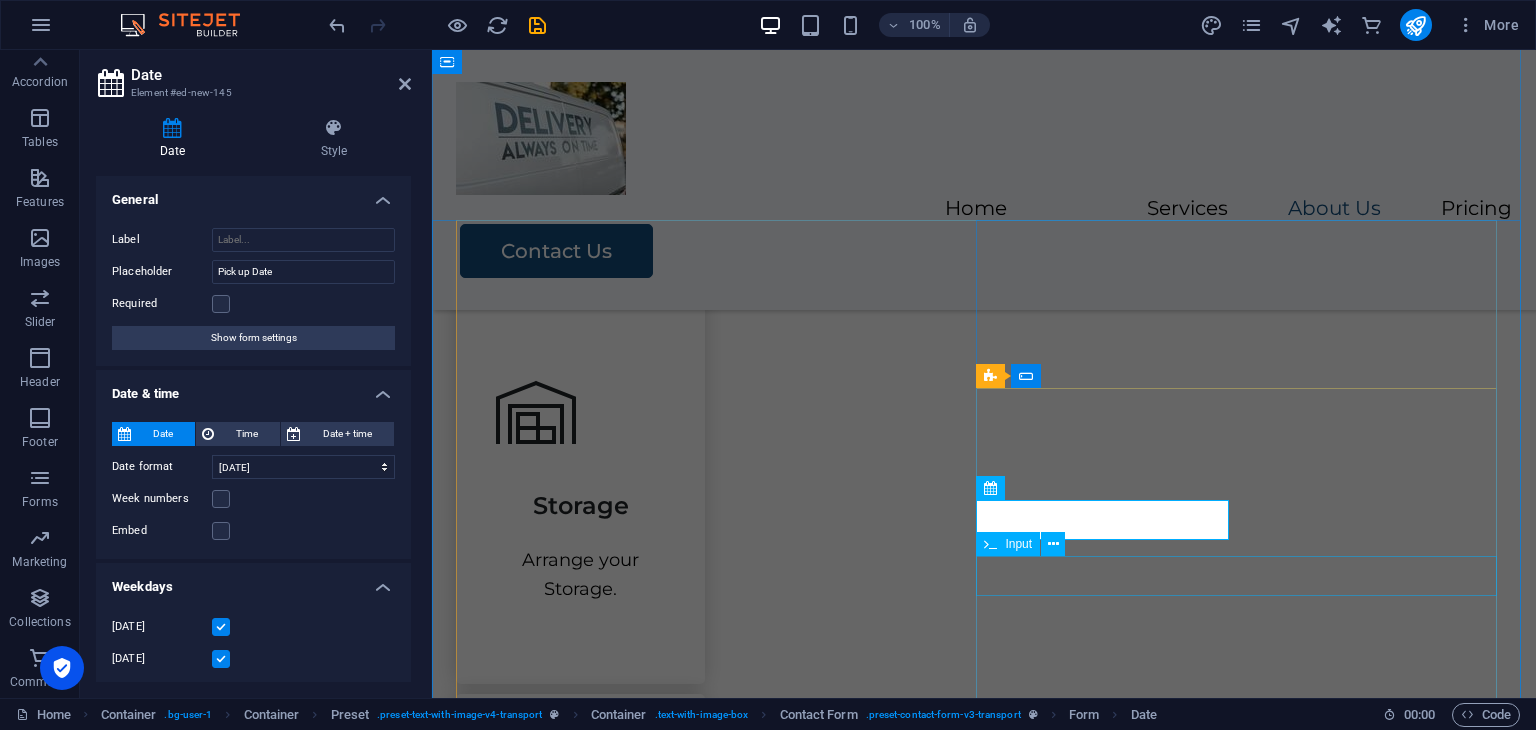 click on "Moving From" at bounding box center (984, 1683) 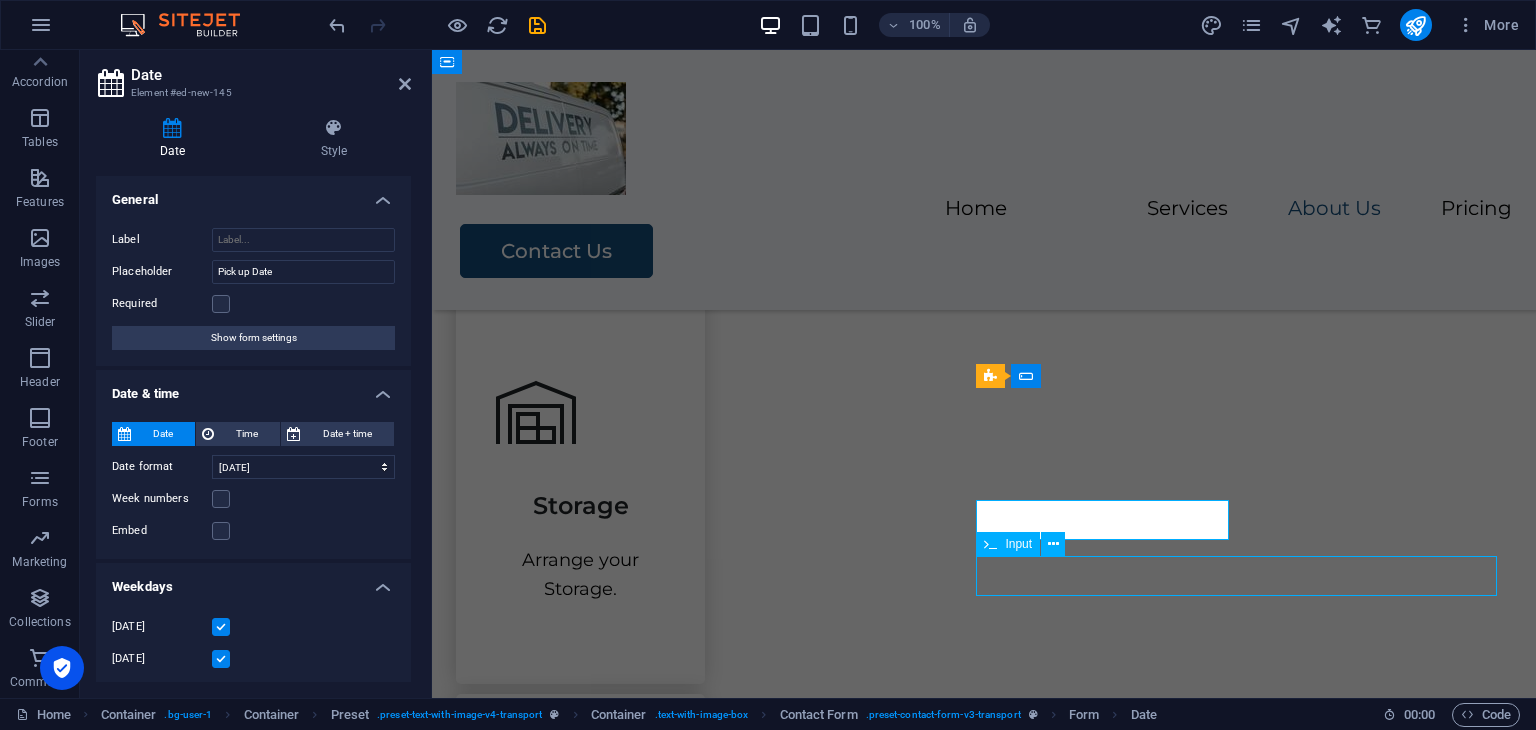 click on "Moving From" at bounding box center (984, 1683) 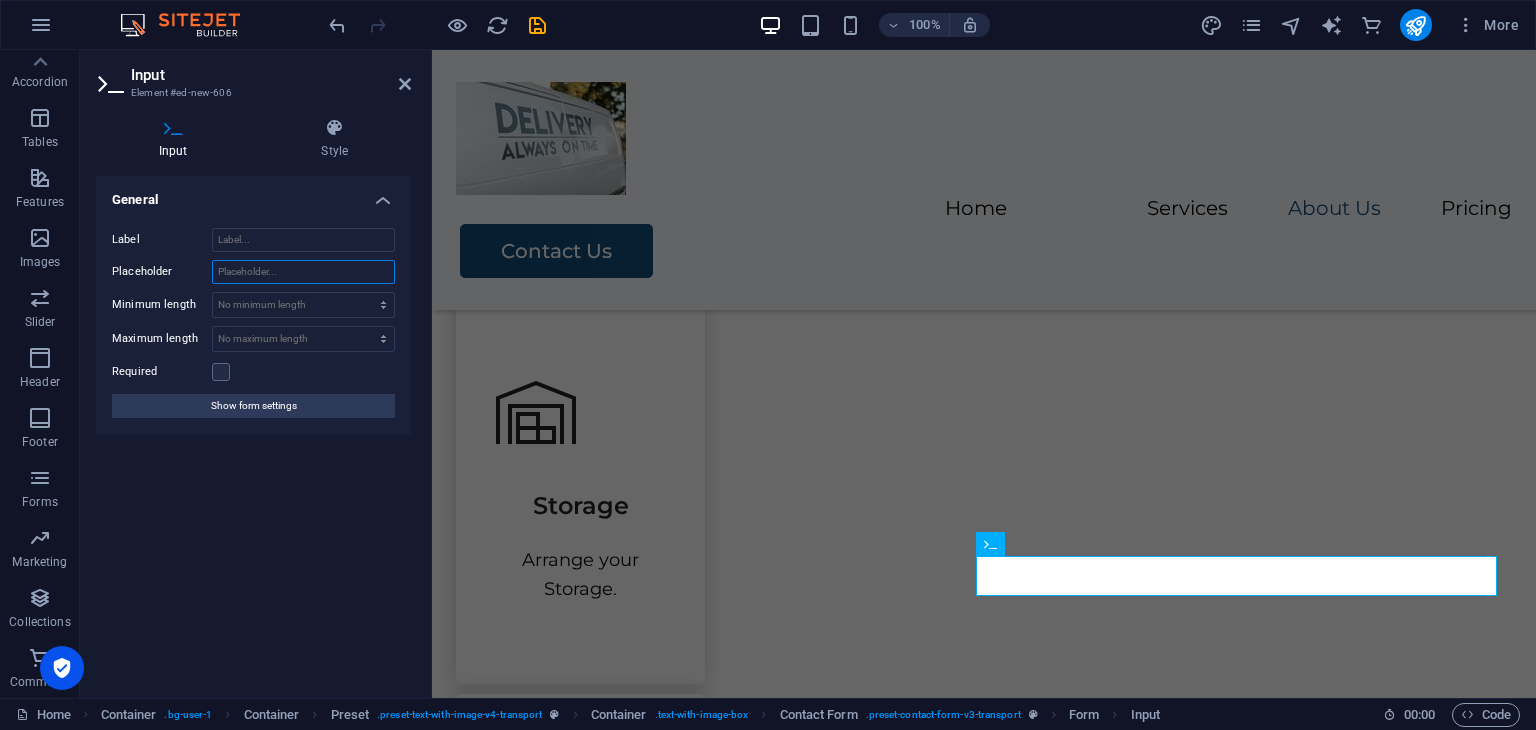 drag, startPoint x: 317, startPoint y: 271, endPoint x: 171, endPoint y: 269, distance: 146.0137 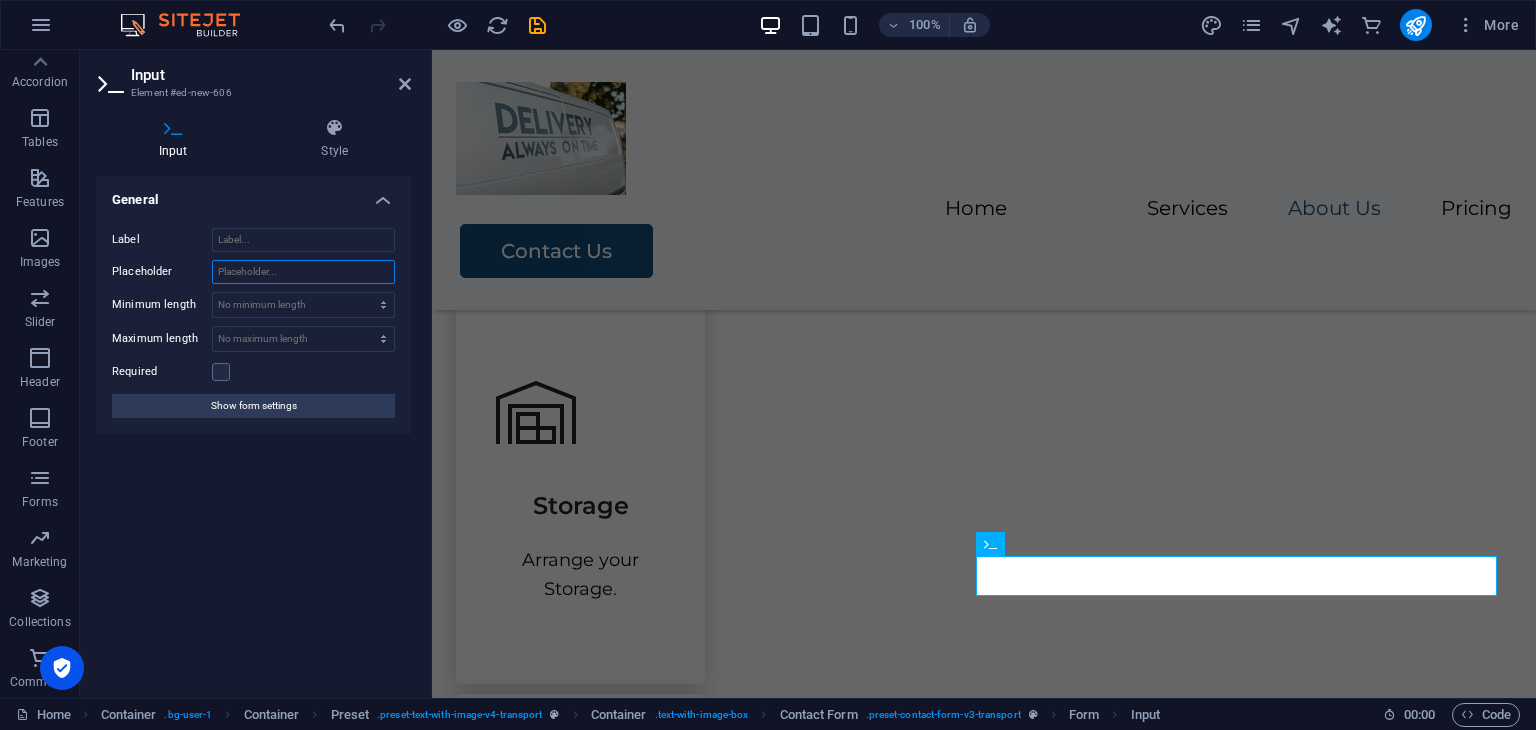 click on "Placeholder" at bounding box center (253, 272) 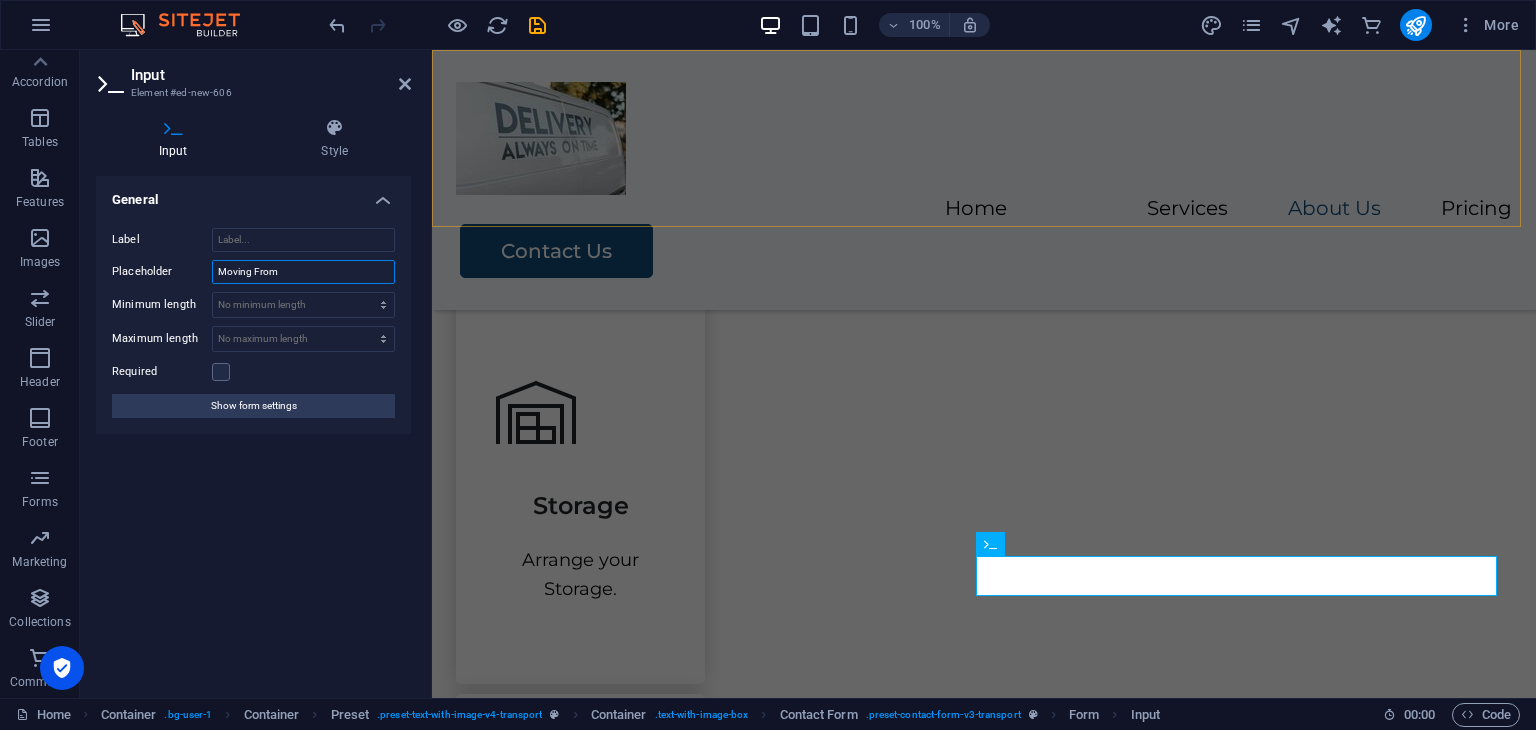 type on "Moving From" 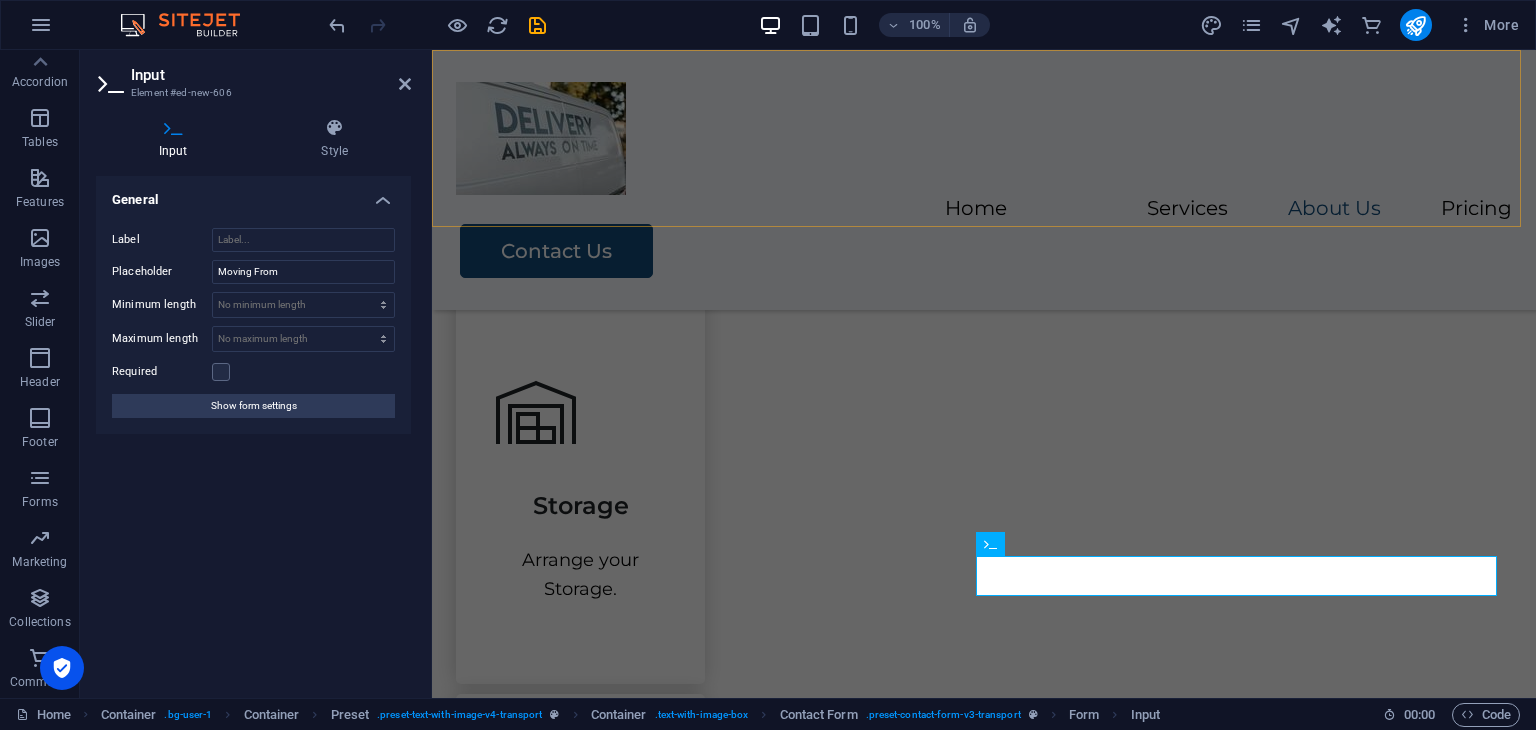click on "Home Services About Us Pricing Contact Us" at bounding box center [984, 180] 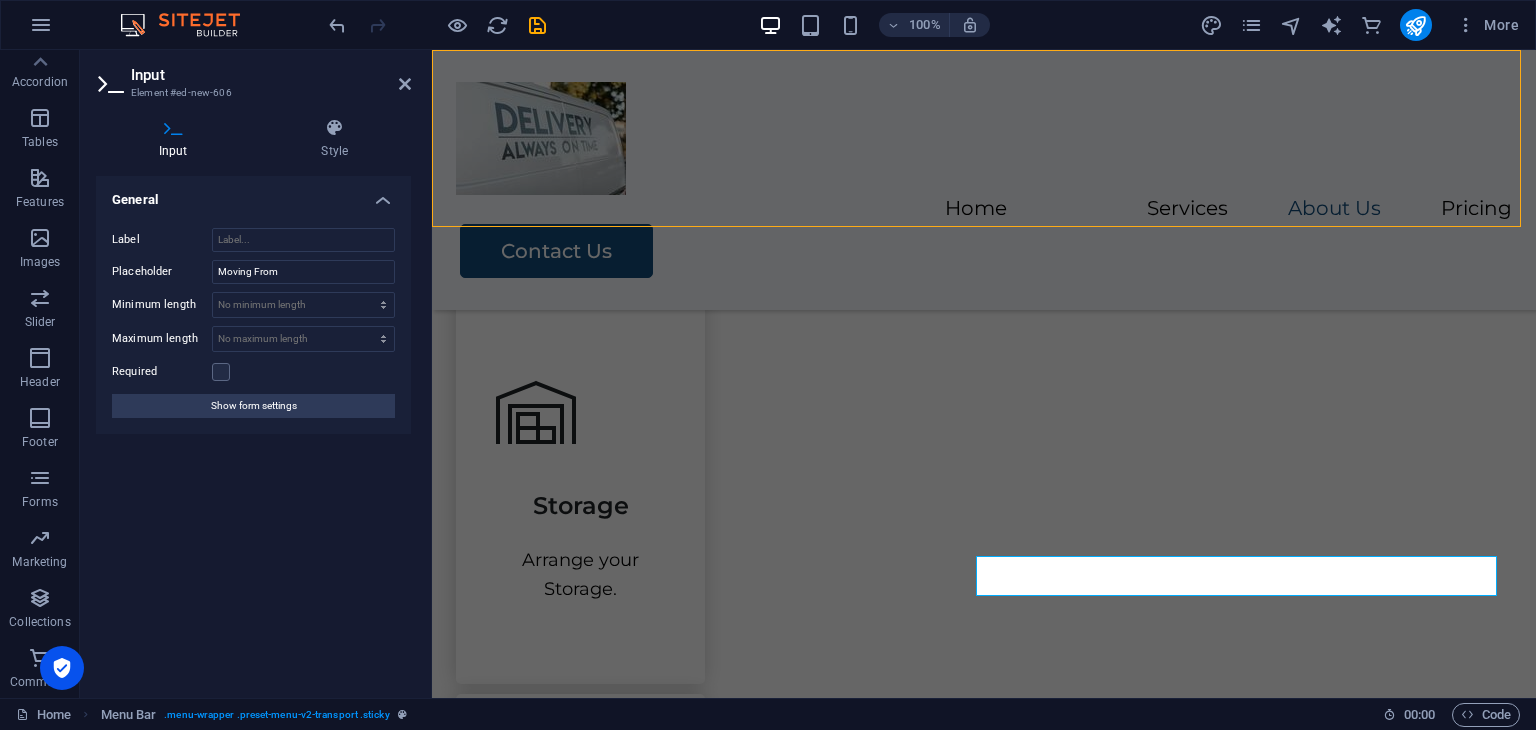 scroll, scrollTop: 2384, scrollLeft: 0, axis: vertical 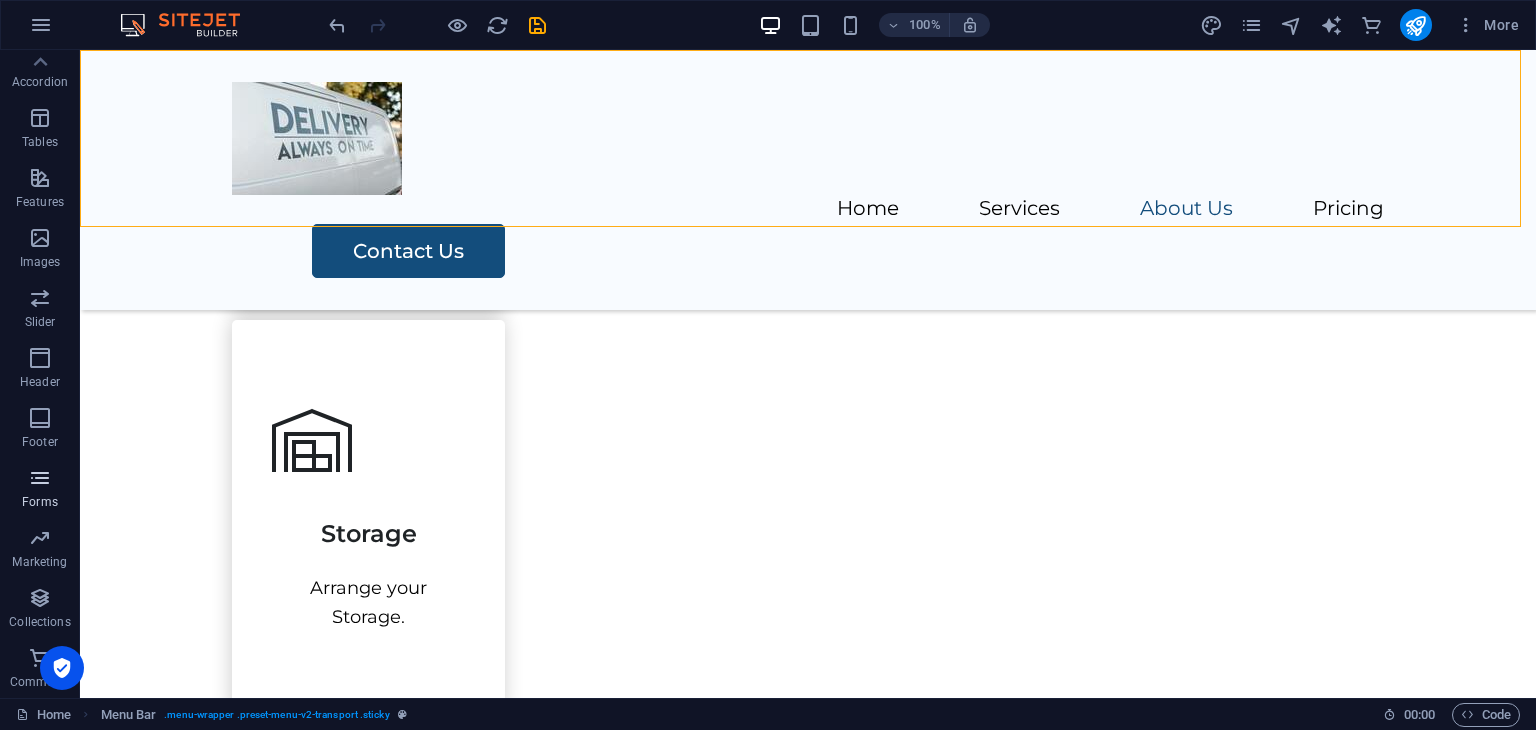 click at bounding box center (40, 478) 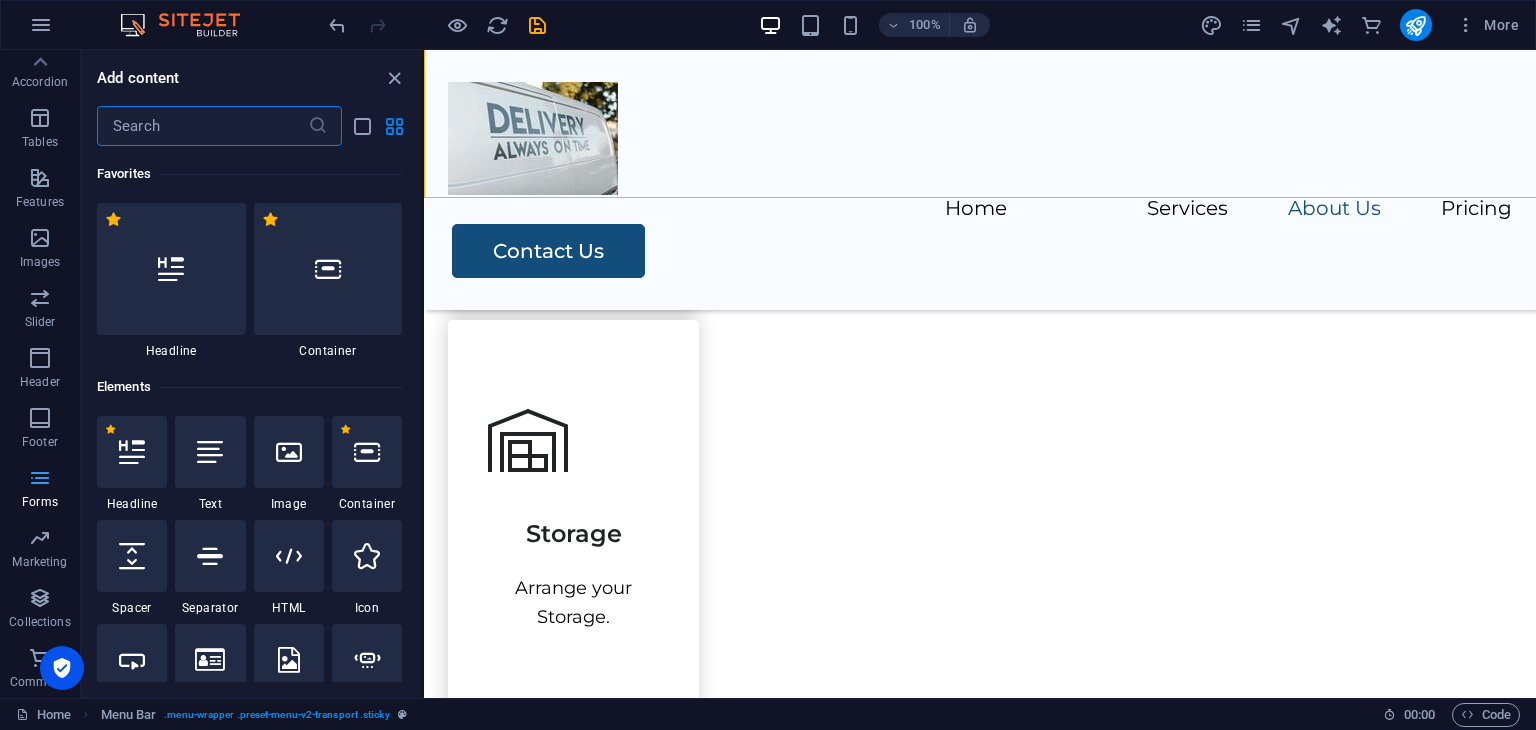 scroll, scrollTop: 2412, scrollLeft: 0, axis: vertical 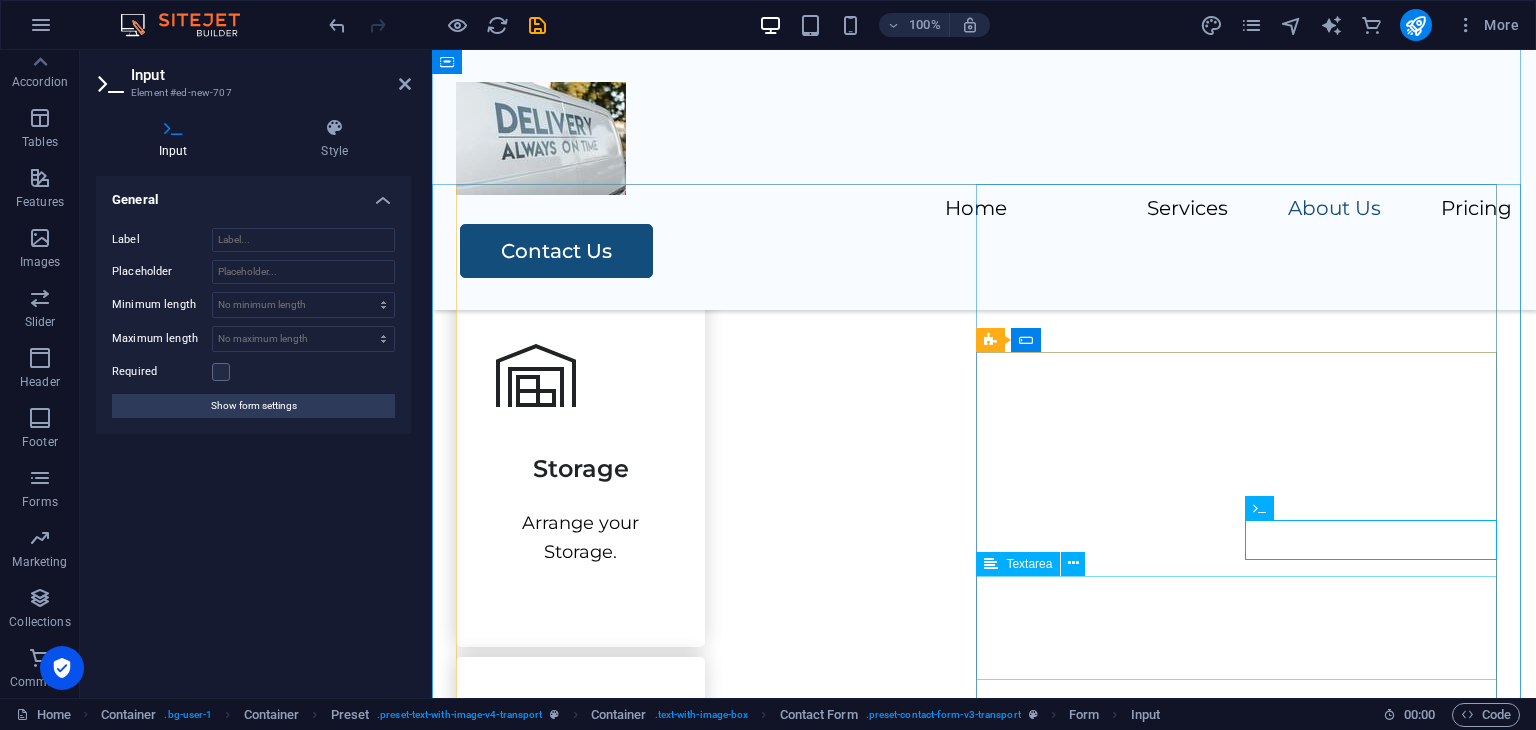 drag, startPoint x: 1687, startPoint y: 562, endPoint x: 996, endPoint y: 579, distance: 691.2091 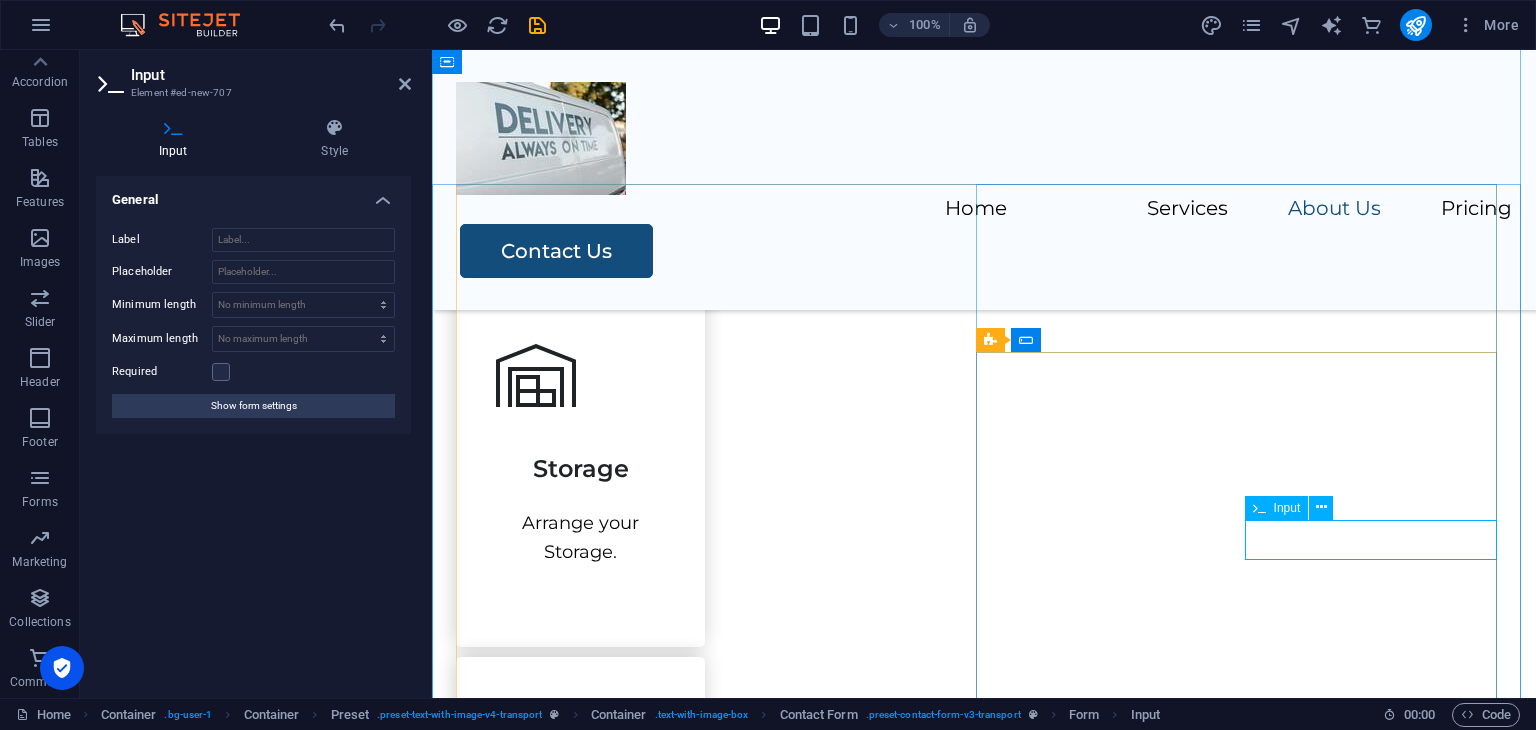 click at bounding box center (1133, 1646) 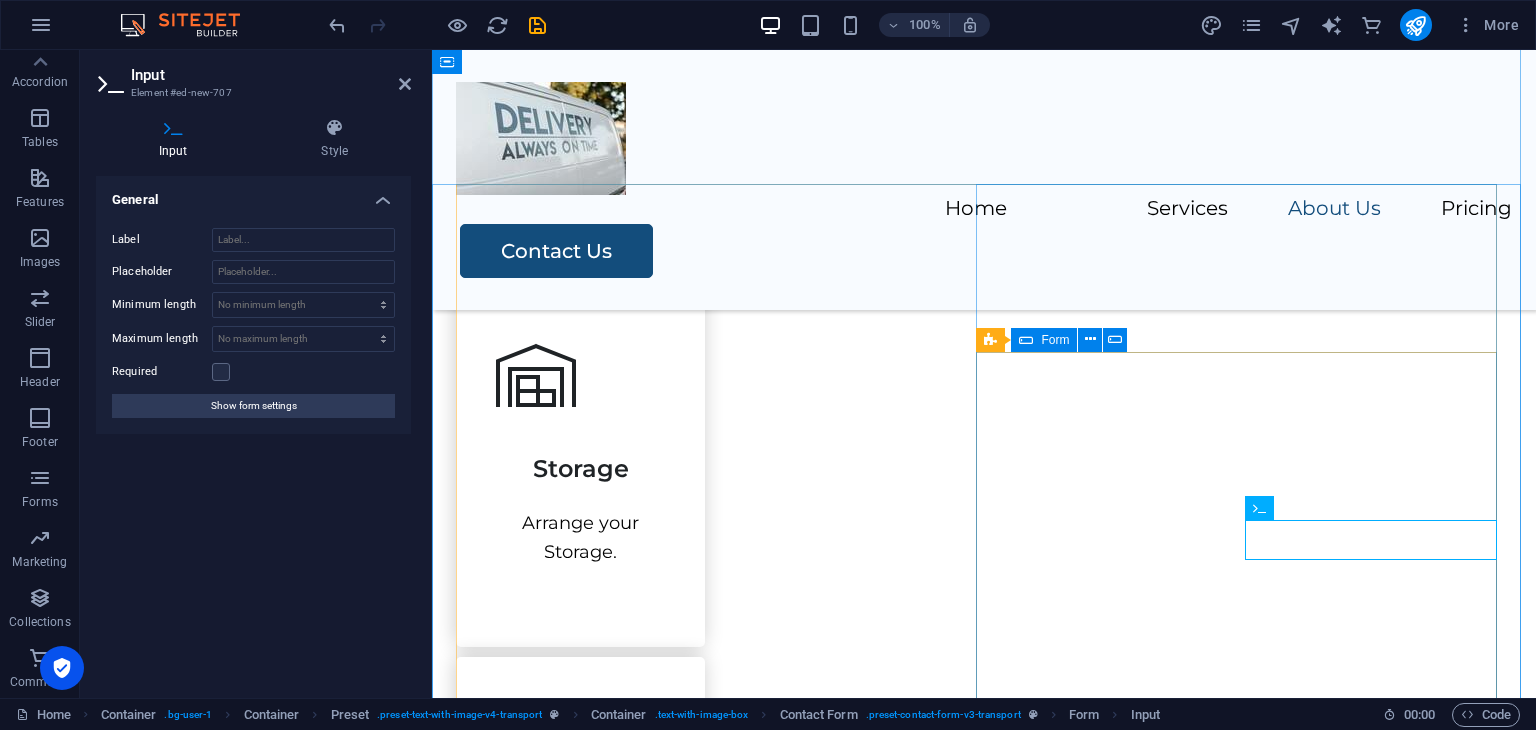 drag, startPoint x: 1347, startPoint y: 545, endPoint x: 1269, endPoint y: 530, distance: 79.429214 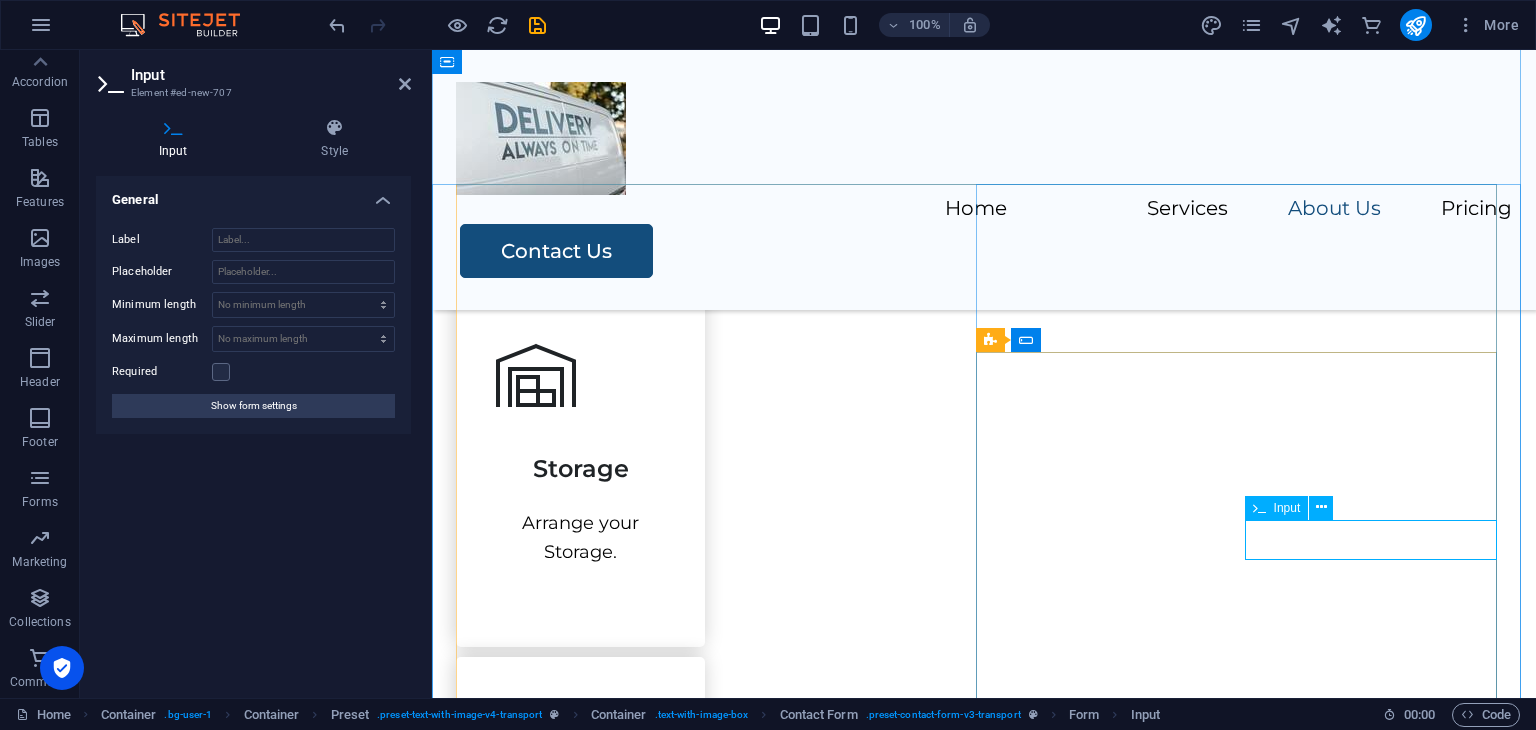 drag, startPoint x: 1365, startPoint y: 536, endPoint x: 1224, endPoint y: 534, distance: 141.01419 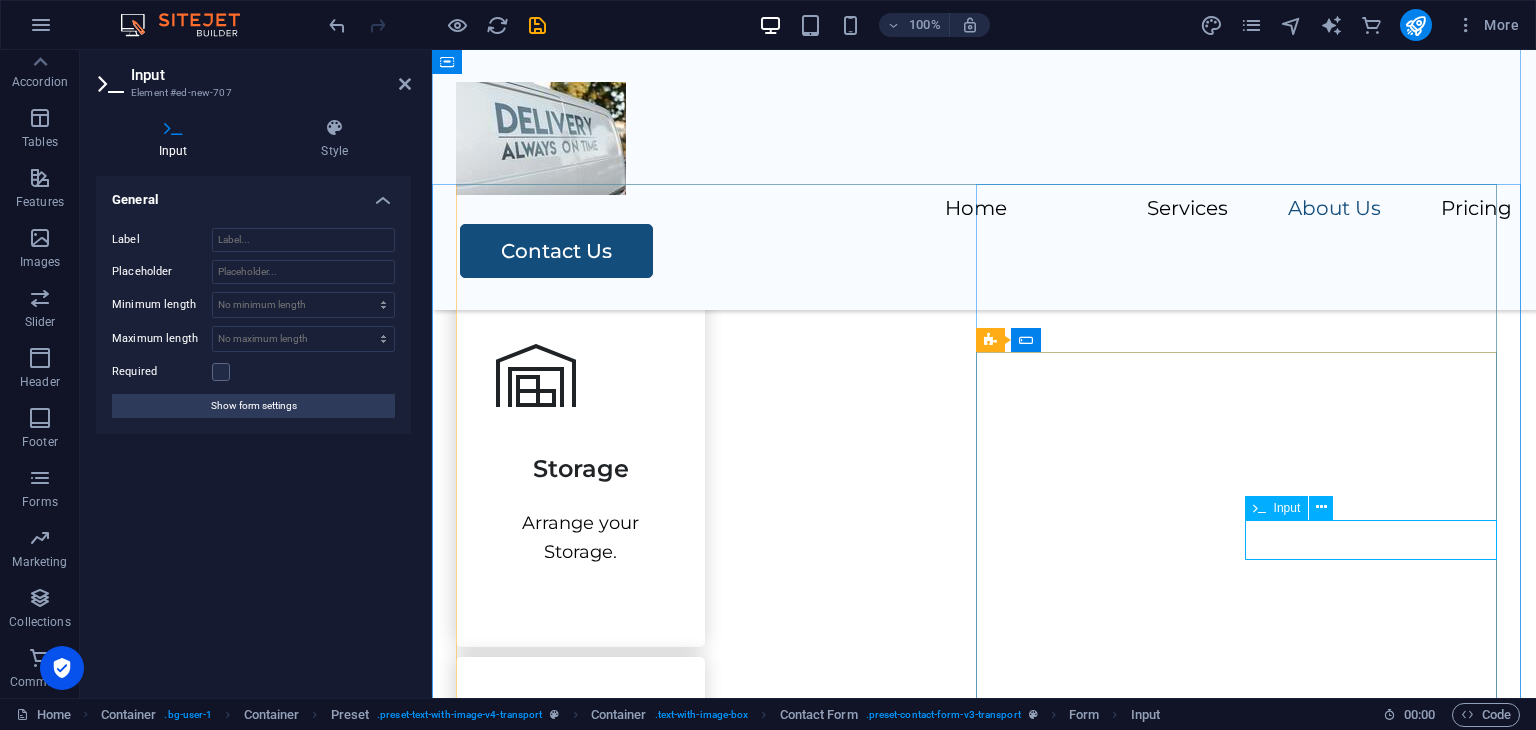 click on "Moving From Moving To   I have read and understand the privacy policy. Unreadable? Regenerate Submit" at bounding box center (984, 1672) 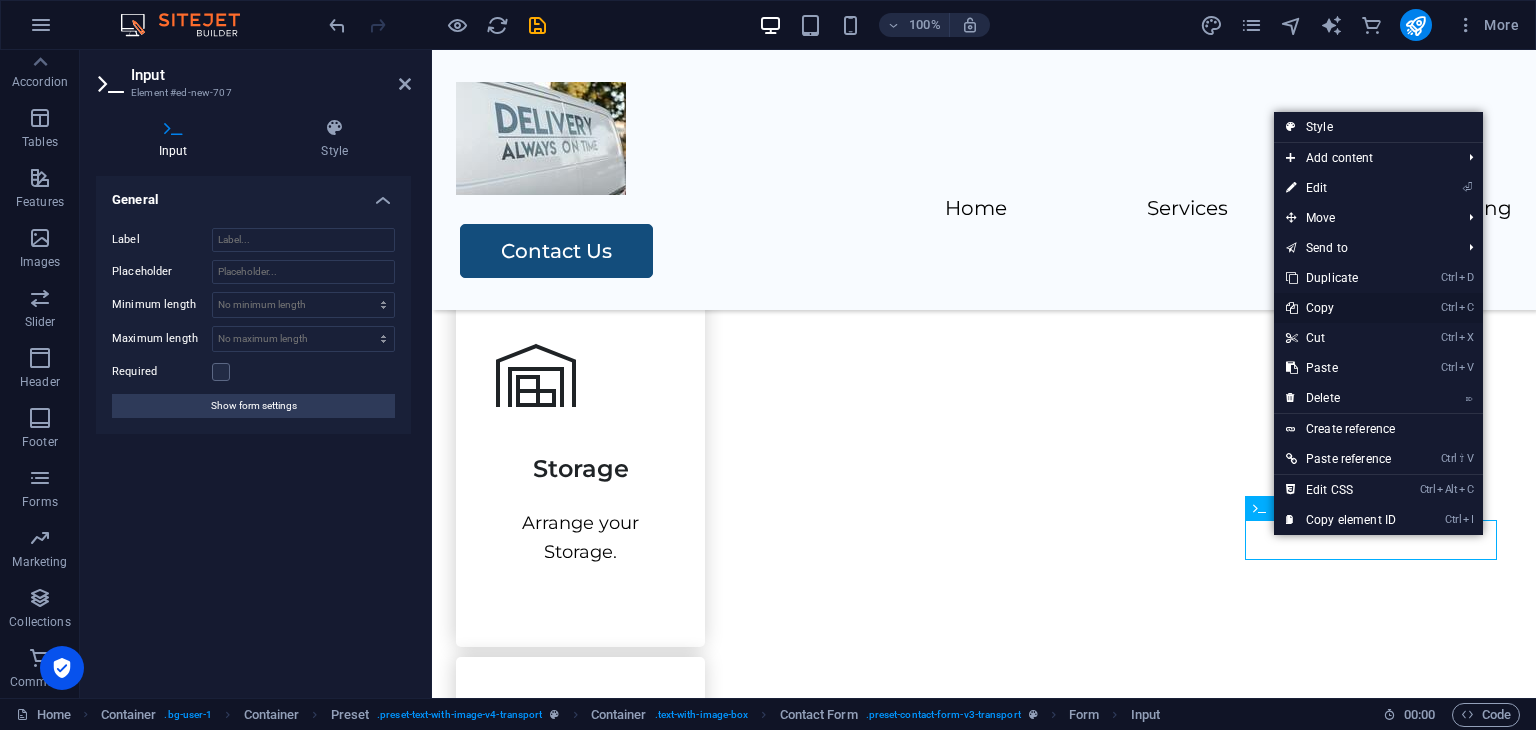 type on "Moving To" 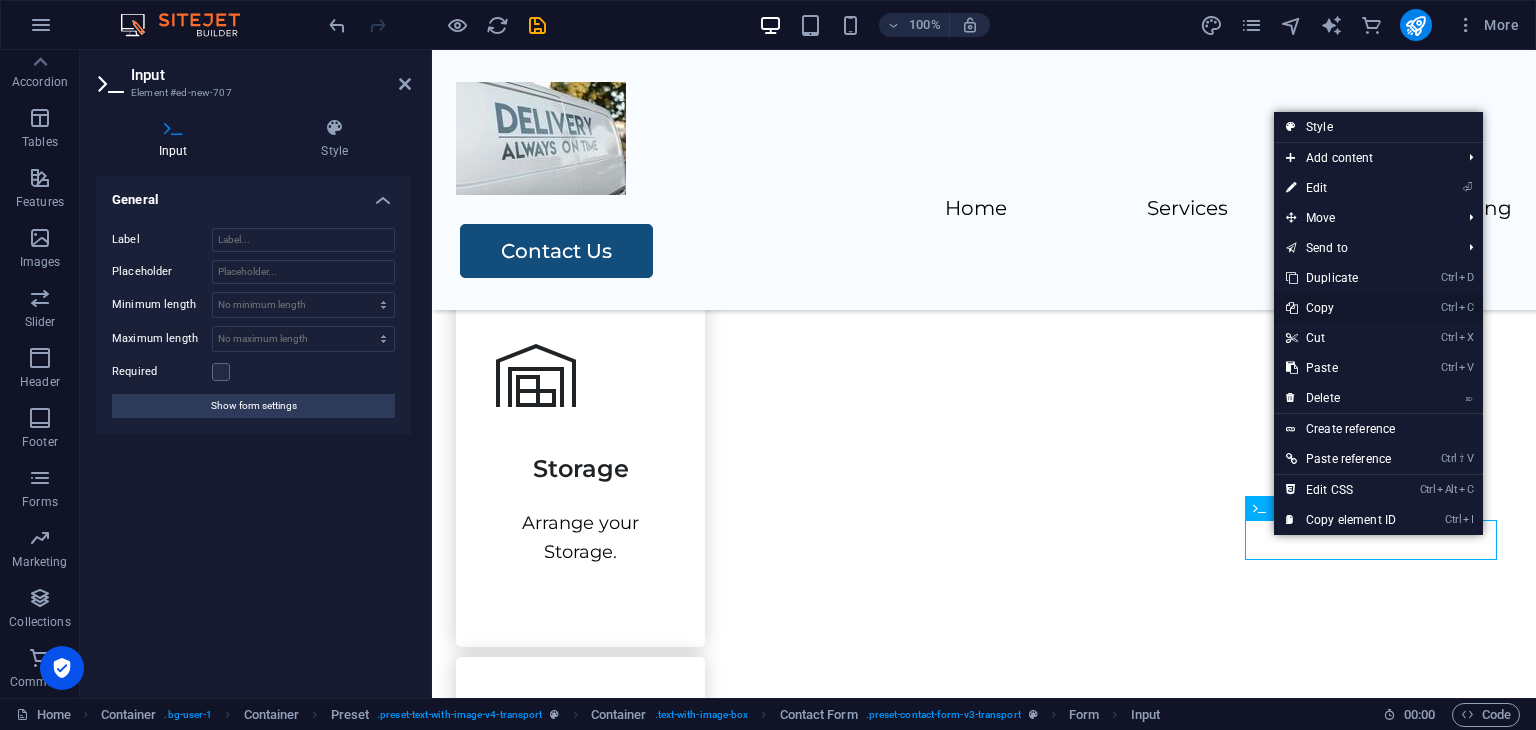 click on "Ctrl C  Copy" at bounding box center [1341, 308] 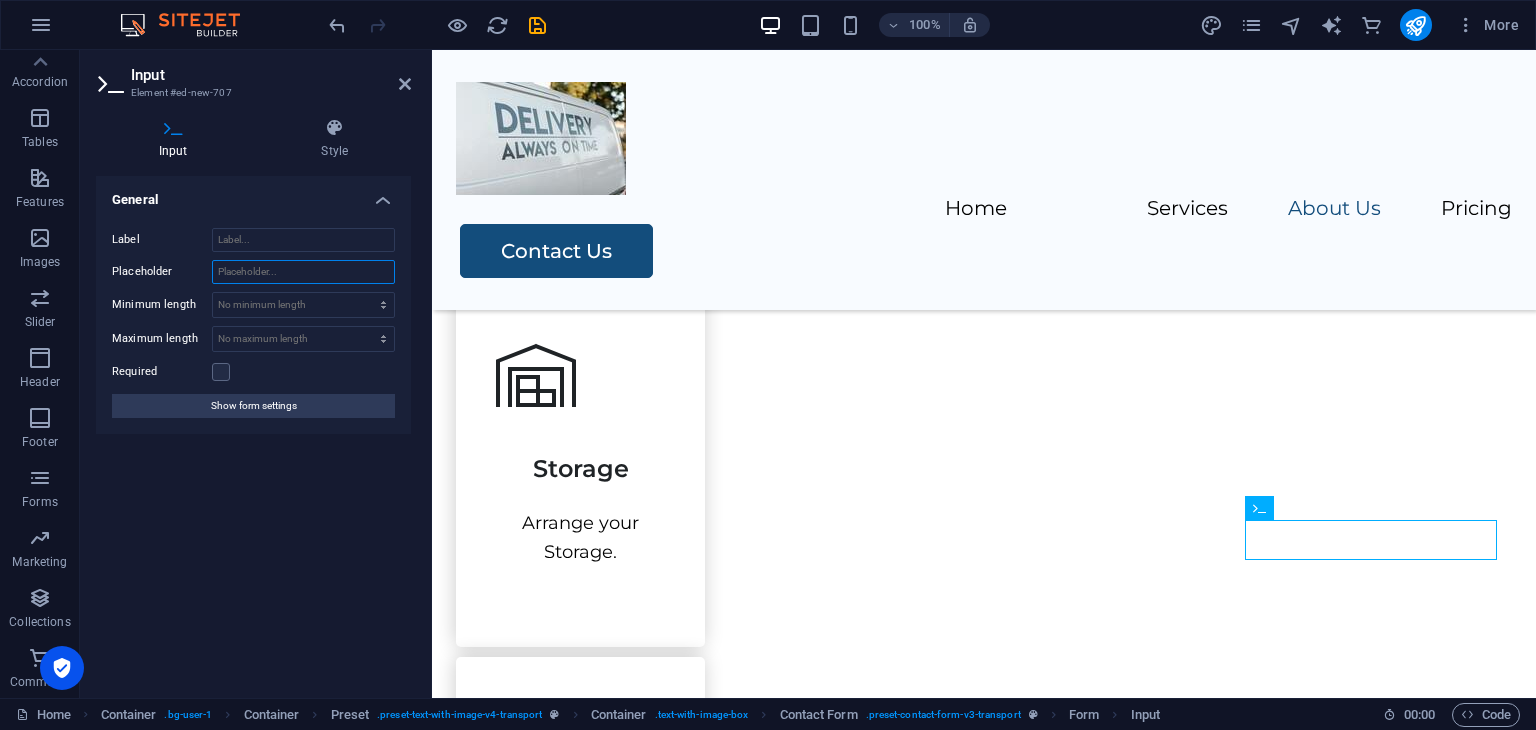 click on "Placeholder" at bounding box center (303, 272) 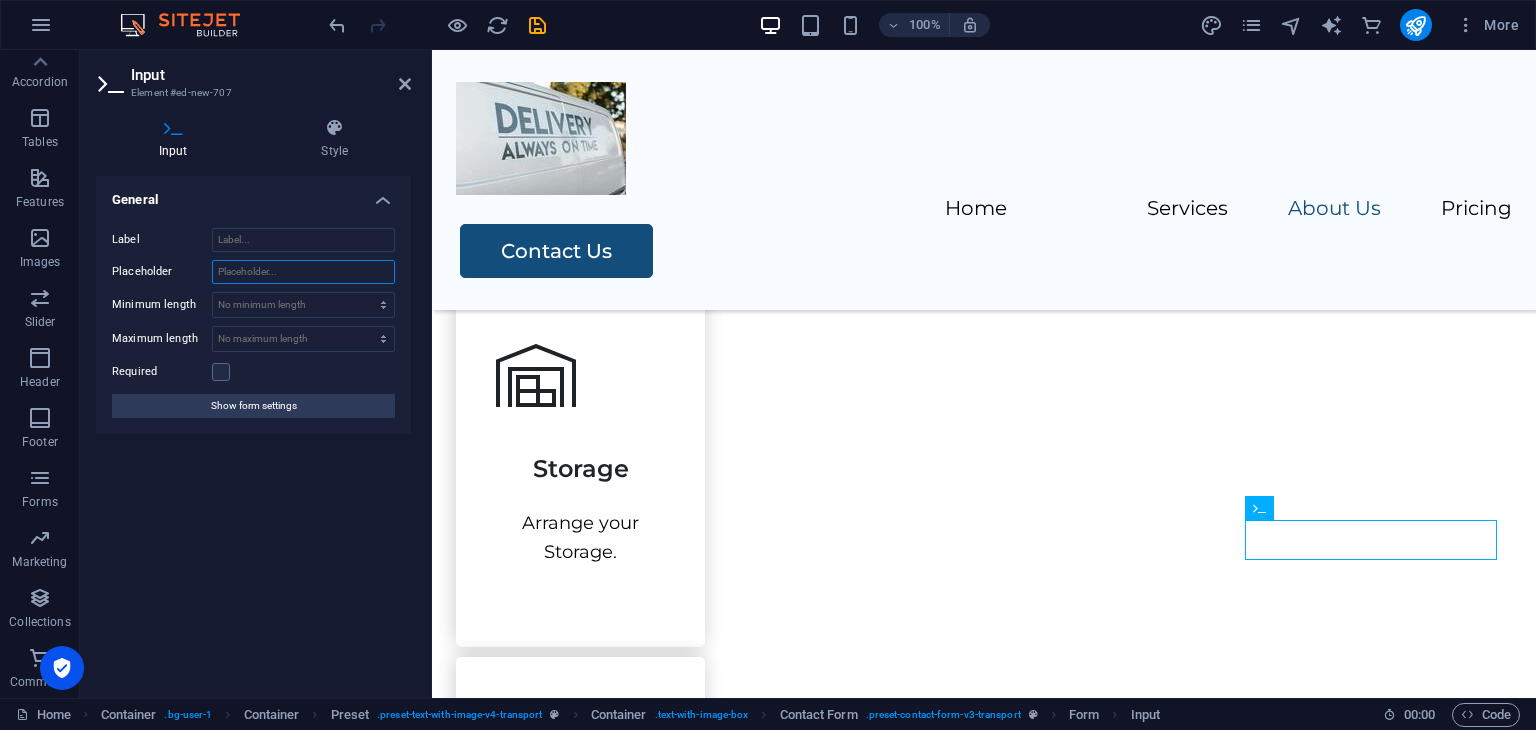 paste on "[EMAIL_ADDRESS][DOMAIN_NAME]" 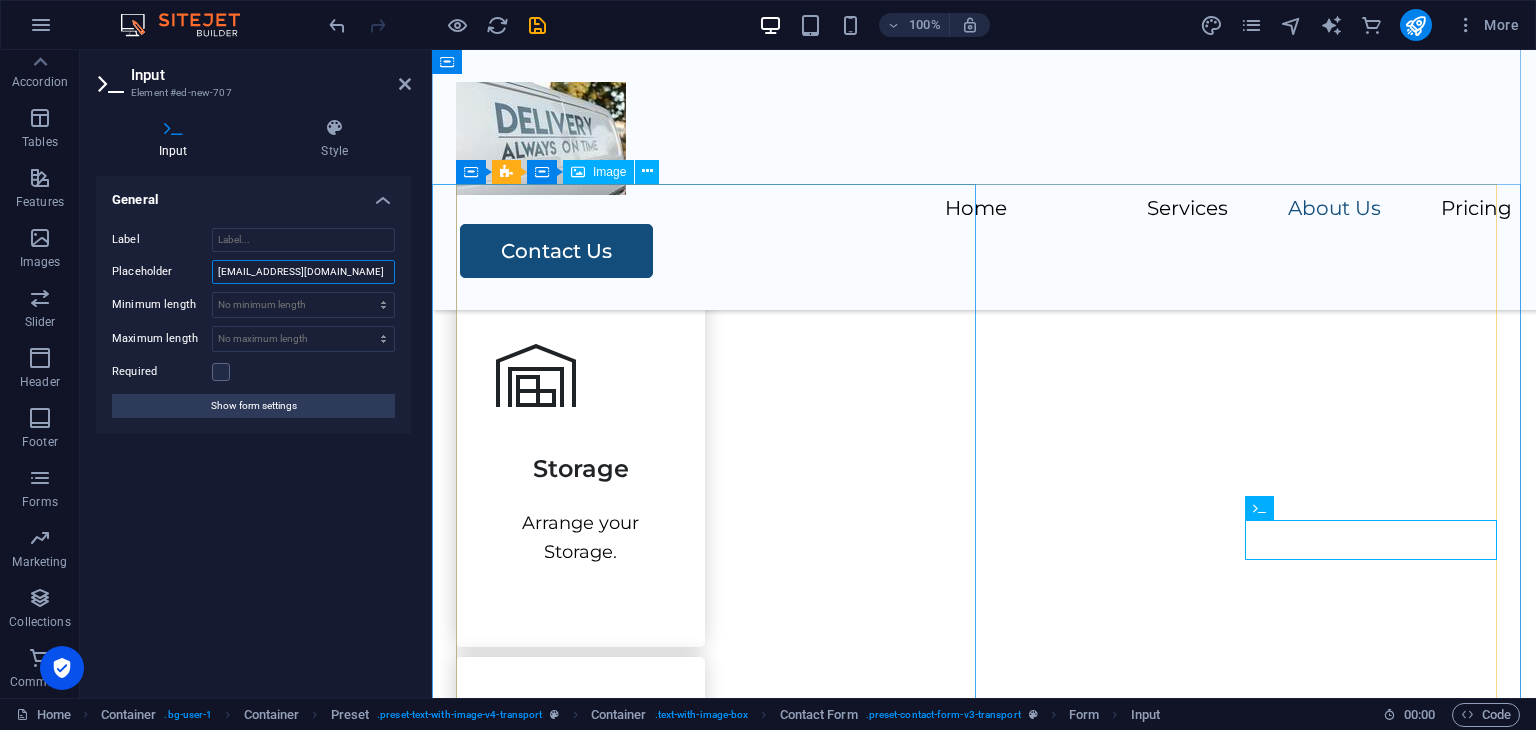type on "[EMAIL_ADDRESS][DOMAIN_NAME]" 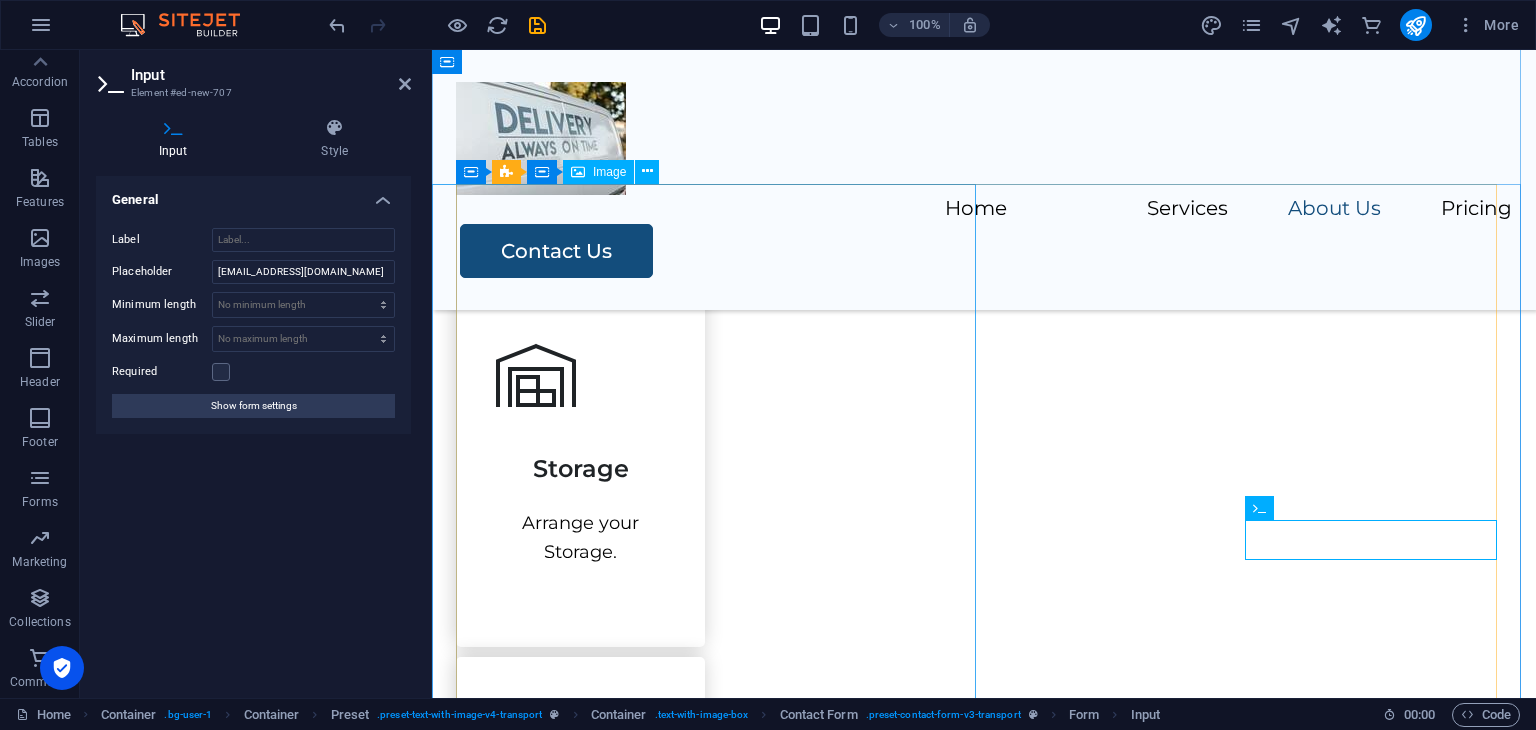 click at bounding box center [322, 2279] 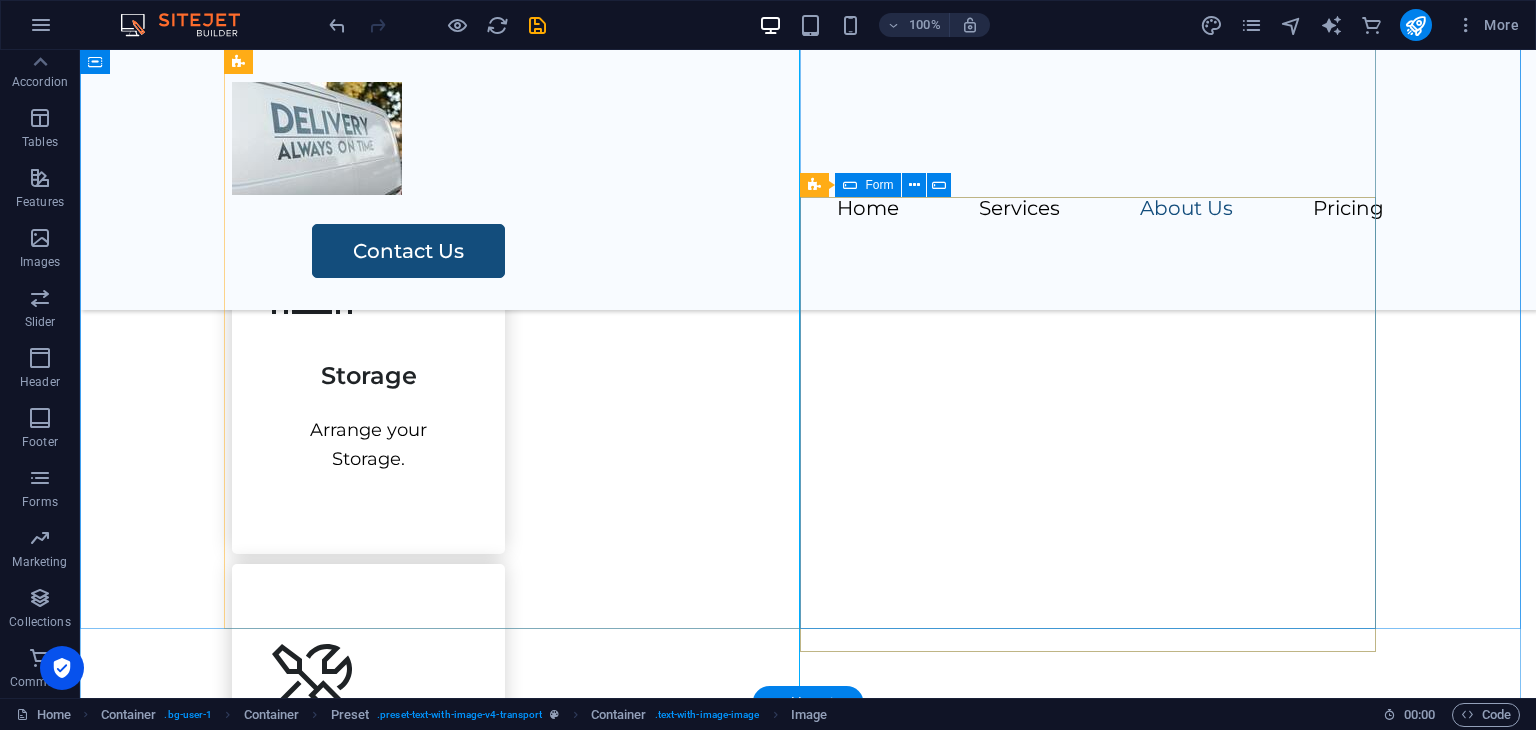 scroll, scrollTop: 2620, scrollLeft: 0, axis: vertical 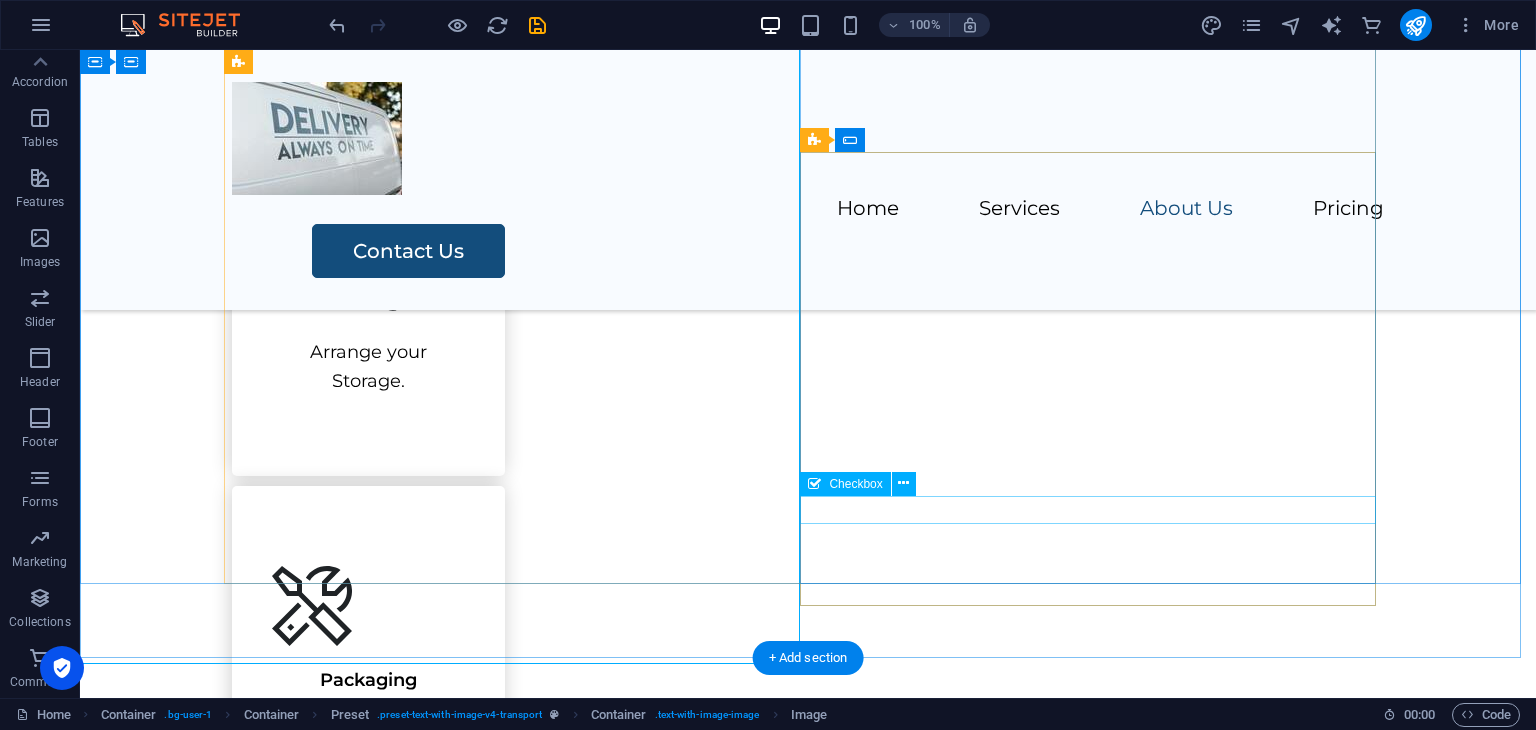 click on "I have read and understand the privacy policy." at bounding box center (808, 1658) 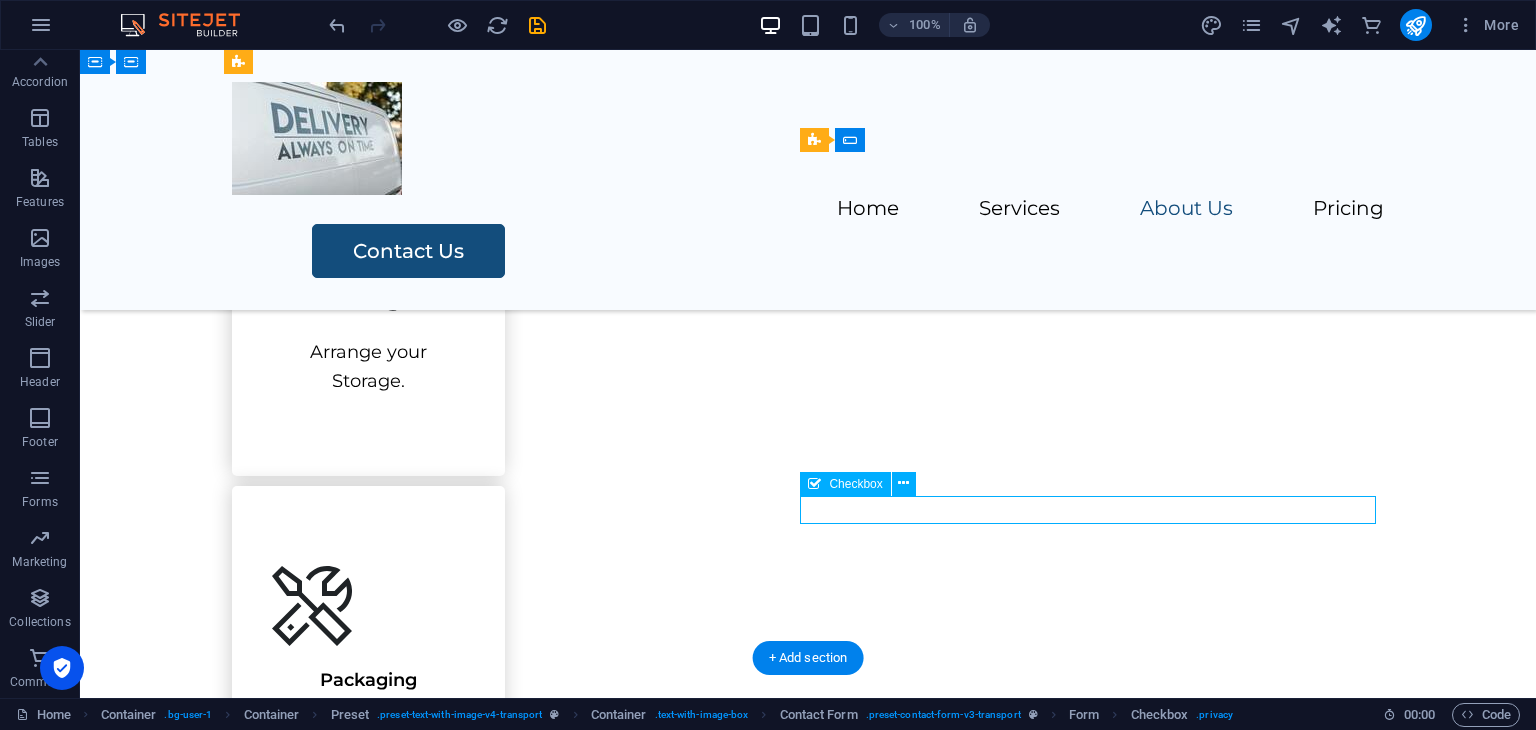 click on "I have read and understand the privacy policy." at bounding box center (808, 1658) 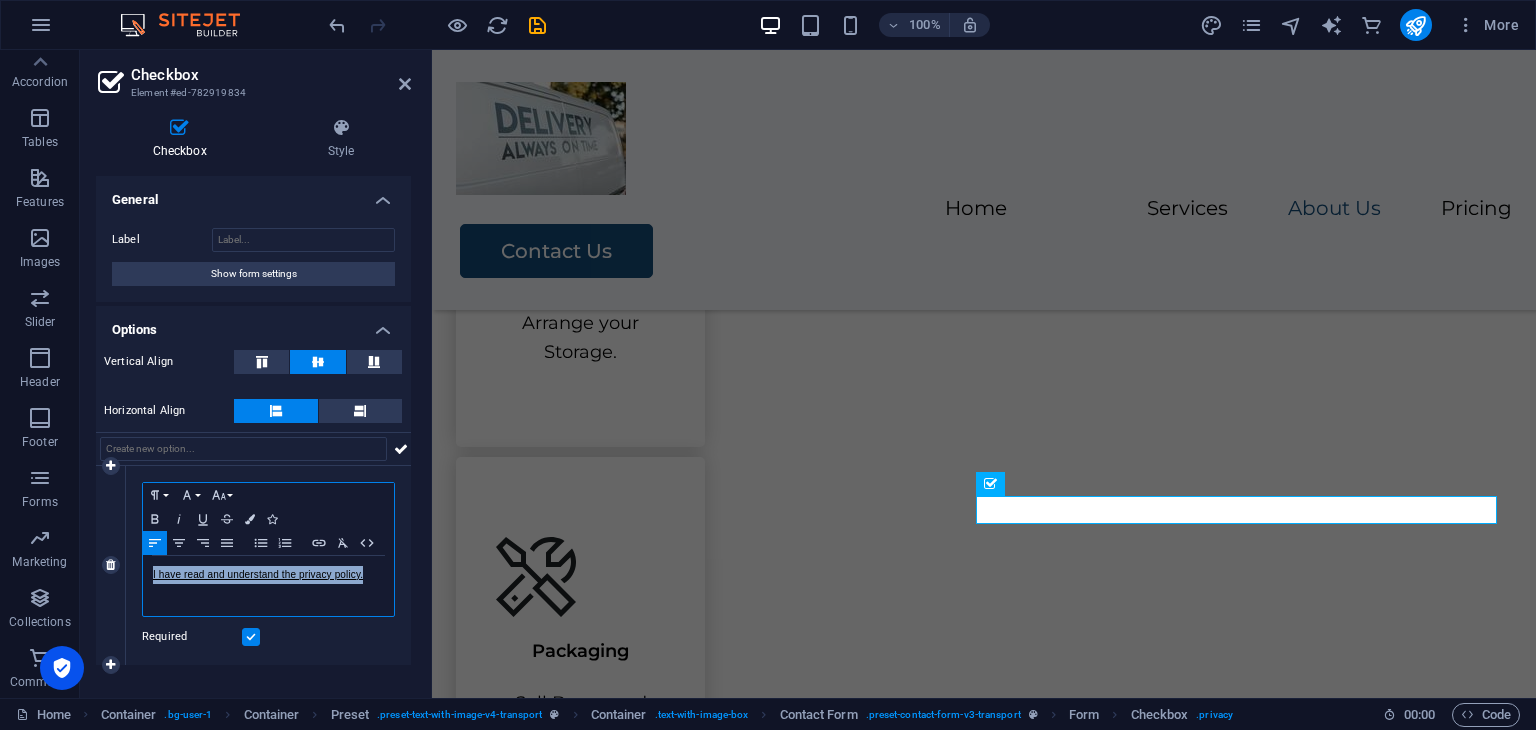 drag, startPoint x: 375, startPoint y: 579, endPoint x: 126, endPoint y: 570, distance: 249.1626 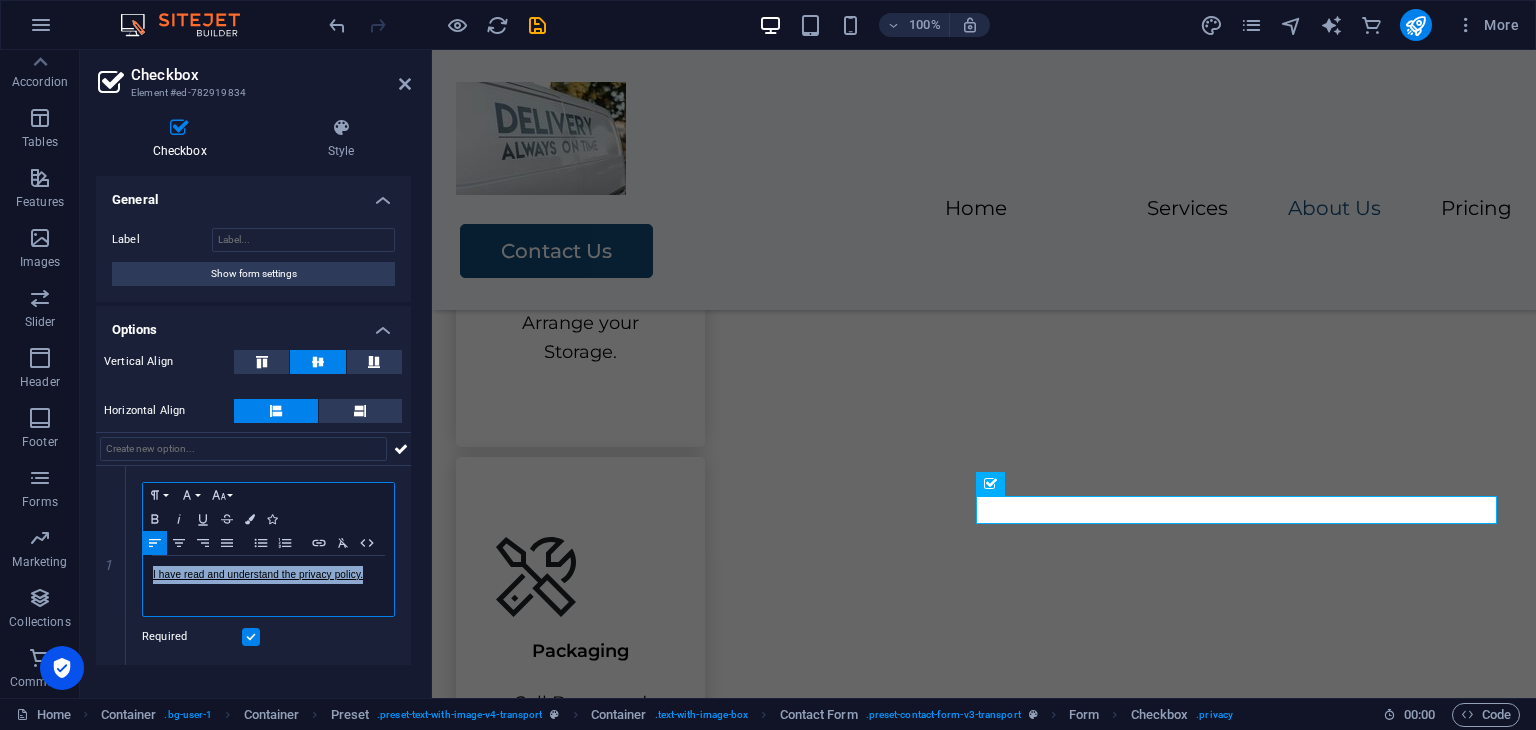 type 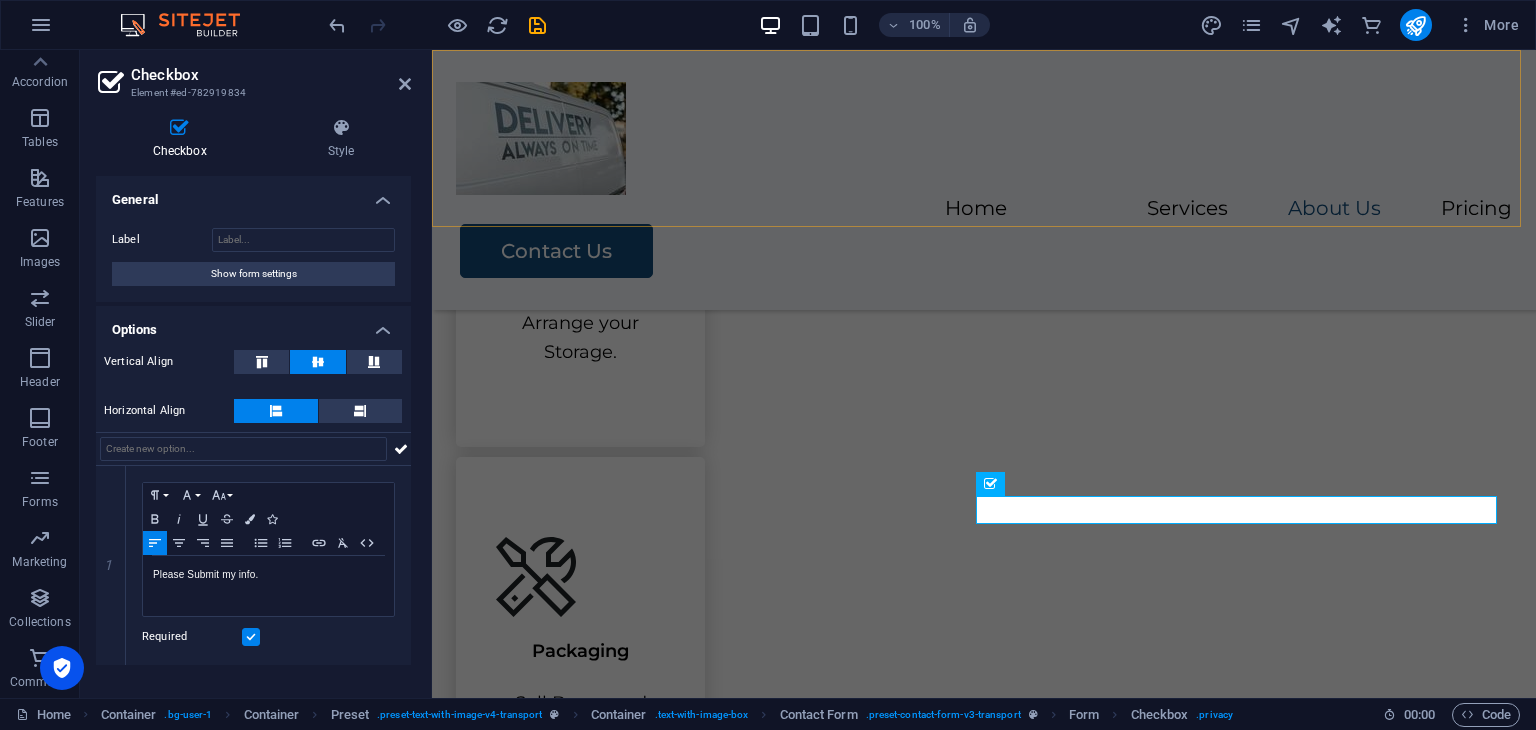 click on "Home Services About Us Pricing Contact Us" at bounding box center [984, 180] 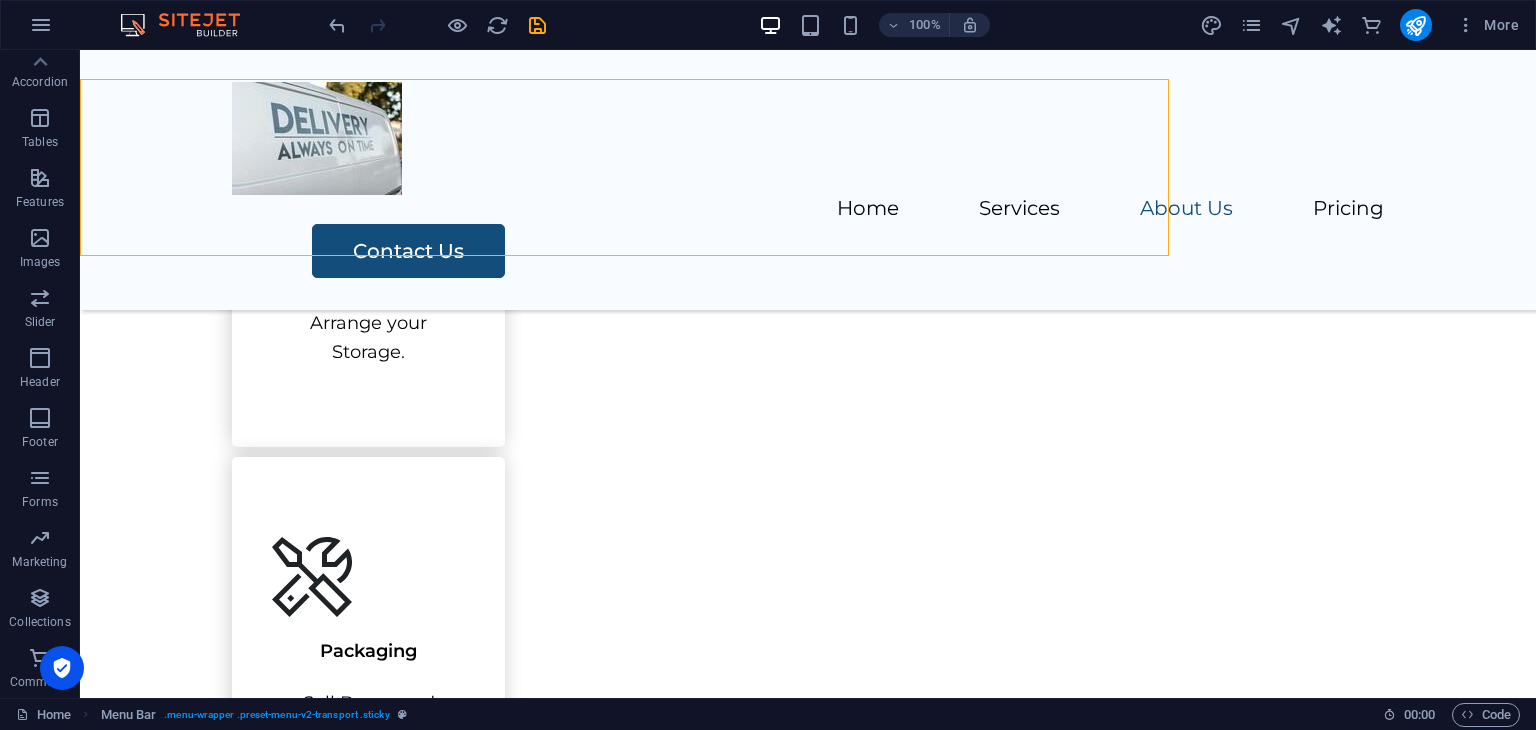 scroll, scrollTop: 2620, scrollLeft: 0, axis: vertical 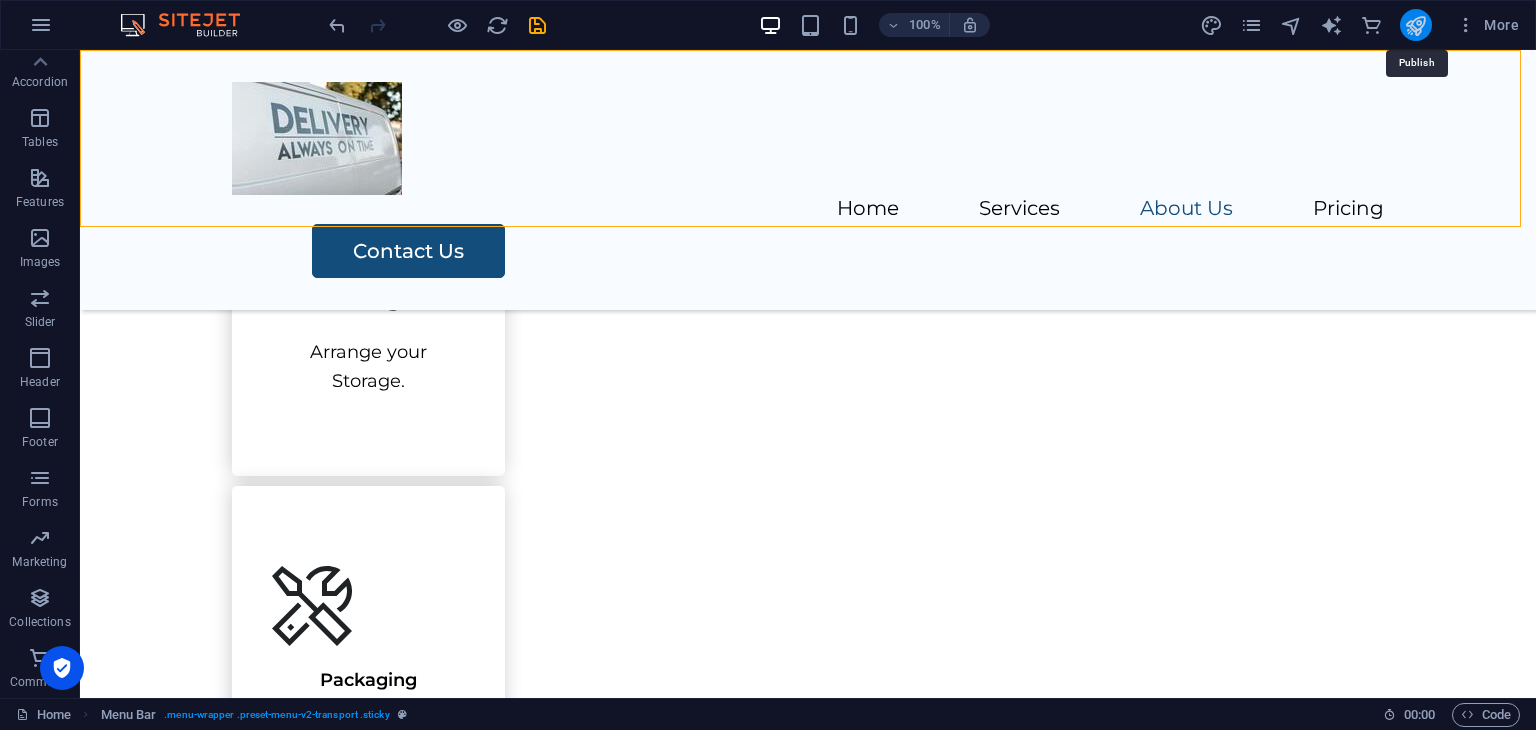 click at bounding box center [1415, 25] 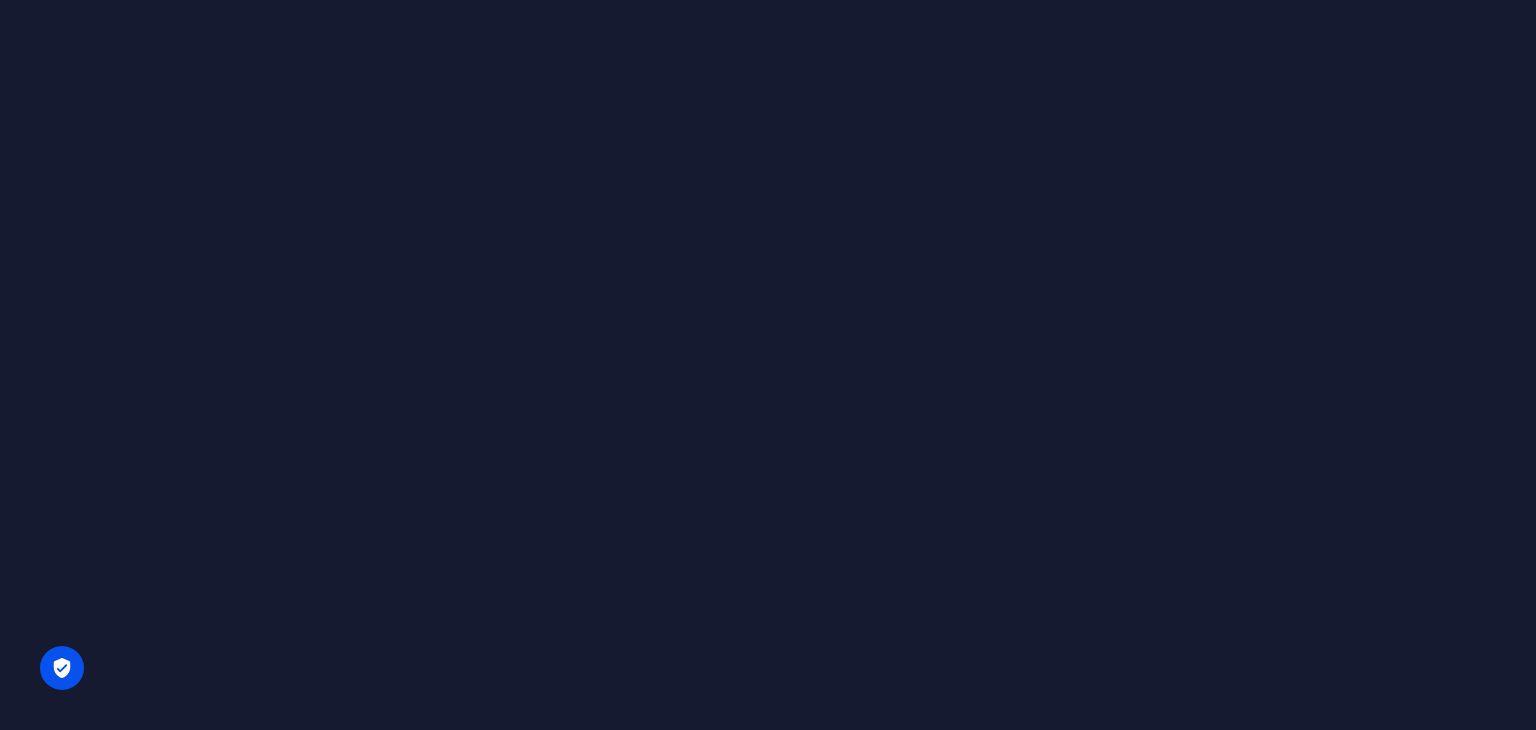 scroll, scrollTop: 0, scrollLeft: 0, axis: both 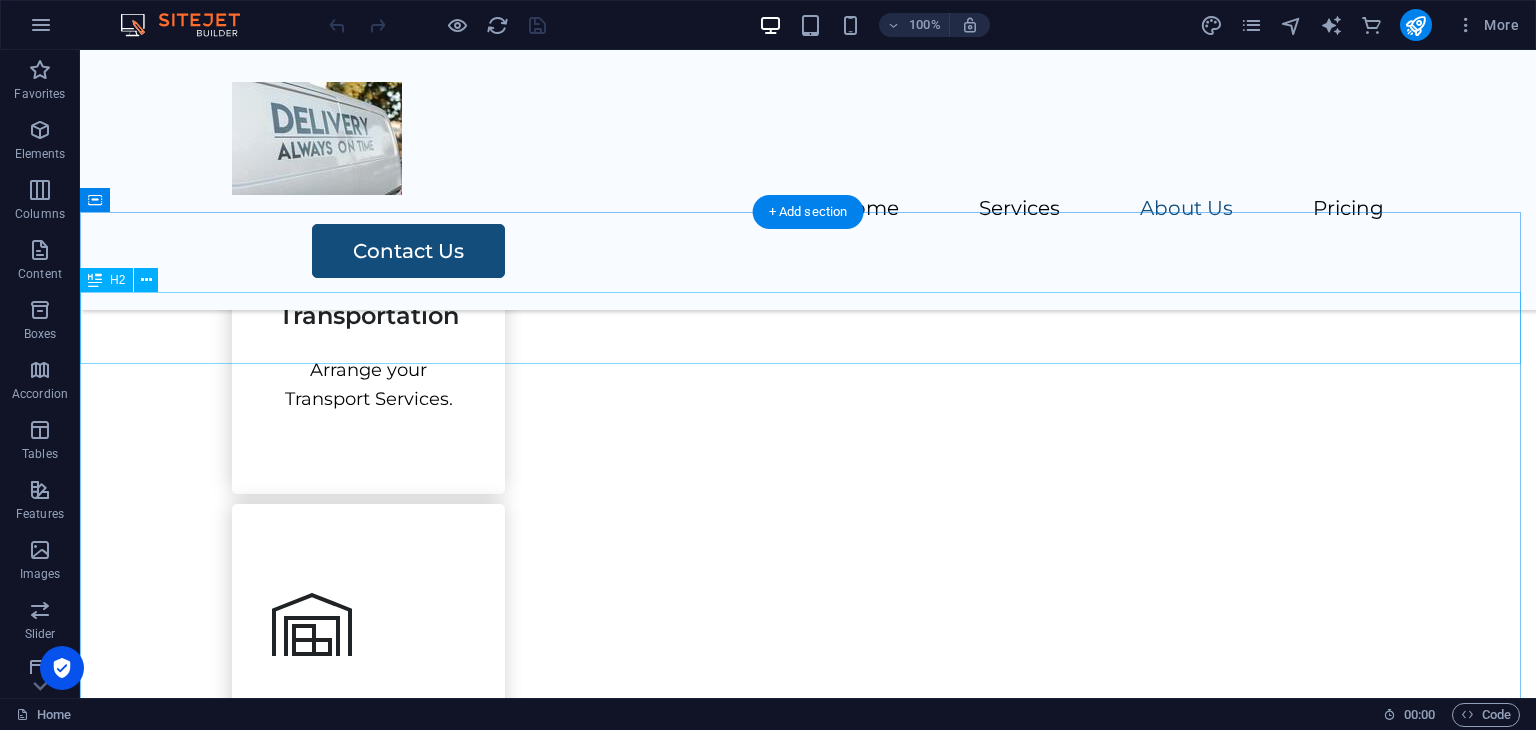 click on "Contact Us" at bounding box center (808, 1512) 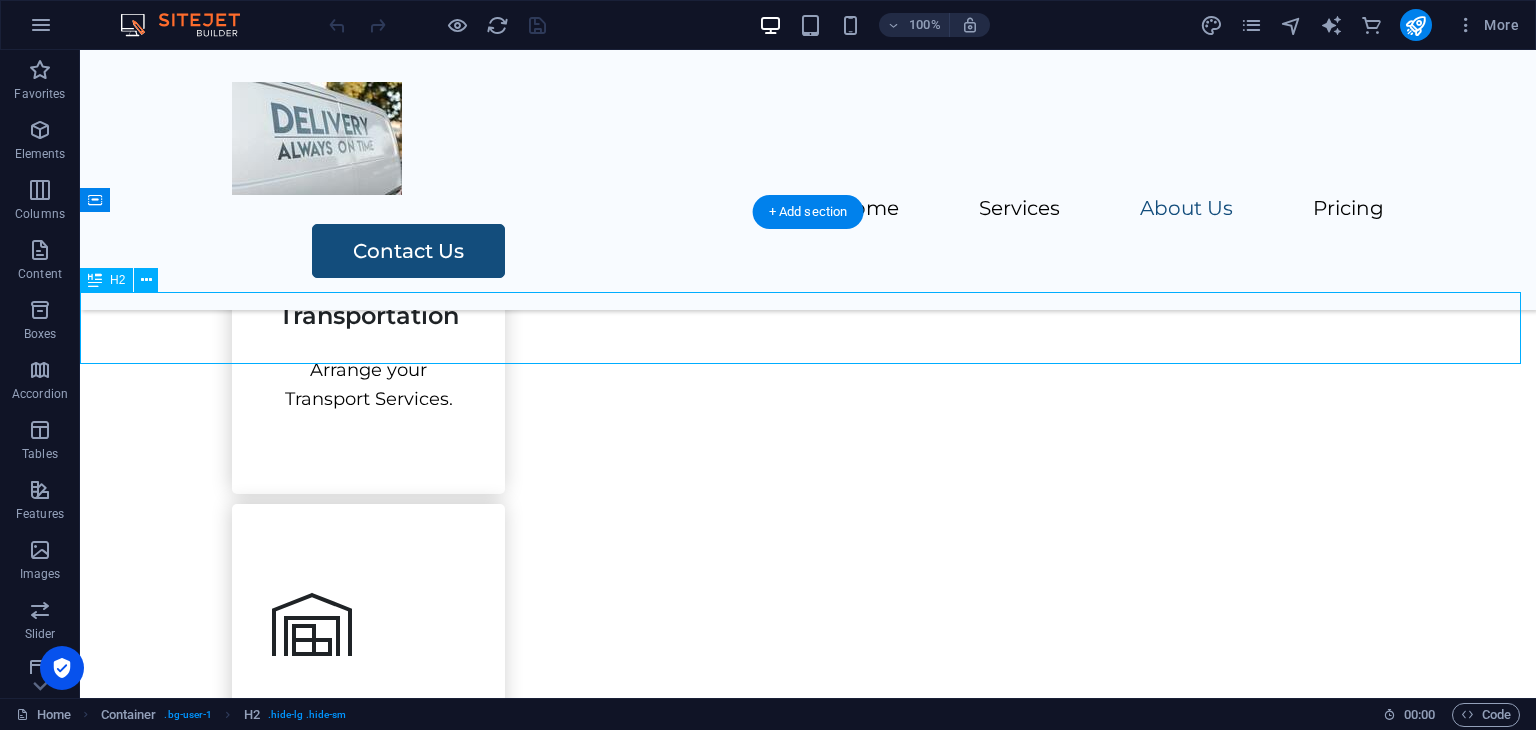 click on "Contact Us" at bounding box center [808, 1512] 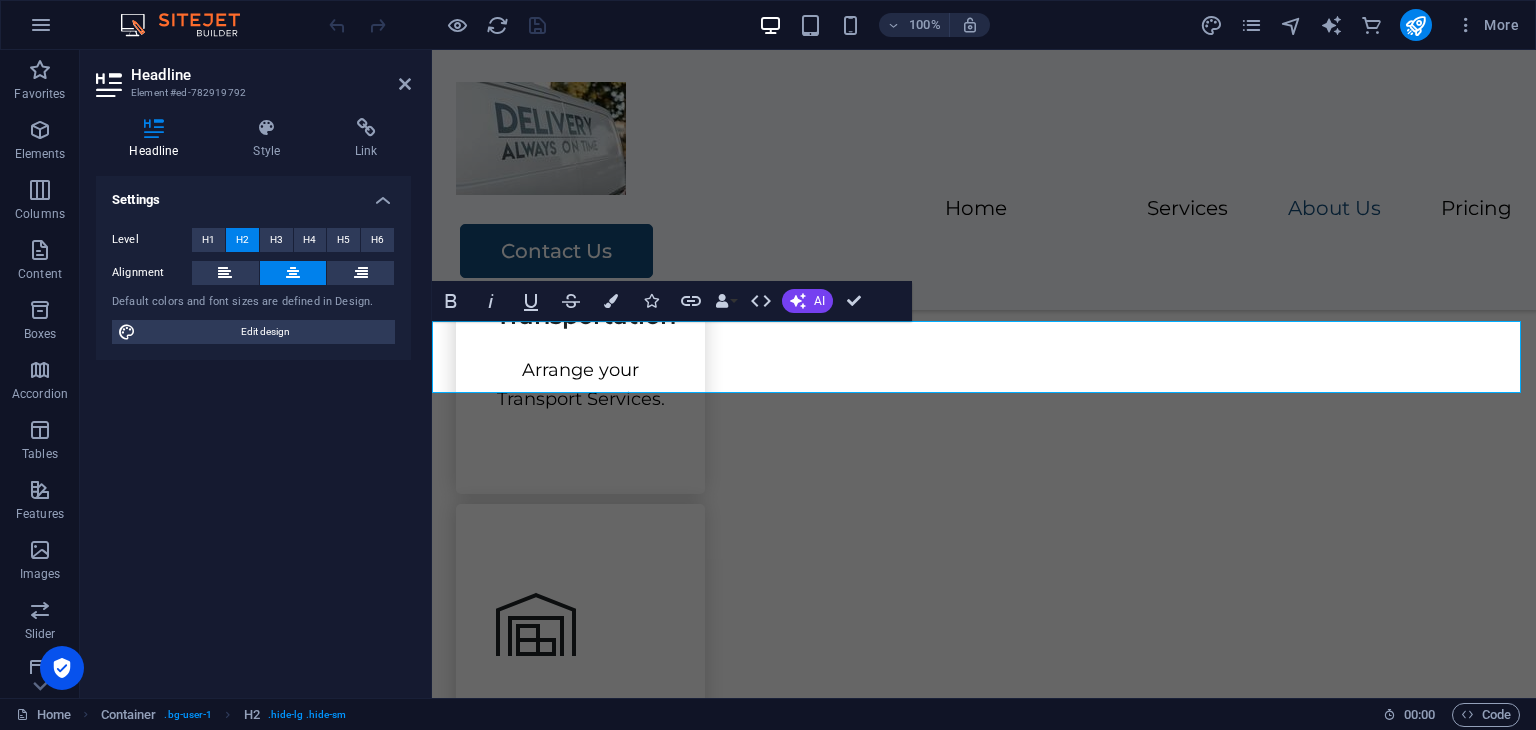 type 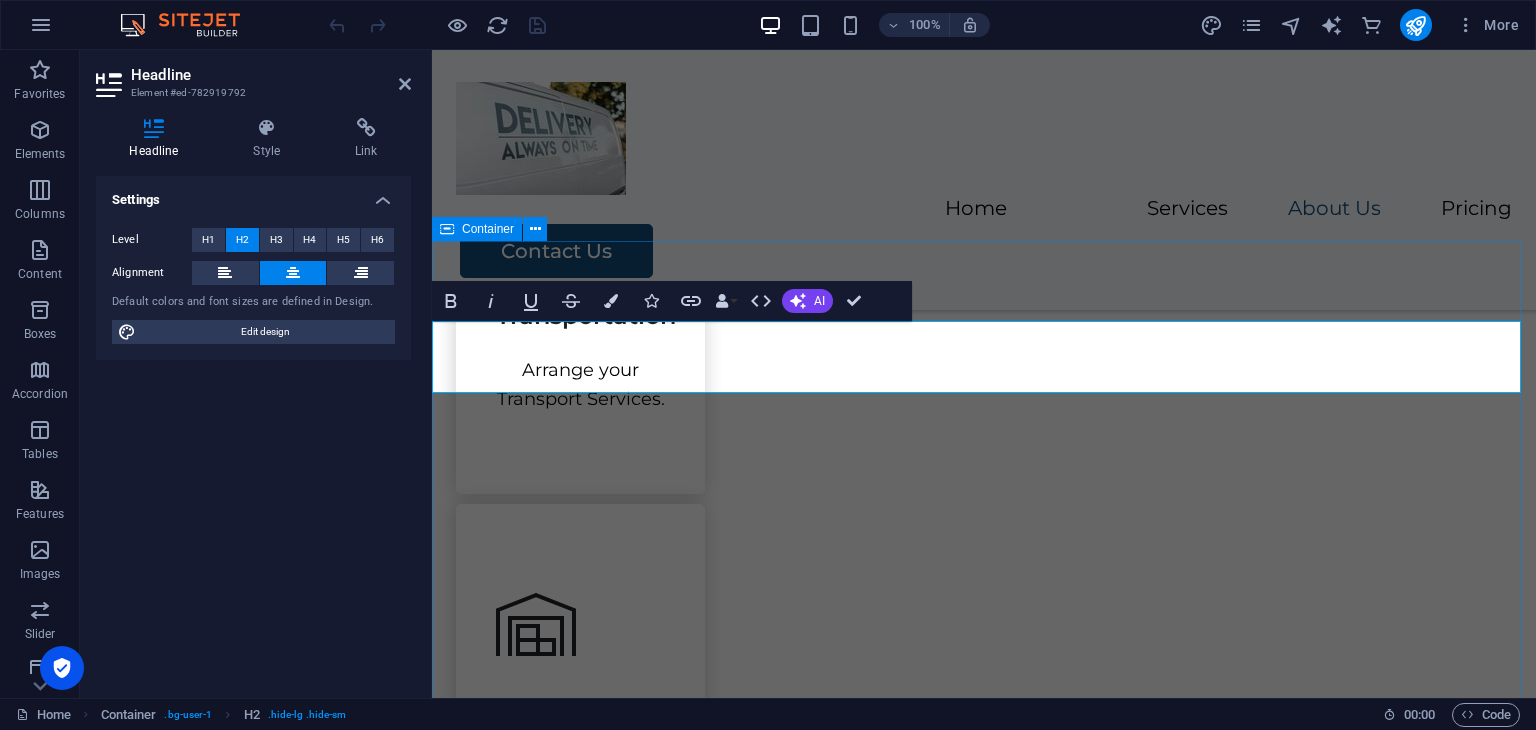 click on "Please sent me free quote/s Please sent me Quote Moving From Moving To   Please Submit my info. Unreadable? Regenerate Submit" at bounding box center [984, 1829] 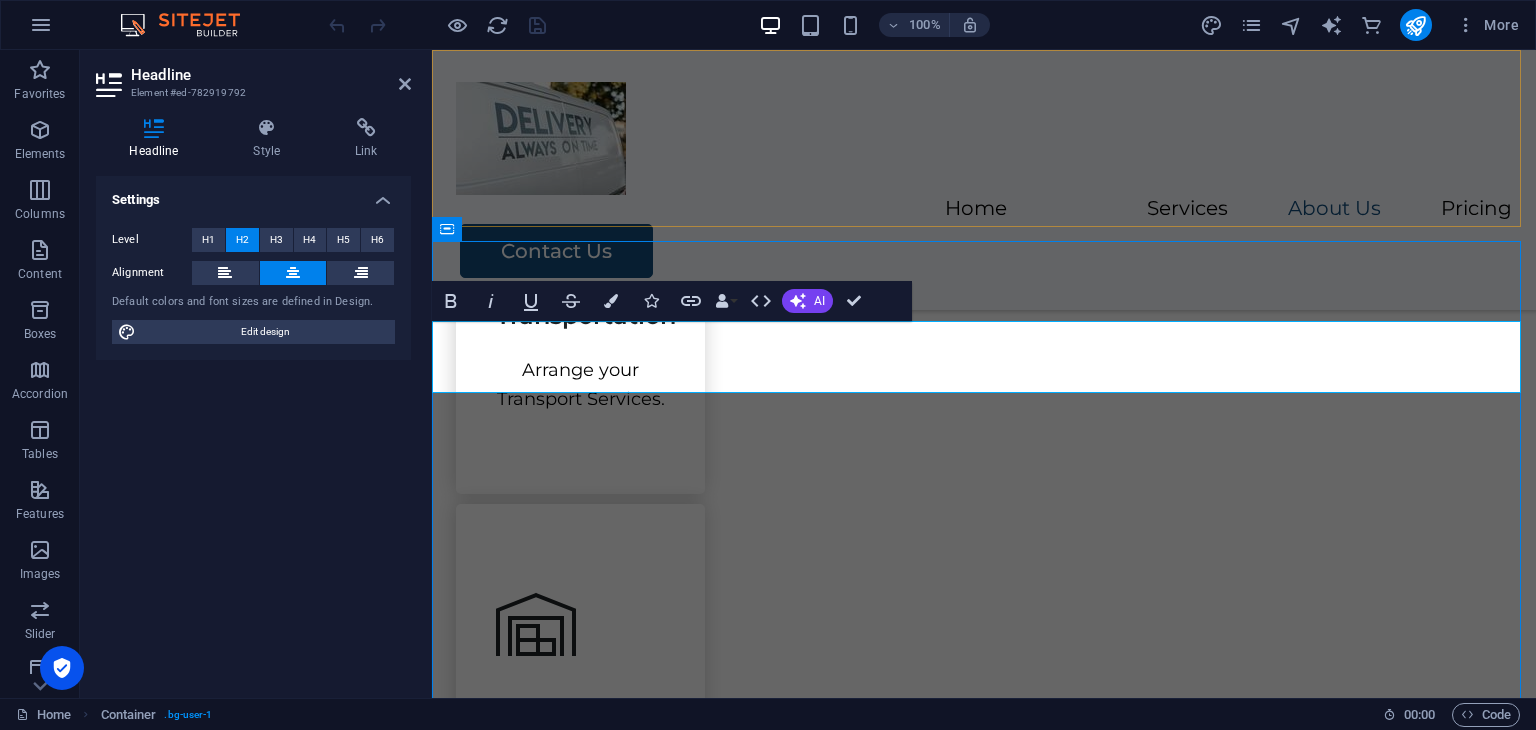 scroll, scrollTop: 2171, scrollLeft: 0, axis: vertical 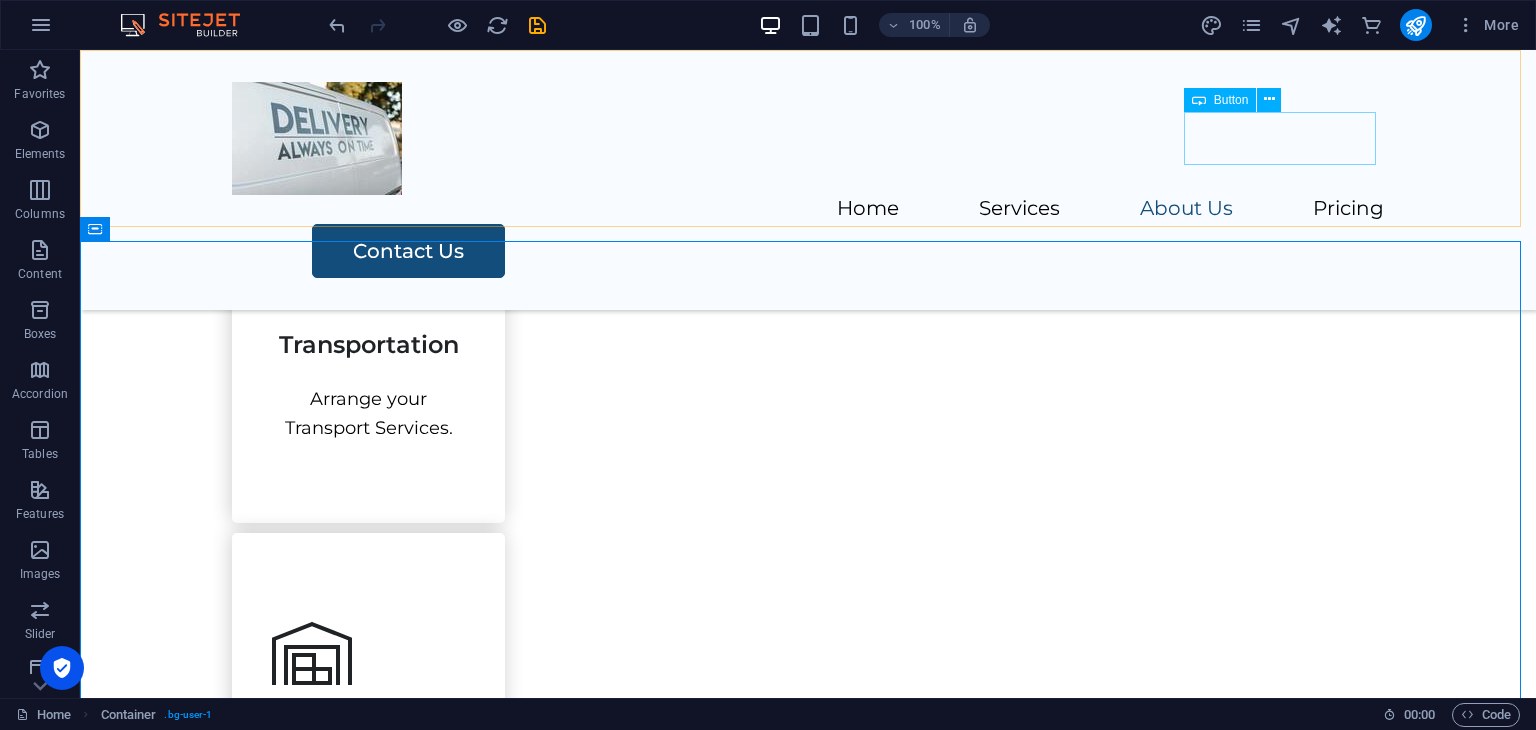 click on "Contact Us" at bounding box center [848, 251] 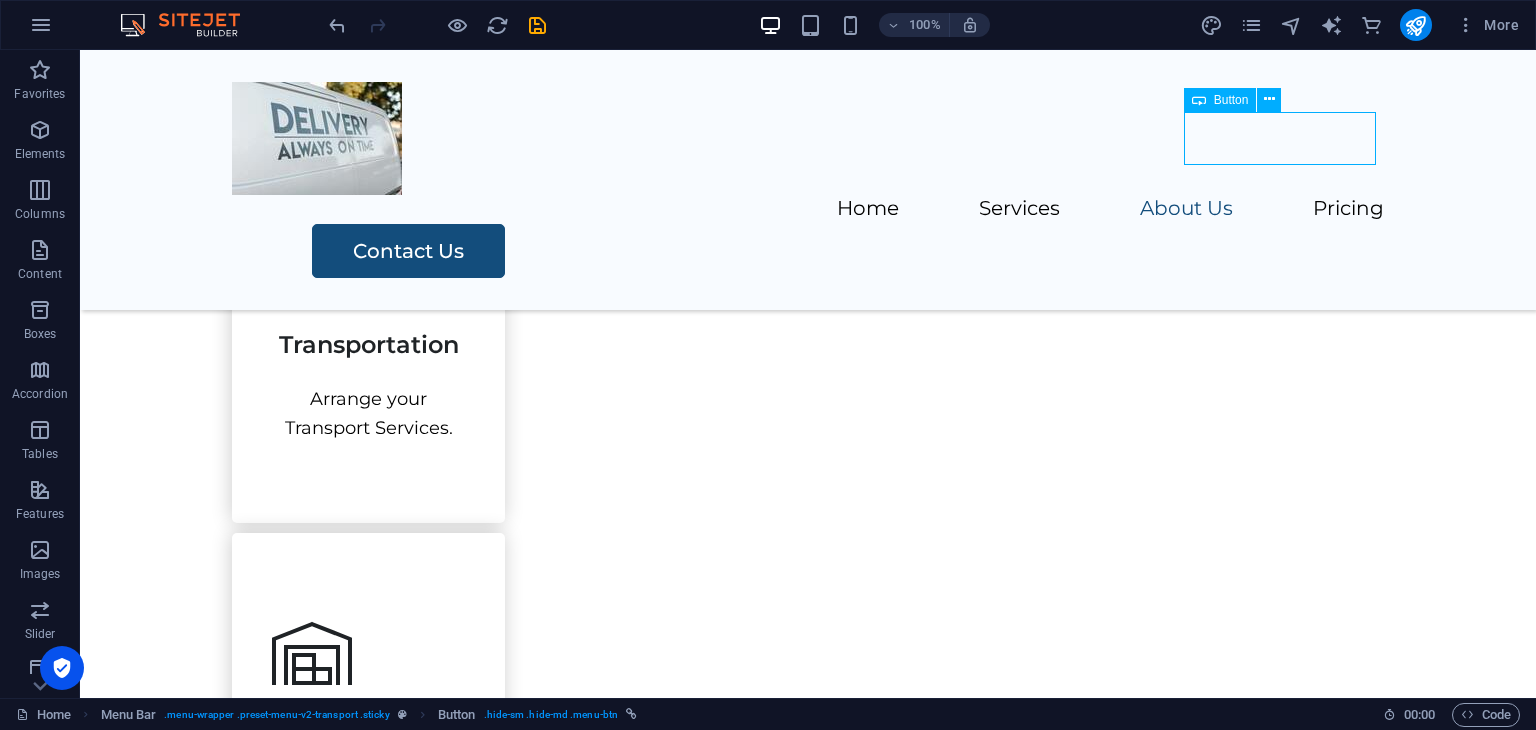 click on "Contact Us" at bounding box center (848, 251) 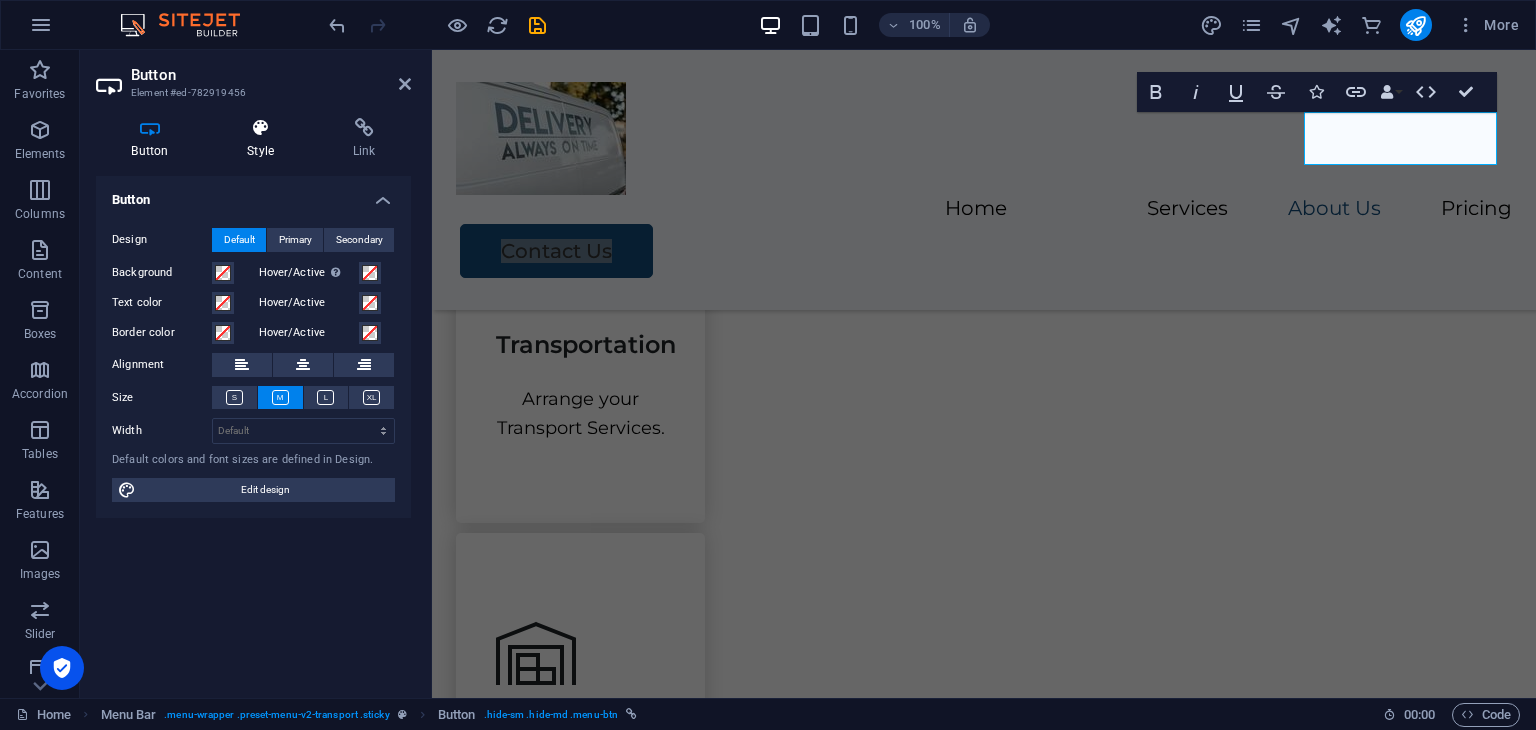 click on "Style" at bounding box center (265, 139) 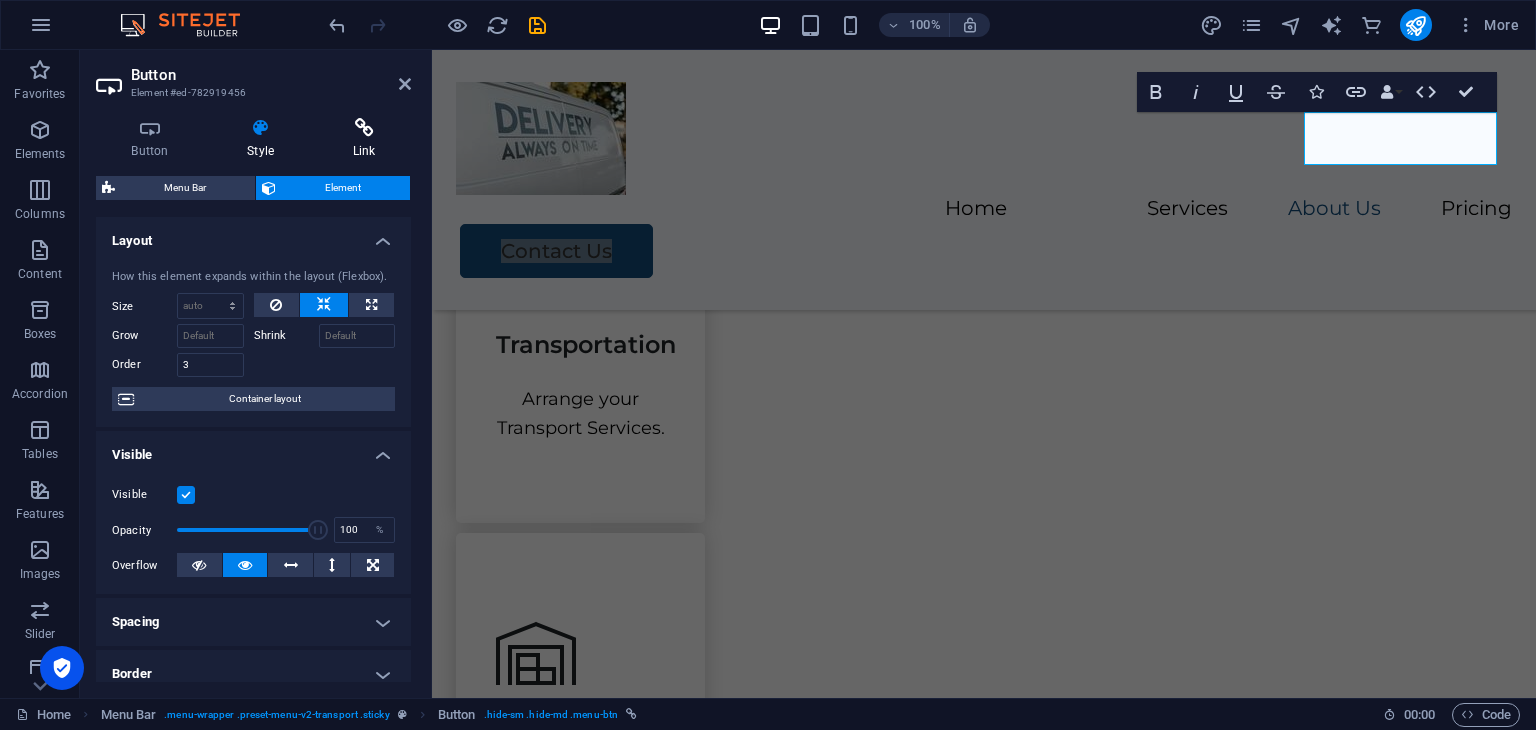 drag, startPoint x: 366, startPoint y: 123, endPoint x: 355, endPoint y: 124, distance: 11.045361 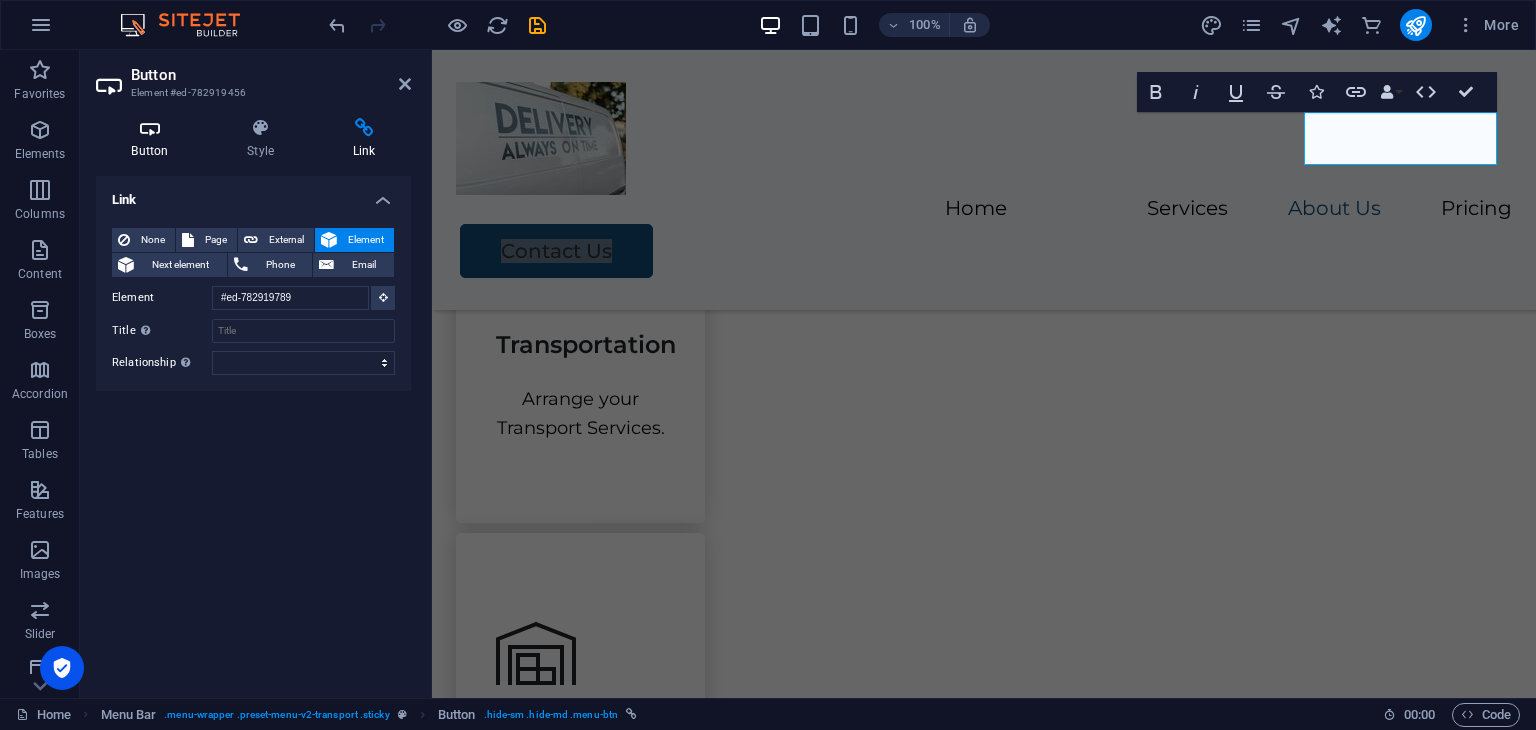click on "Button" at bounding box center (154, 139) 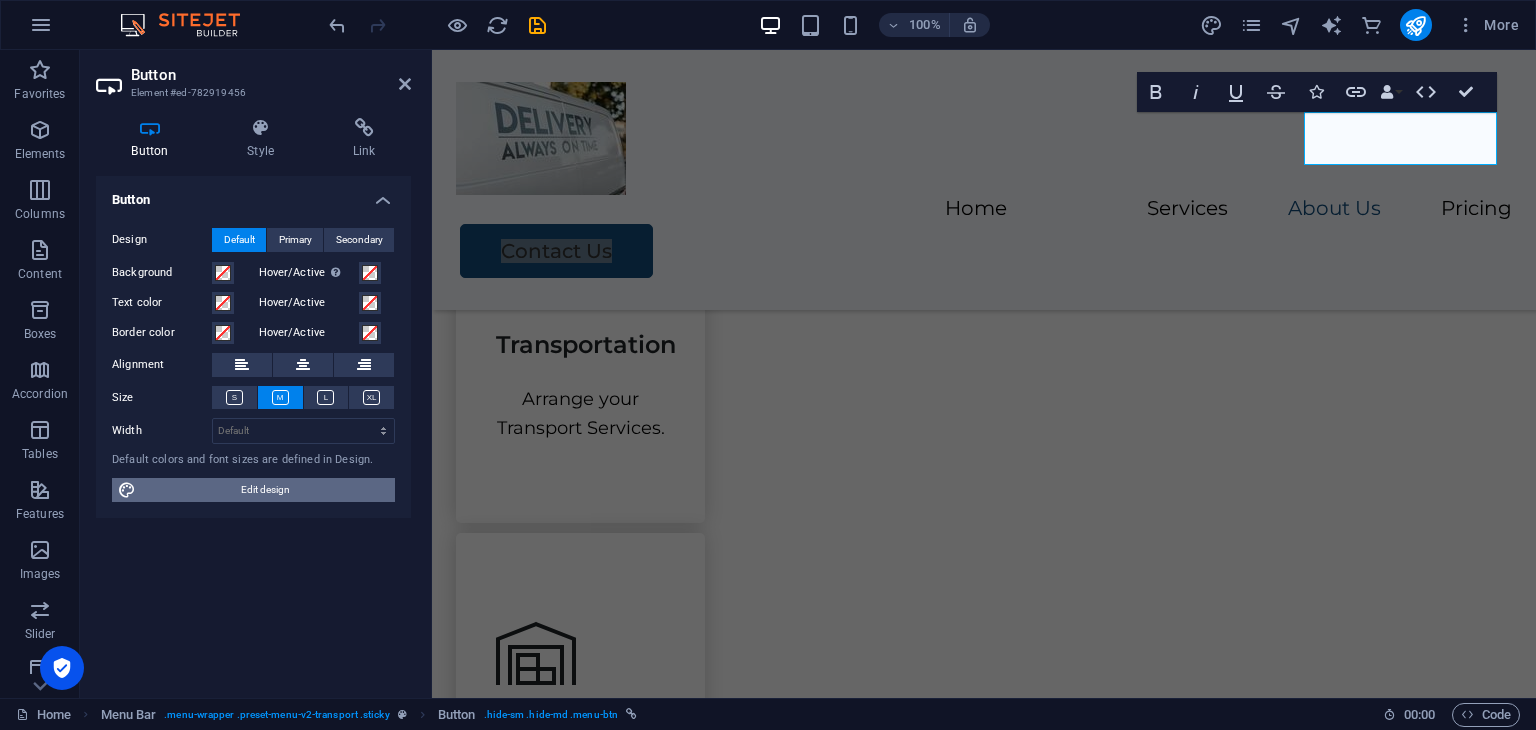 click on "Edit design" at bounding box center (265, 490) 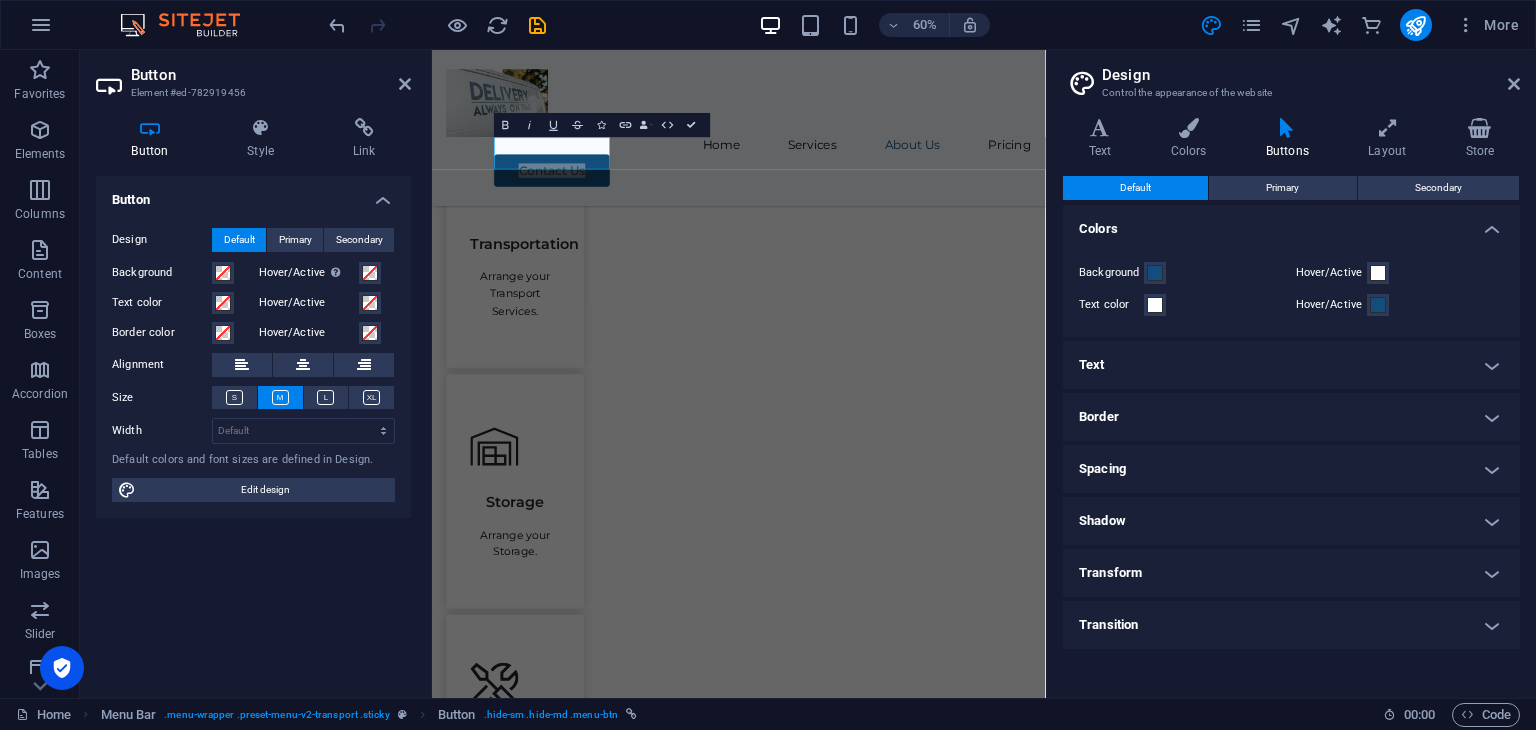 click on "Text" at bounding box center [1291, 365] 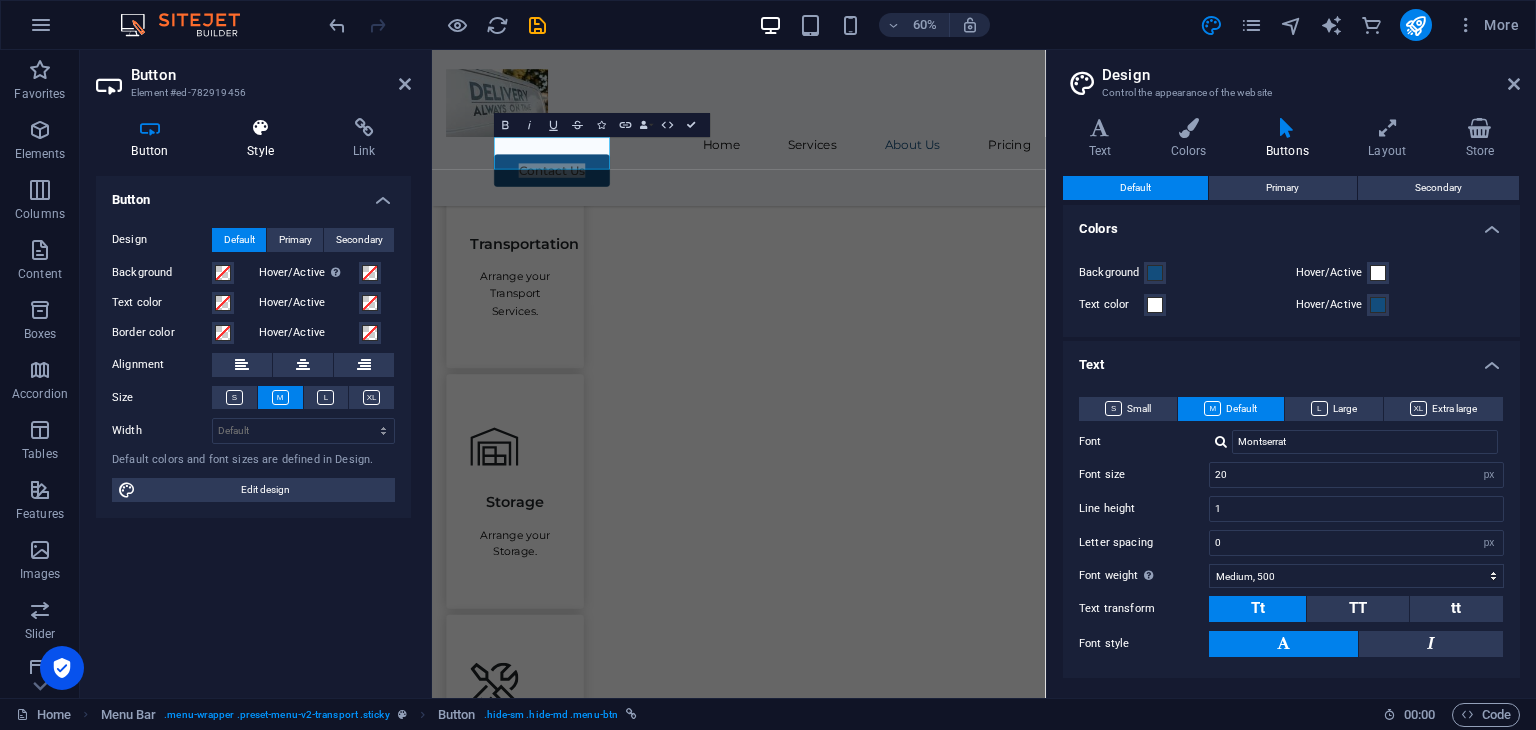 click at bounding box center [261, 128] 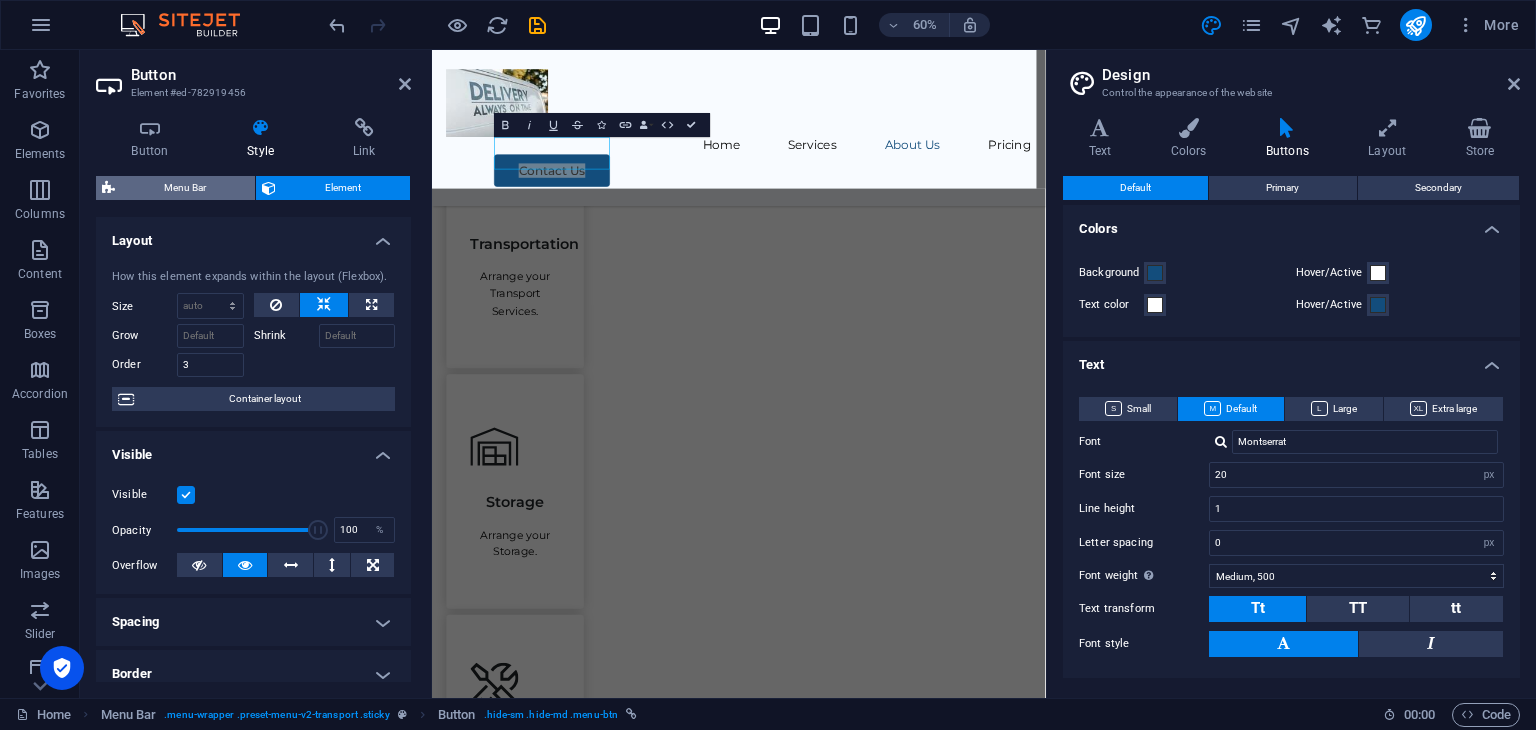 click on "Menu Bar" at bounding box center [185, 188] 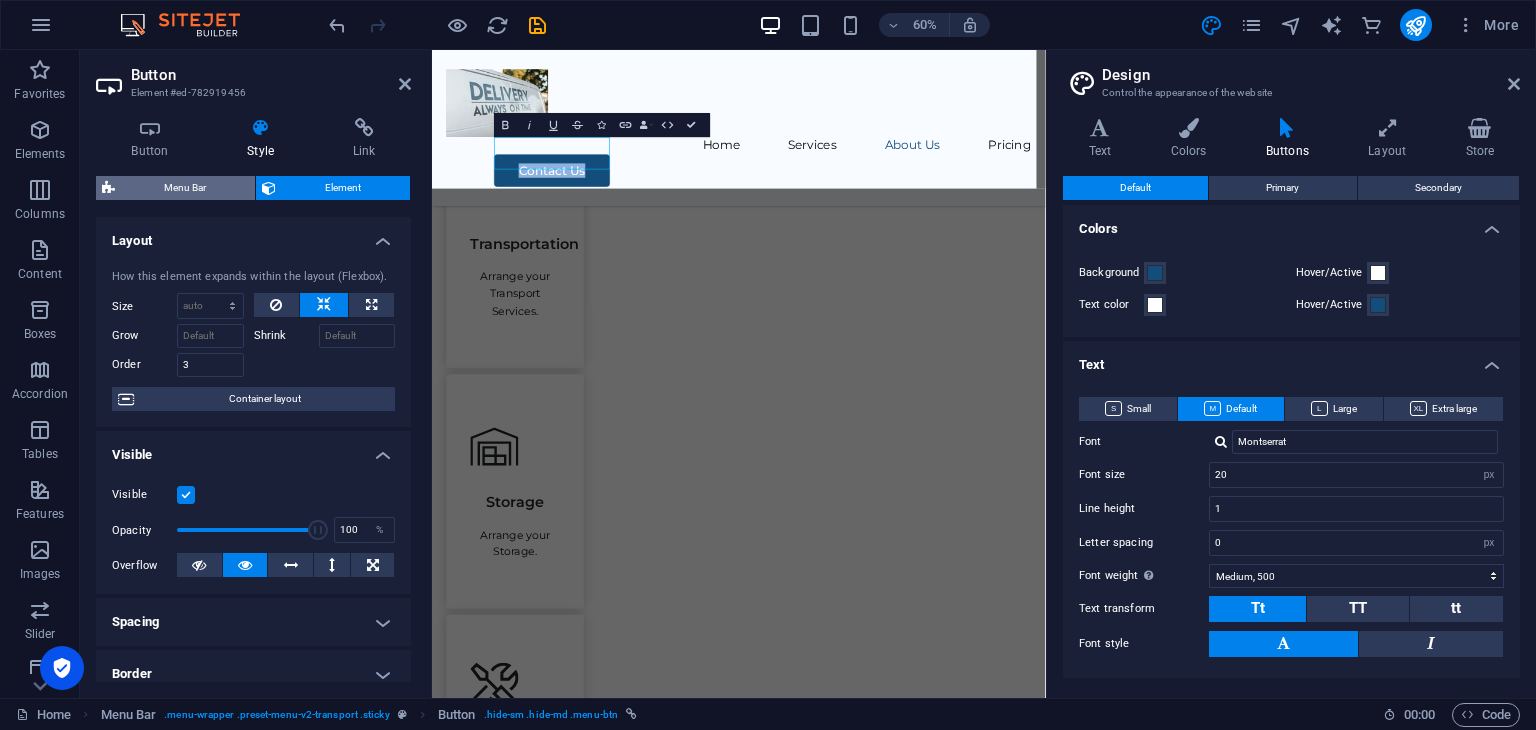 select on "rem" 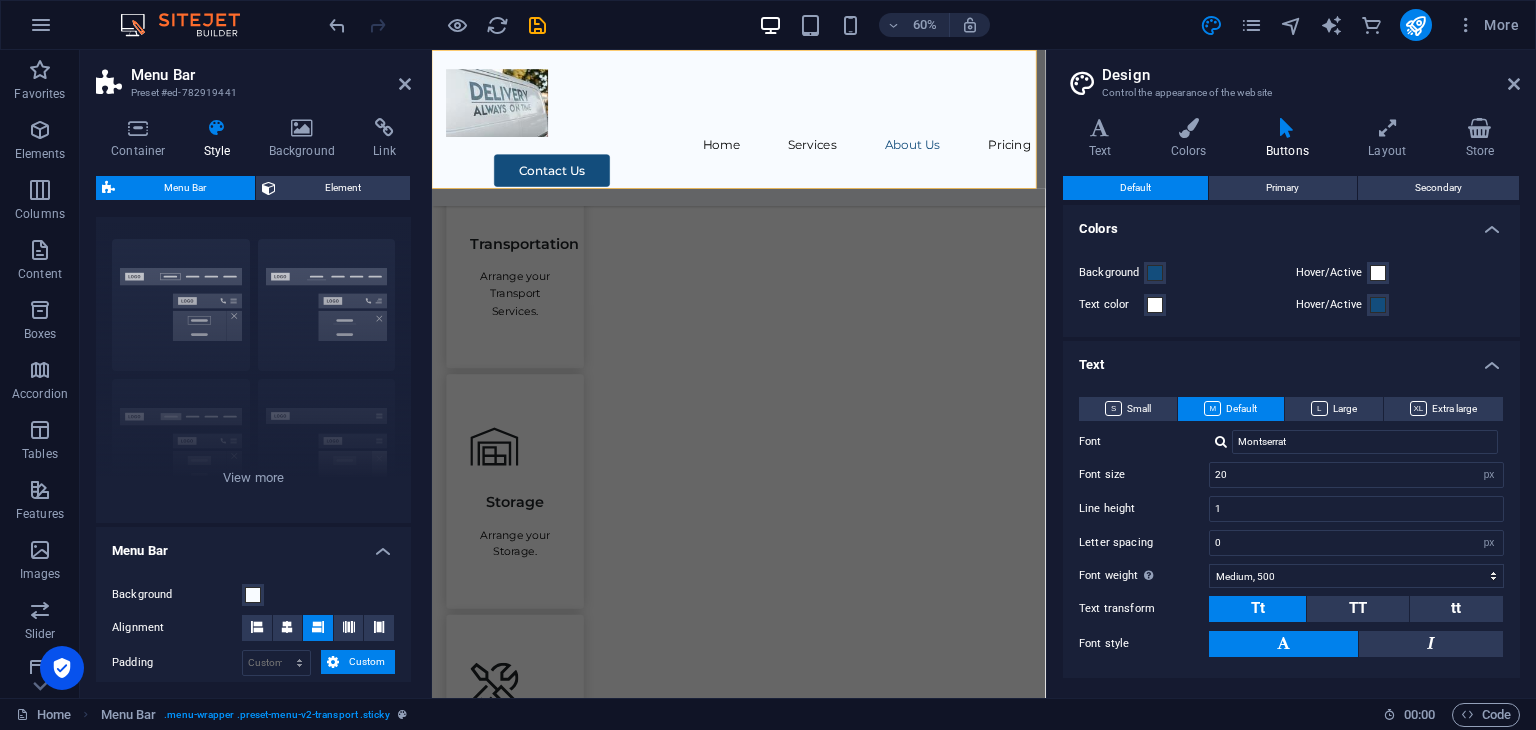 scroll, scrollTop: 0, scrollLeft: 0, axis: both 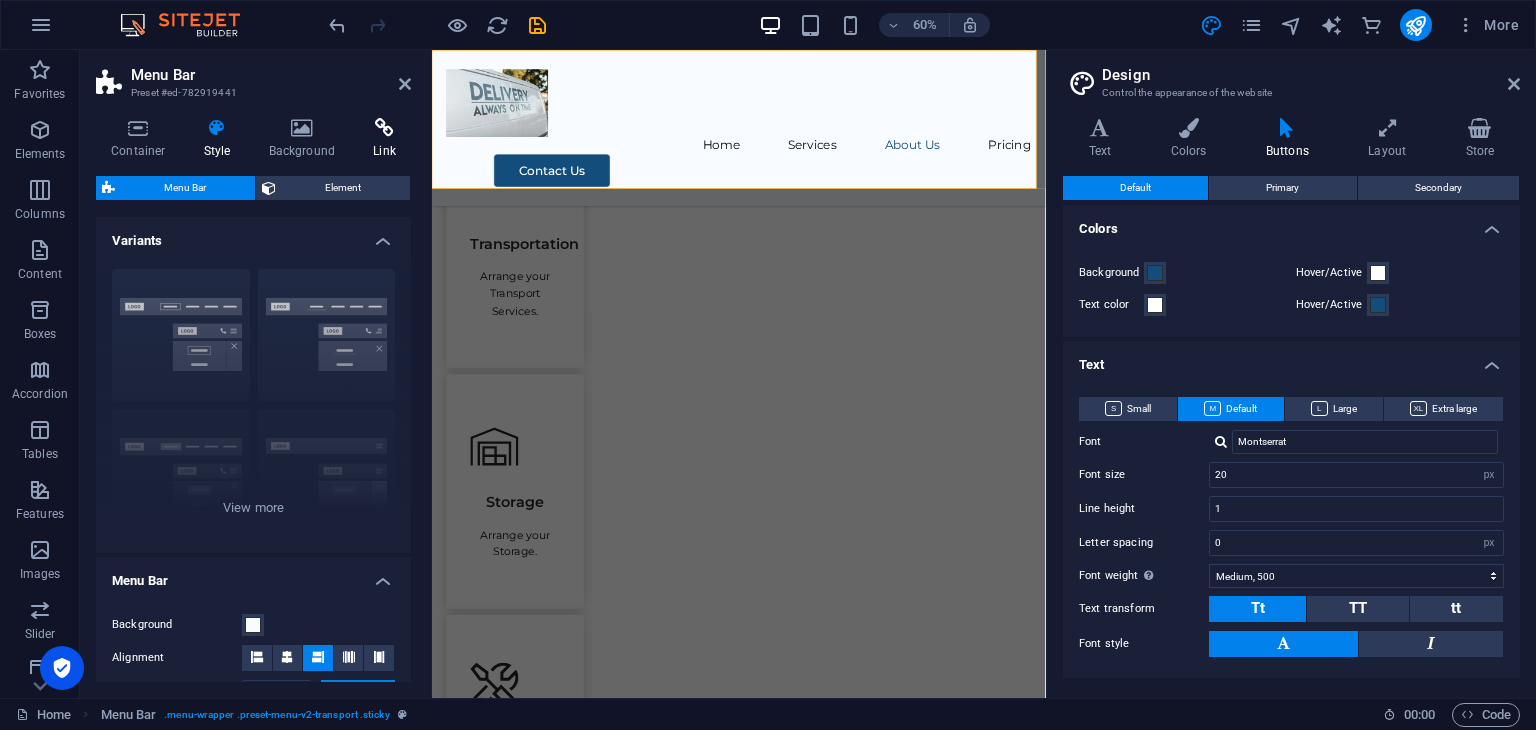 click at bounding box center [384, 128] 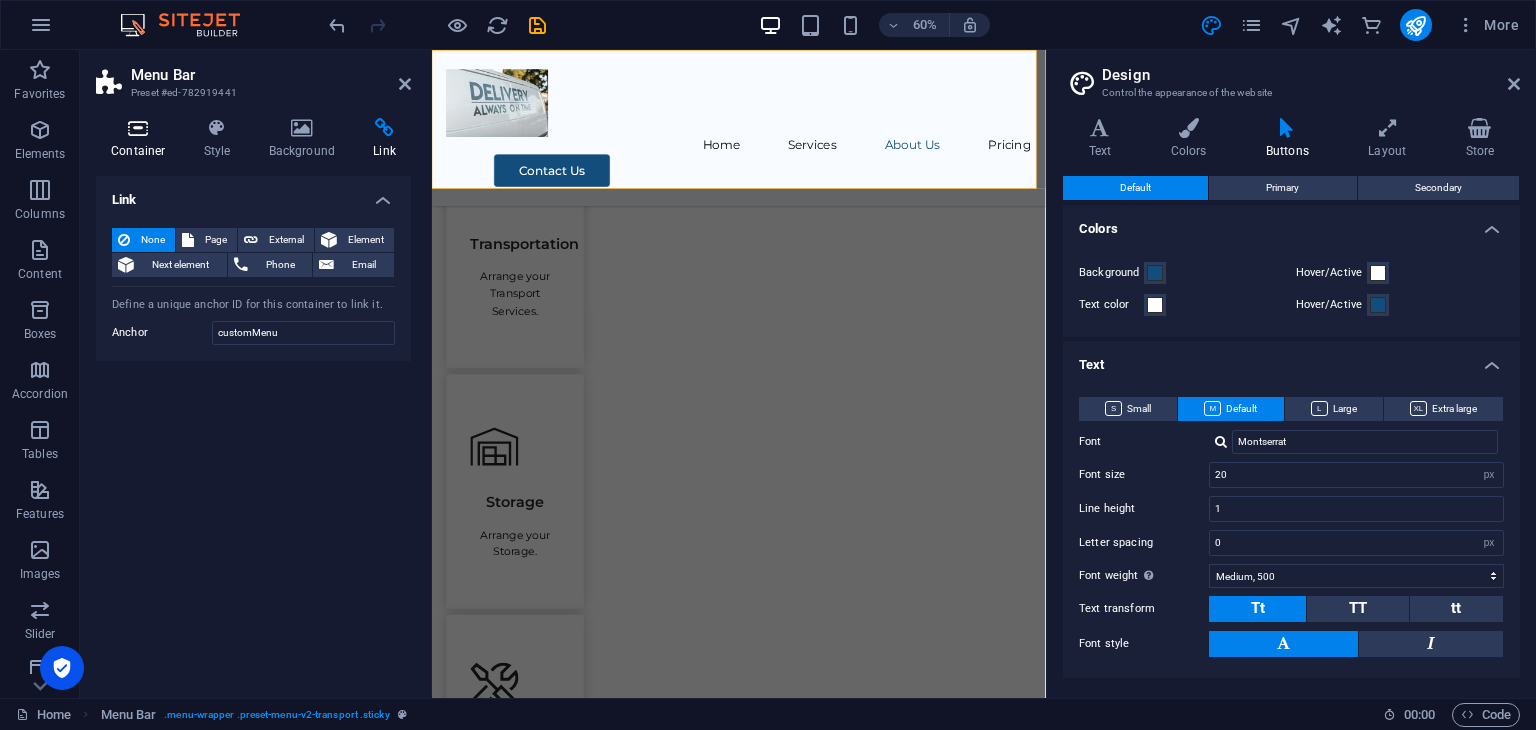 click at bounding box center (138, 128) 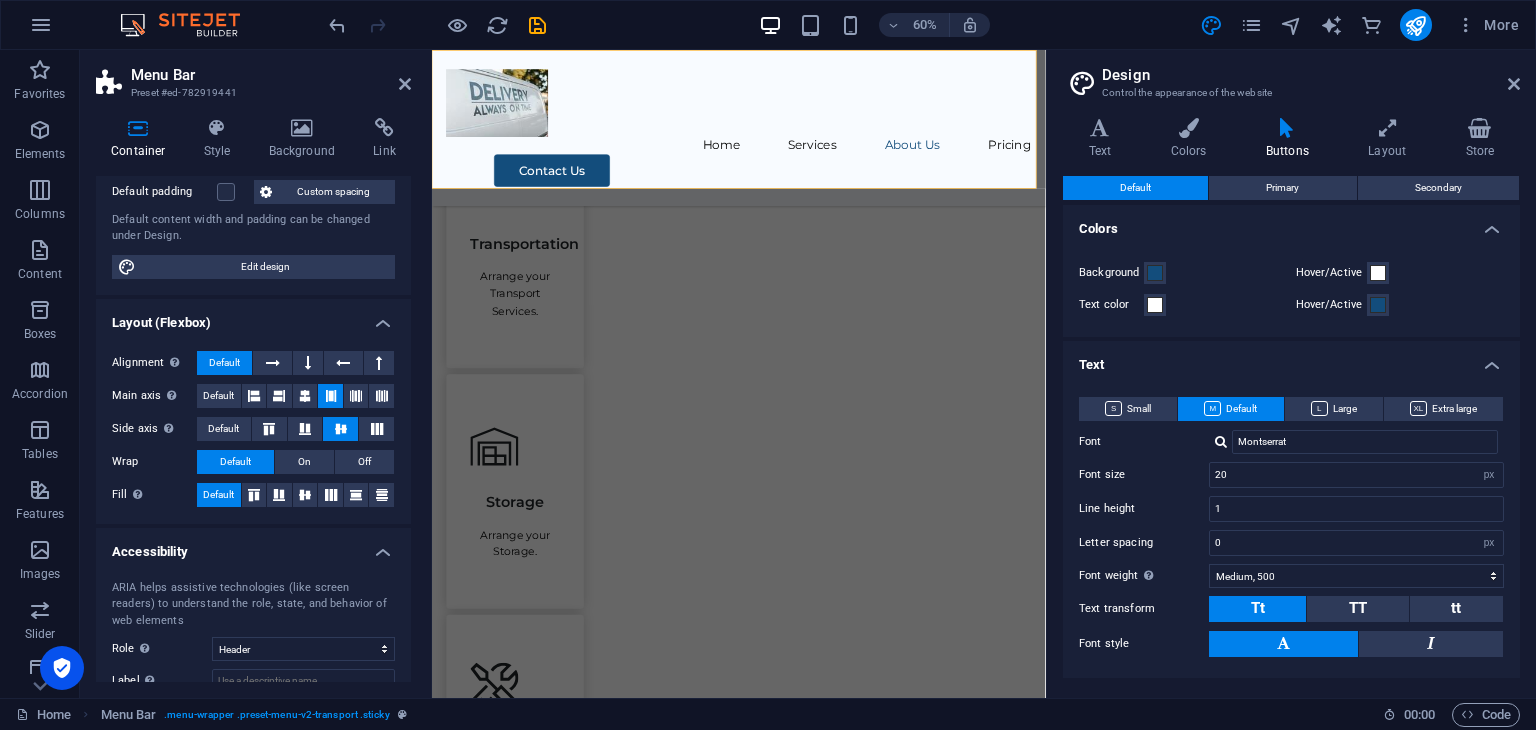 scroll, scrollTop: 268, scrollLeft: 0, axis: vertical 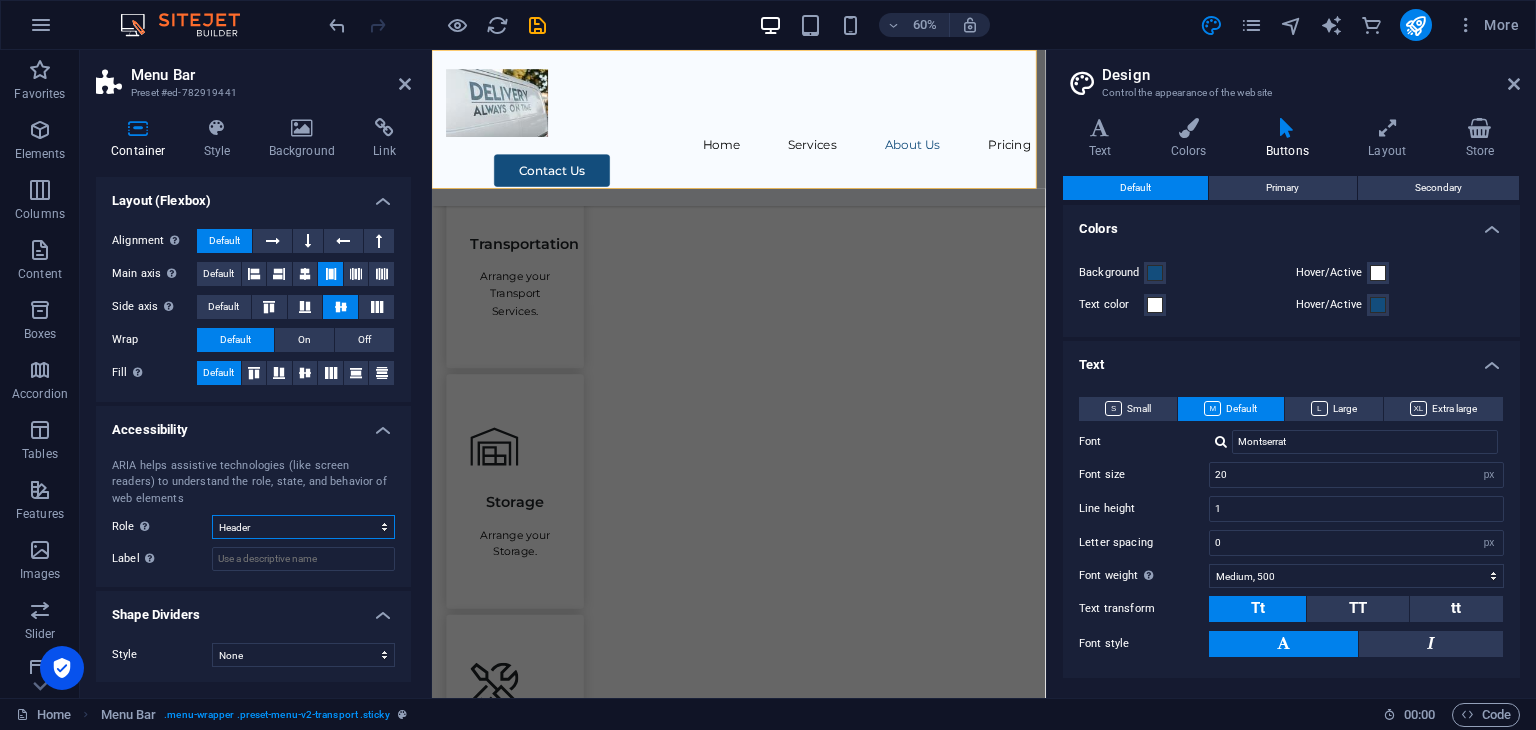 click on "None Alert Article Banner Comment Complementary Dialog Footer Header Marquee Presentation Region Section Separator Status Timer" at bounding box center (303, 527) 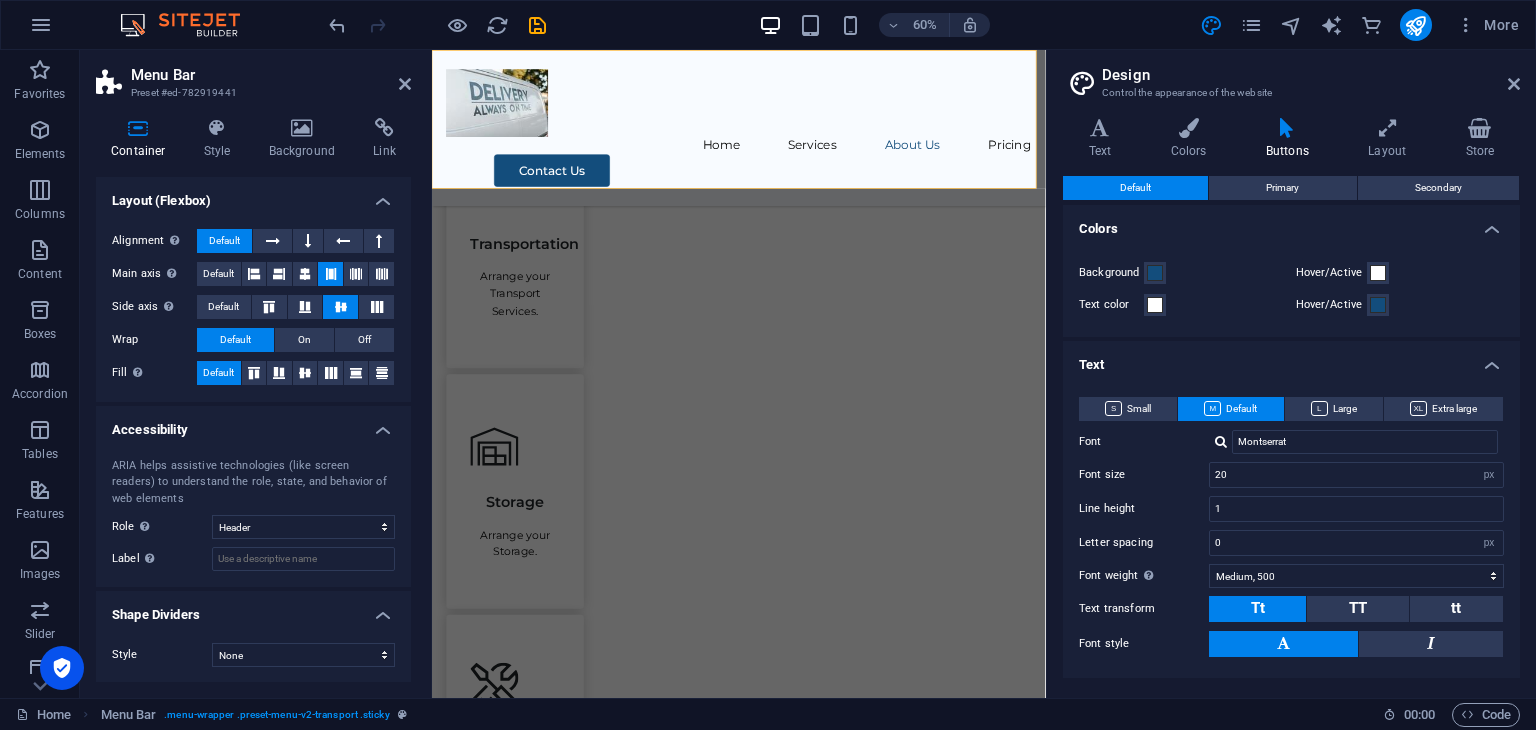 click on "Label Use the  ARIA label  to provide a clear and descriptive name for elements that aren not self-explanatory on their own." at bounding box center (162, 559) 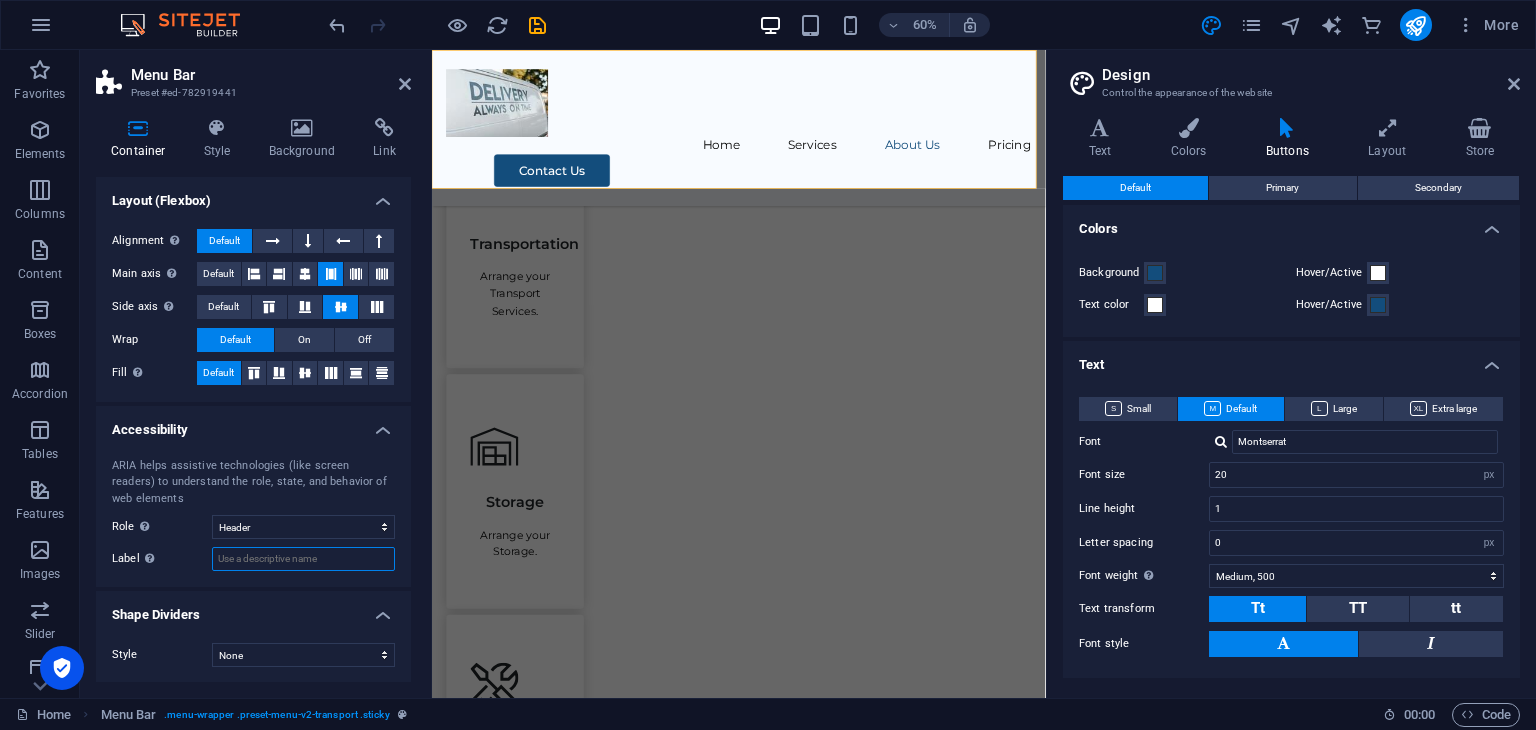 click on "Label Use the  ARIA label  to provide a clear and descriptive name for elements that aren not self-explanatory on their own." at bounding box center (303, 559) 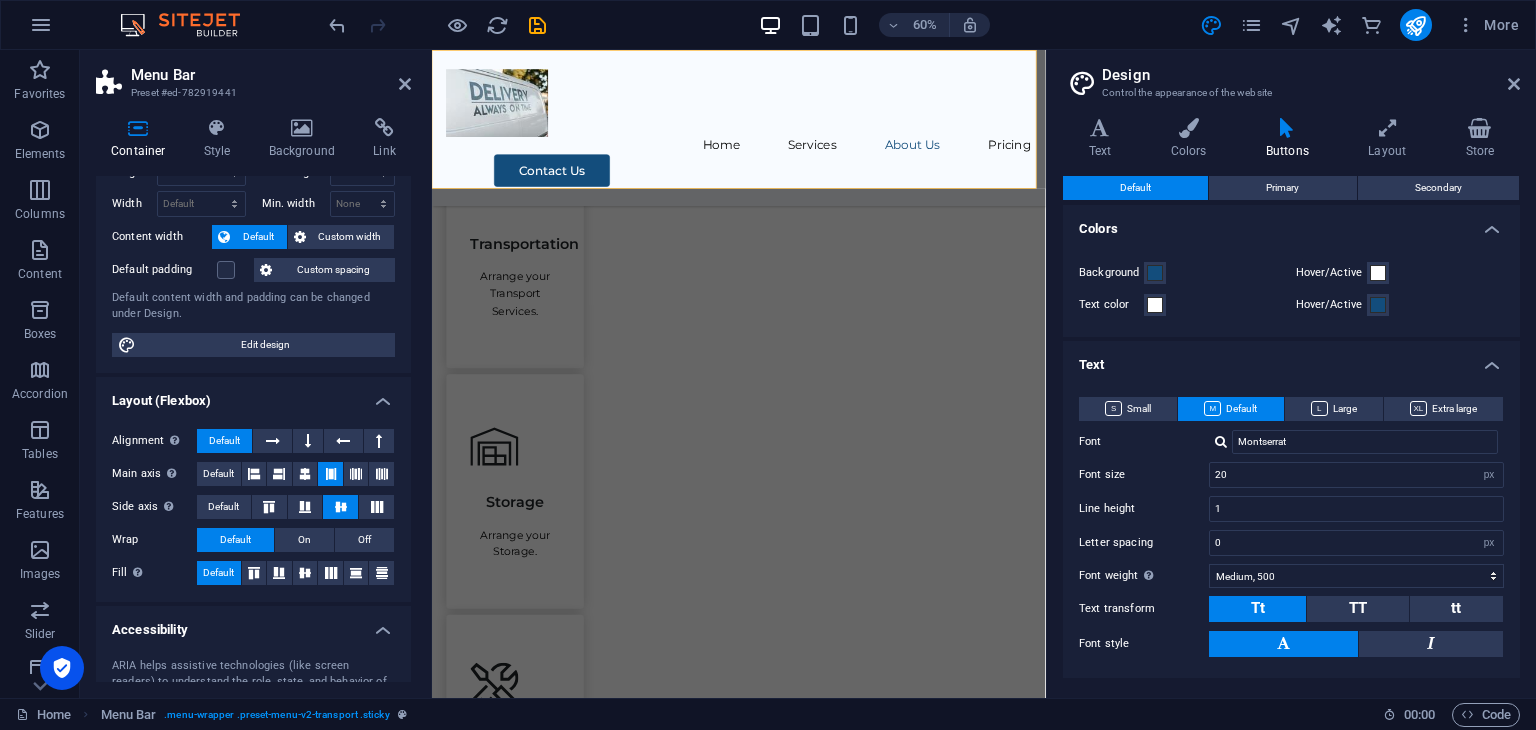 scroll, scrollTop: 0, scrollLeft: 0, axis: both 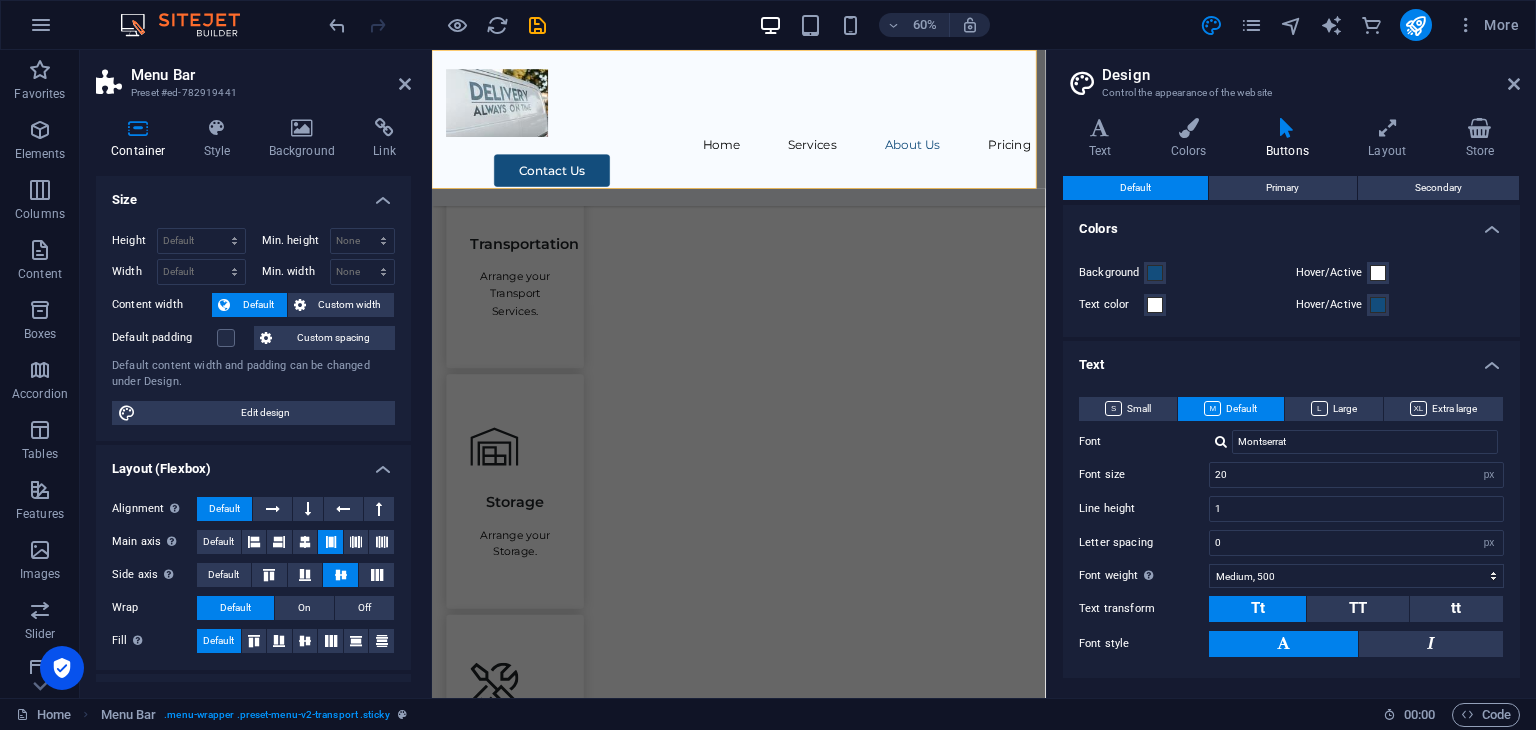 click on "Home Services About Us Pricing Contact Us" at bounding box center [943, 180] 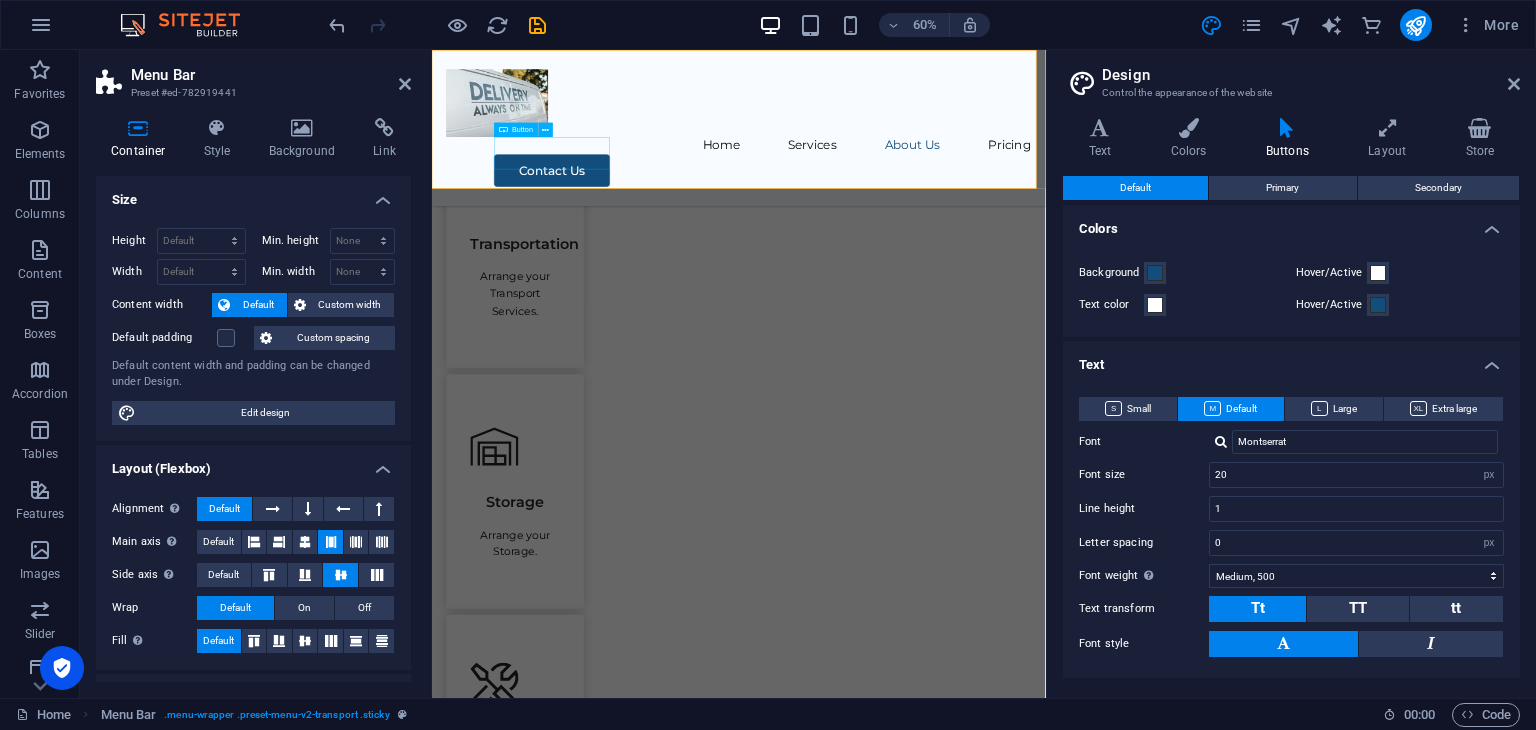 click on "Contact Us" at bounding box center [983, 251] 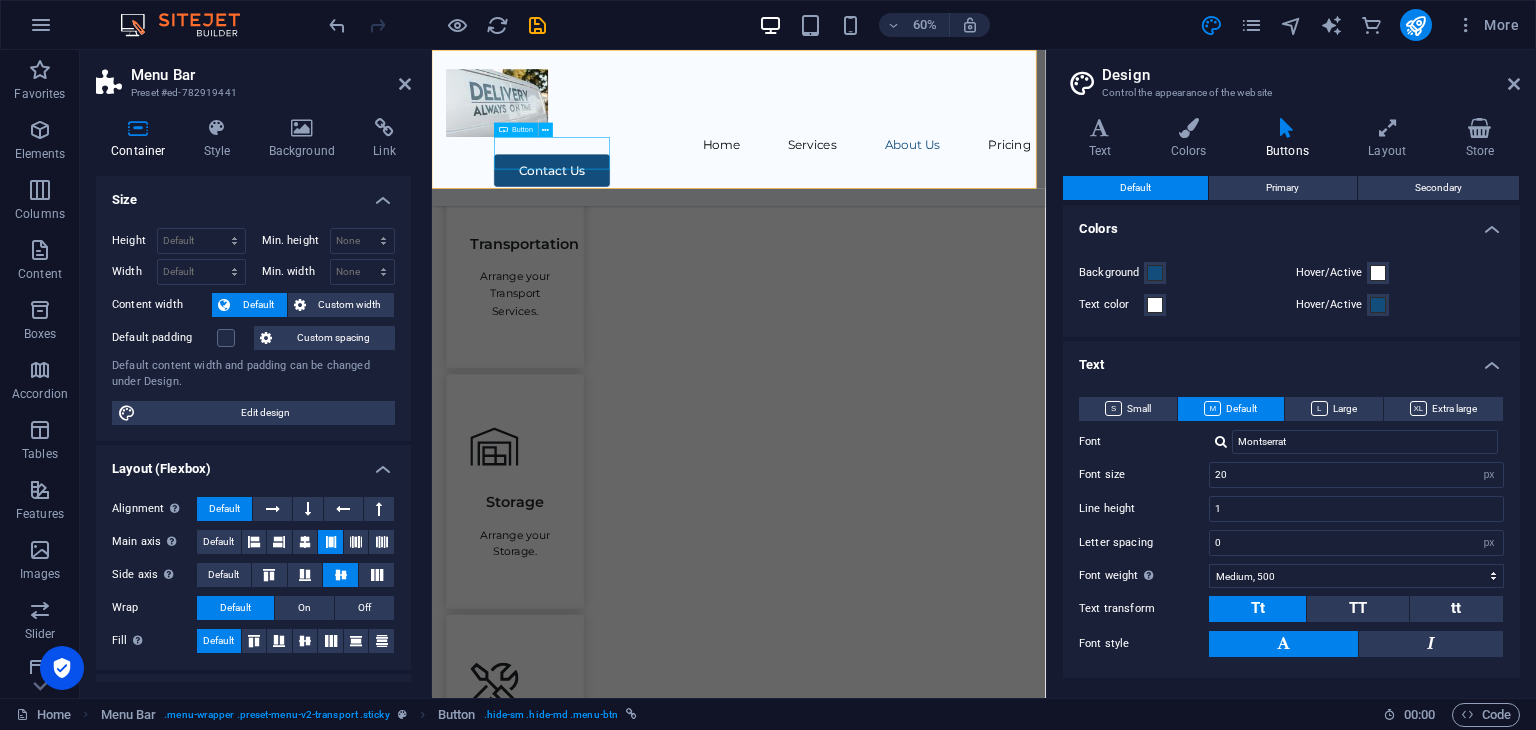 click on "Contact Us" at bounding box center (983, 251) 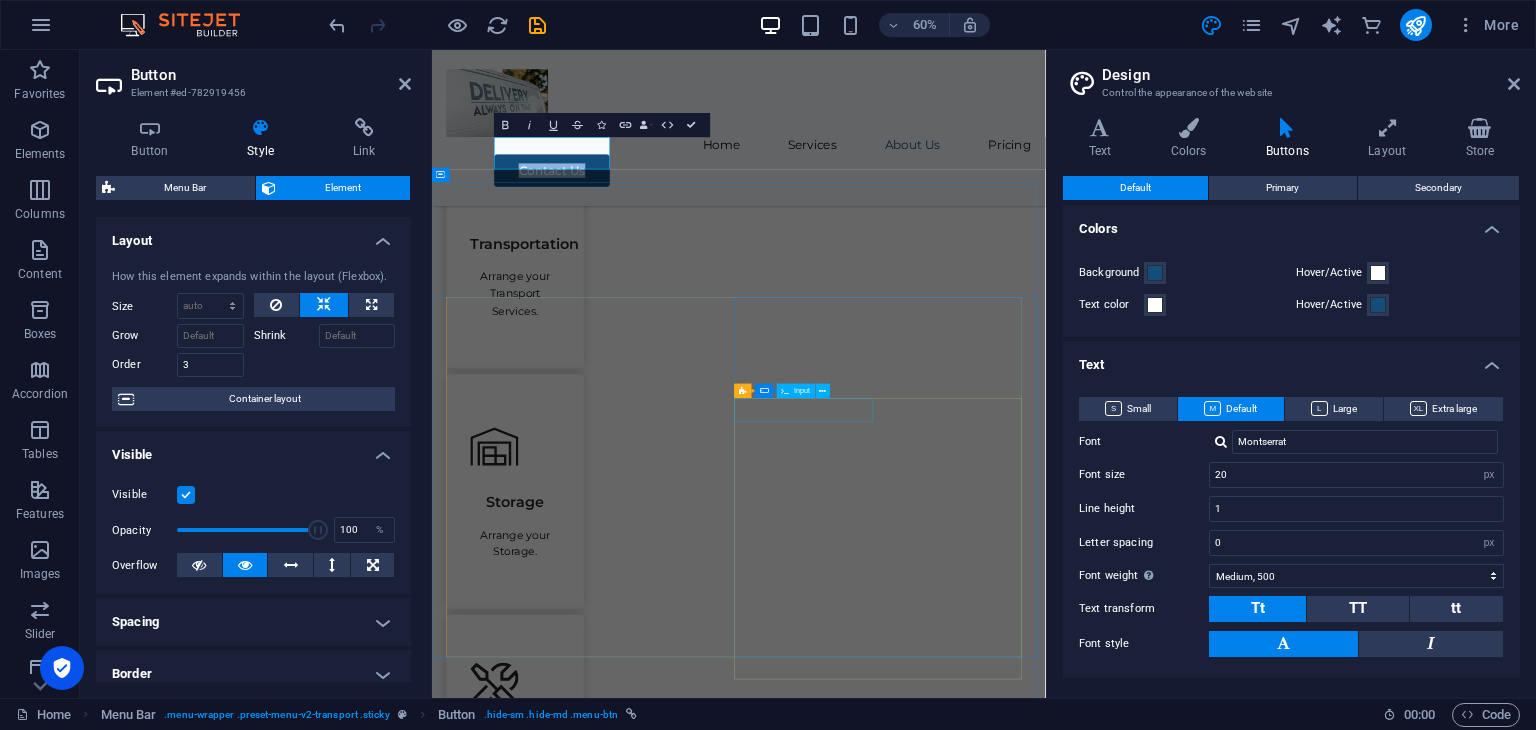 type 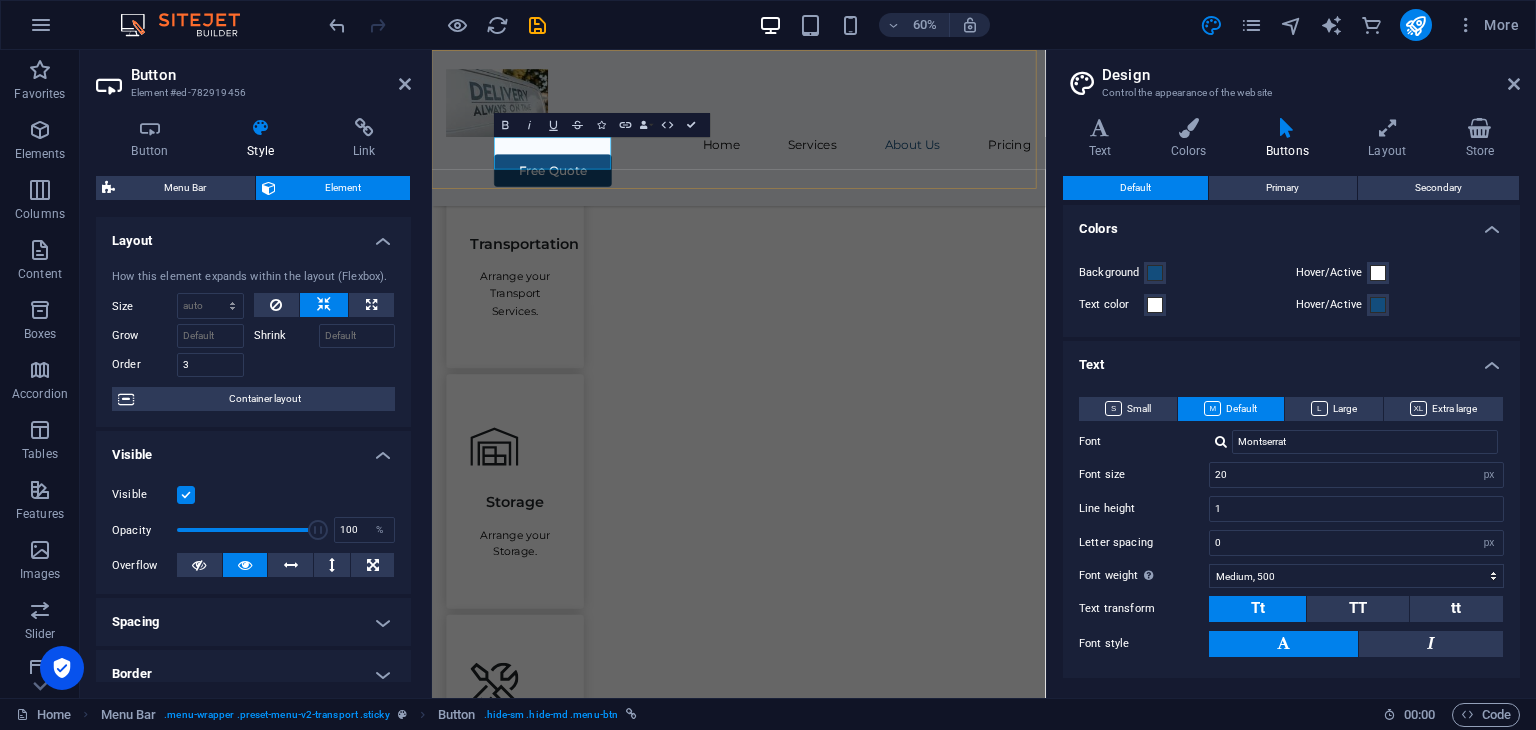 click on "Home Services About Us Pricing Free Quote" at bounding box center (943, 180) 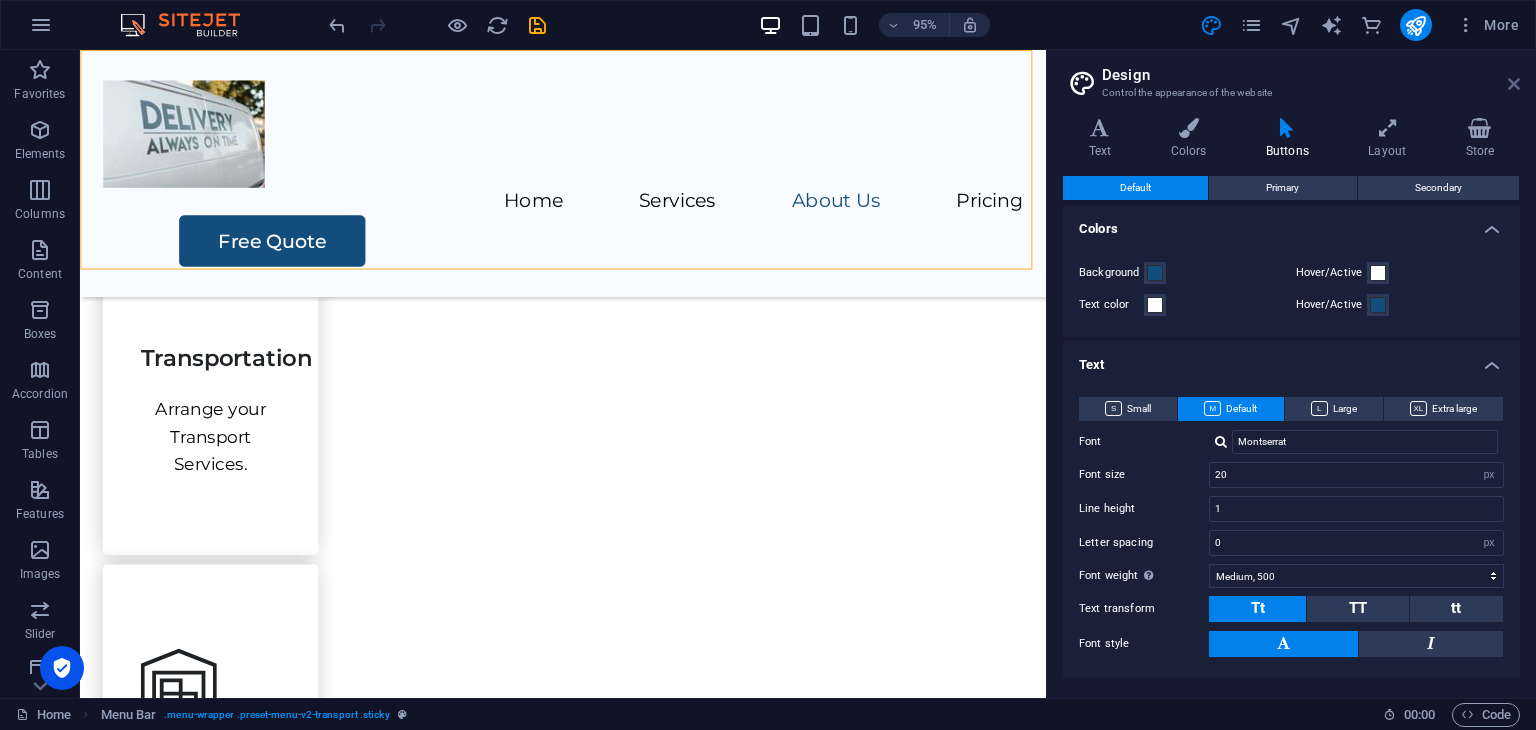 click at bounding box center (1514, 84) 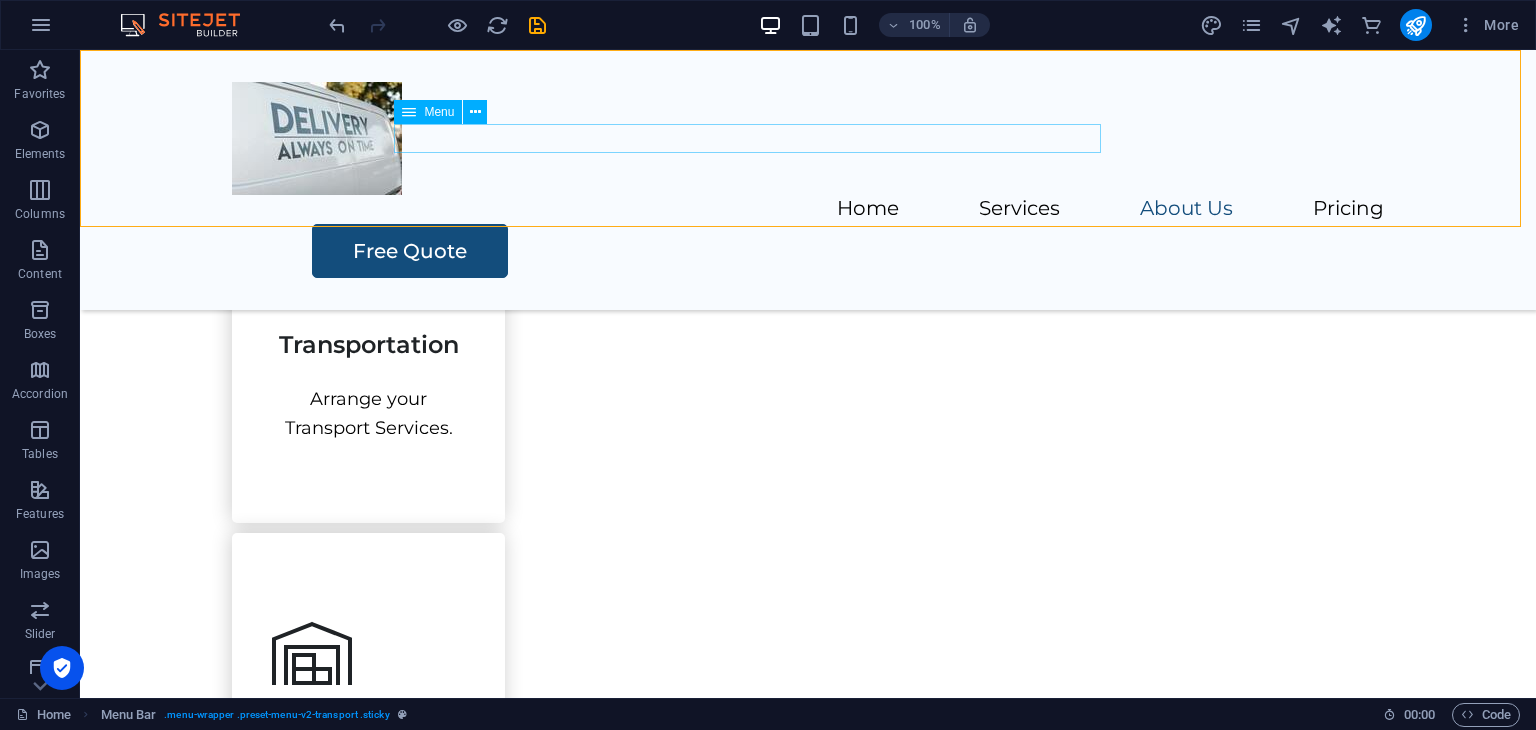 click on "Home Services About Us Pricing" at bounding box center [808, 209] 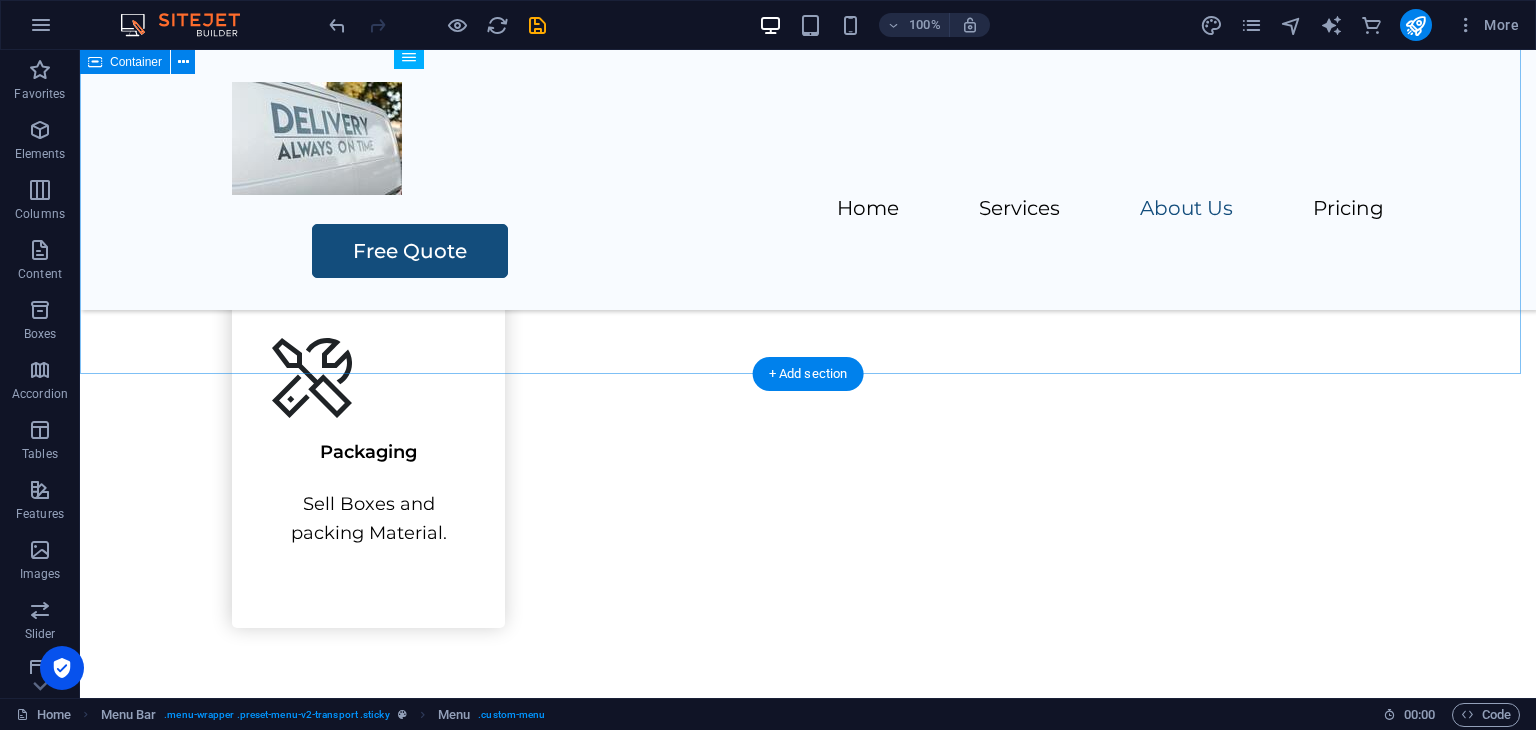 scroll, scrollTop: 3048, scrollLeft: 0, axis: vertical 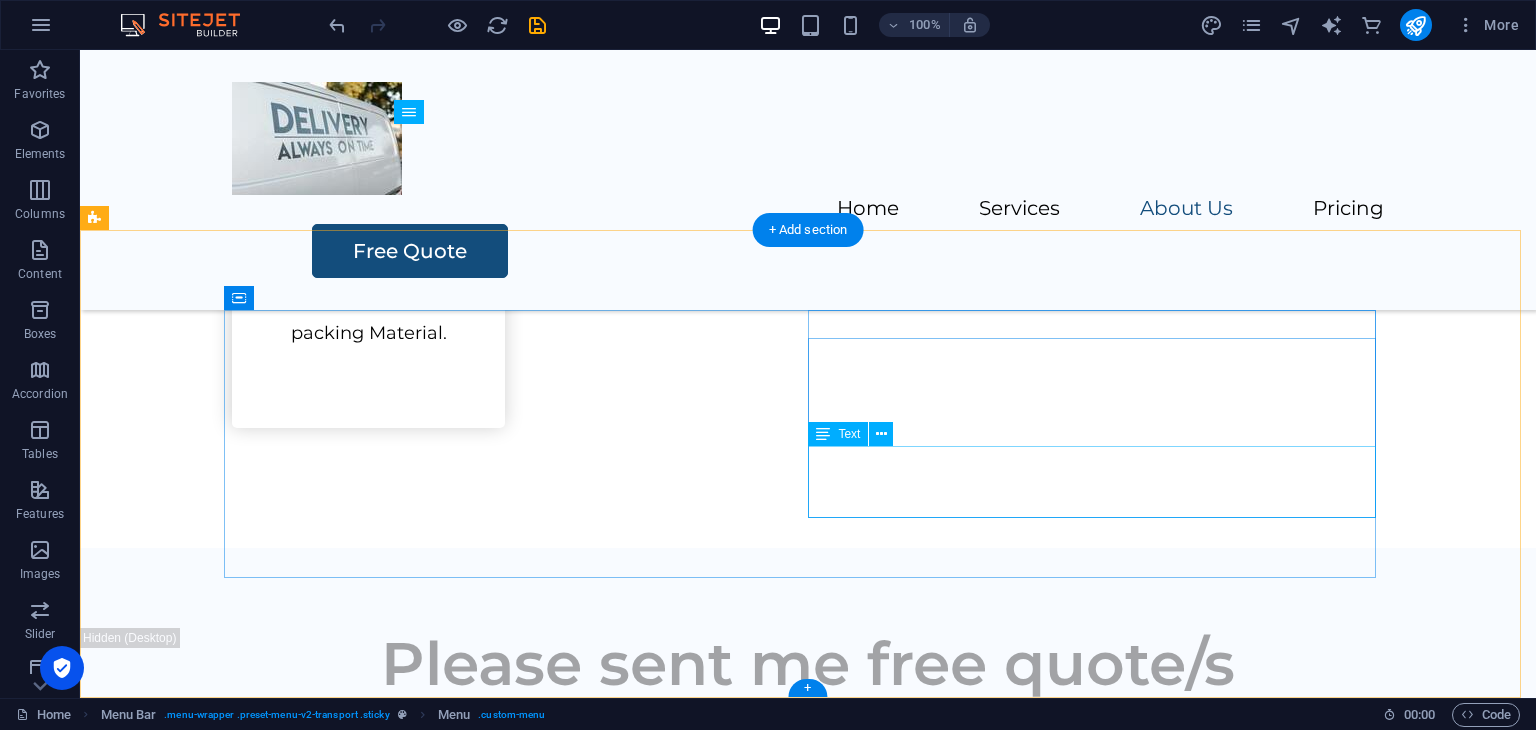click on "PRICING CONTACT US" at bounding box center (516, 1944) 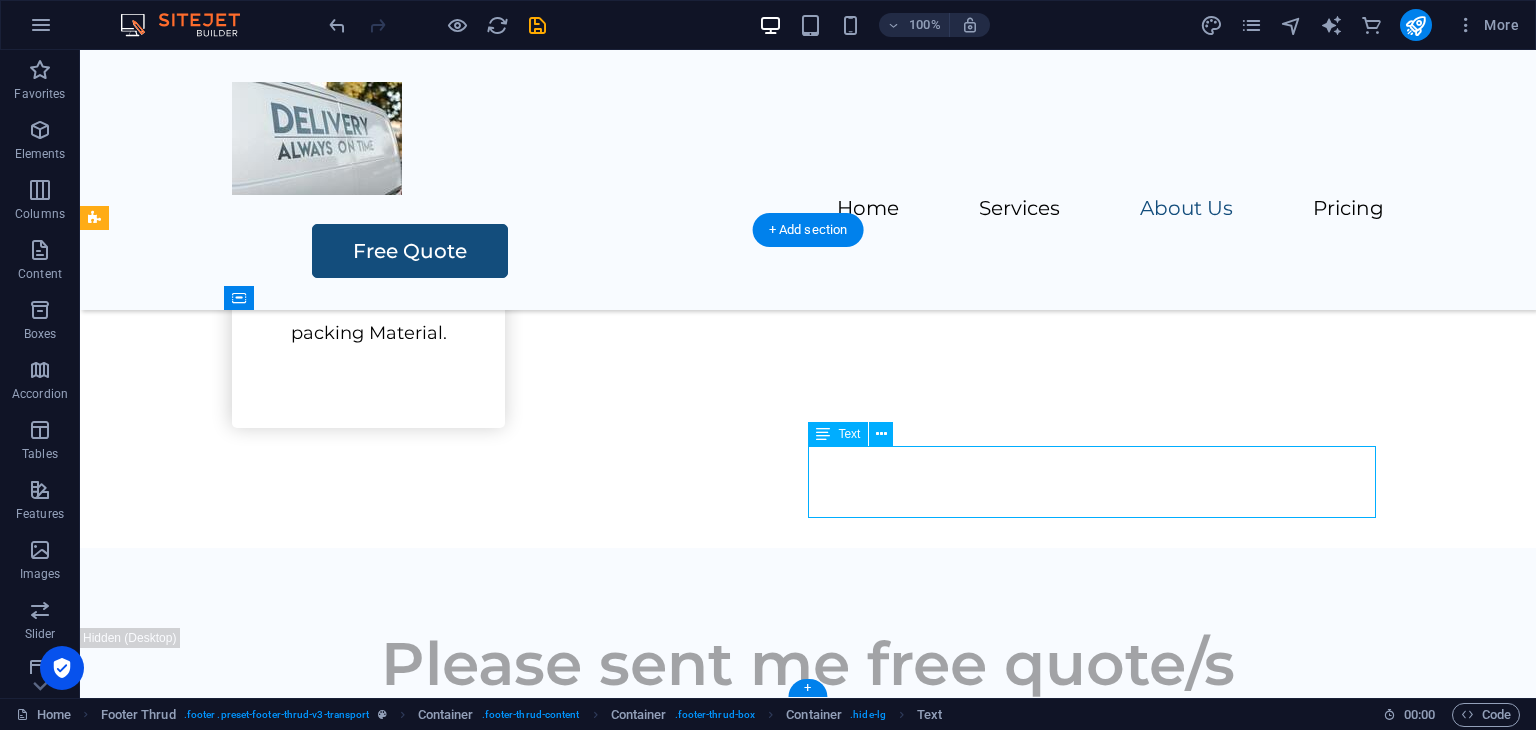 click on "PRICING CONTACT US" at bounding box center (516, 1944) 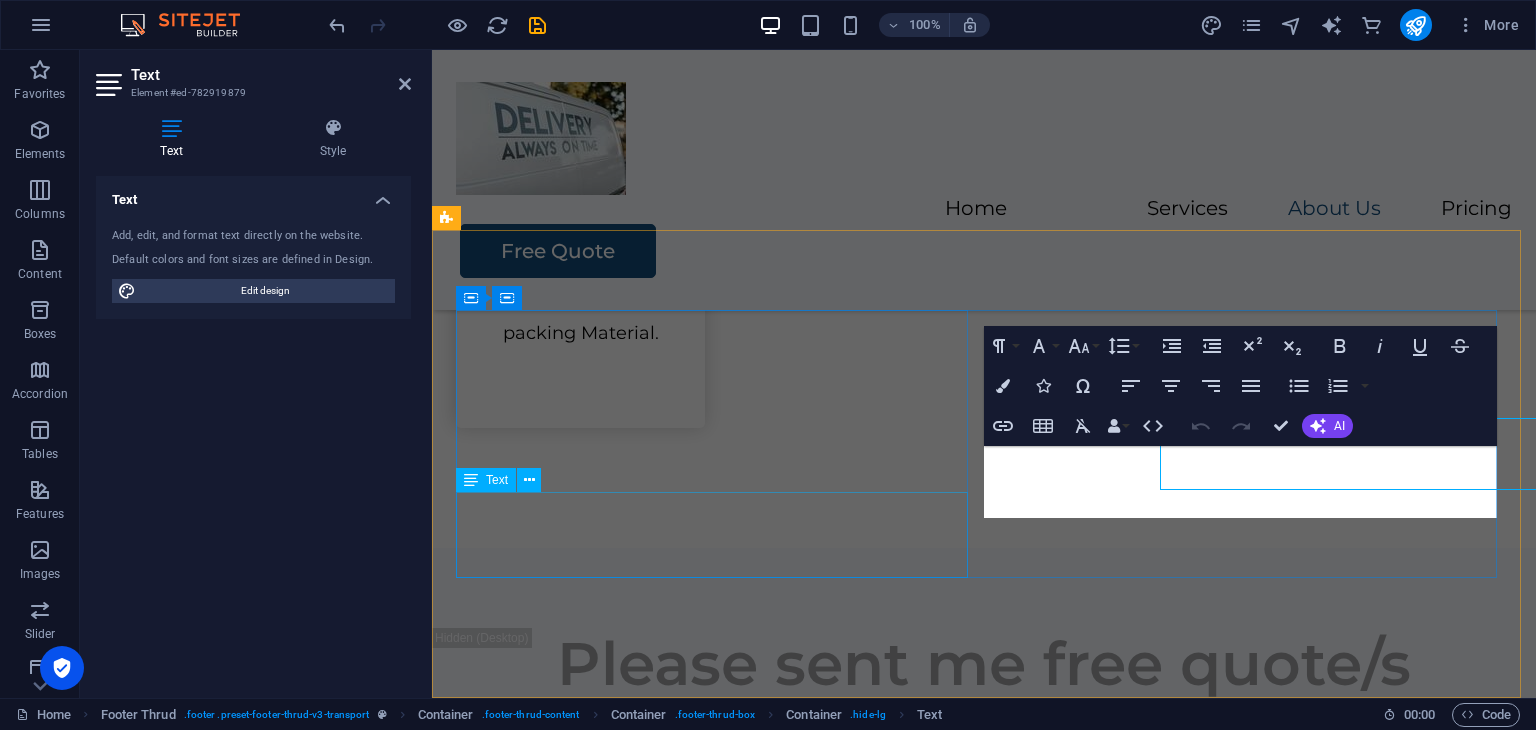 scroll, scrollTop: 3077, scrollLeft: 0, axis: vertical 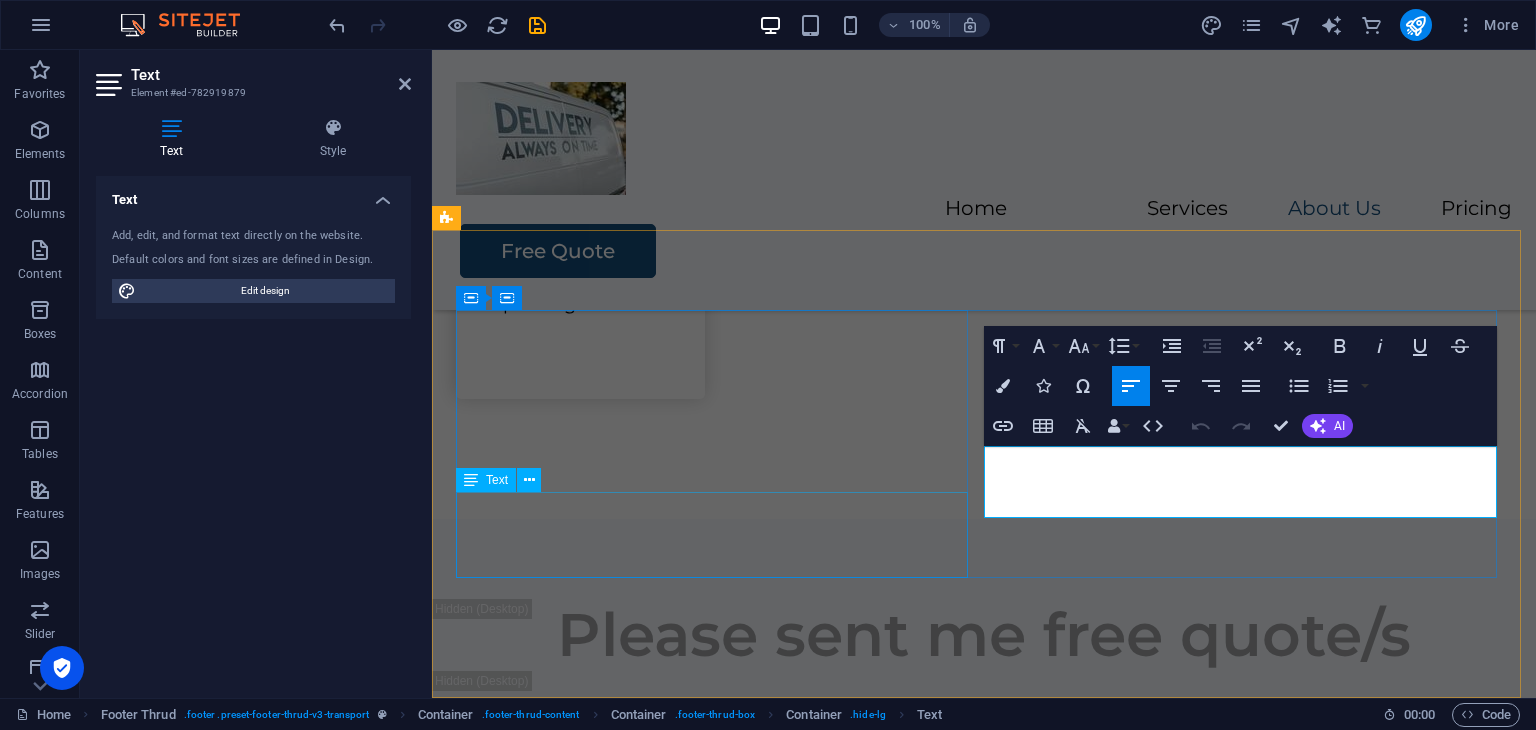 click on "0123 - 456789" at bounding box center [517, 1691] 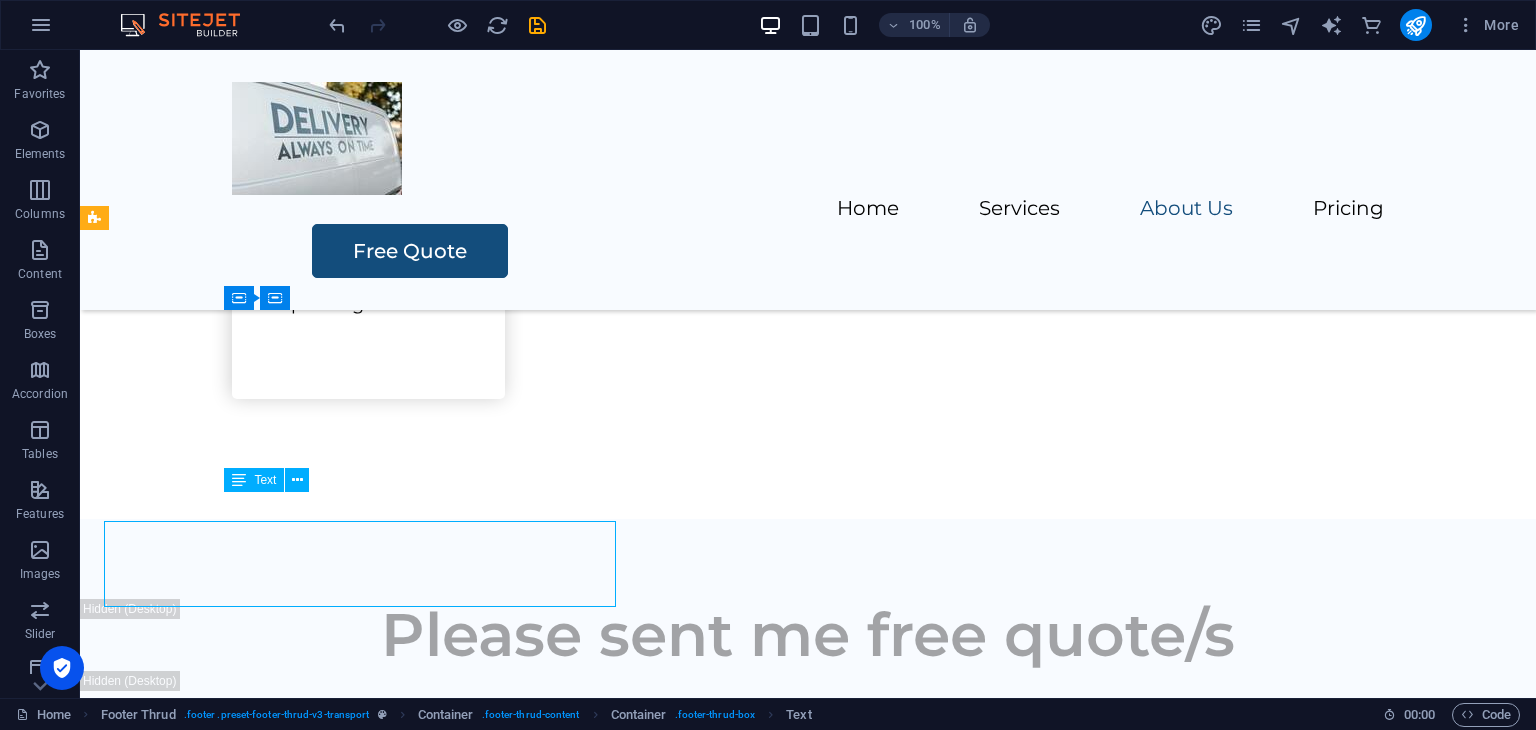 scroll, scrollTop: 3048, scrollLeft: 0, axis: vertical 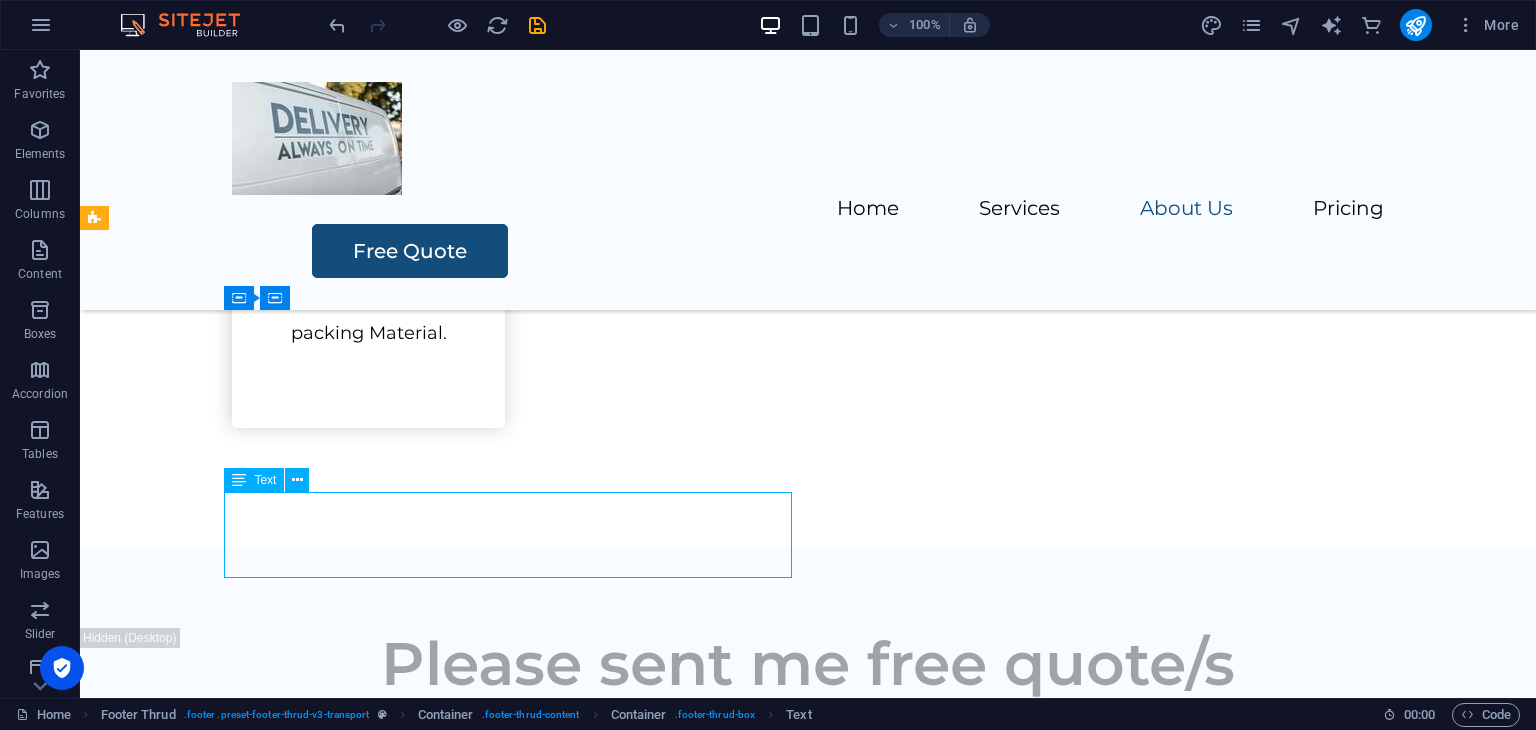 click on "Street ,  Berlin ,
0123 - 456789
info@movingsoon.co.za" at bounding box center [516, 1720] 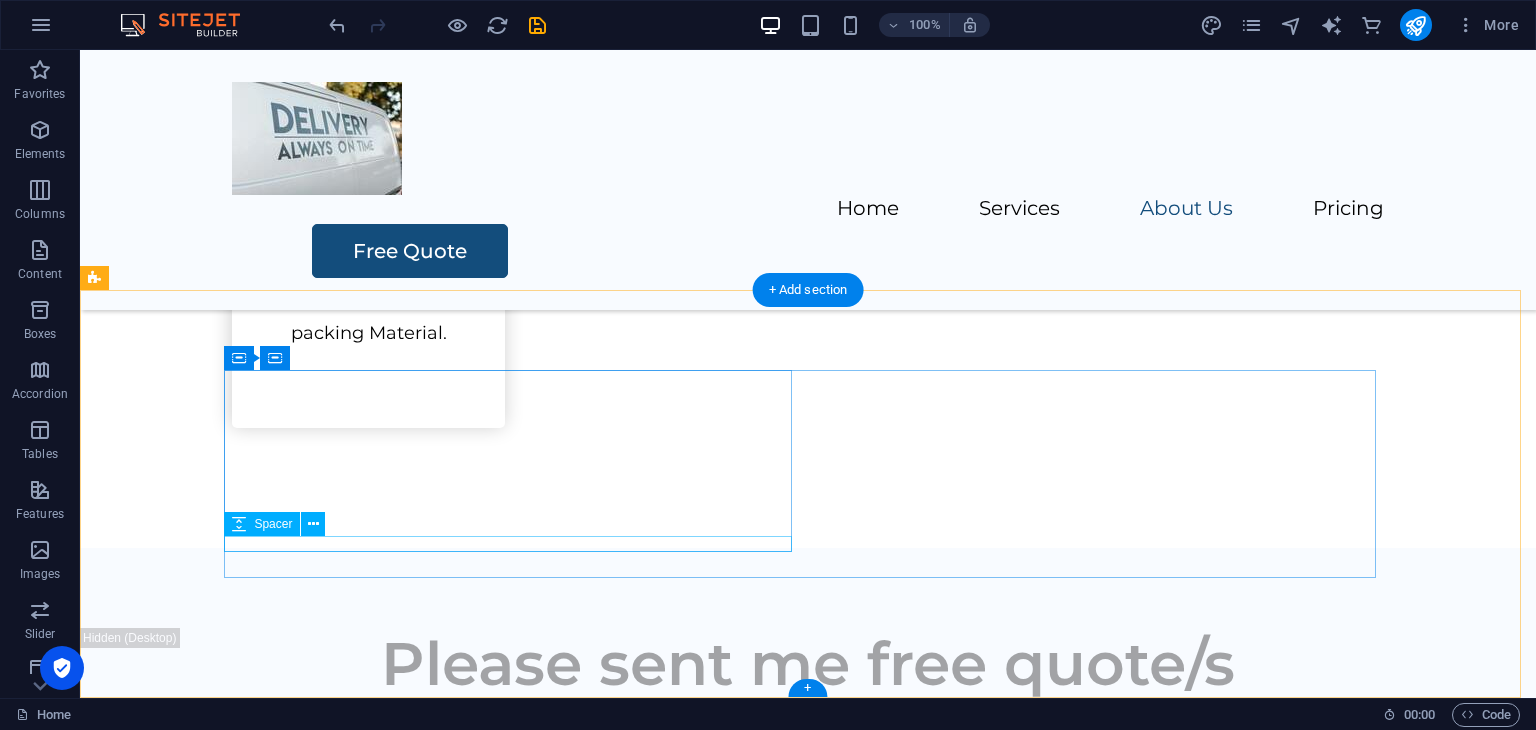 scroll, scrollTop: 2988, scrollLeft: 0, axis: vertical 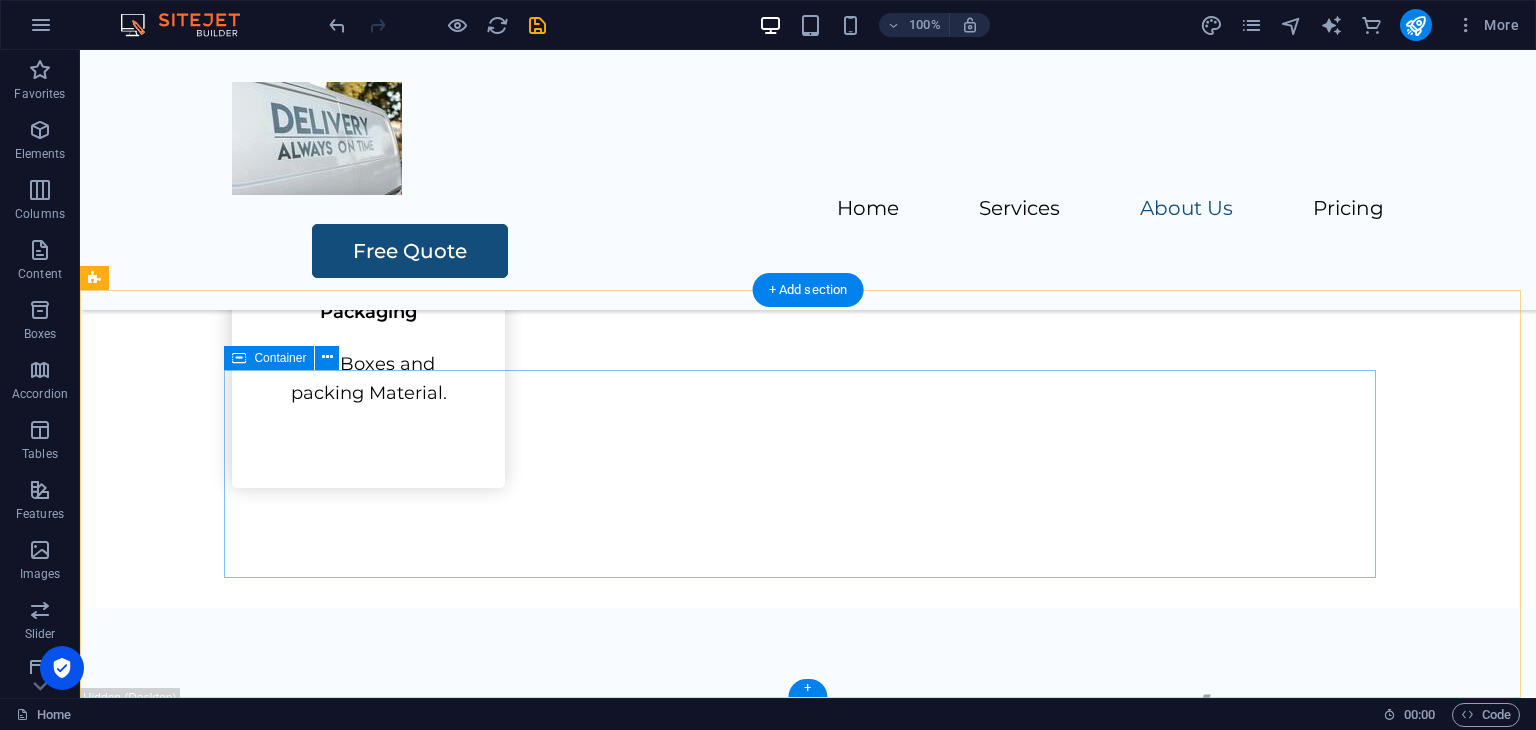 drag, startPoint x: 304, startPoint y: 553, endPoint x: 300, endPoint y: 580, distance: 27.294687 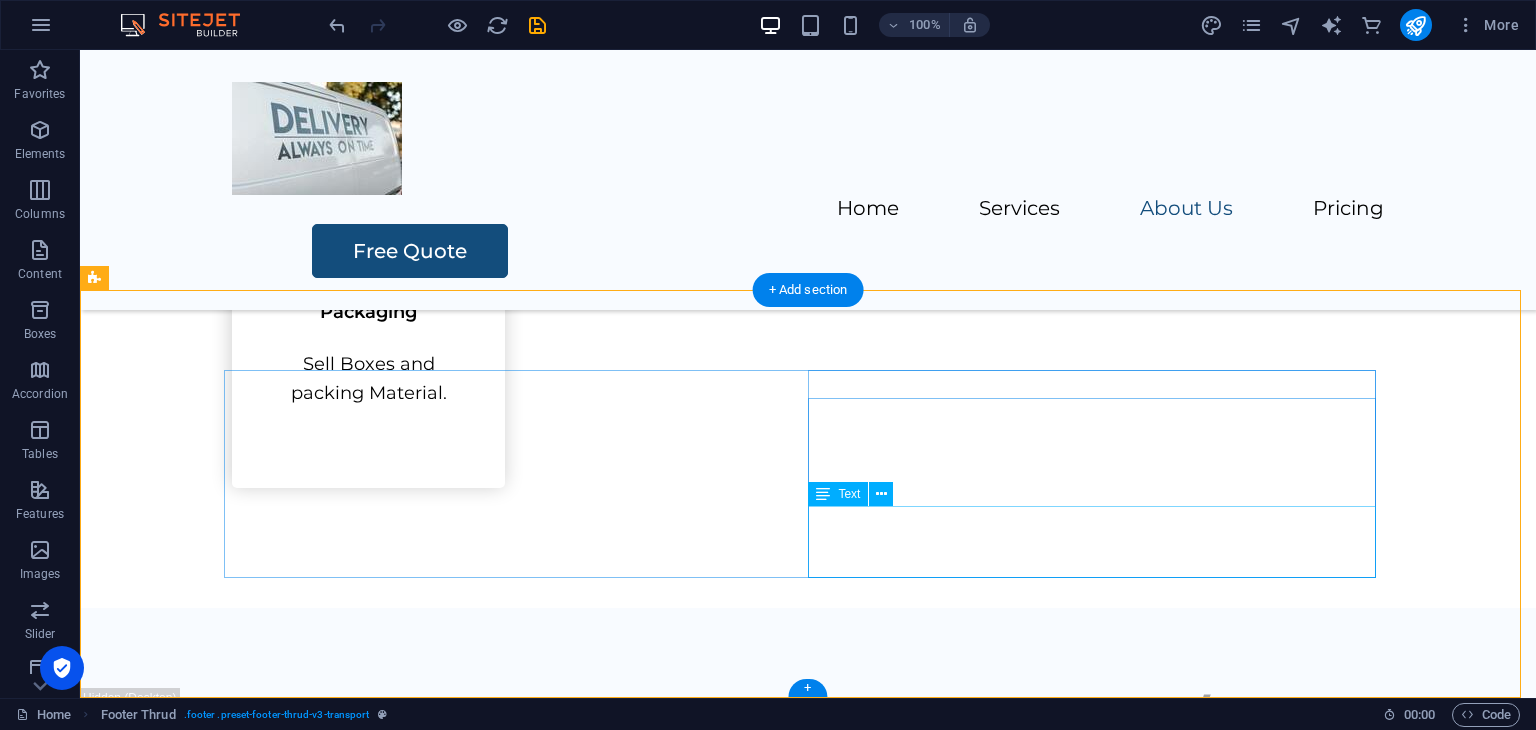 click on "PRICING CONTACT US" at bounding box center (516, 1918) 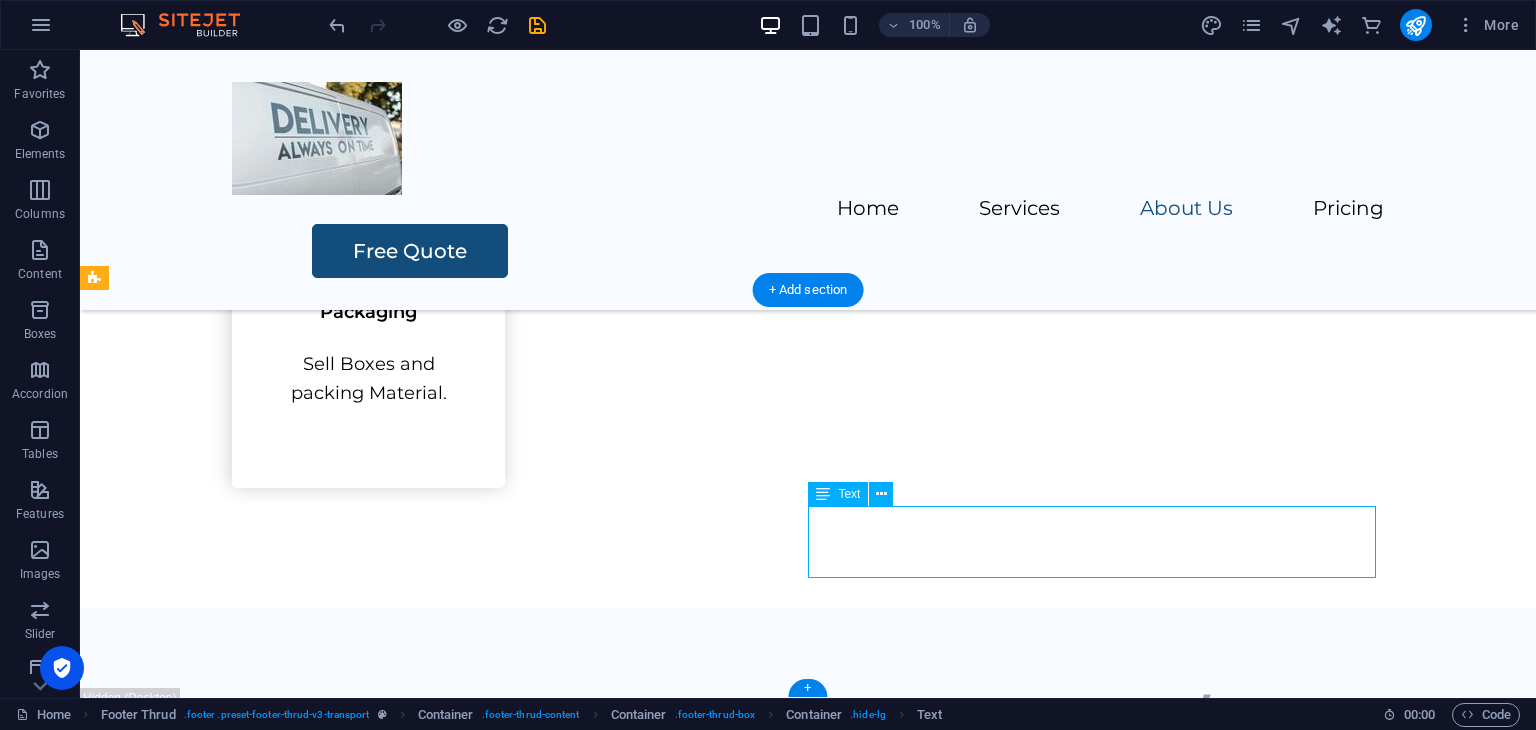 click on "PRICING CONTACT US" at bounding box center (516, 1918) 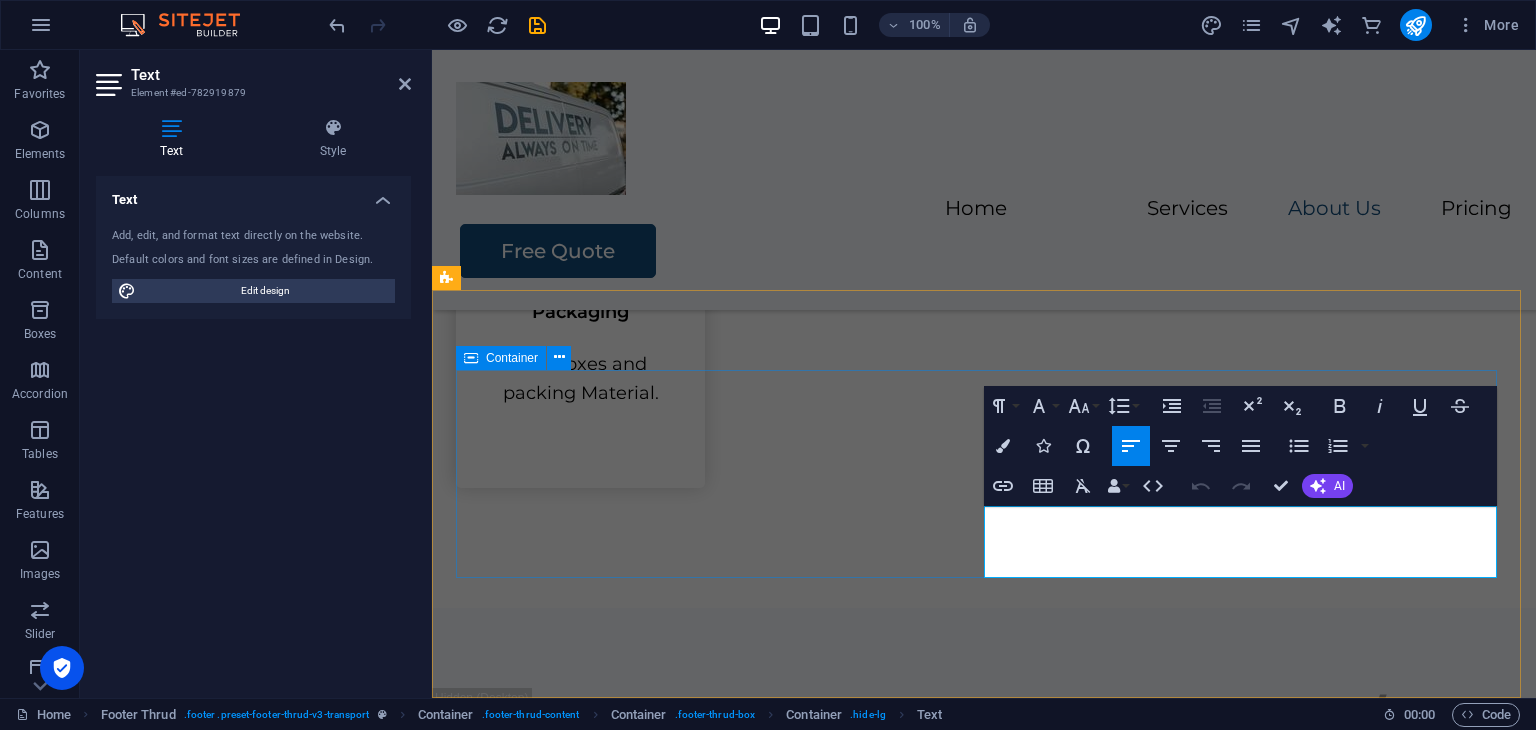 scroll, scrollTop: 3017, scrollLeft: 0, axis: vertical 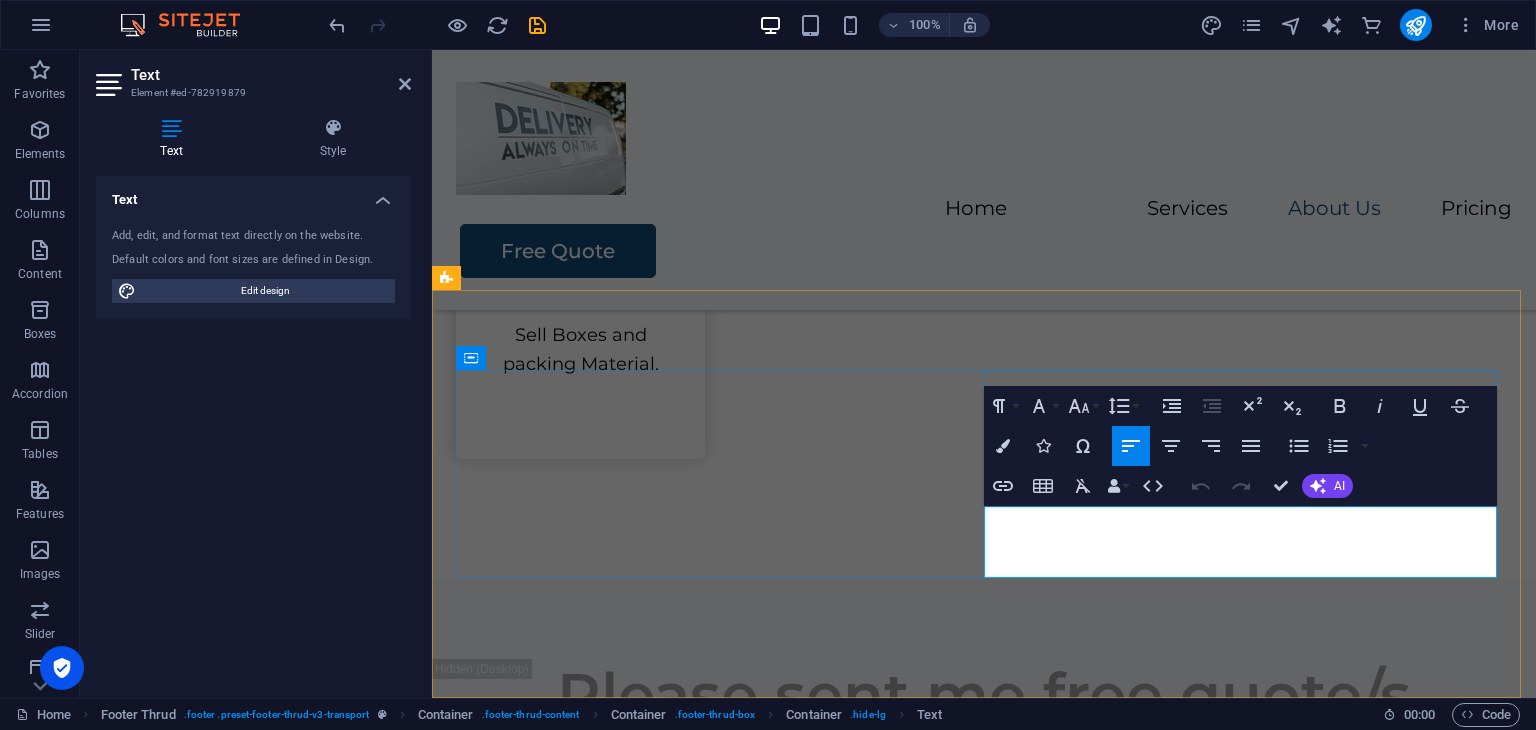 click on "CONTACT US" at bounding box center [514, 1907] 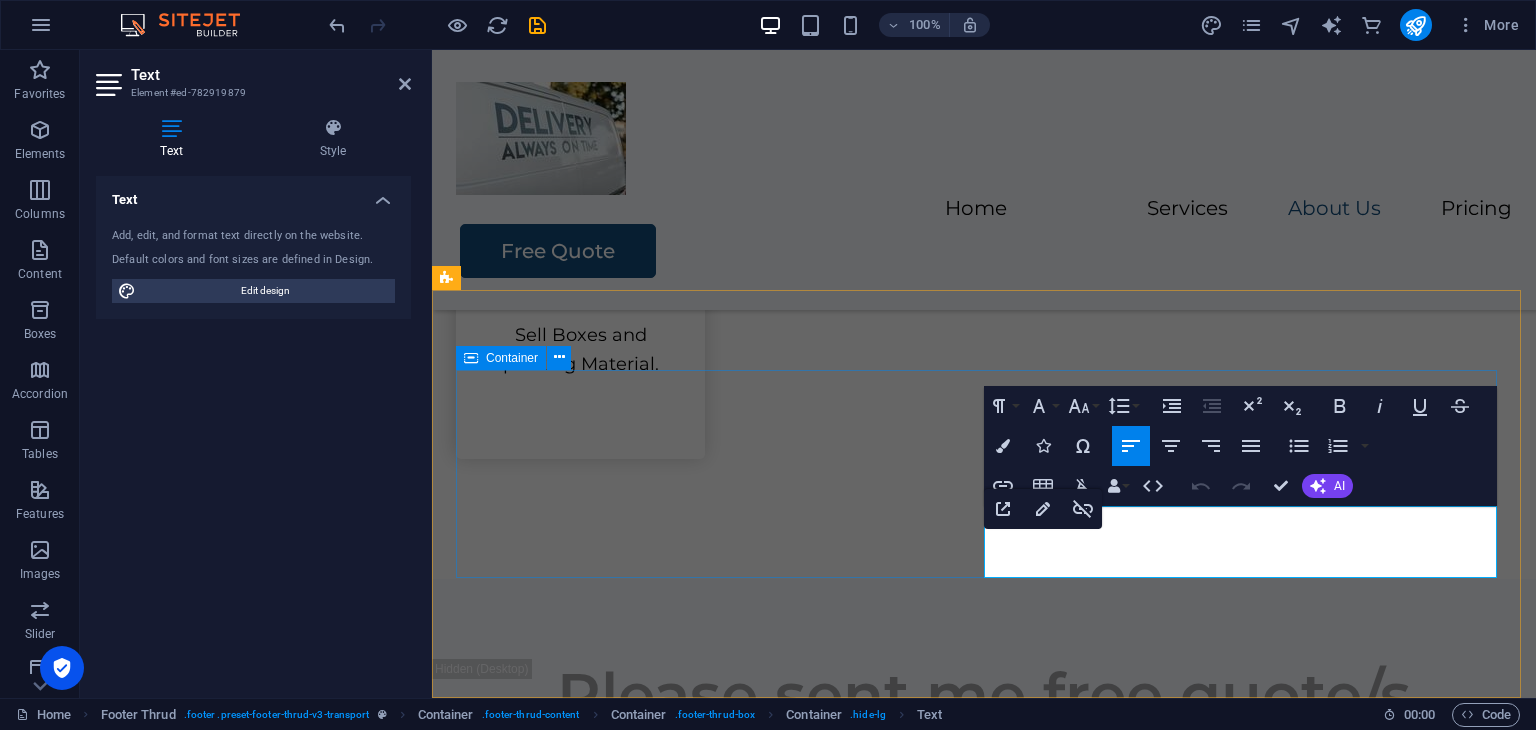 drag, startPoint x: 1100, startPoint y: 563, endPoint x: 938, endPoint y: 559, distance: 162.04938 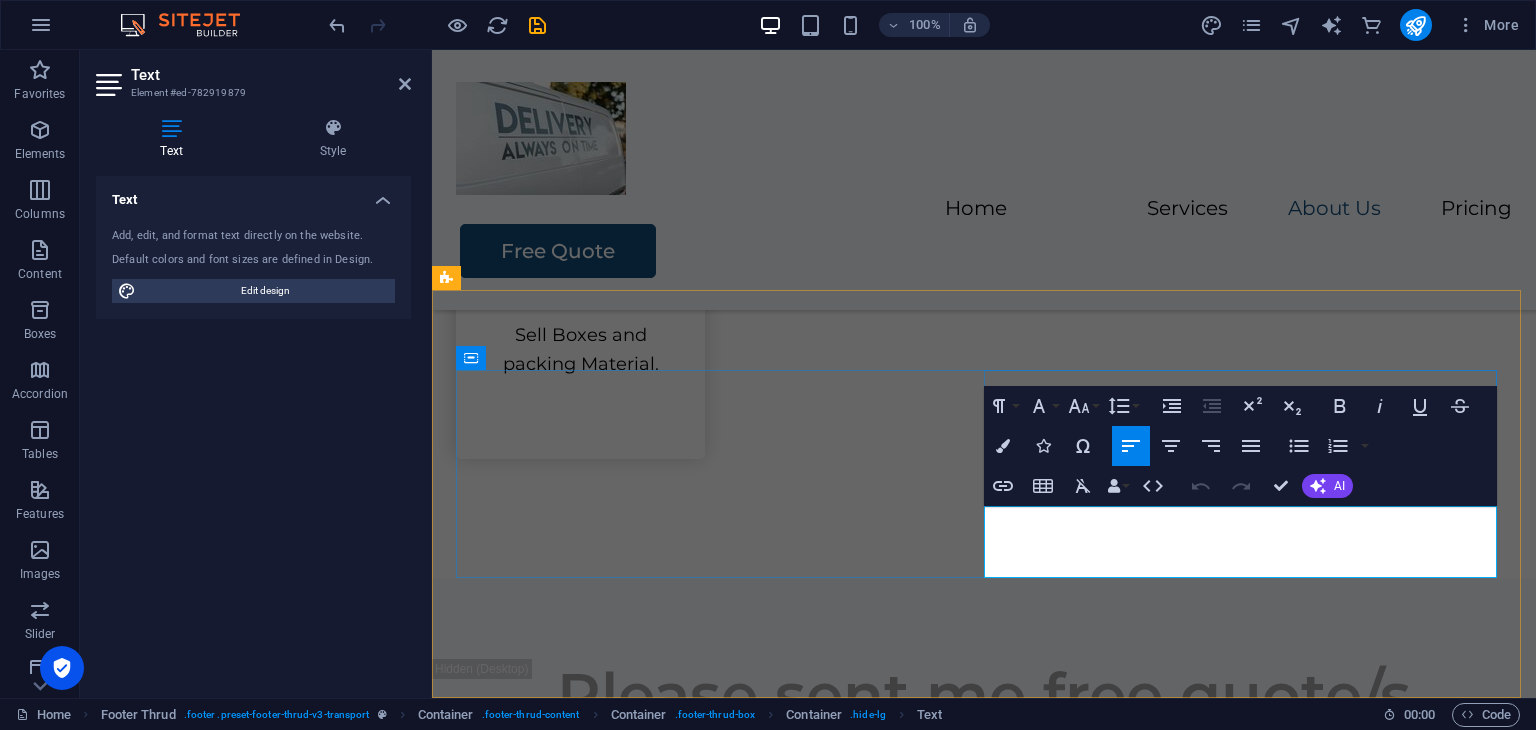 type 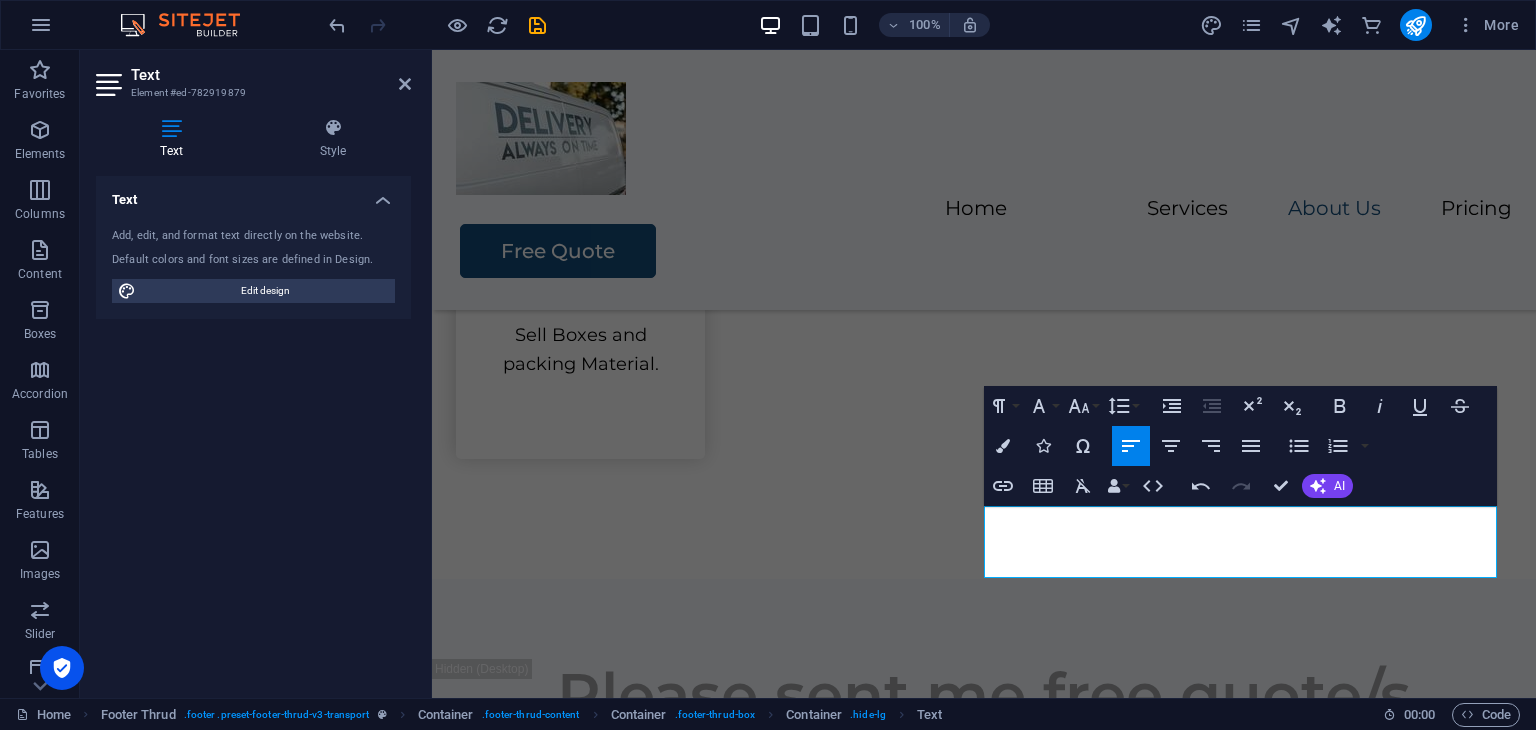 click on "Text Add, edit, and format text directly on the website. Default colors and font sizes are defined in Design. Edit design Alignment Left aligned Centered Right aligned" at bounding box center (253, 429) 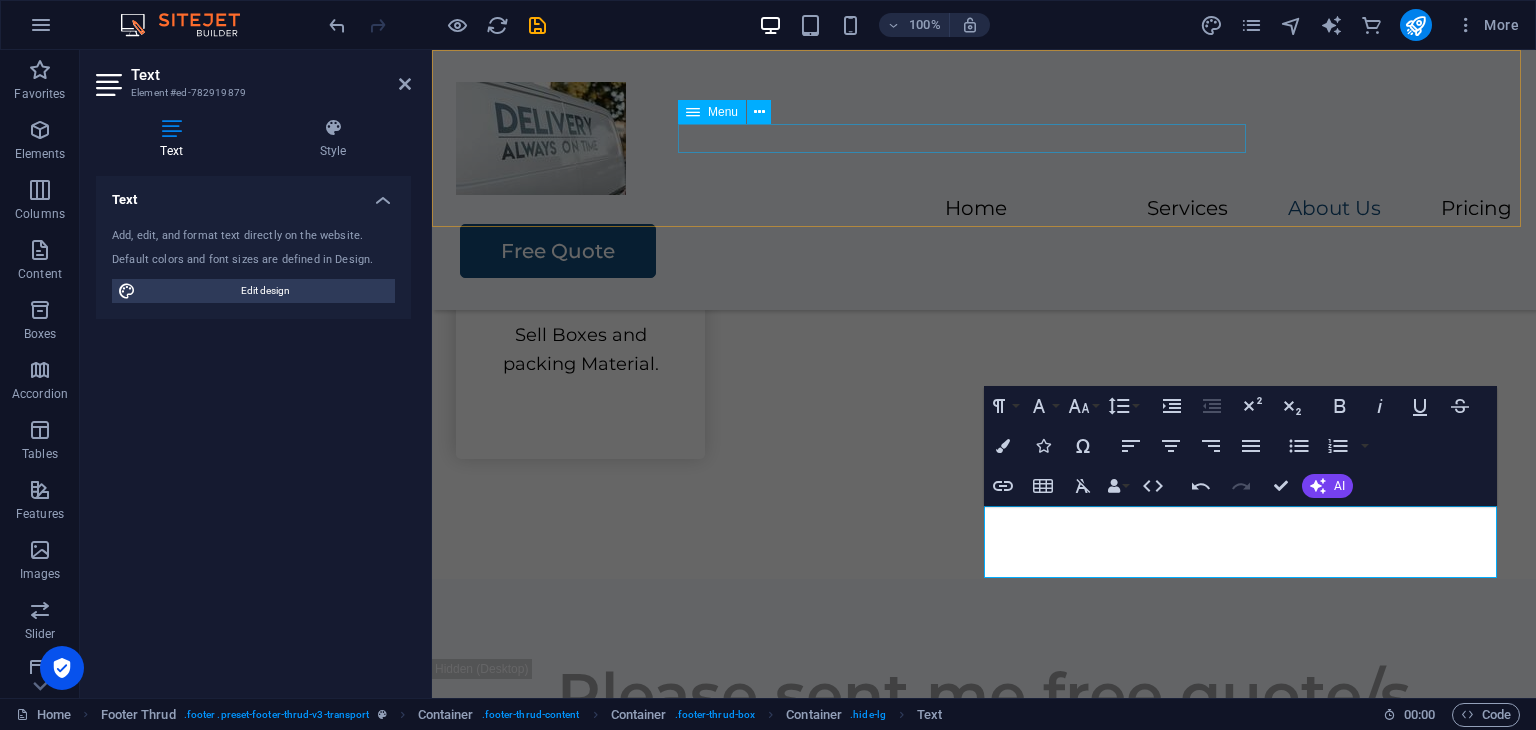 click on "Home Services About Us Pricing" at bounding box center (984, 209) 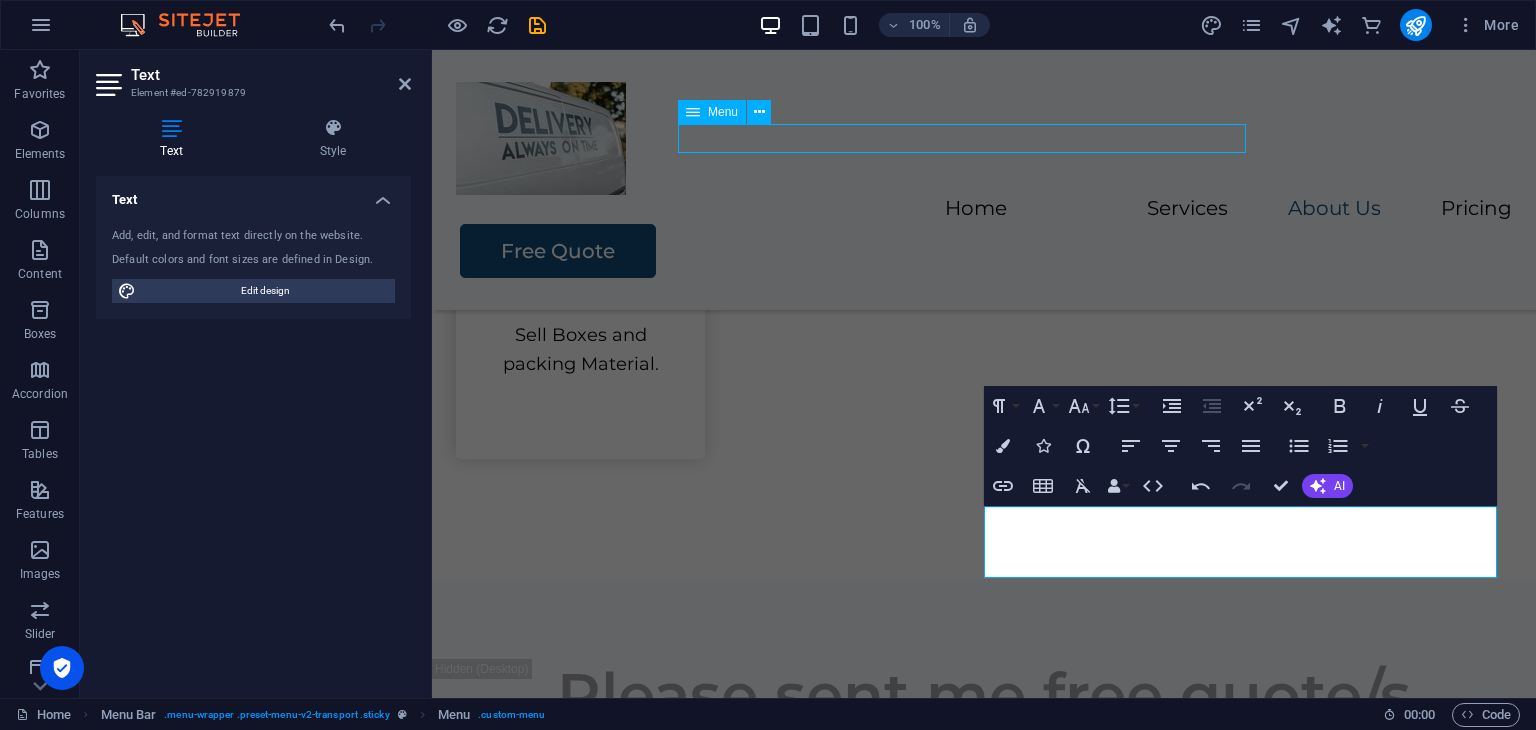 click on "Free Quote" at bounding box center (986, 251) 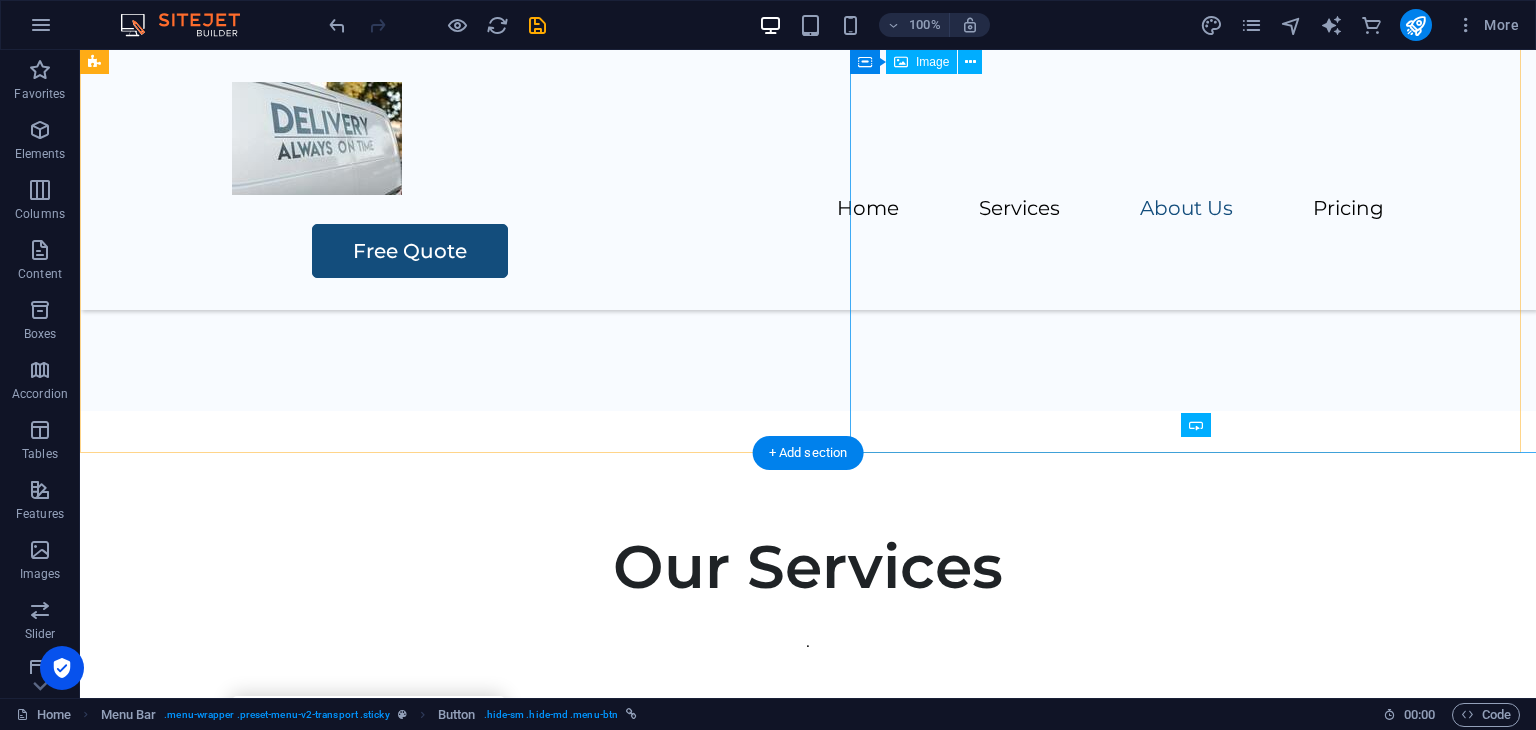 scroll, scrollTop: 1088, scrollLeft: 0, axis: vertical 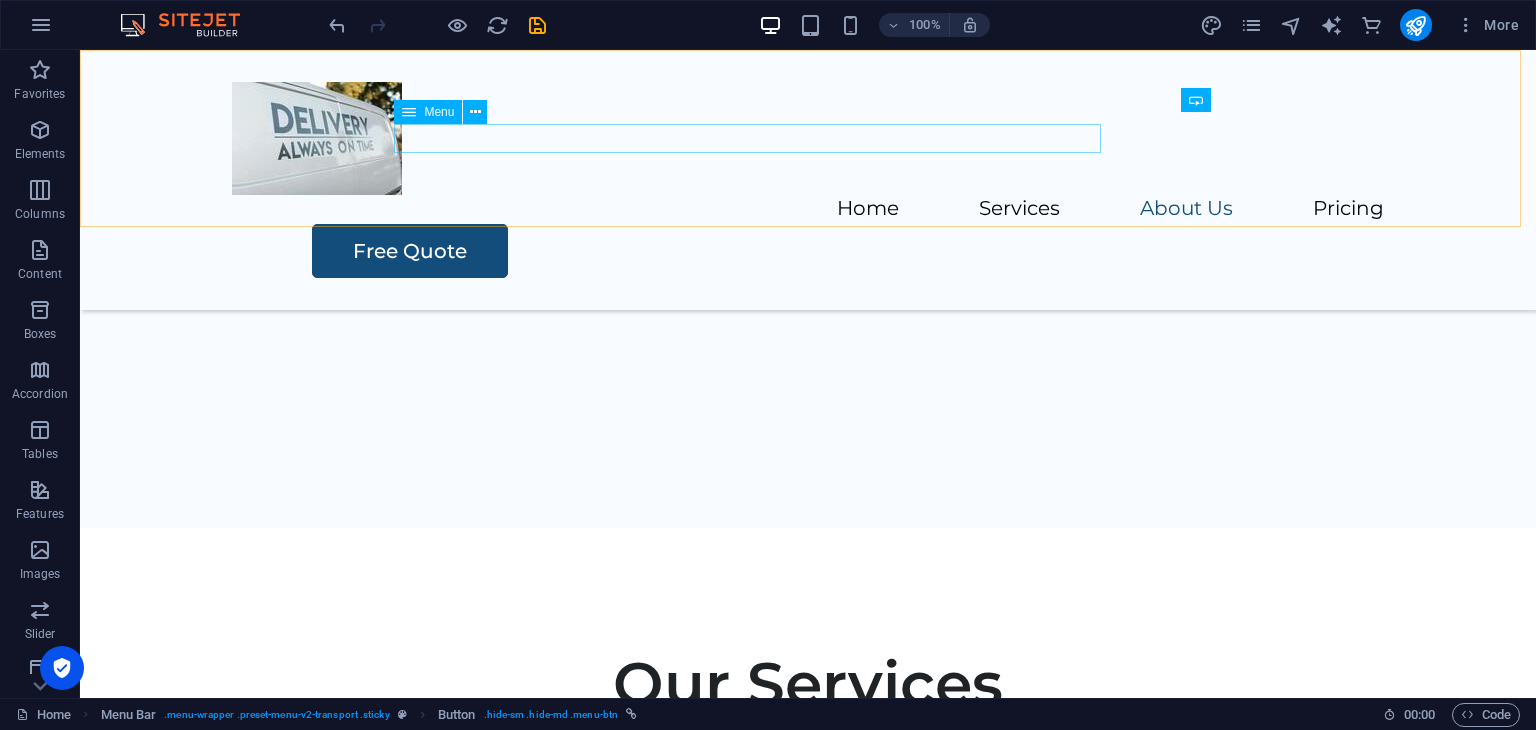 click on "Home Services About Us Pricing" at bounding box center [808, 209] 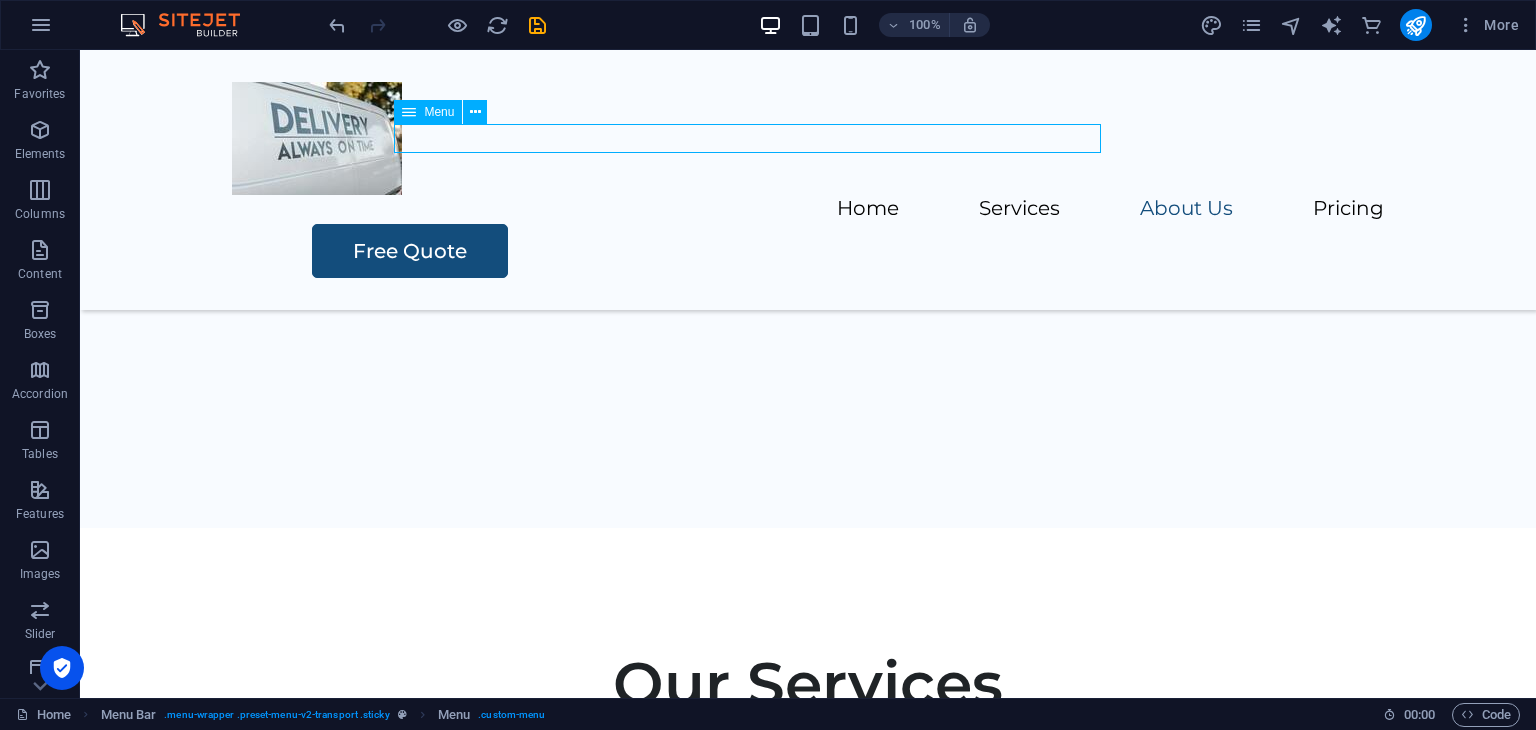 click on "Home Services About Us Pricing" at bounding box center [808, 209] 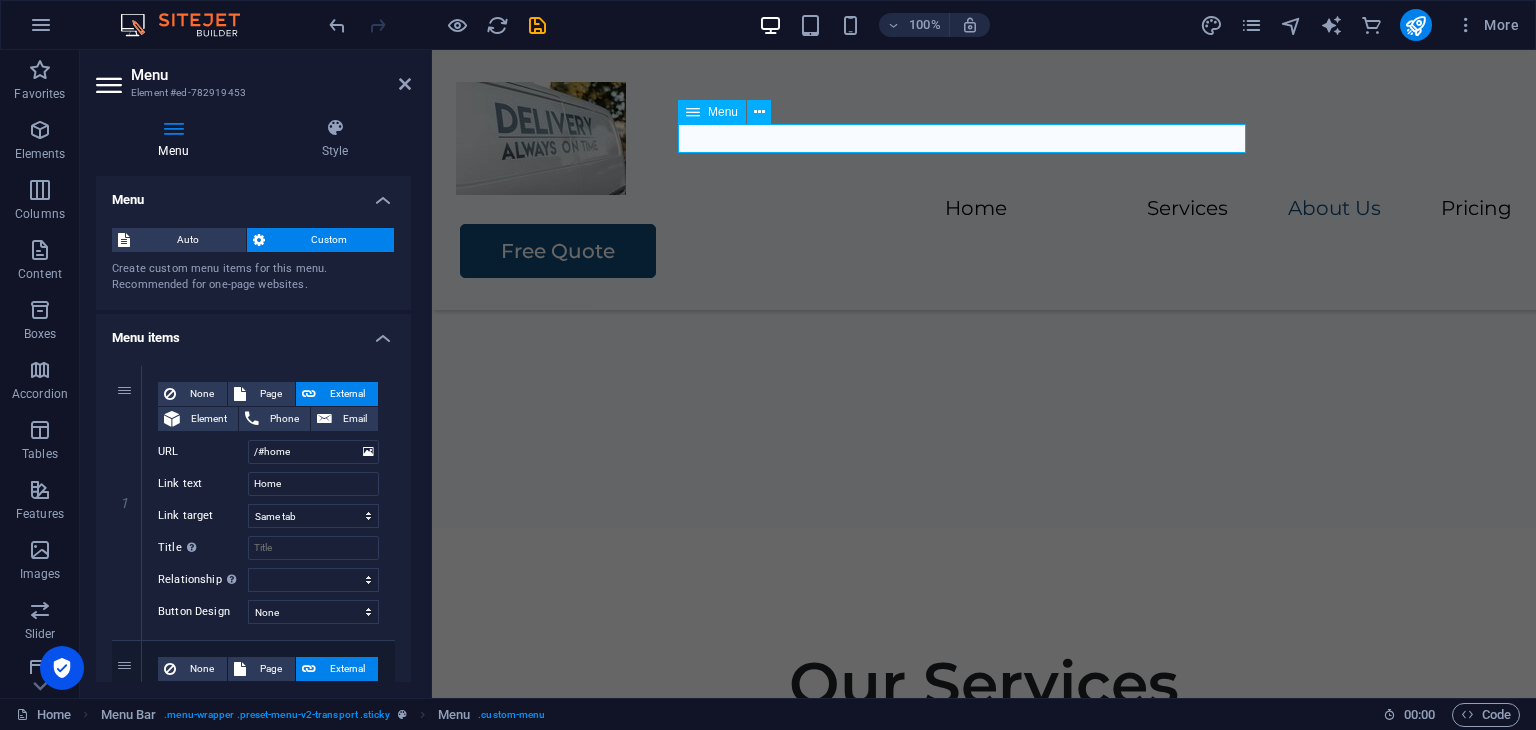 click on "Home Services About Us Pricing" at bounding box center [984, 209] 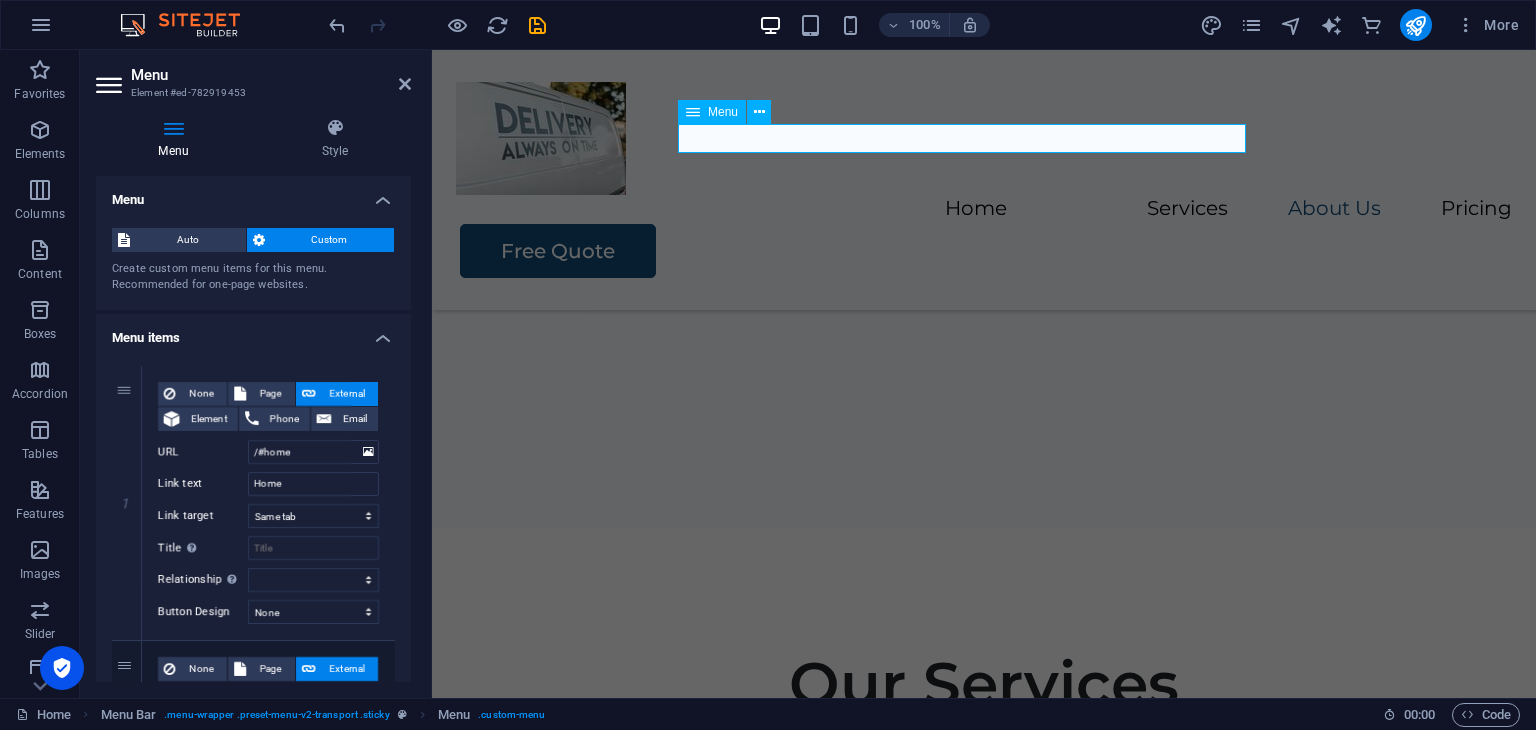 click on "Home Services About Us Pricing" at bounding box center (984, 209) 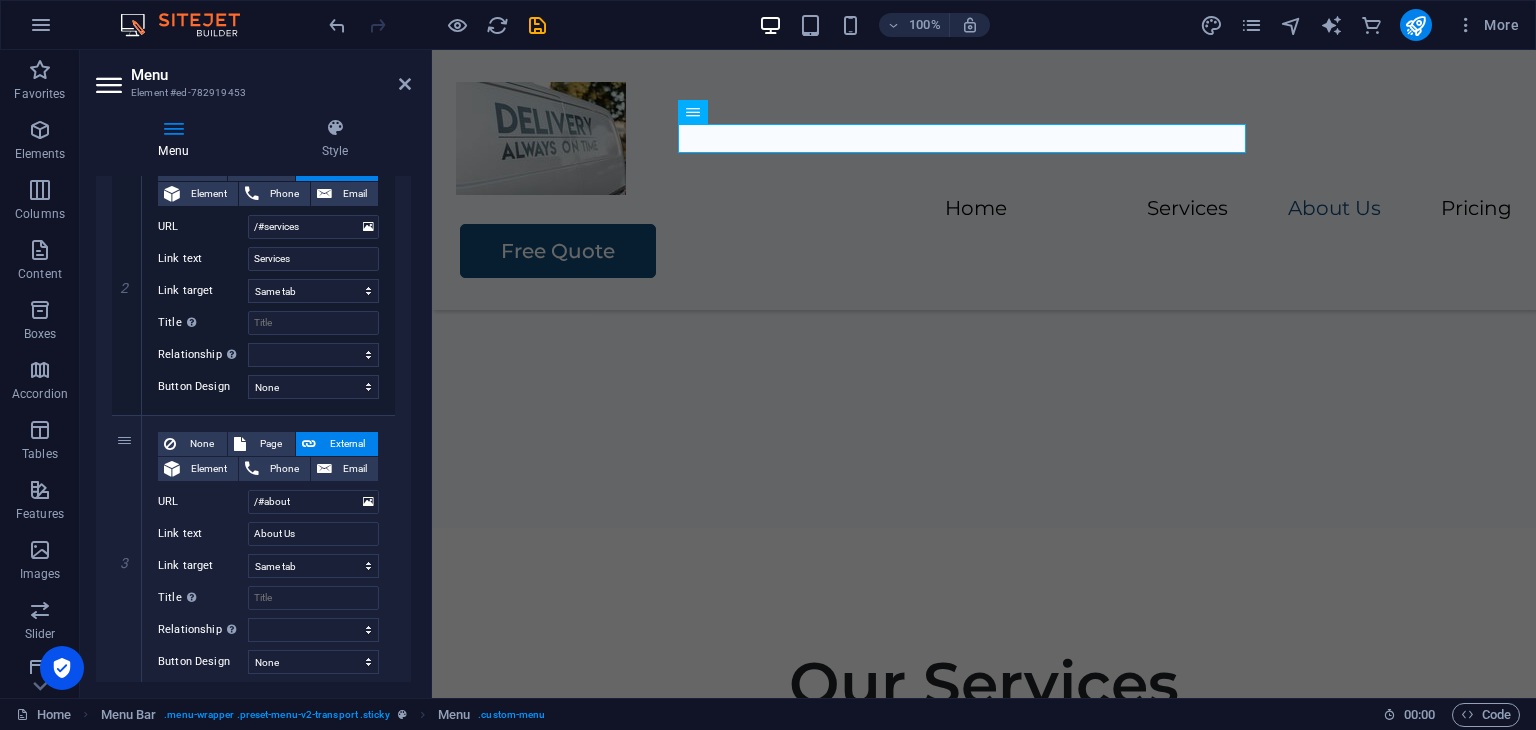 scroll, scrollTop: 838, scrollLeft: 0, axis: vertical 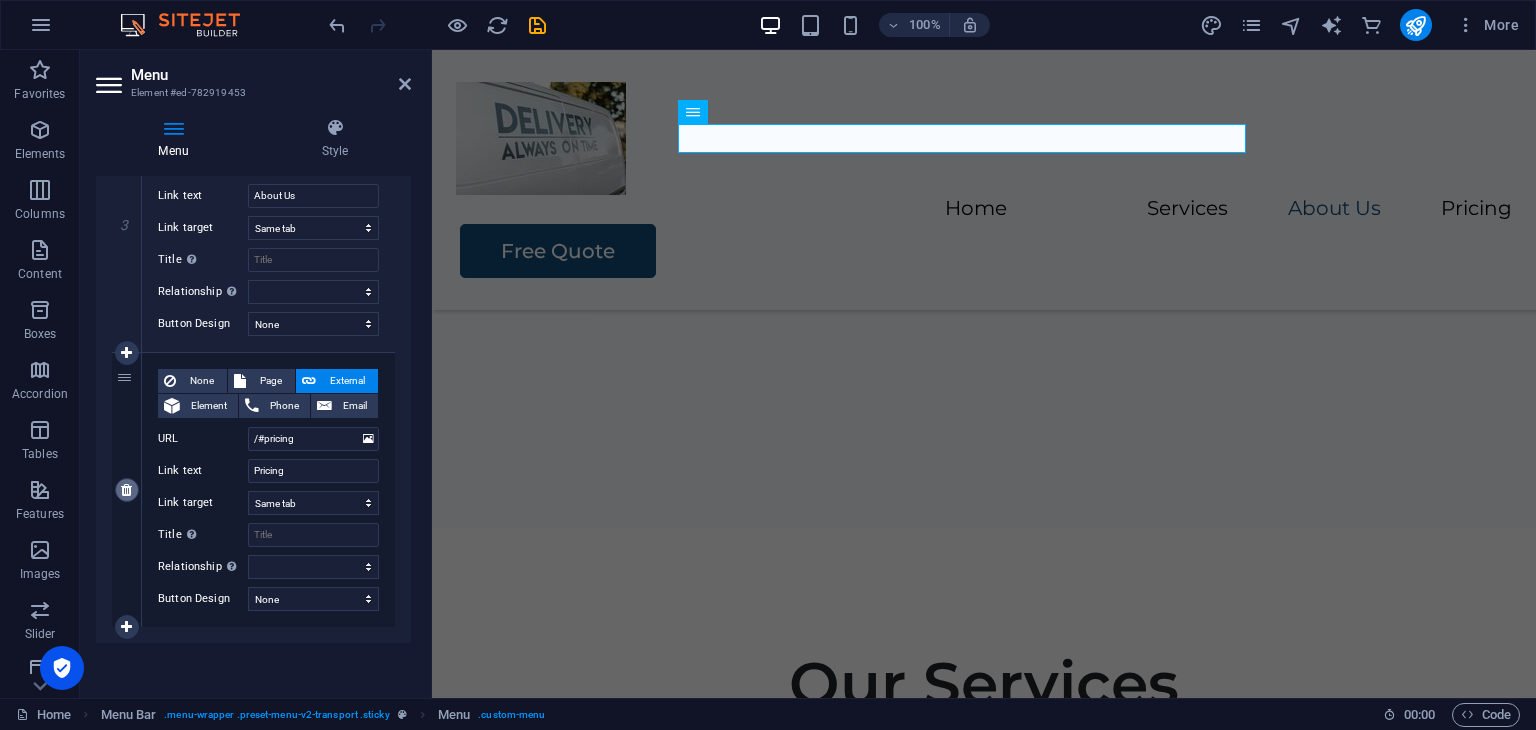 click at bounding box center [126, 490] 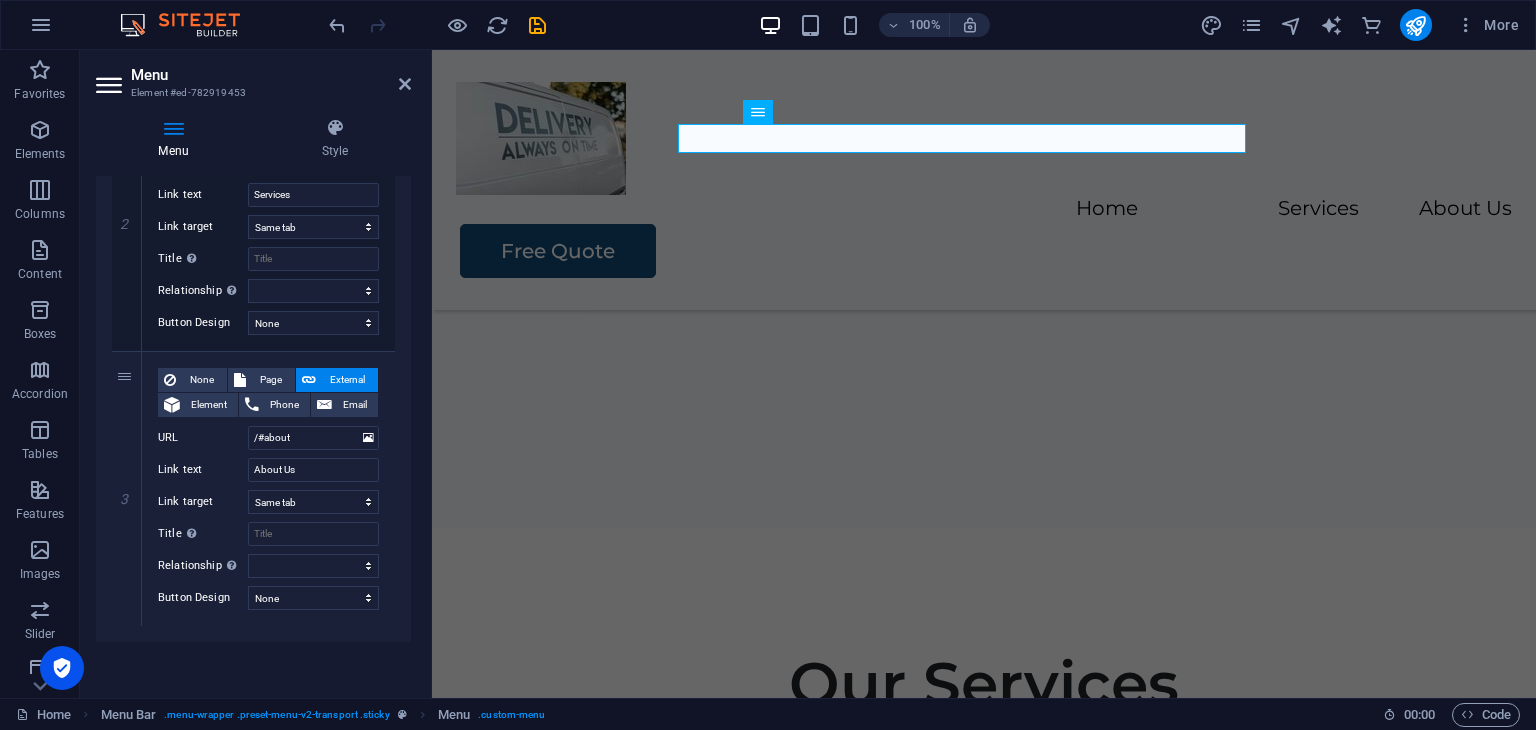 scroll, scrollTop: 564, scrollLeft: 0, axis: vertical 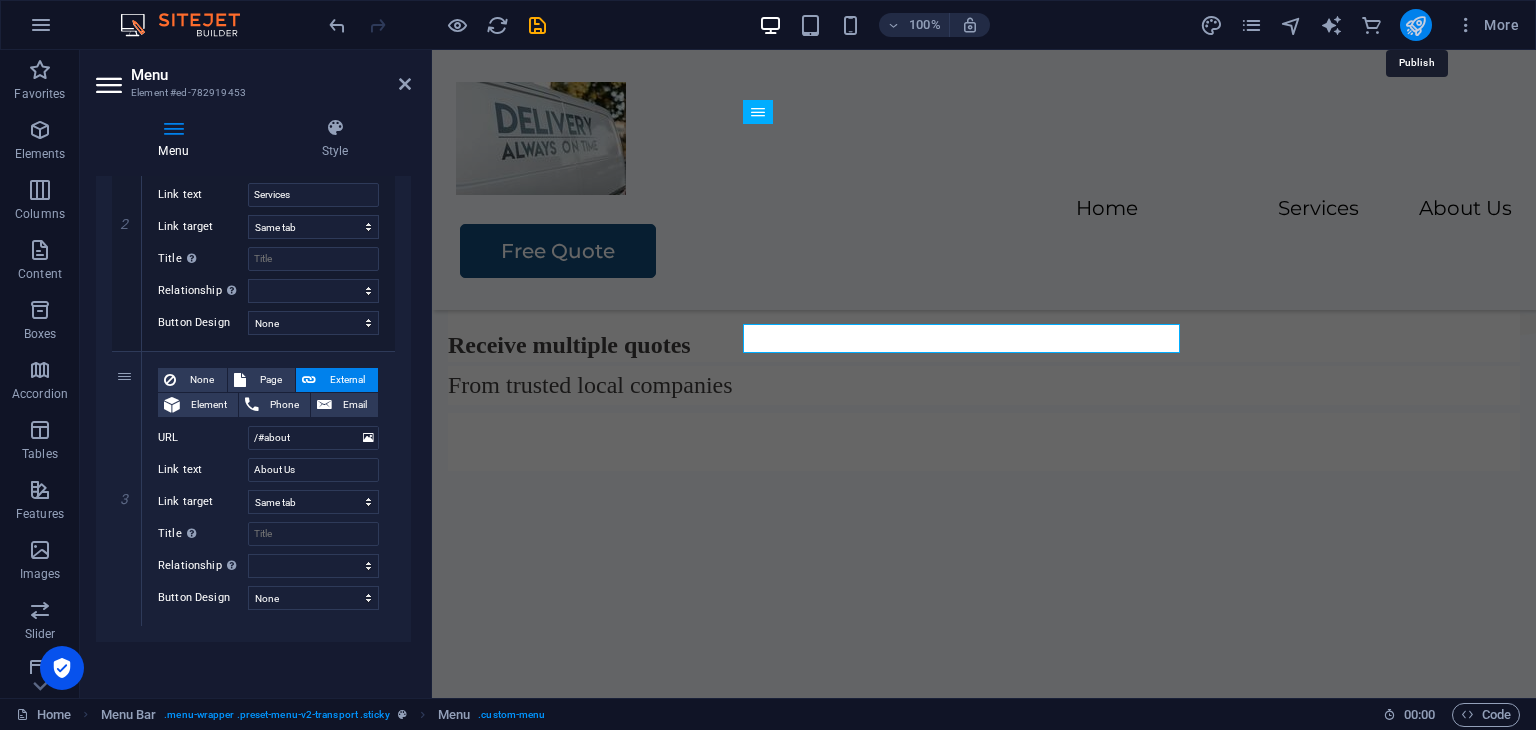 click at bounding box center (1415, 25) 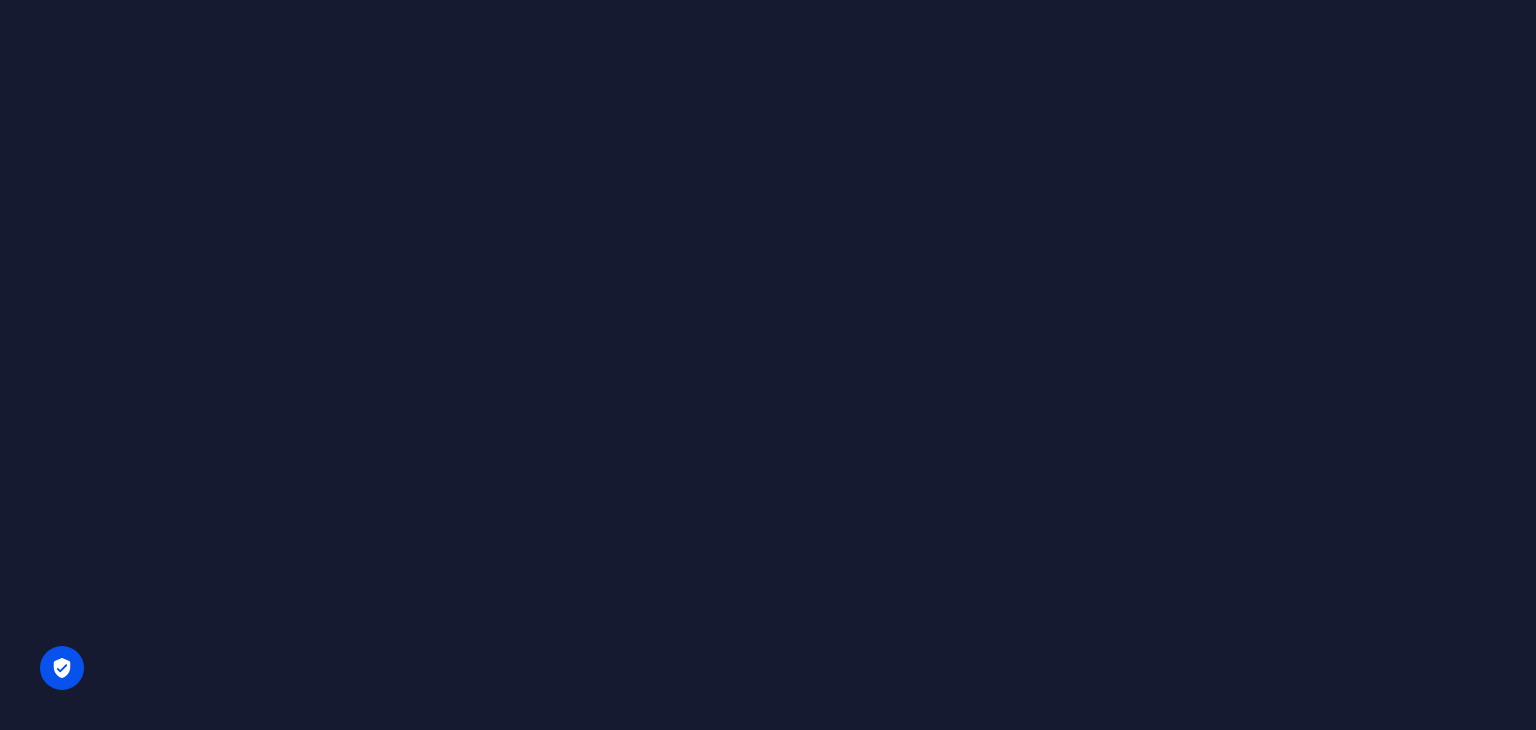 scroll, scrollTop: 0, scrollLeft: 0, axis: both 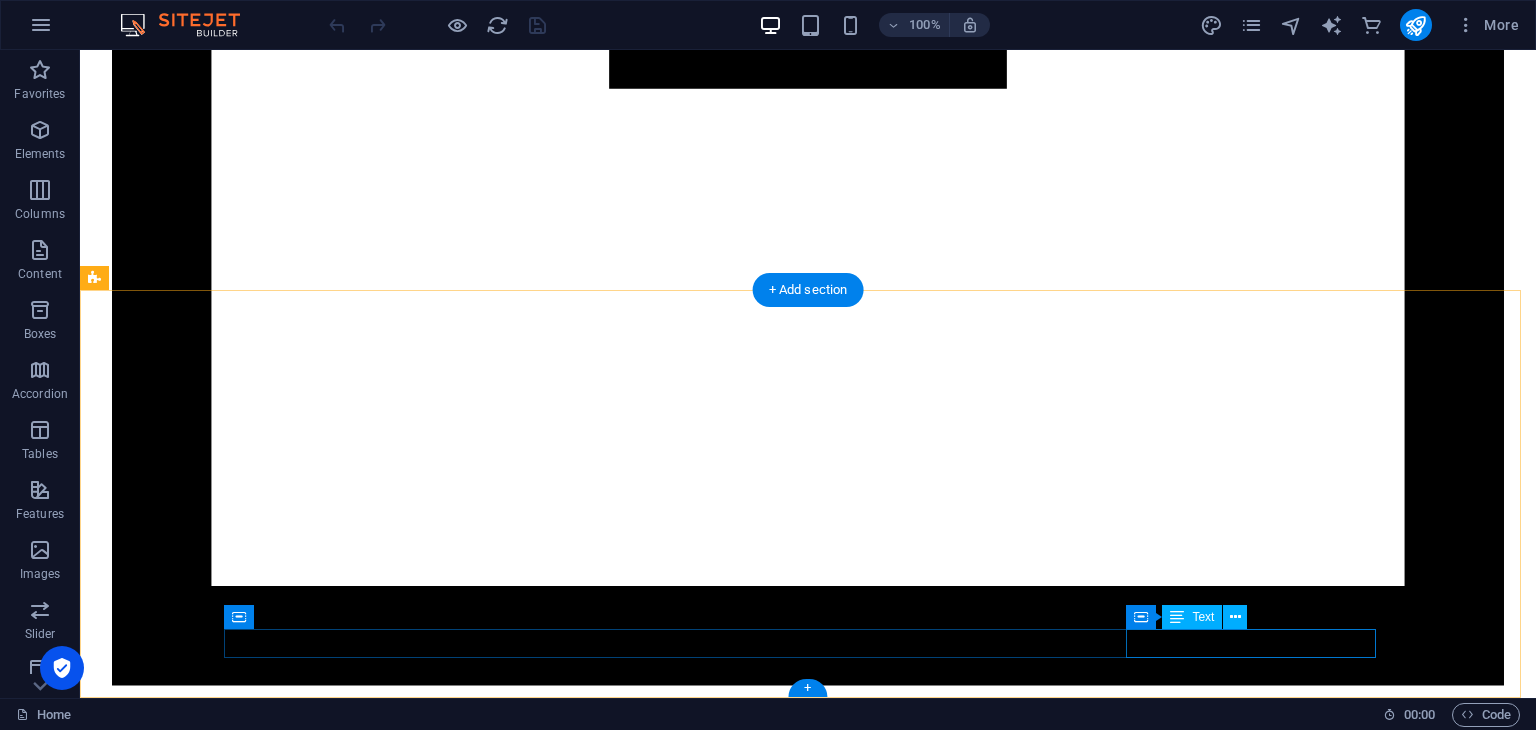 click on "Legal Notice  |  Privacy Policy" at bounding box center [808, 6743] 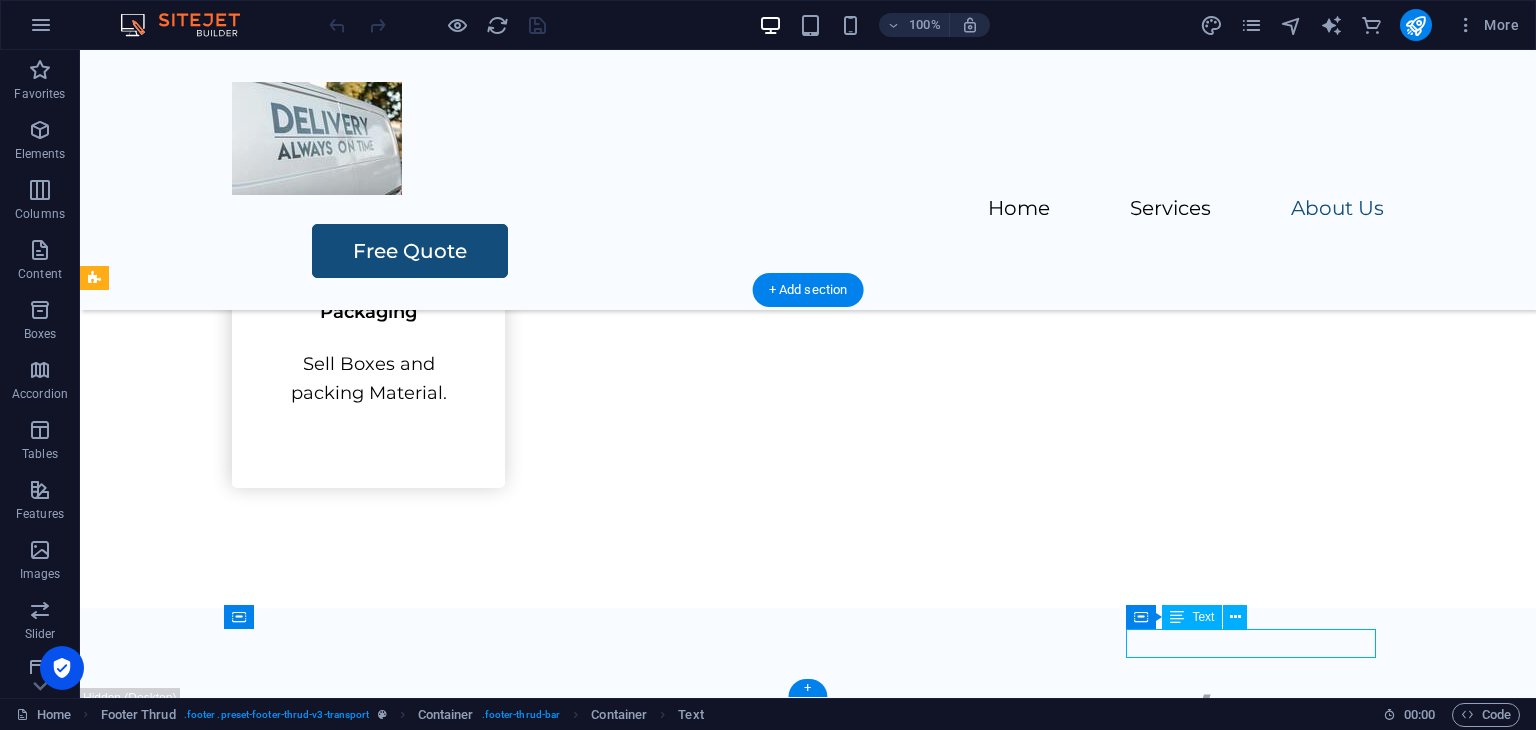 click on "Legal Notice  |  Privacy Policy" at bounding box center [808, 2048] 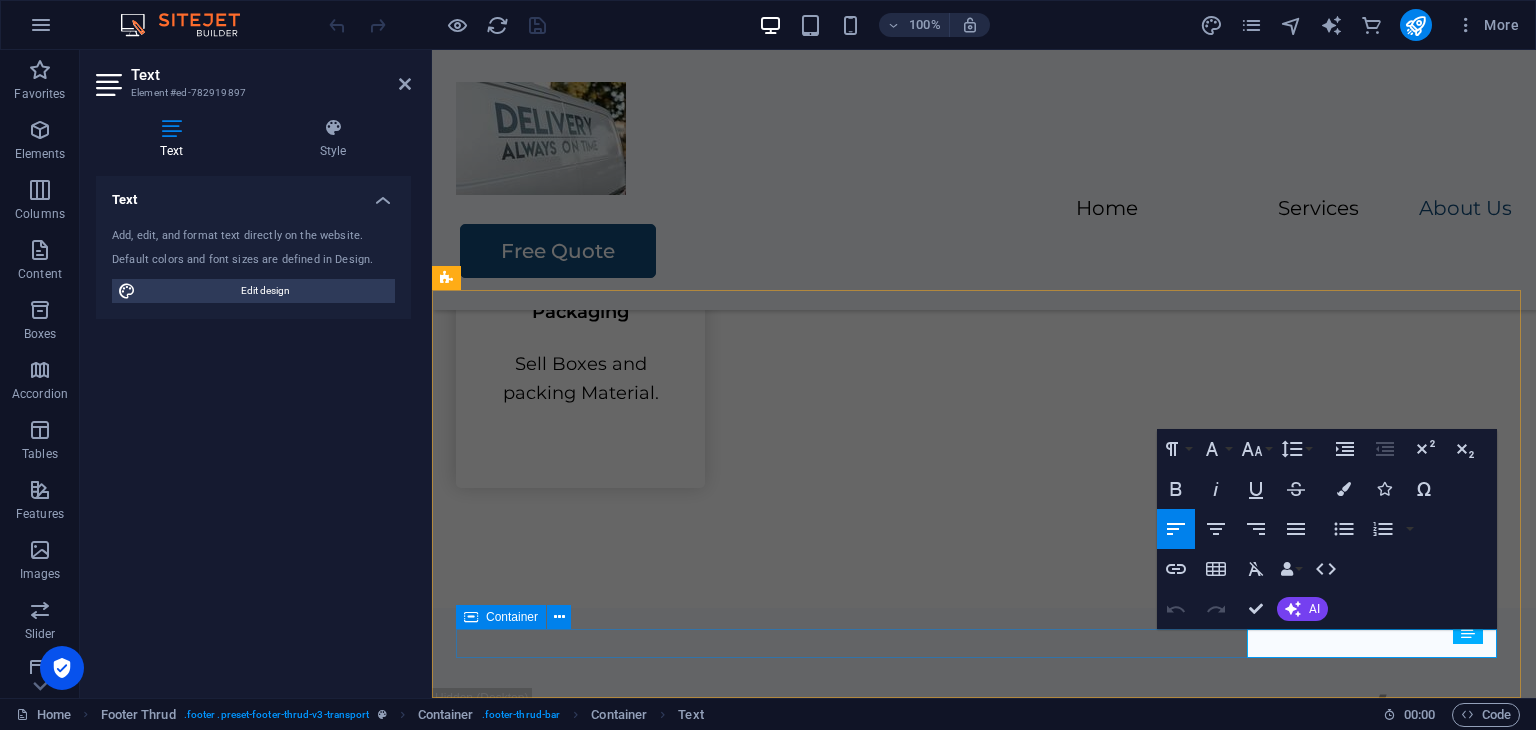 scroll, scrollTop: 3017, scrollLeft: 0, axis: vertical 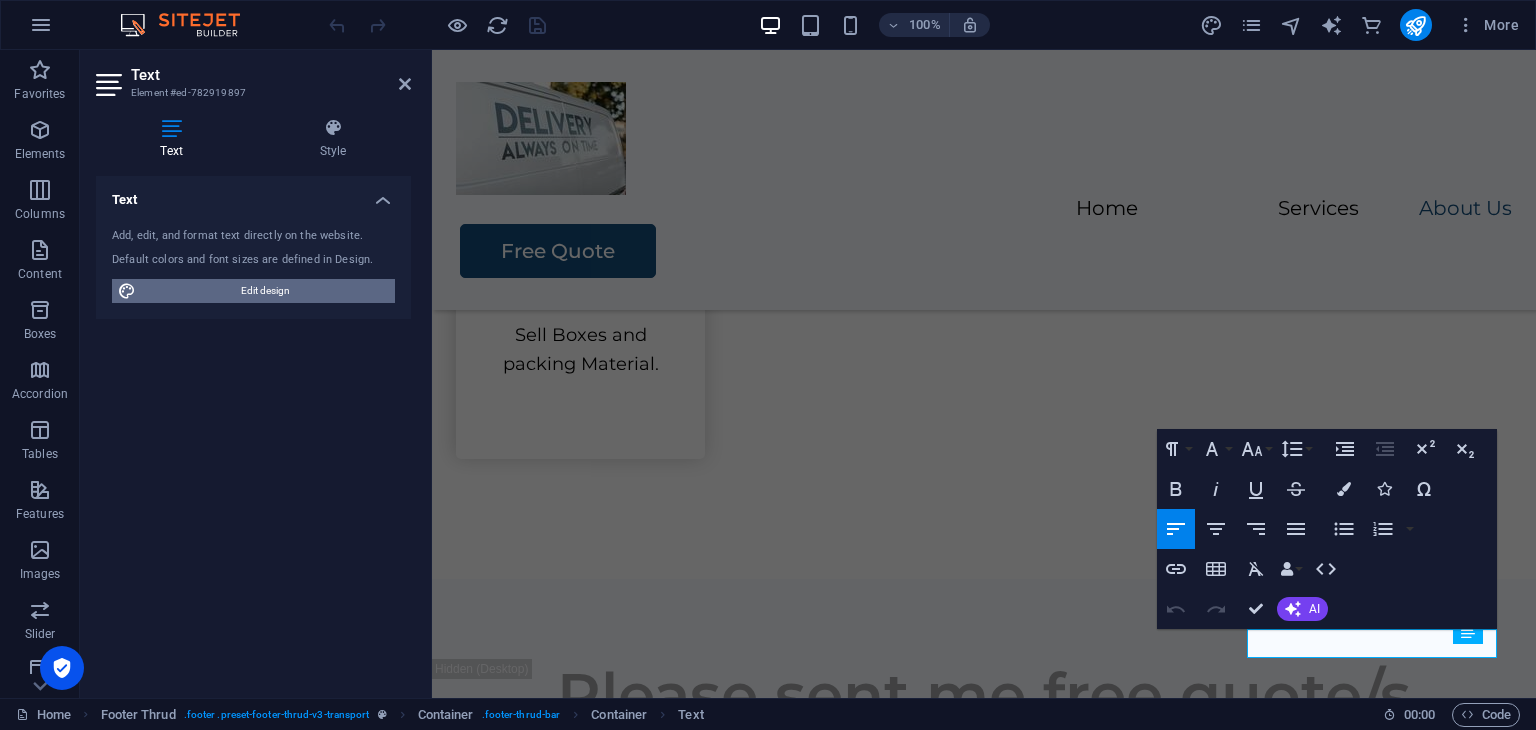 click on "Edit design" at bounding box center (265, 291) 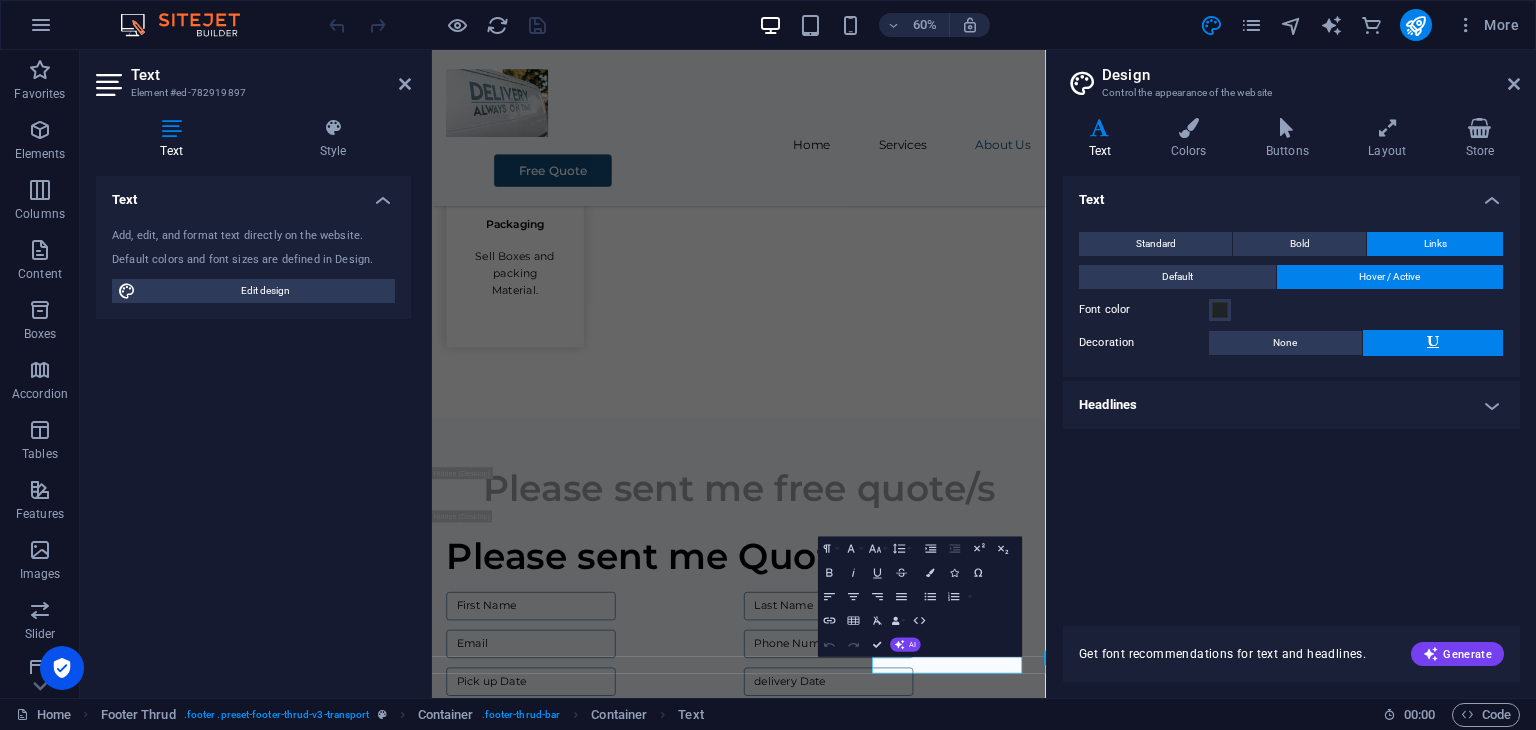 scroll, scrollTop: 2586, scrollLeft: 0, axis: vertical 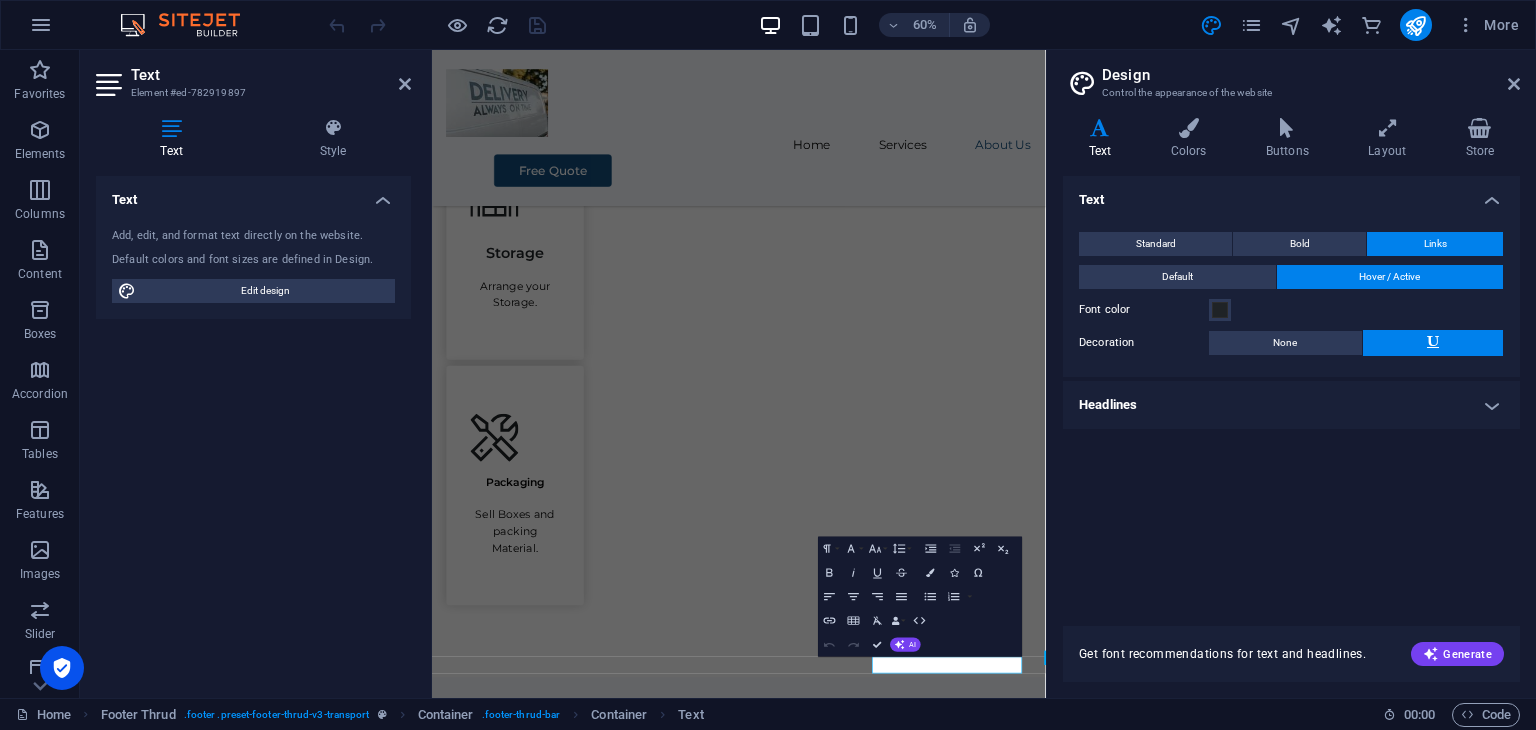 click on "Text Add, edit, and format text directly on the website. Default colors and font sizes are defined in Design. Edit design Alignment Left aligned Centered Right aligned" at bounding box center [253, 429] 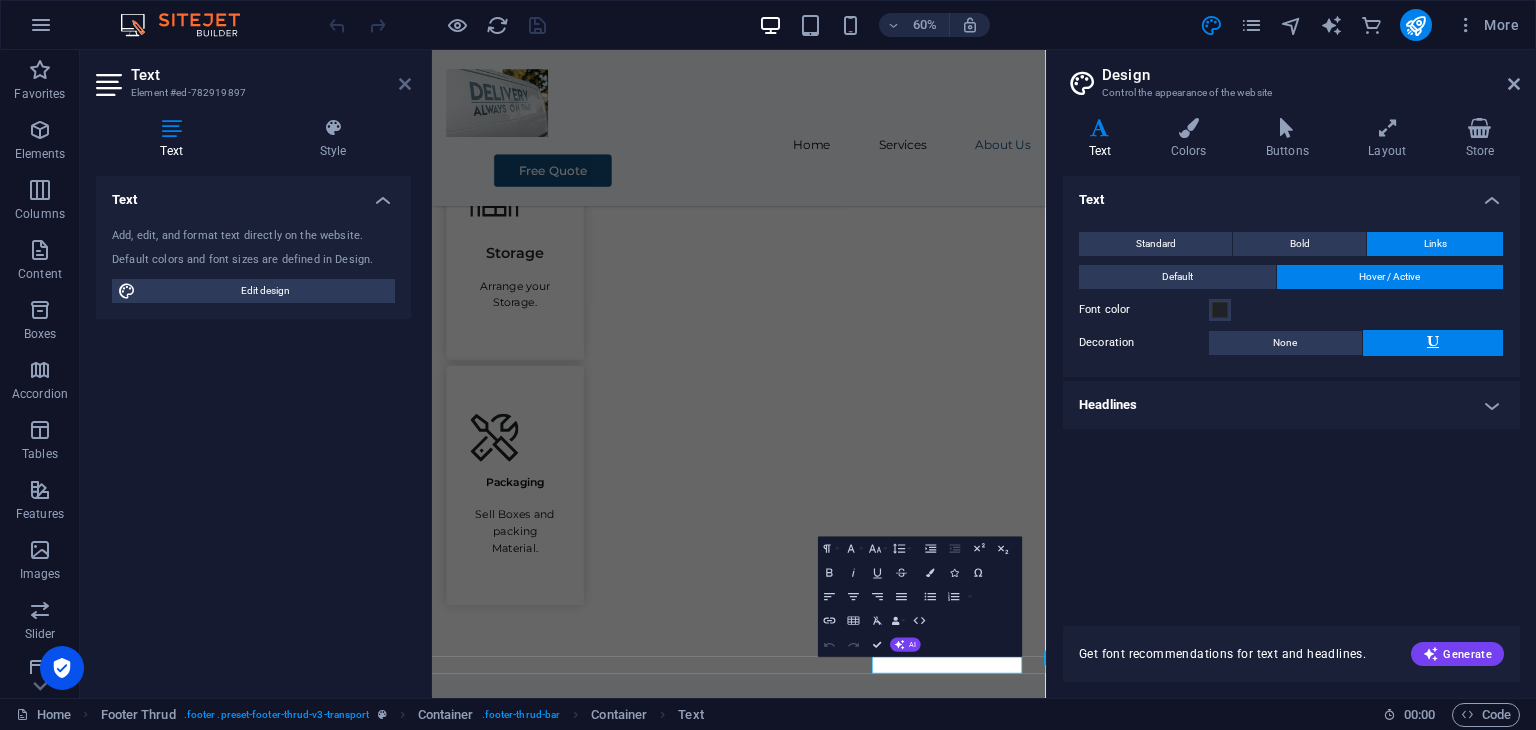 click at bounding box center [405, 84] 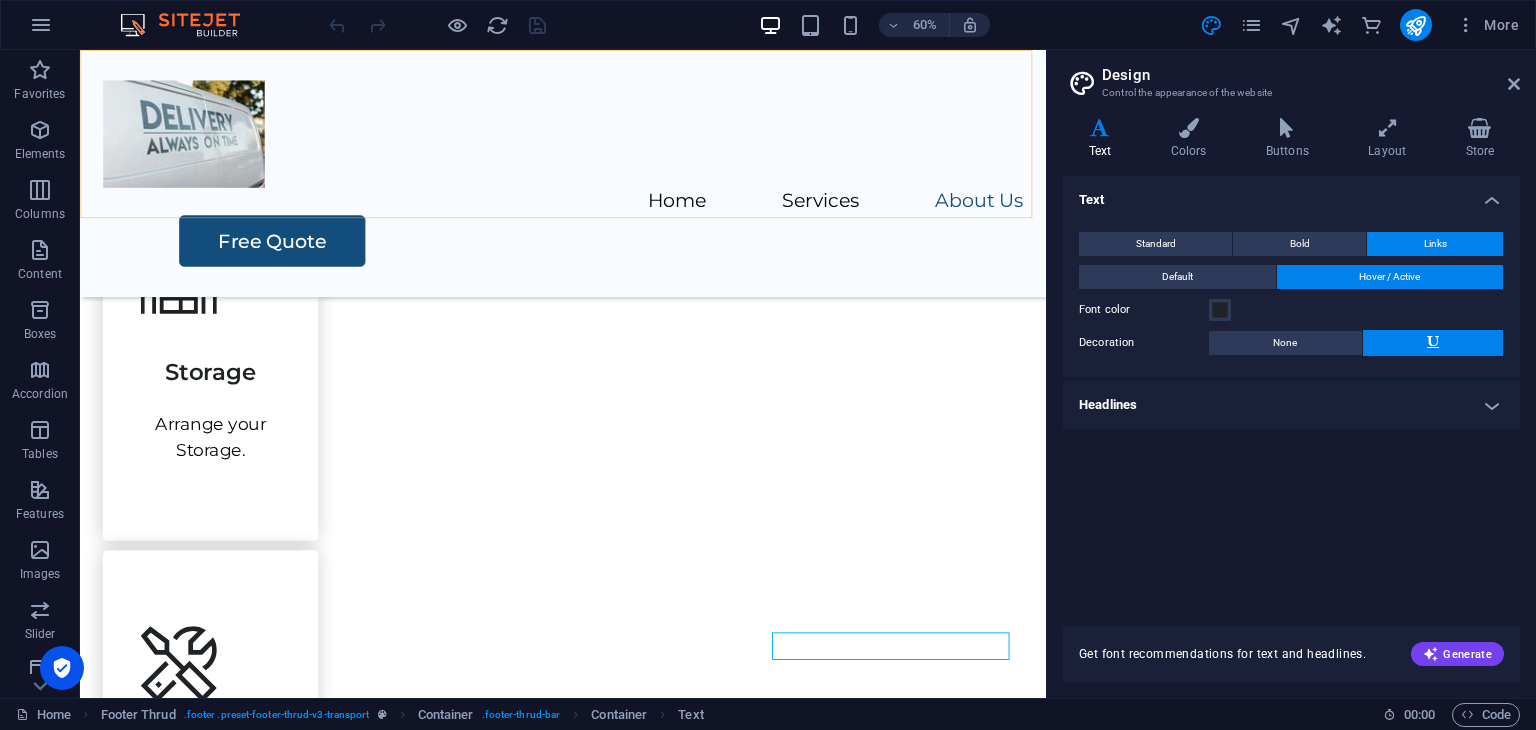 scroll, scrollTop: 2984, scrollLeft: 0, axis: vertical 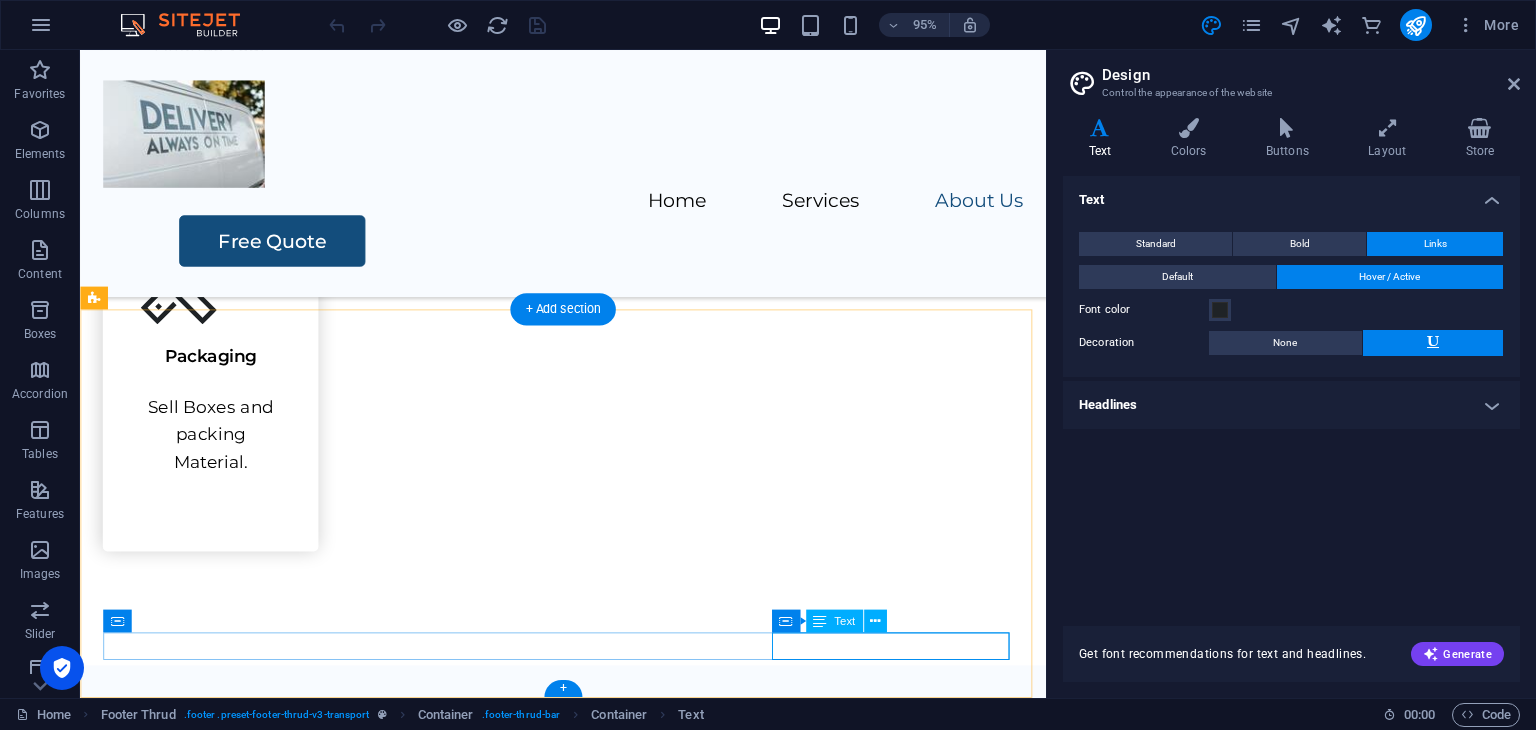 click on "Legal Notice  |  Privacy Policy" at bounding box center (588, 2138) 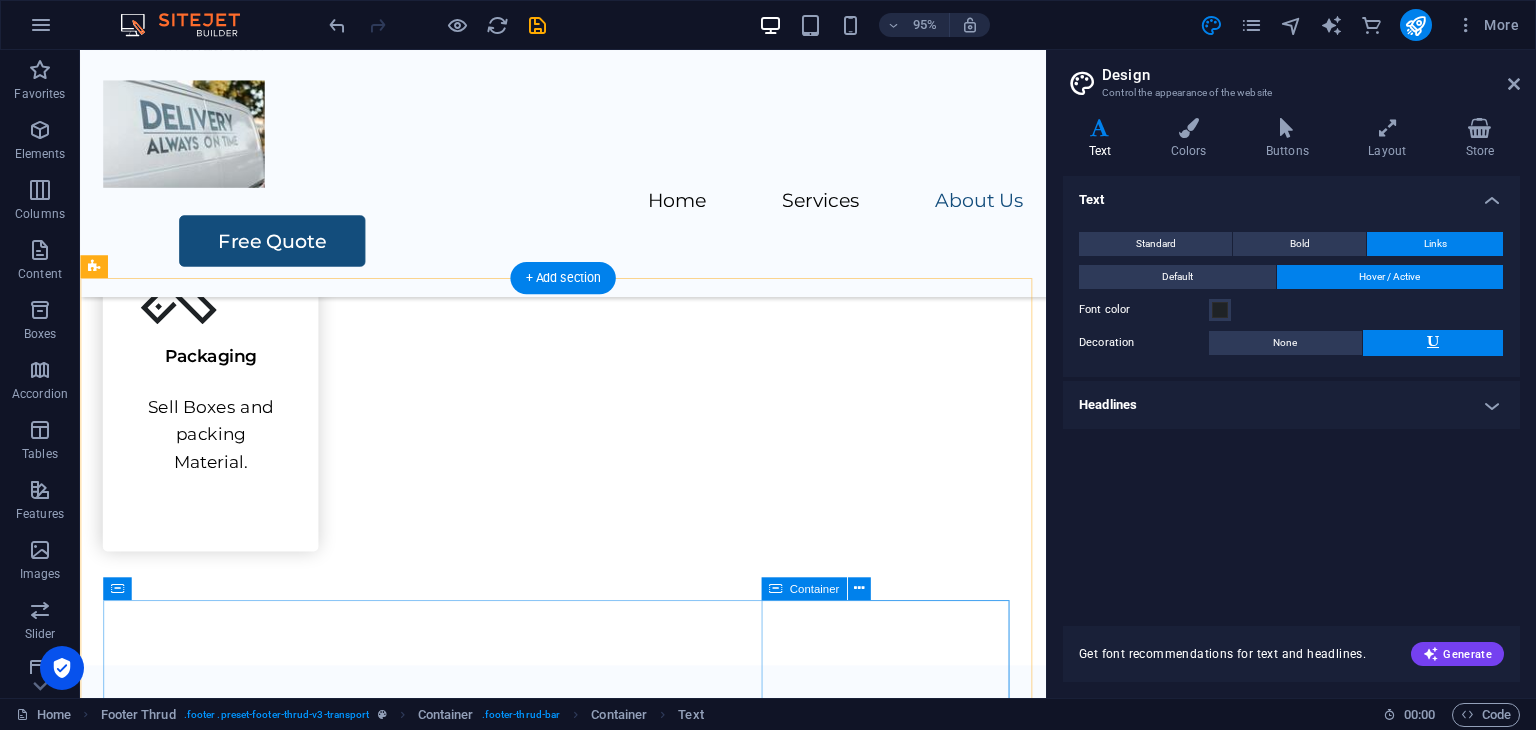 scroll, scrollTop: 3017, scrollLeft: 0, axis: vertical 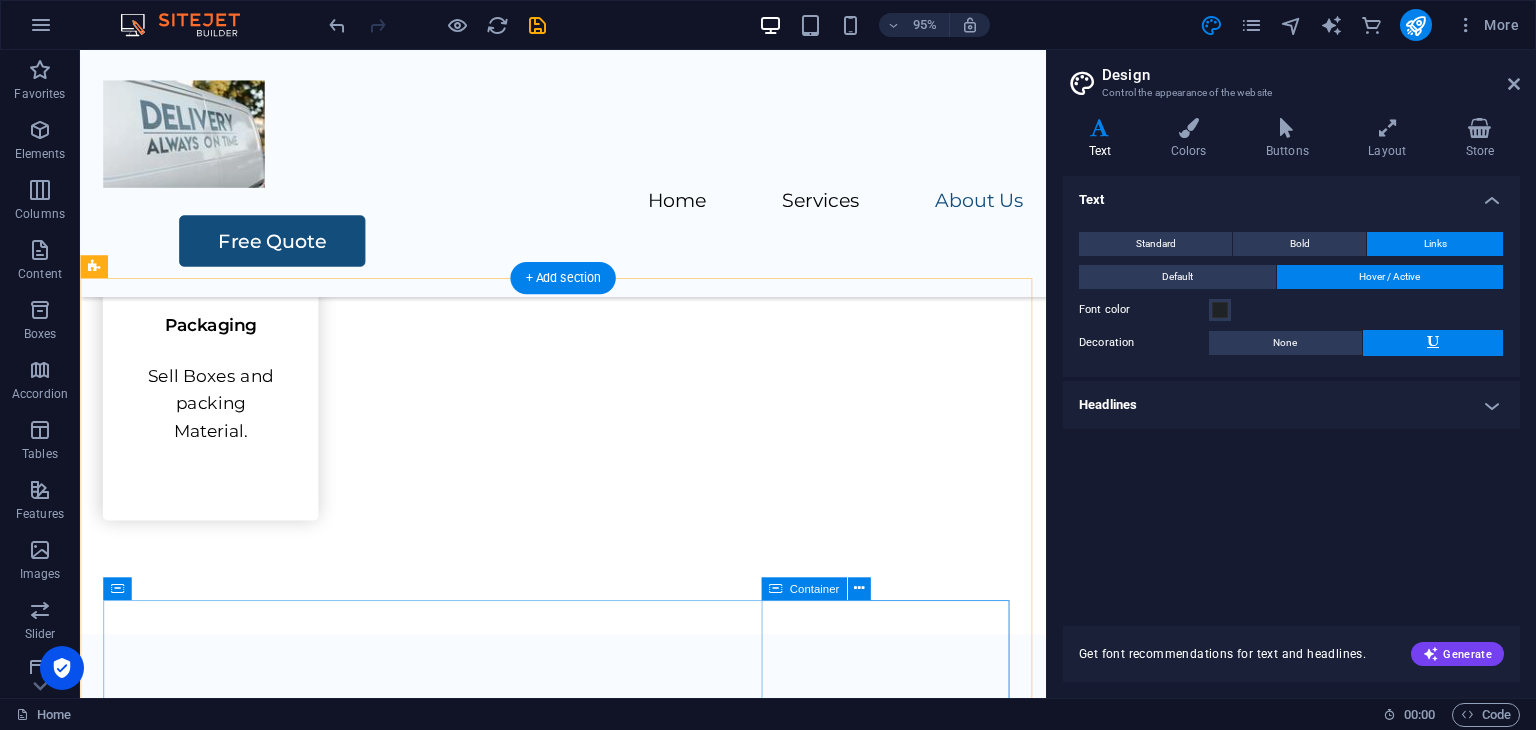 click on "Drop content here or  Add elements  Paste clipboard" at bounding box center (588, 2162) 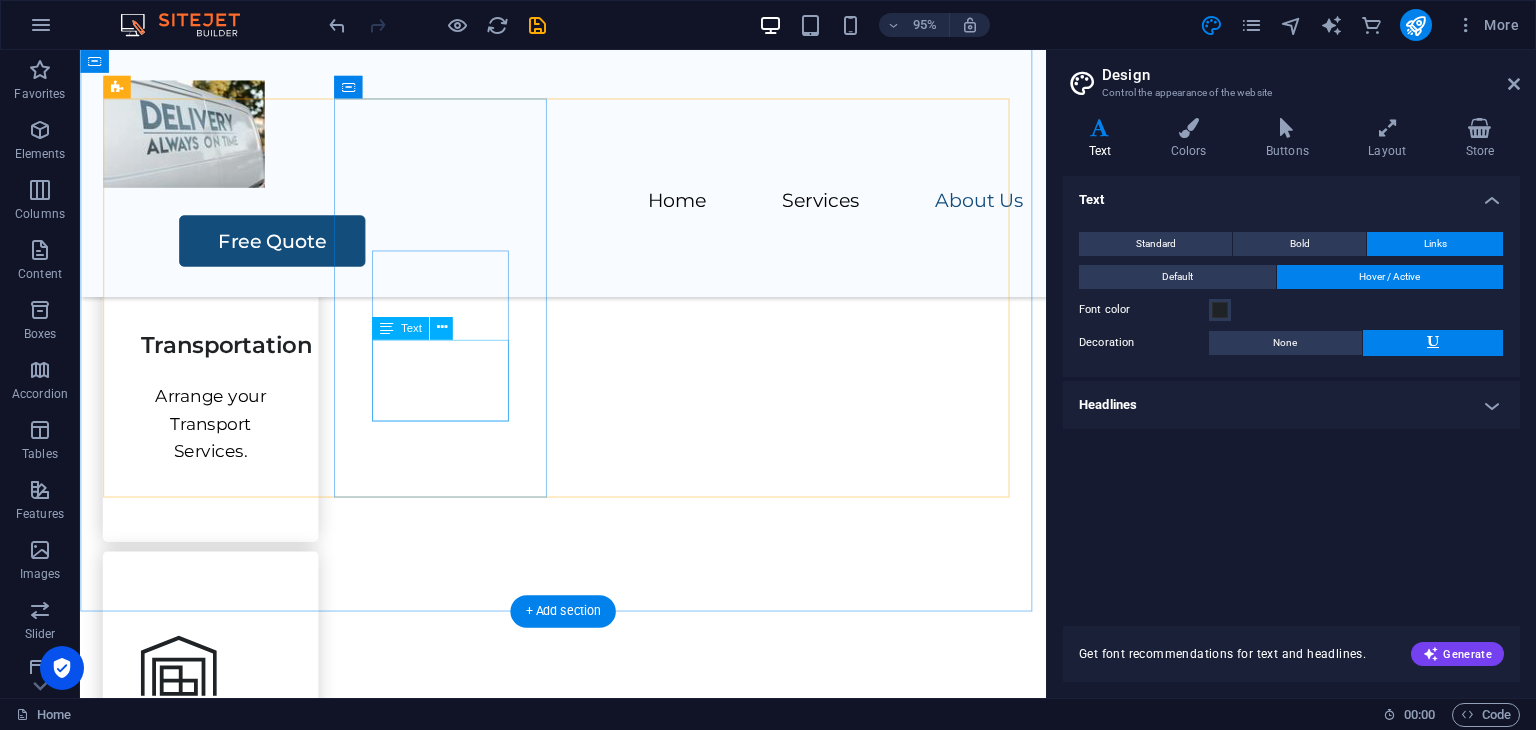scroll, scrollTop: 1684, scrollLeft: 0, axis: vertical 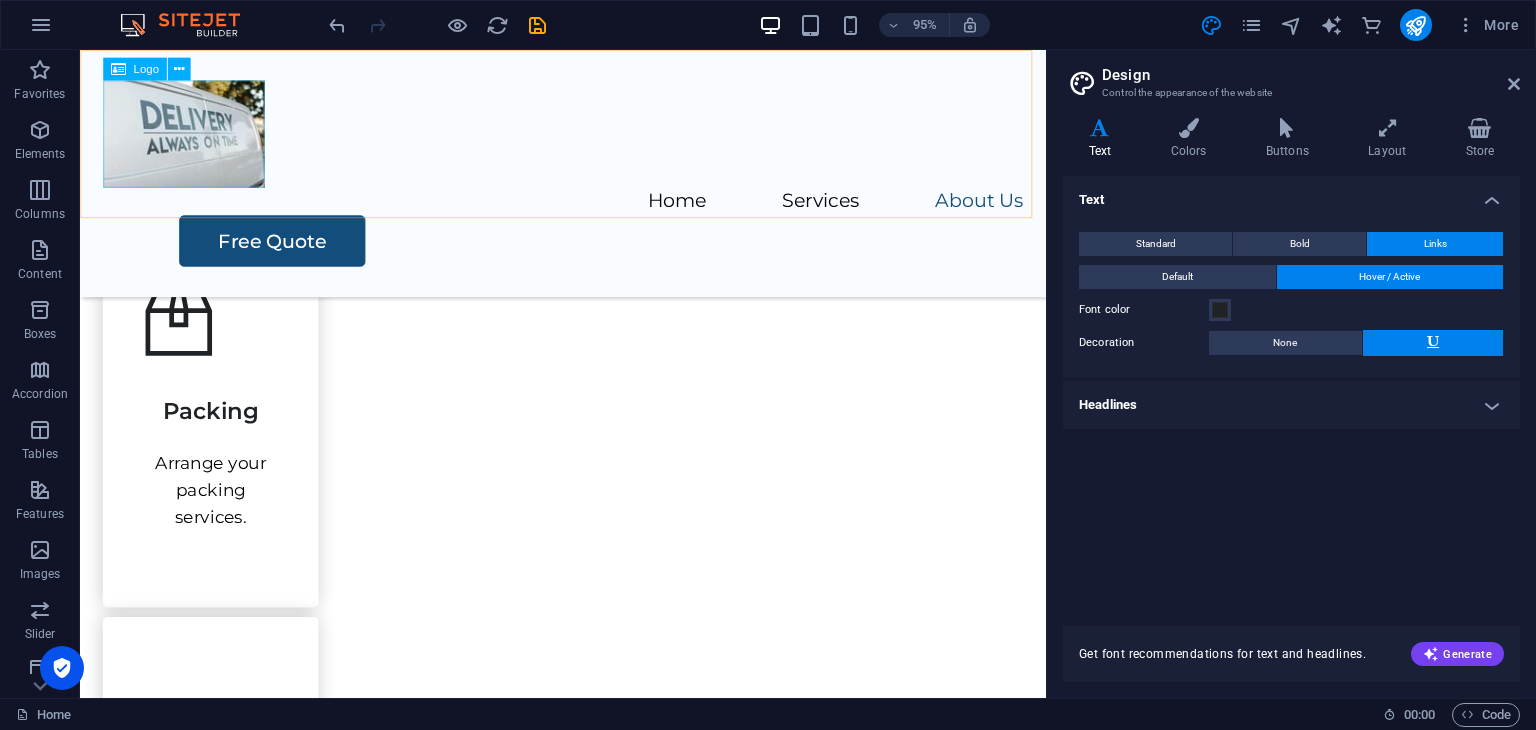 click at bounding box center (588, 138) 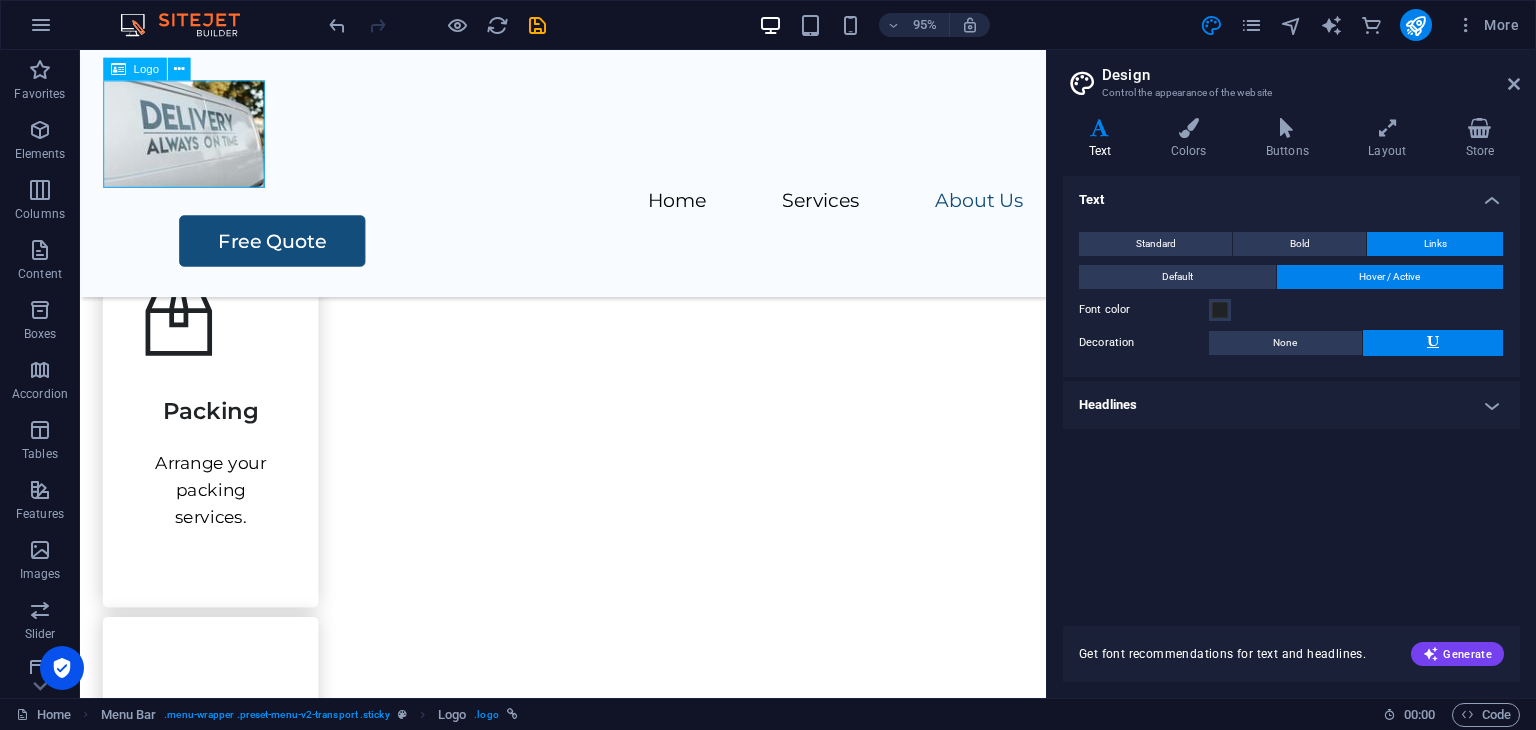 click at bounding box center (588, 138) 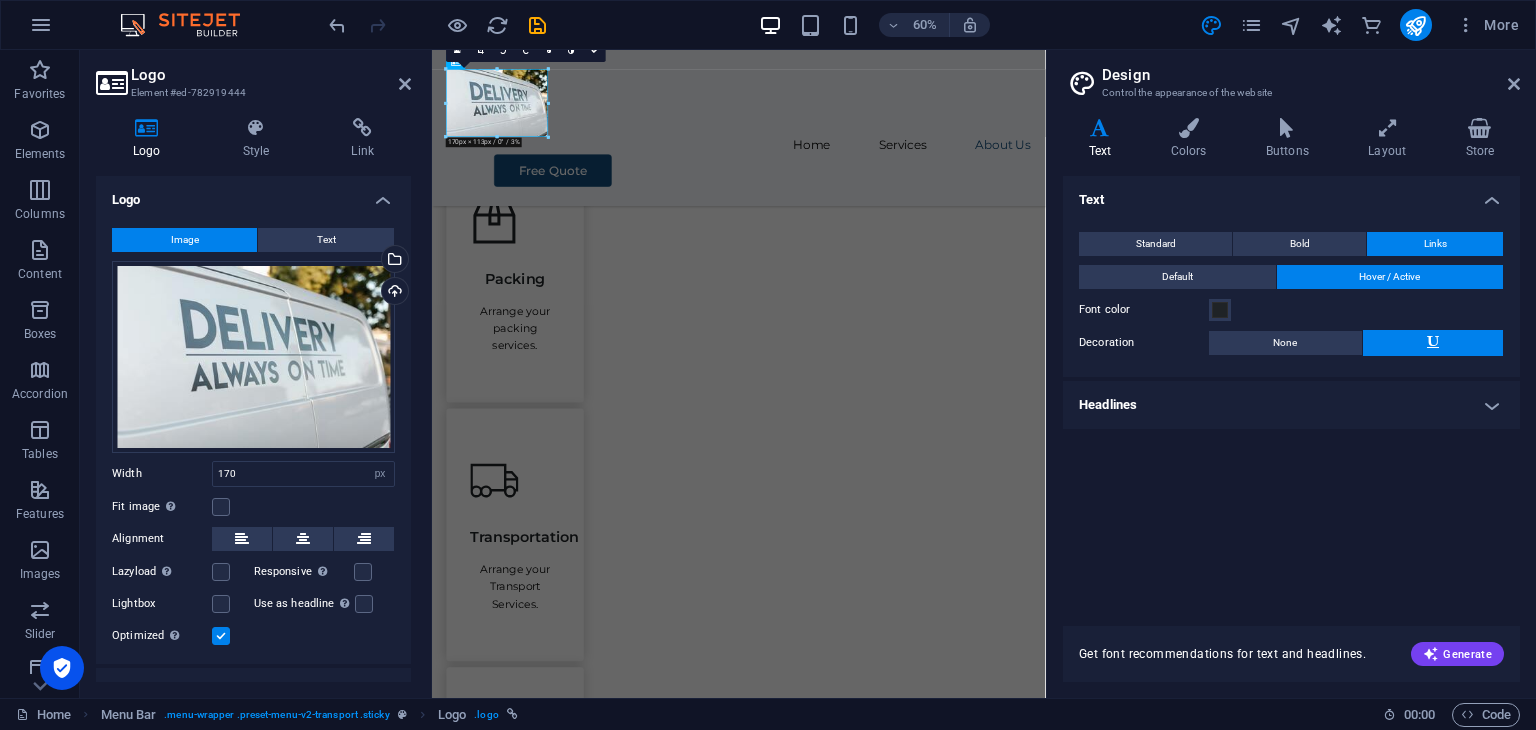 click on "Image" at bounding box center (184, 240) 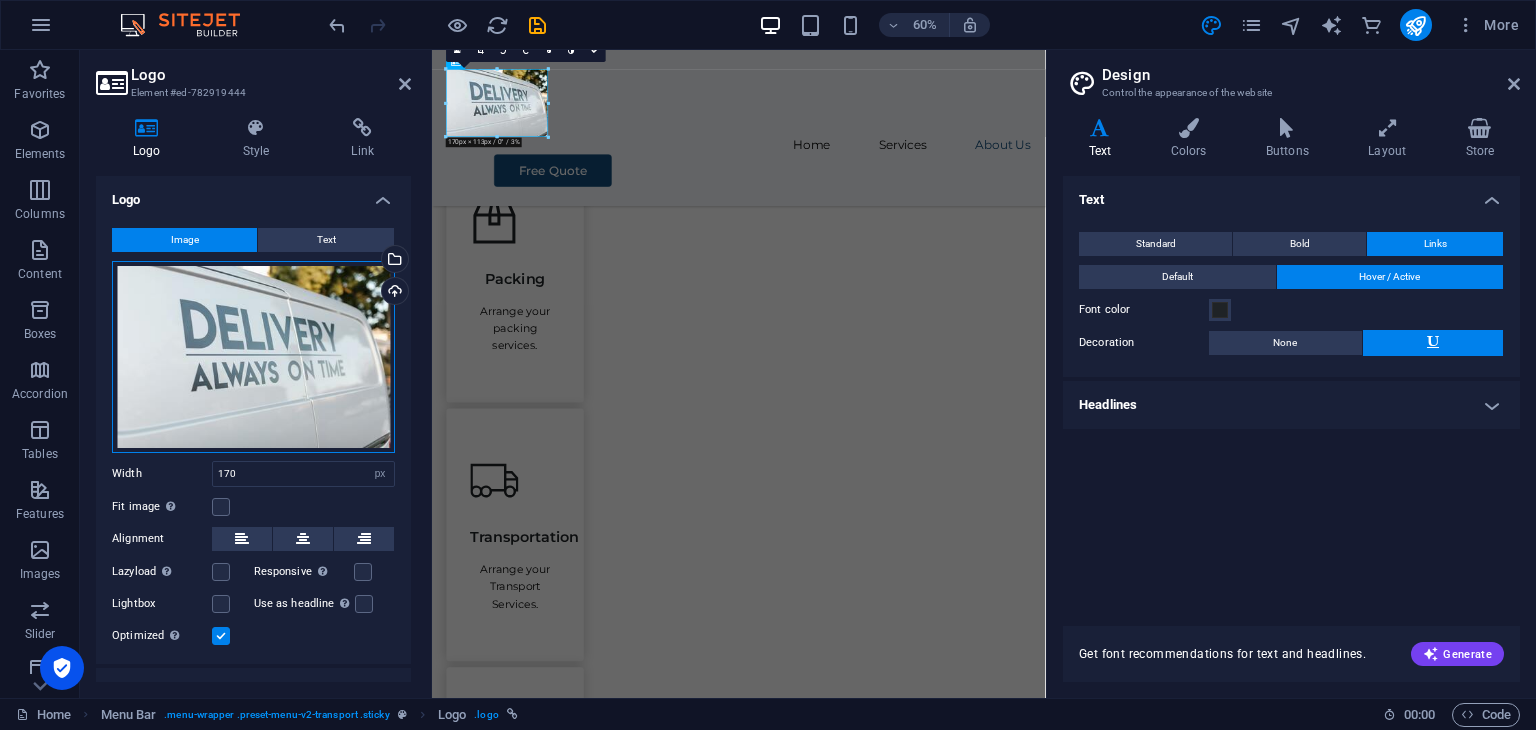 click on "Drag files here, click to choose files or select files from Files or our free stock photos & videos" at bounding box center [253, 357] 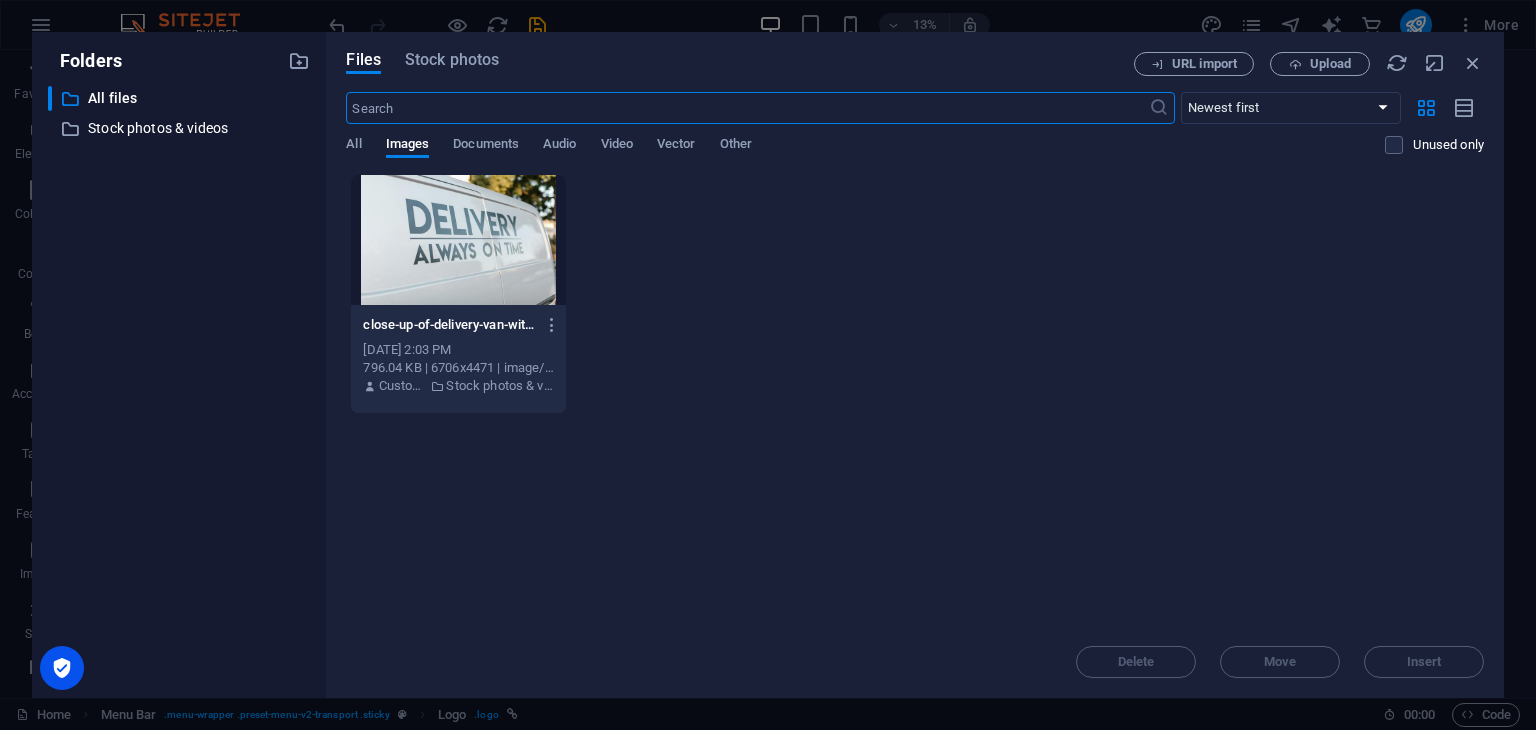 scroll, scrollTop: 0, scrollLeft: 0, axis: both 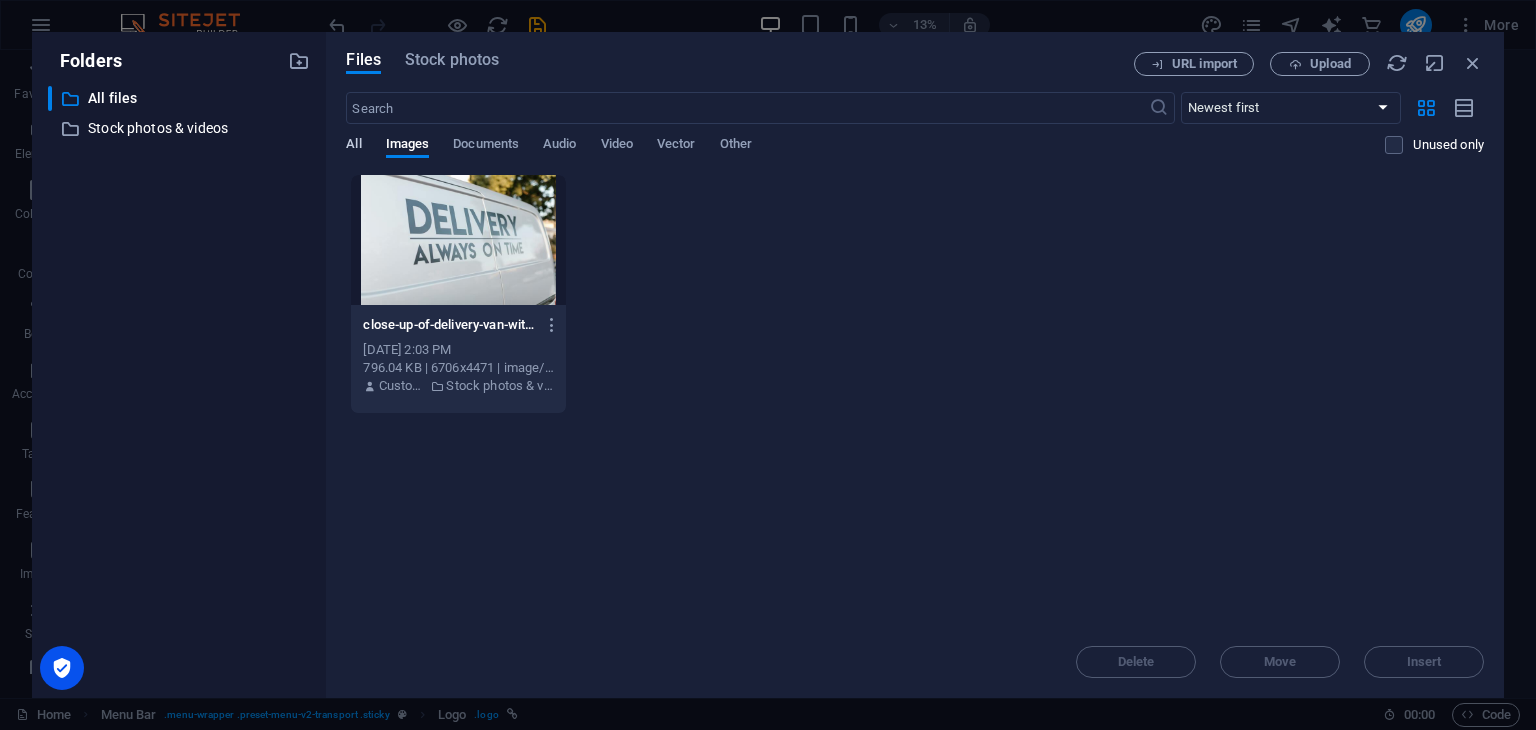 click on "All" at bounding box center (353, 146) 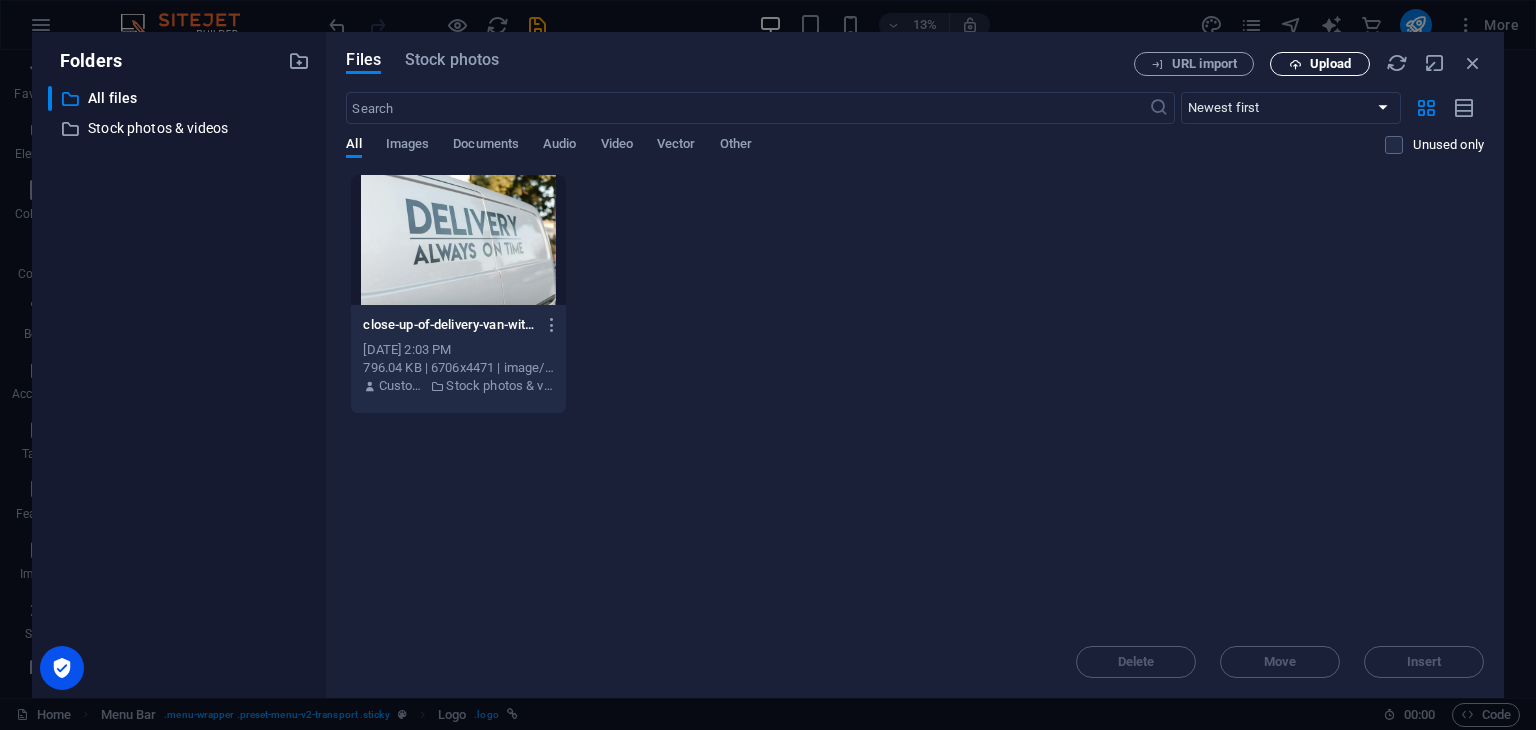 click on "Upload" at bounding box center (1330, 64) 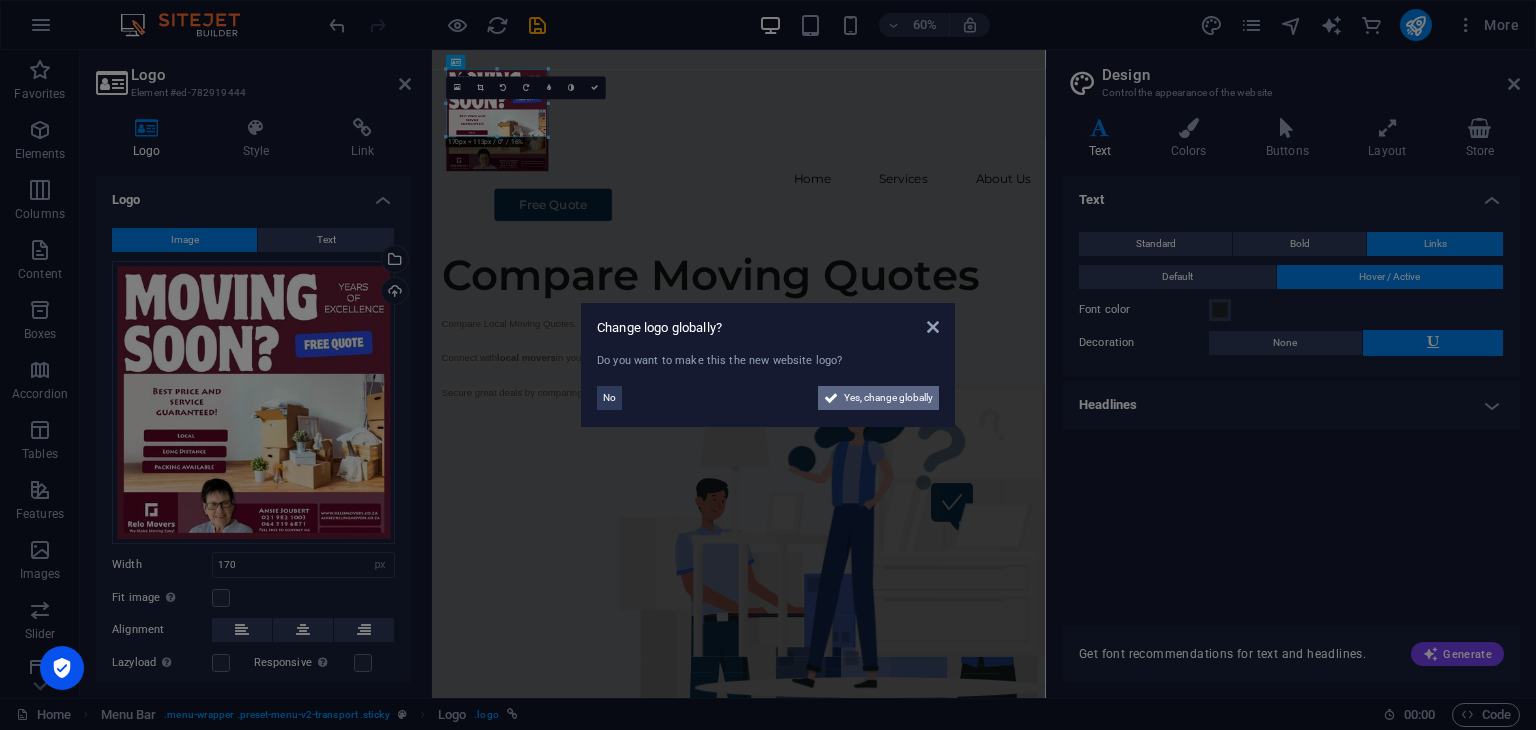 drag, startPoint x: 884, startPoint y: 397, endPoint x: 753, endPoint y: 576, distance: 221.81523 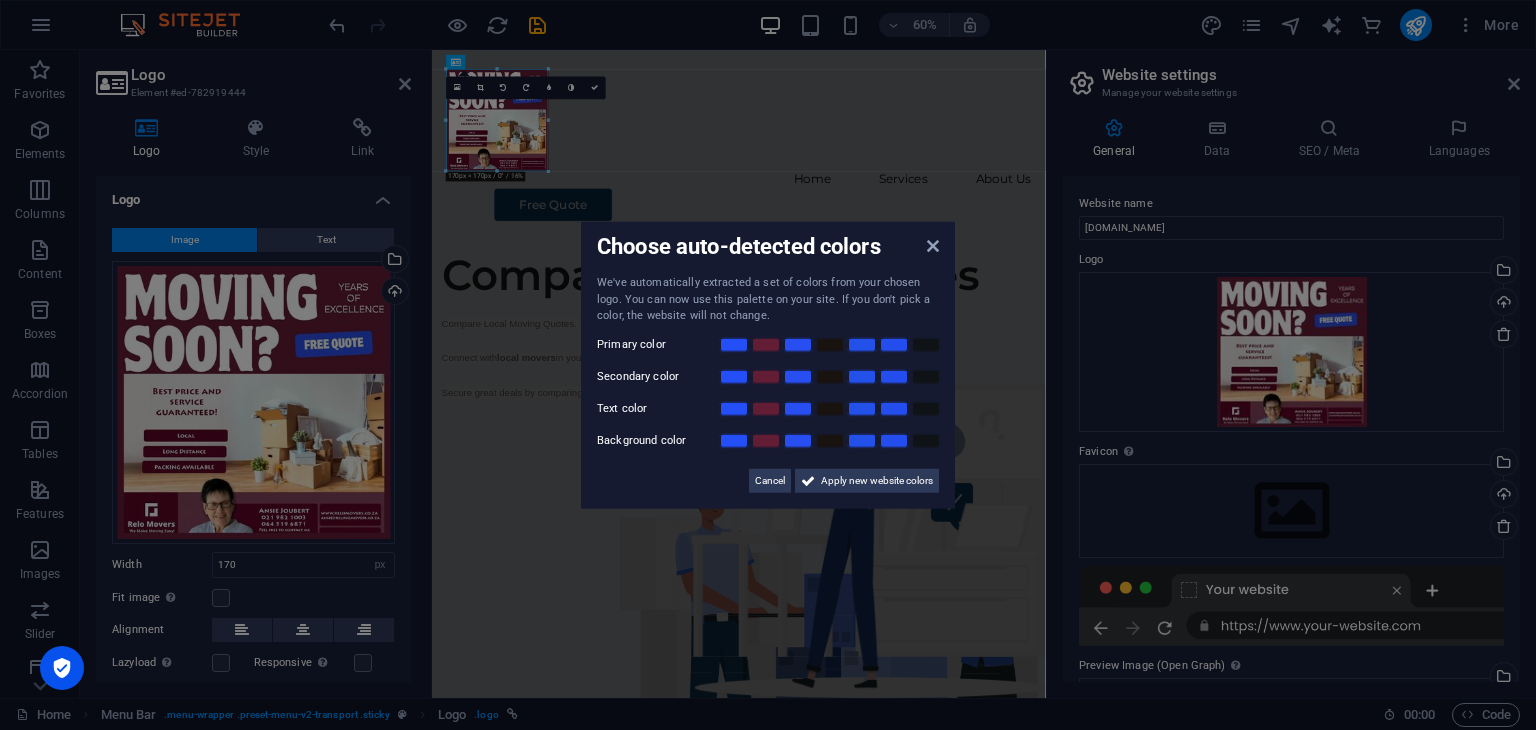 click on "Choose auto-detected colors We've automatically extracted a set of colors from your chosen logo. You can now use this palette on your site. If you don't pick a color, the website will not change.  Primary color Secondary color Text color Background color Cancel Apply new website colors" at bounding box center [768, 365] 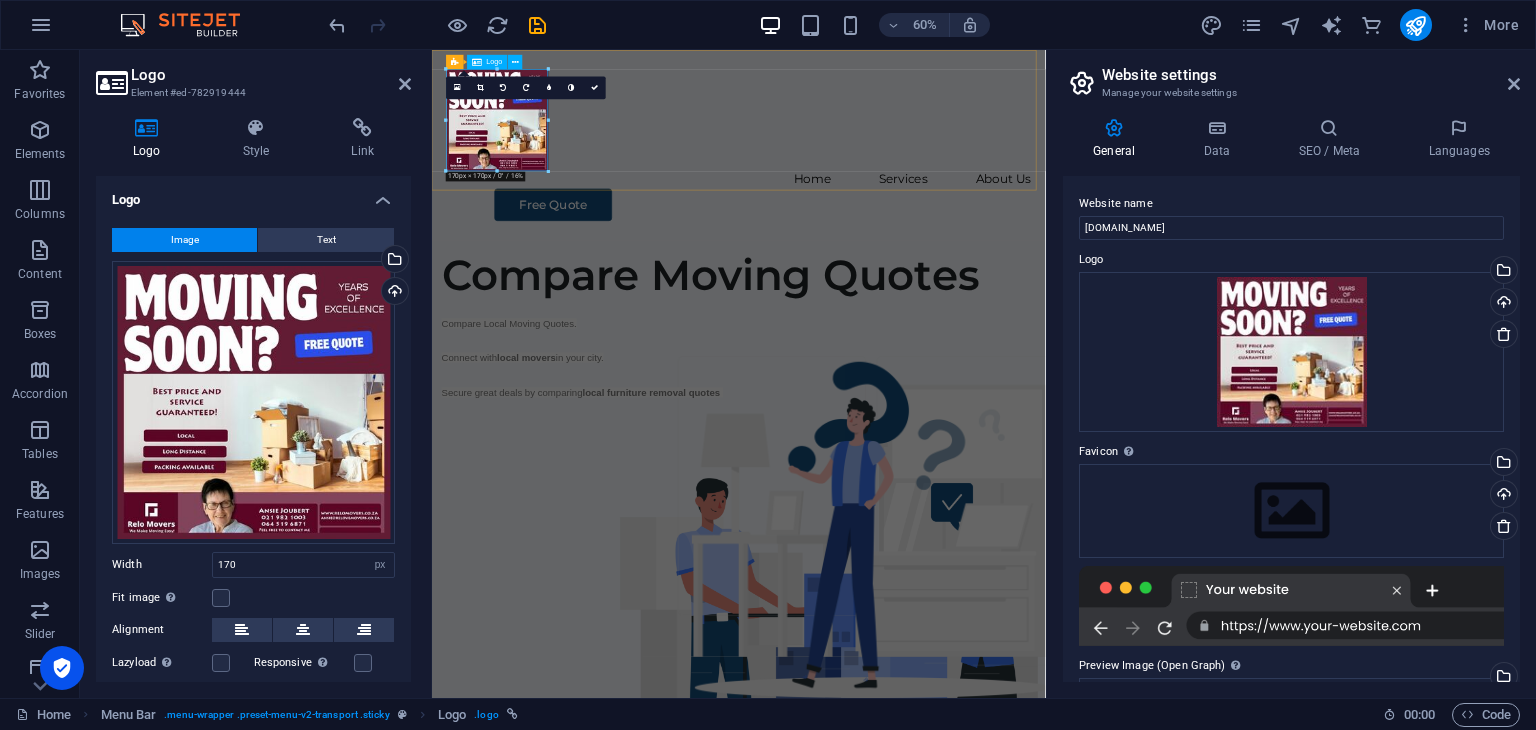 click at bounding box center (943, 167) 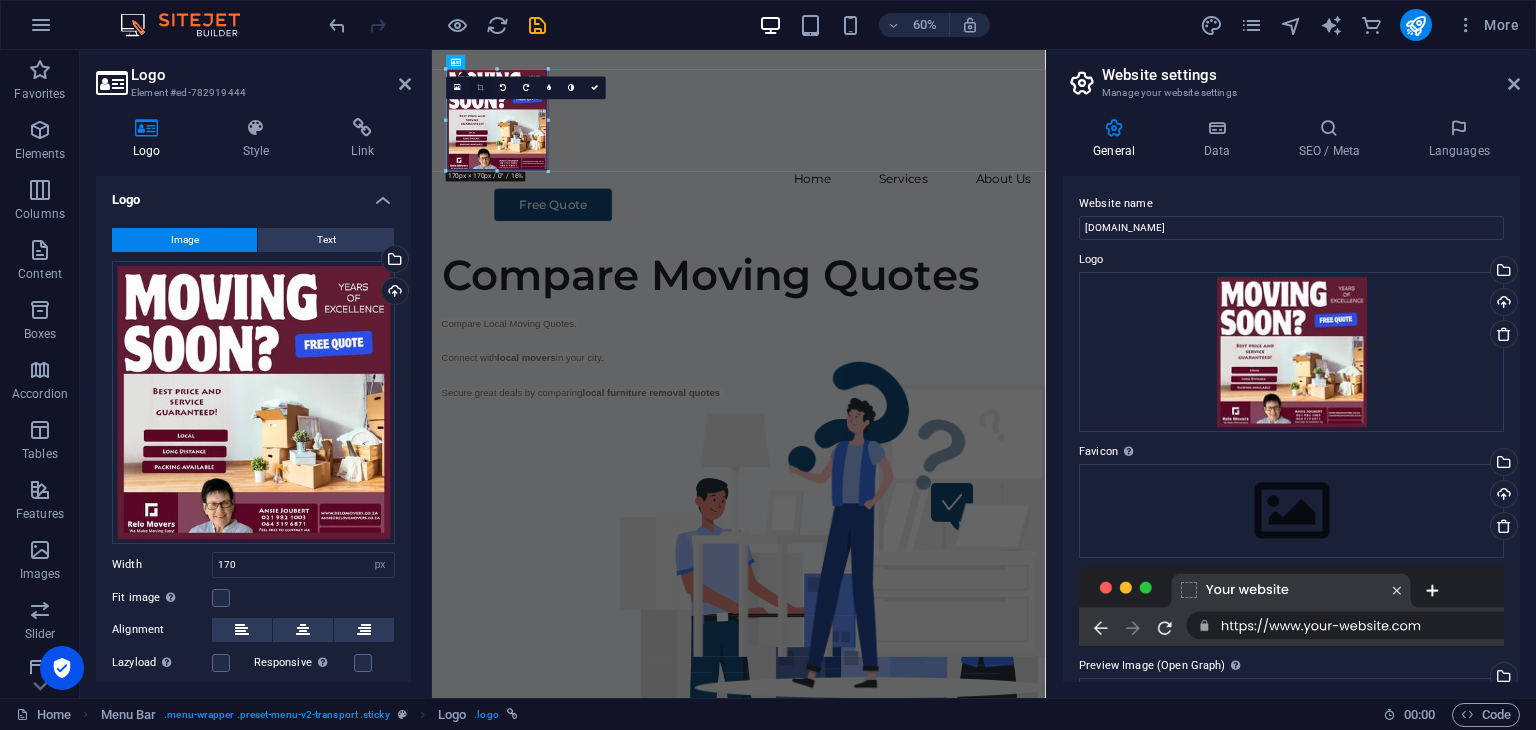 click at bounding box center [480, 87] 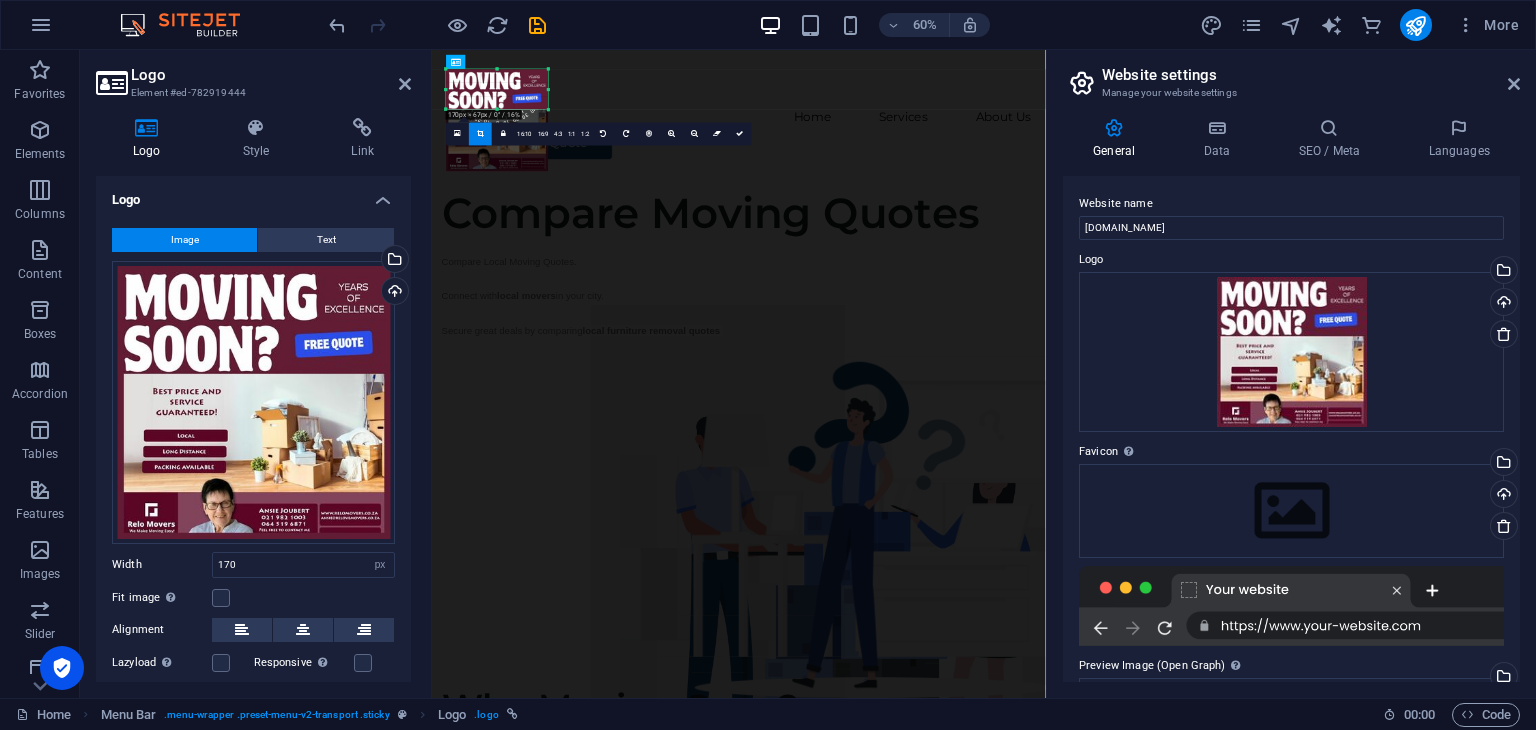 drag, startPoint x: 500, startPoint y: 169, endPoint x: 526, endPoint y: 66, distance: 106.23088 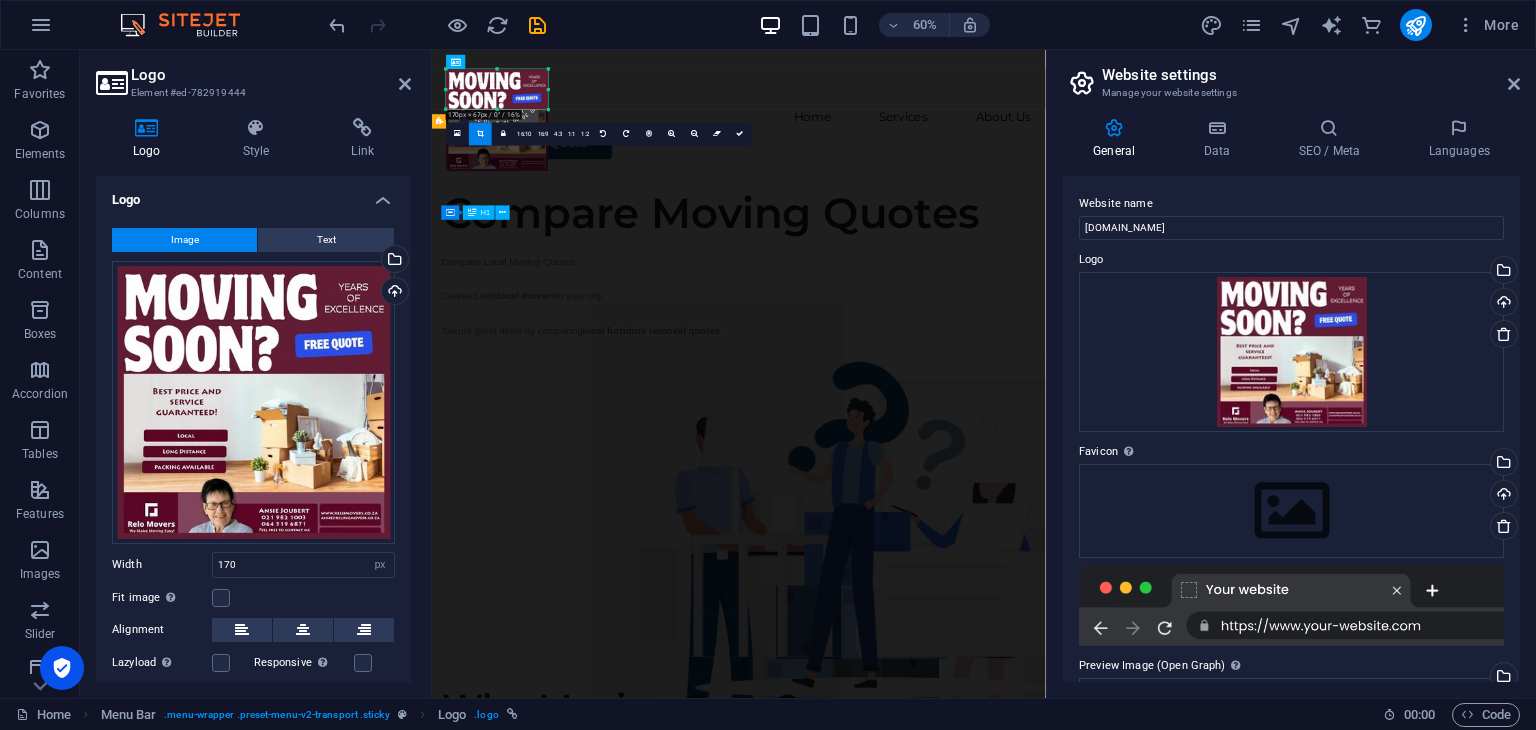 click on "Compare Moving Quotes" at bounding box center [943, 322] 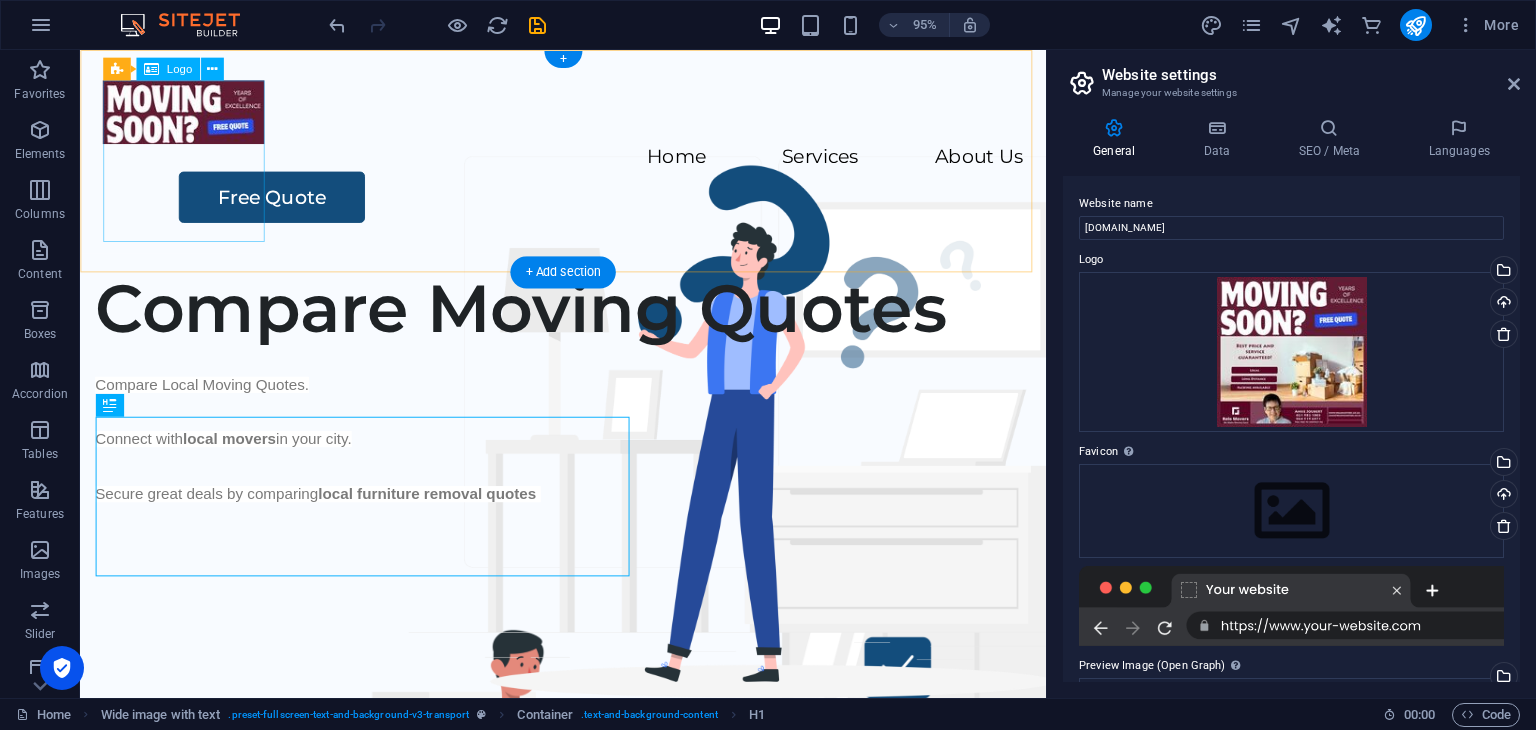 click at bounding box center [588, 115] 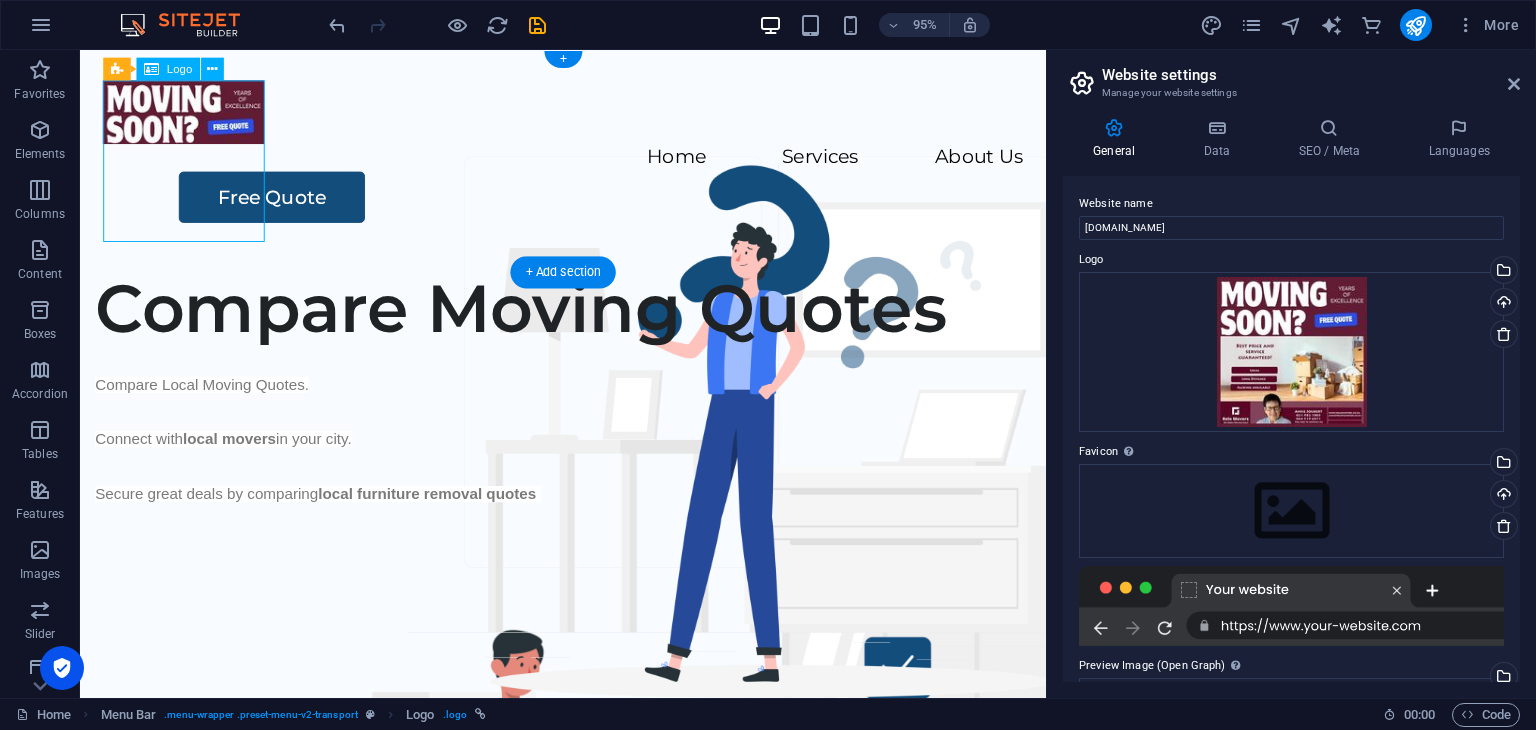 click at bounding box center (588, 115) 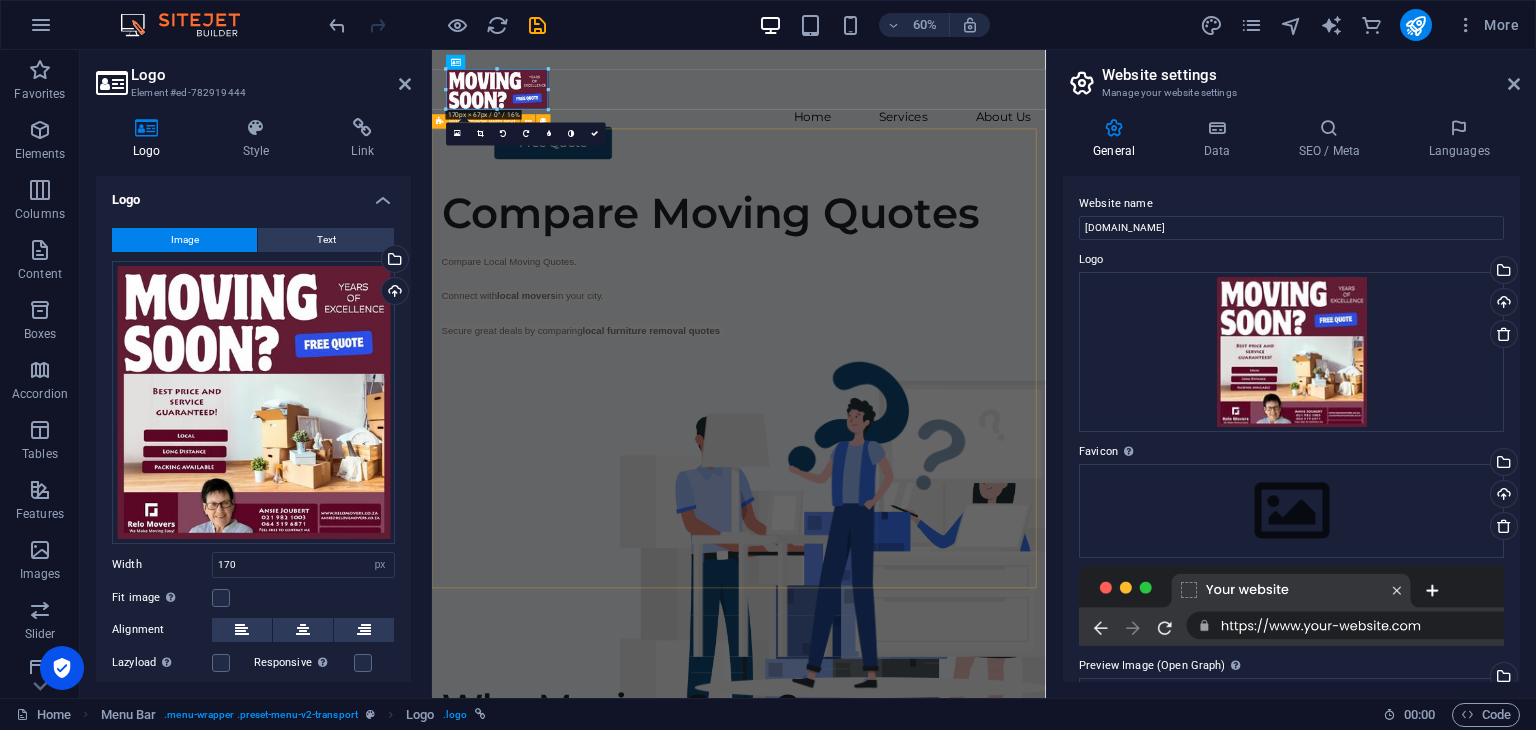 click on "Compare Moving Quotes Compare Local Moving Quotes.  Connect with  local movers  in your city.  Secure great deals by comparing  local furniture removal quotes" at bounding box center [943, 647] 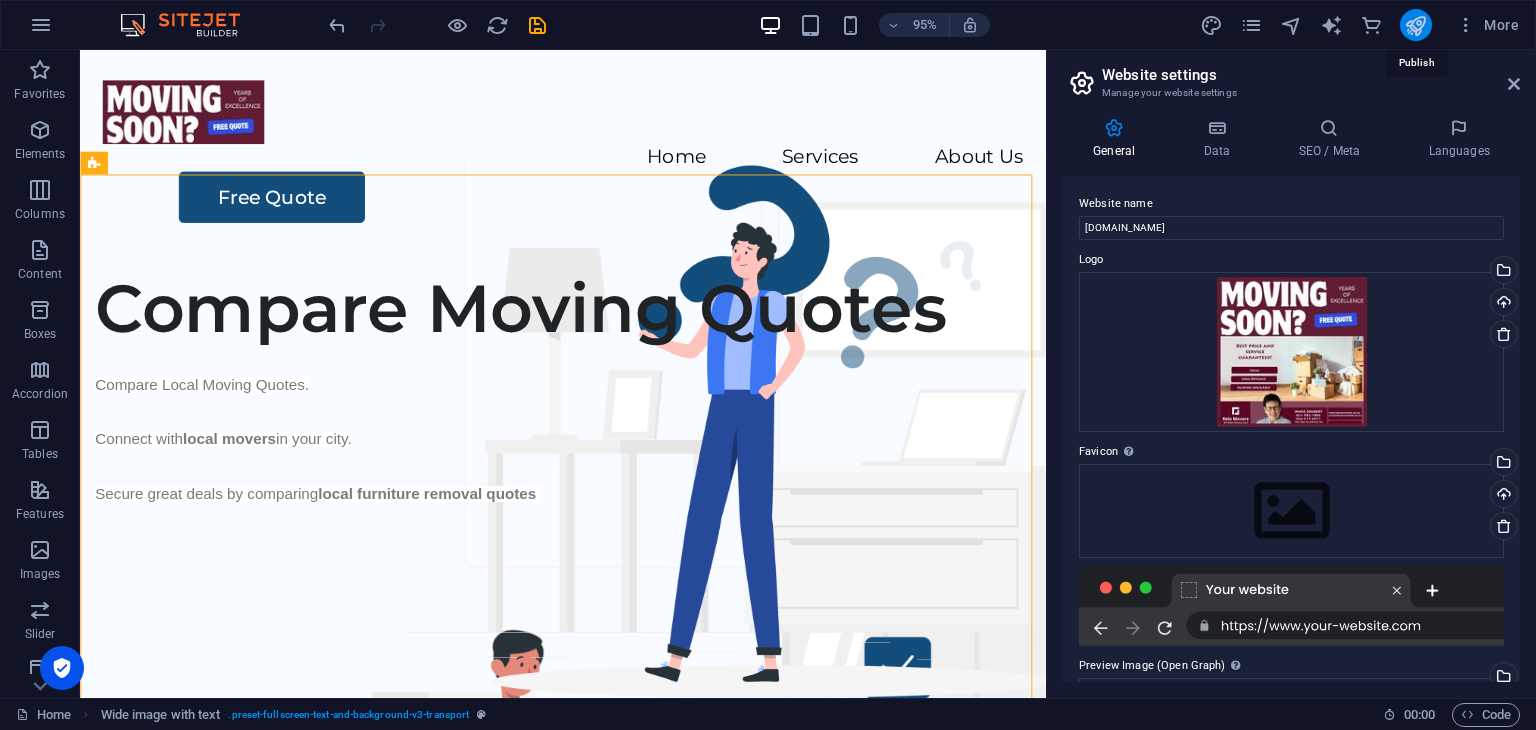 click at bounding box center (1415, 25) 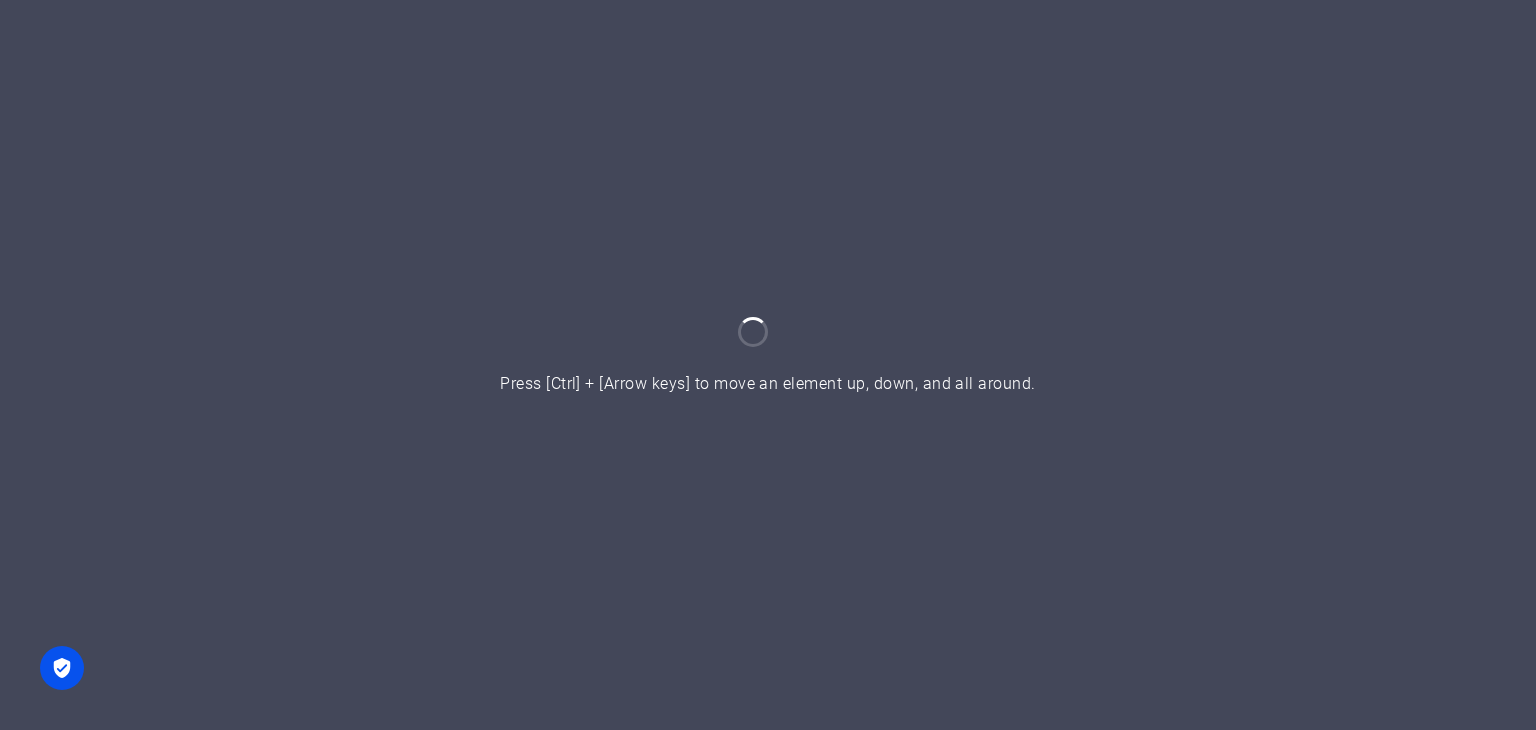 scroll, scrollTop: 0, scrollLeft: 0, axis: both 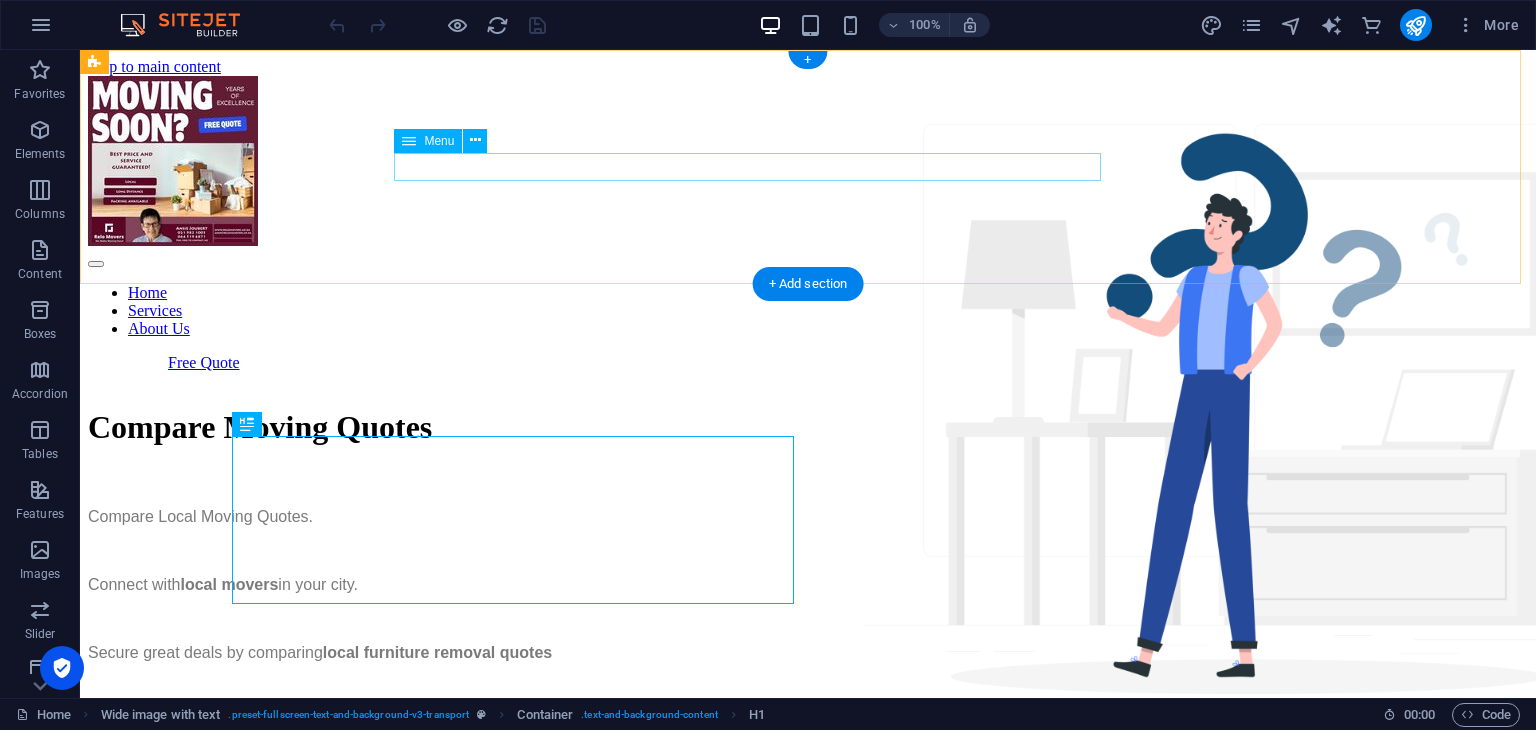 click on "Home Services About Us" at bounding box center [808, 311] 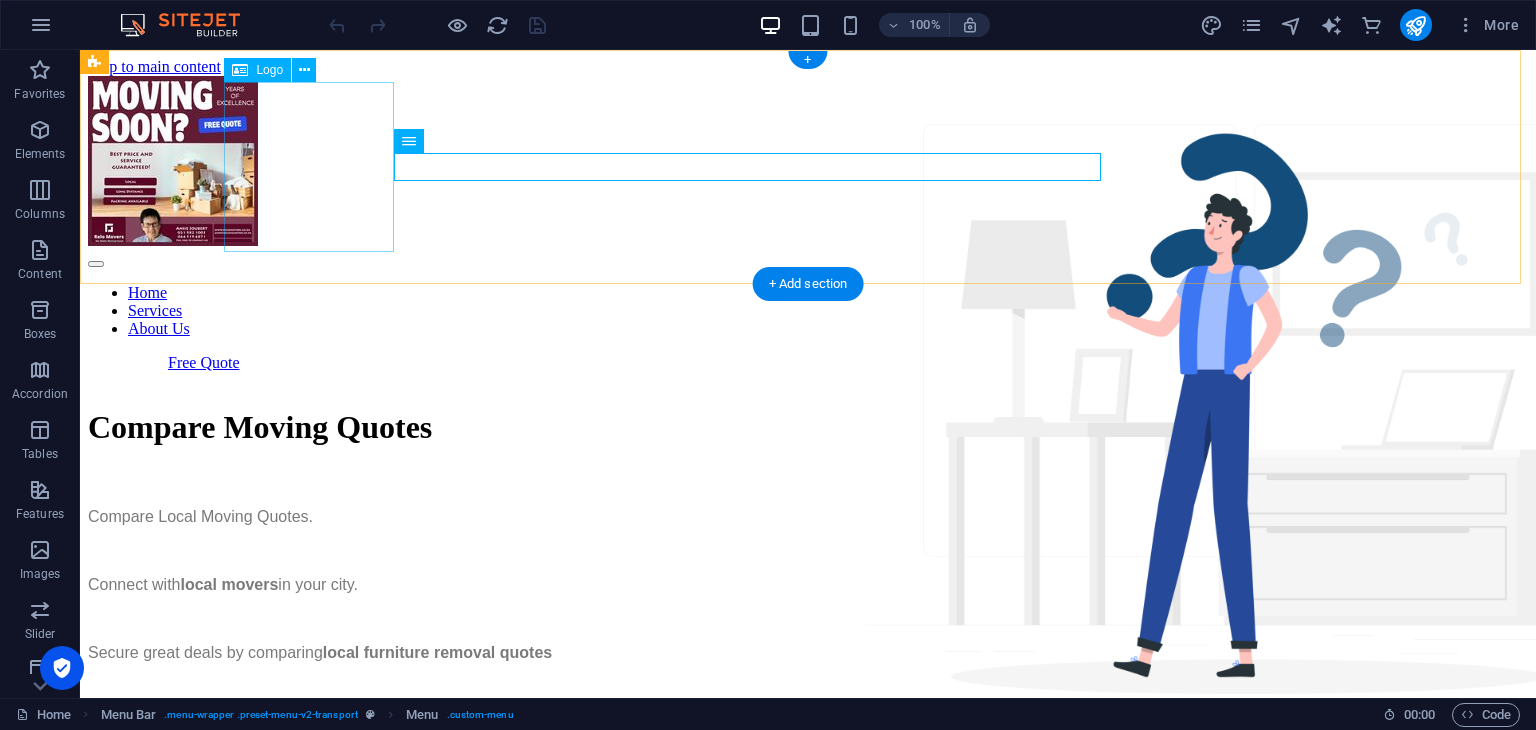 click at bounding box center (808, 163) 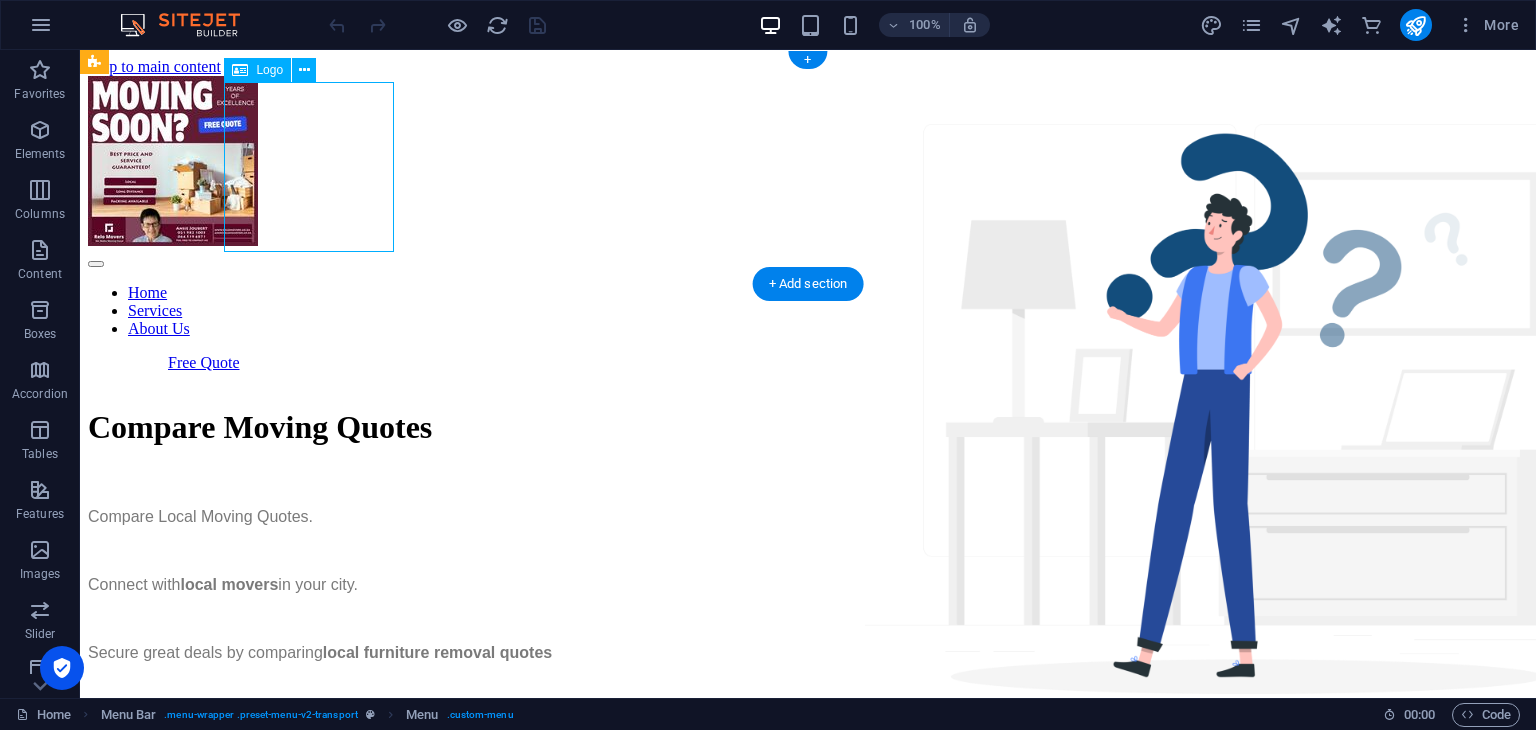 click at bounding box center (808, 163) 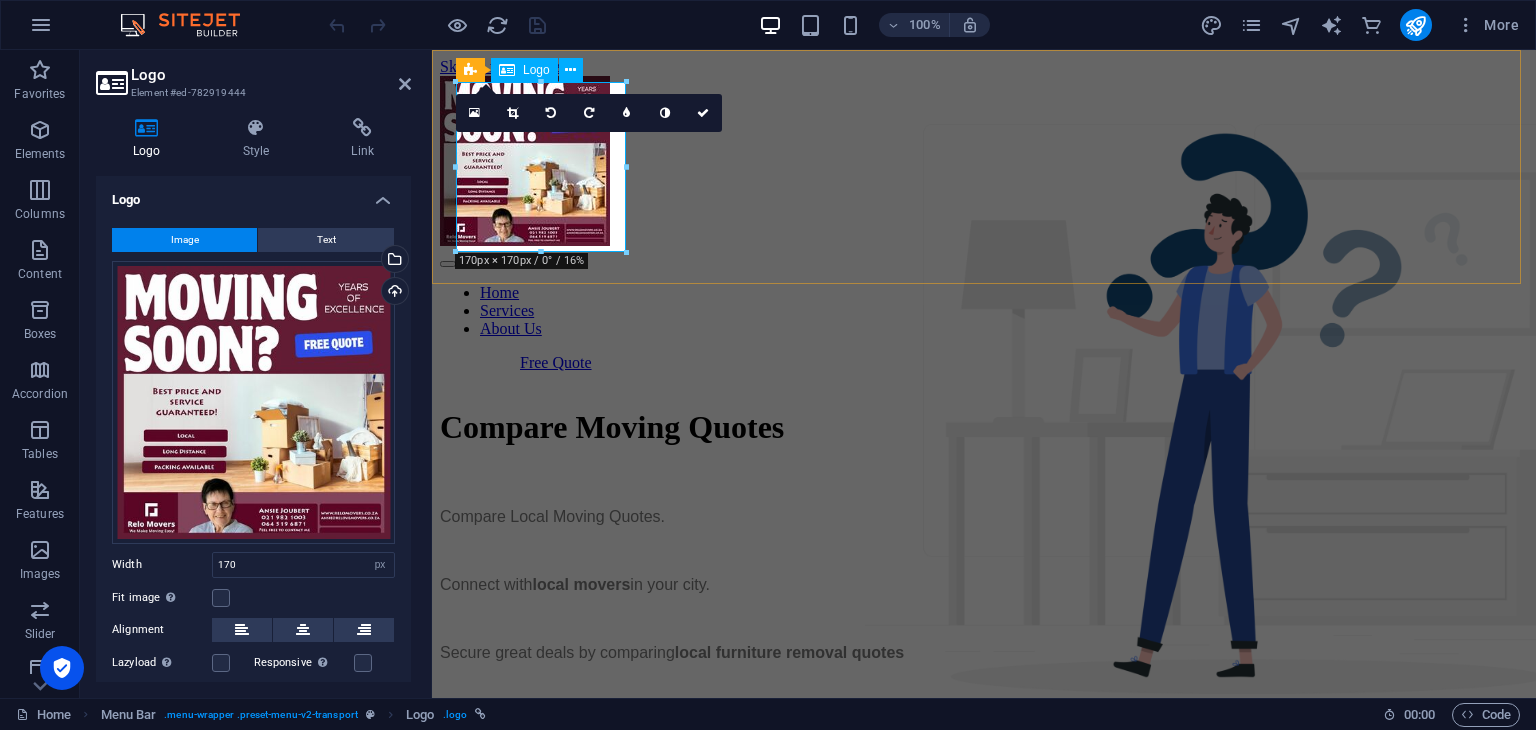 click at bounding box center [984, 163] 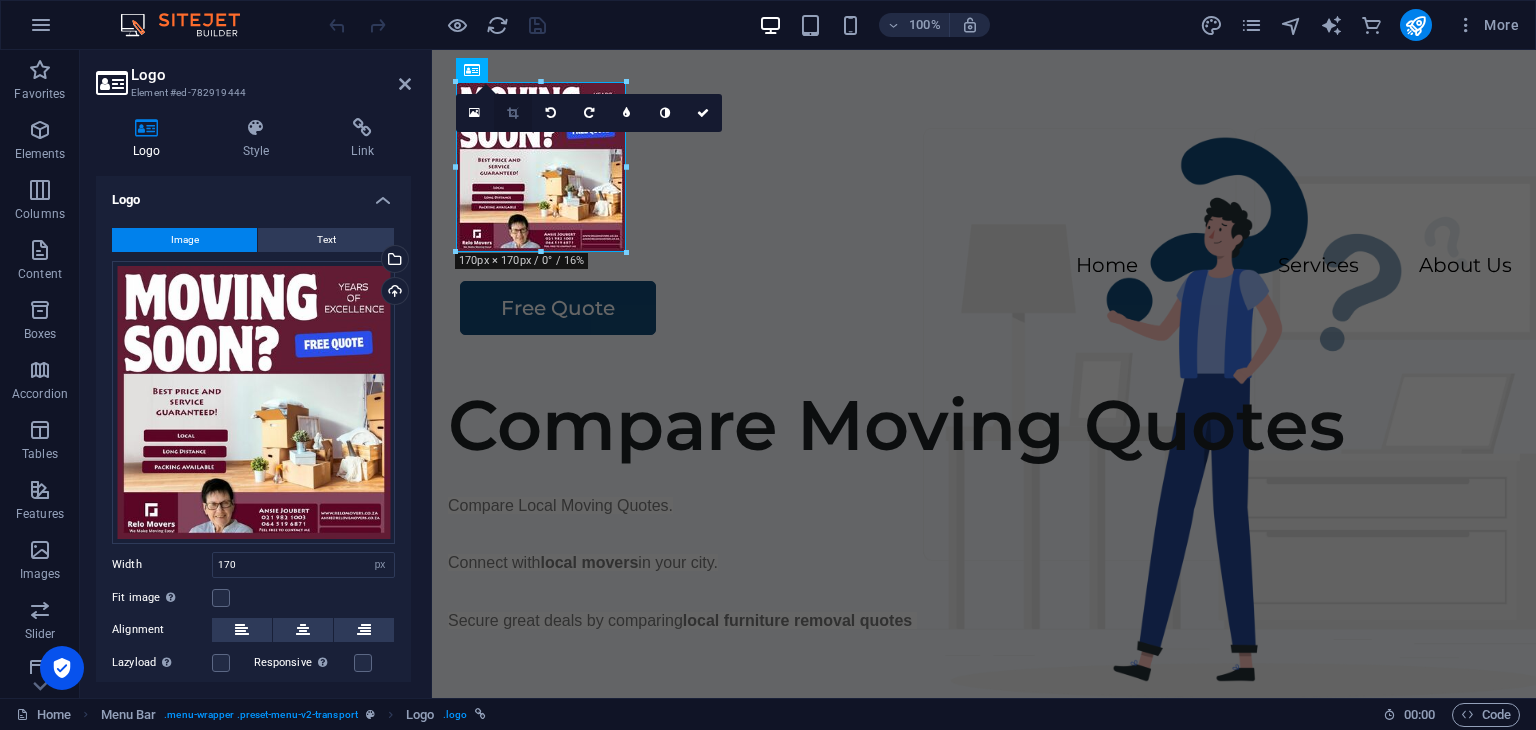 click at bounding box center (512, 113) 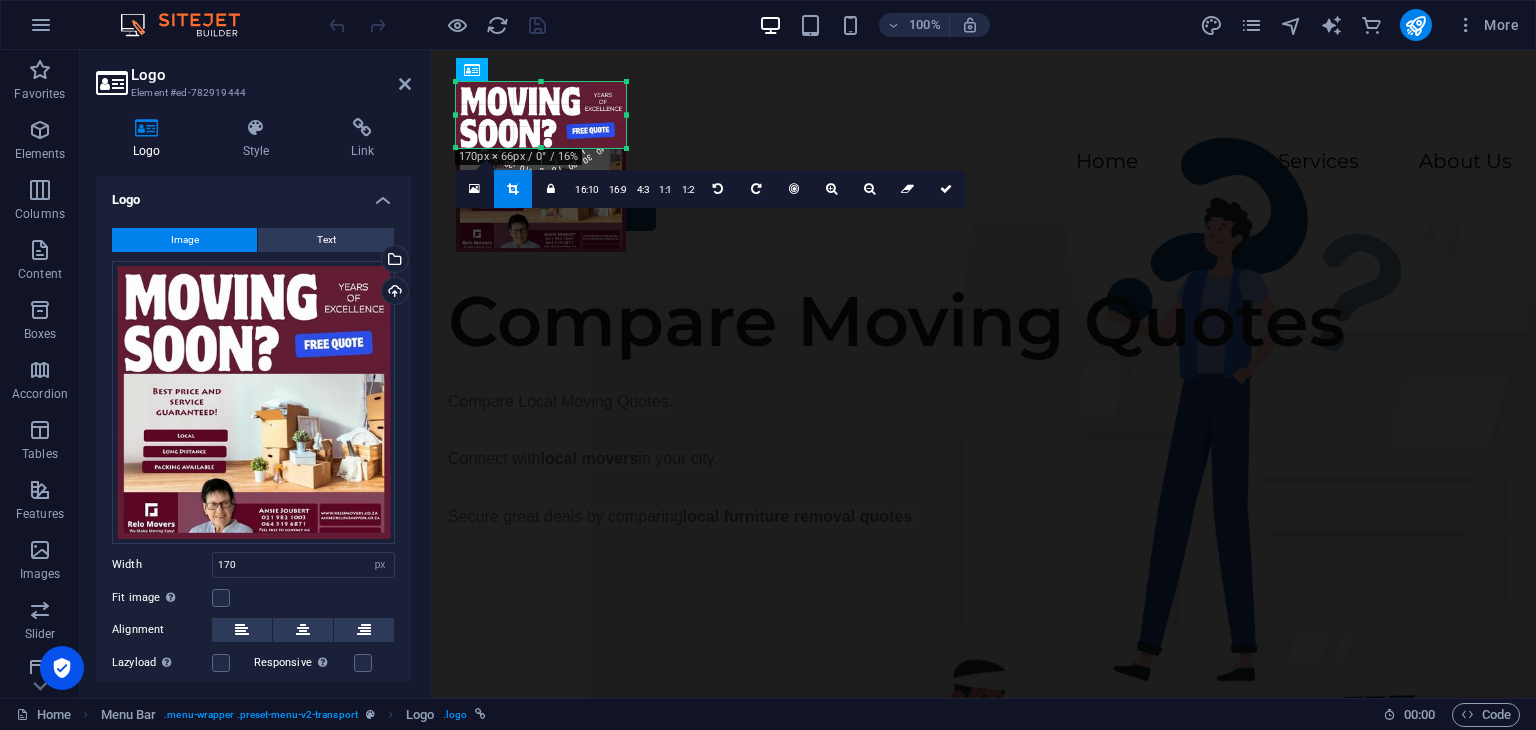 drag, startPoint x: 540, startPoint y: 252, endPoint x: 552, endPoint y: 148, distance: 104.69002 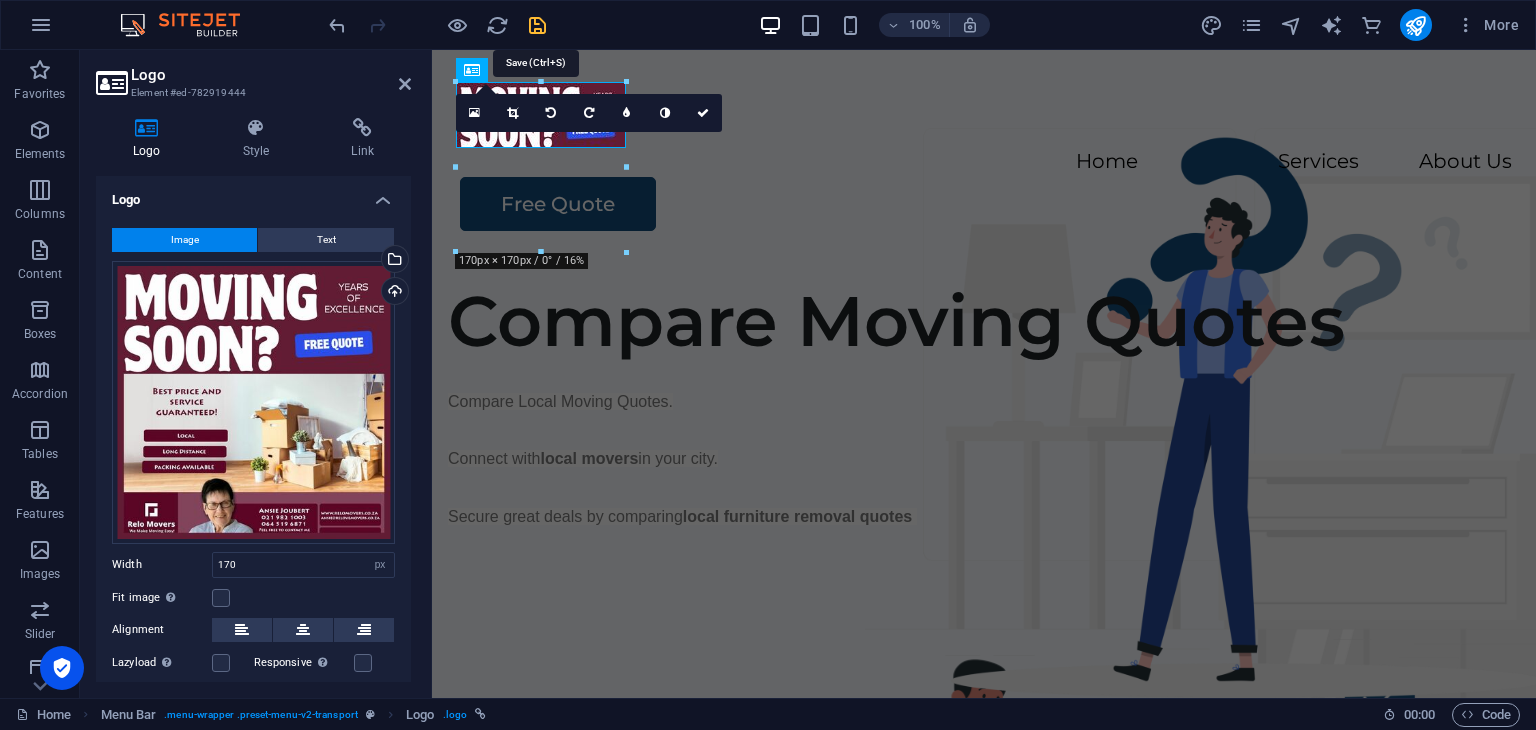click at bounding box center (537, 25) 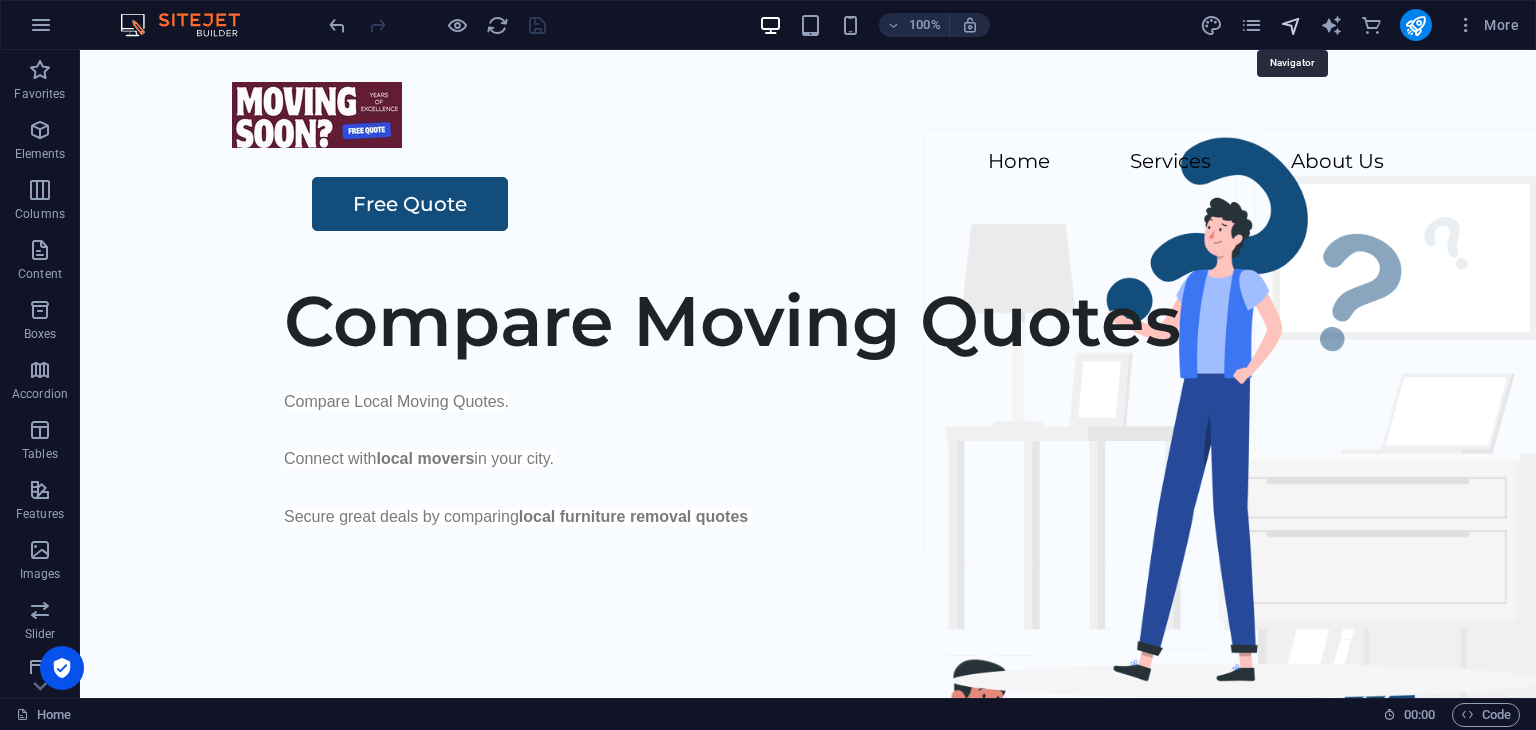 click at bounding box center (1291, 25) 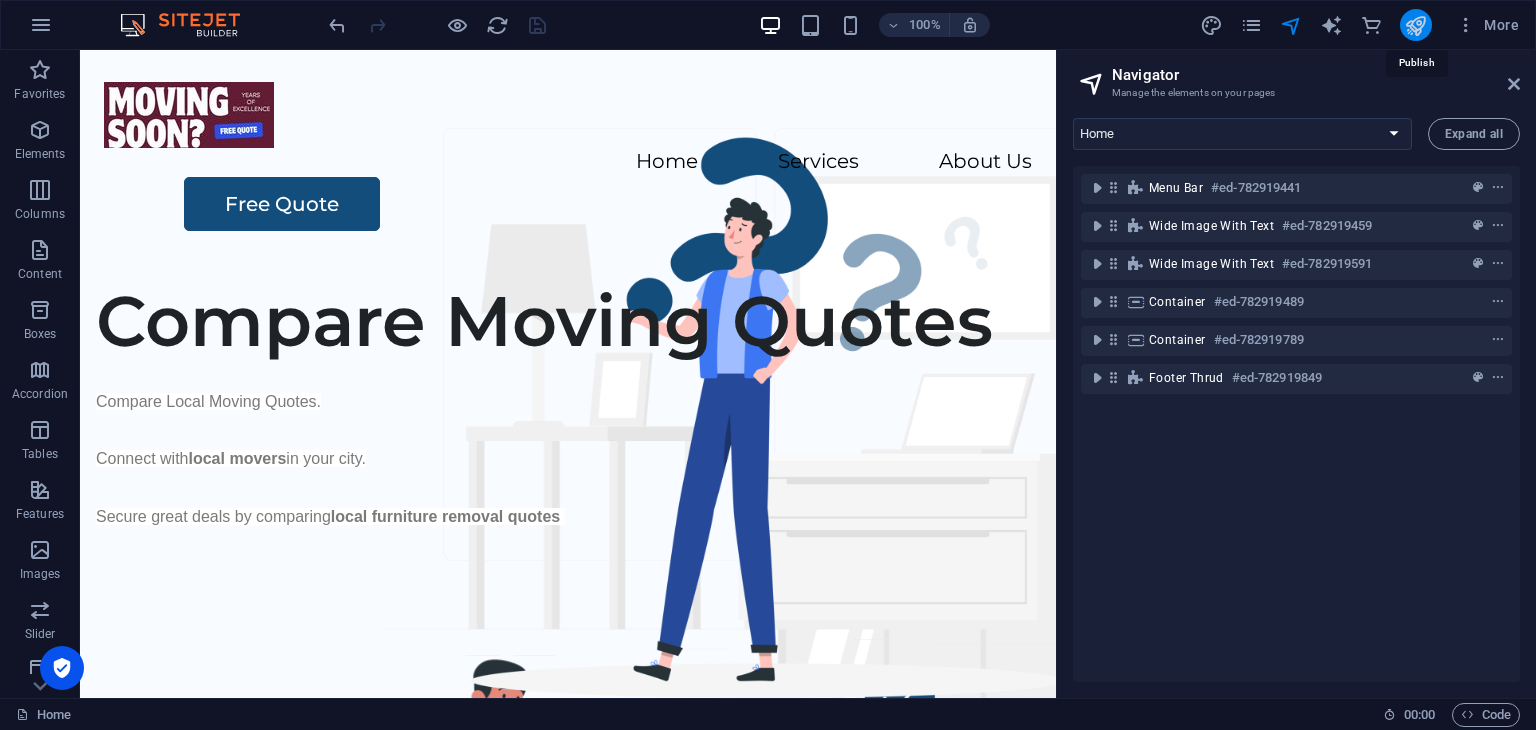 click at bounding box center [1415, 25] 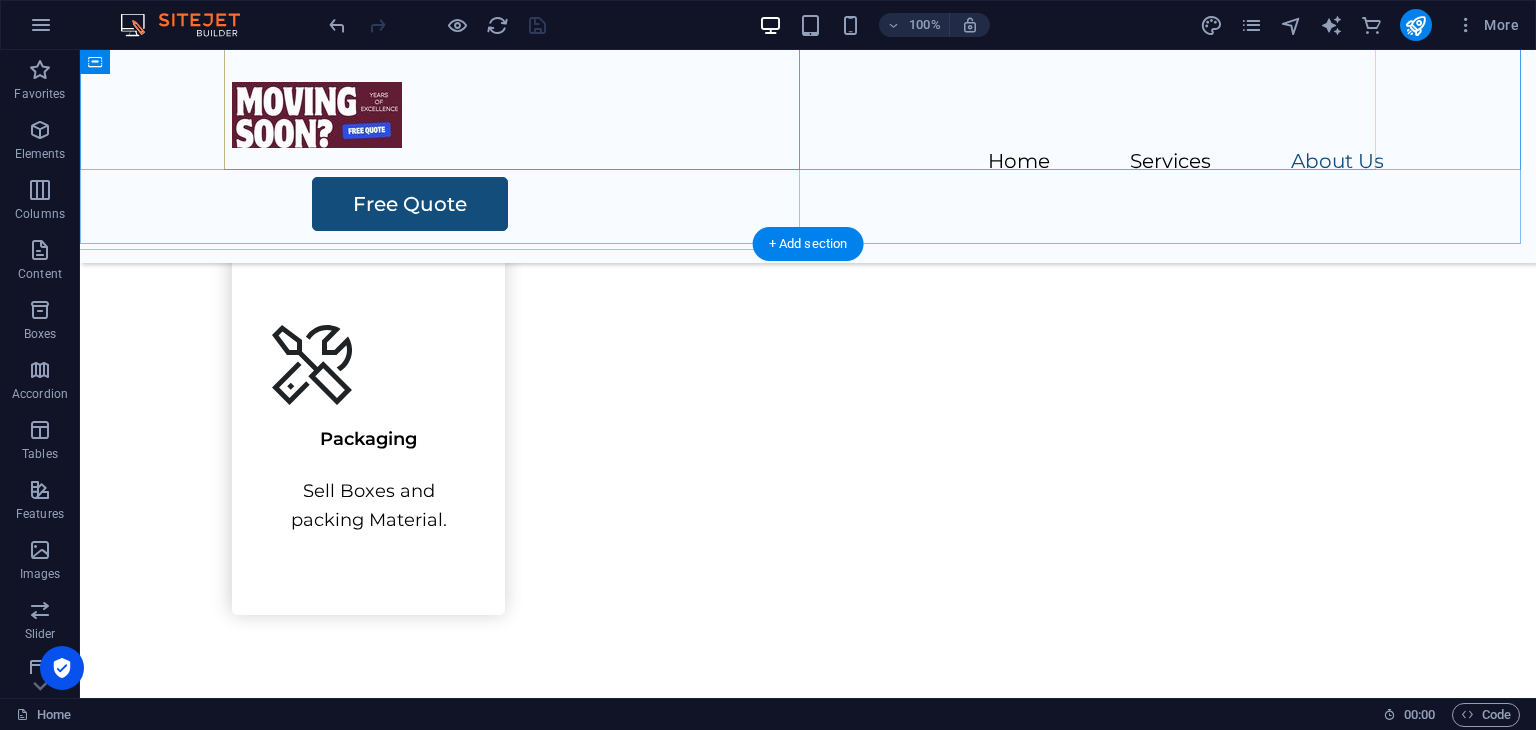 scroll, scrollTop: 3046, scrollLeft: 0, axis: vertical 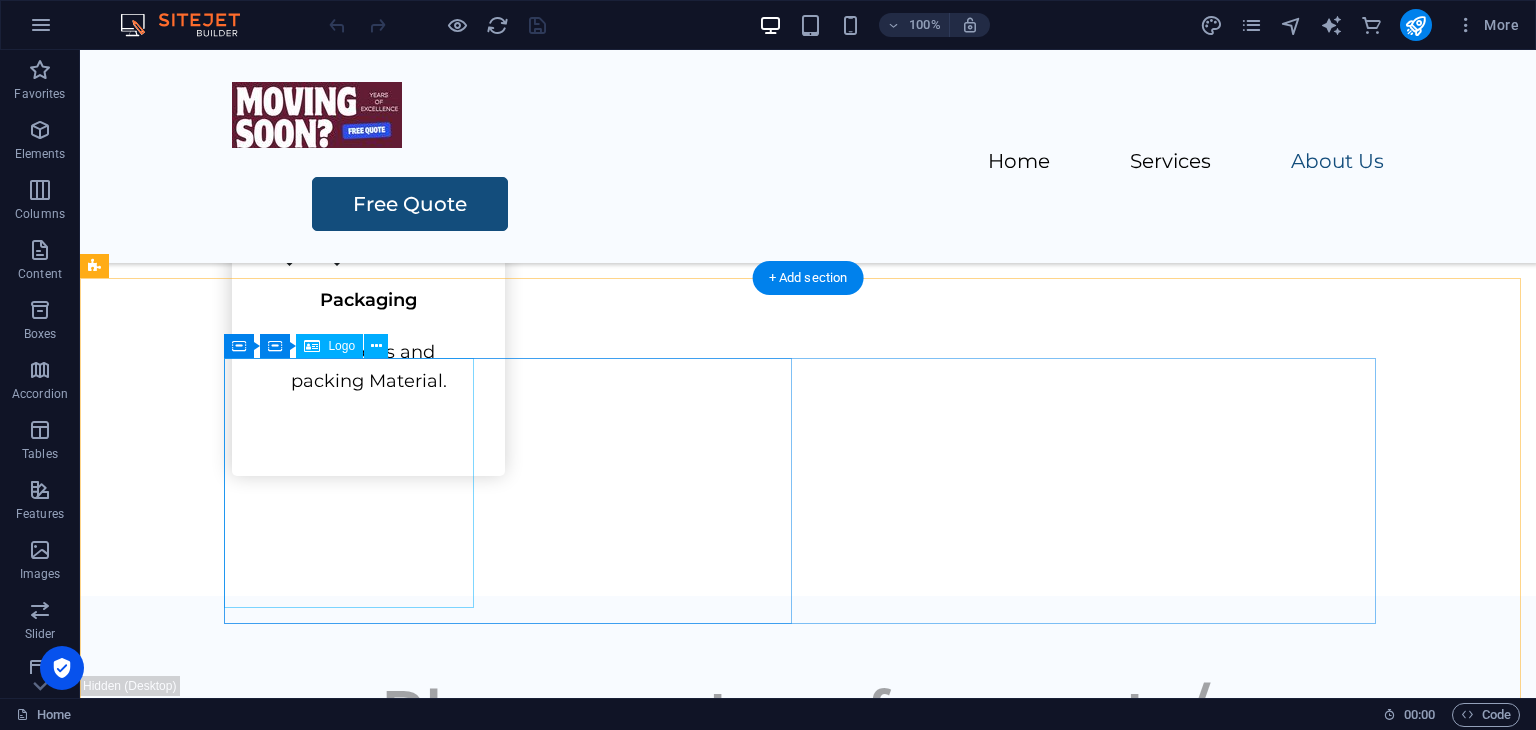 click at bounding box center (516, 1667) 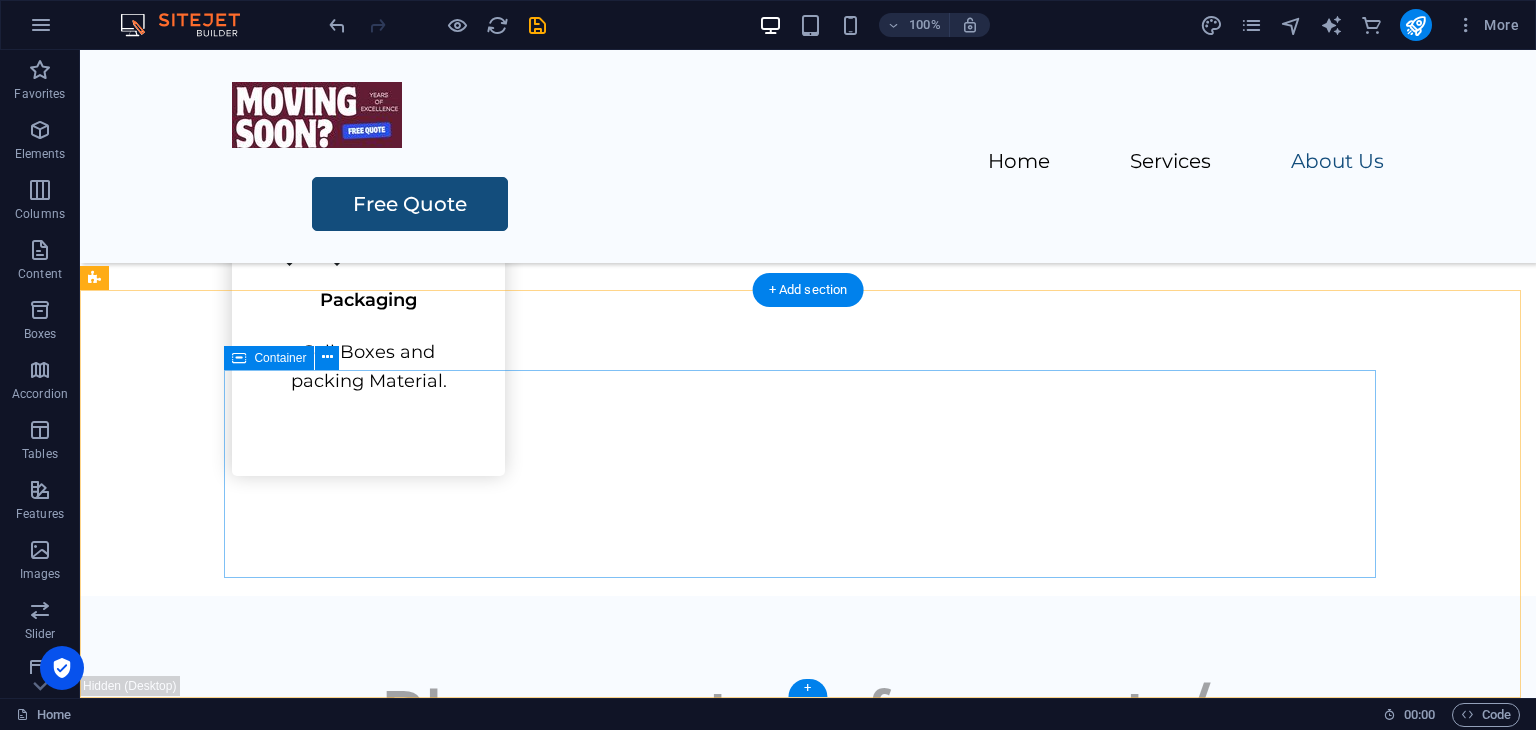 scroll, scrollTop: 2988, scrollLeft: 0, axis: vertical 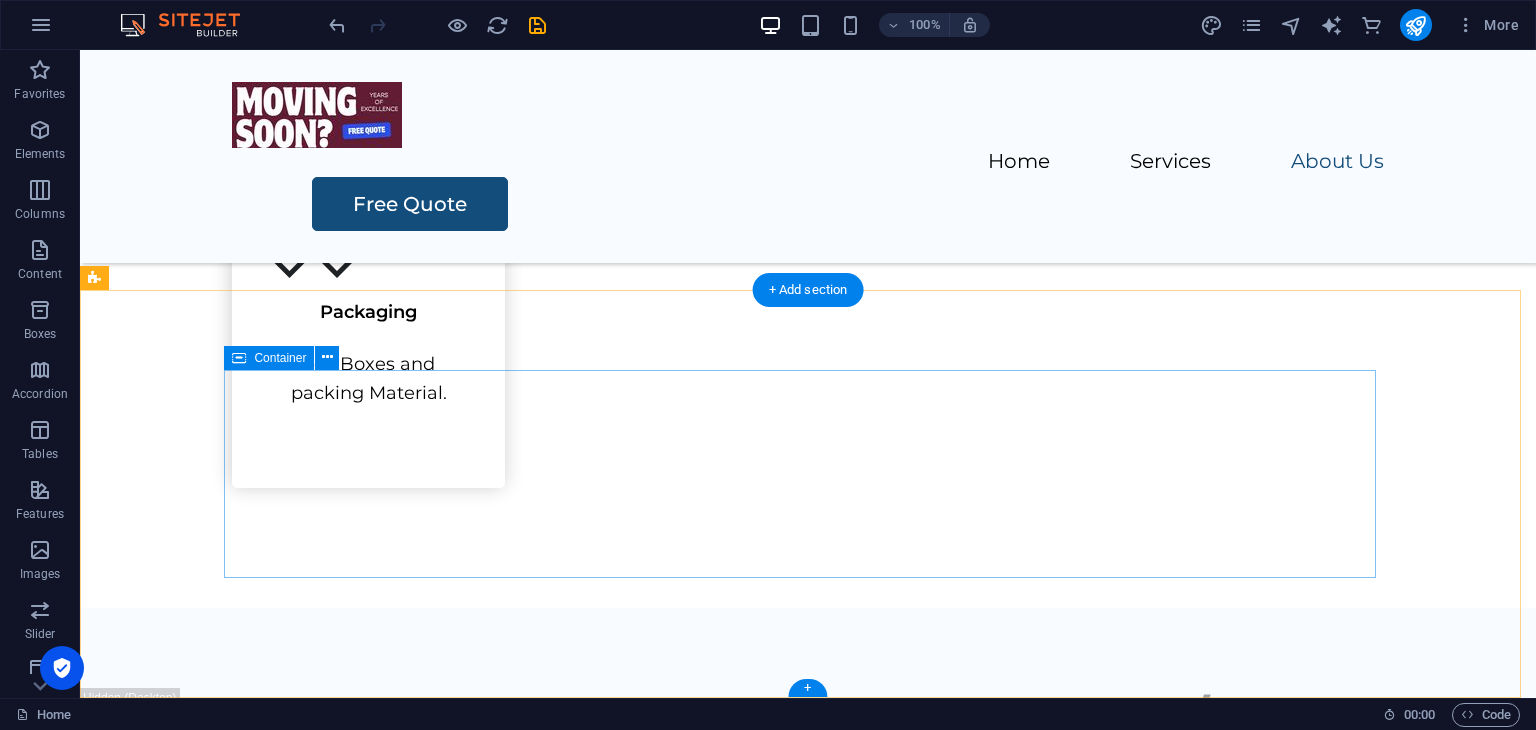click on "Home Services About Us Pricing Contact Us HOME SERVICES ABOUT US PRICING Free Quote" at bounding box center [808, 1670] 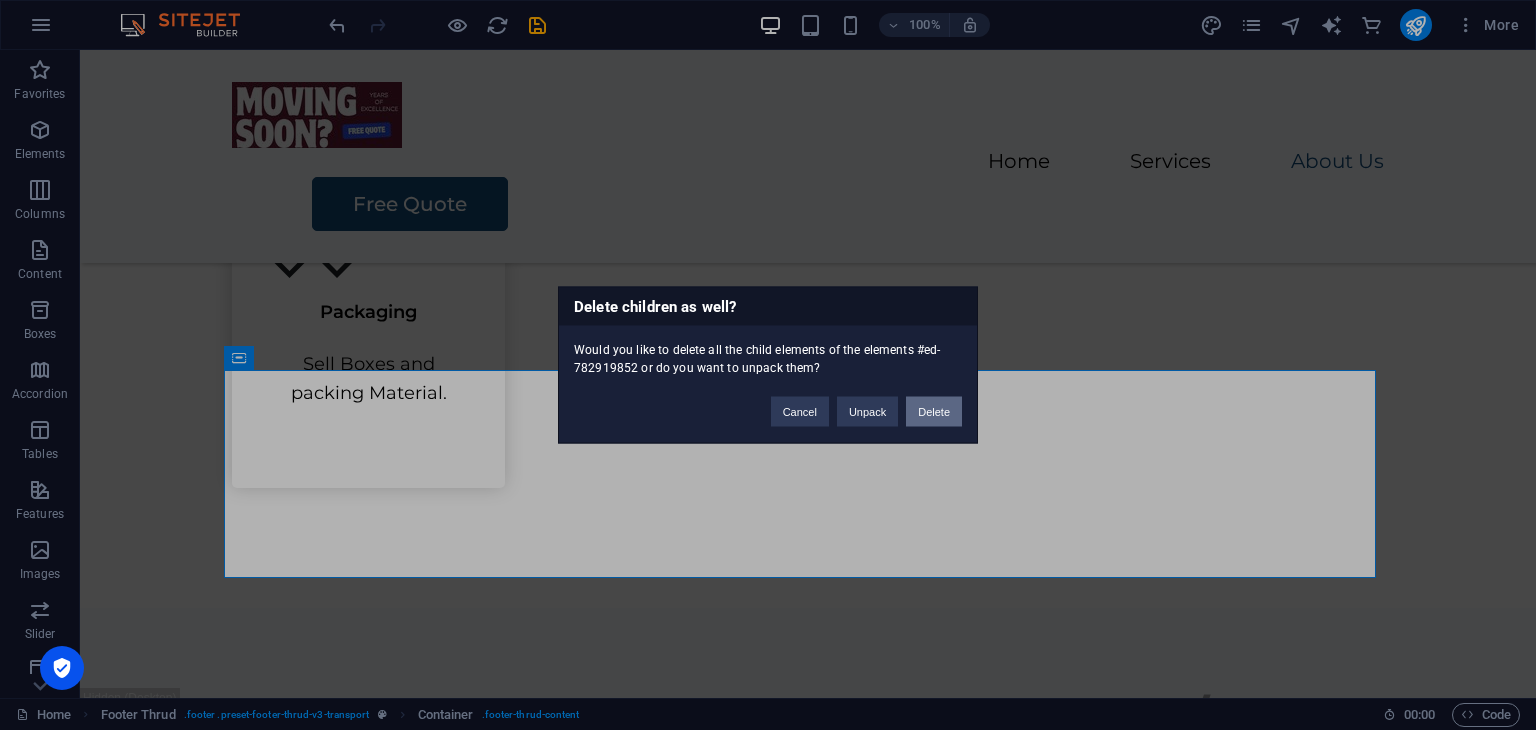 type 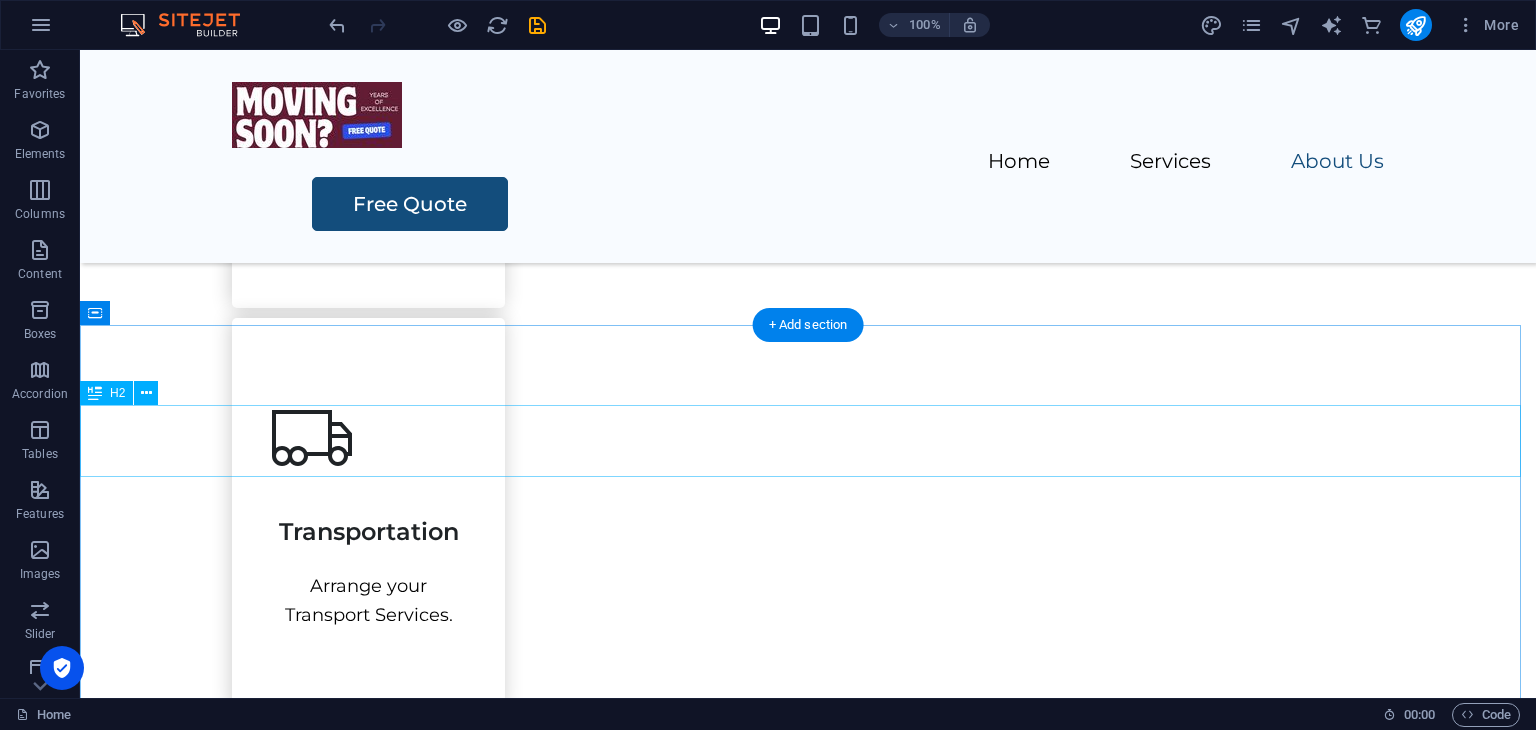 scroll, scrollTop: 1980, scrollLeft: 0, axis: vertical 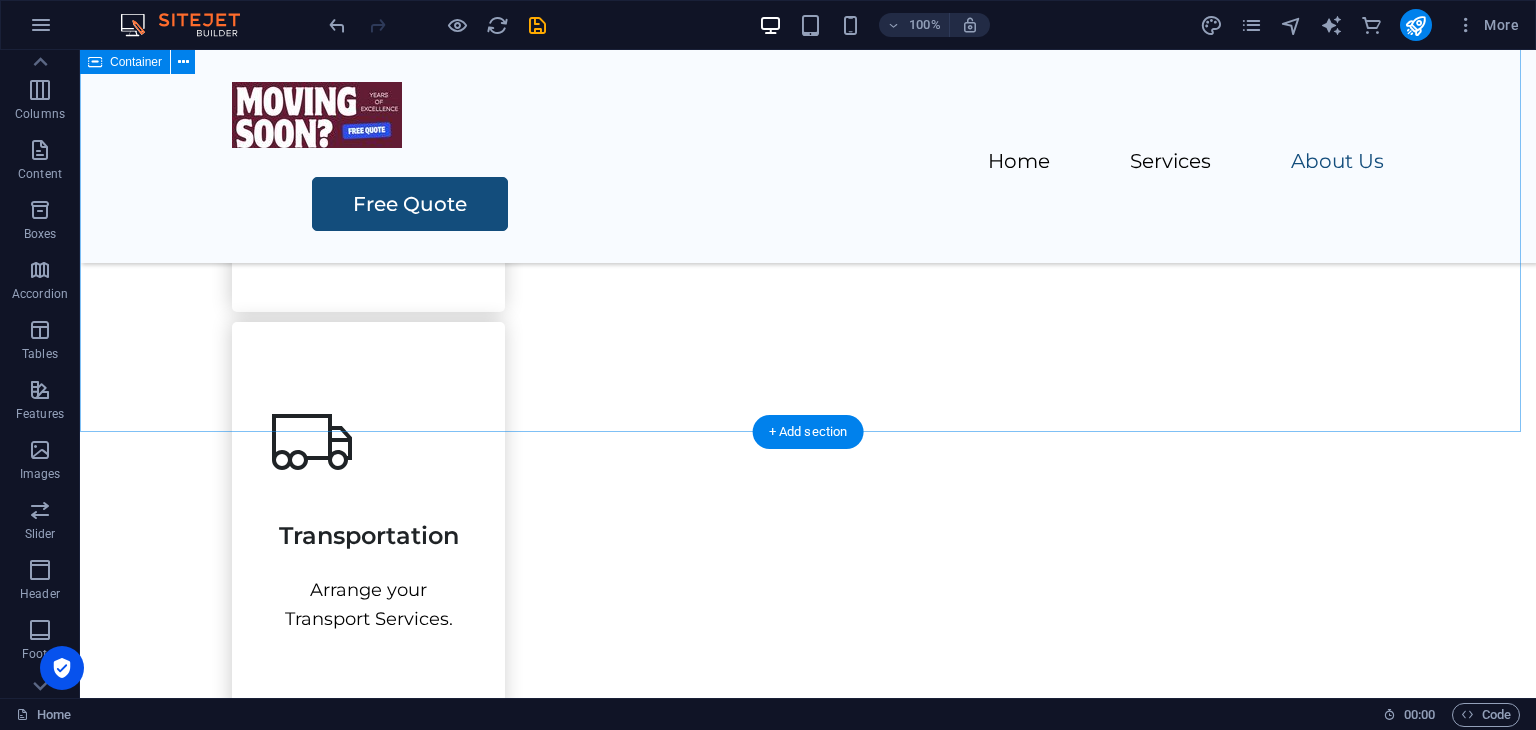 drag, startPoint x: 126, startPoint y: 571, endPoint x: 410, endPoint y: 405, distance: 328.95593 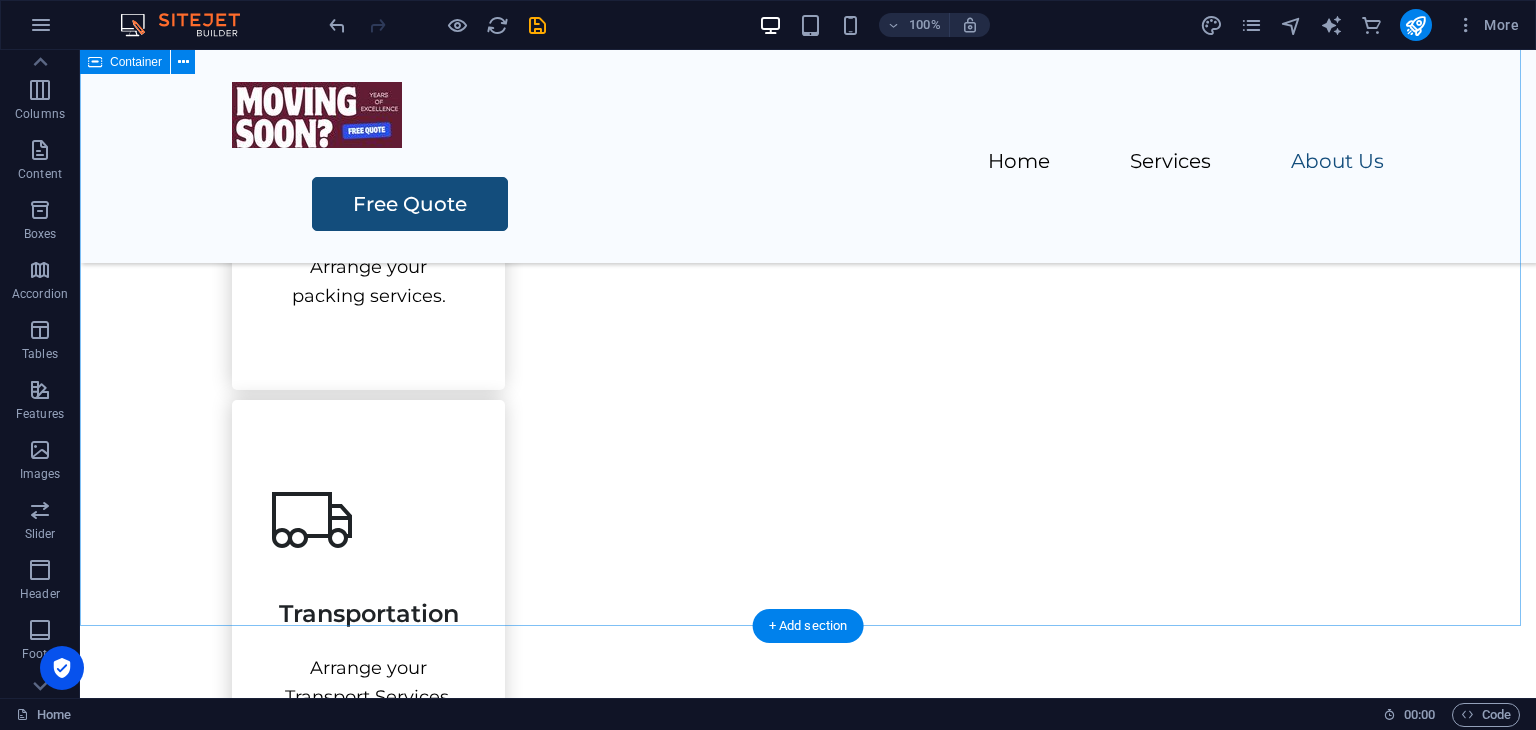 scroll, scrollTop: 1980, scrollLeft: 0, axis: vertical 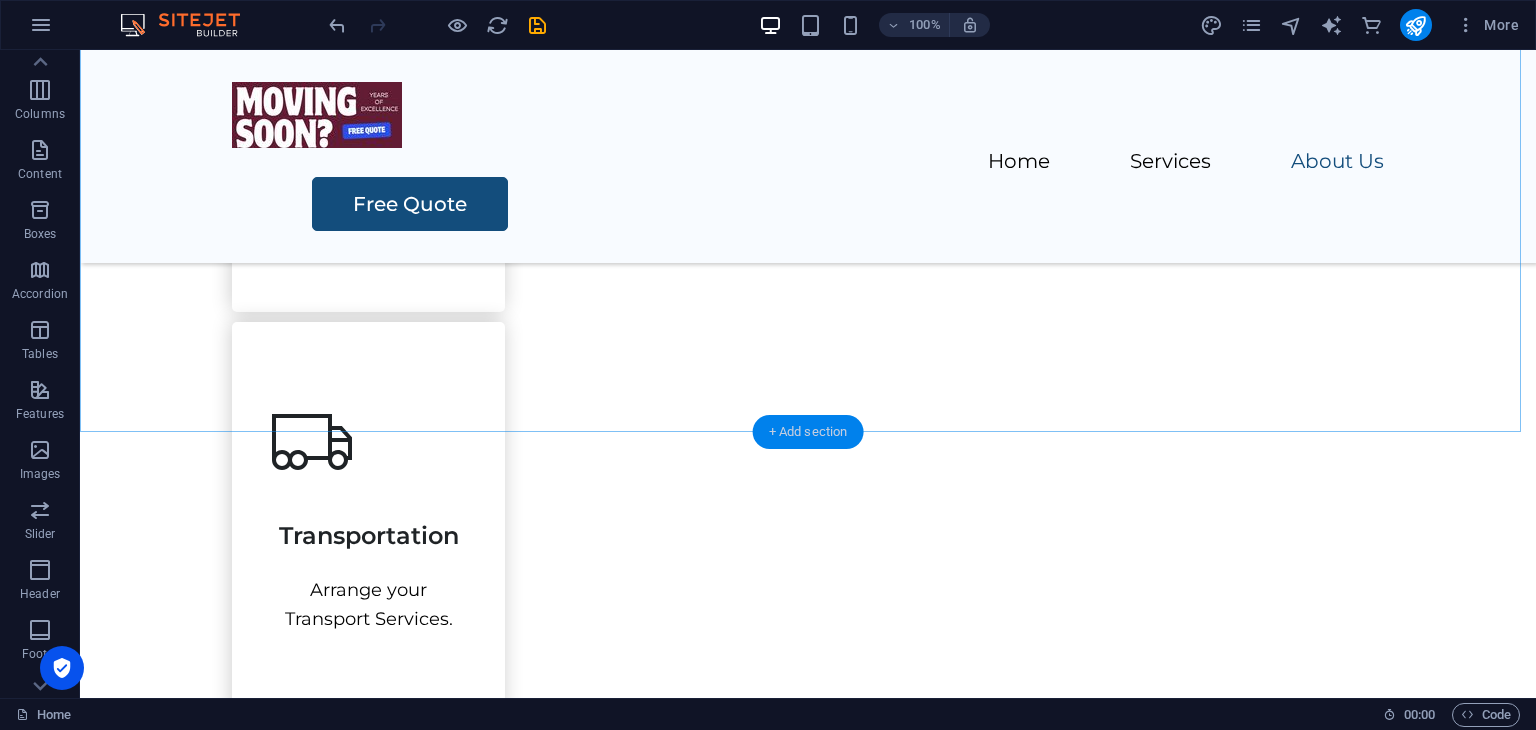 drag, startPoint x: 830, startPoint y: 421, endPoint x: 64, endPoint y: 339, distance: 770.3765 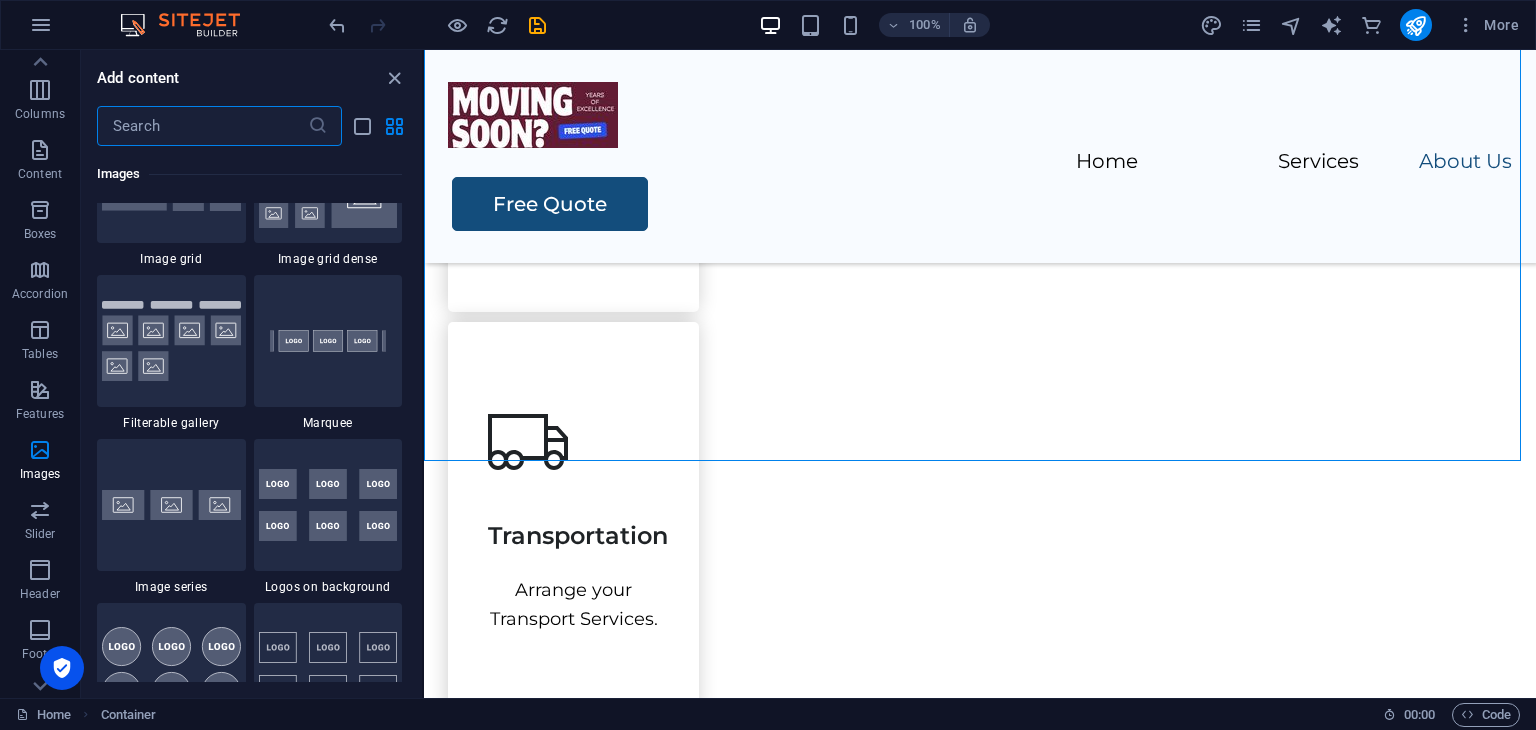 scroll, scrollTop: 10499, scrollLeft: 0, axis: vertical 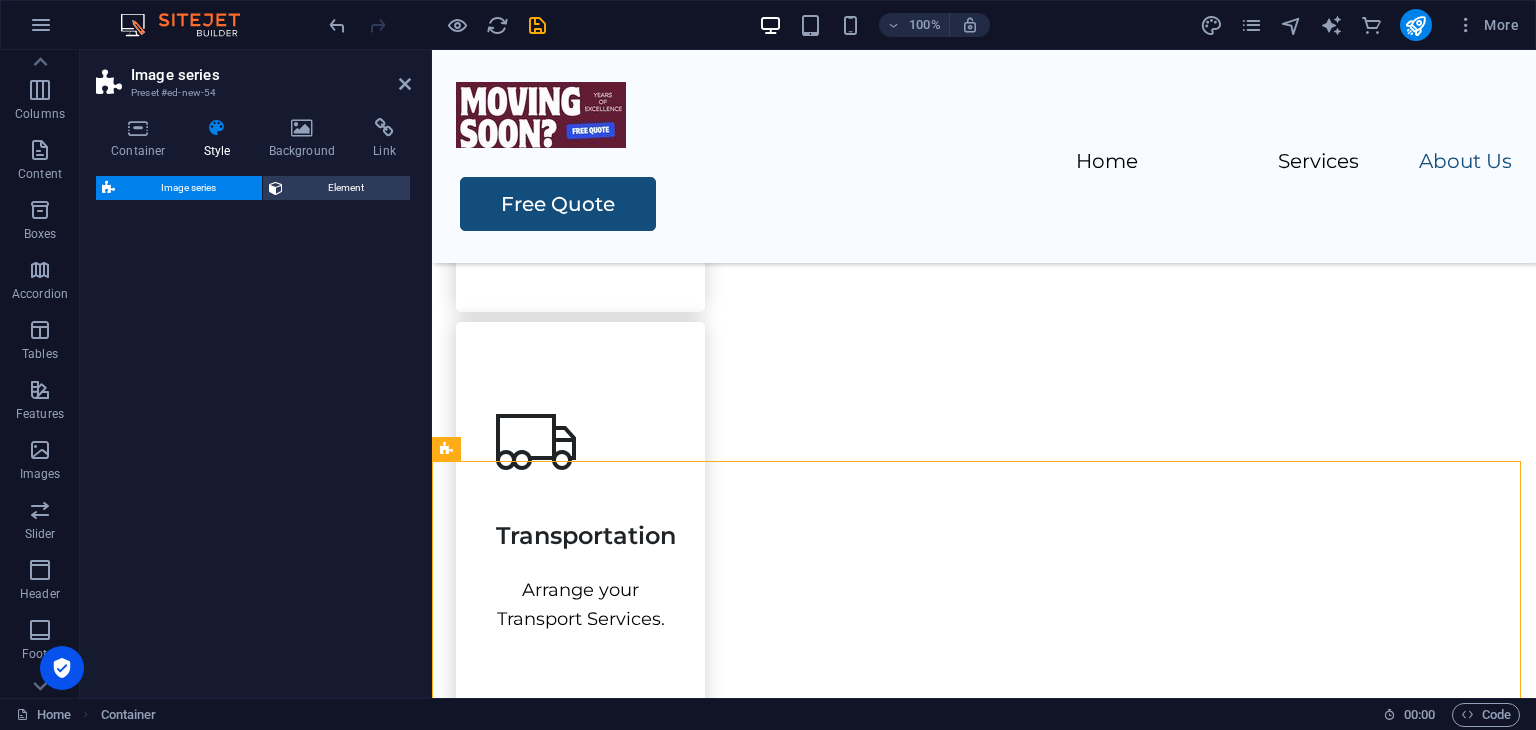 select on "rem" 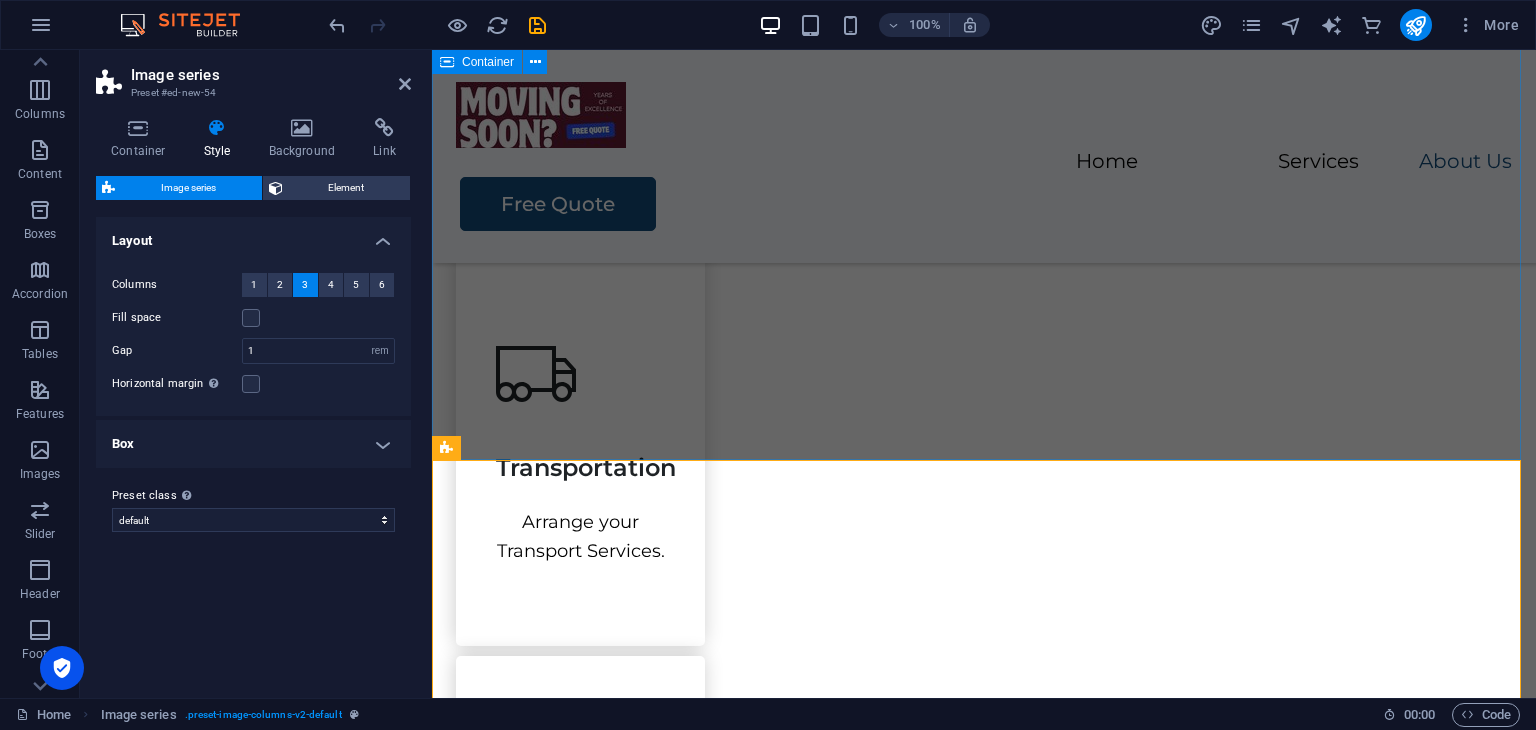 scroll, scrollTop: 2080, scrollLeft: 0, axis: vertical 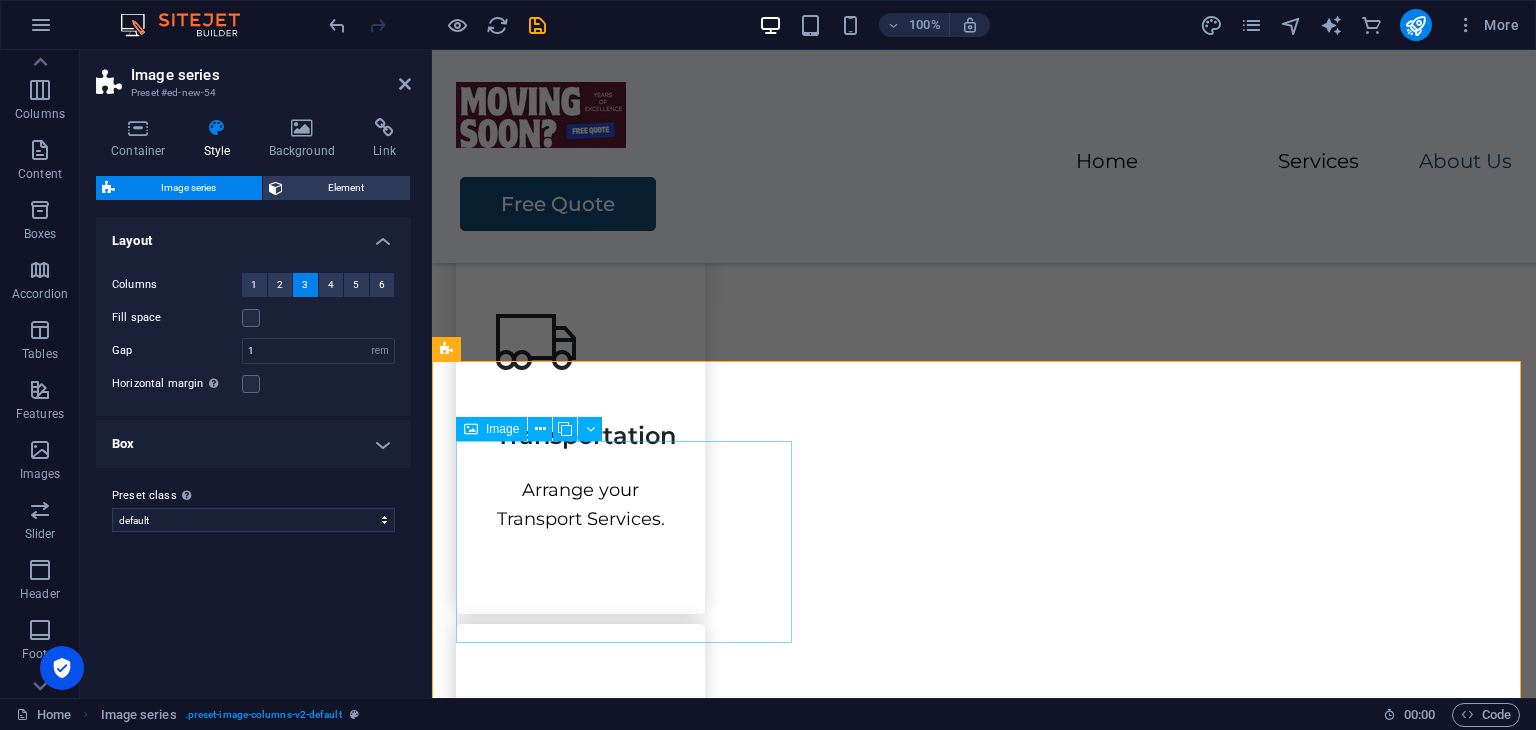 click at bounding box center [626, 1698] 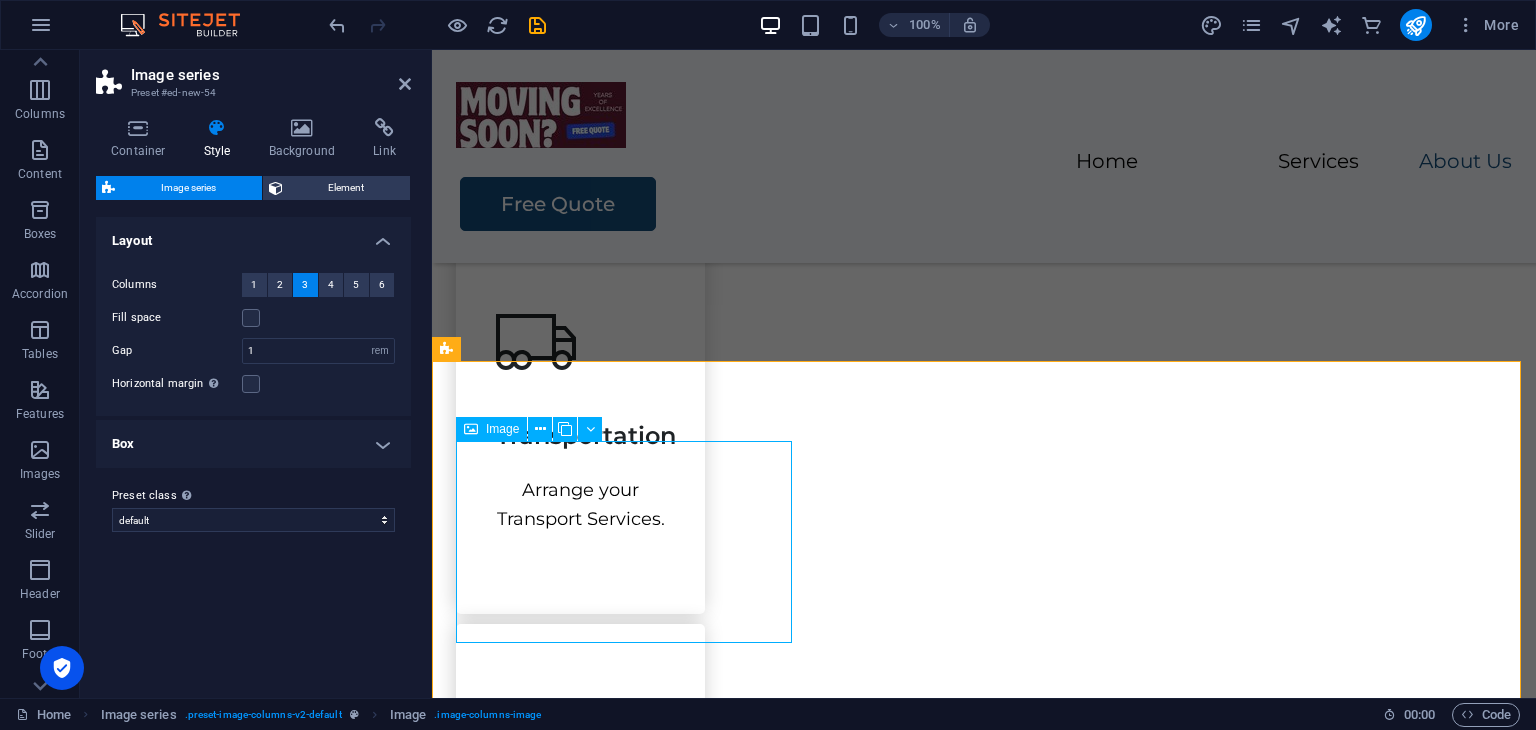 click at bounding box center [626, 1698] 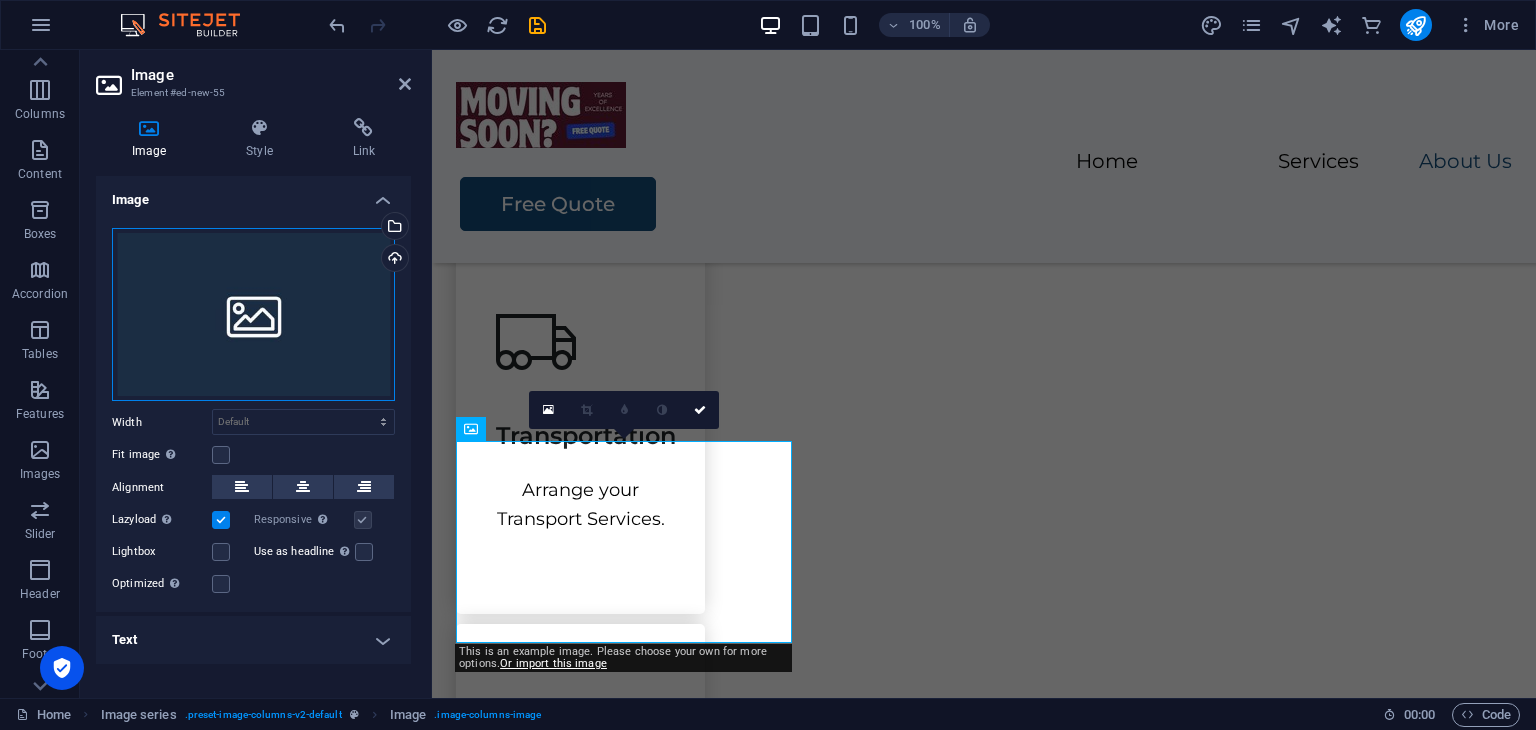 click on "Drag files here, click to choose files or select files from Files or our free stock photos & videos" at bounding box center (253, 315) 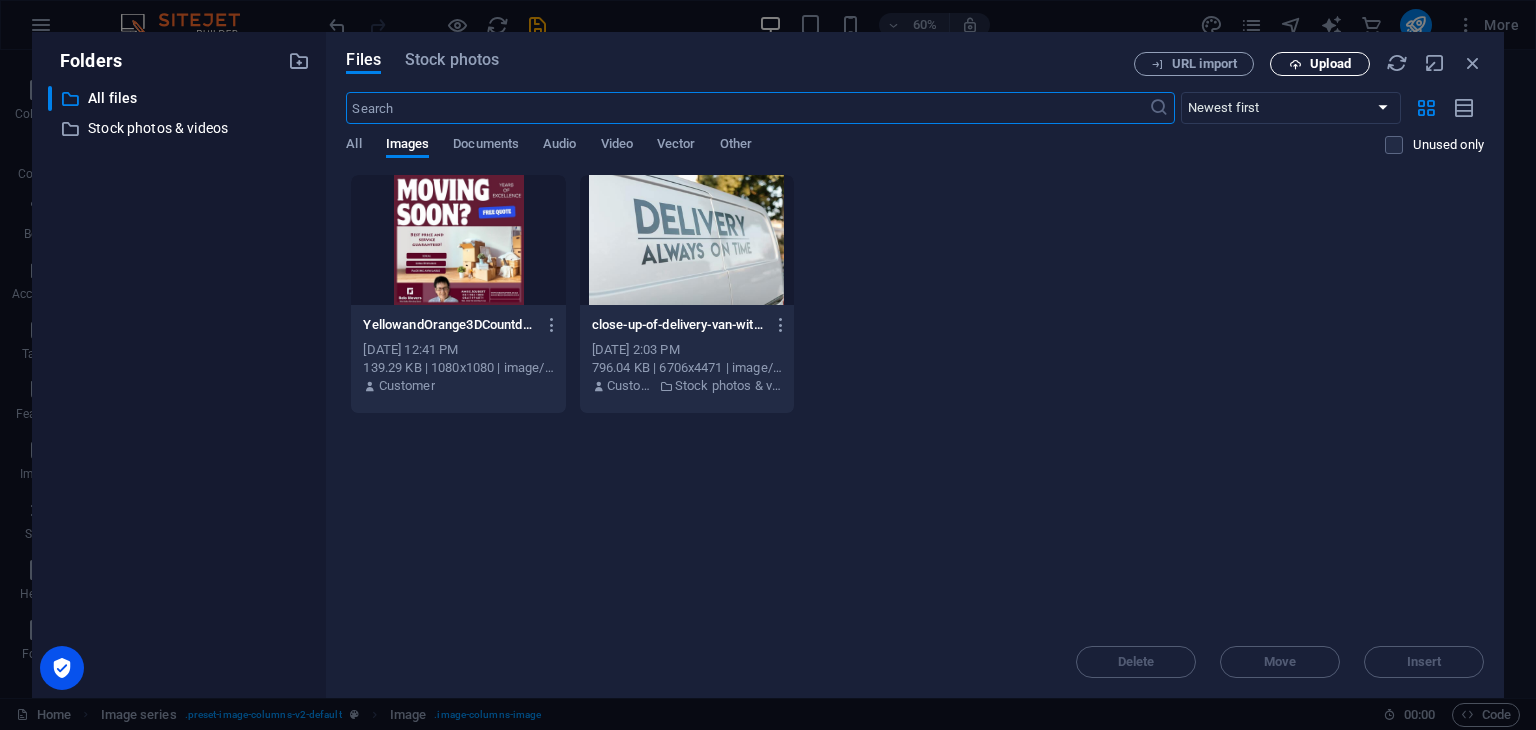 click on "Upload" at bounding box center [1320, 64] 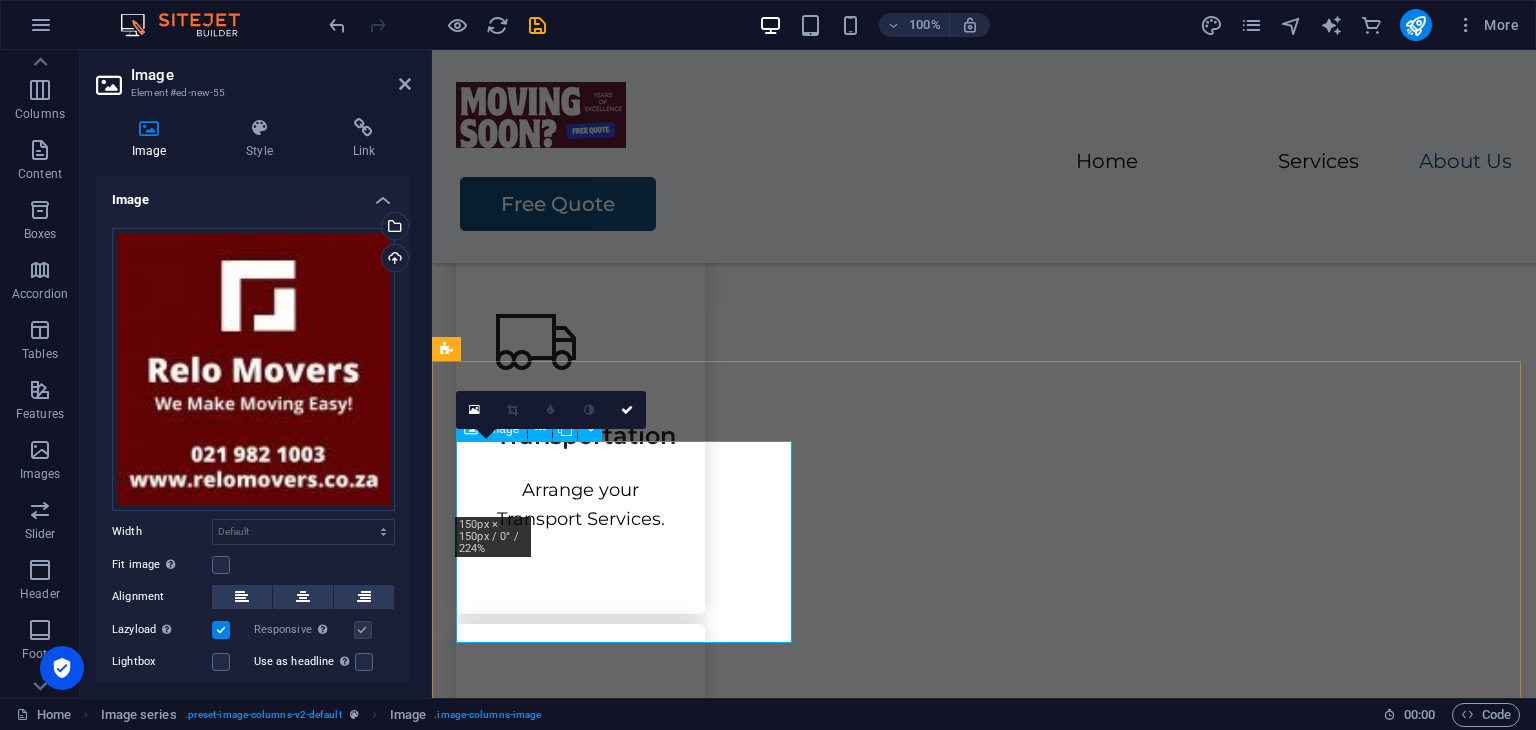 click at bounding box center (626, 1671) 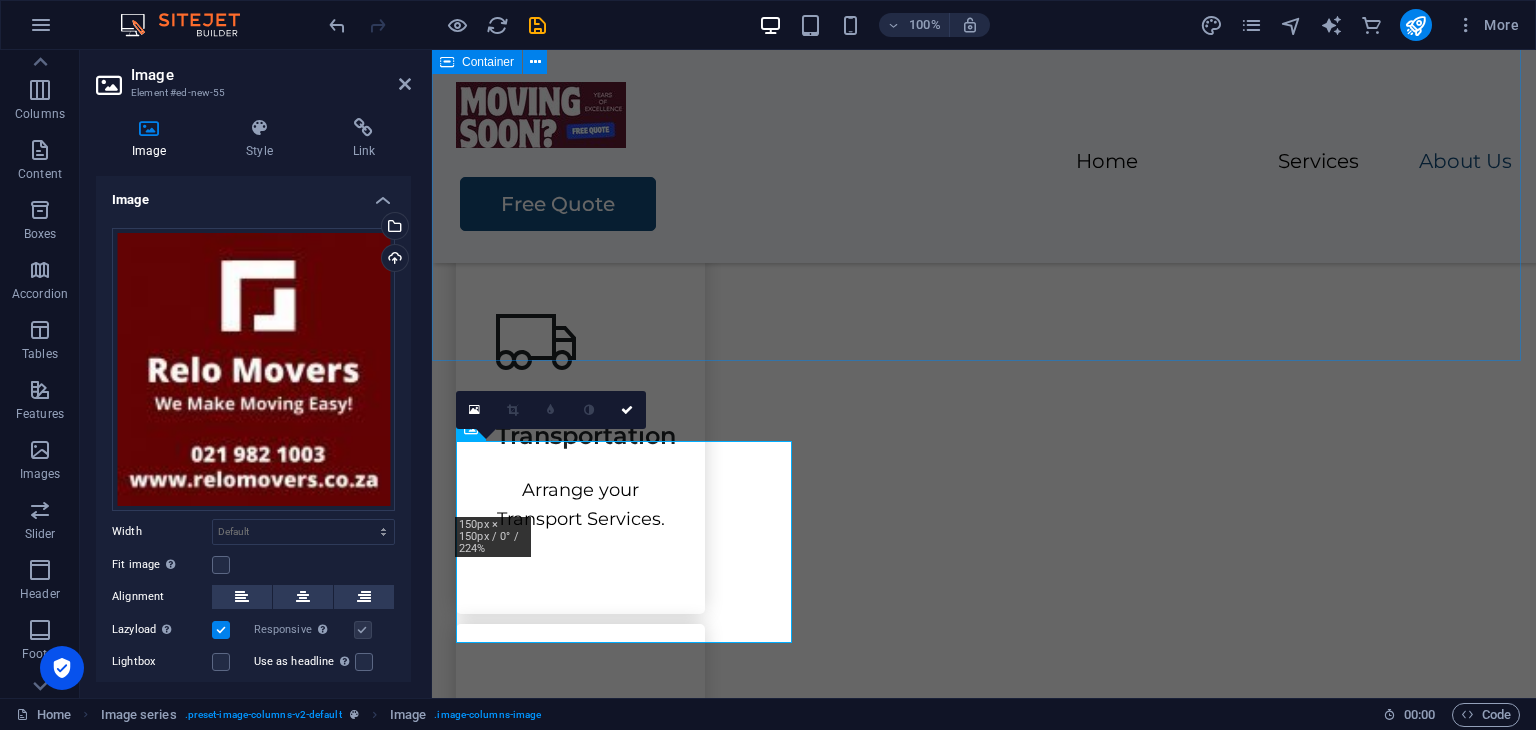click on "Our Services . Packing Arrange your packing services. Transportation Arrange your Transport Services. Storage Arrange your Storage. Packaging Sell Boxes and packing Material." at bounding box center [984, 526] 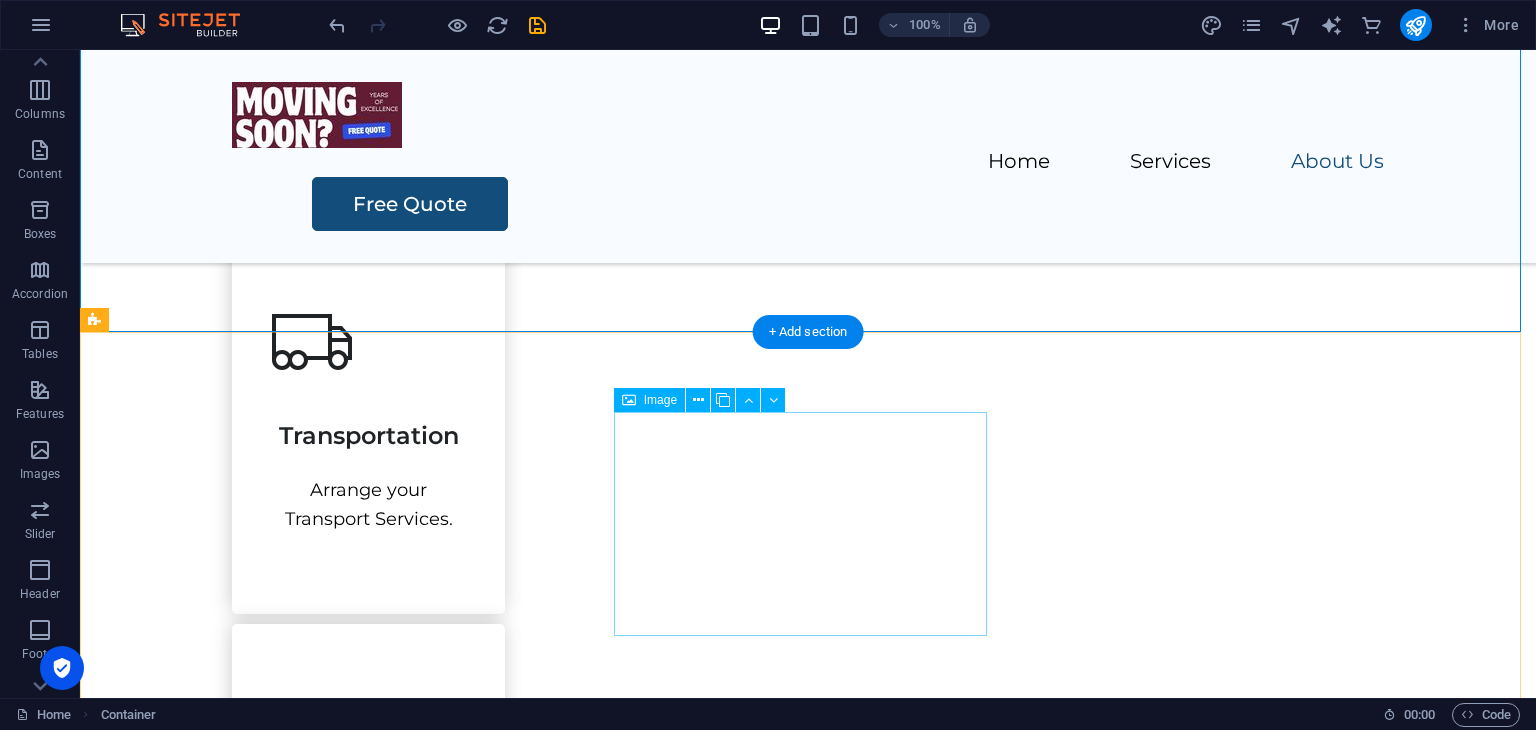 click at bounding box center (290, 1866) 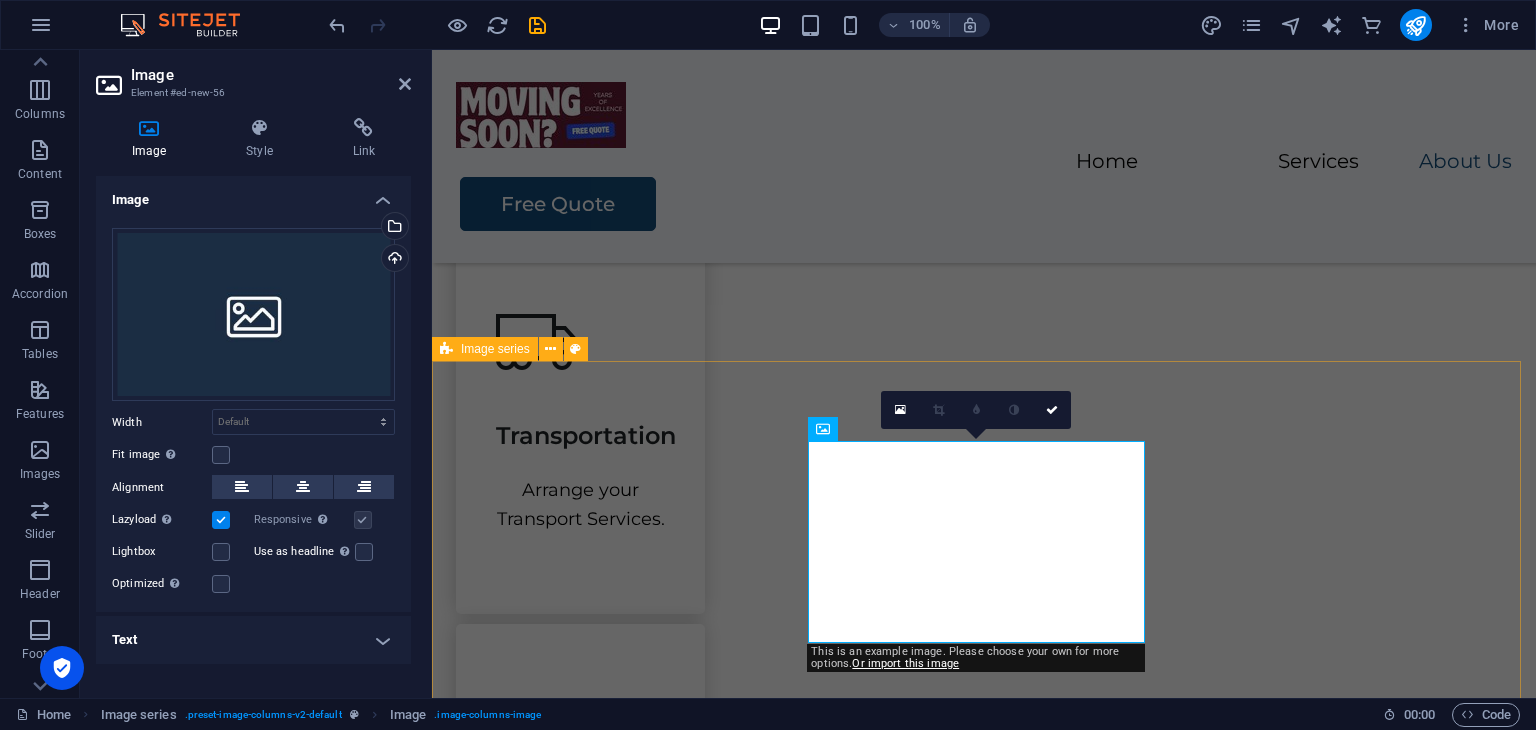 click at bounding box center (984, 1884) 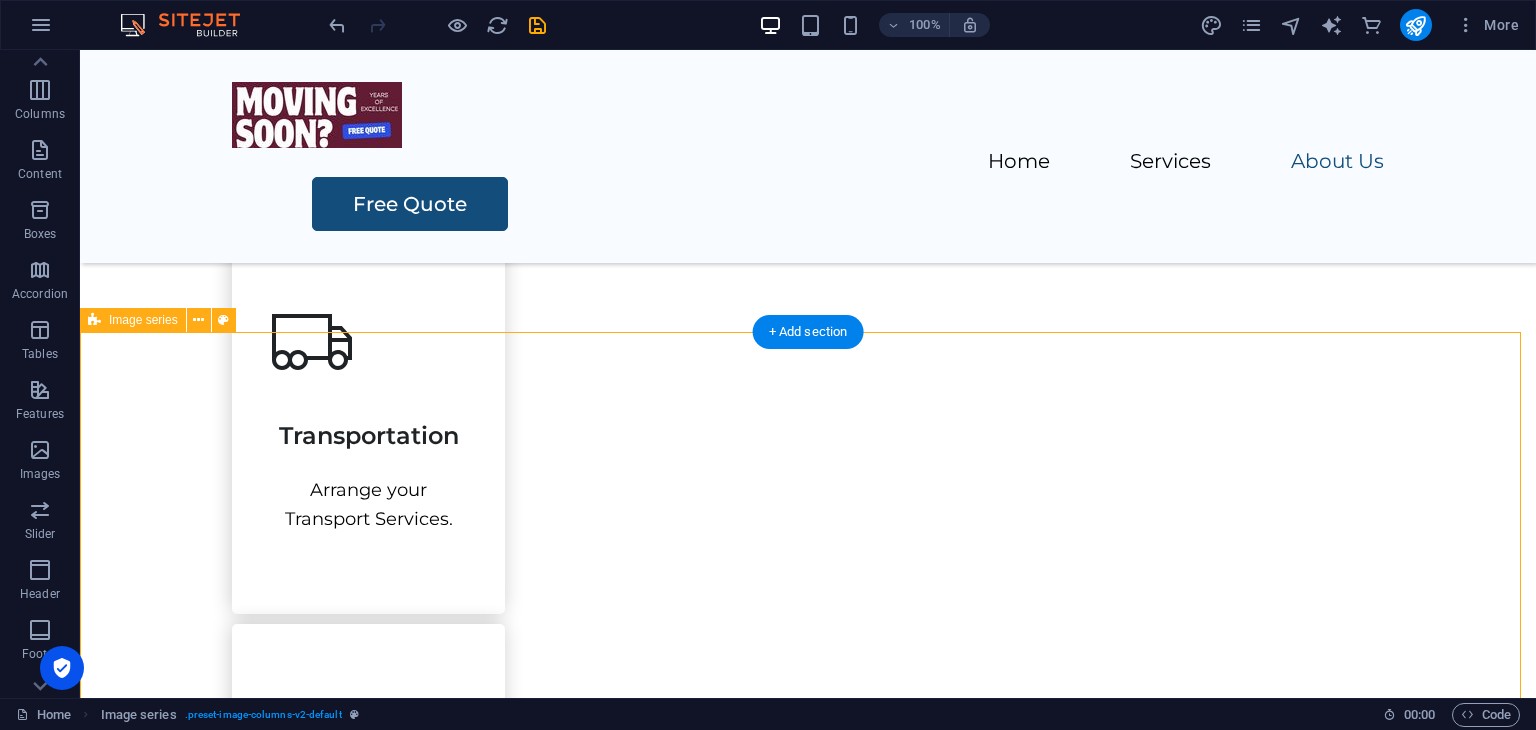 click at bounding box center (808, 1903) 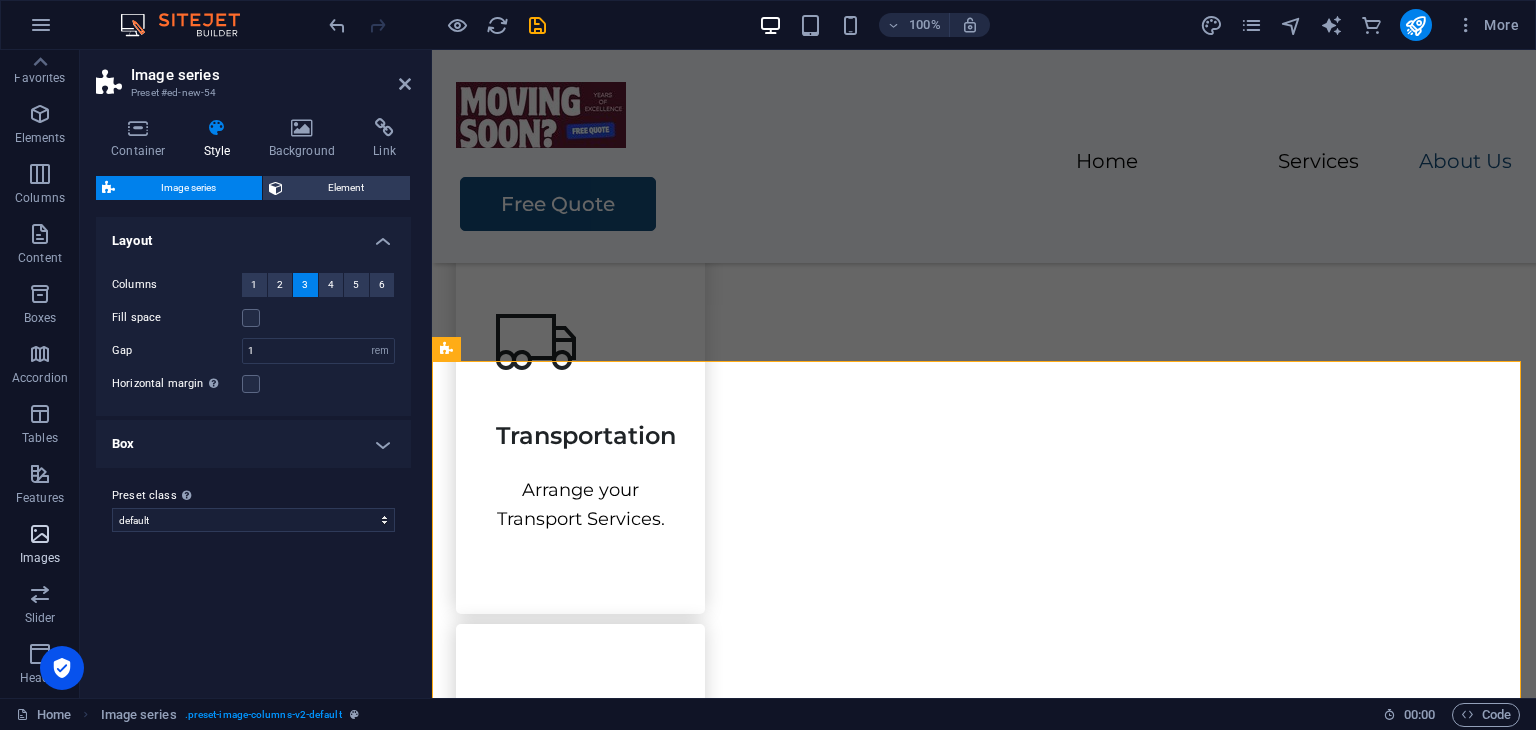 scroll, scrollTop: 0, scrollLeft: 0, axis: both 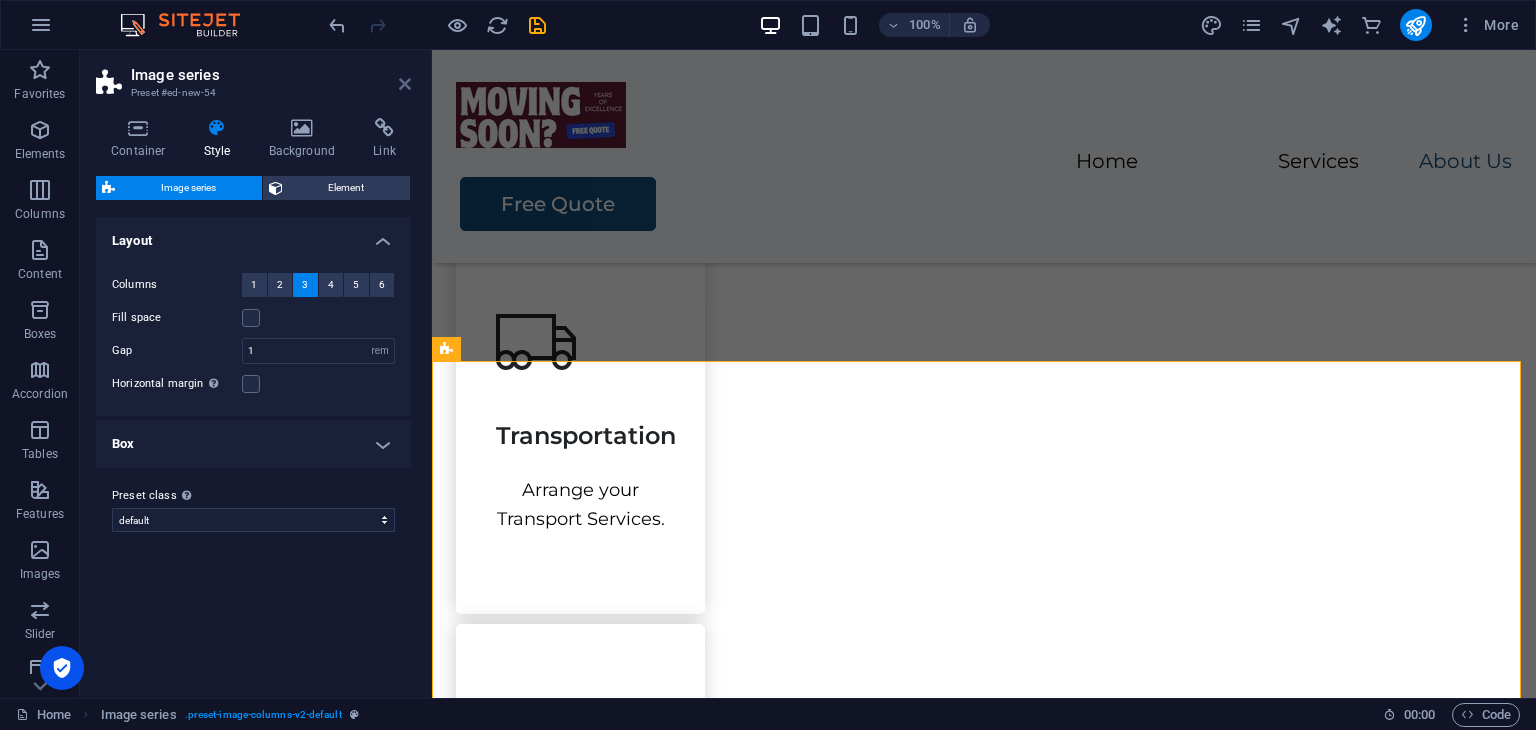 click at bounding box center (405, 84) 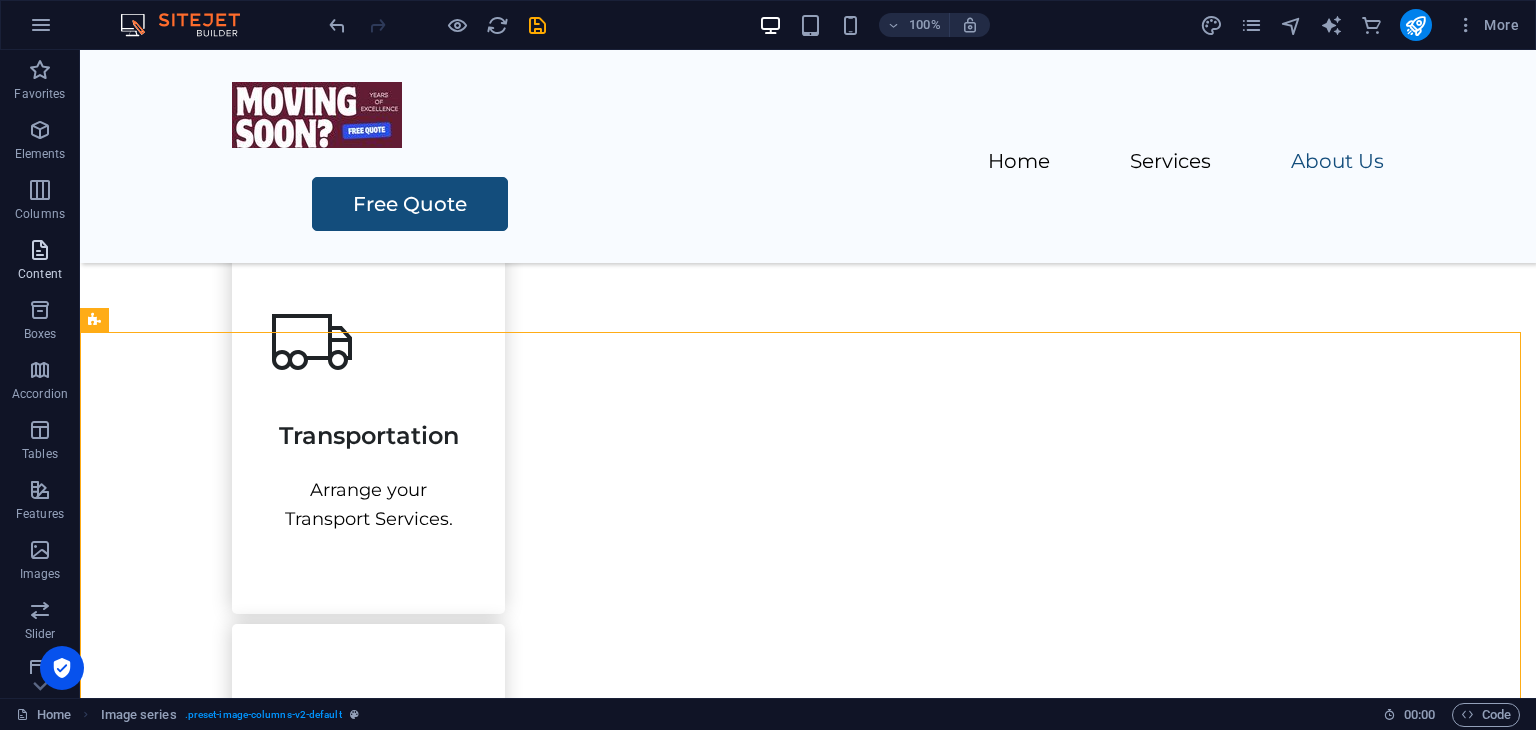 click at bounding box center (40, 250) 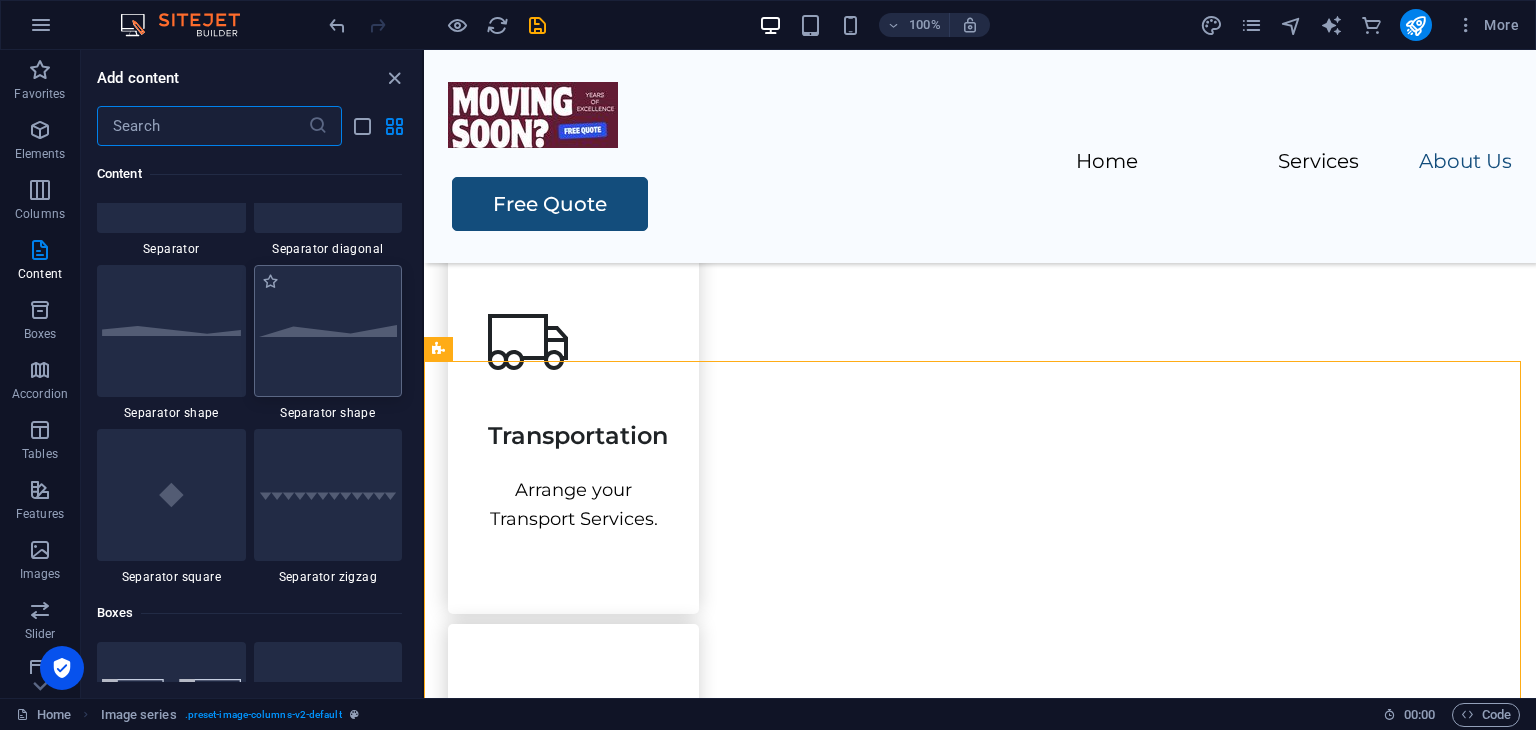 scroll, scrollTop: 4899, scrollLeft: 0, axis: vertical 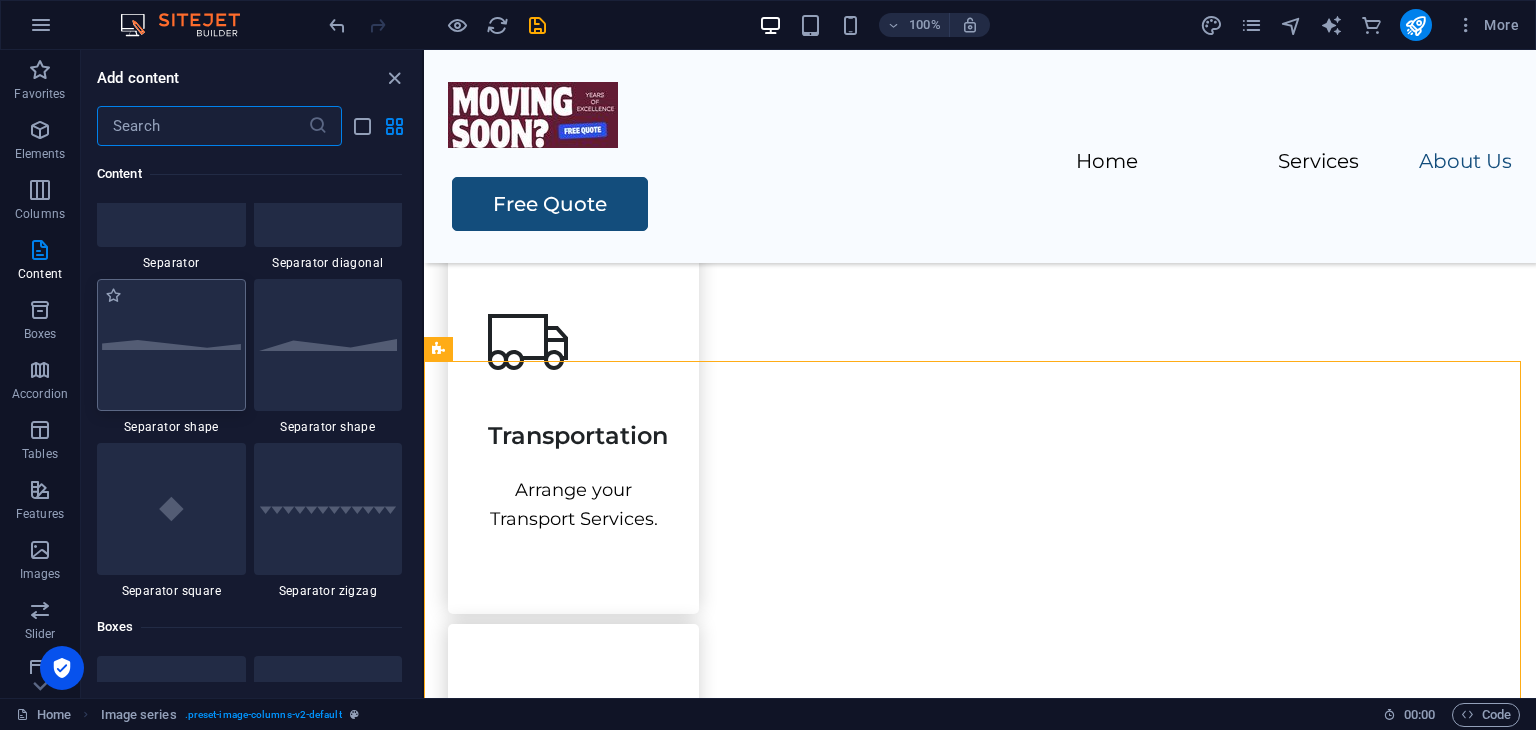 click at bounding box center (171, 345) 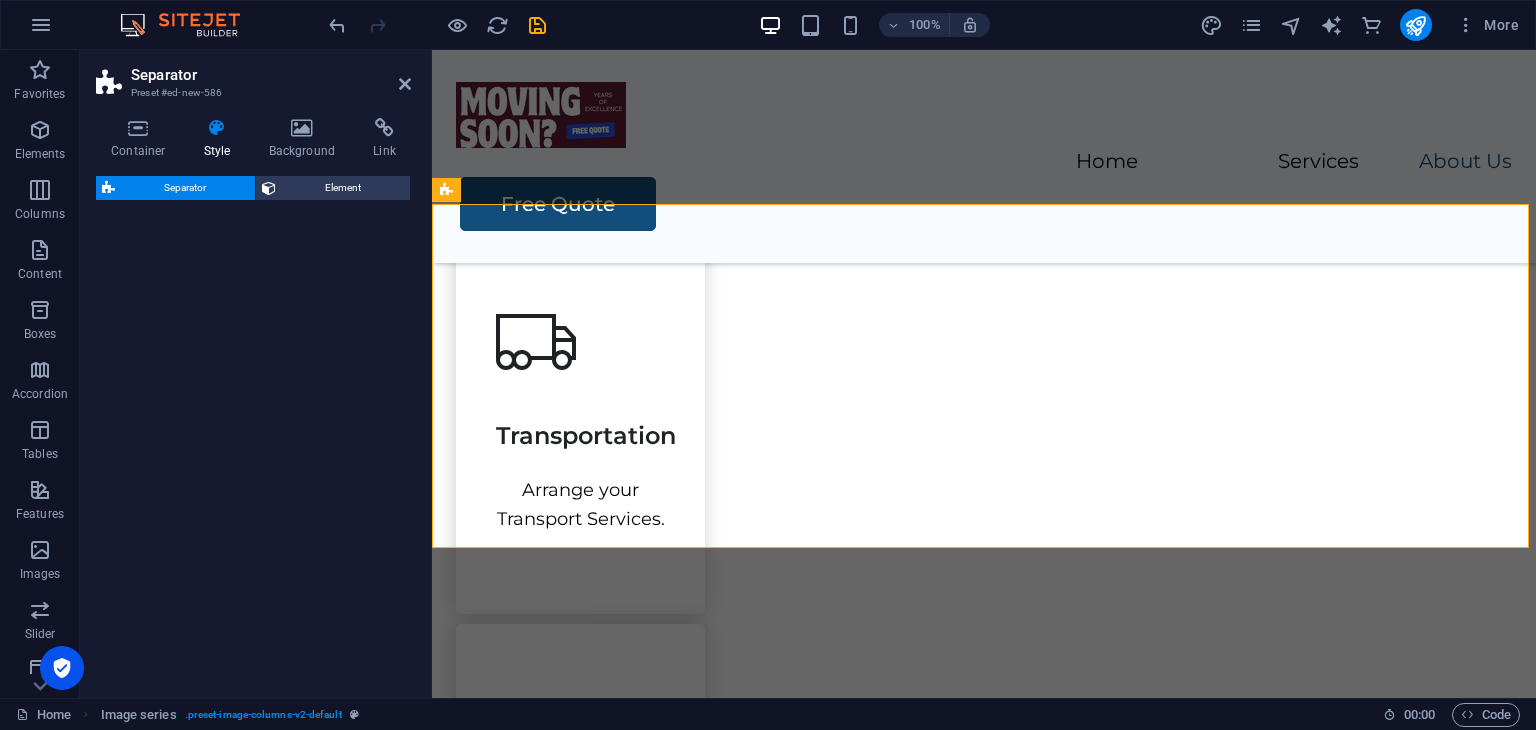 select on "polygon1" 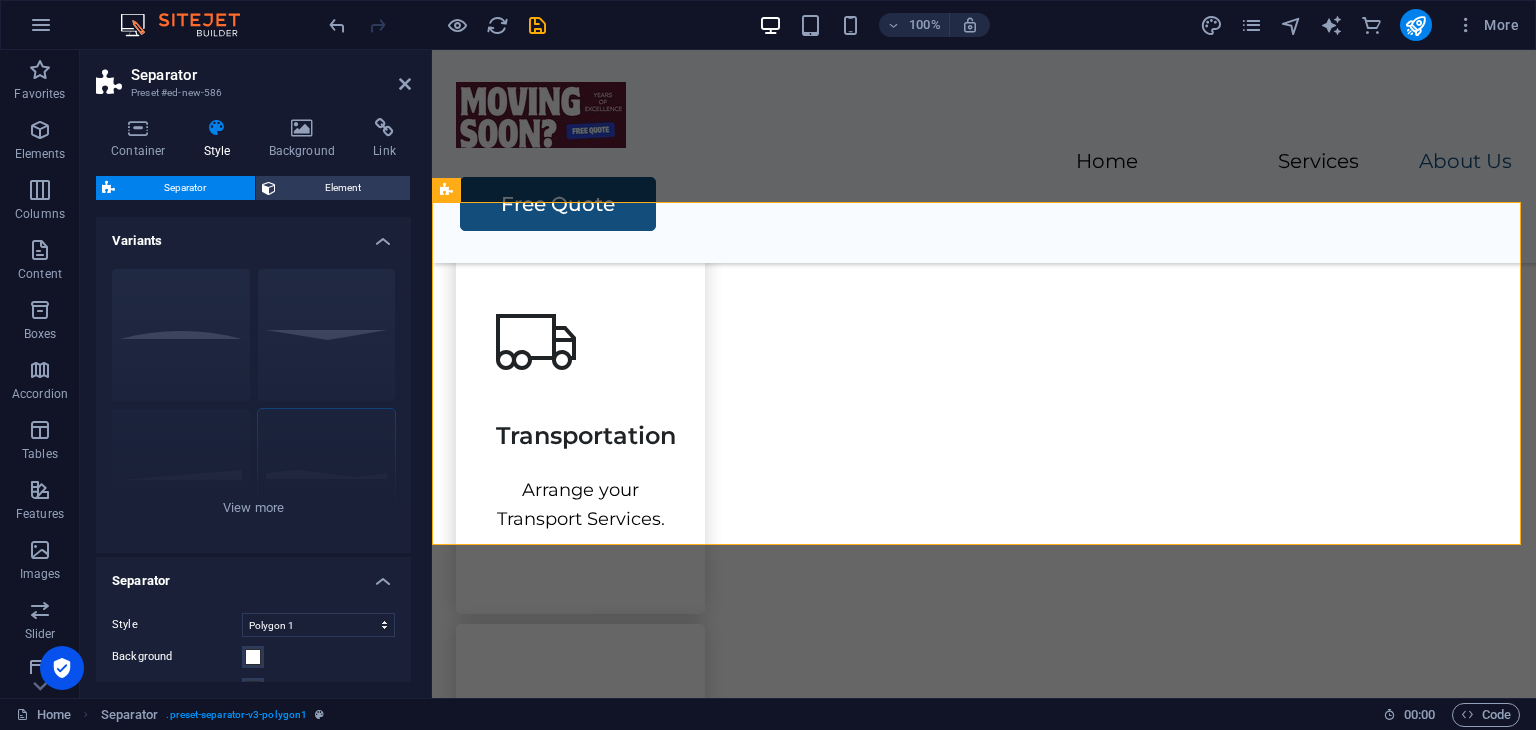 scroll, scrollTop: 2600, scrollLeft: 0, axis: vertical 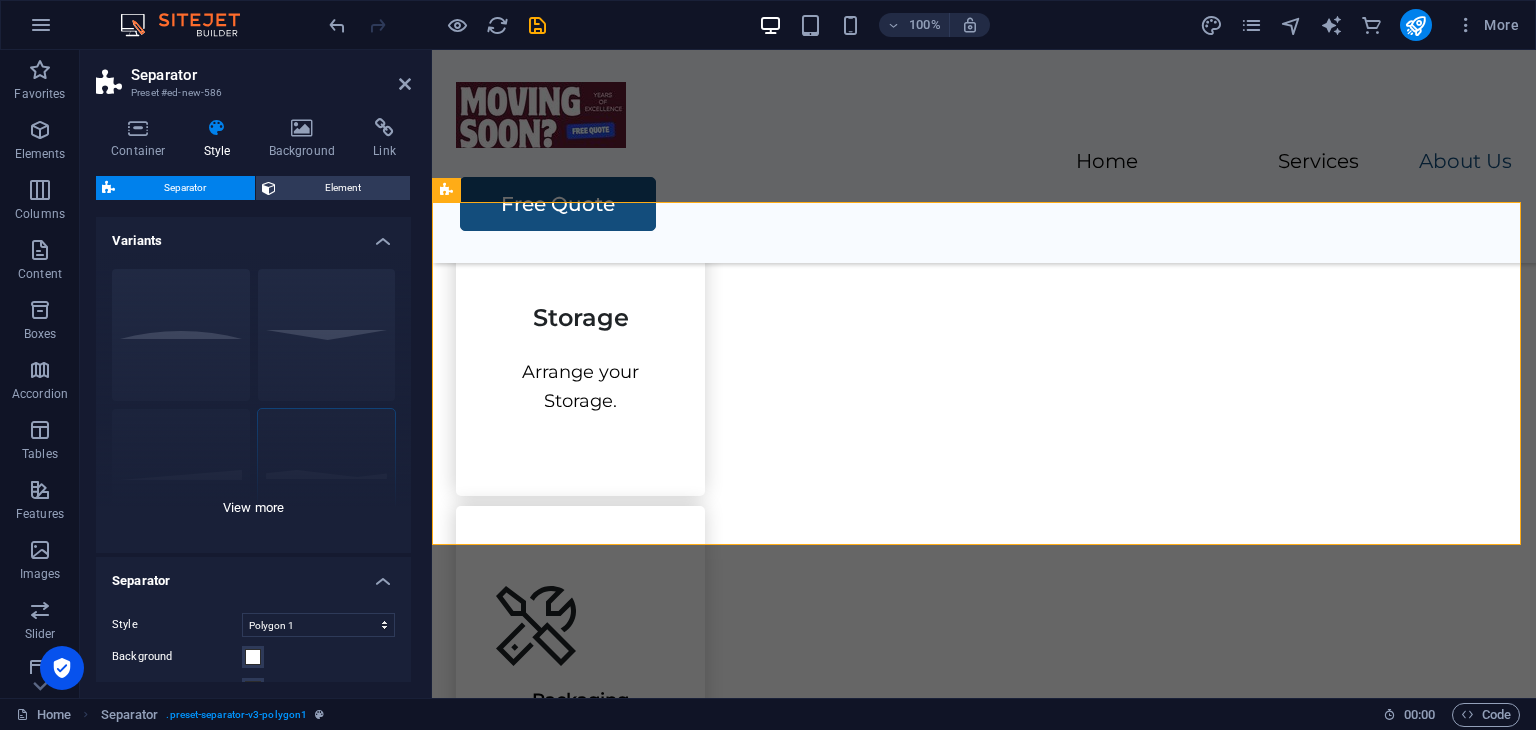 click on "Circle Default Diagonal Polygon 1 Polygon 2 Square Zigzag" at bounding box center [253, 403] 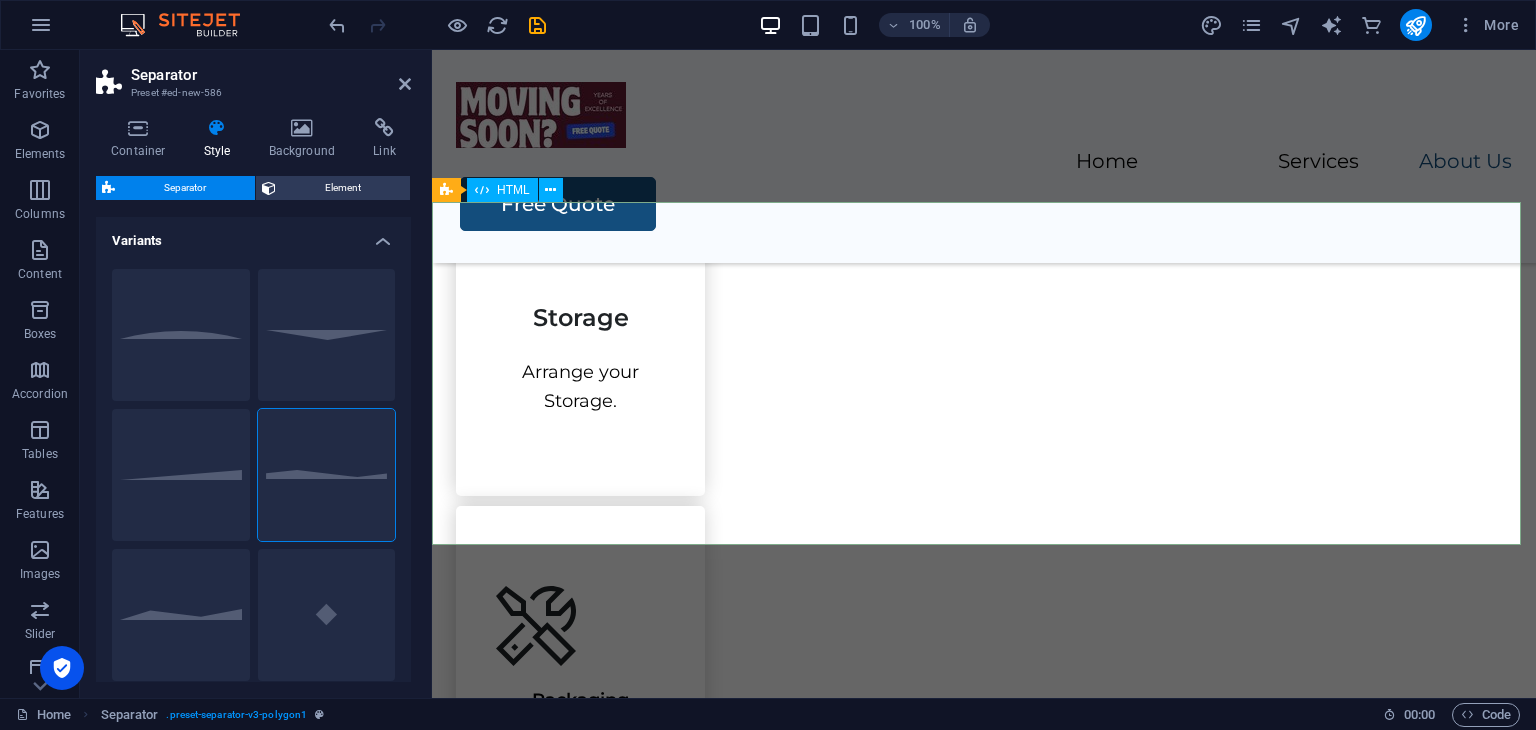 click at bounding box center [984, 1905] 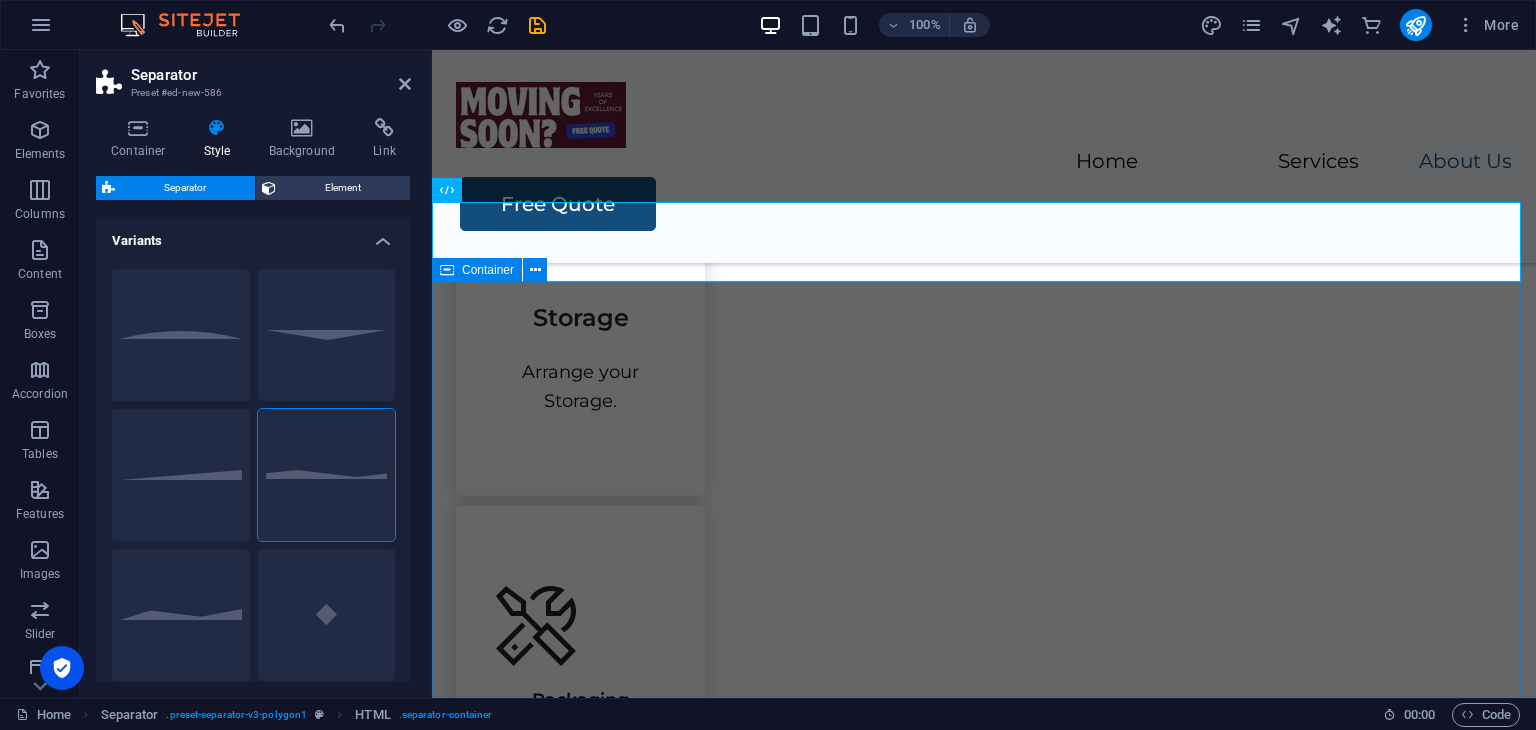 click on "Please sent me free quote/s Please sent me Quote Moving From Moving To   Please Submit my info. Unreadable? Regenerate Submit" at bounding box center [984, 2245] 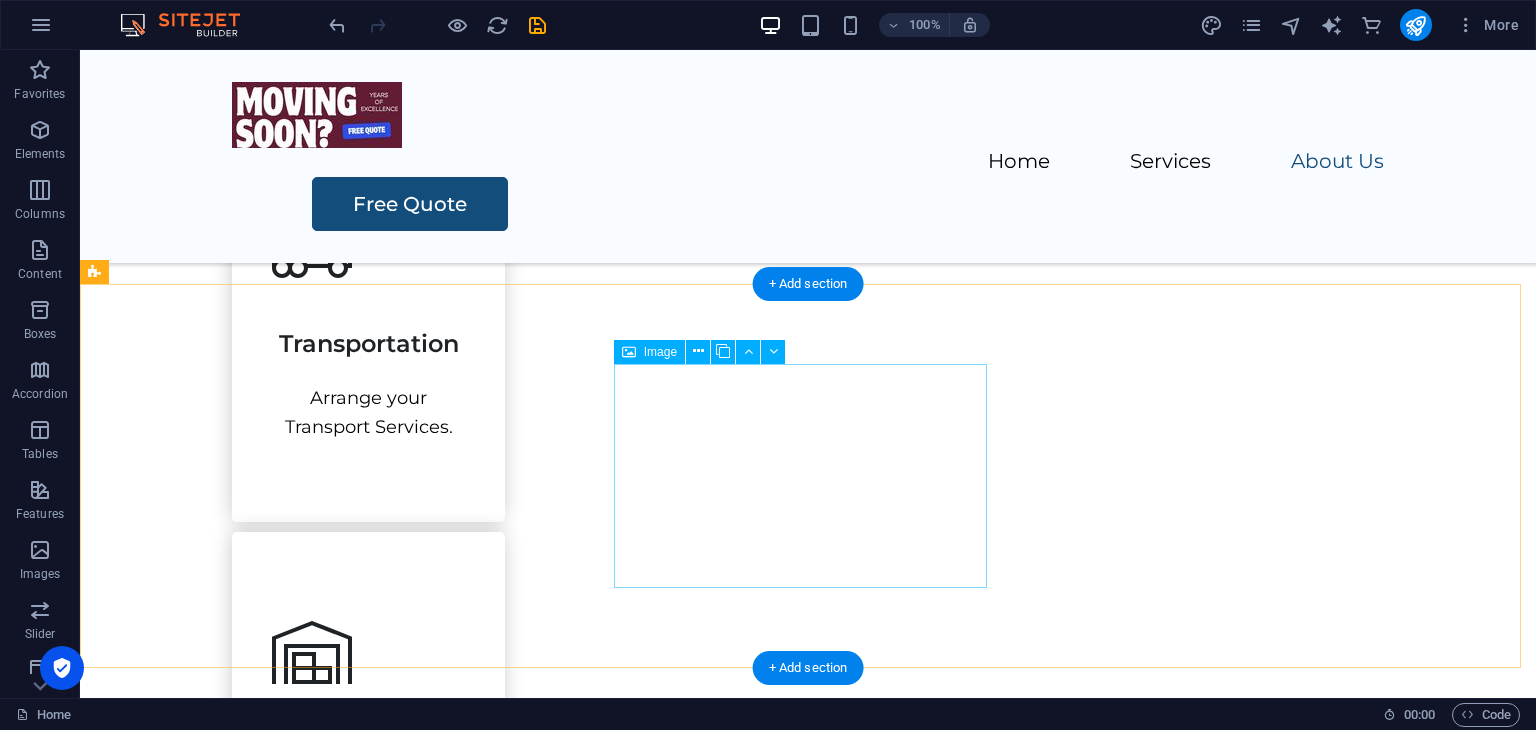 scroll, scrollTop: 1972, scrollLeft: 0, axis: vertical 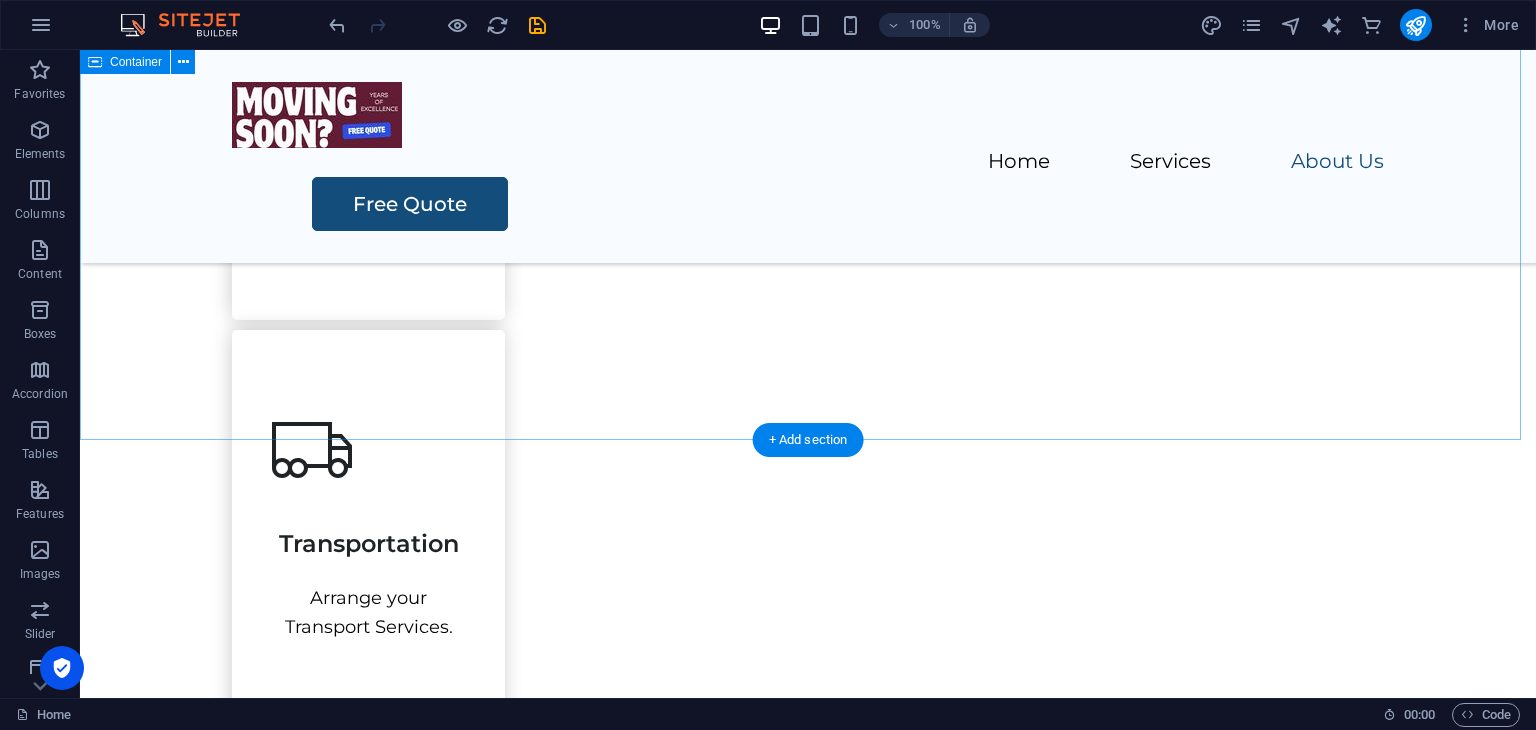 click on "Our Services . Packing Arrange your packing services. Transportation Arrange your Transport Services. Storage Arrange your Storage. Packaging Sell Boxes and packing Material." at bounding box center [808, 634] 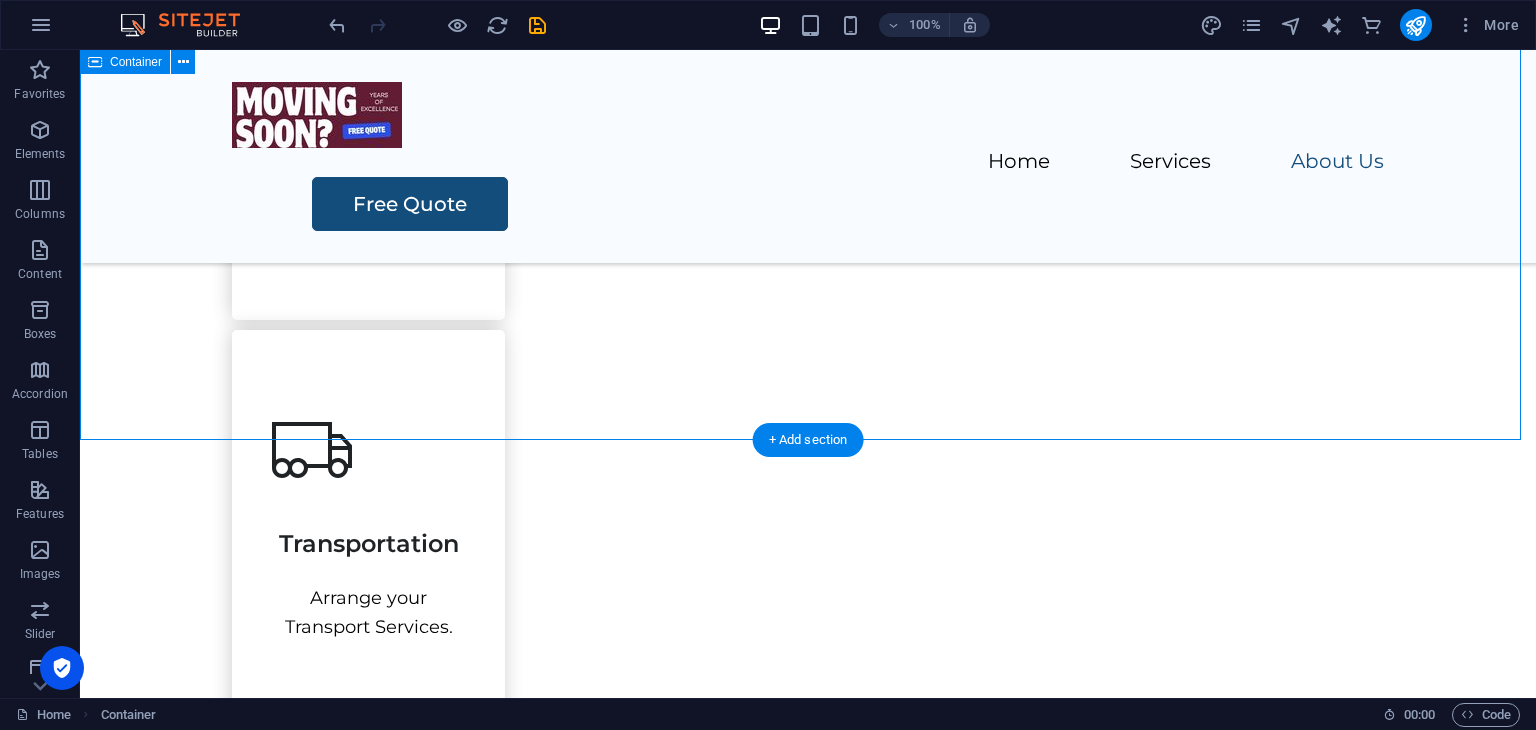 click on "Our Services . Packing Arrange your packing services. Transportation Arrange your Transport Services. Storage Arrange your Storage. Packaging Sell Boxes and packing Material." at bounding box center [808, 634] 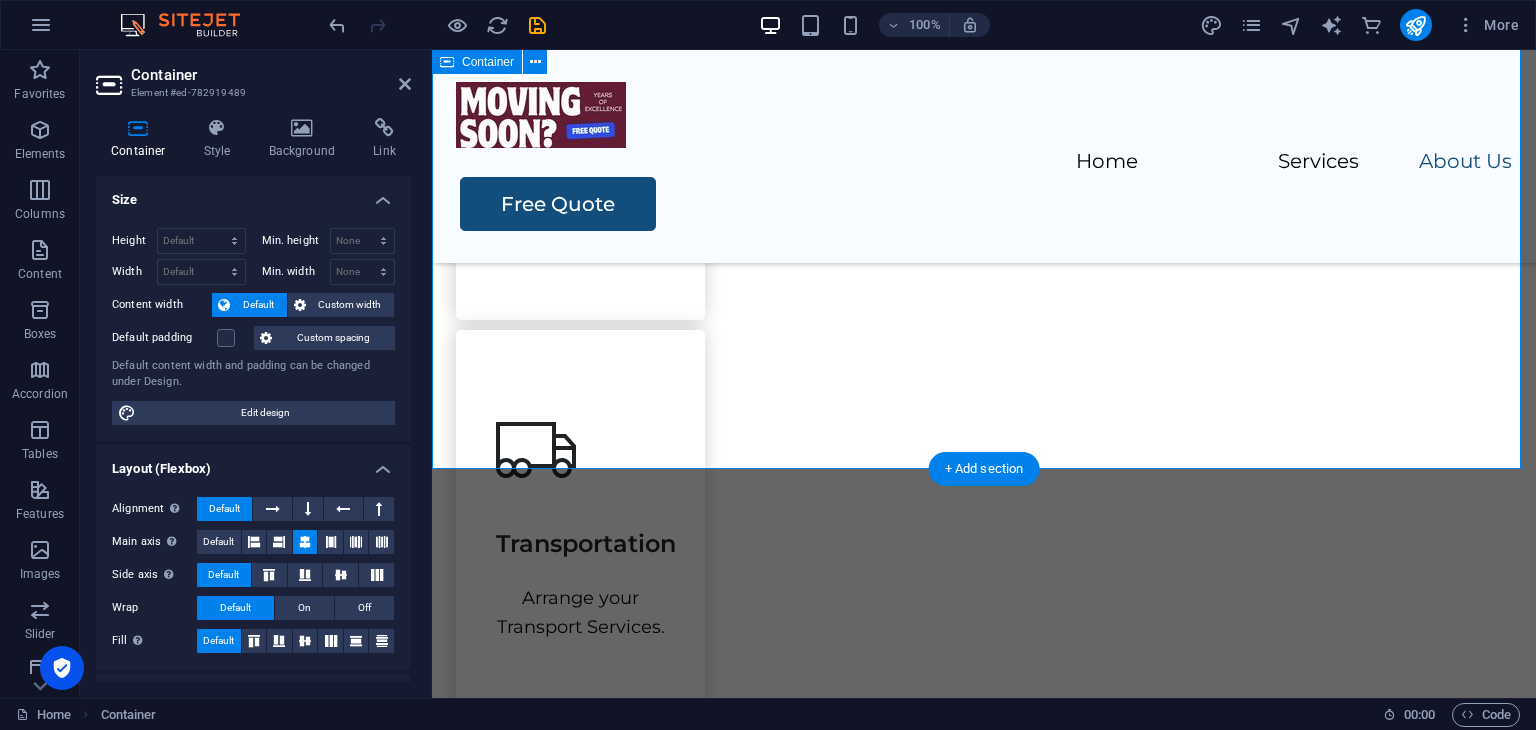 click on "Our Services . Packing Arrange your packing services. Transportation Arrange your Transport Services. Storage Arrange your Storage. Packaging Sell Boxes and packing Material." at bounding box center [984, 634] 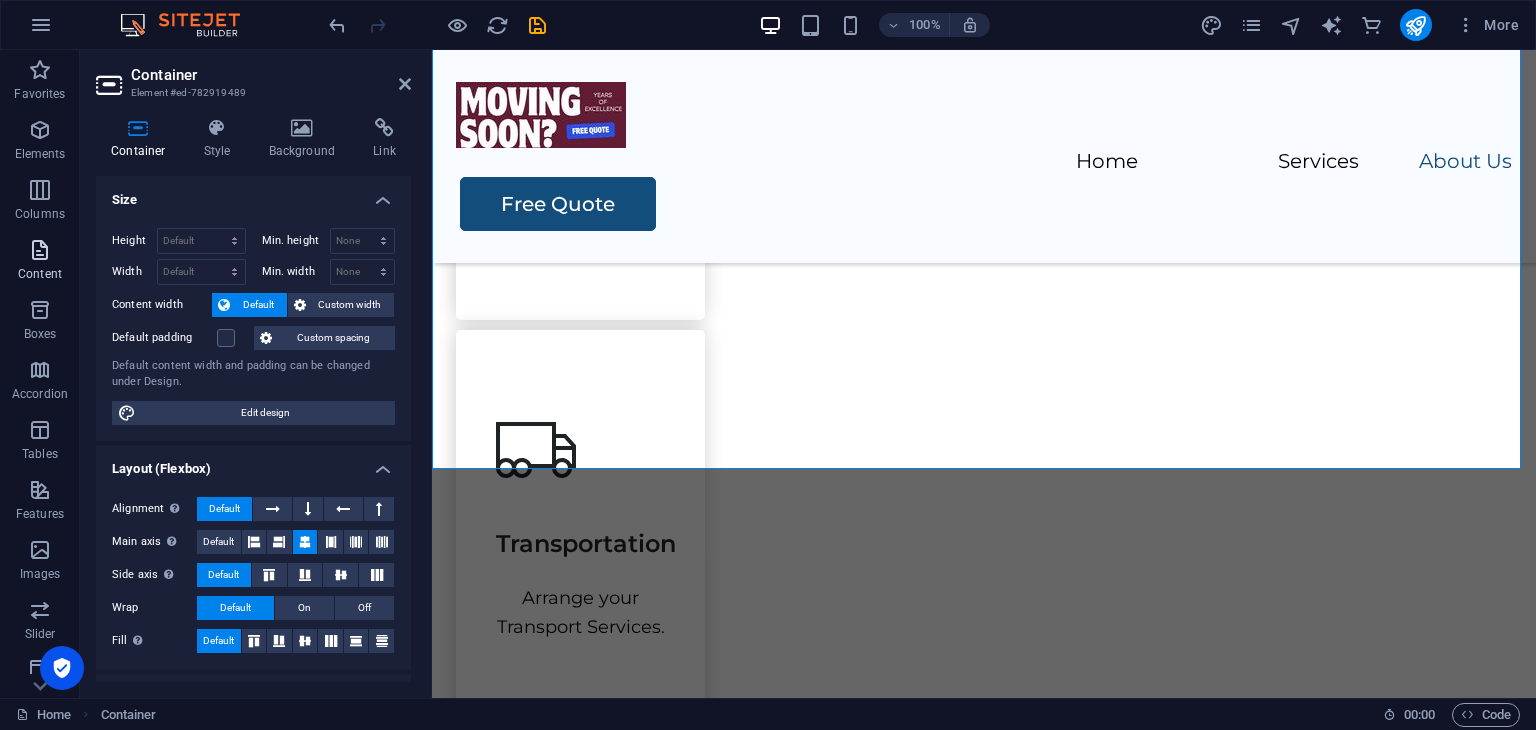click at bounding box center [40, 250] 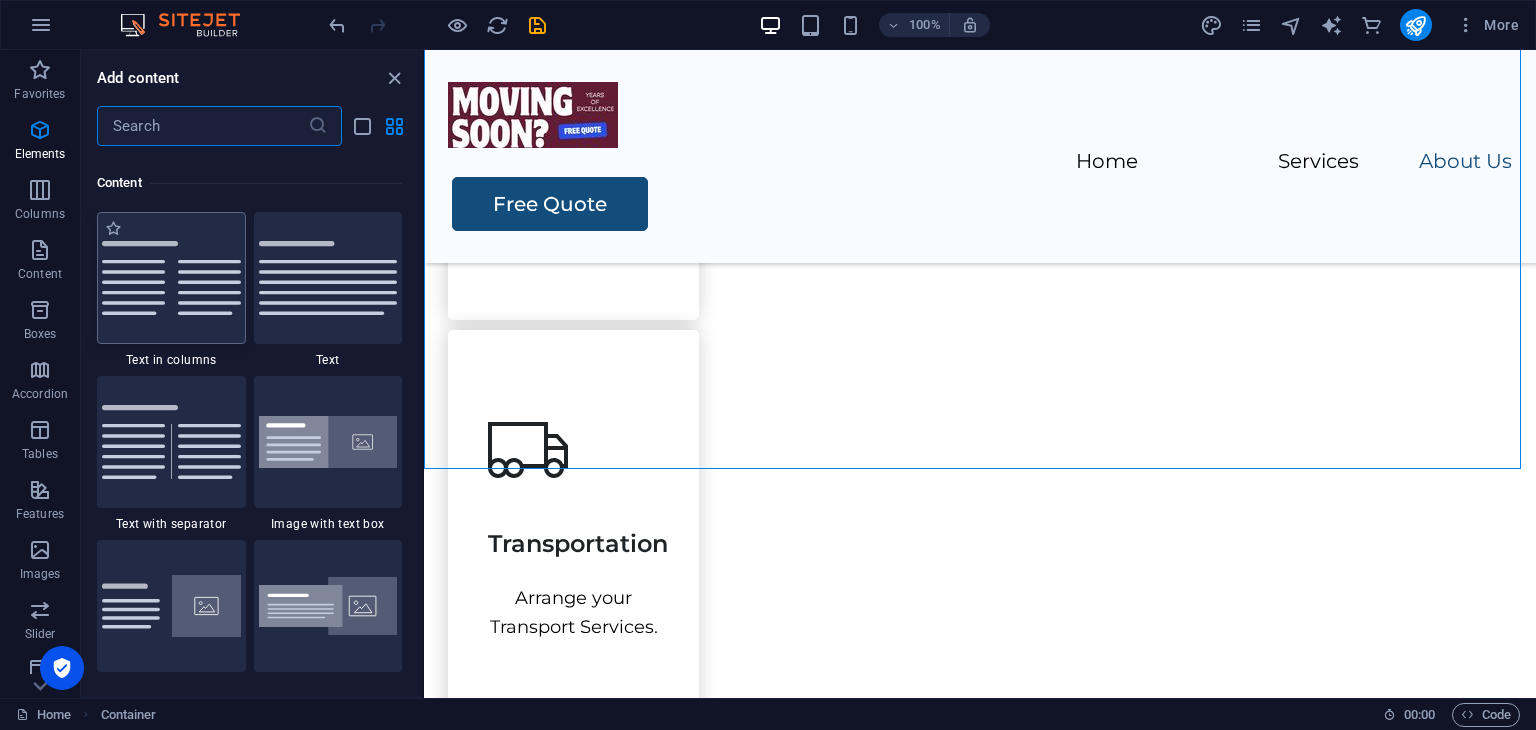 scroll, scrollTop: 3499, scrollLeft: 0, axis: vertical 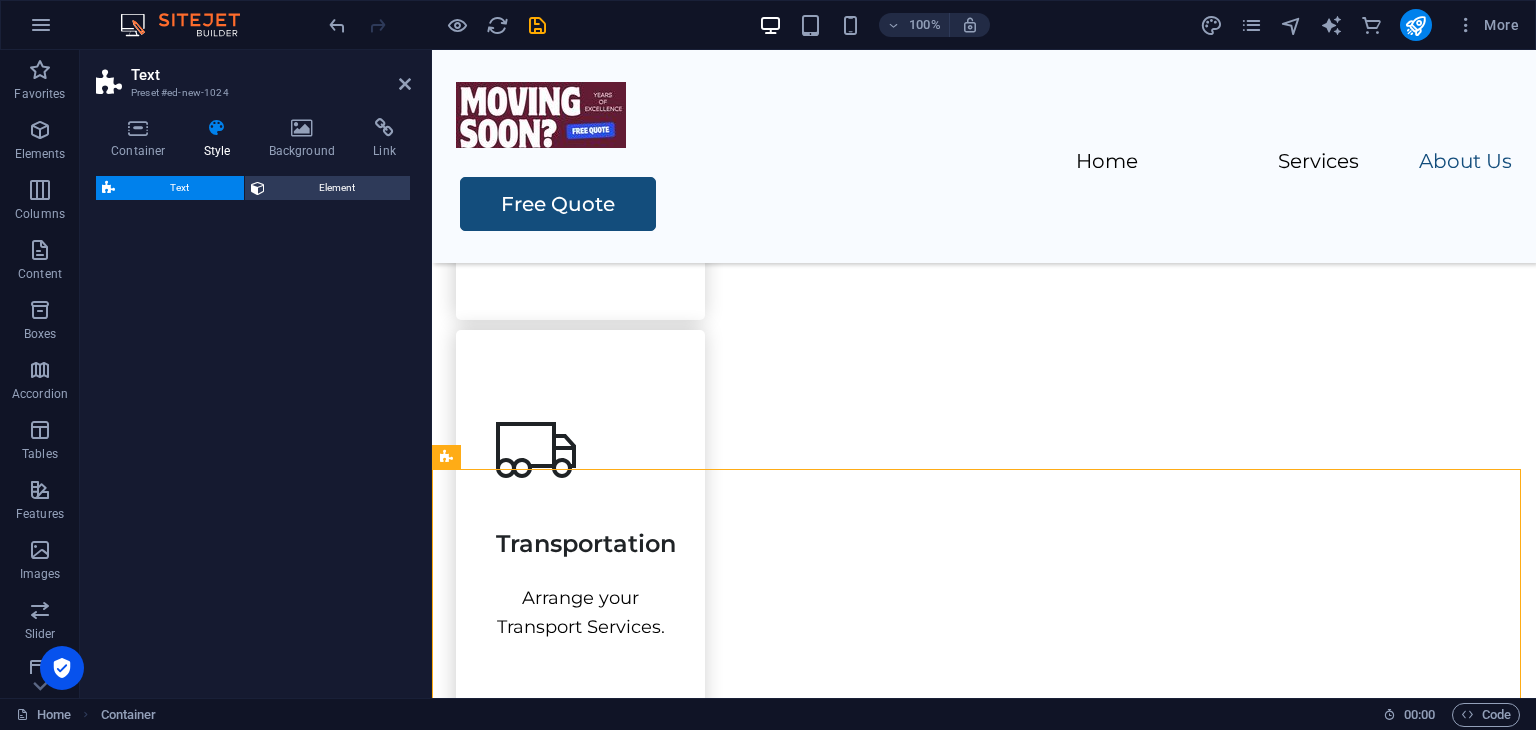 select on "rem" 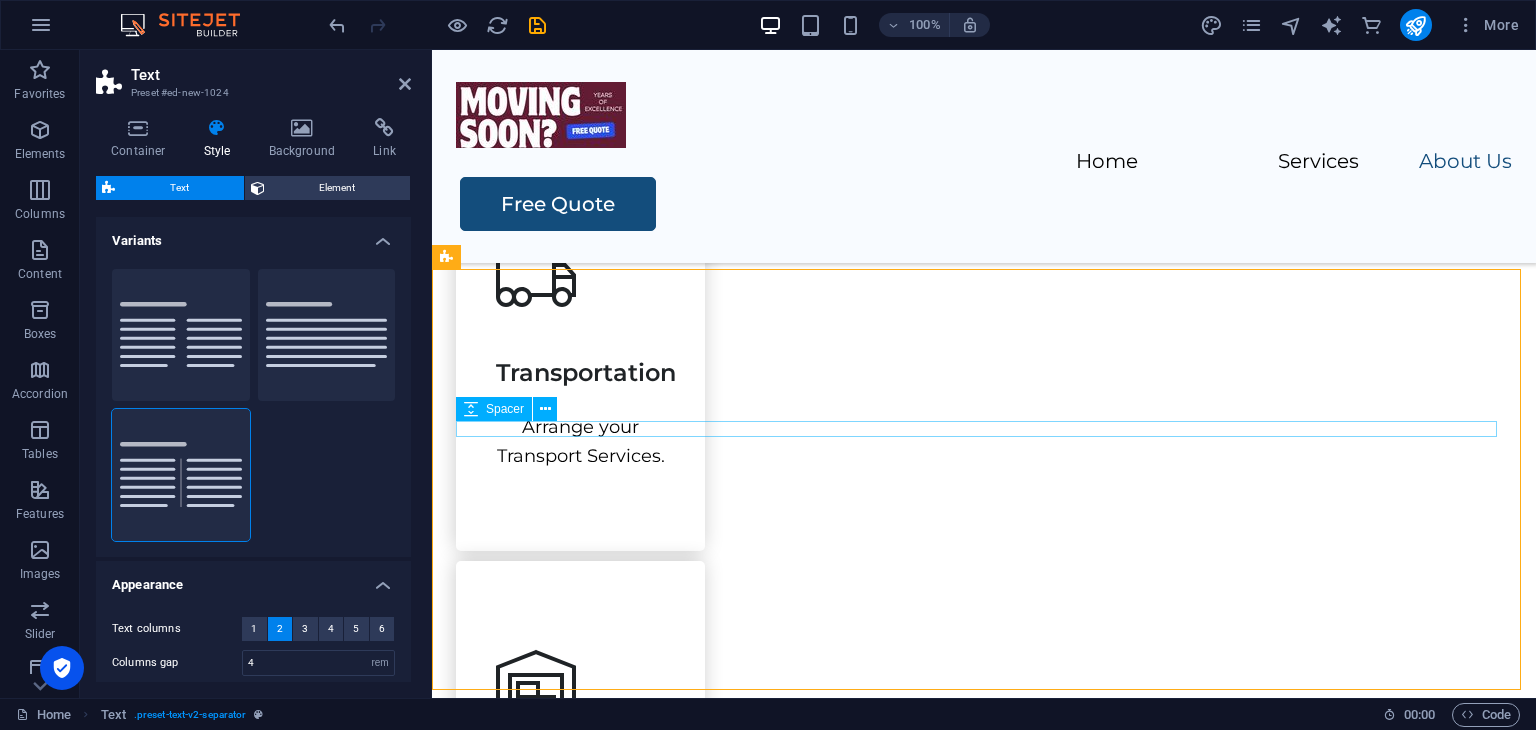 scroll, scrollTop: 2172, scrollLeft: 0, axis: vertical 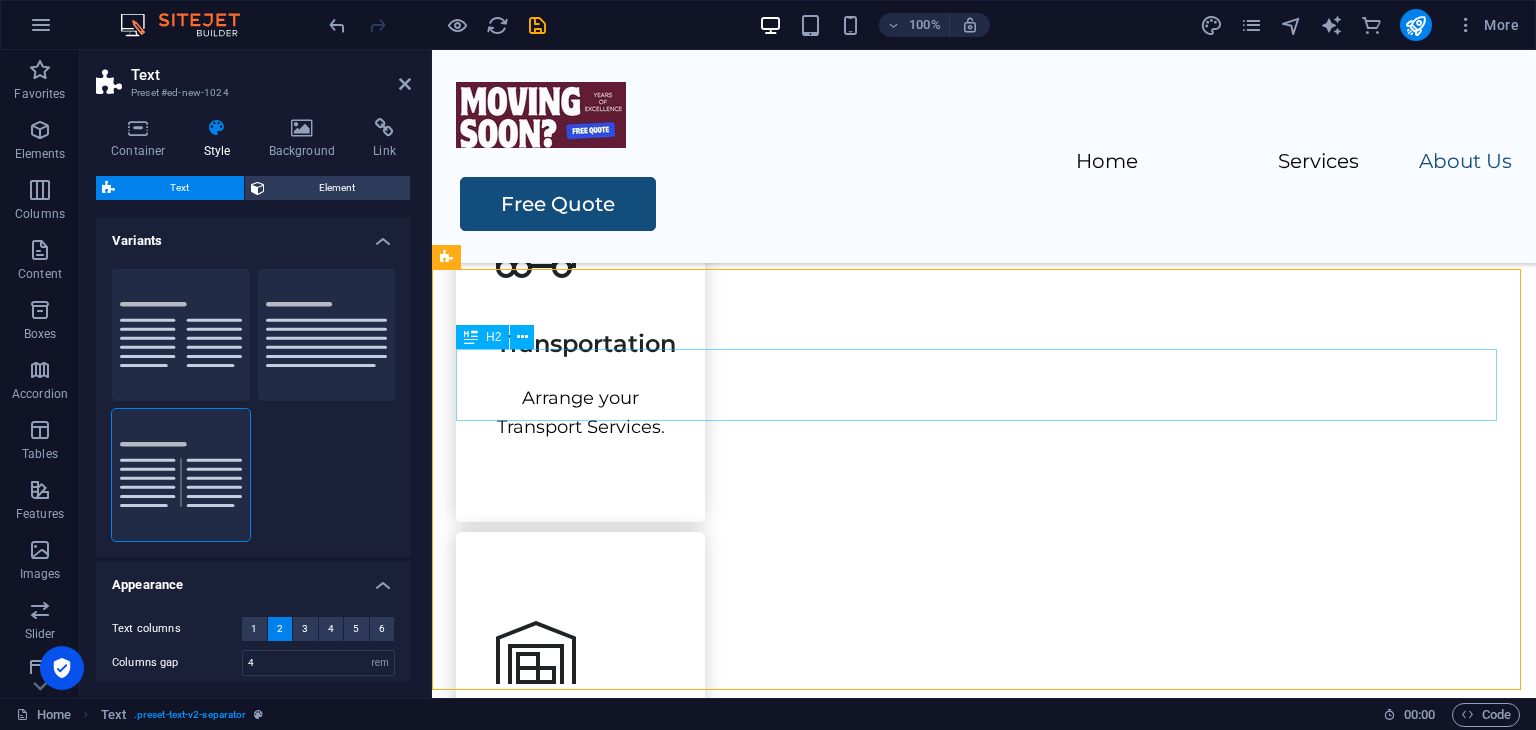 click on "Headline" at bounding box center [984, 1540] 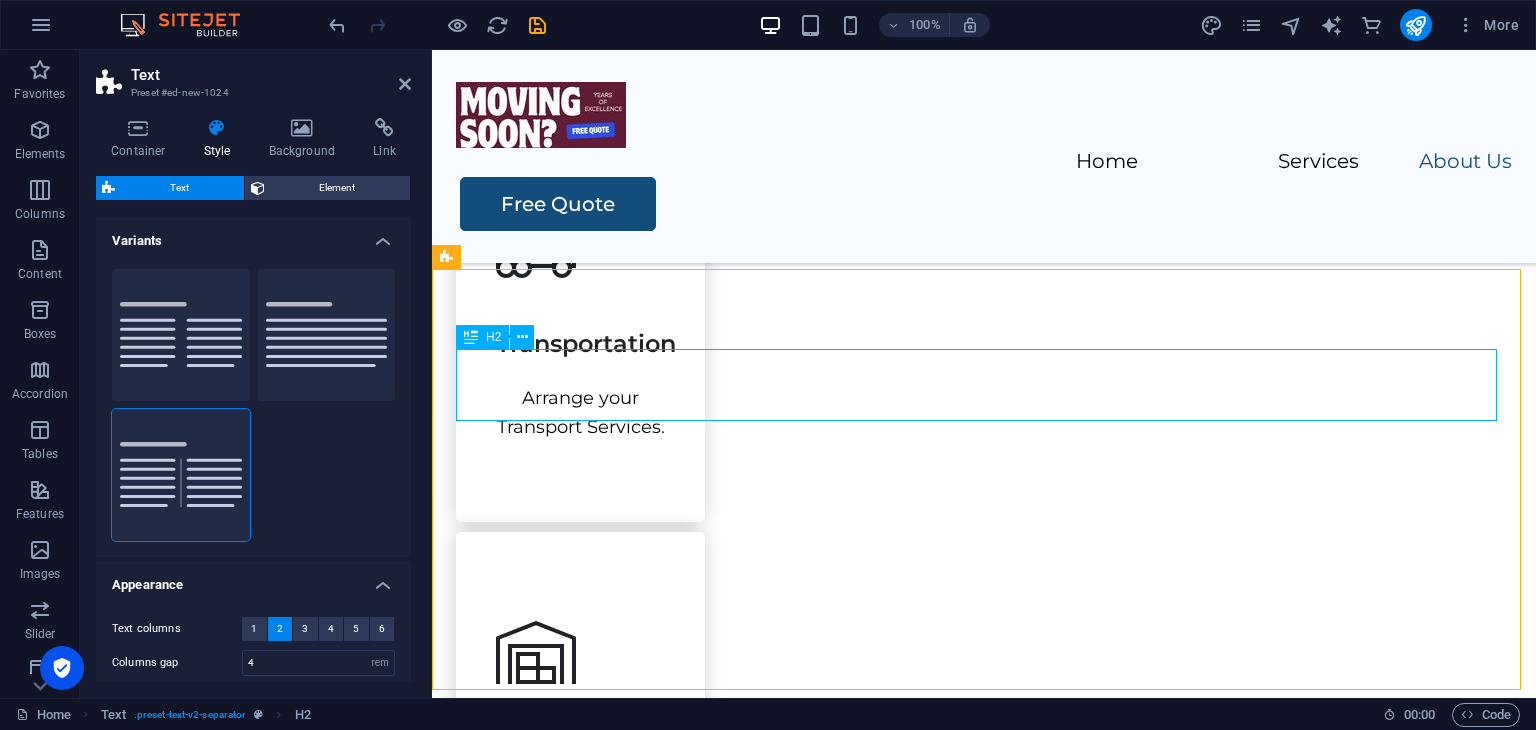 click on "Headline" at bounding box center [984, 1540] 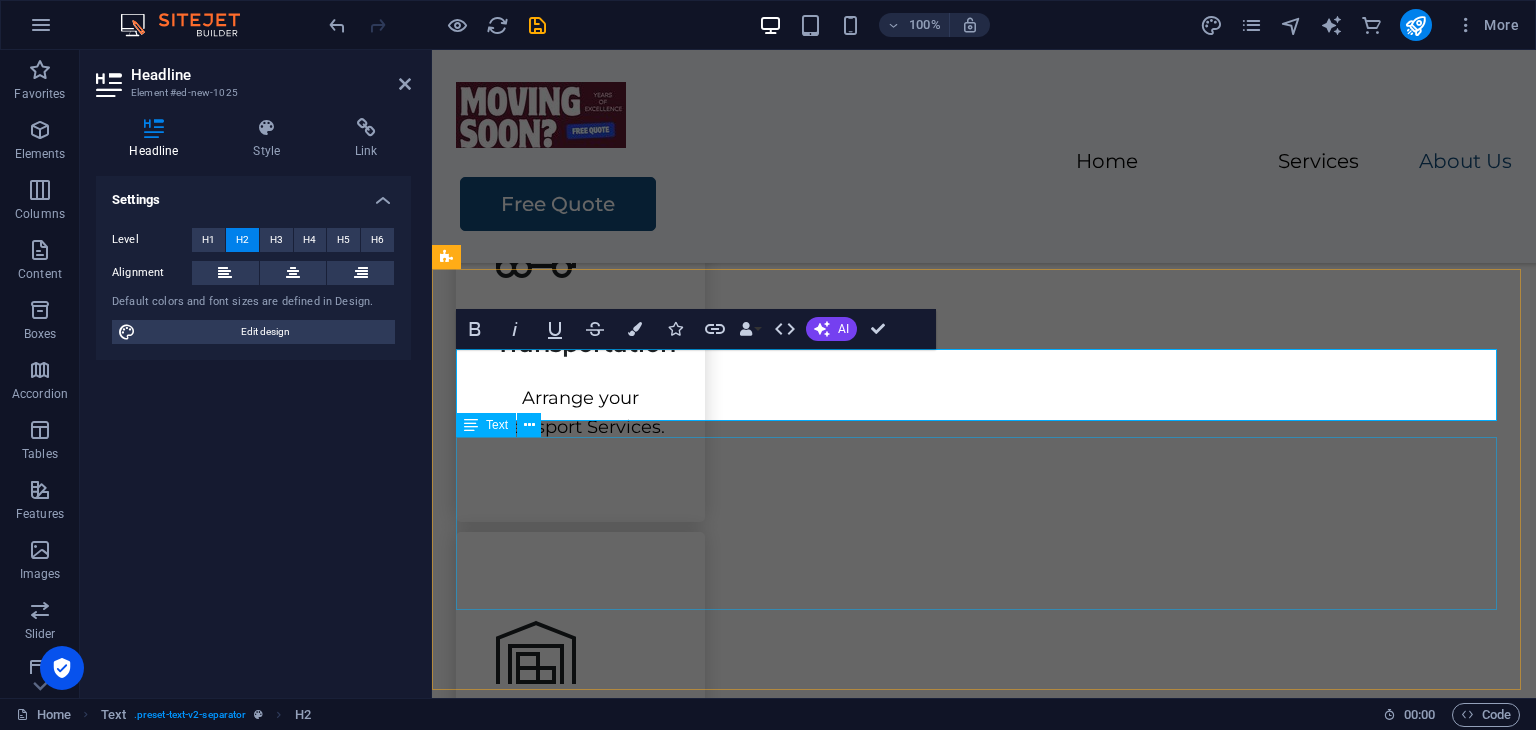 click on "Lorem ipsum dolor sitope amet, consectetur adipisicing elitip. Massumenda, dolore, cum vel modi asperiores consequatur suscipit quidem ducimus eveniet iure expedita consecteture odiogil voluptatum similique fugit voluptates atem accusamus quae quas dolorem tenetur facere tempora maiores adipisci reiciendis accusantium voluptatibus id voluptate tempore dolor harum nisi amet! Nobis, eaque. Aenean commodo ligula eget dolor. Lorem ipsum dolor sit amet, consectetuer adipiscing elit leget odiogil voluptatum similique fugit voluptates dolor. Libero assumenda, dolore, cum vel modi asperiores consequatur." at bounding box center (984, 1678) 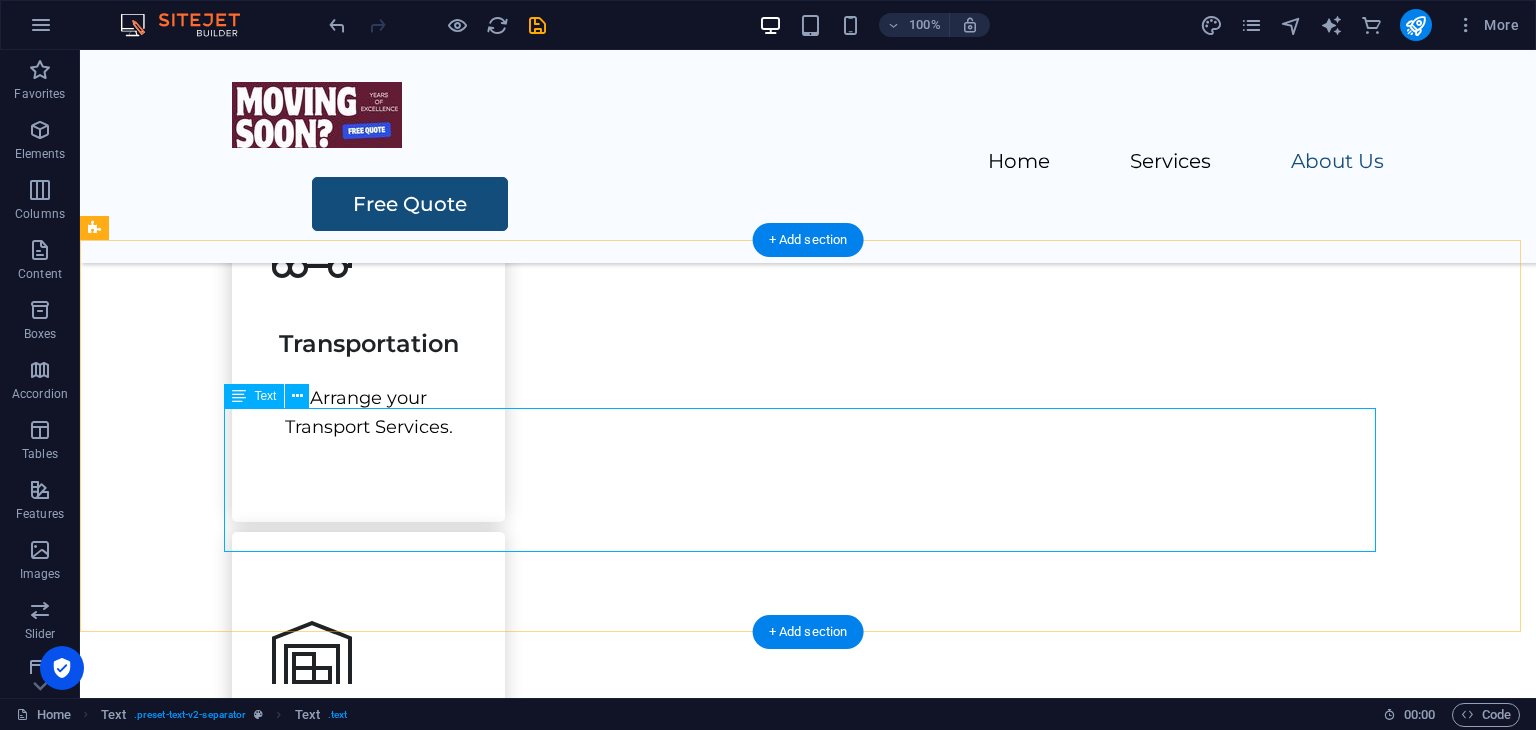 click on "Lorem ipsum dolor sitope amet, consectetur adipisicing elitip. Massumenda, dolore, cum vel modi asperiores consequatur suscipit quidem ducimus eveniet iure expedita consecteture odiogil voluptatum similique fugit voluptates atem accusamus quae quas dolorem tenetur facere tempora maiores adipisci reiciendis accusantium voluptatibus id voluptate tempore dolor harum nisi amet! Nobis, eaque. Aenean commodo ligula eget dolor. Lorem ipsum dolor sit amet, consectetuer adipiscing elit leget odiogil voluptatum similique fugit voluptates dolor. Libero assumenda, dolore, cum vel modi asperiores consequatur." at bounding box center [808, 1664] 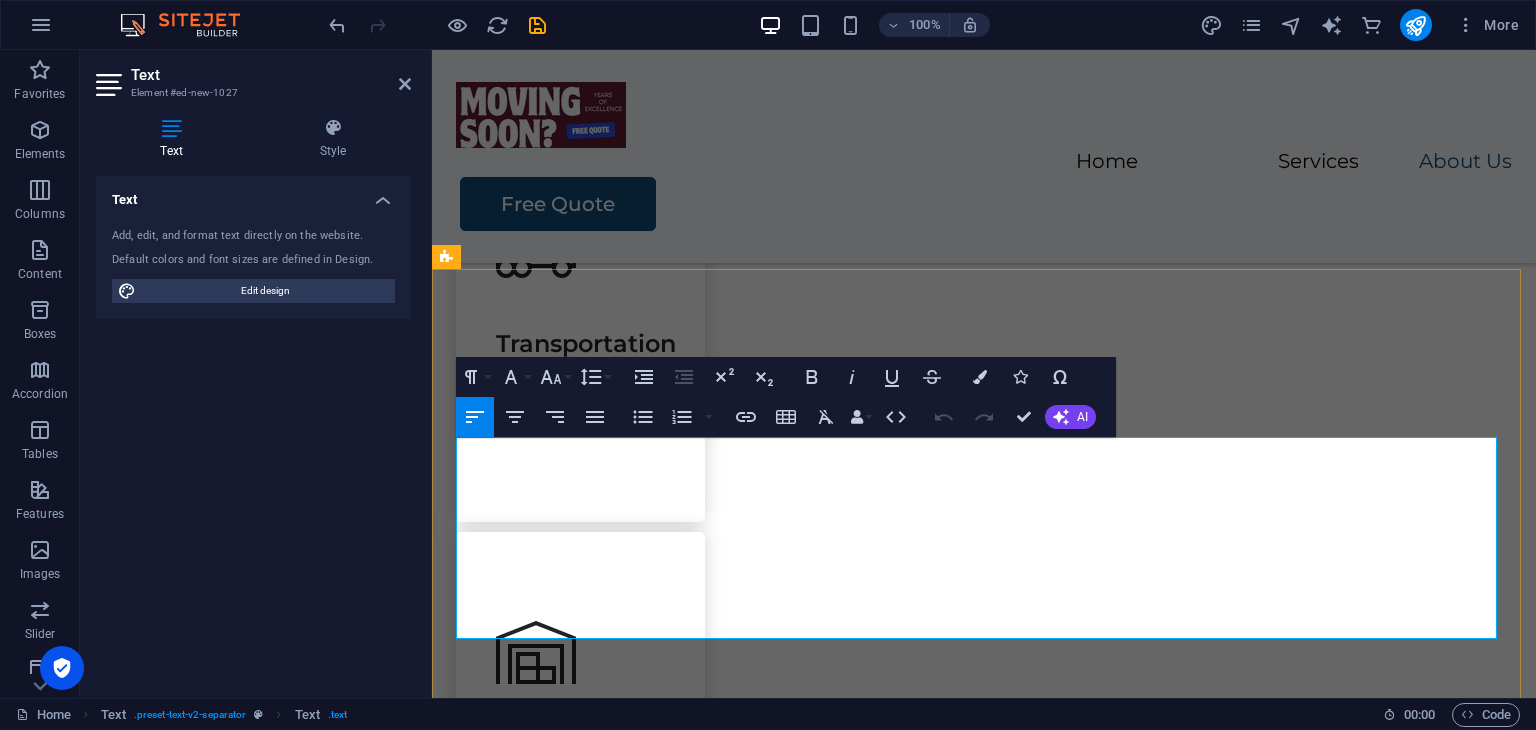 click on "Lorem ipsum dolor sitope amet, consectetur adipisicing elitip. Massumenda, dolore, cum vel modi asperiores consequatur suscipit quidem ducimus eveniet iure expedita consecteture odiogil voluptatum similique fugit voluptates atem accusamus quae quas dolorem tenetur facere tempora maiores adipisci reiciendis accusantium voluptatibus id voluptate tempore dolor harum nisi amet! Nobis, eaque. Aenean commodo ligula eget dolor. Lorem ipsum dolor sit amet, consectetuer adipiscing elit leget odiogil voluptatum similique fugit voluptates dolor. Libero assumenda, dolore, cum vel modi asperiores consequatur." at bounding box center (984, 1693) 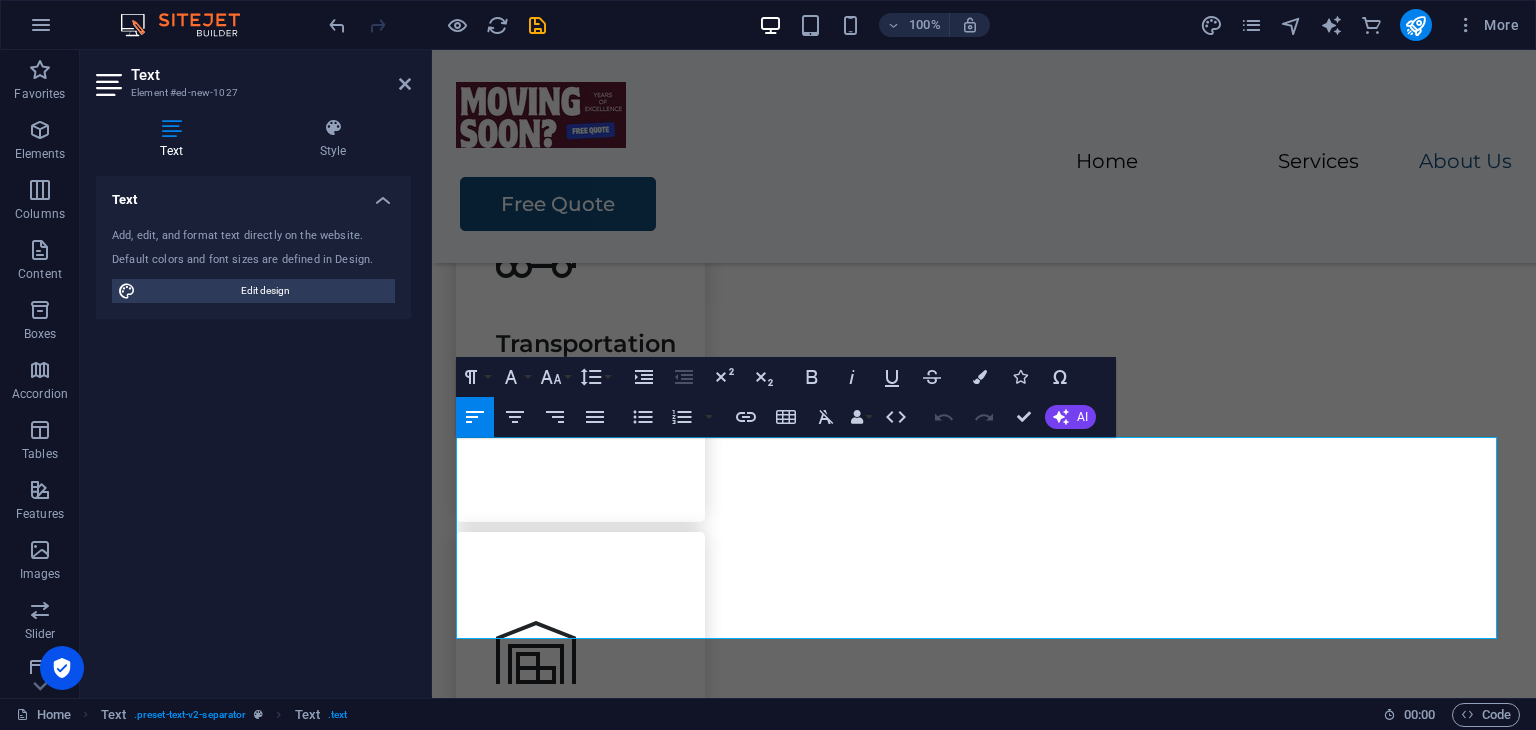 drag, startPoint x: 912, startPoint y: 622, endPoint x: 400, endPoint y: 437, distance: 544.3978 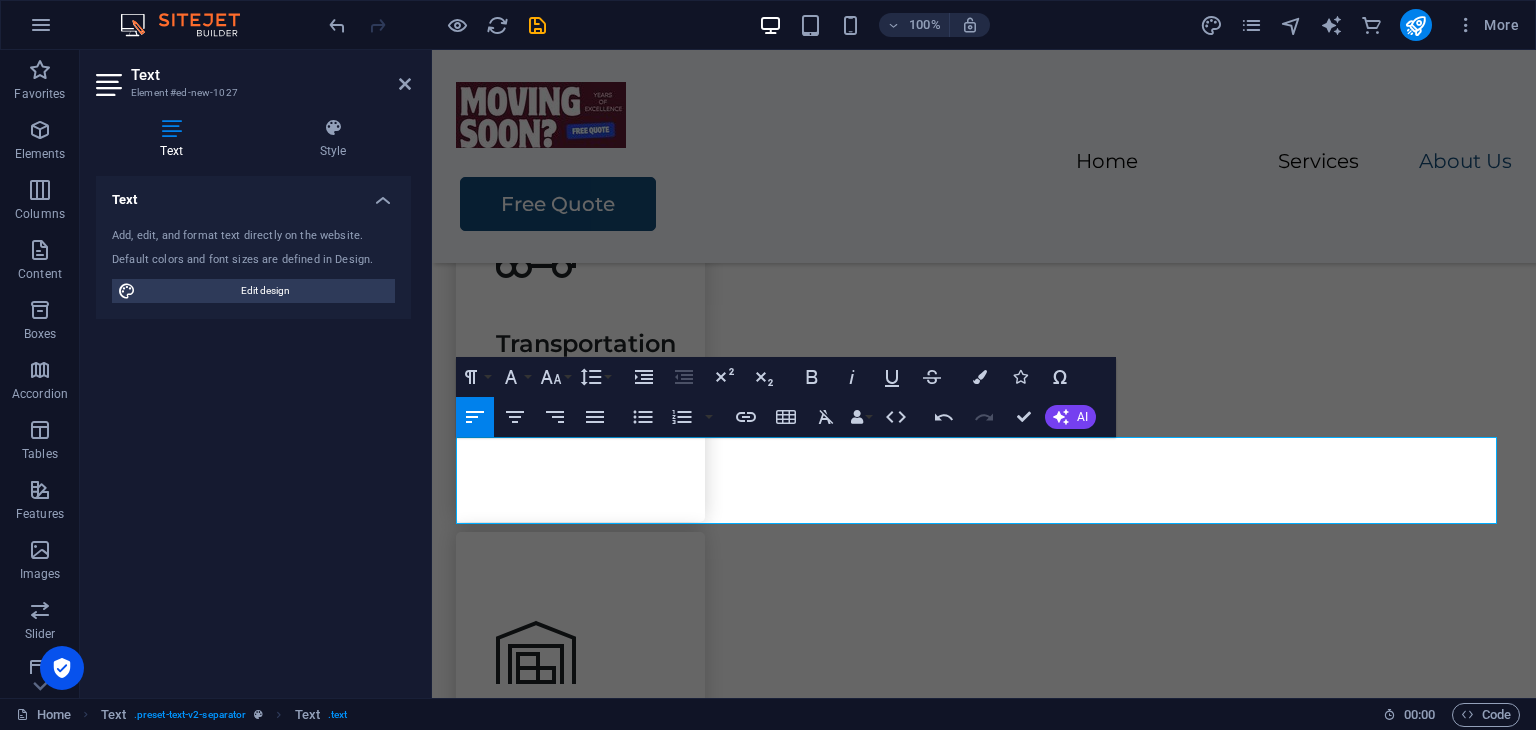 drag, startPoint x: 1274, startPoint y: 513, endPoint x: 263, endPoint y: 415, distance: 1015.73865 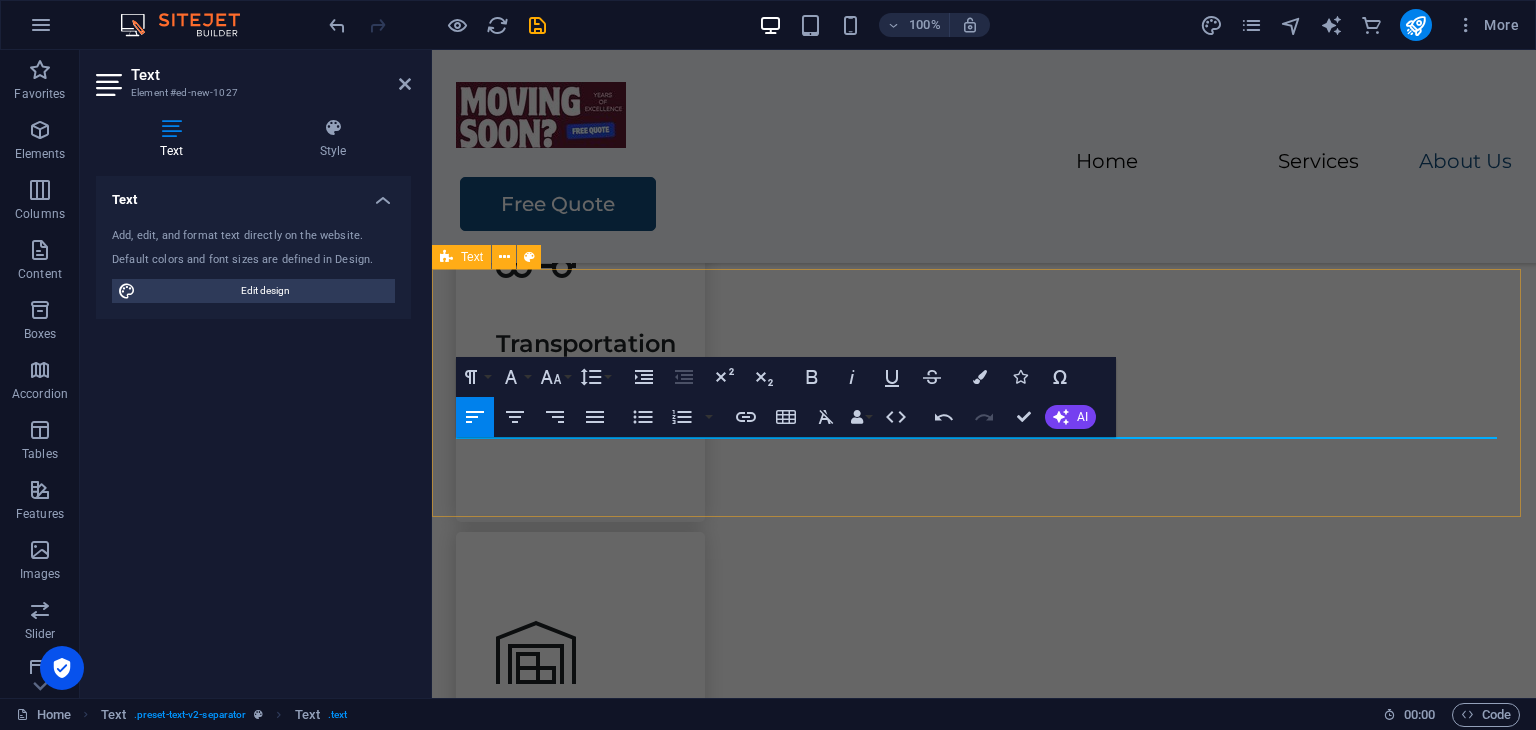 click on "Compare moving companies like:" at bounding box center [984, 1548] 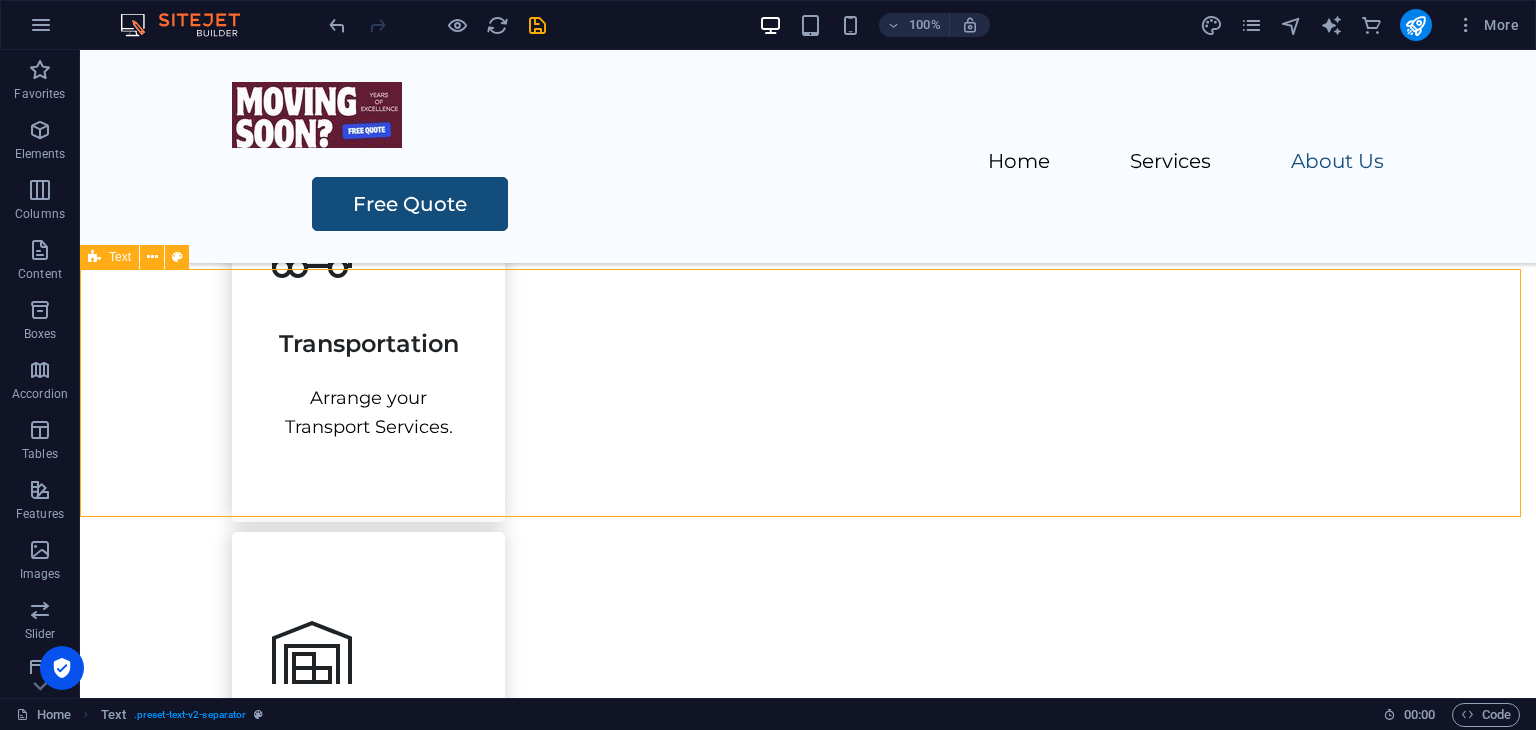 scroll, scrollTop: 2143, scrollLeft: 0, axis: vertical 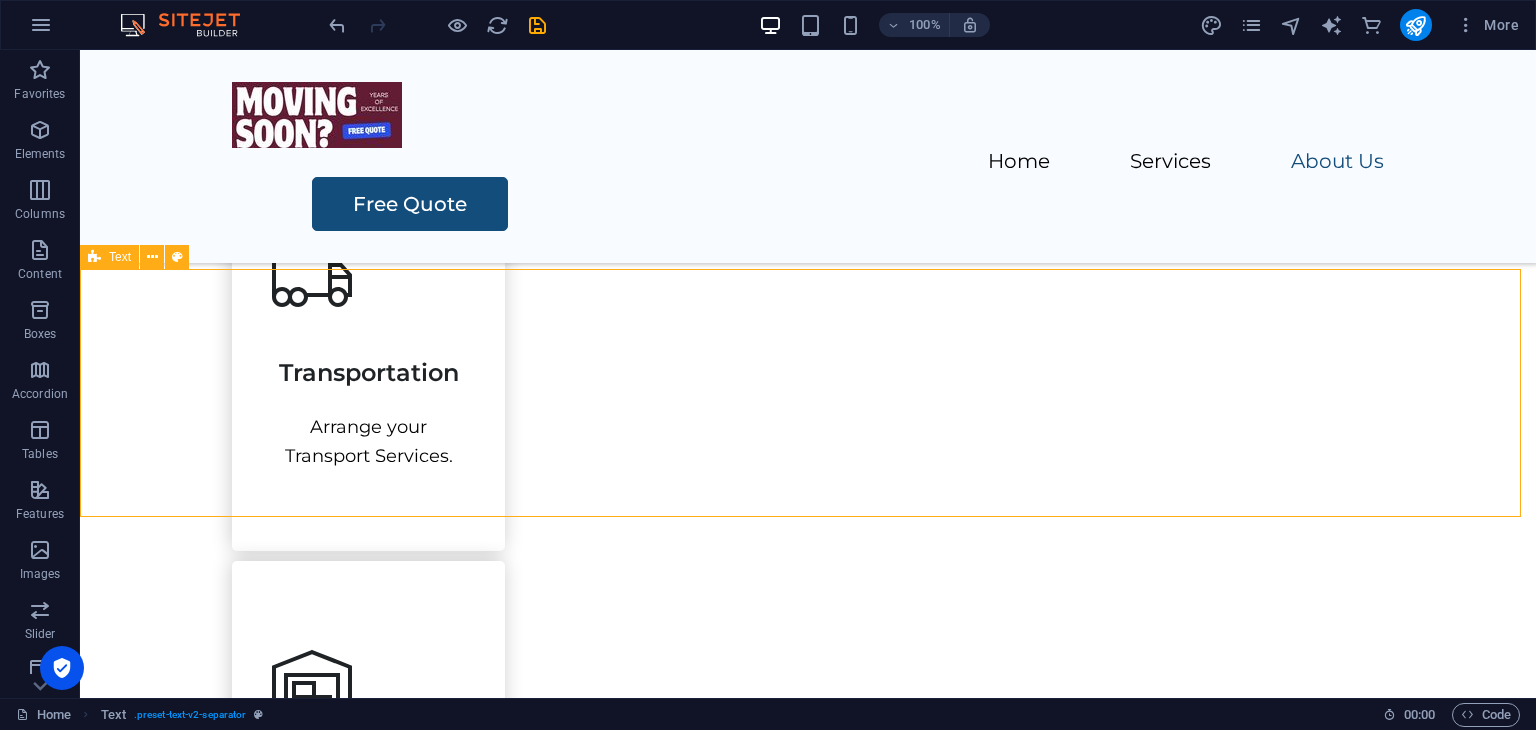 click on "Compare moving companies like:" at bounding box center [808, 1577] 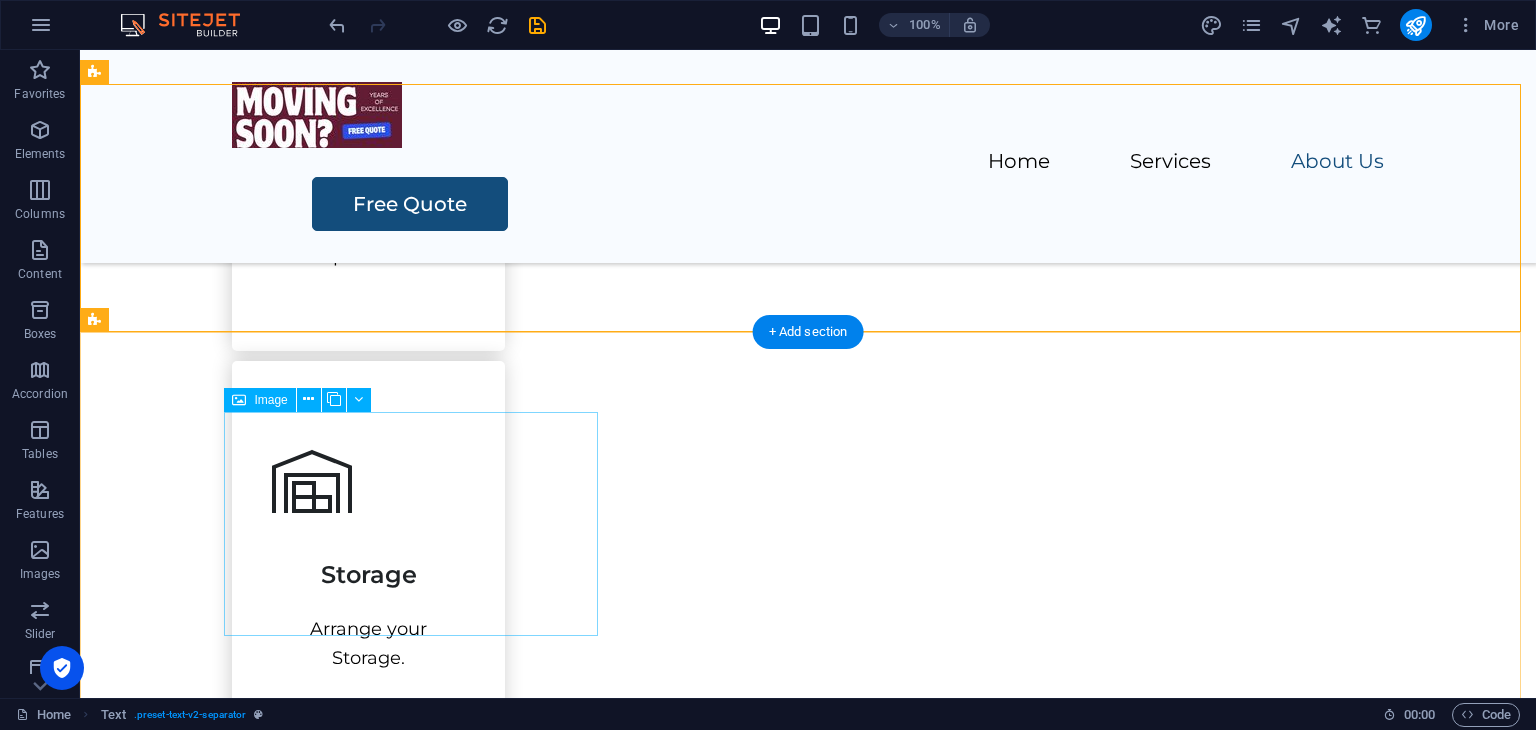 scroll, scrollTop: 2243, scrollLeft: 0, axis: vertical 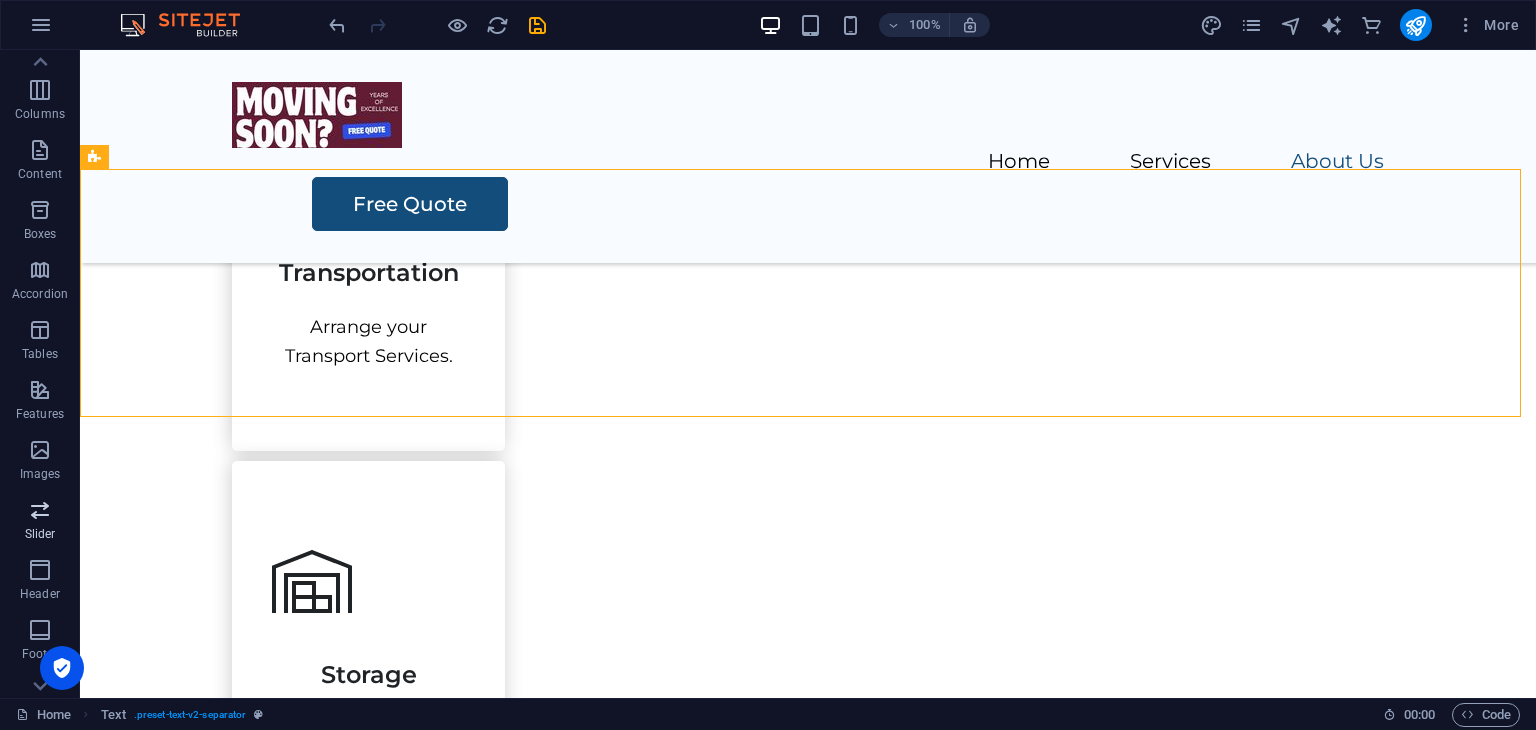 click on "Slider" at bounding box center [40, 534] 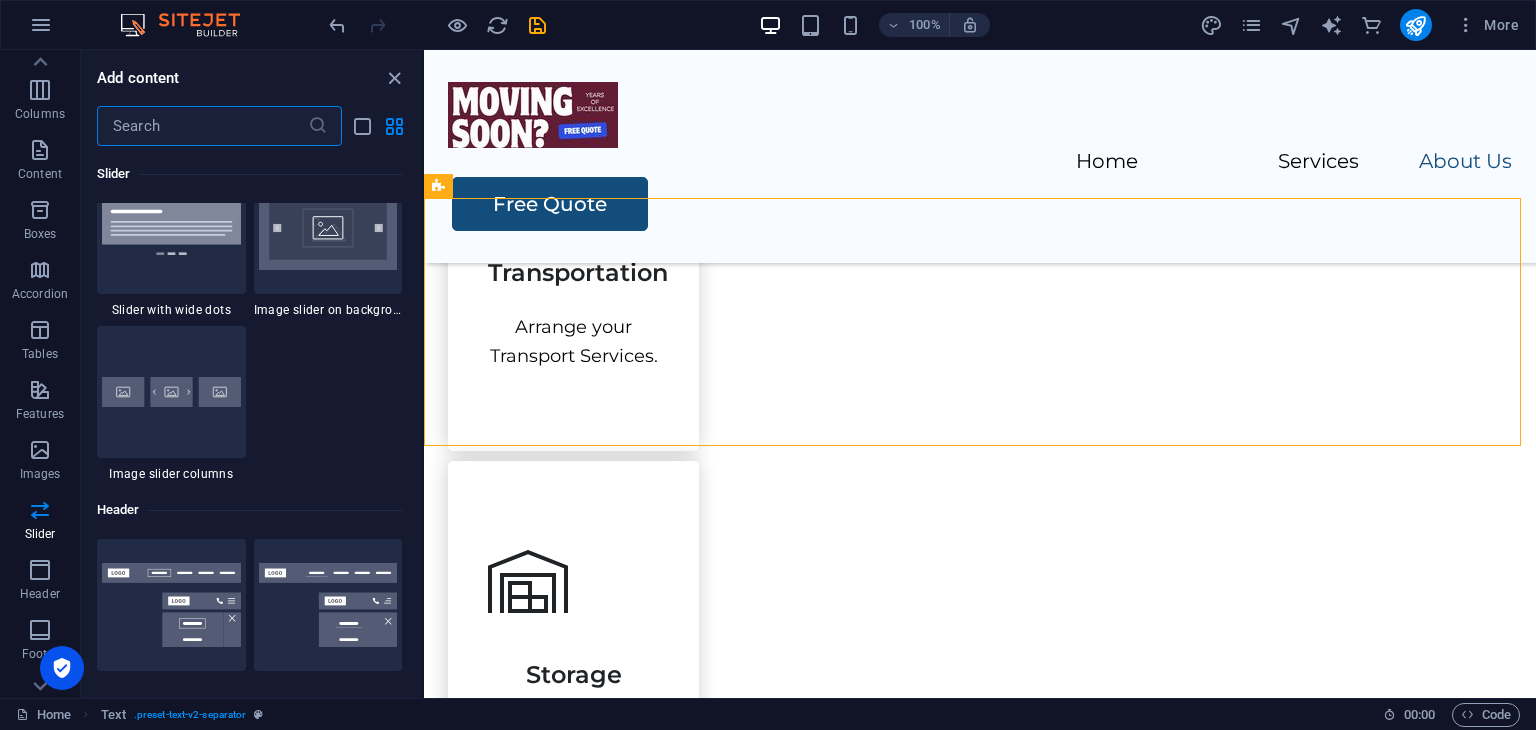 scroll, scrollTop: 11572, scrollLeft: 0, axis: vertical 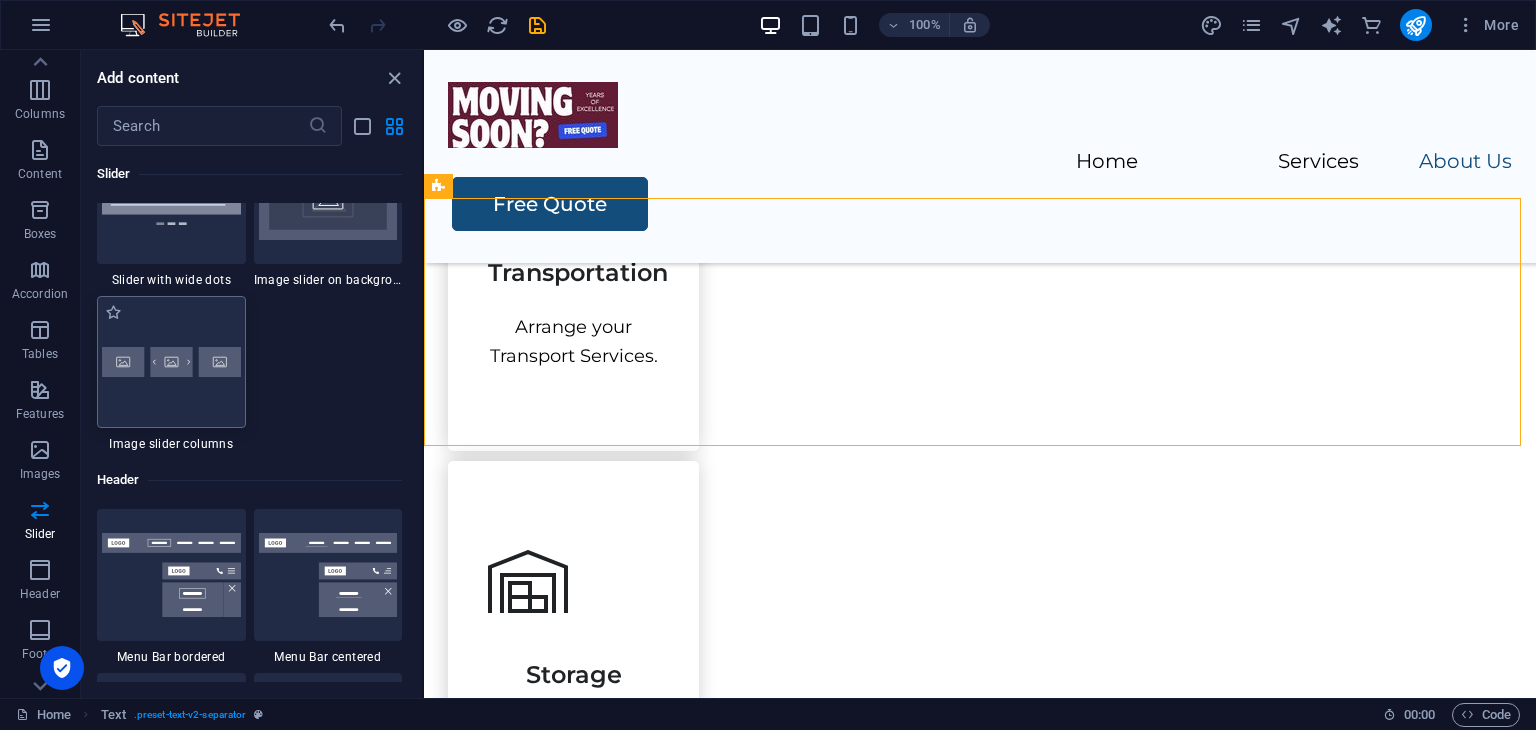 click at bounding box center (171, 362) 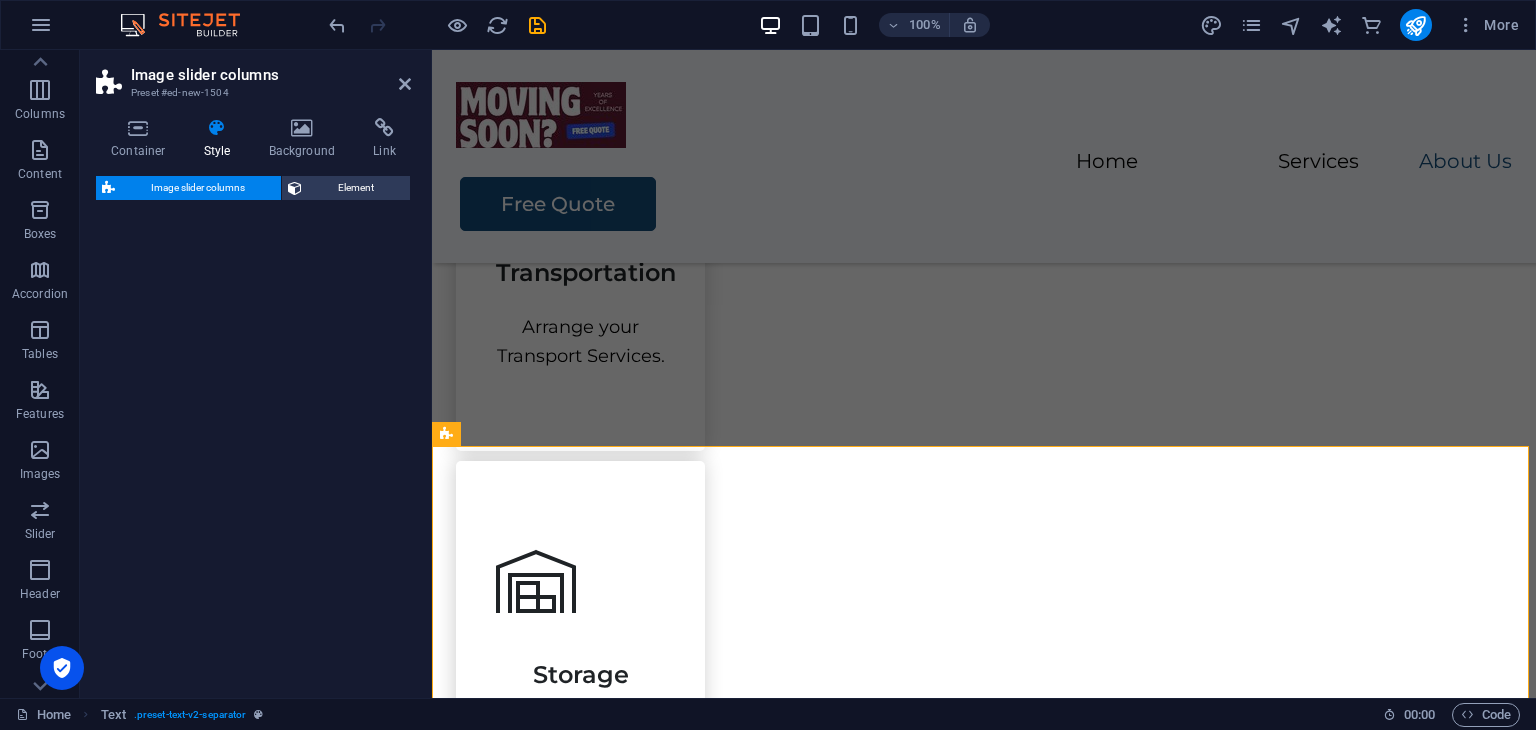 select on "rem" 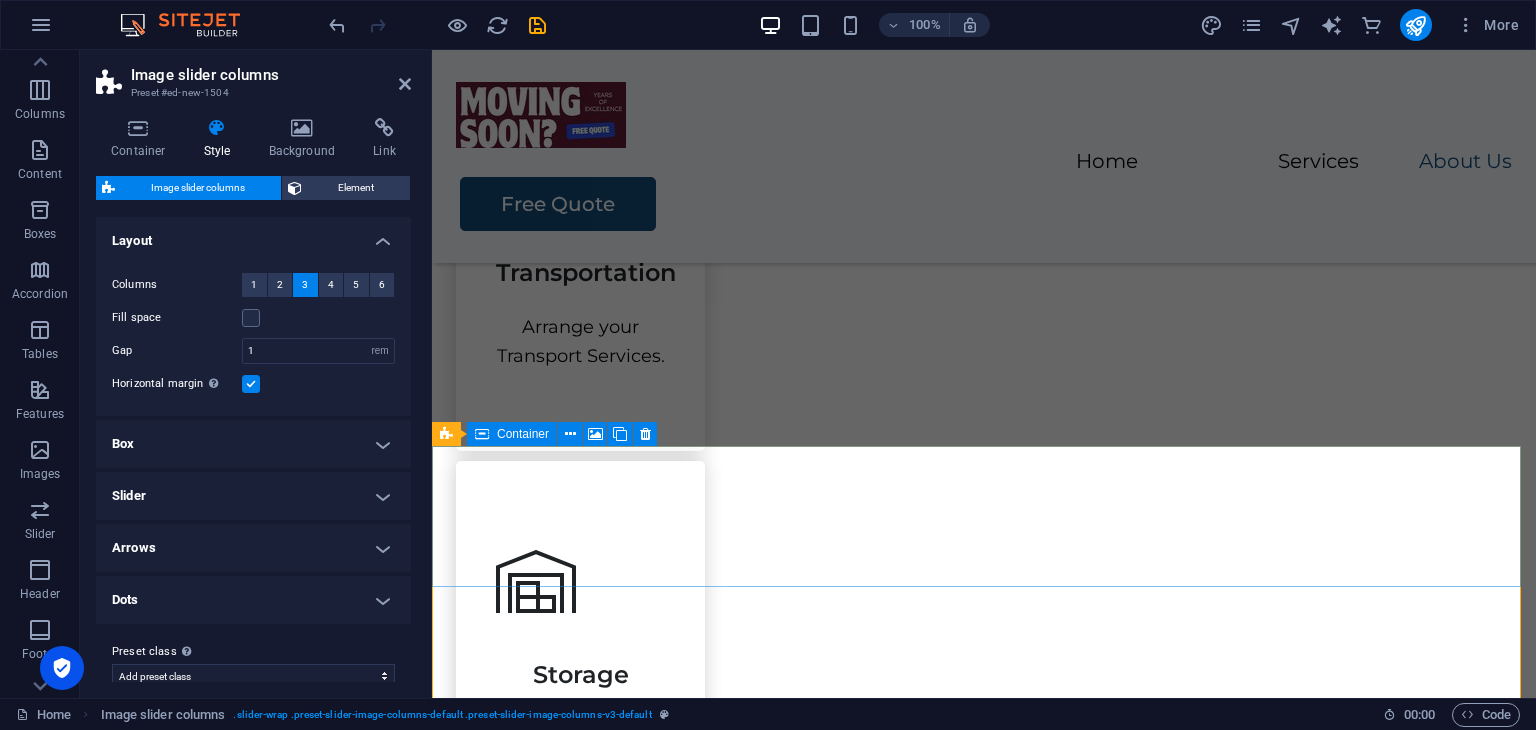 click on "Drop content here or  Add elements  Paste clipboard" at bounding box center (984, 1813) 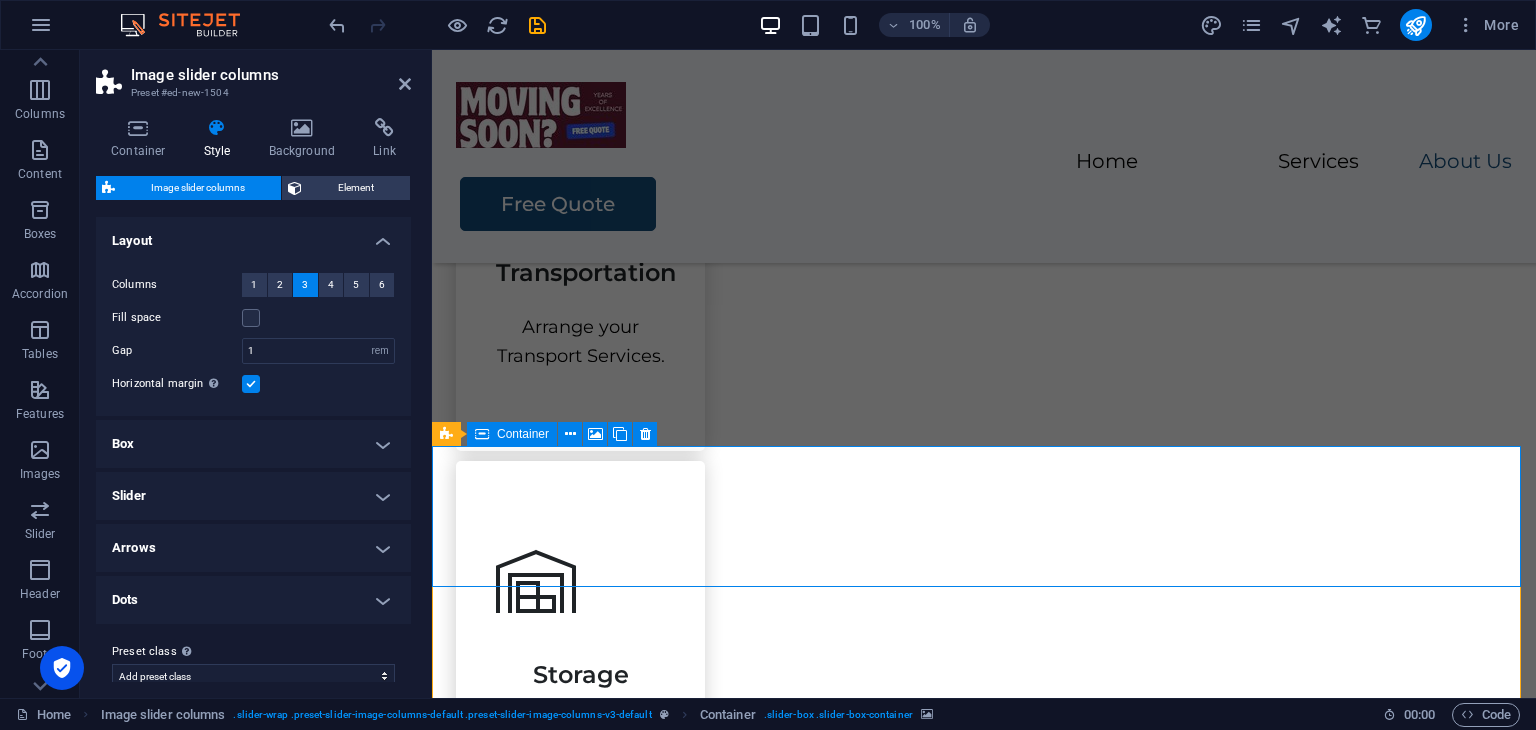click on "Drop content here or  Add elements  Paste clipboard" at bounding box center [984, 1813] 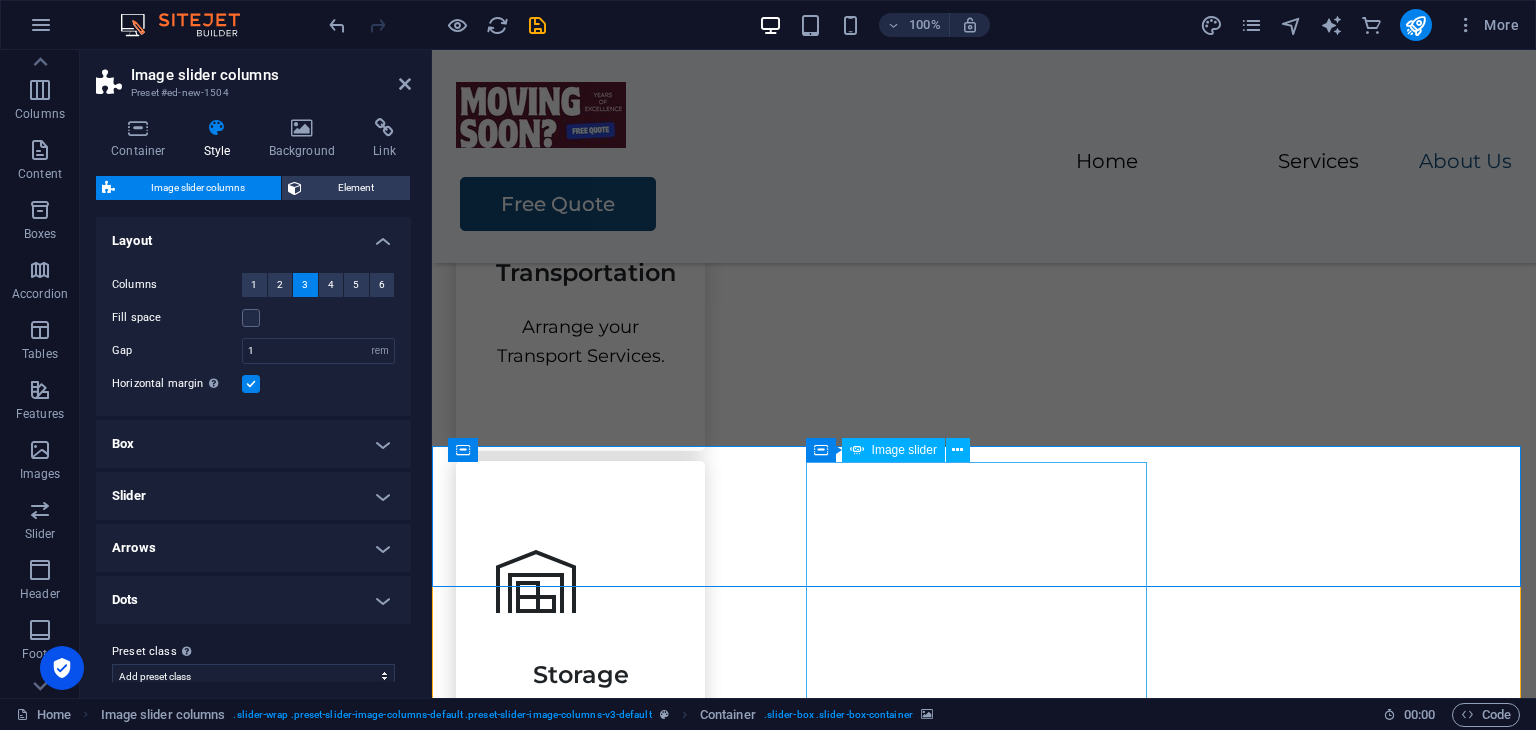 click at bounding box center [-1746, 3637] 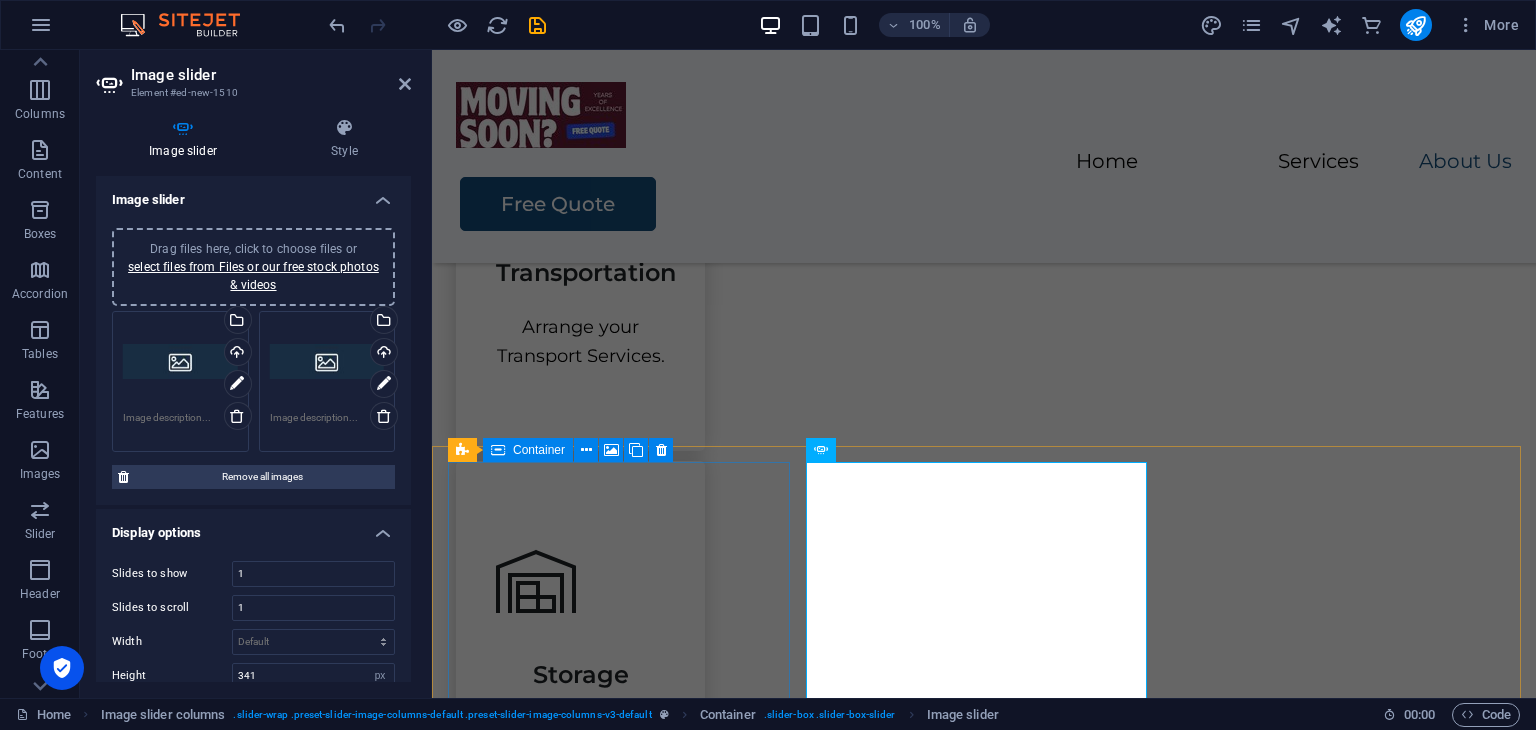 click on "Drop content here or  Add elements  Paste clipboard" at bounding box center (621, 2030) 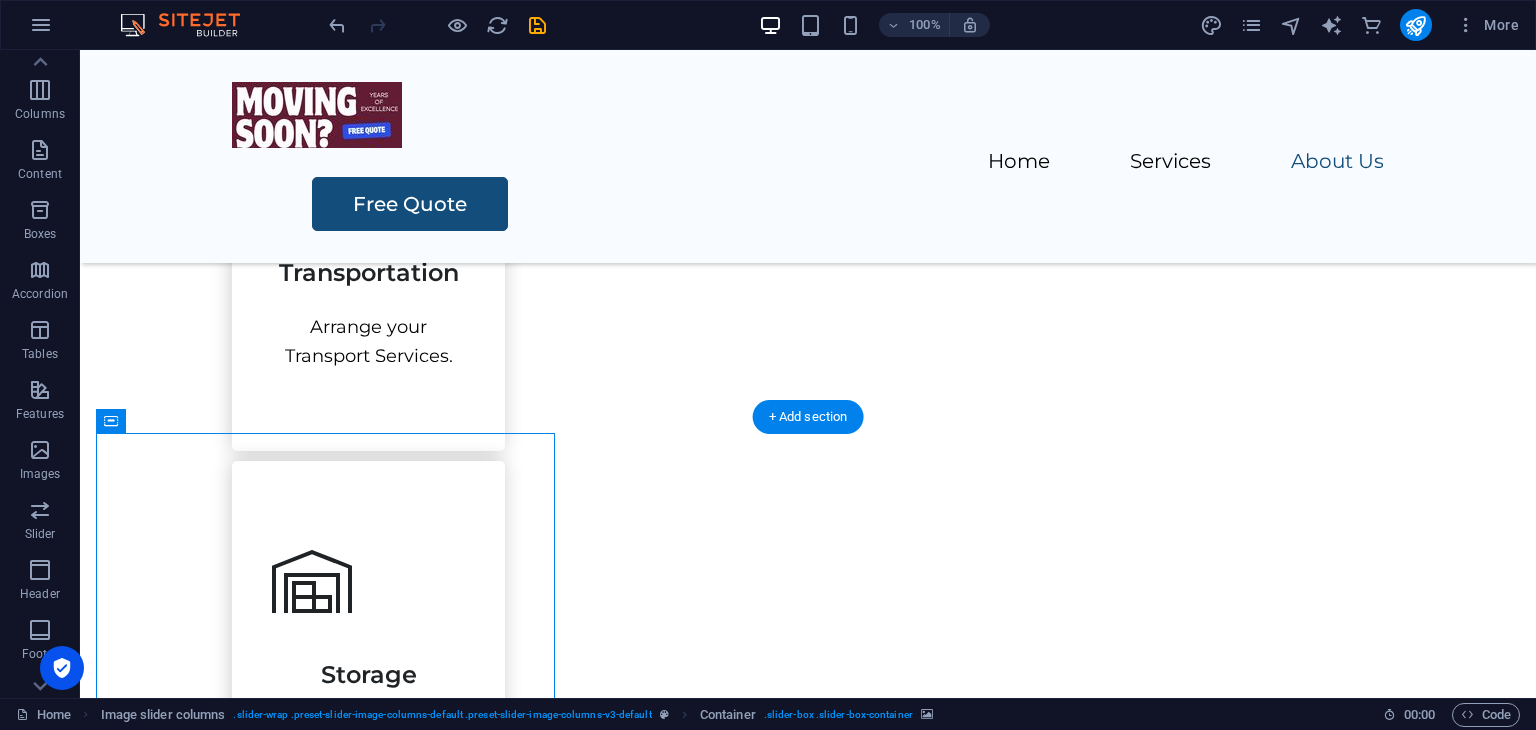 click at bounding box center [328, 1846] 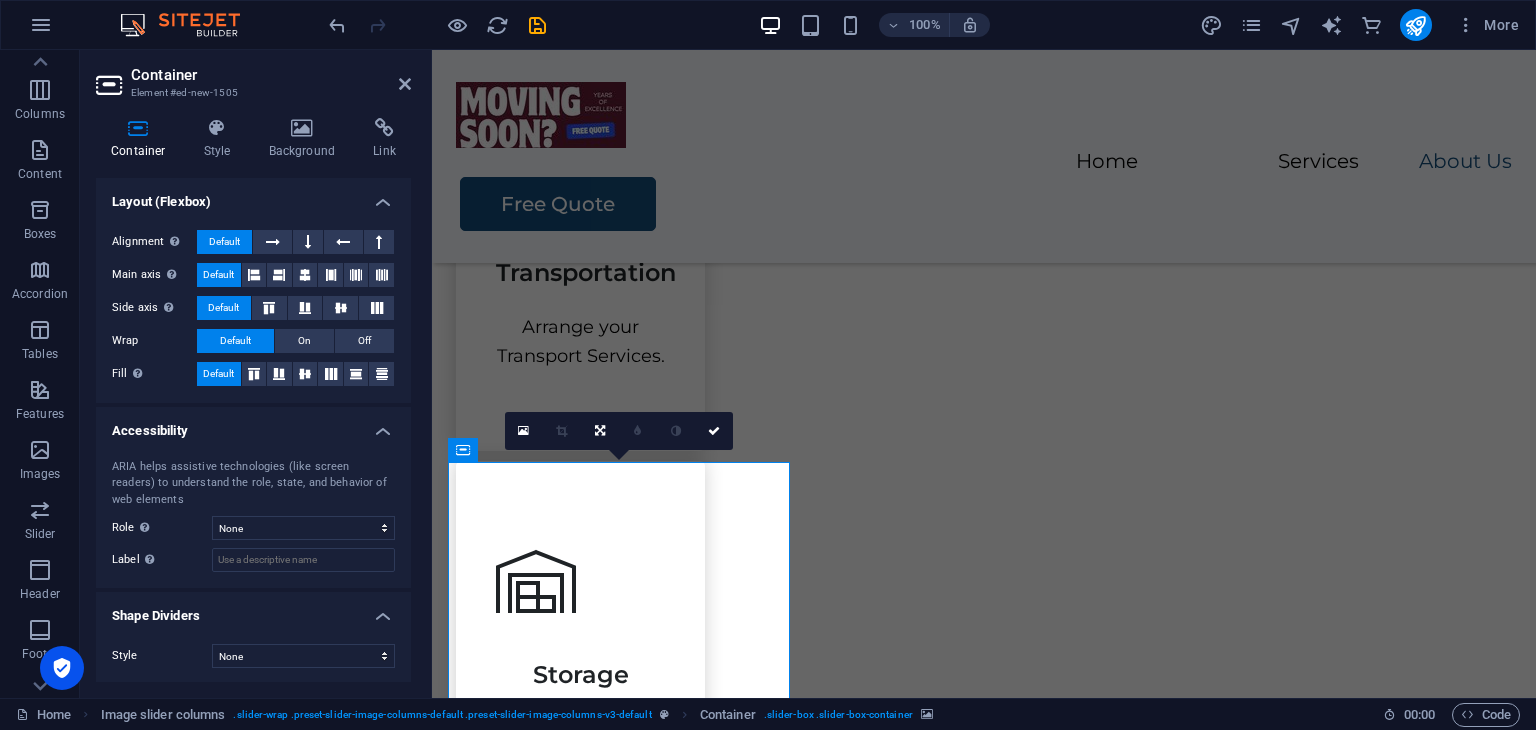 scroll, scrollTop: 0, scrollLeft: 0, axis: both 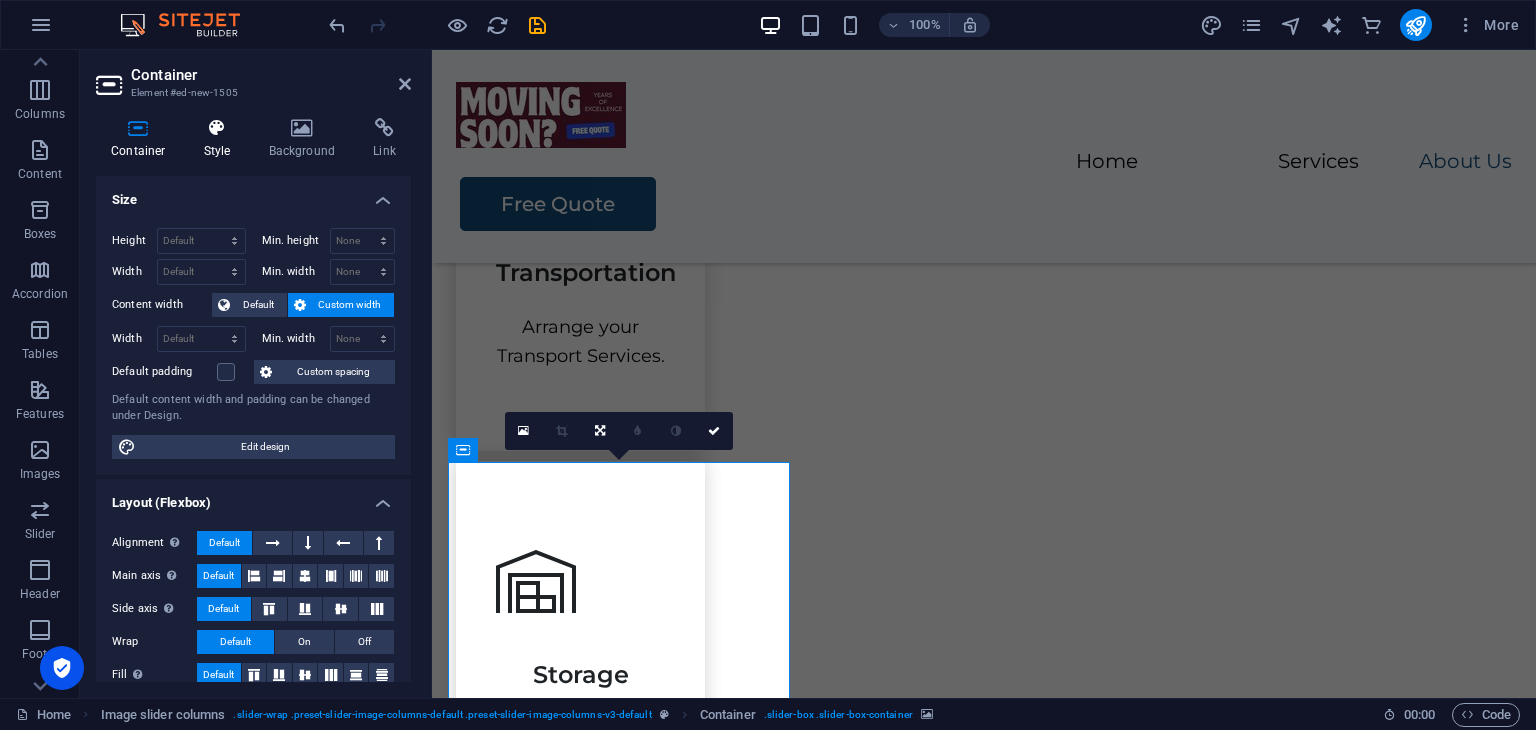 click on "Style" at bounding box center [221, 139] 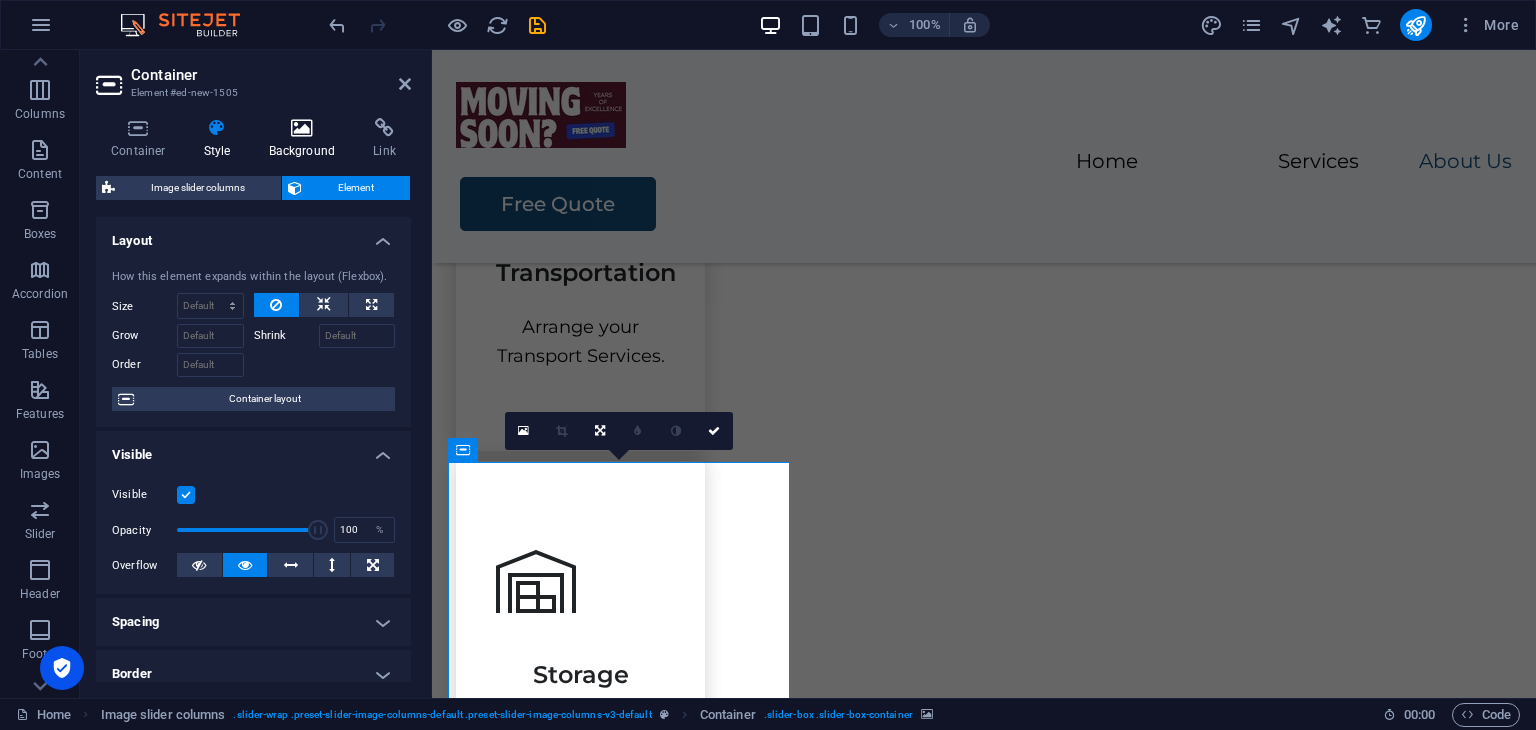 click on "Background" at bounding box center [306, 139] 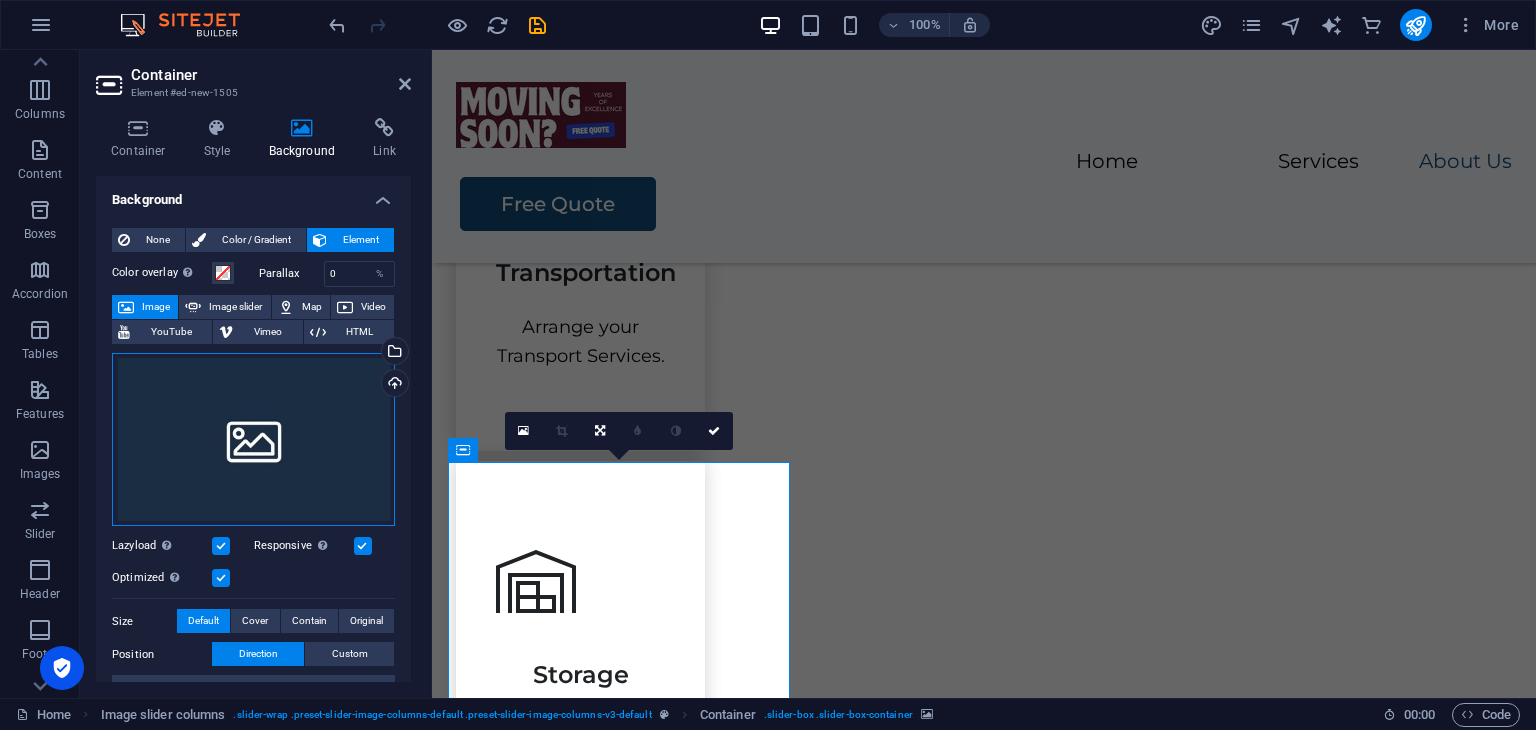 click on "Drag files here, click to choose files or select files from Files or our free stock photos & videos" at bounding box center [253, 440] 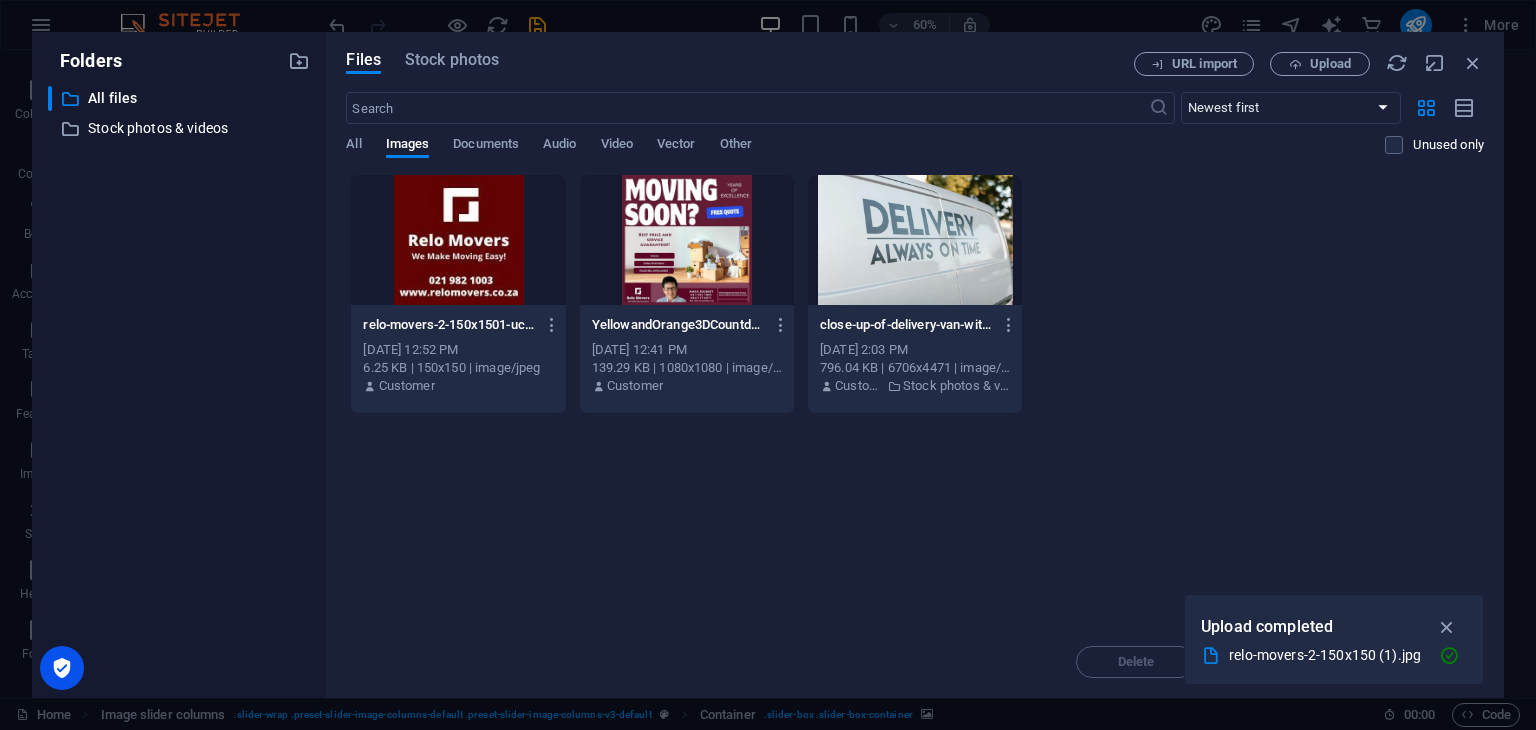 click at bounding box center [458, 240] 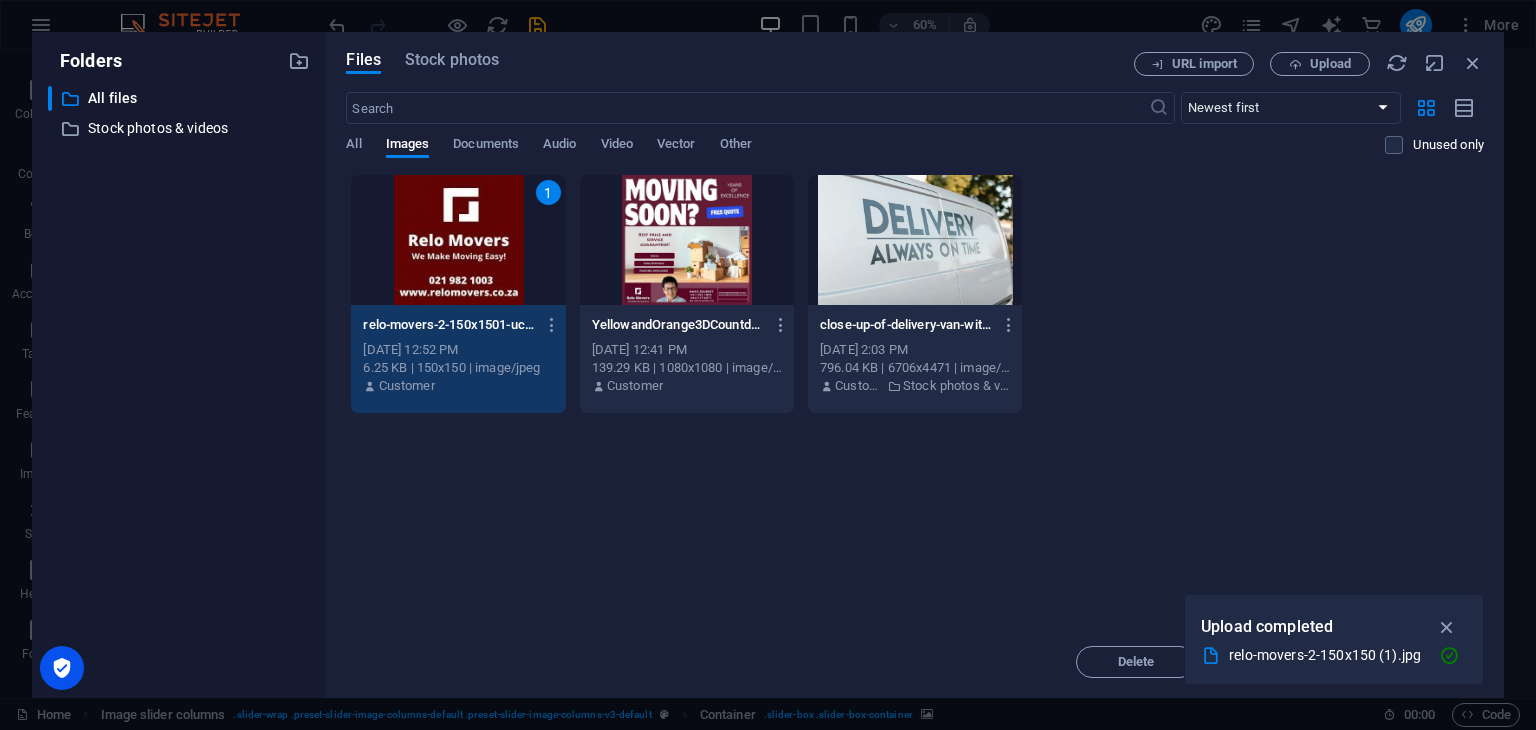 click on "1" at bounding box center (458, 240) 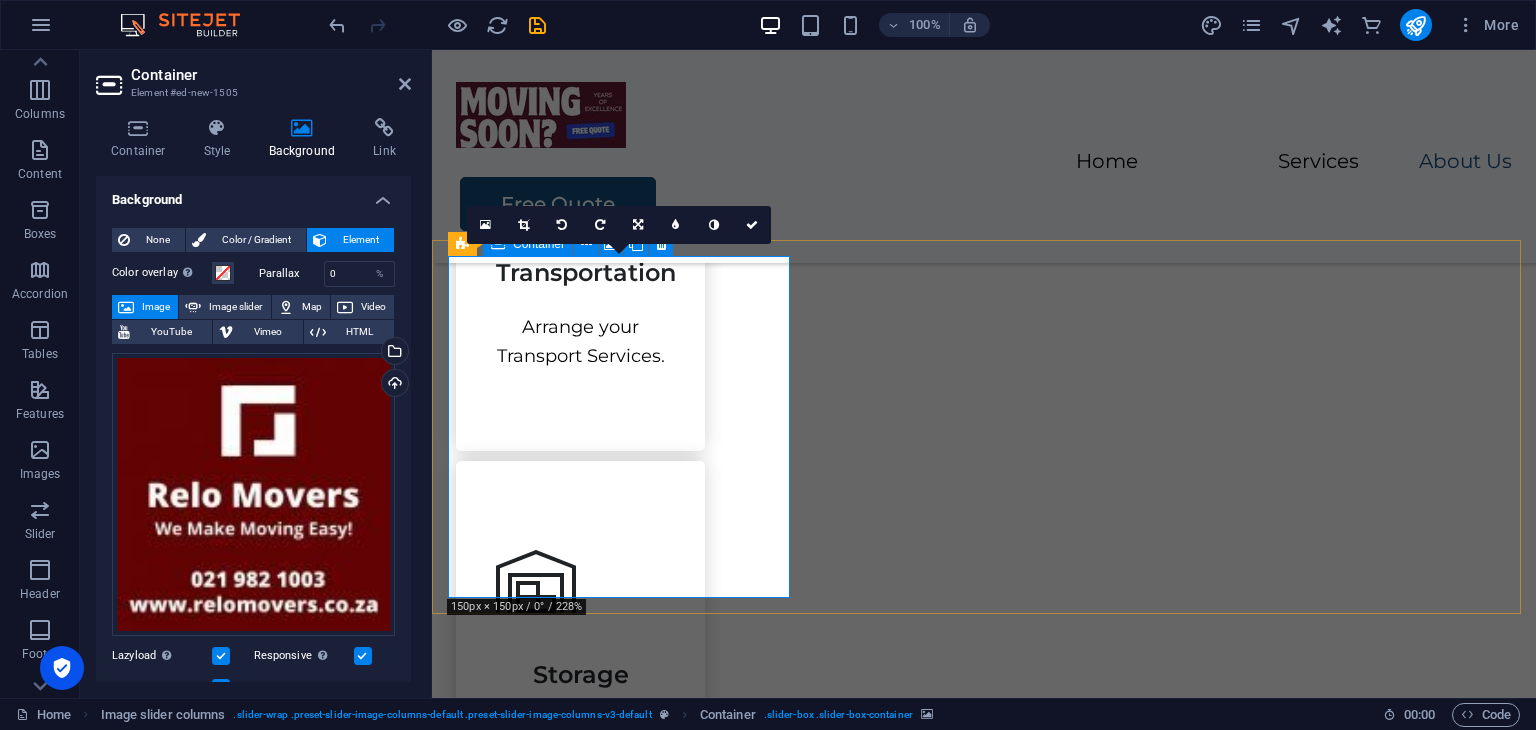 scroll, scrollTop: 2543, scrollLeft: 0, axis: vertical 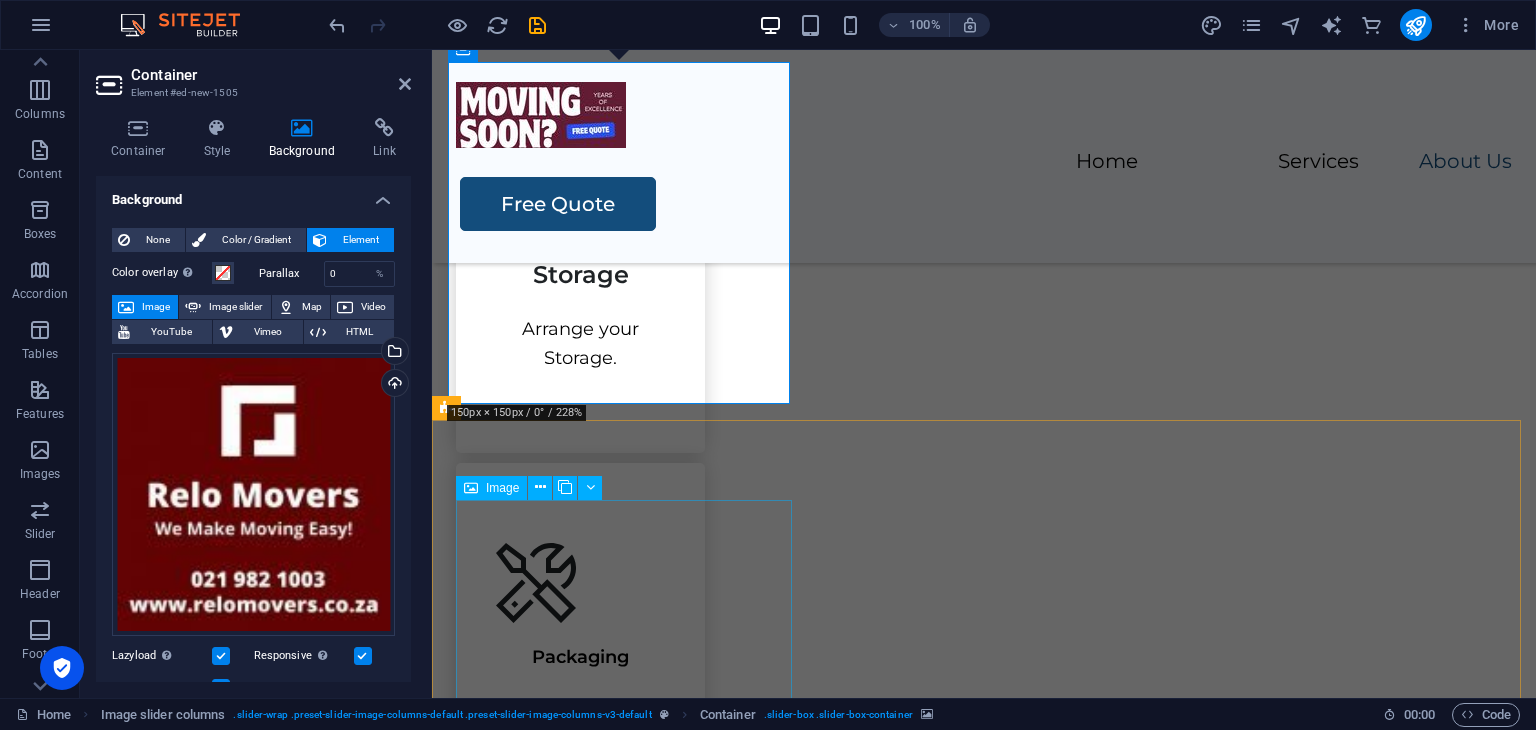 click at bounding box center (626, 5103) 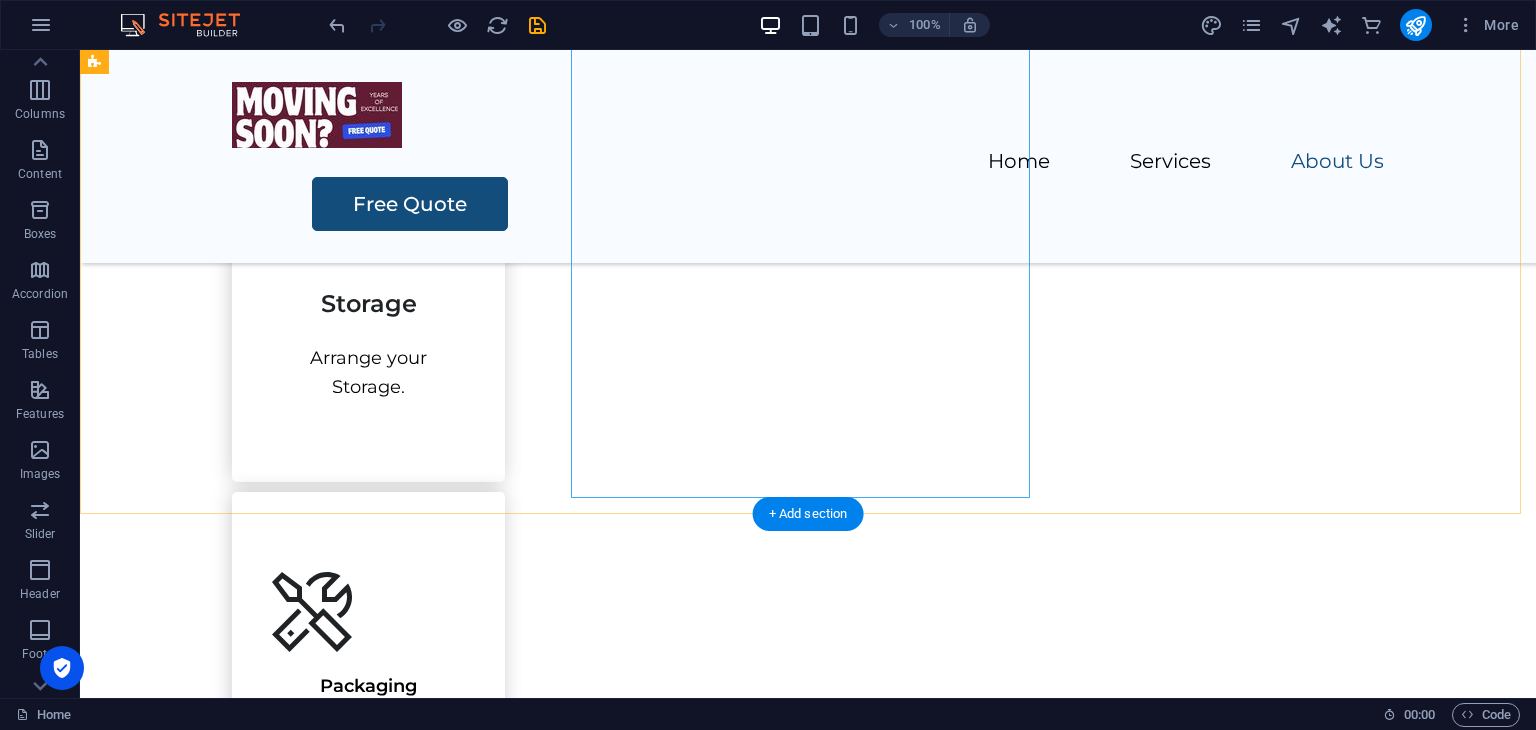 scroll, scrollTop: 2814, scrollLeft: 0, axis: vertical 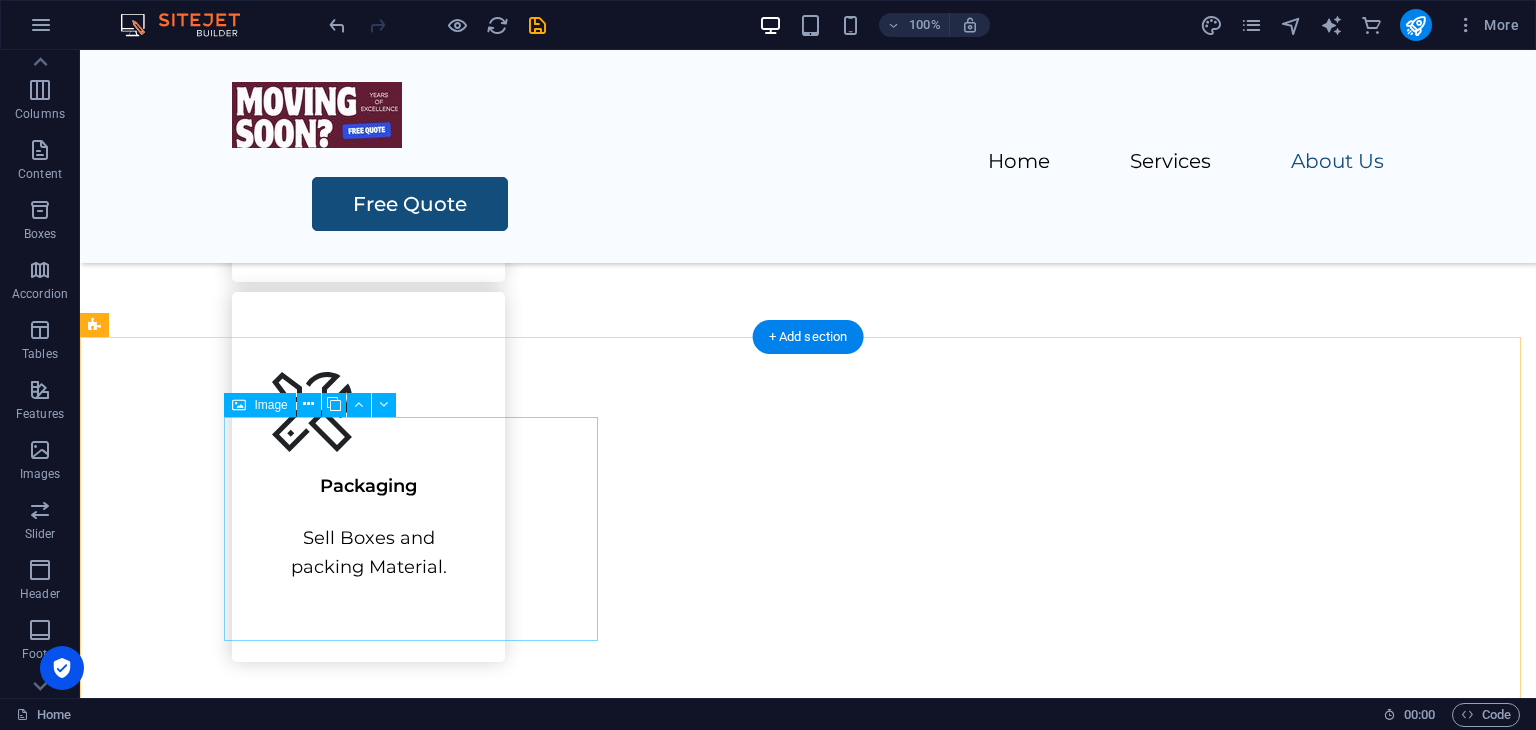 click at bounding box center [290, 5320] 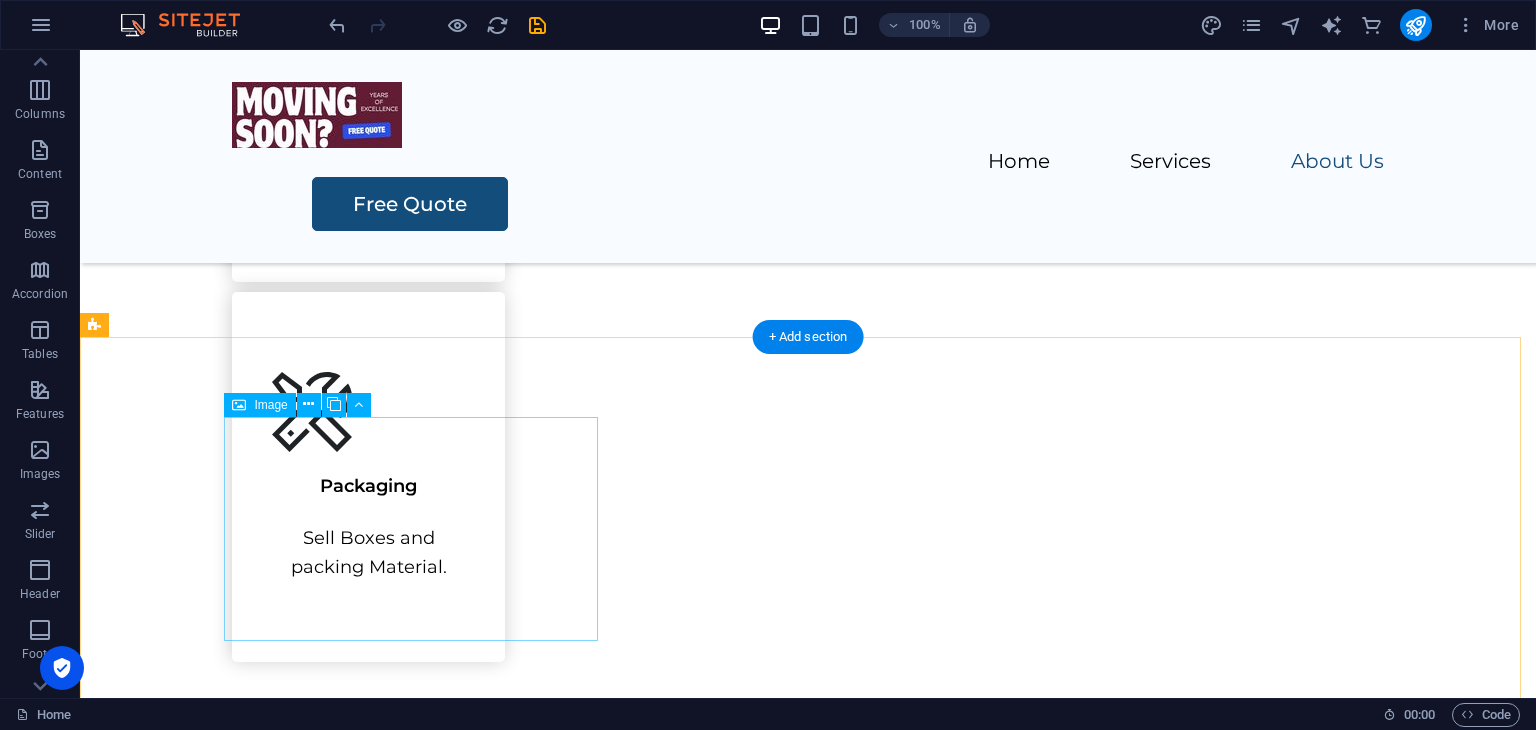 click at bounding box center (290, 5320) 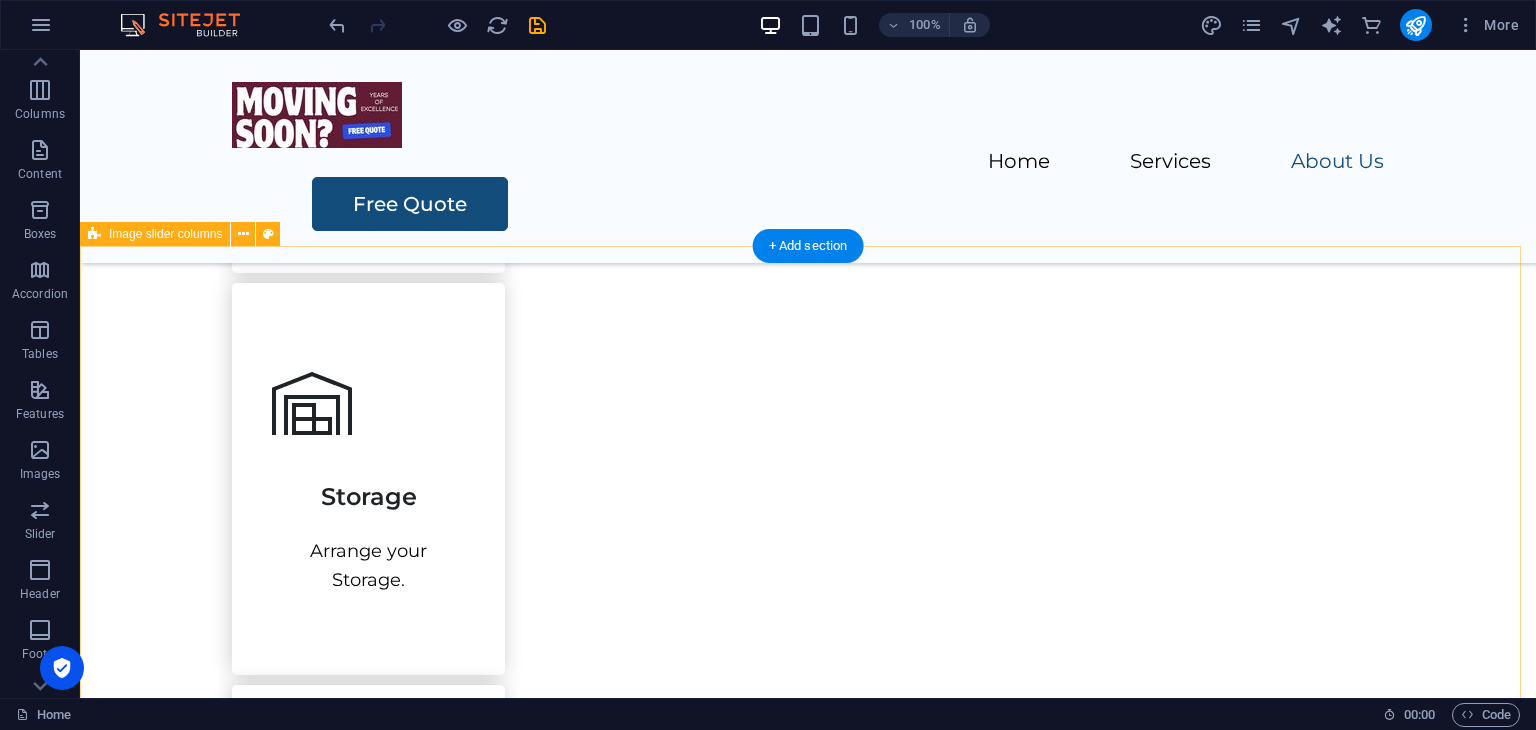 scroll, scrollTop: 2414, scrollLeft: 0, axis: vertical 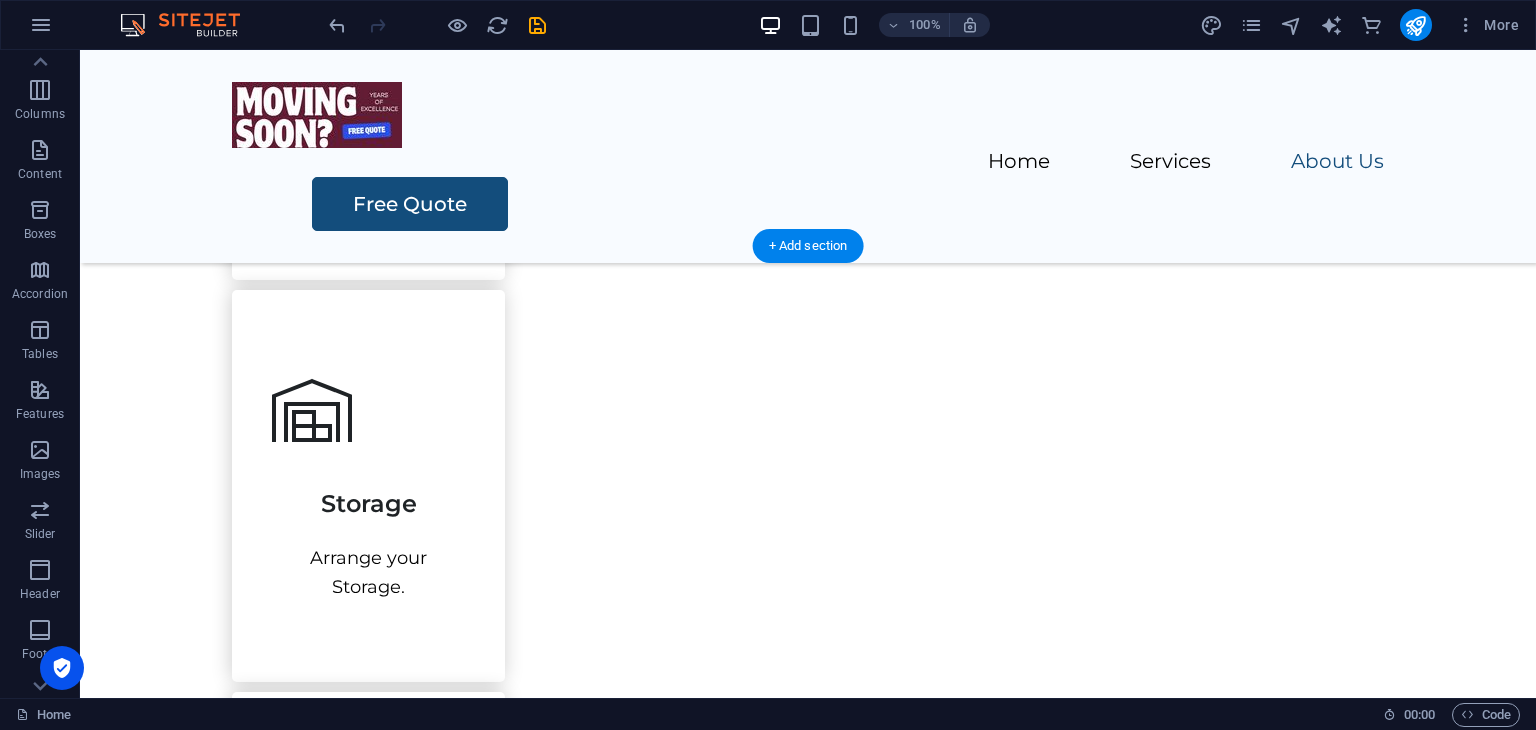 click at bounding box center (328, 1675) 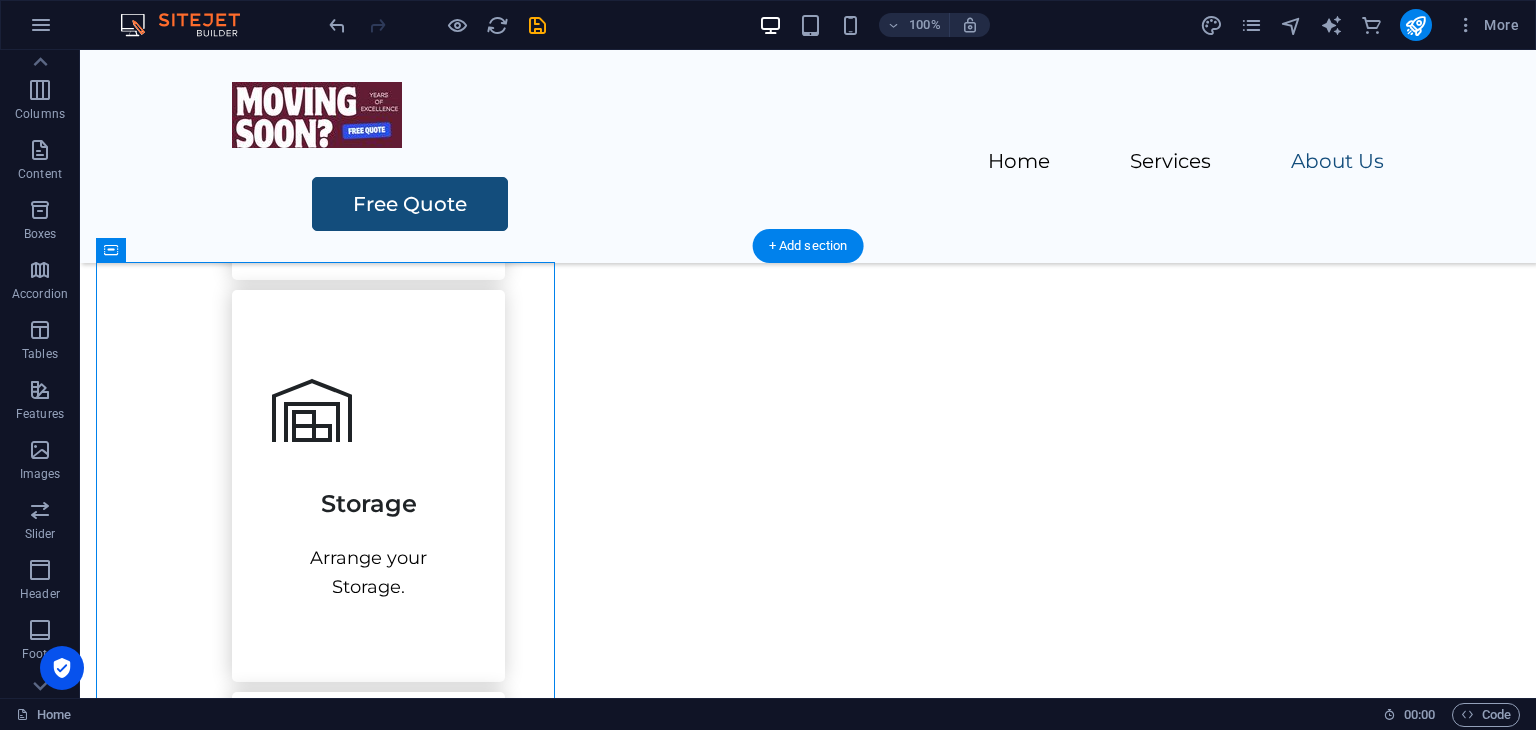 click at bounding box center (328, 1675) 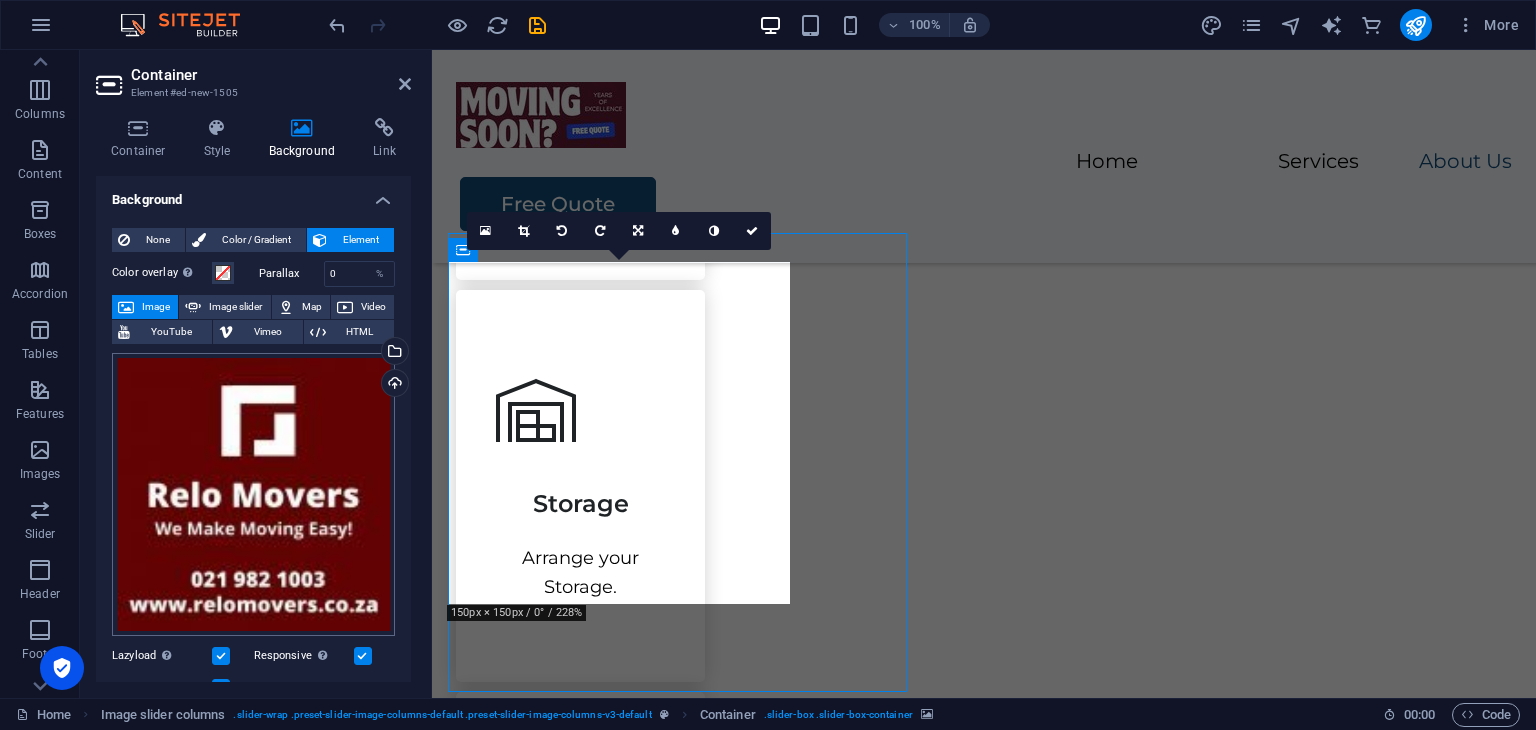 scroll, scrollTop: 2443, scrollLeft: 0, axis: vertical 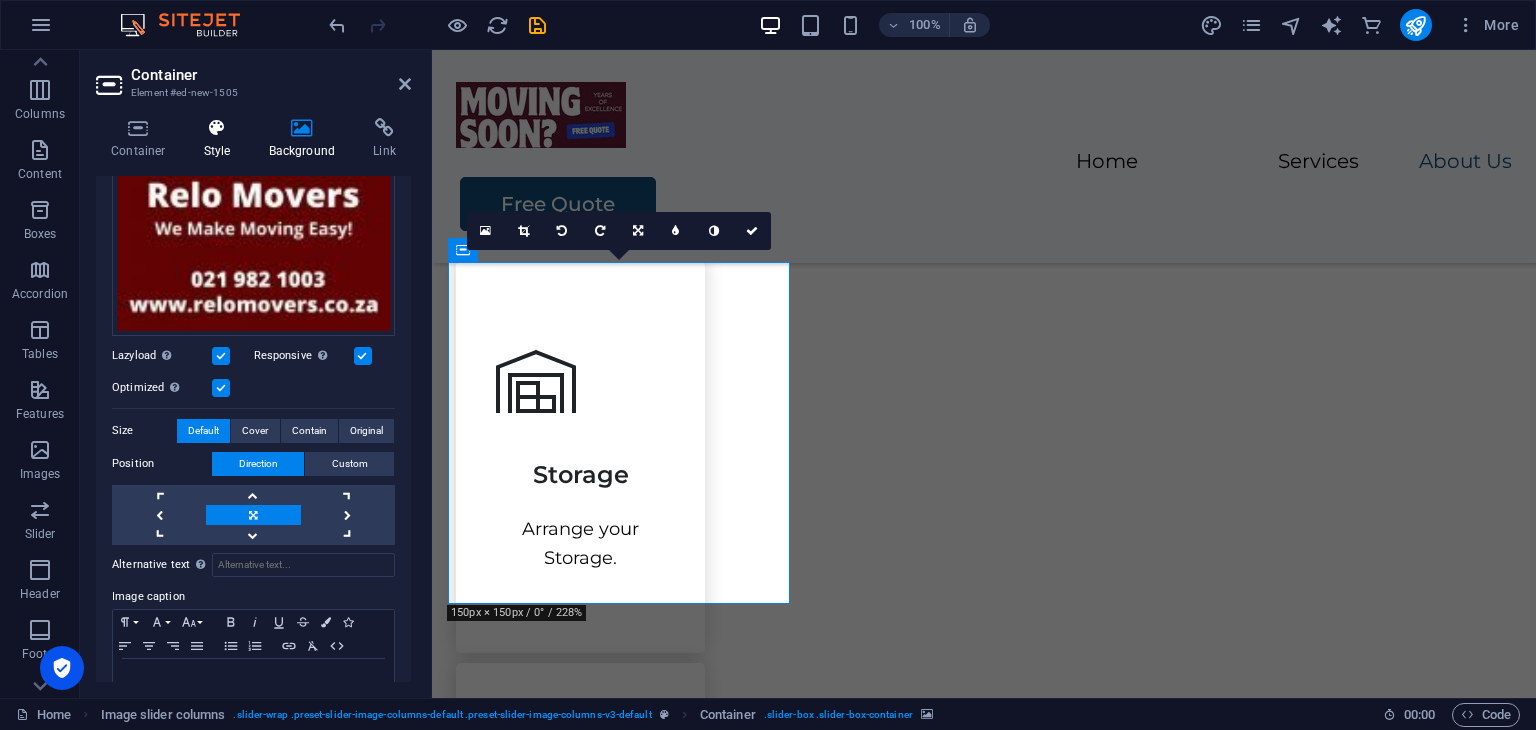 click on "Style" at bounding box center (221, 139) 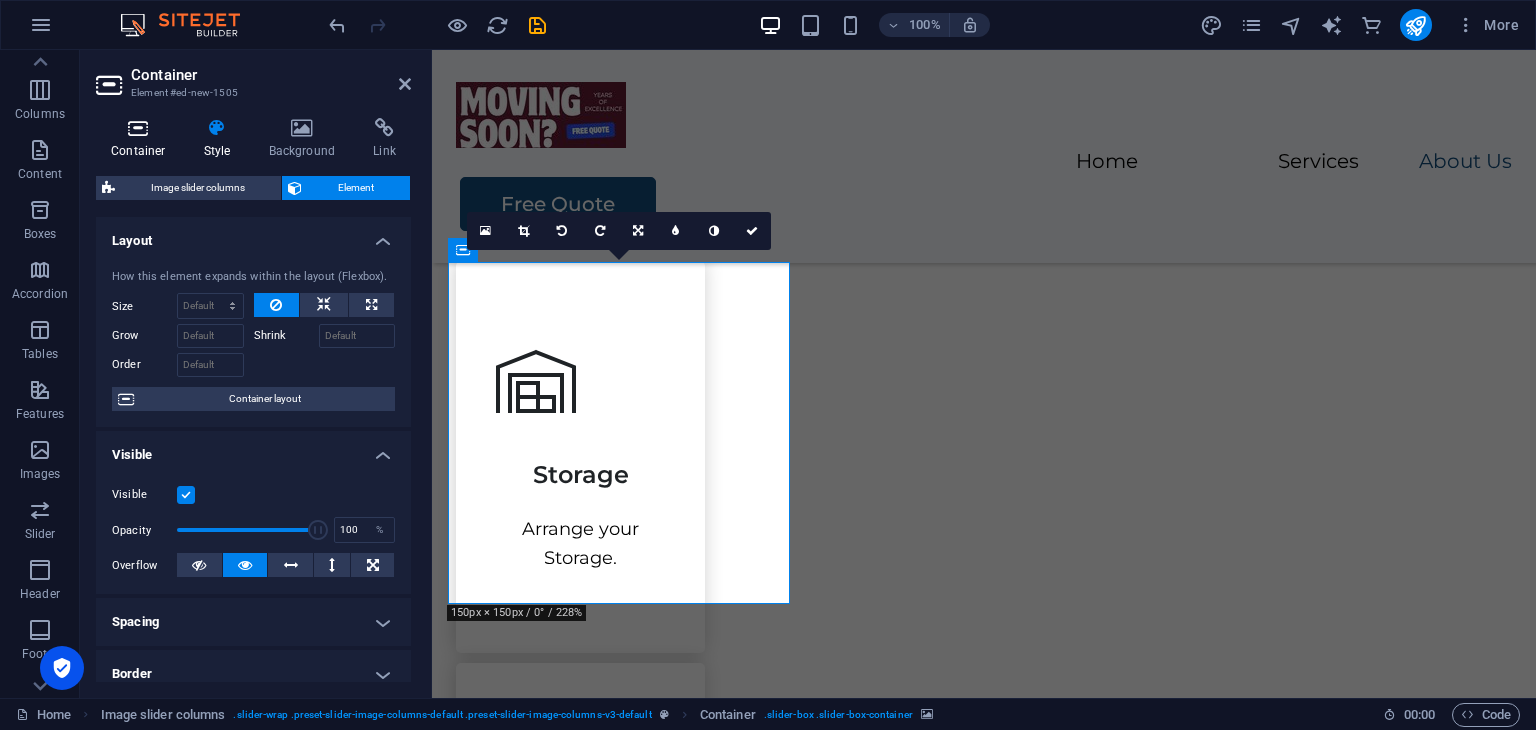 click at bounding box center [138, 128] 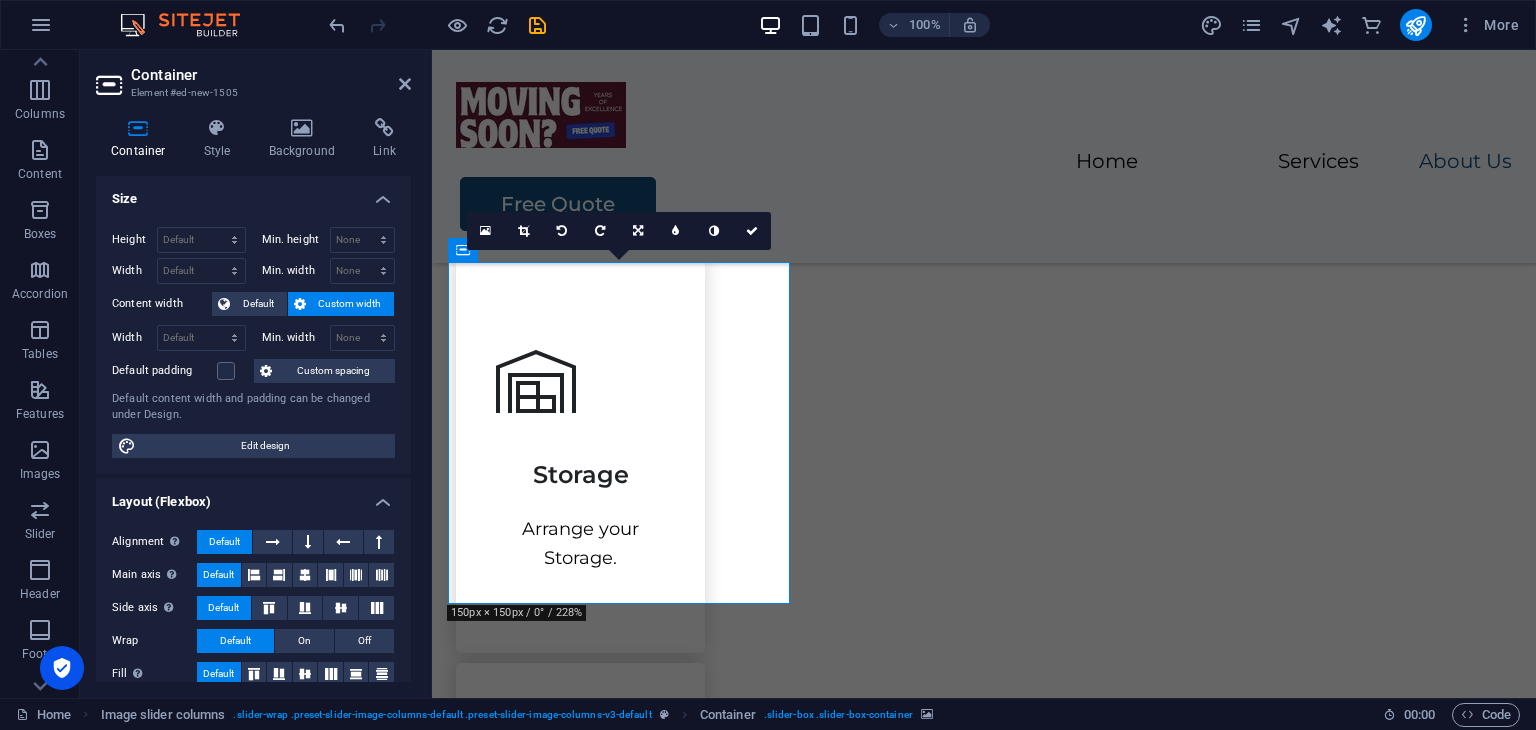 scroll, scrollTop: 0, scrollLeft: 0, axis: both 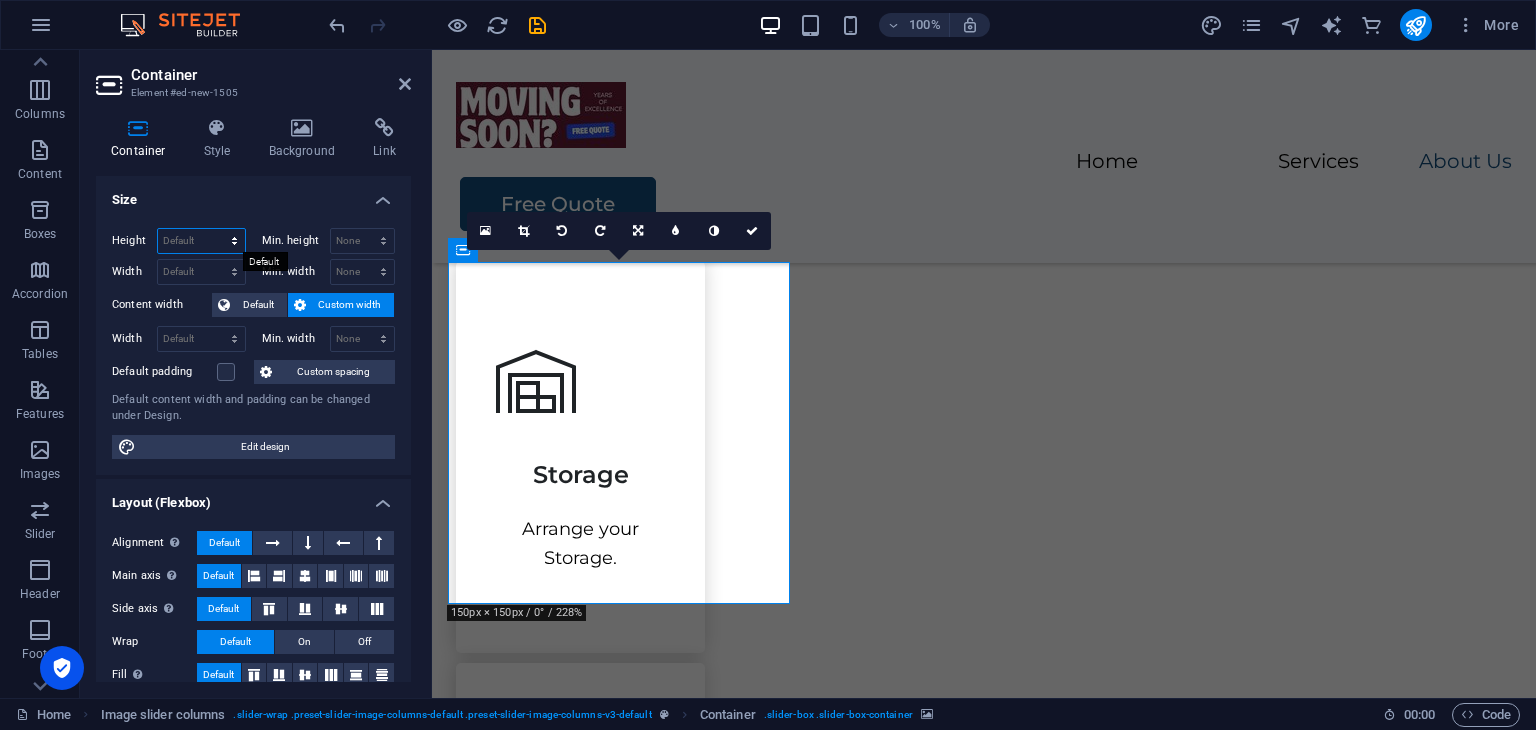 click on "Default px rem % vh vw" at bounding box center [201, 241] 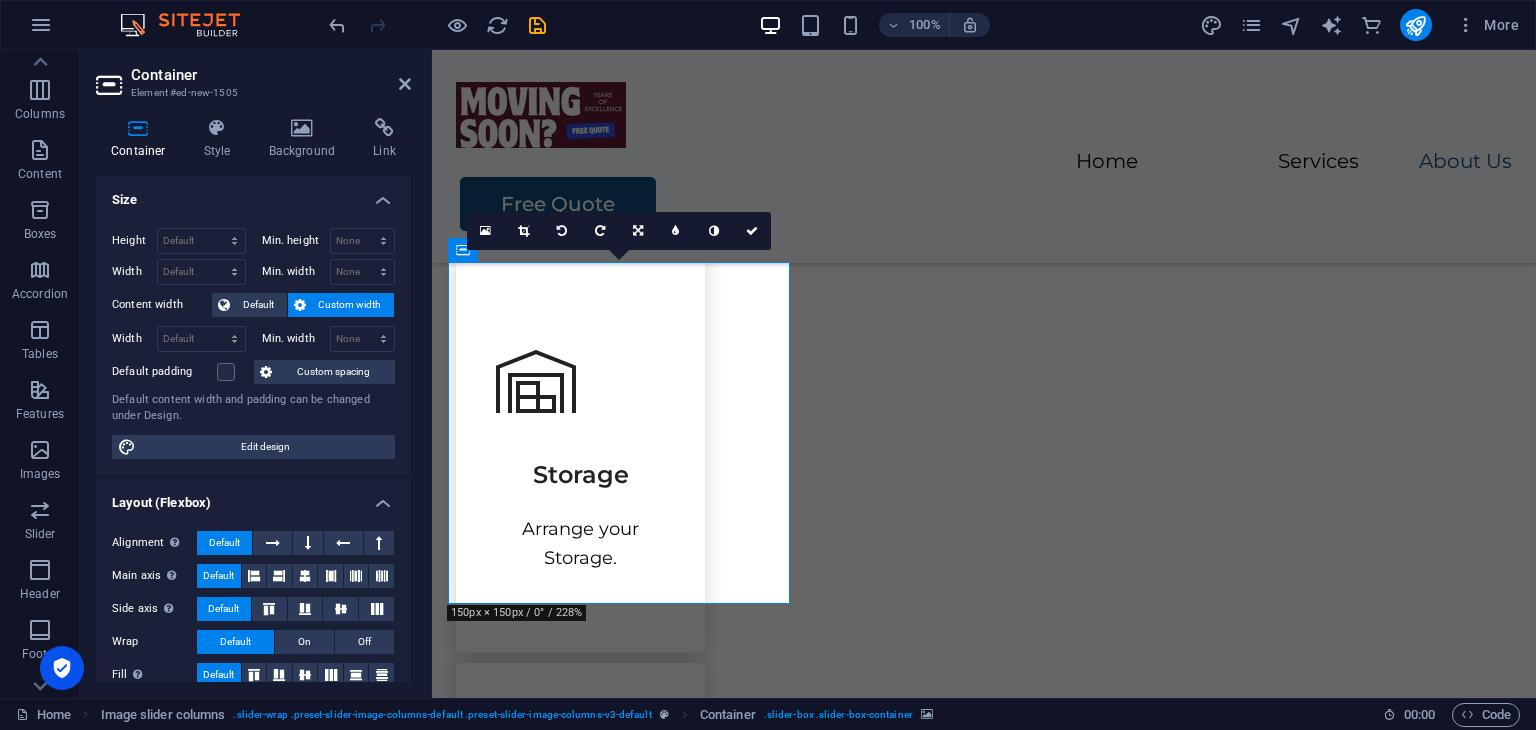 click on "Size" at bounding box center (253, 194) 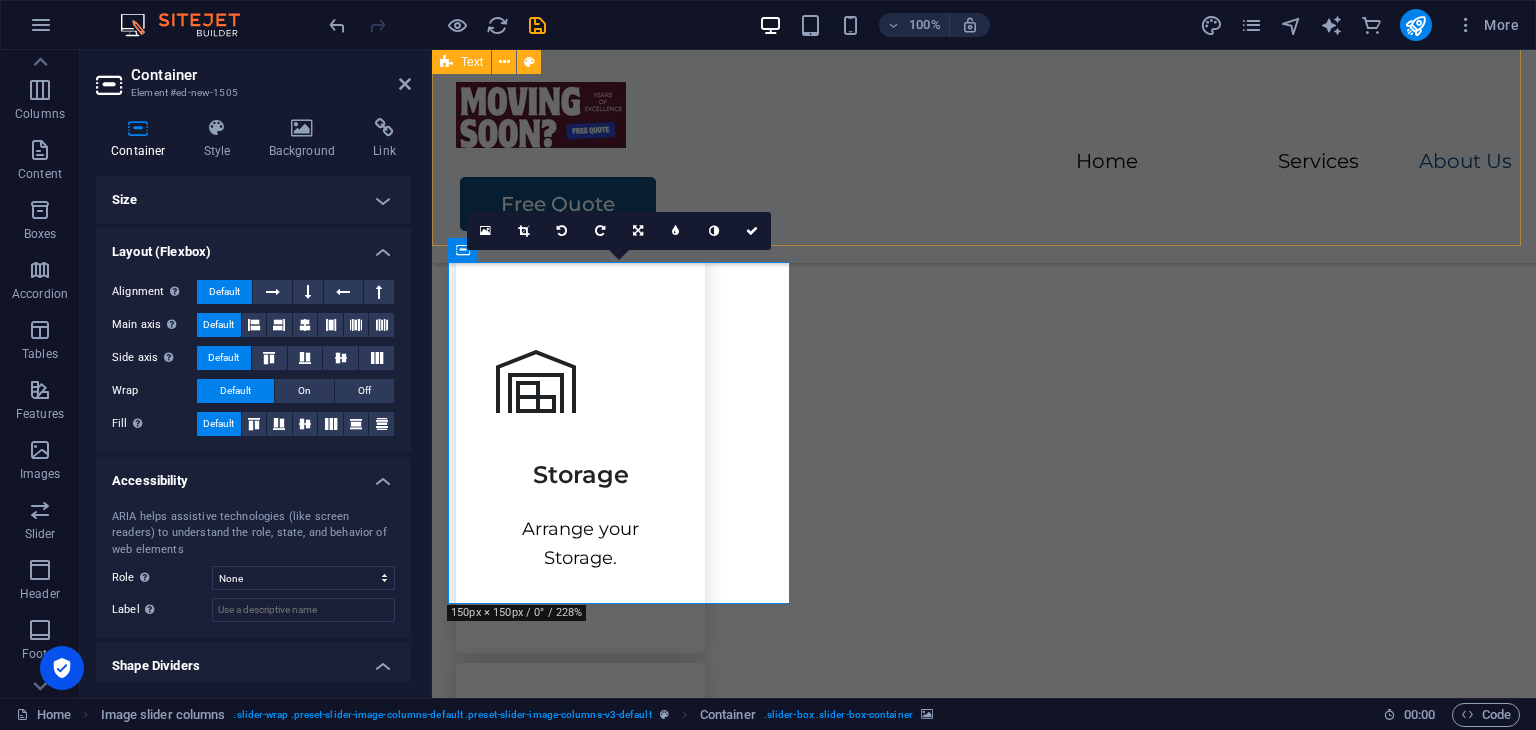 click on "Compare moving companies like:" at bounding box center [984, 1277] 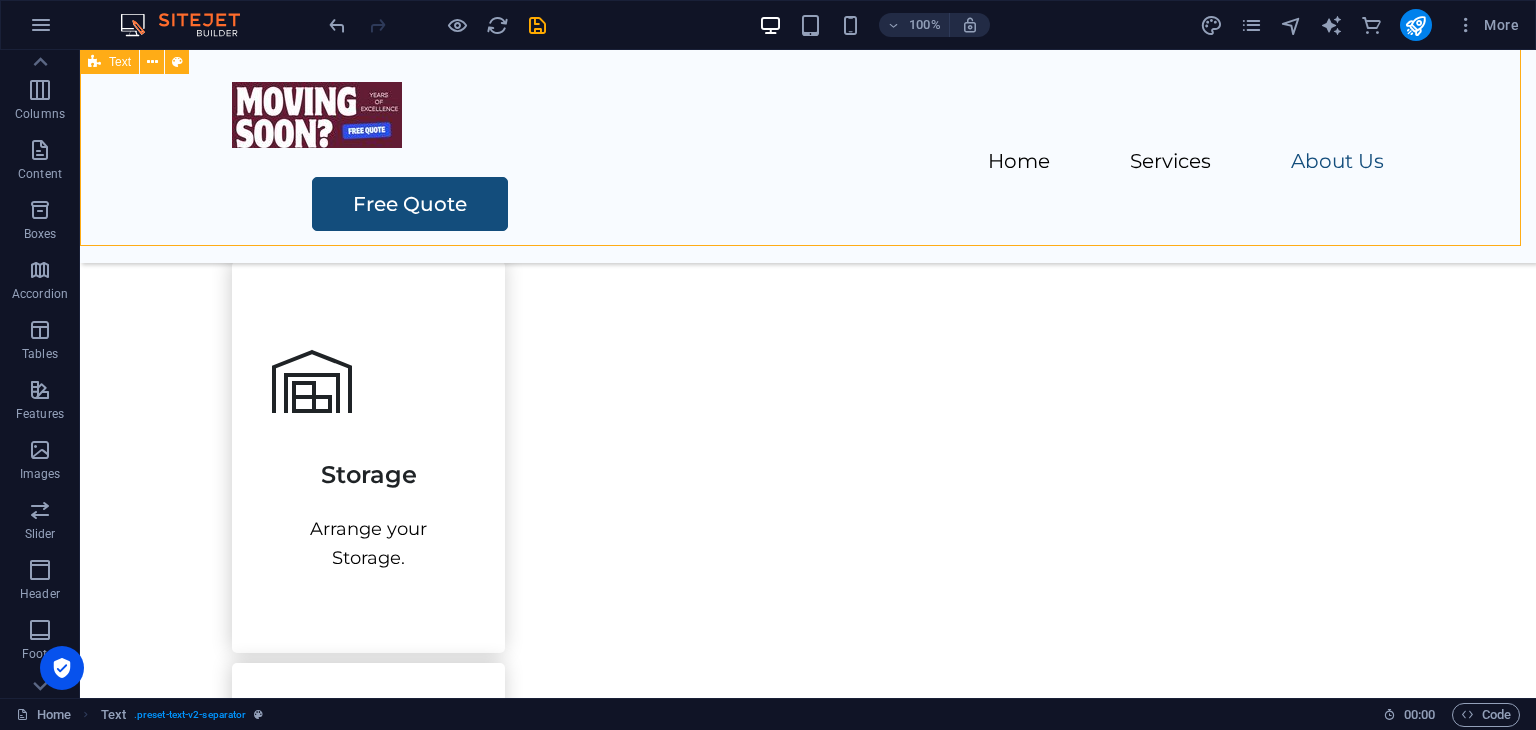 scroll, scrollTop: 2414, scrollLeft: 0, axis: vertical 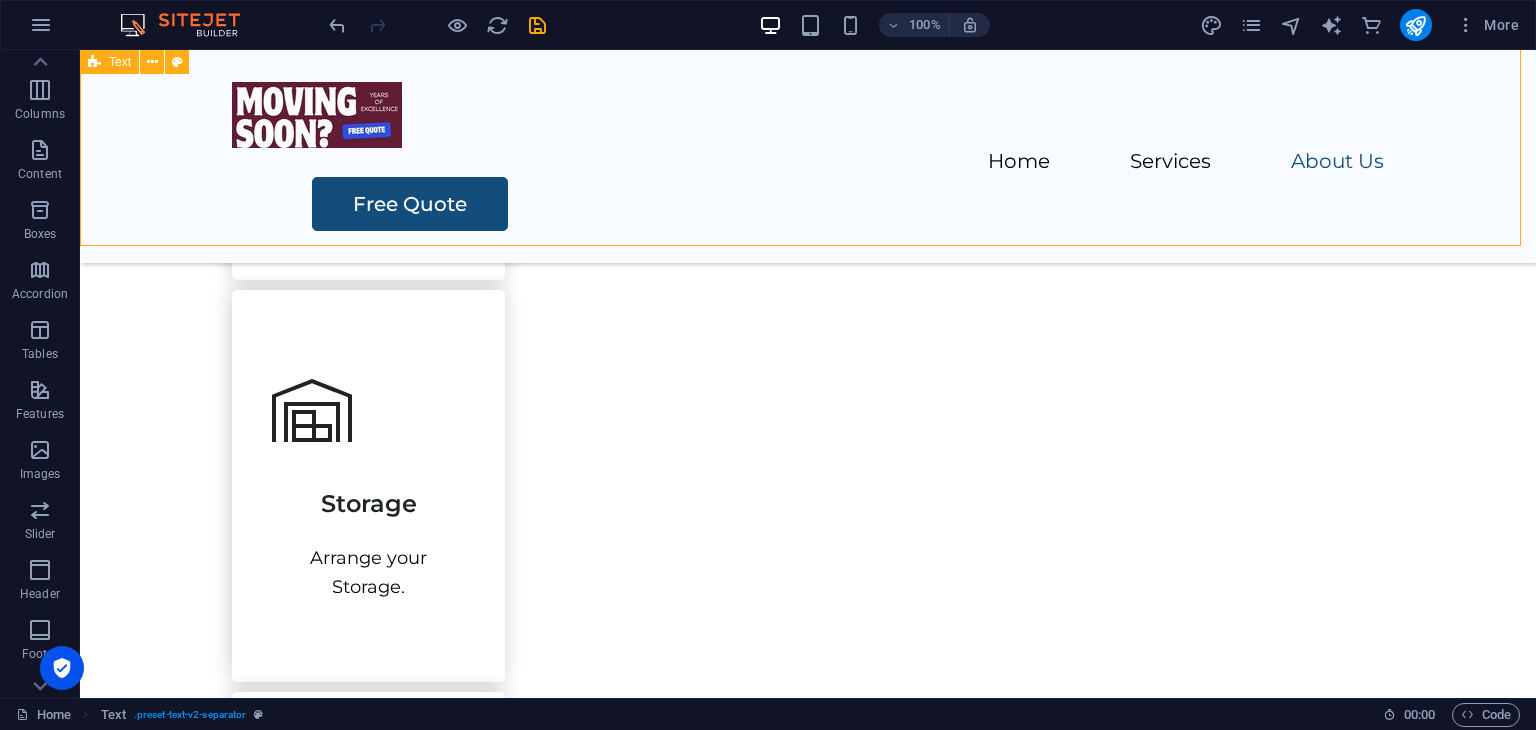 click on "Compare moving companies like:" at bounding box center (808, 1306) 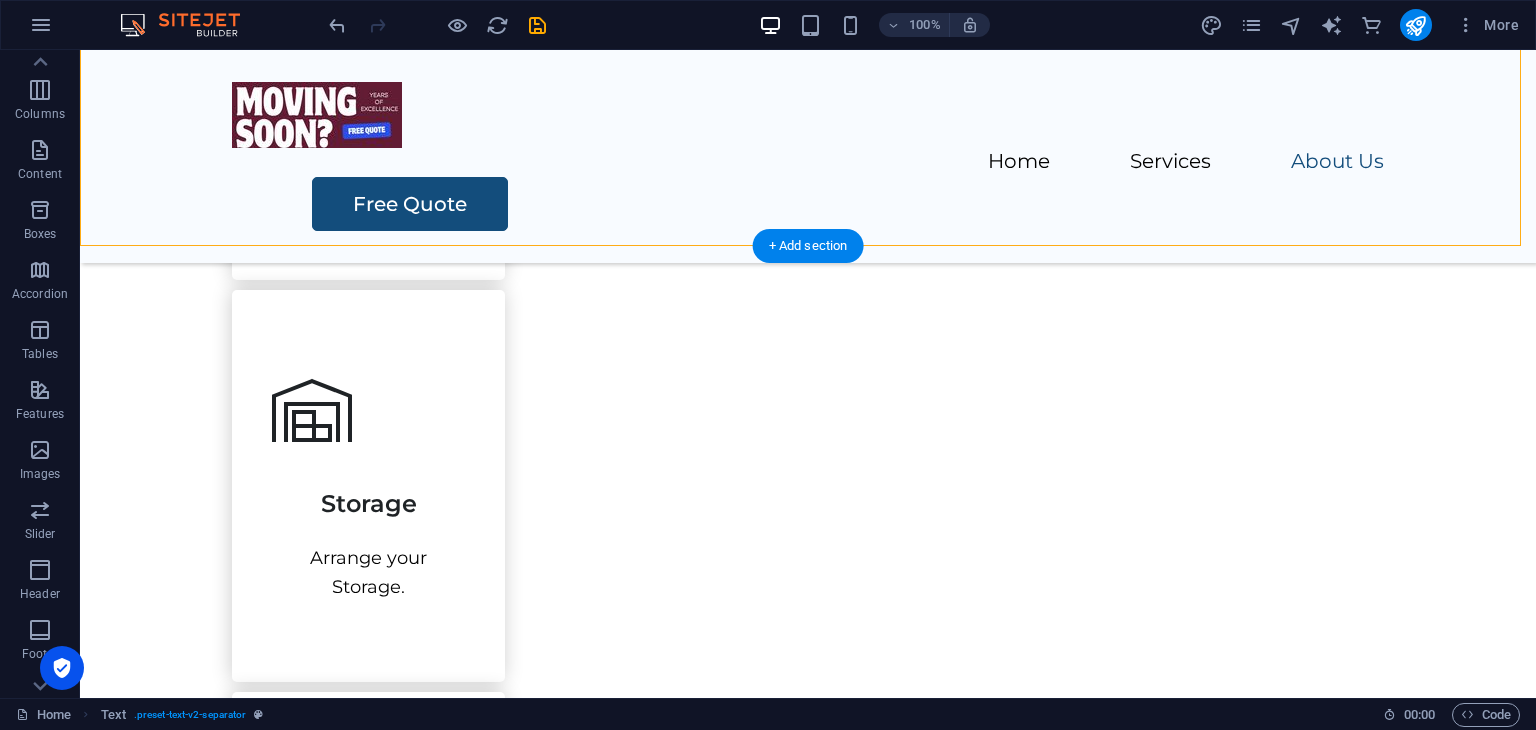 click at bounding box center [328, 1675] 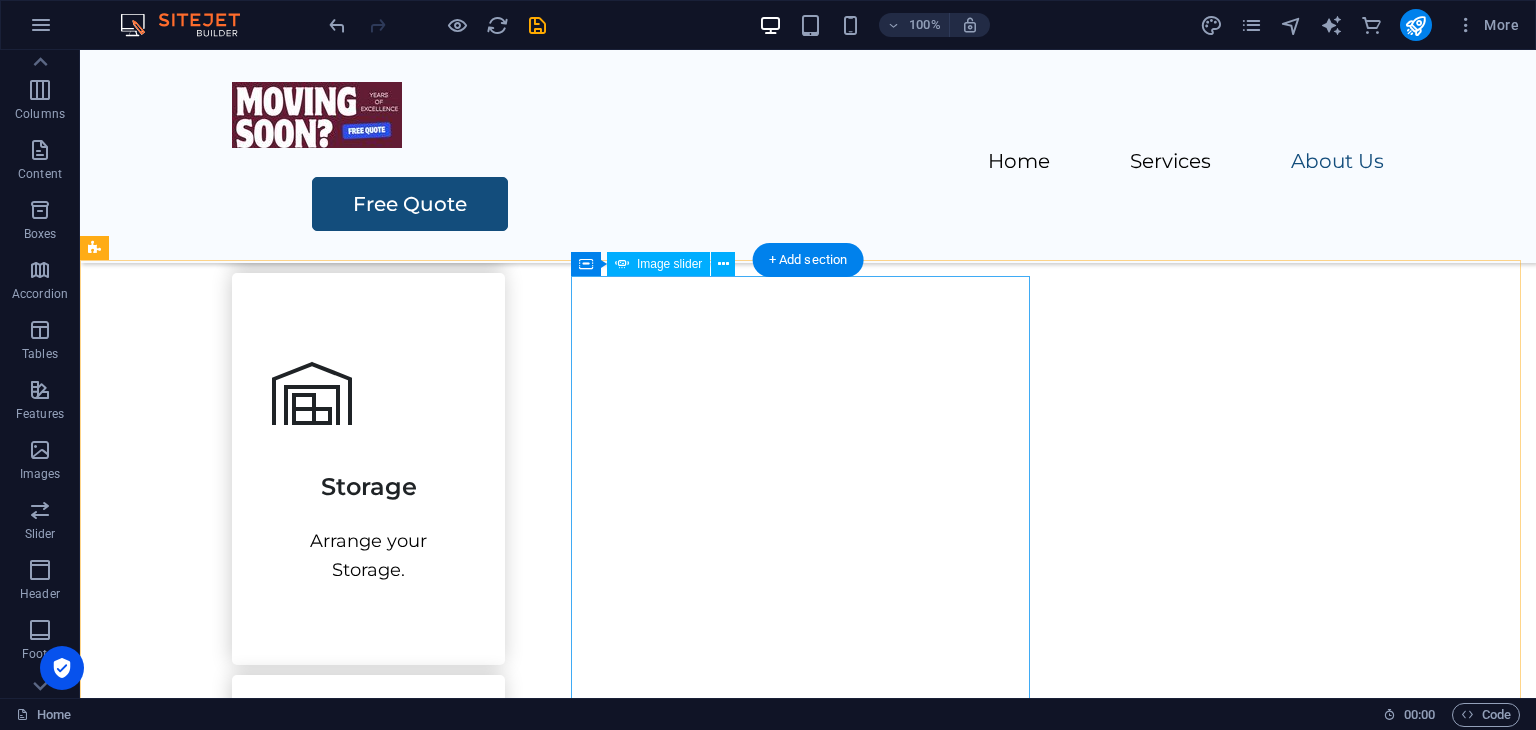 scroll, scrollTop: 2400, scrollLeft: 0, axis: vertical 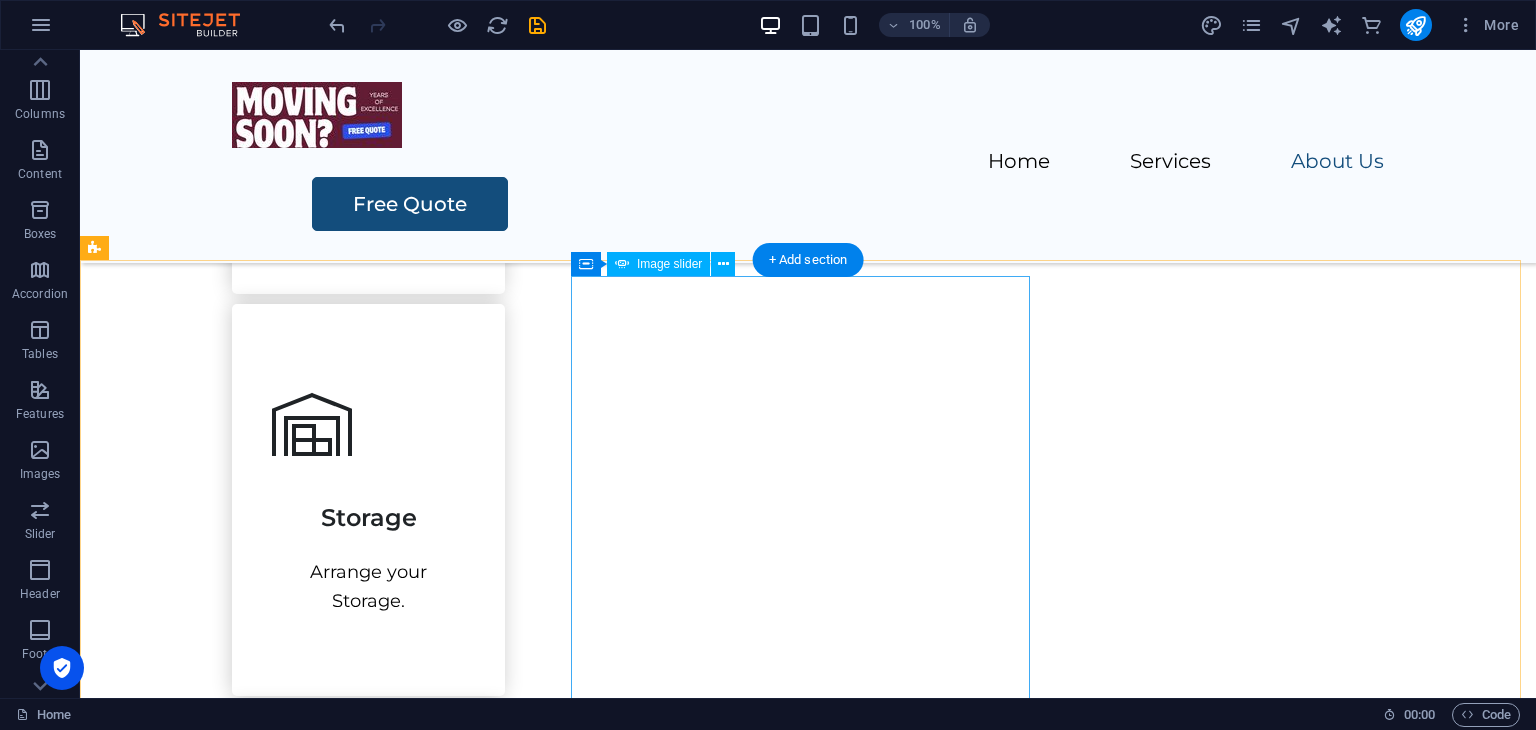 click at bounding box center (597, 3437) 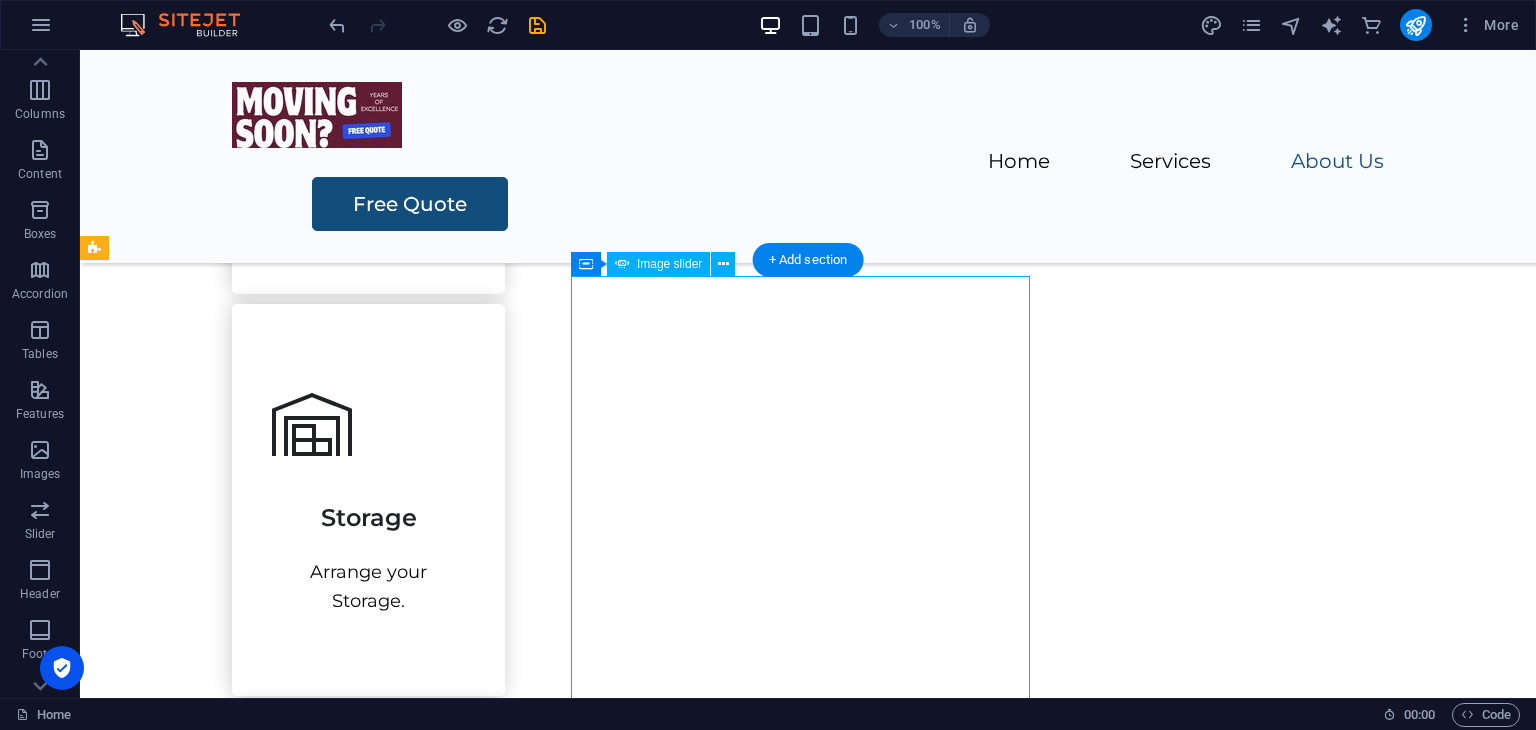 click at bounding box center [597, 3437] 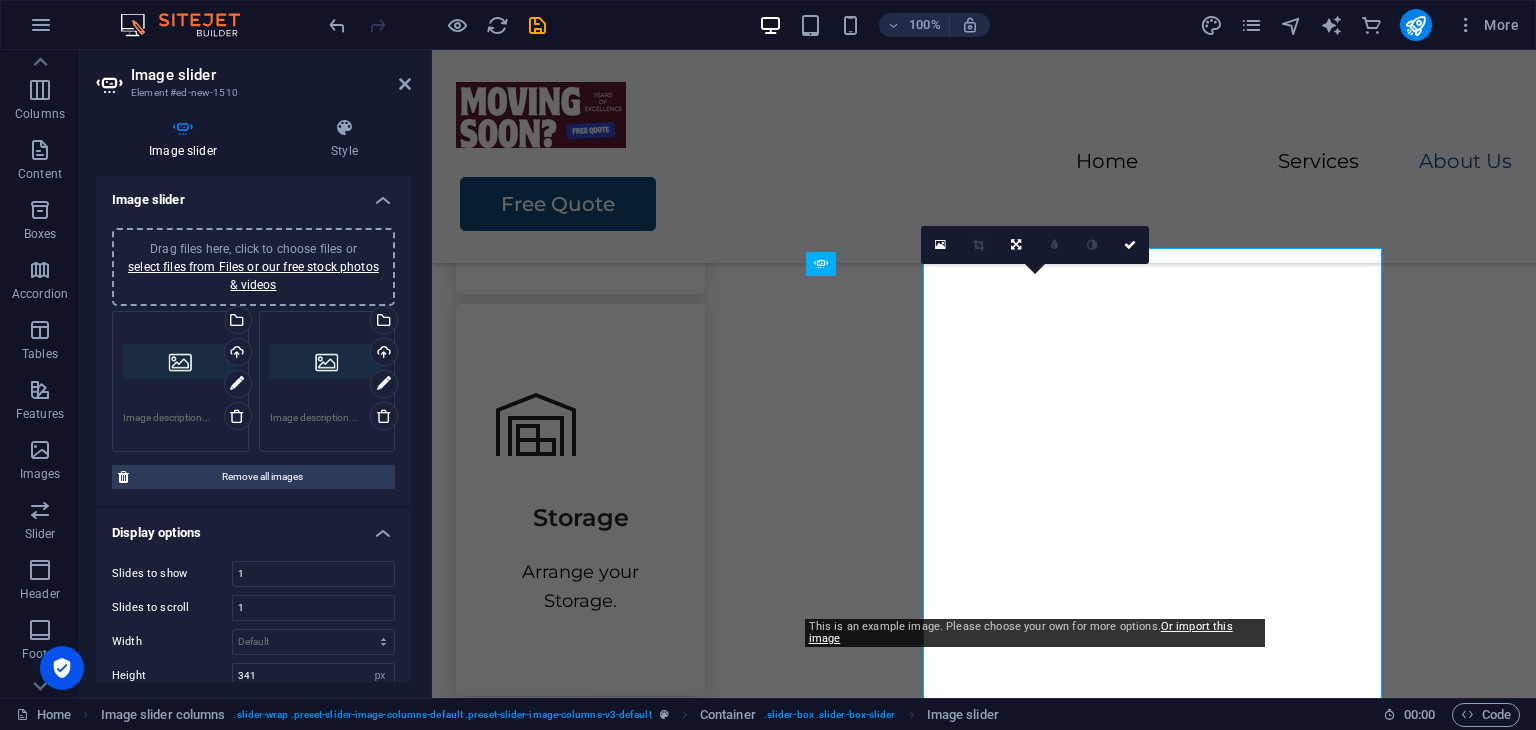 scroll, scrollTop: 2428, scrollLeft: 0, axis: vertical 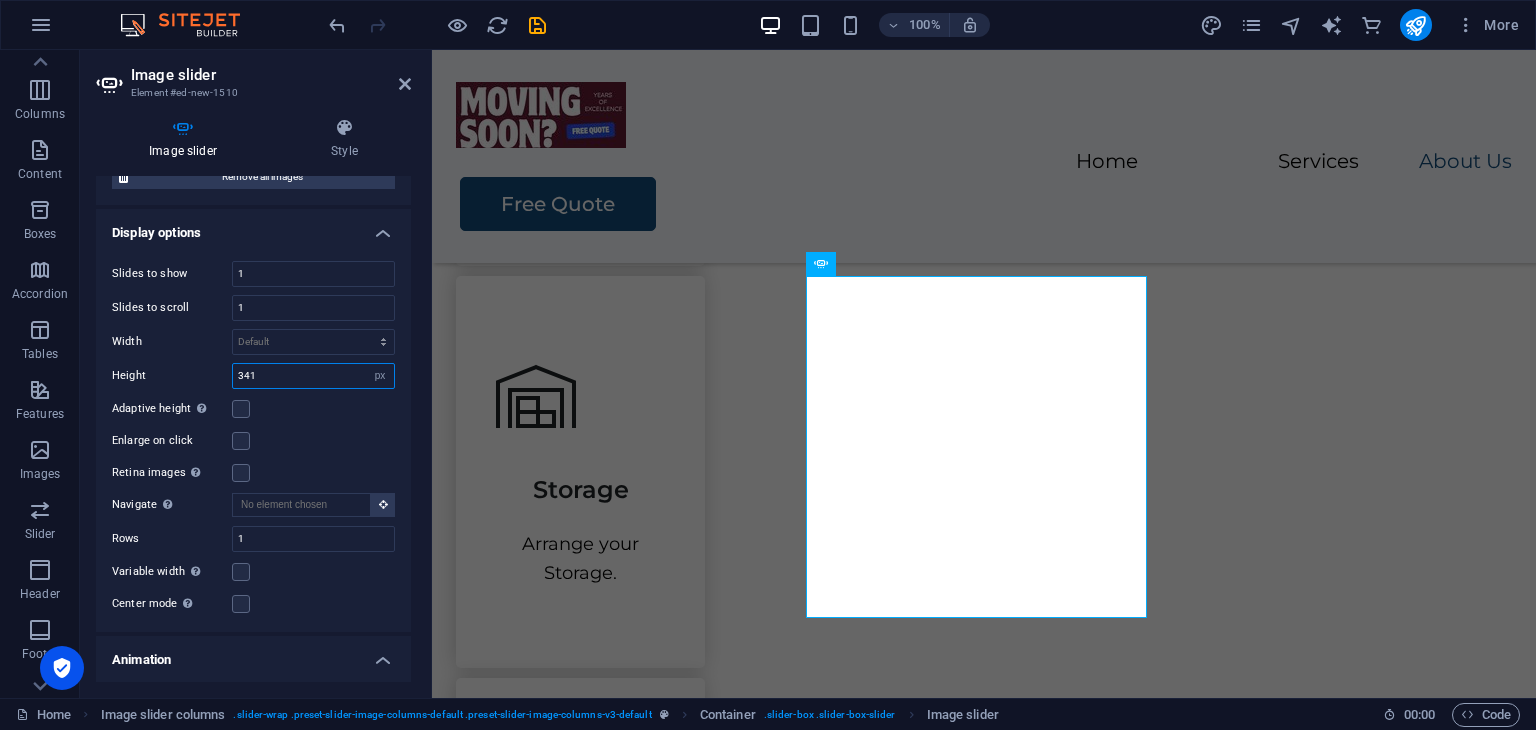 click on "341" at bounding box center [313, 376] 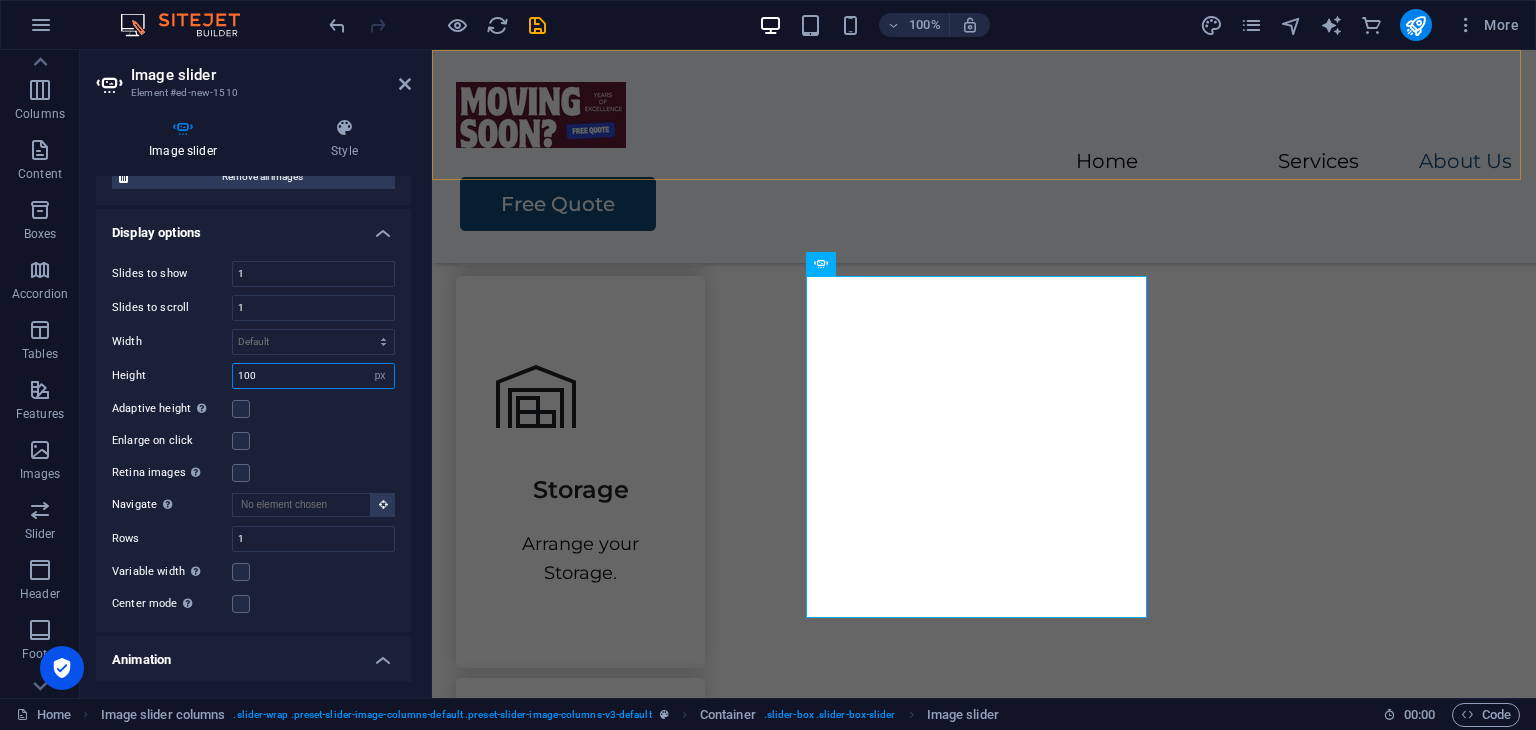 type on "100" 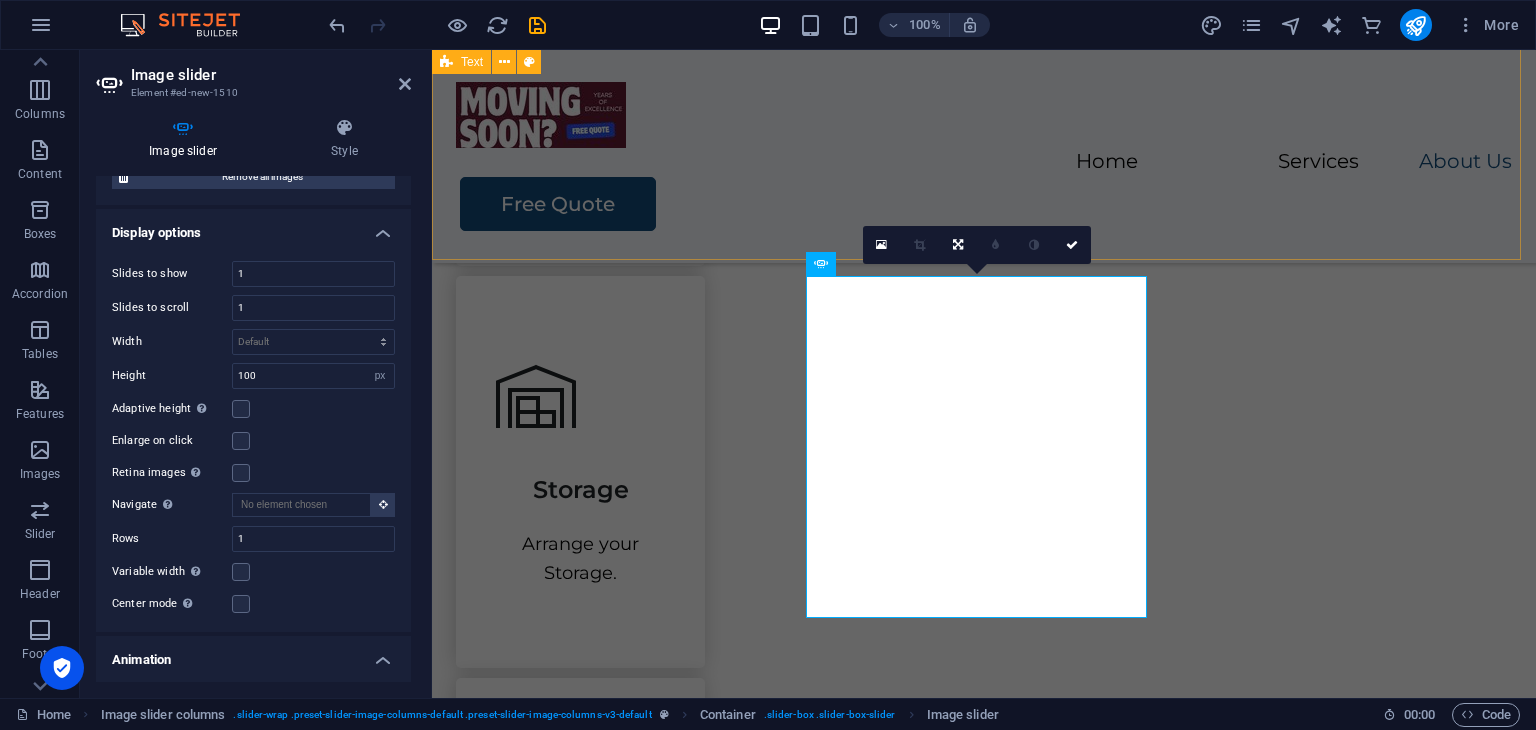 click on "Compare moving companies like:" at bounding box center (984, 1292) 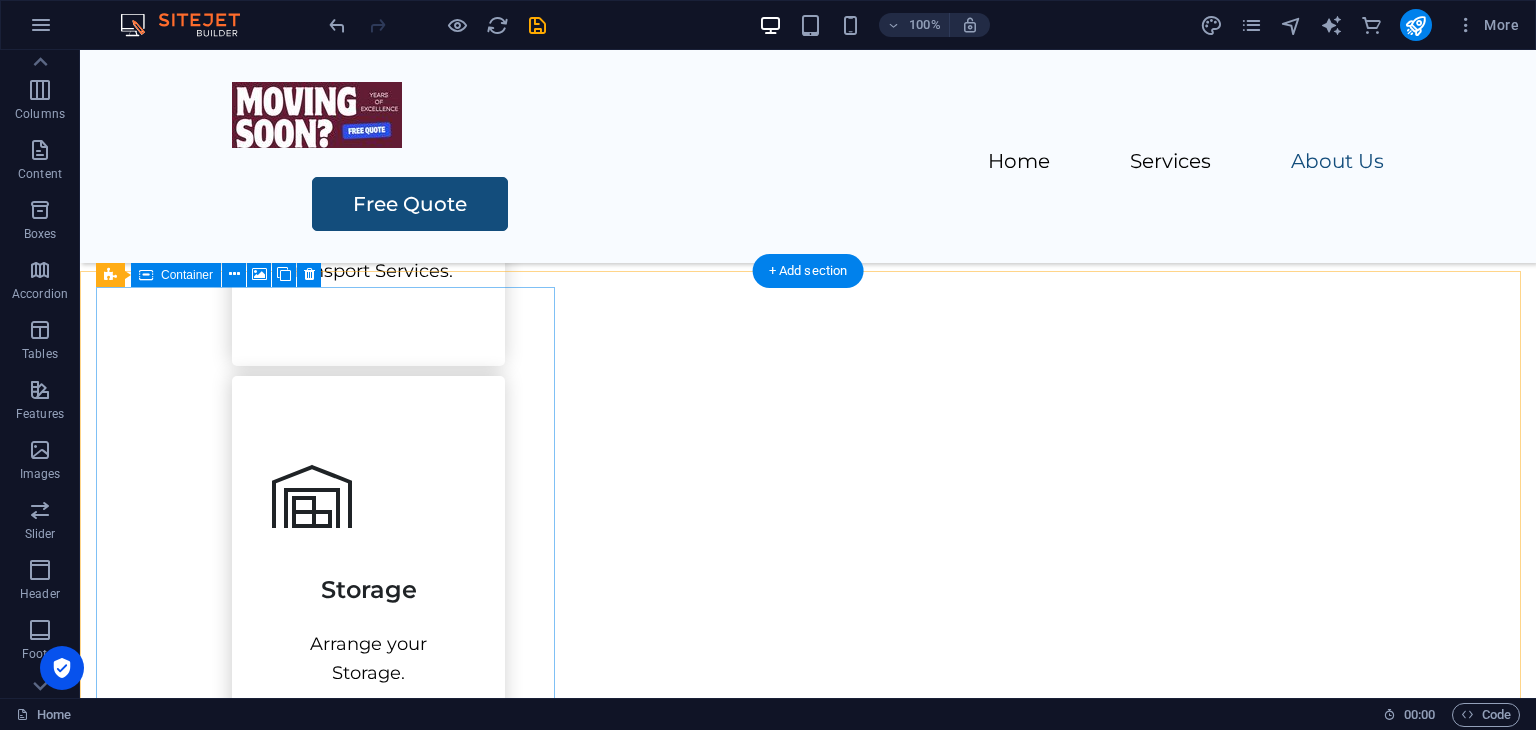 scroll, scrollTop: 2400, scrollLeft: 0, axis: vertical 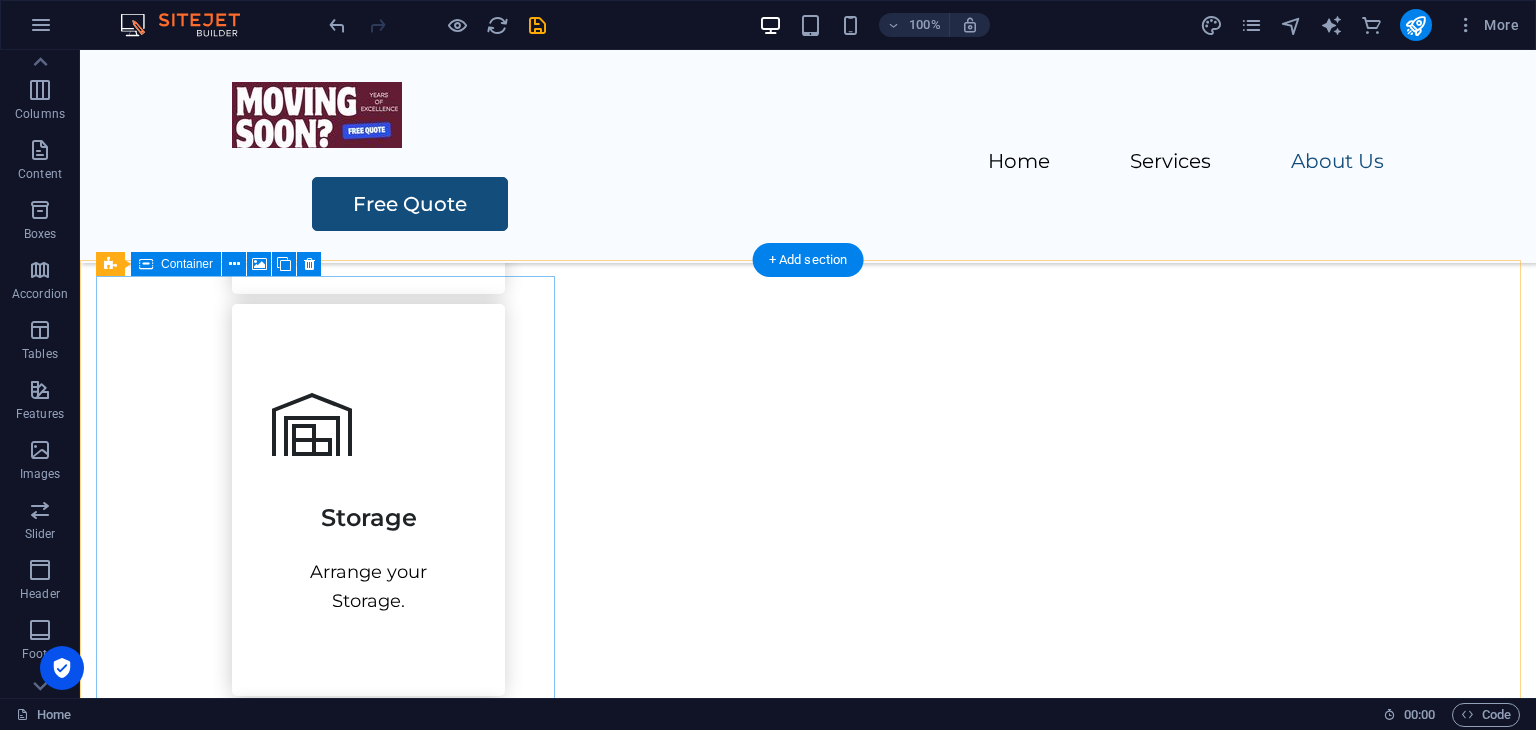 click at bounding box center (335, 2120) 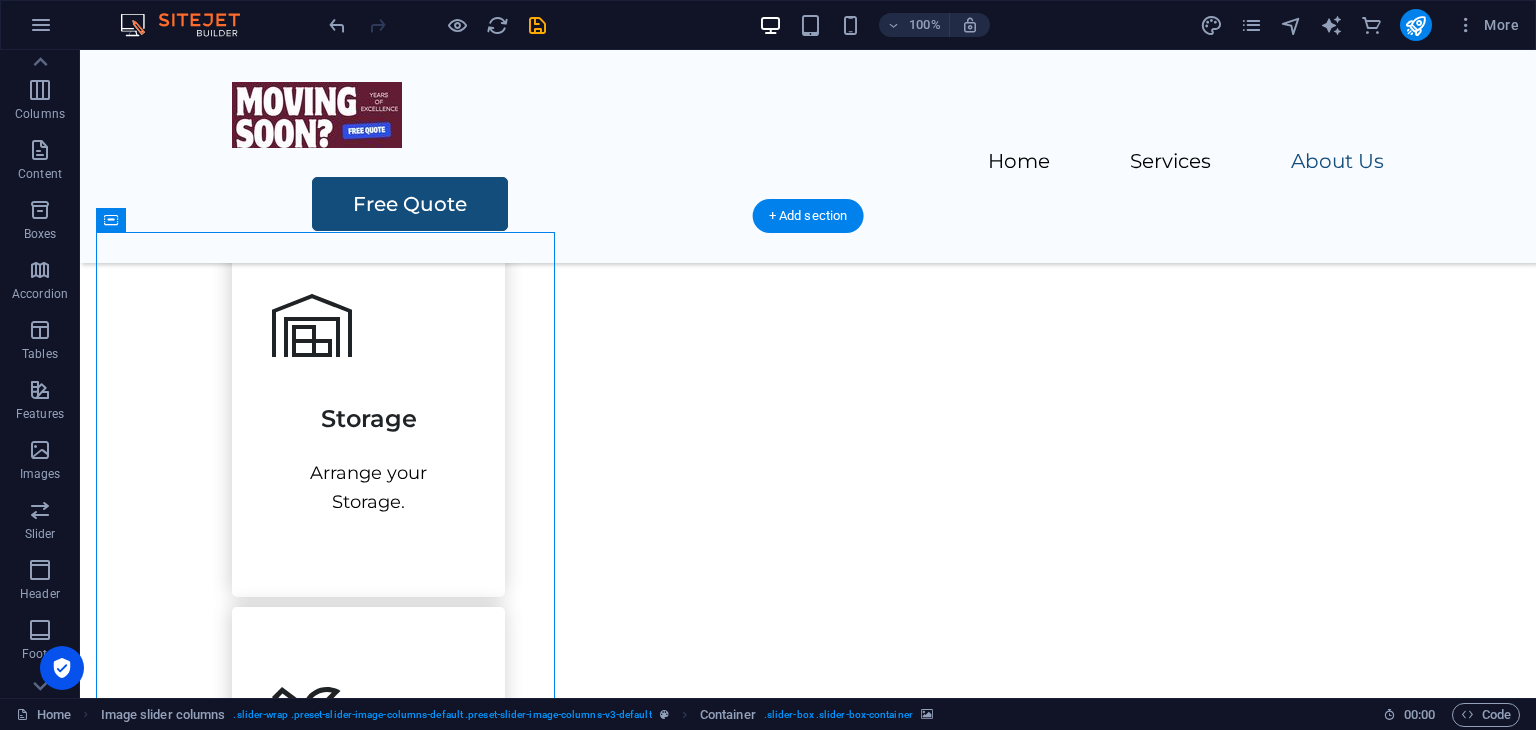scroll, scrollTop: 2500, scrollLeft: 0, axis: vertical 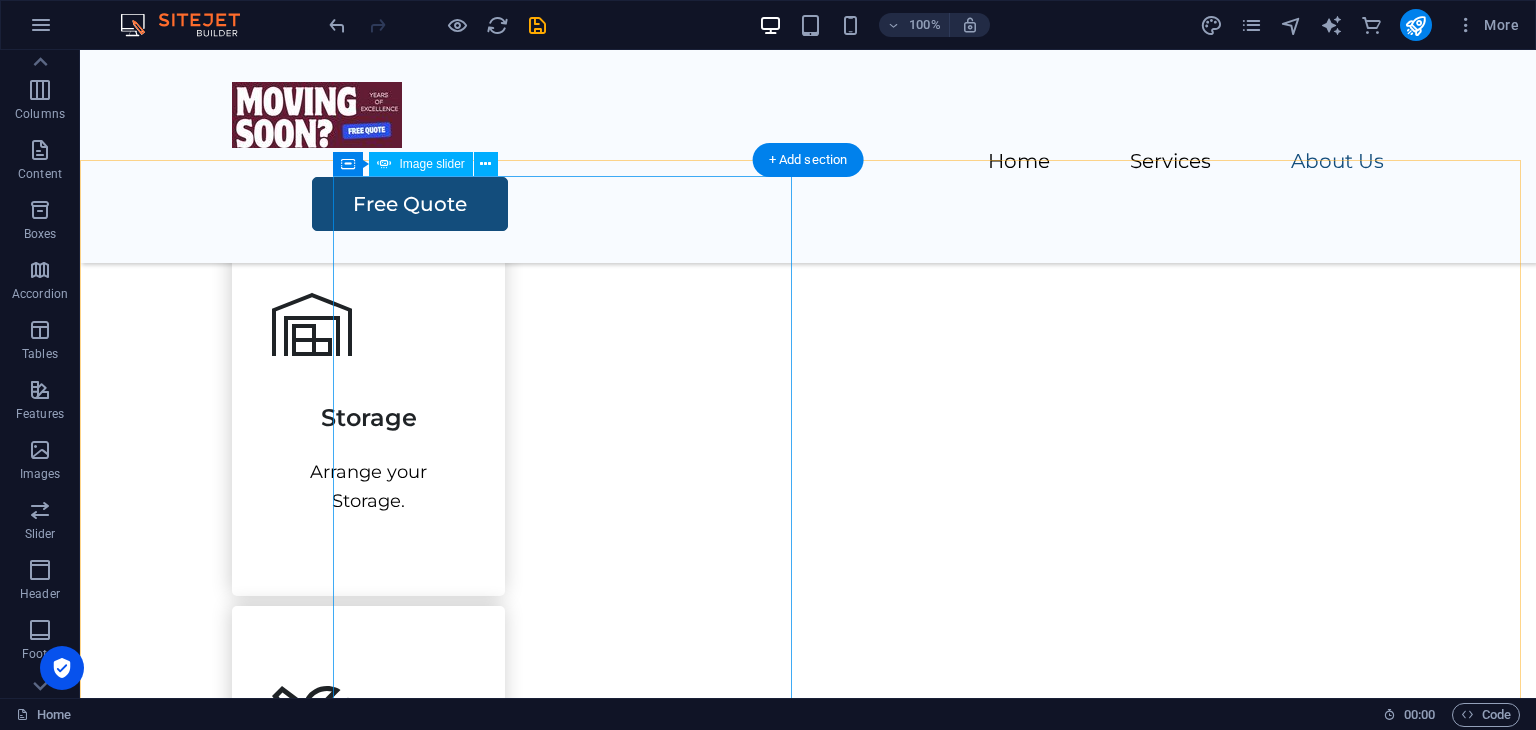 click at bounding box center (138, 3304) 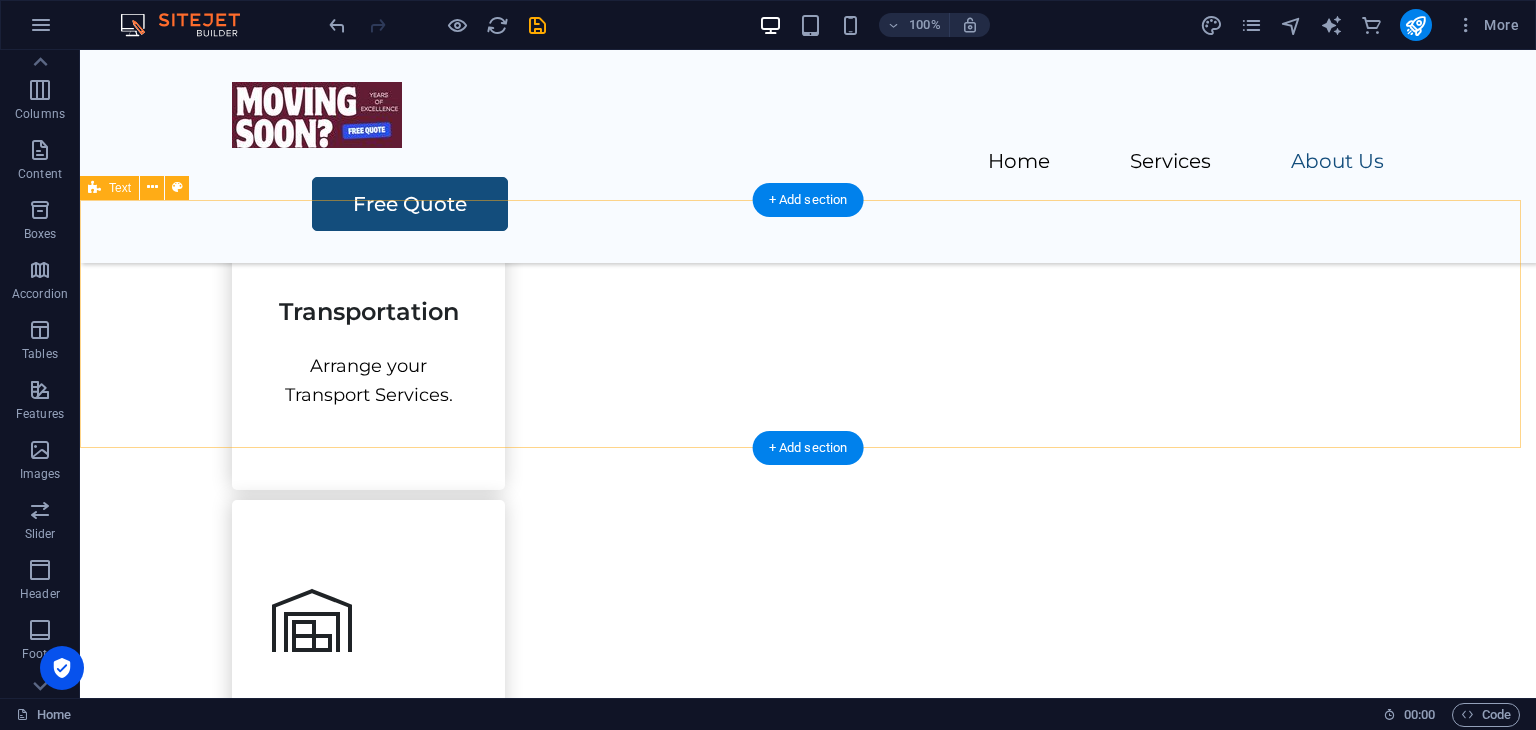 scroll, scrollTop: 2200, scrollLeft: 0, axis: vertical 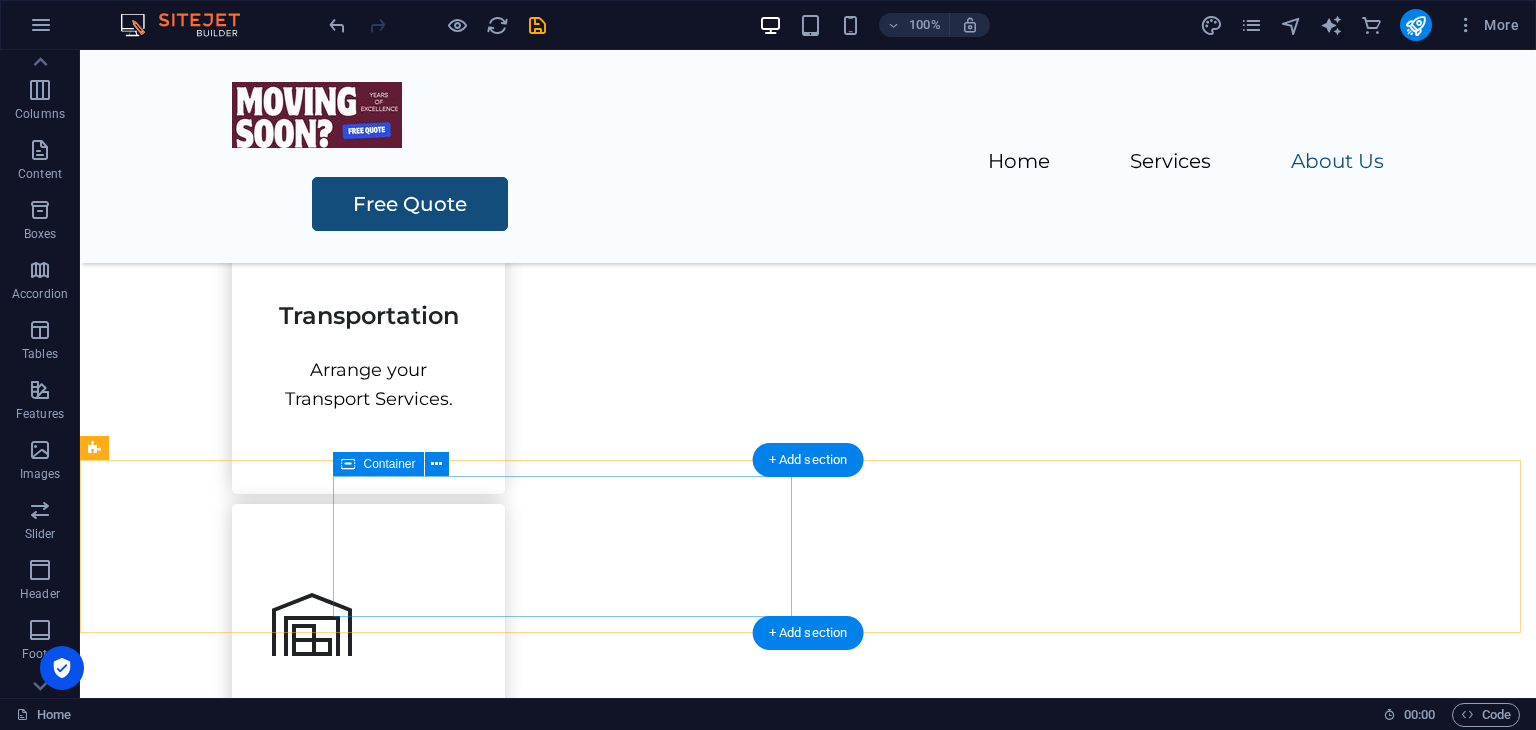 click on "Drop content here or  Add elements  Paste clipboard" at bounding box center [328, 1731] 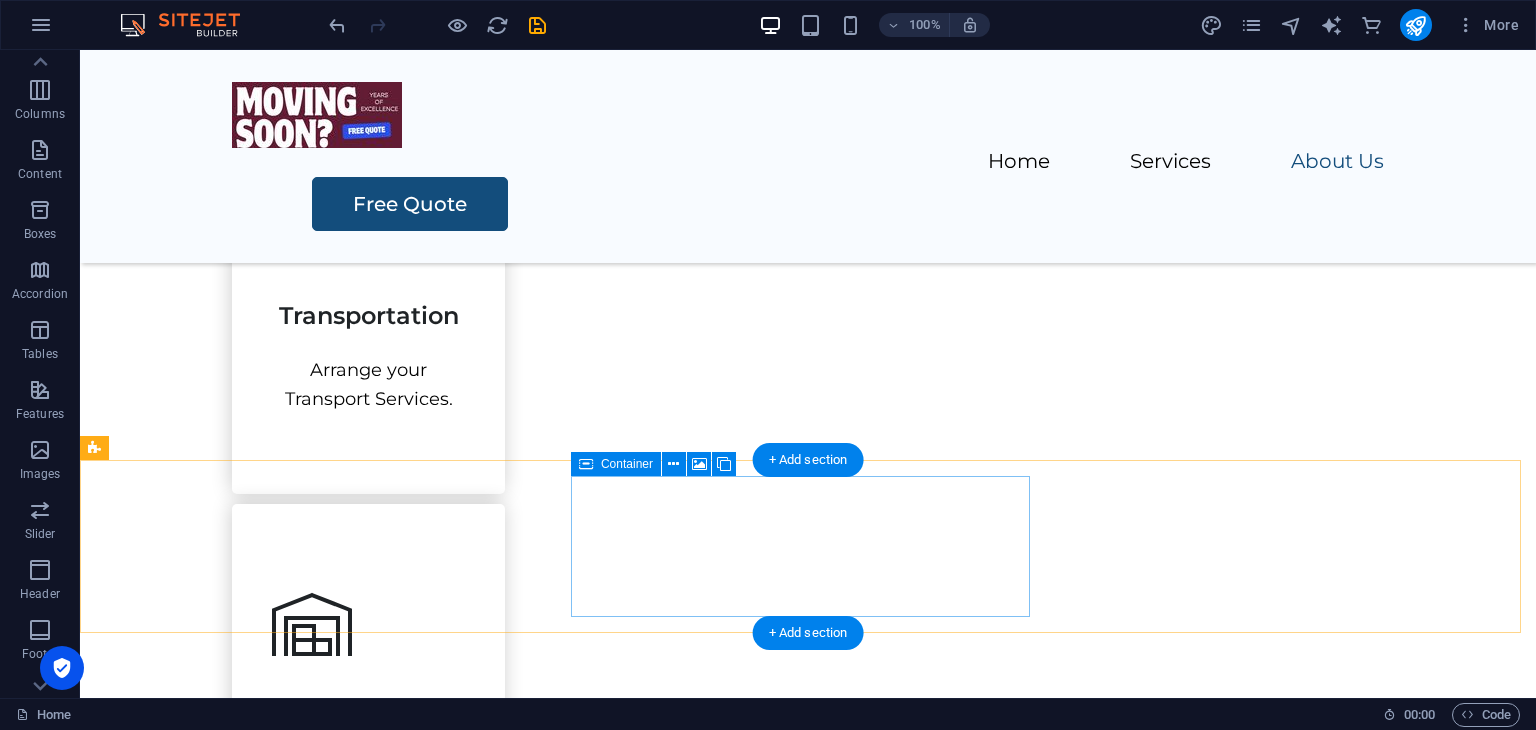 click on "Drop content here or  Add elements  Paste clipboard" at bounding box center (328, 1872) 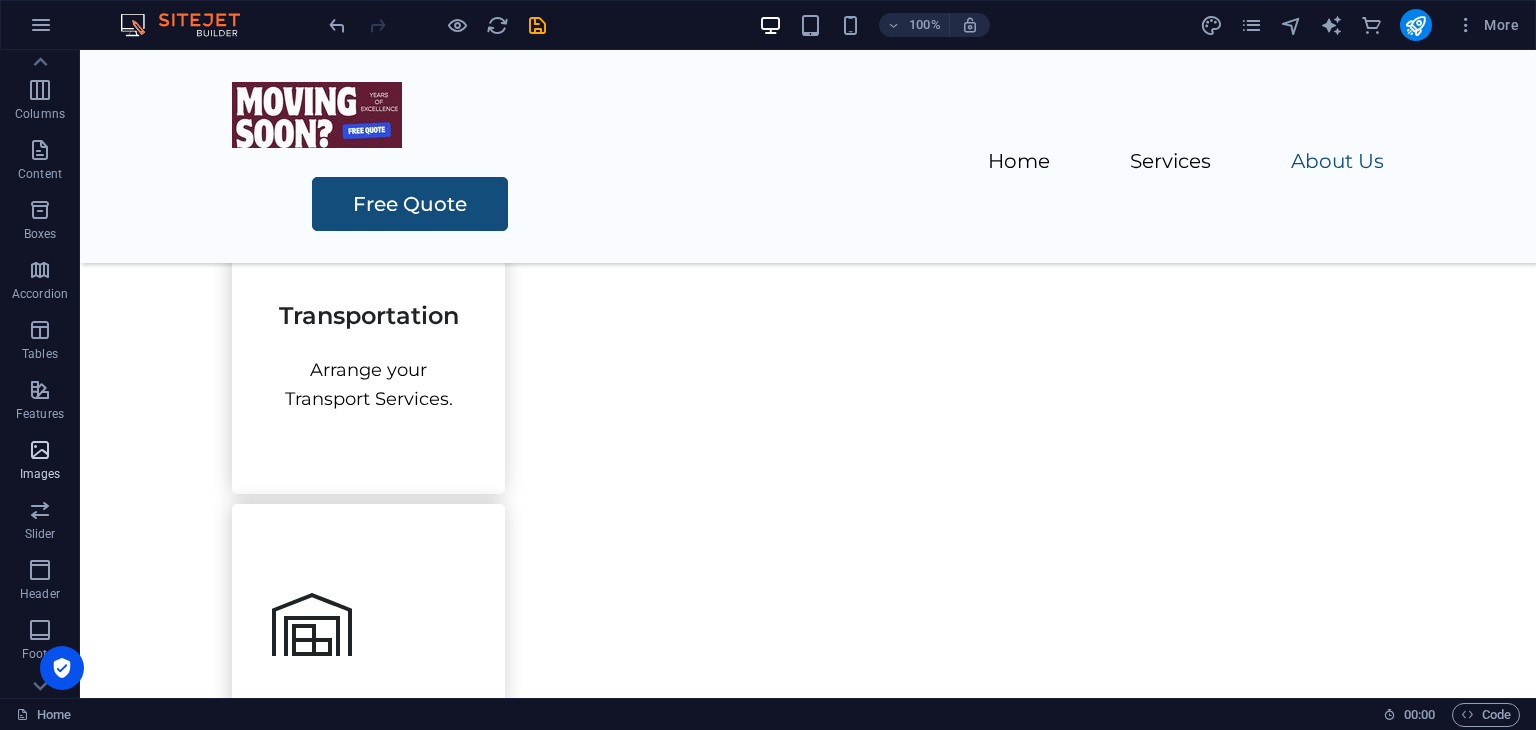 click on "Images" at bounding box center (40, 462) 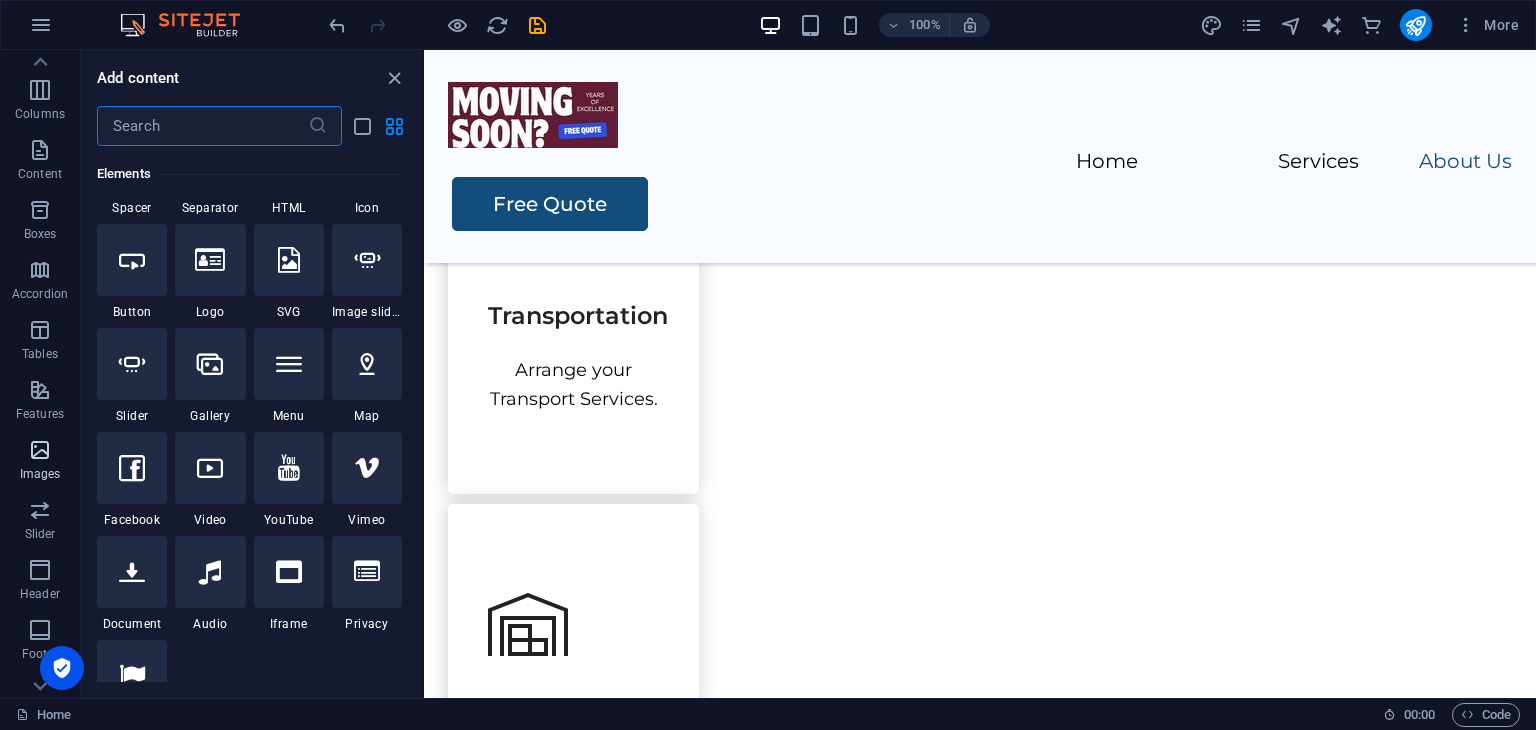 scroll, scrollTop: 9976, scrollLeft: 0, axis: vertical 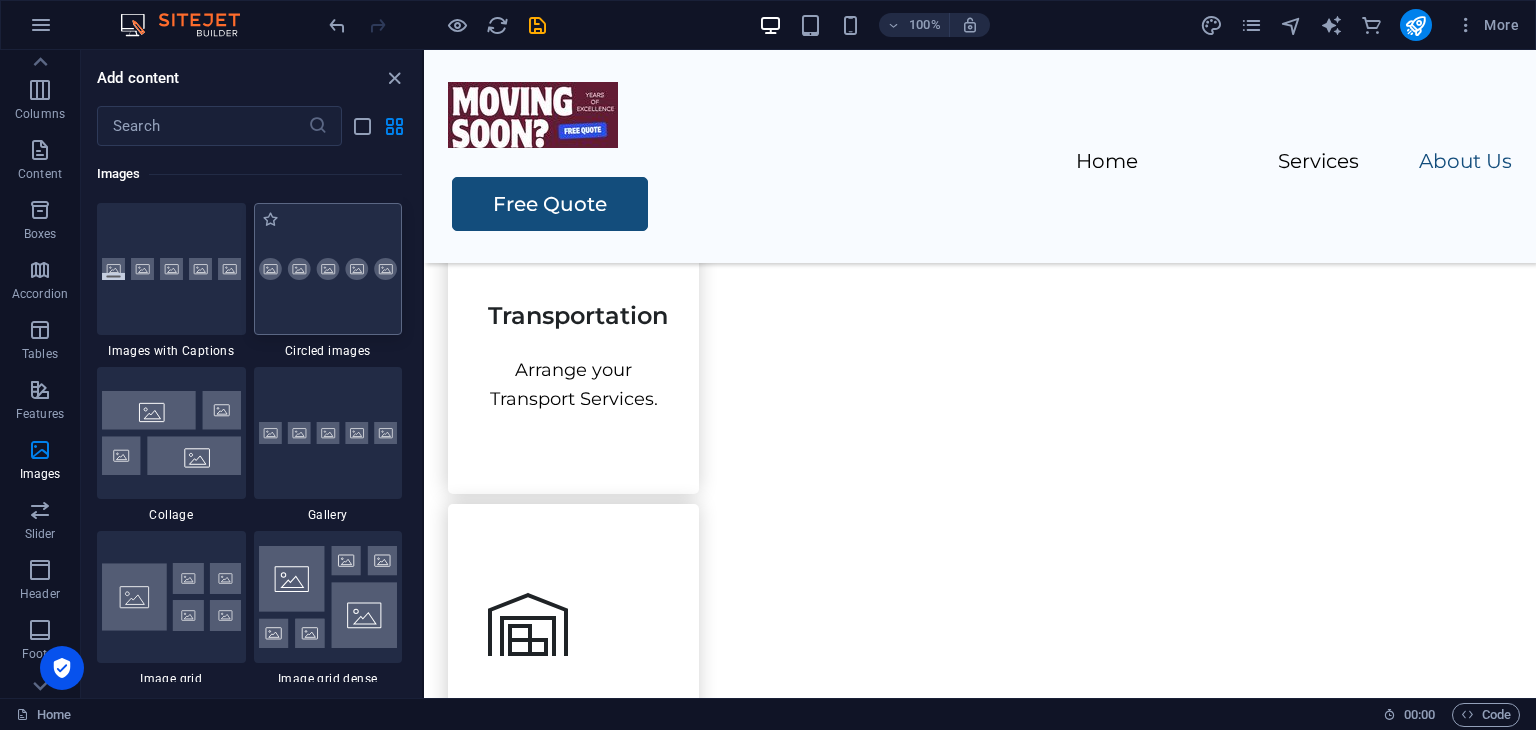 click at bounding box center [328, 269] 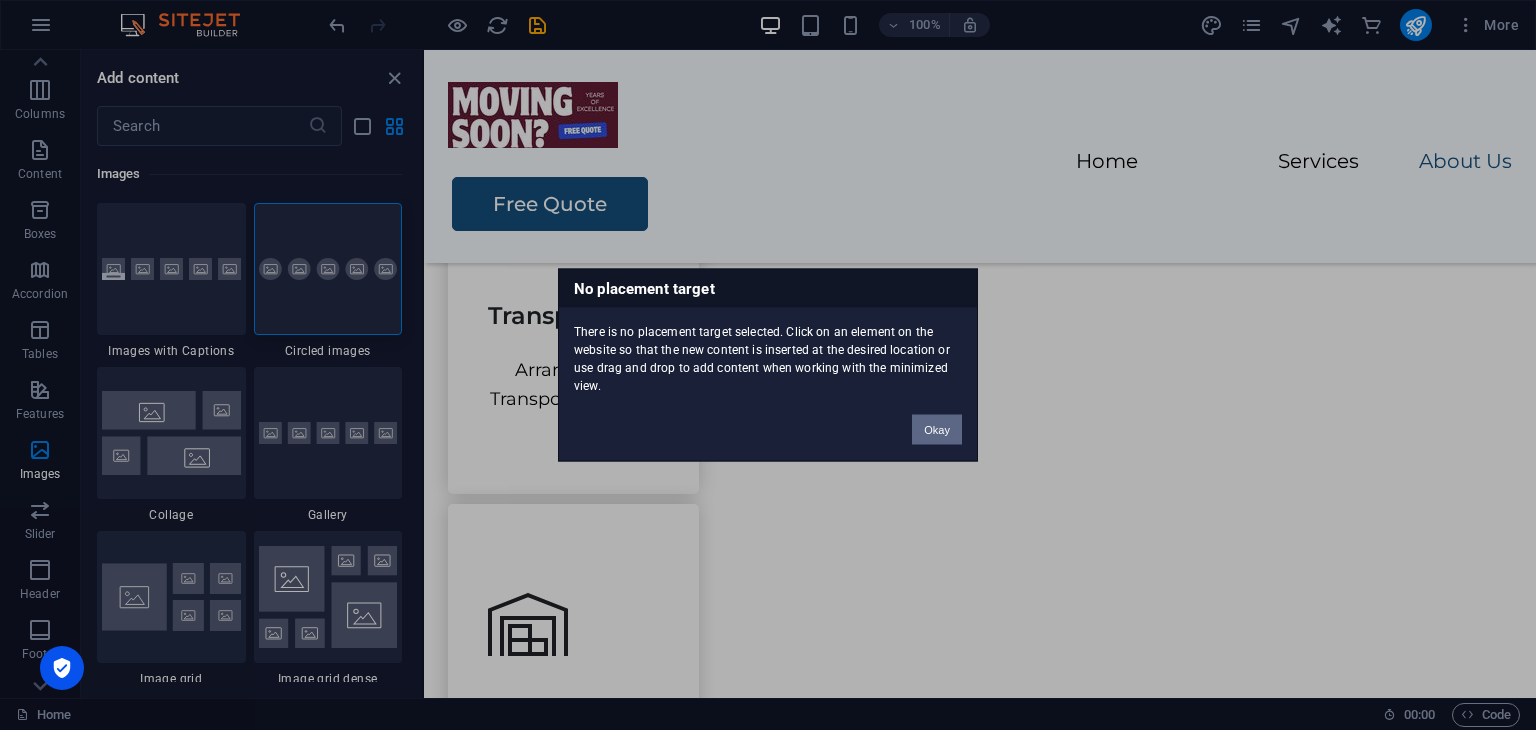 click on "Okay" at bounding box center (937, 430) 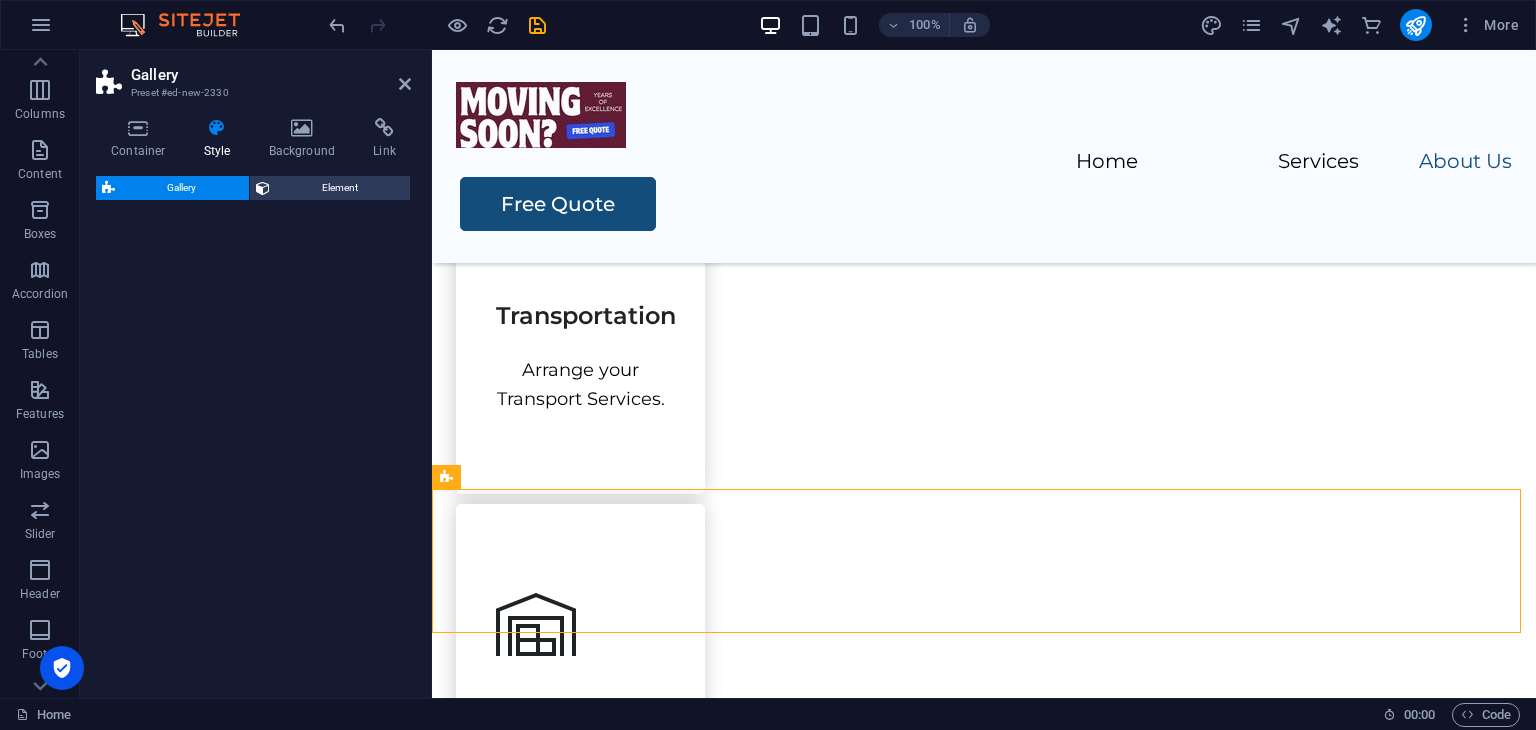 select on "rem" 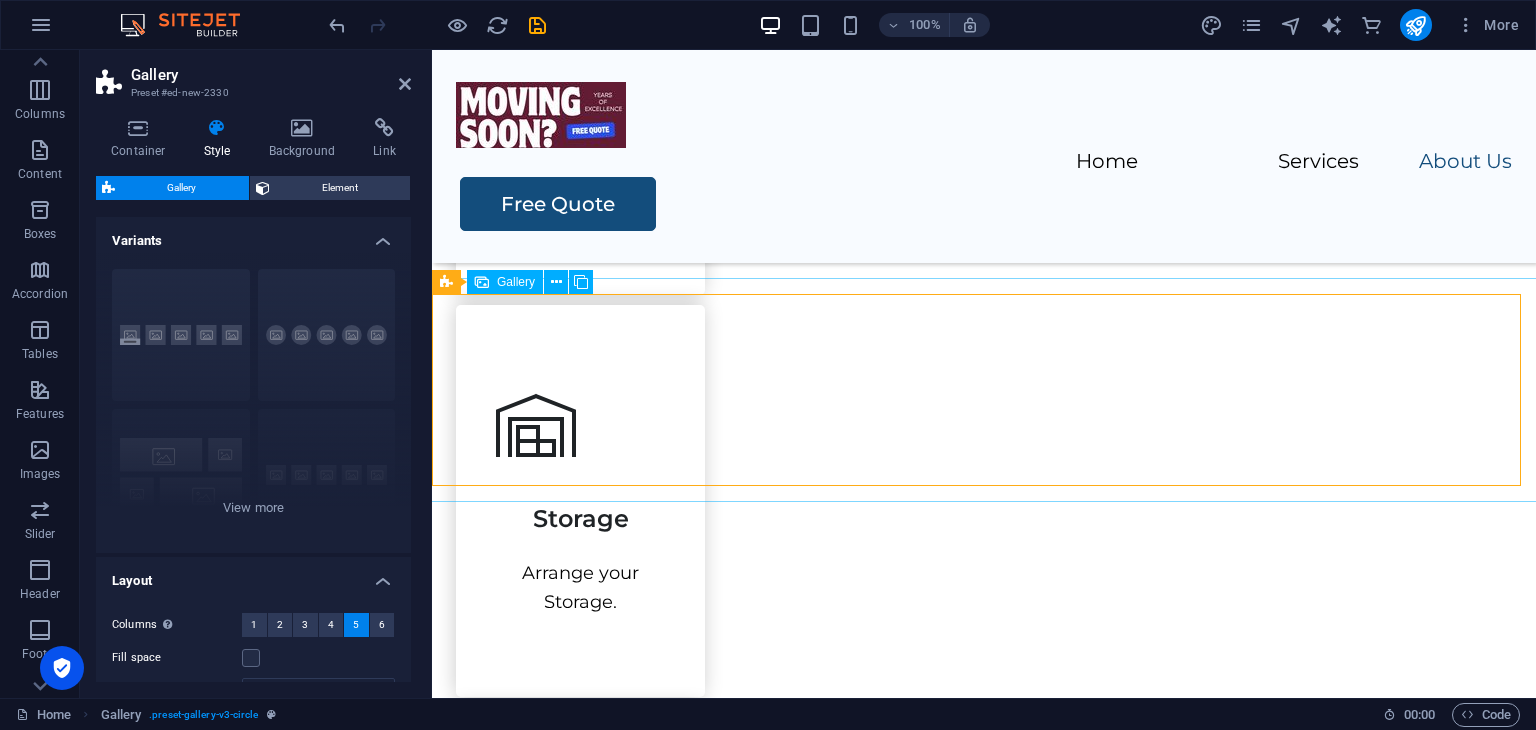 scroll, scrollTop: 2400, scrollLeft: 0, axis: vertical 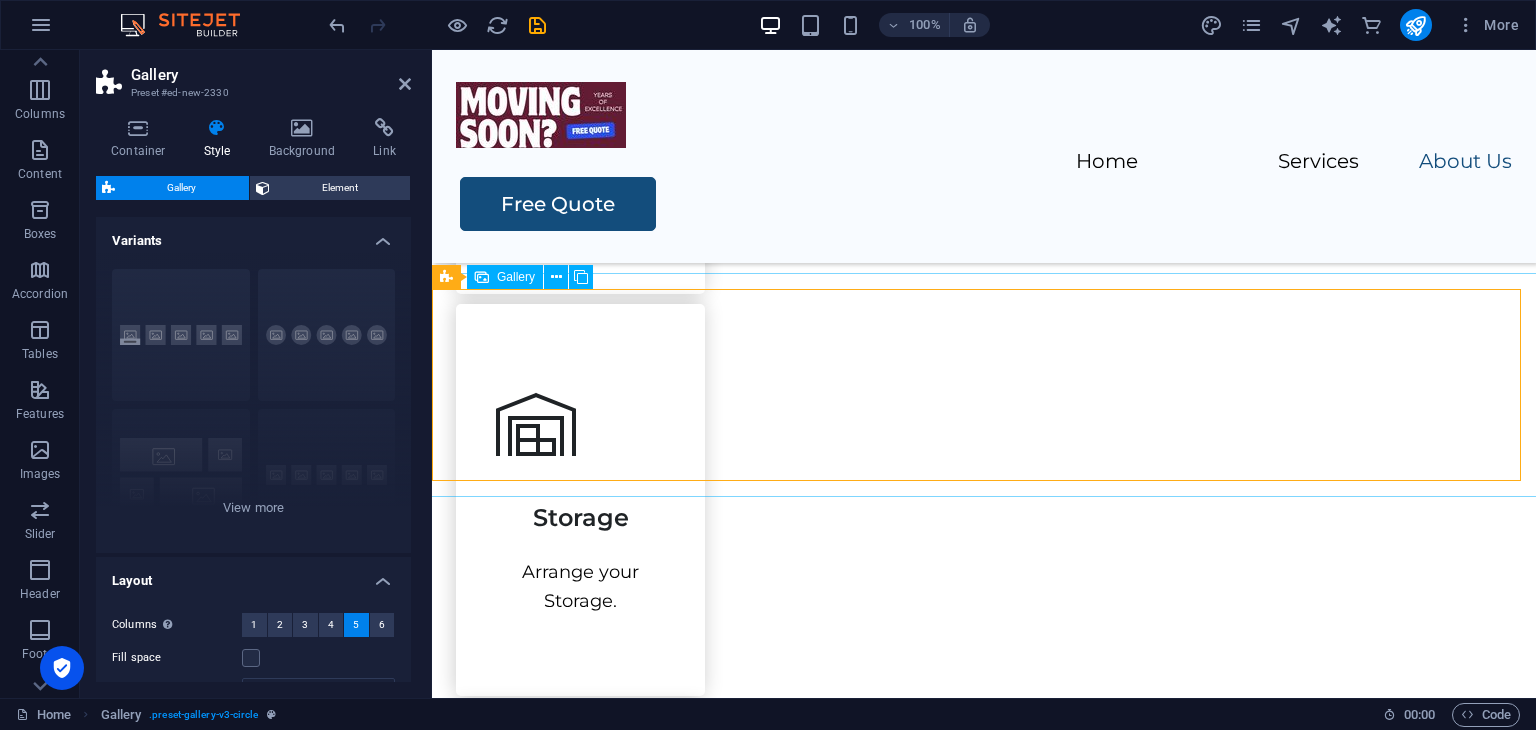 click at bounding box center (529, 1541) 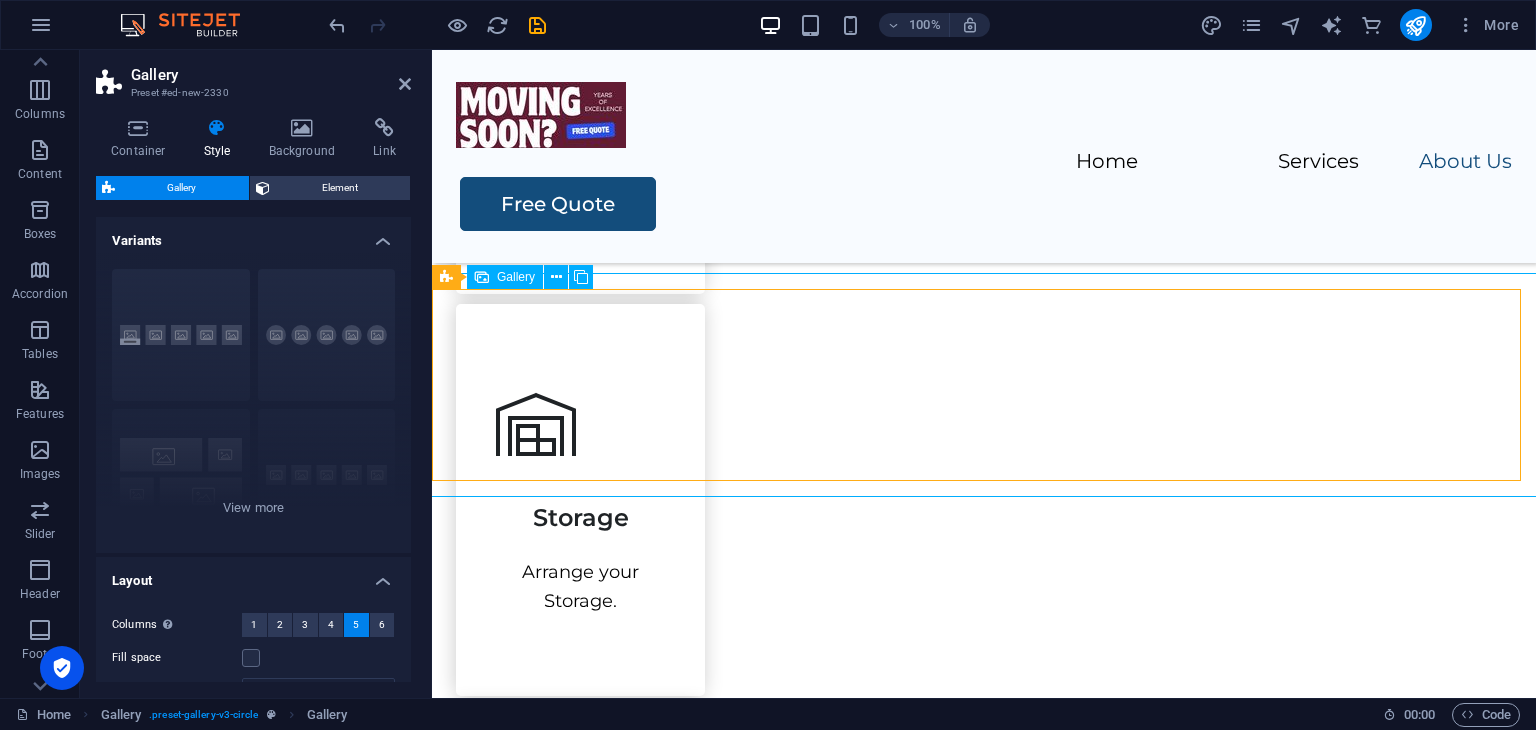 click at bounding box center (529, 1541) 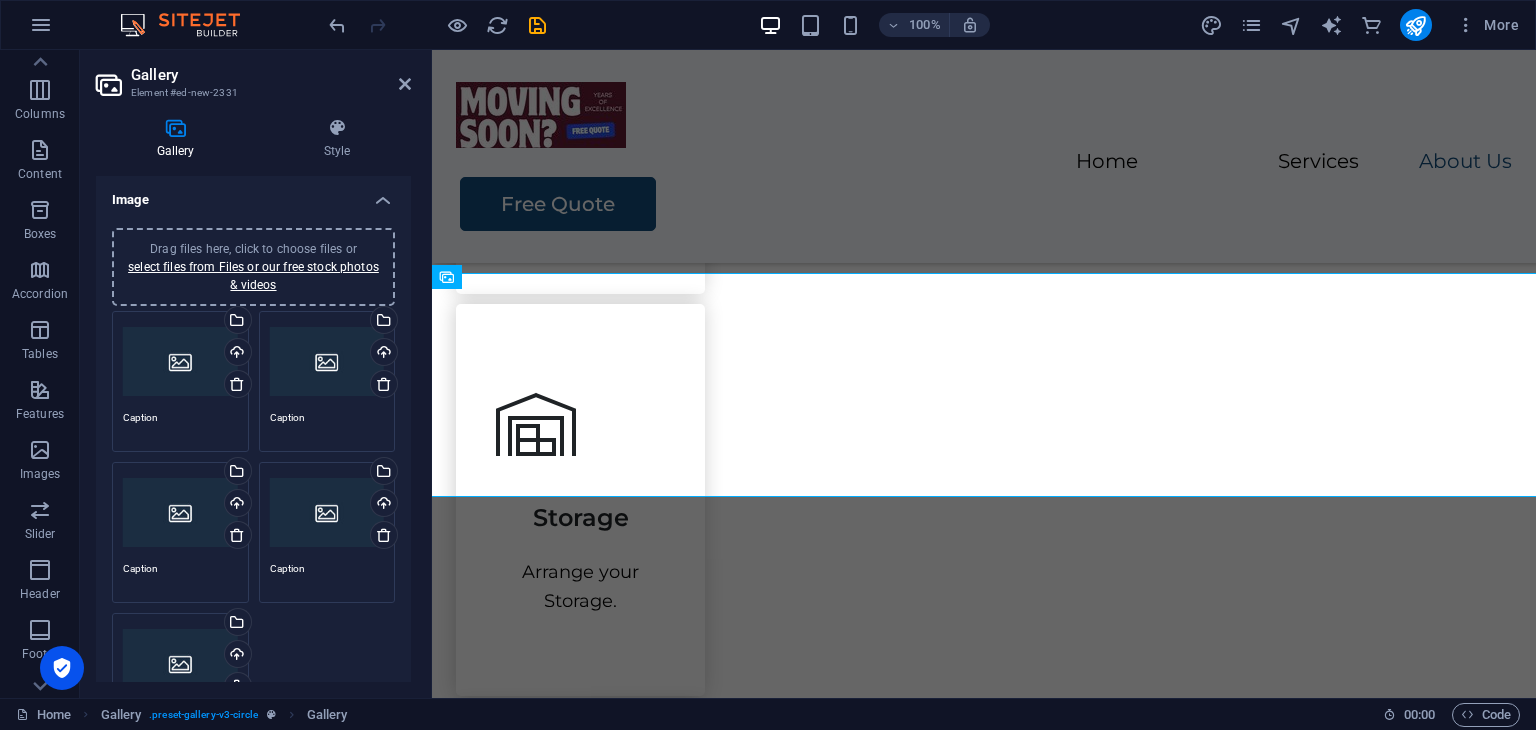 click on "Drag files here, click to choose files or select files from Files or our free stock photos & videos" at bounding box center [180, 362] 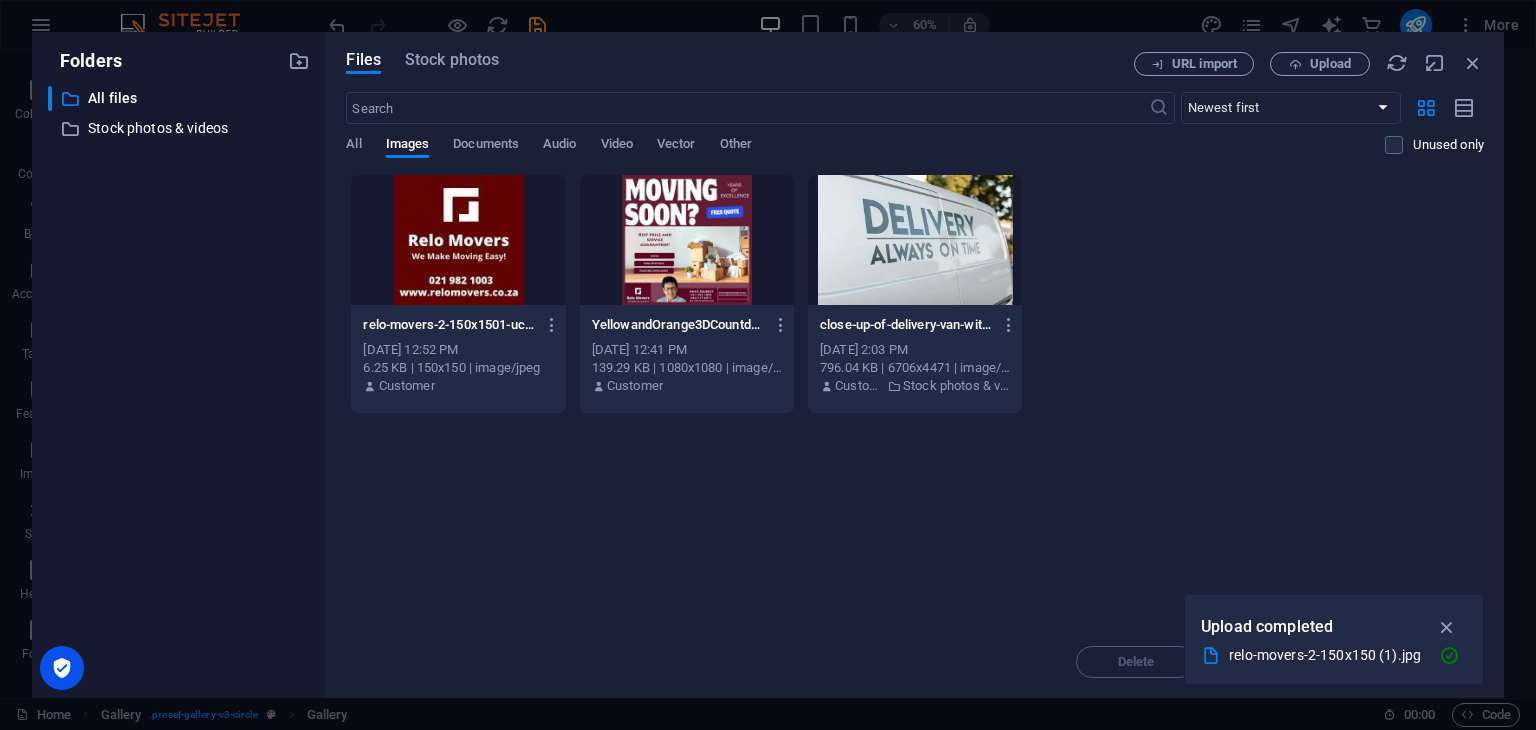 click at bounding box center (458, 240) 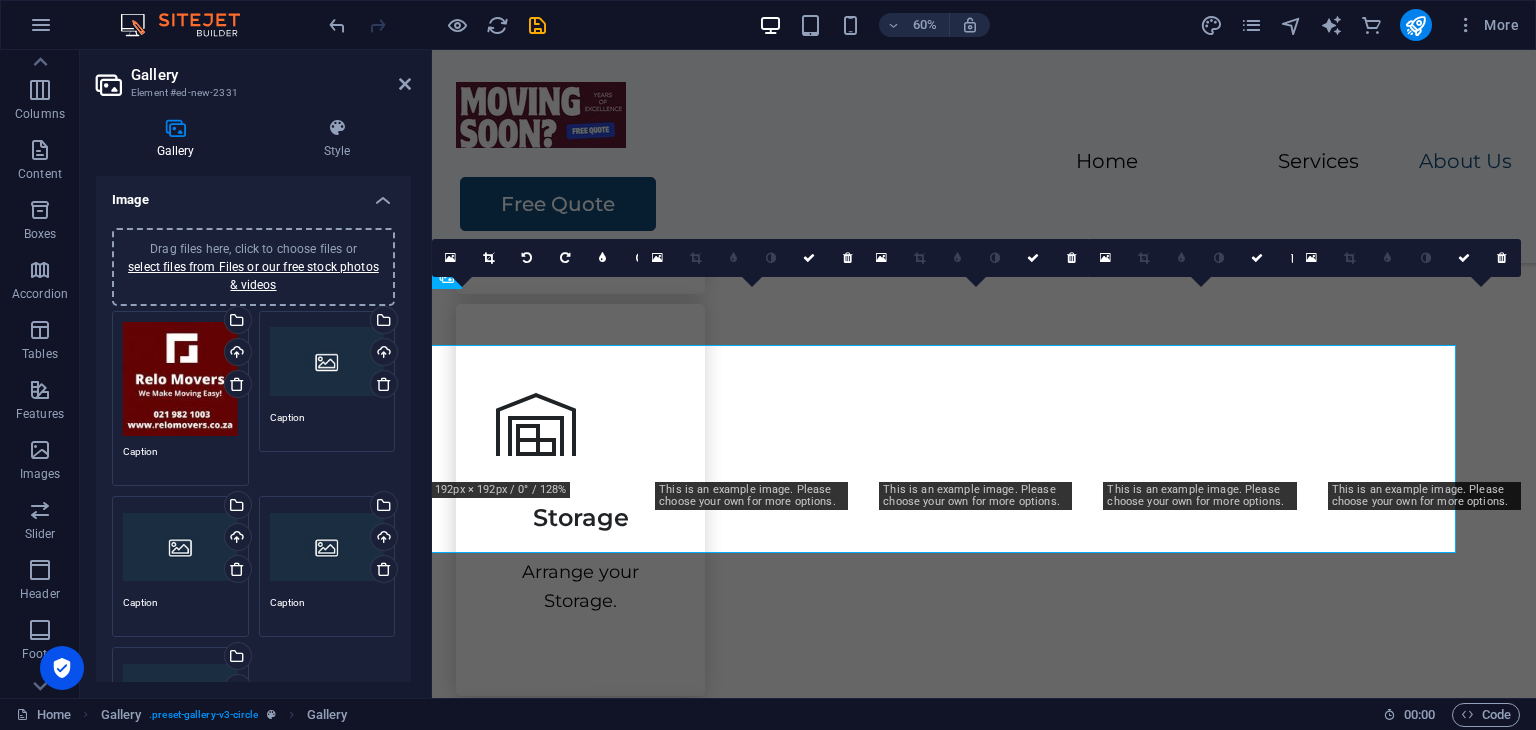 click on "Drag files here, click to choose files or select files from Files or our free stock photos & videos" at bounding box center [327, 362] 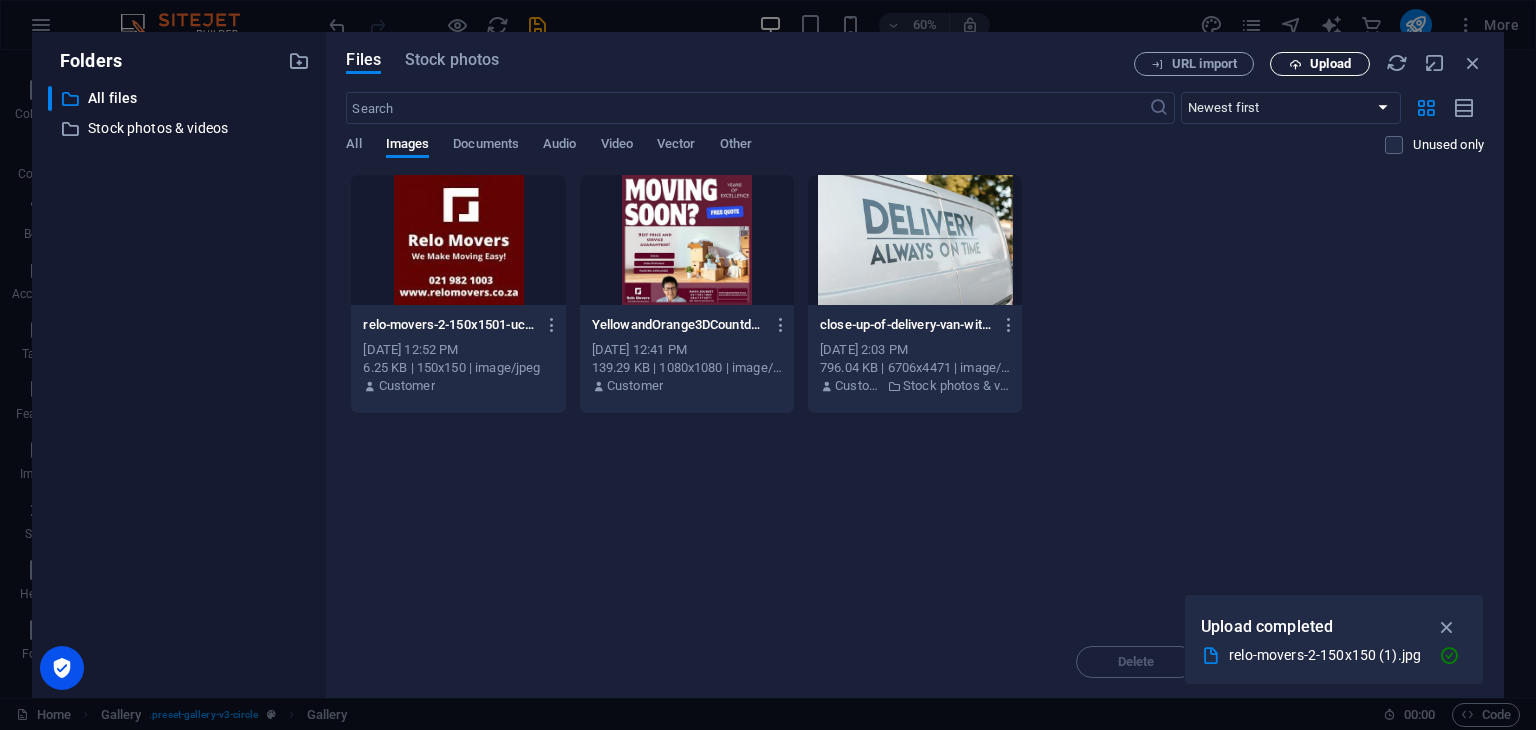 click on "Upload" at bounding box center (1330, 64) 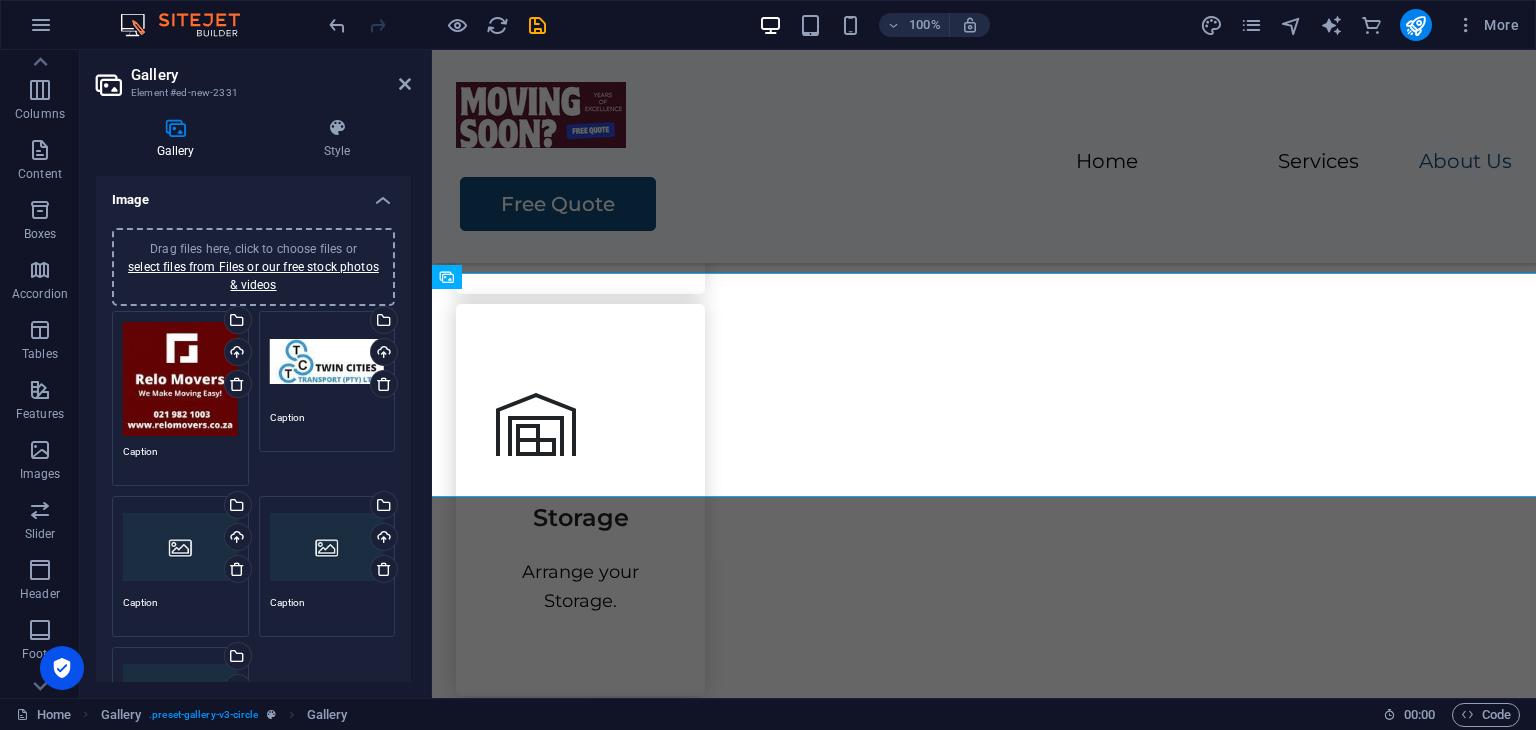 click on "Drag files here, click to choose files or select files from Files or our free stock photos & videos" at bounding box center (180, 547) 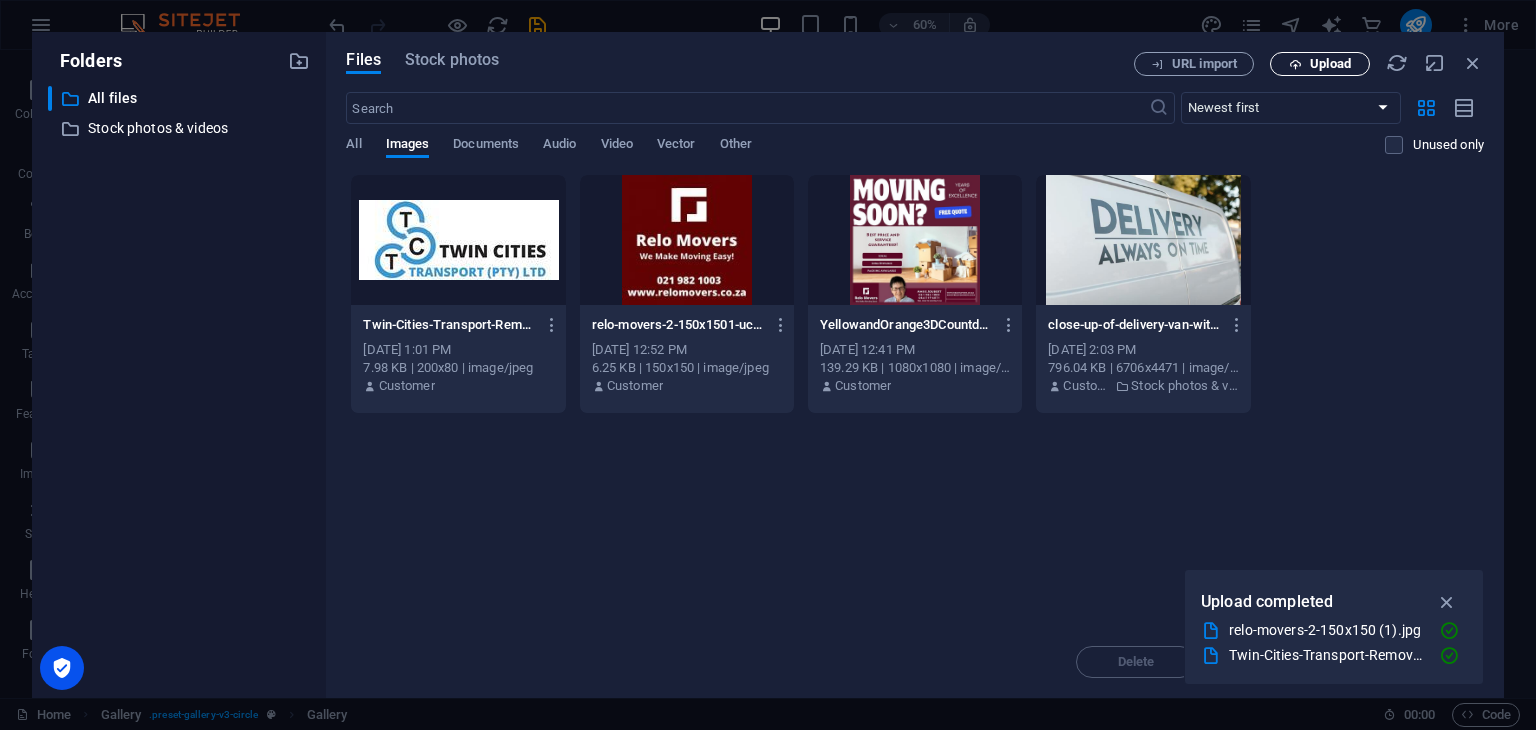click on "Upload" at bounding box center [1320, 64] 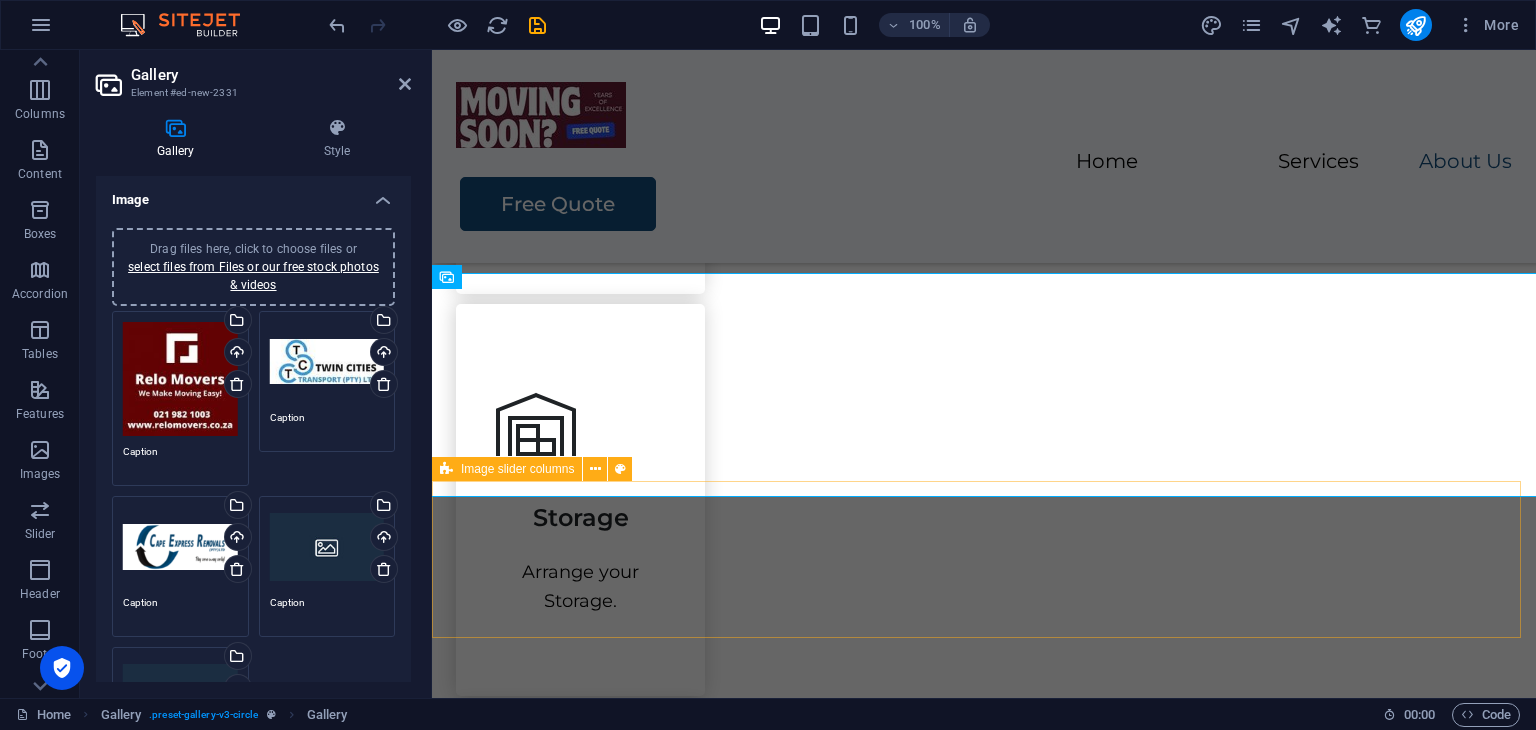 click on "Drop content here or  Add elements  Paste clipboard" at bounding box center (984, 1718) 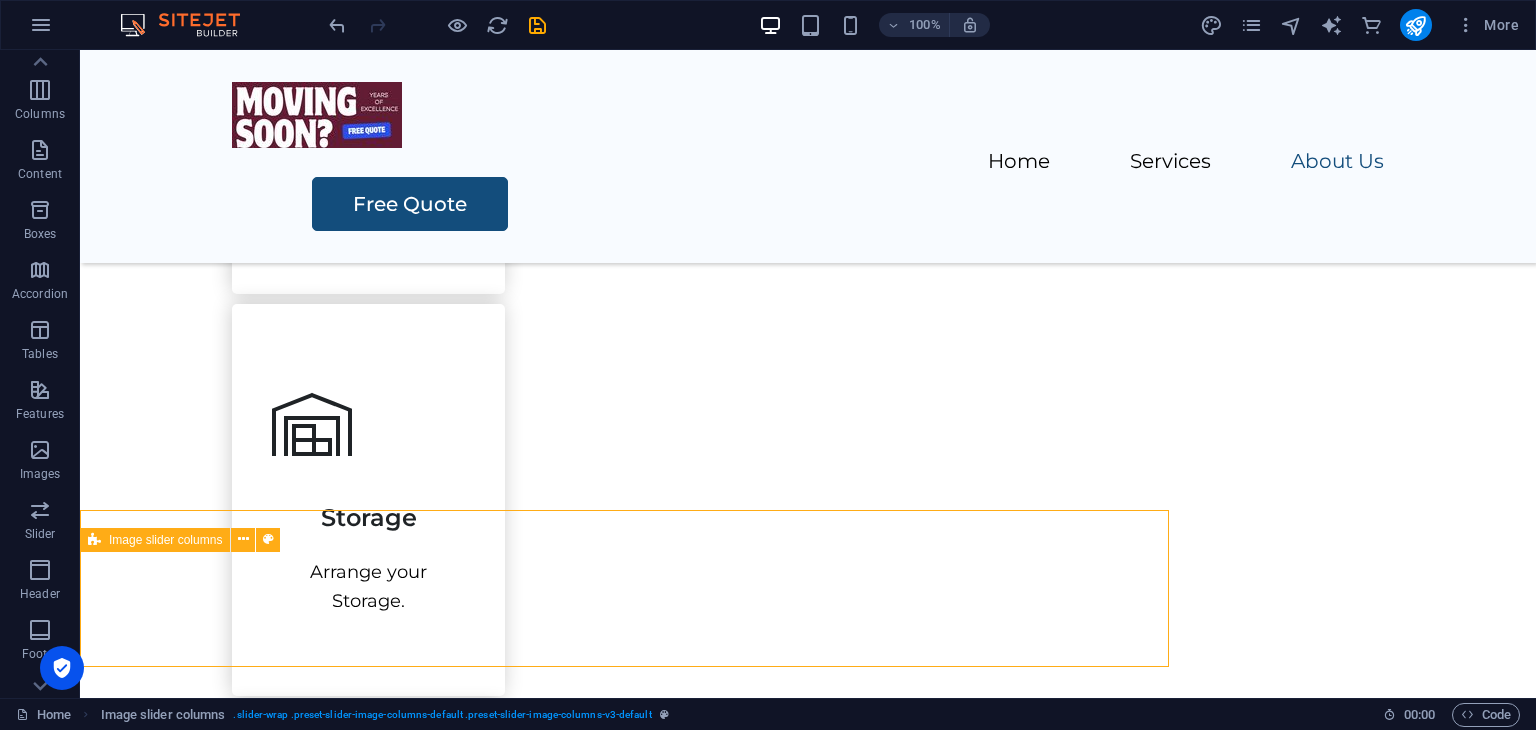 scroll, scrollTop: 2371, scrollLeft: 0, axis: vertical 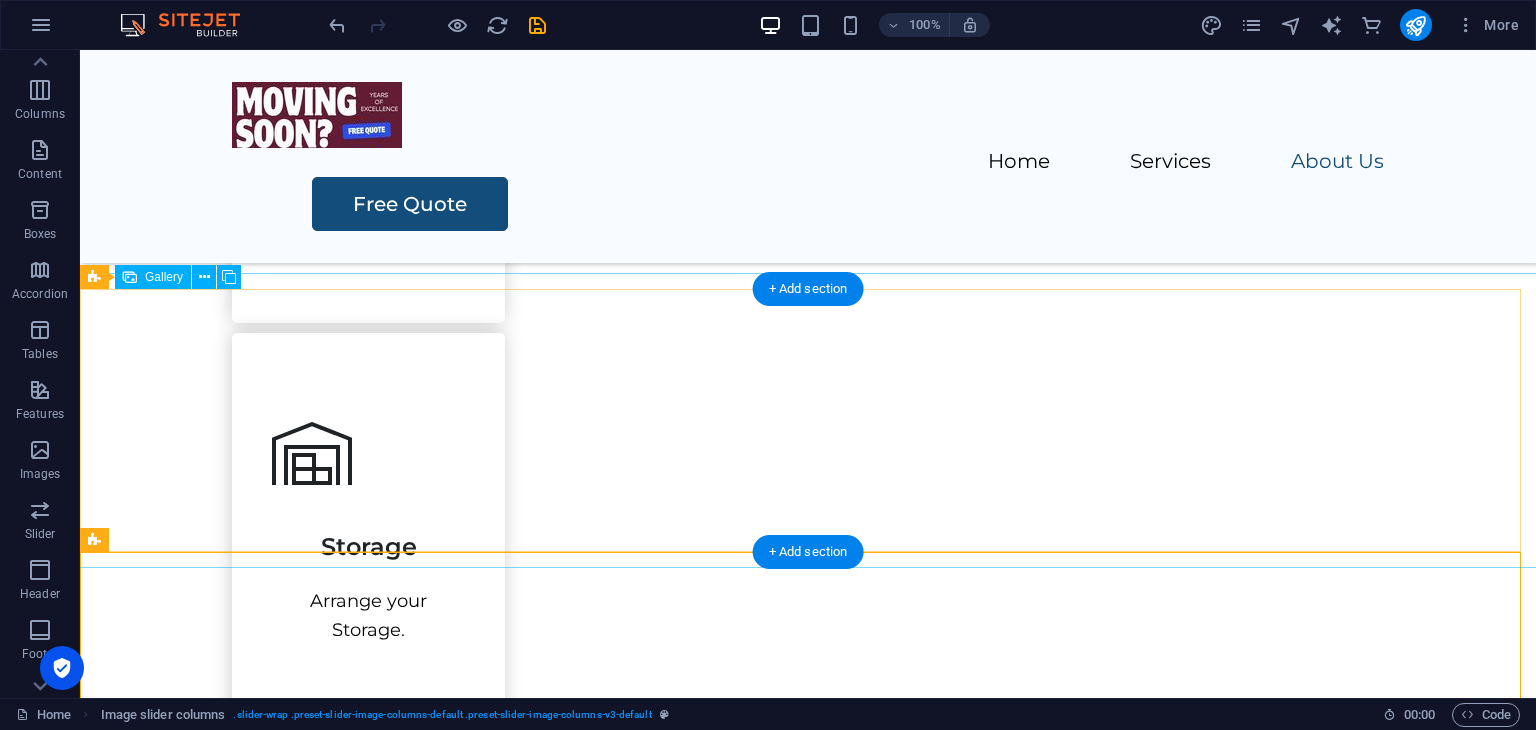 click at bounding box center [1106, 1606] 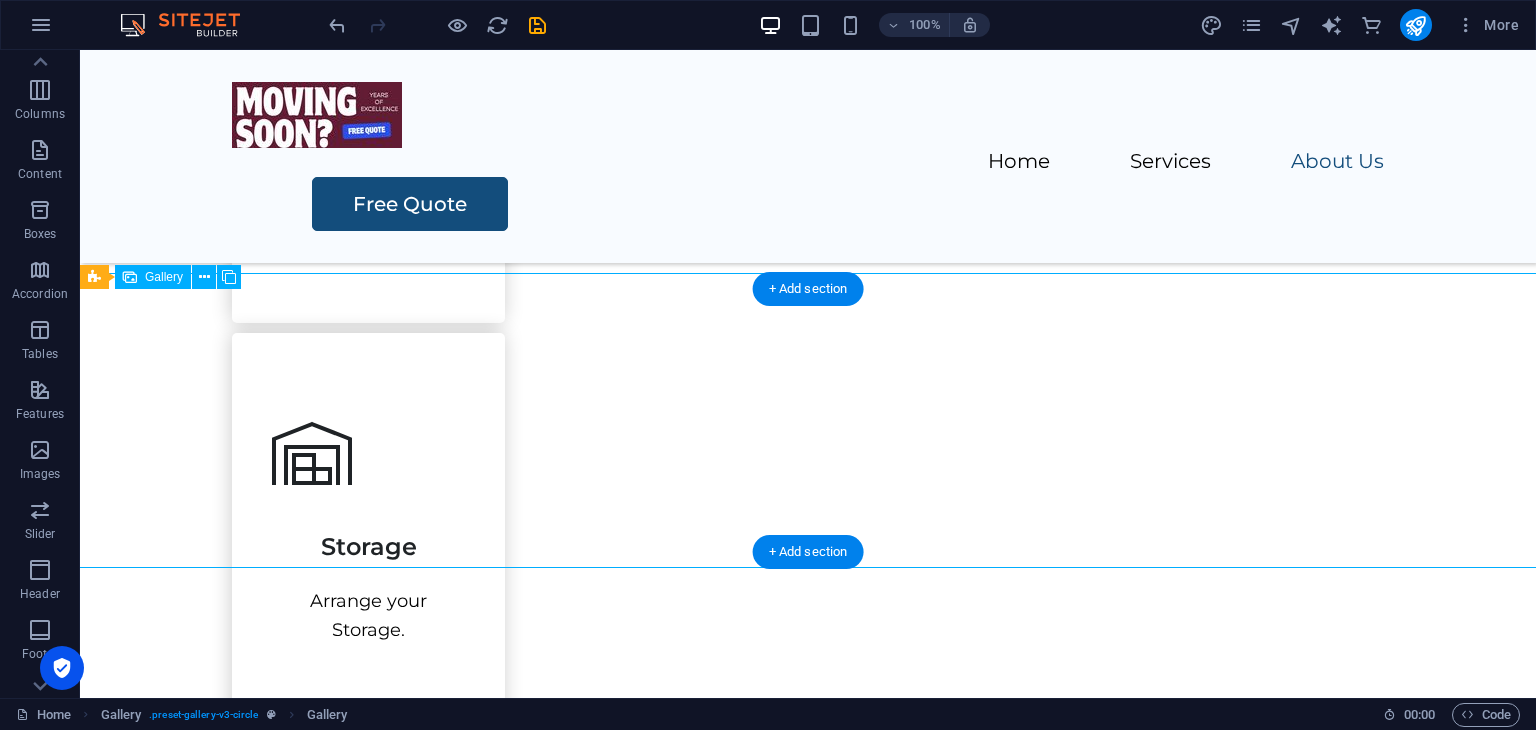 click at bounding box center [1106, 1606] 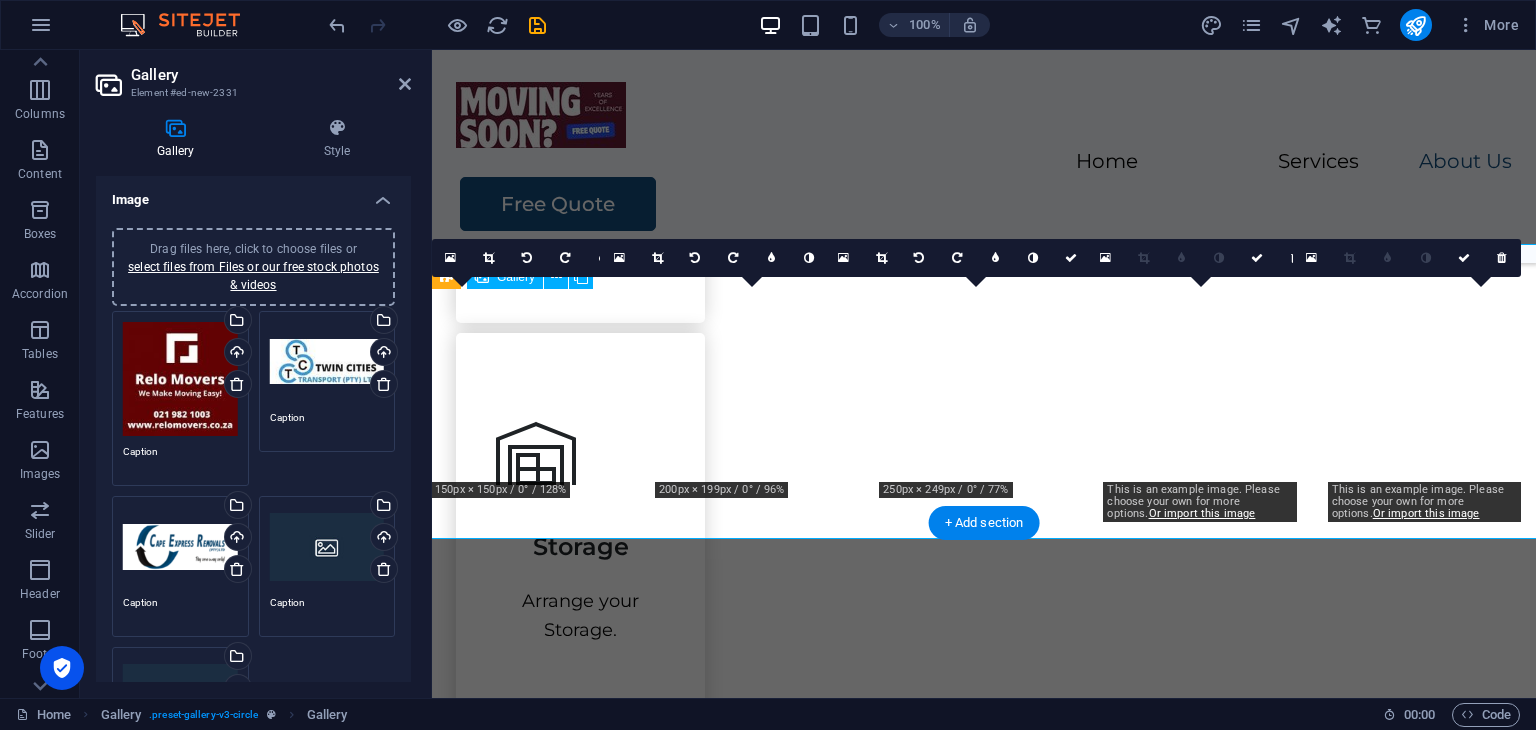 scroll, scrollTop: 2400, scrollLeft: 0, axis: vertical 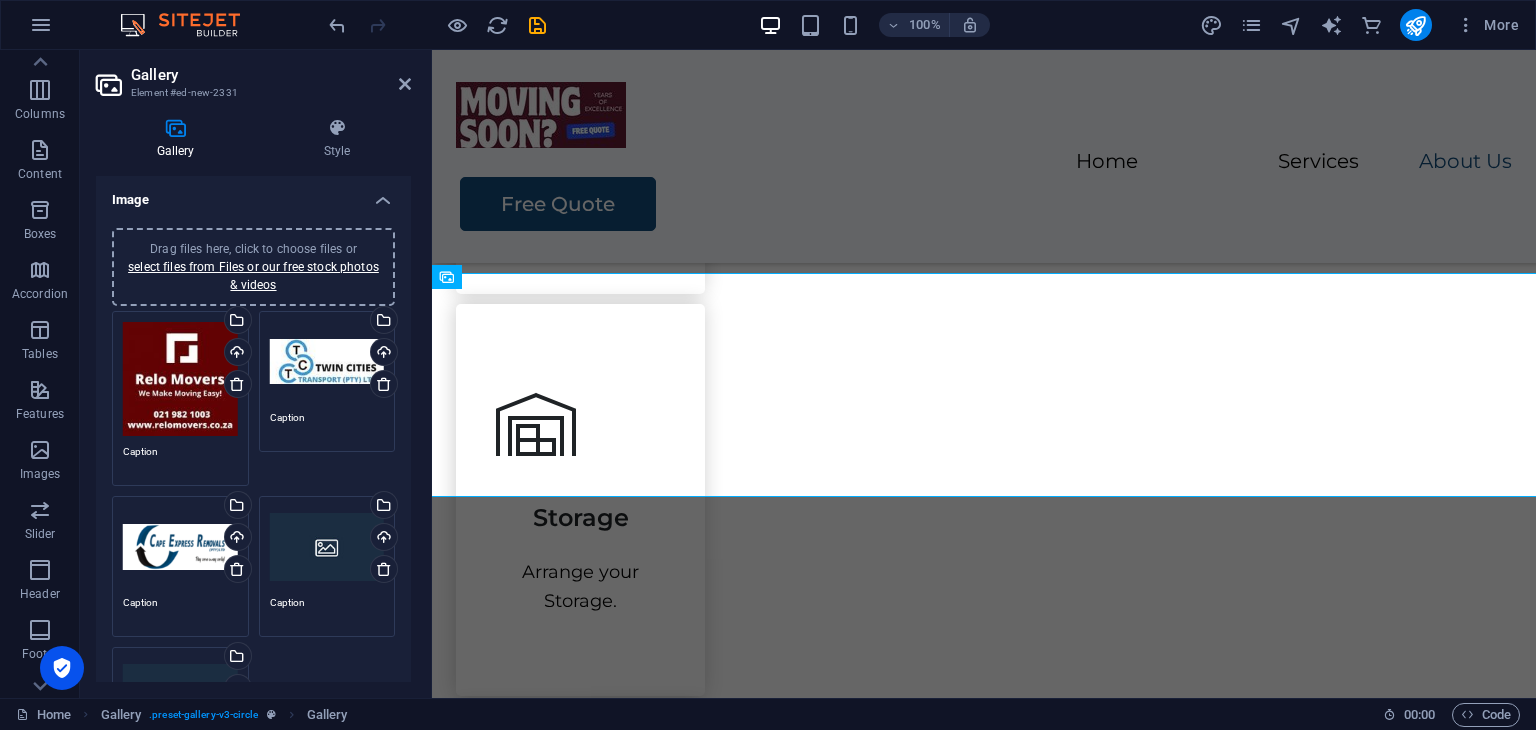 click on "Drag files here, click to choose files or select files from Files or our free stock photos & videos" at bounding box center (327, 547) 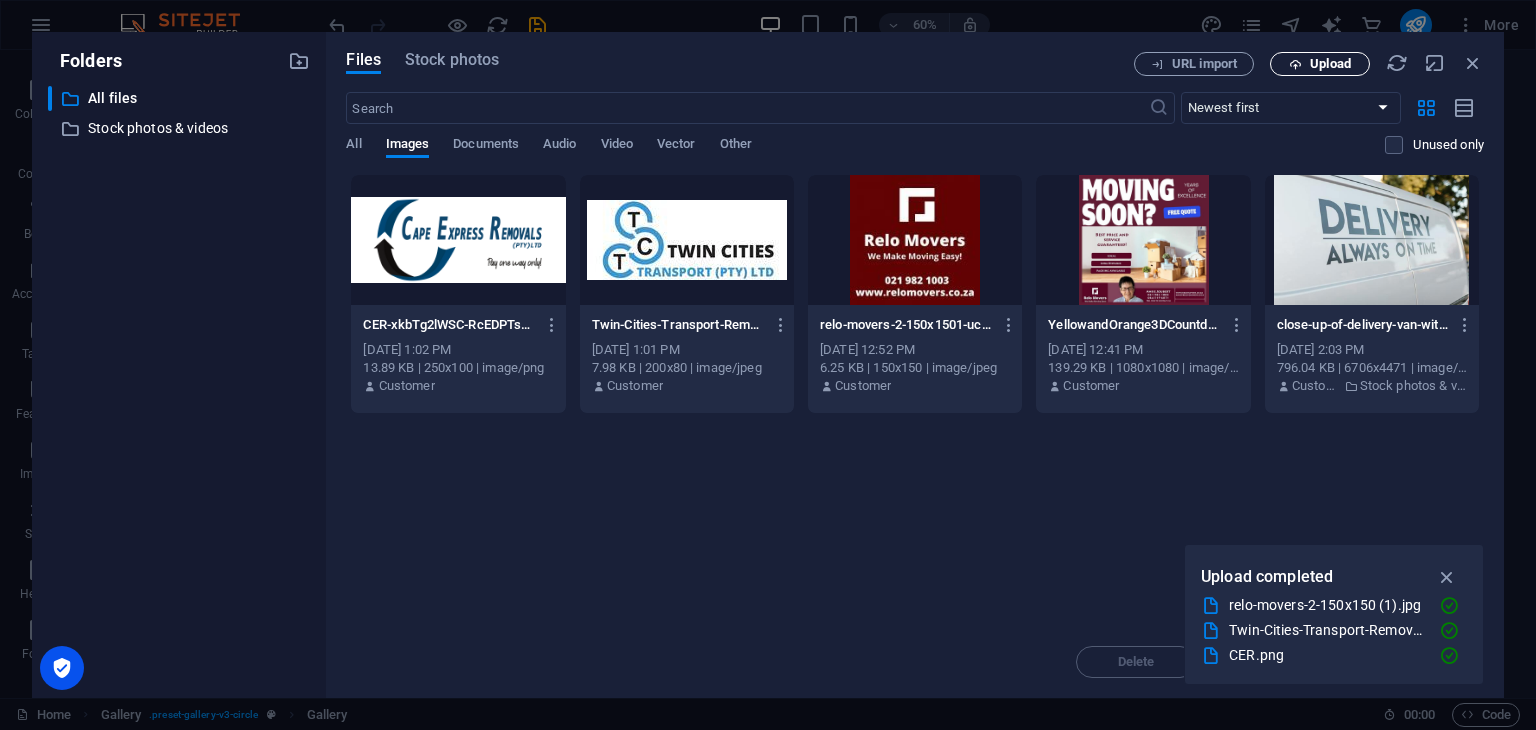 click on "Upload" at bounding box center (1320, 64) 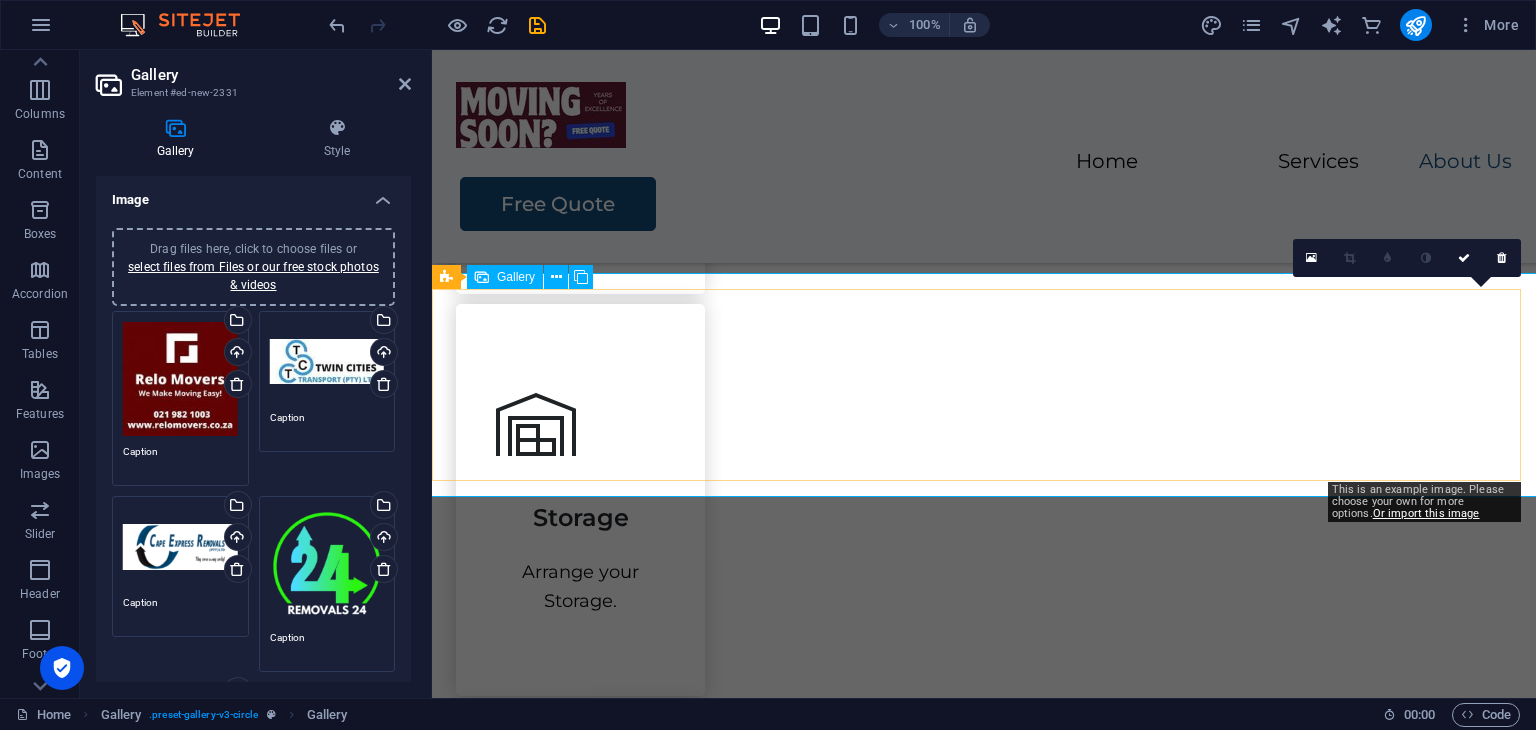 click at bounding box center [1438, 1541] 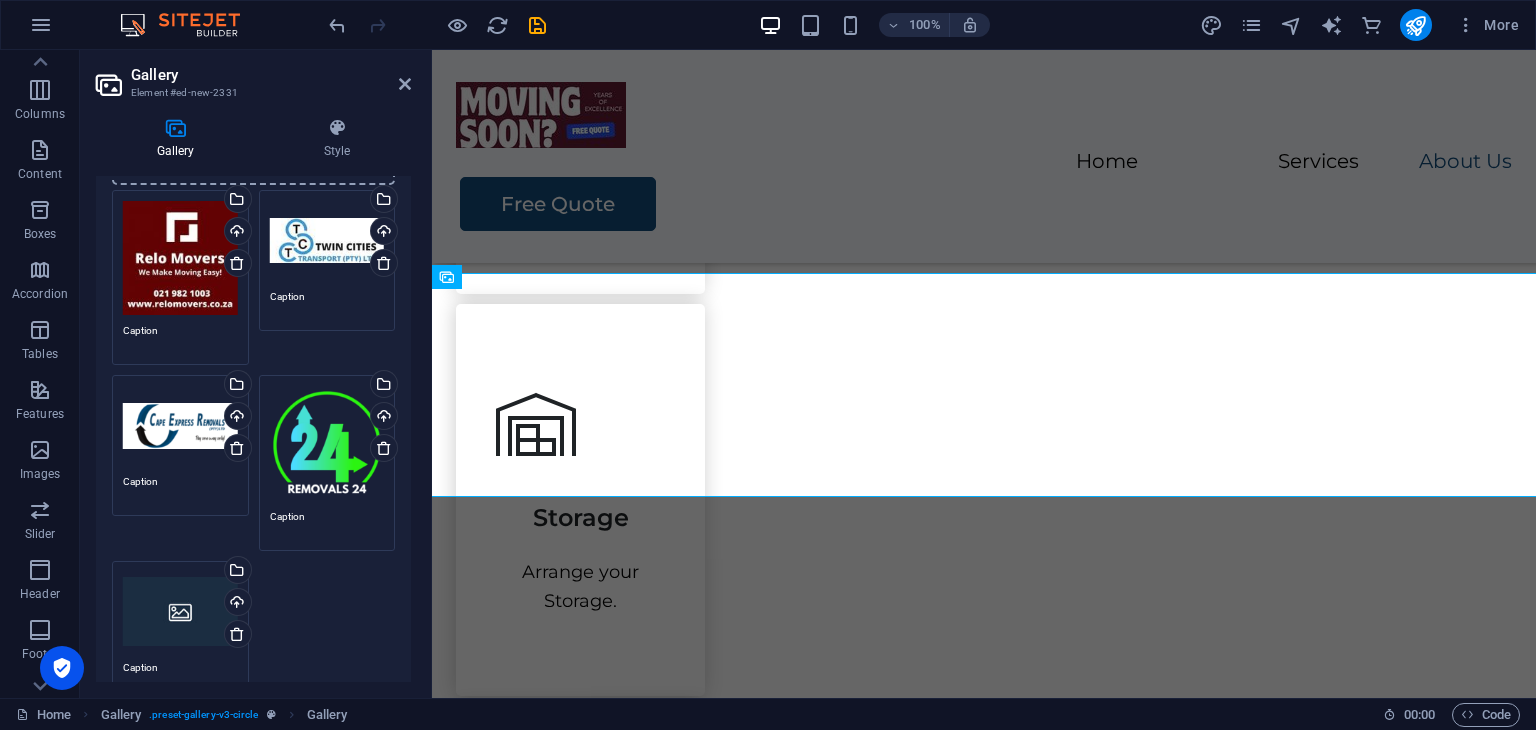 scroll, scrollTop: 300, scrollLeft: 0, axis: vertical 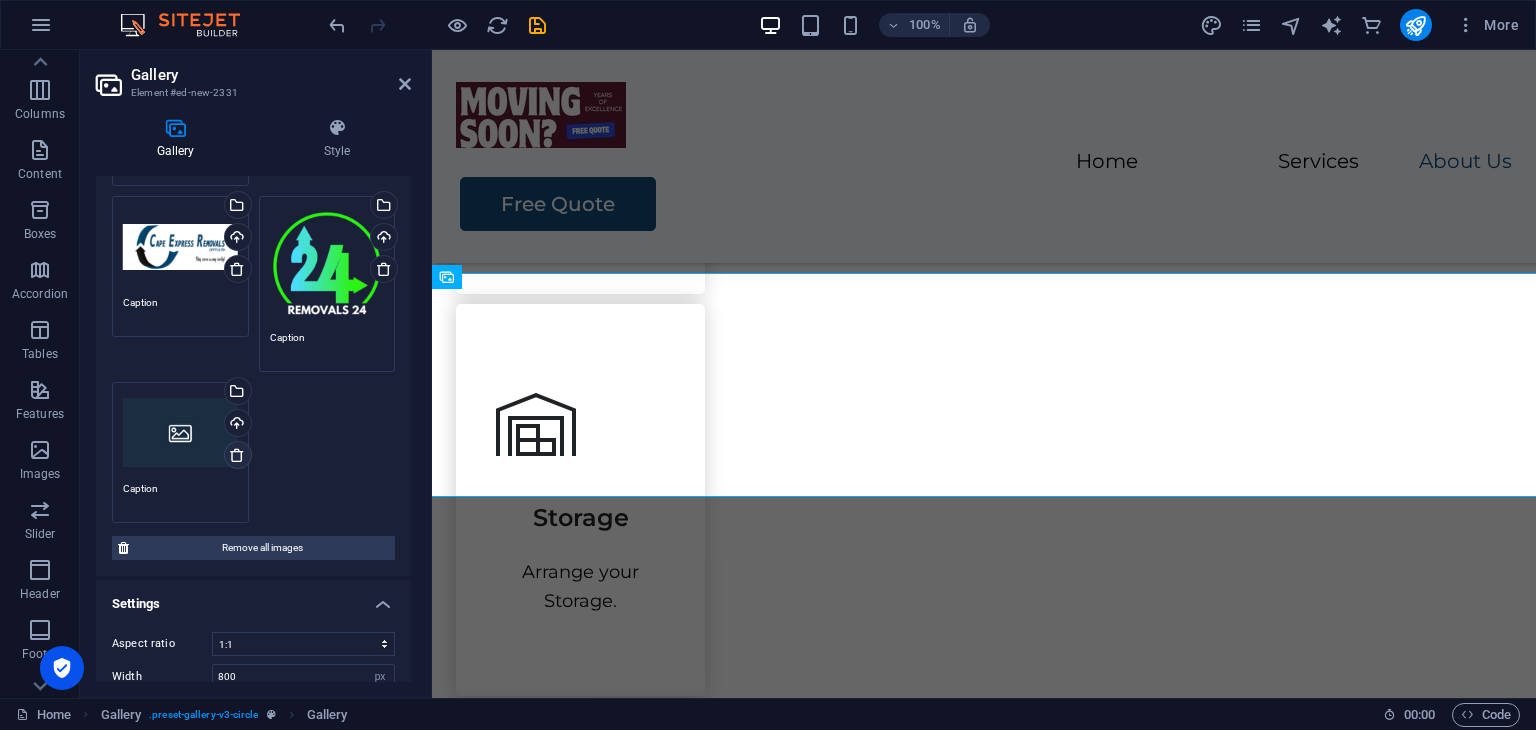 click at bounding box center (237, 455) 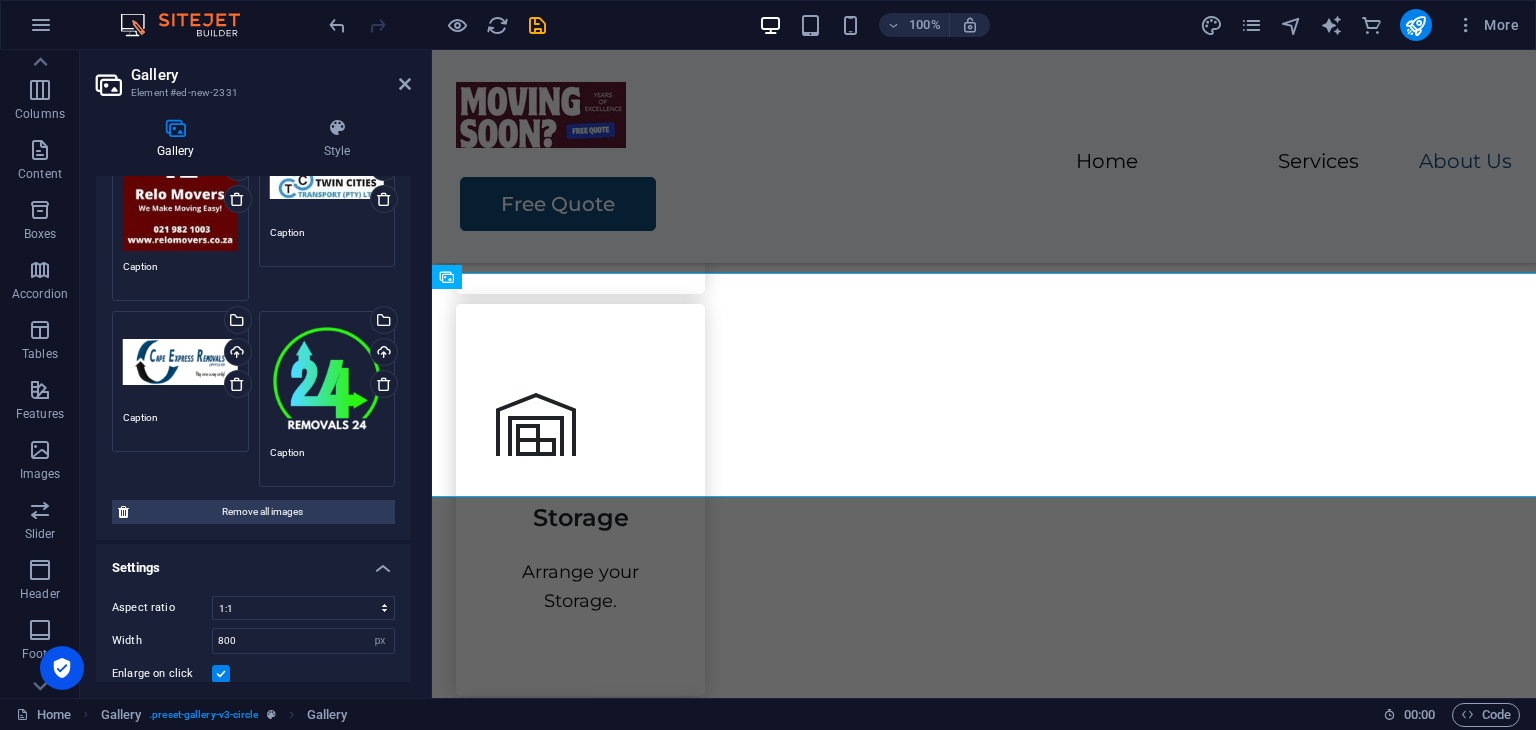 scroll, scrollTop: 331, scrollLeft: 0, axis: vertical 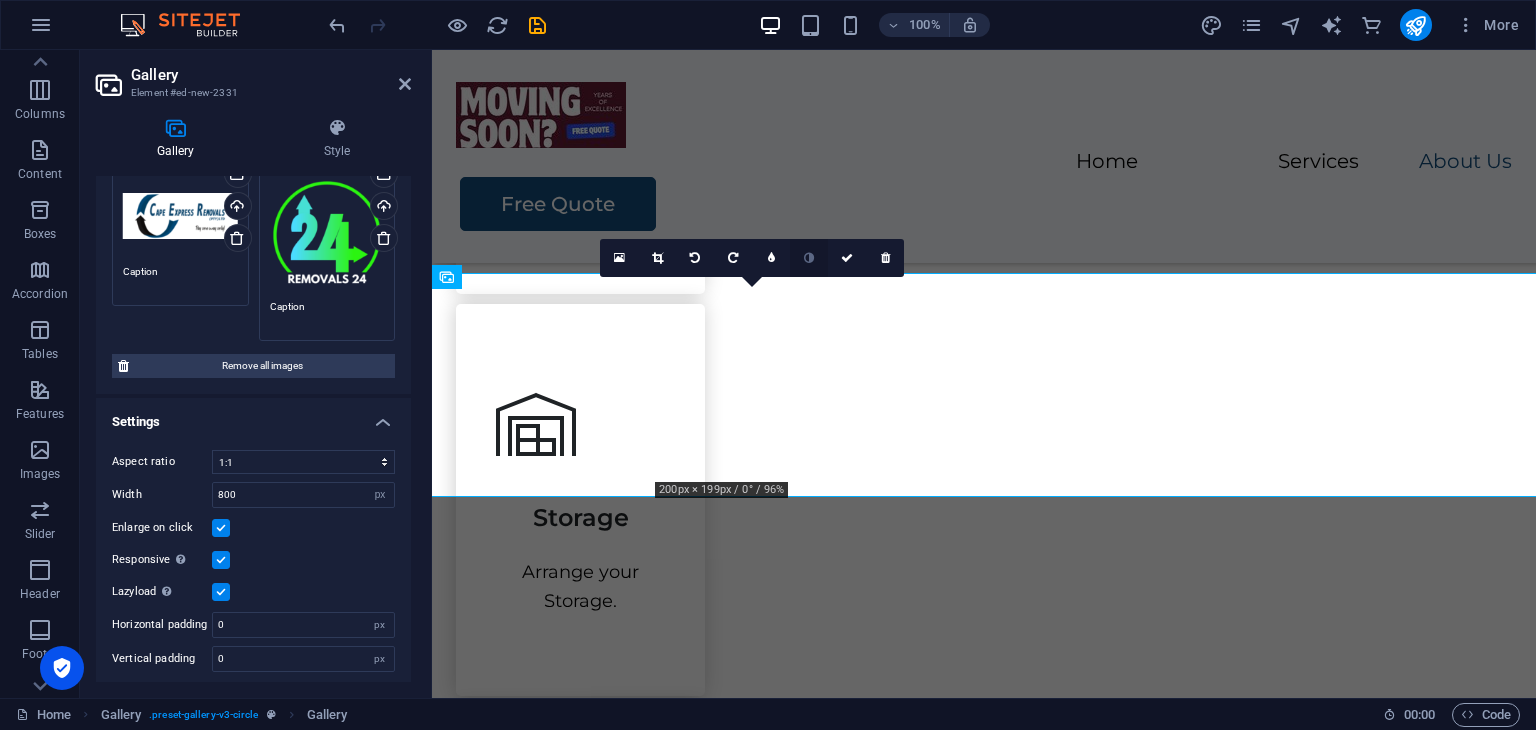 click at bounding box center [809, 258] 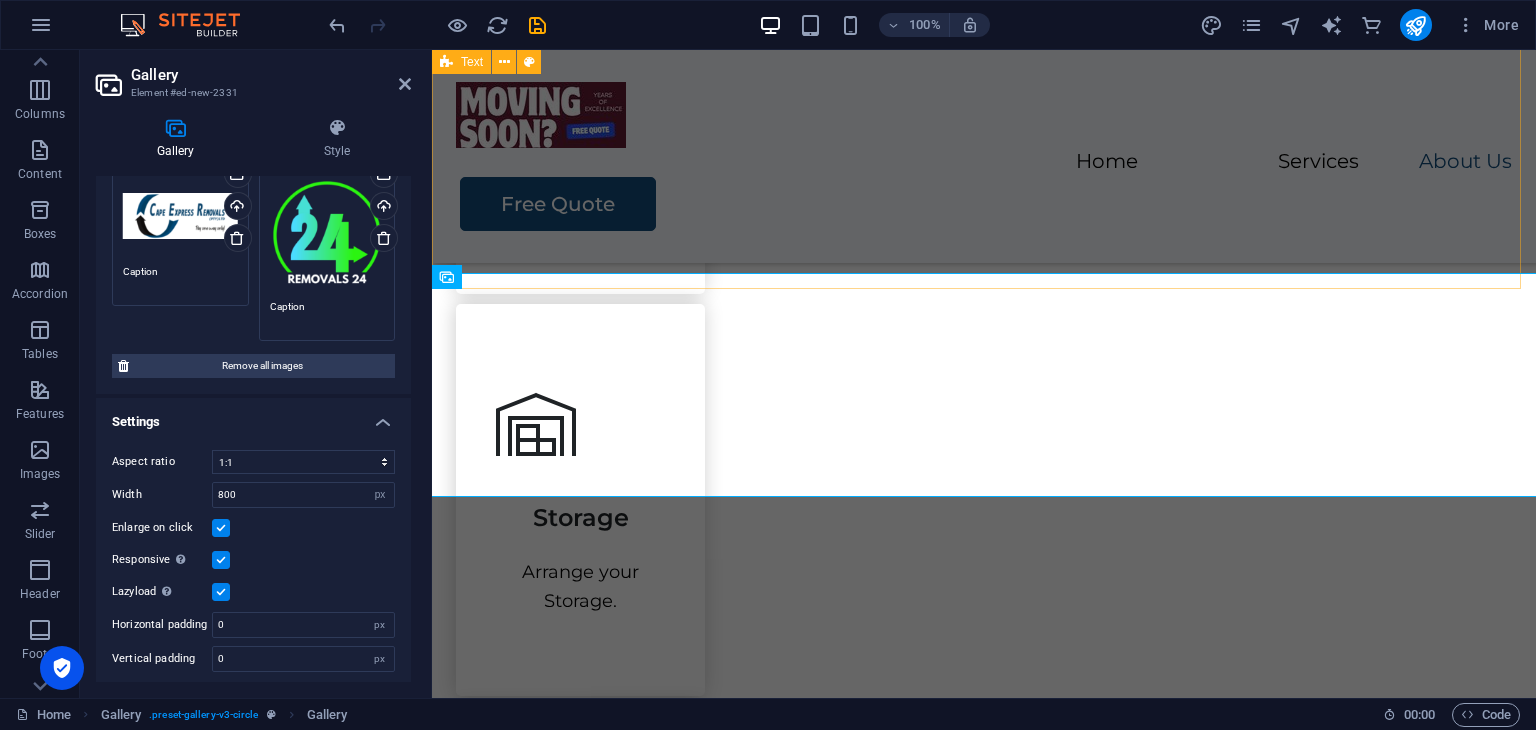 click on "Compare moving companies like:" at bounding box center (984, 1320) 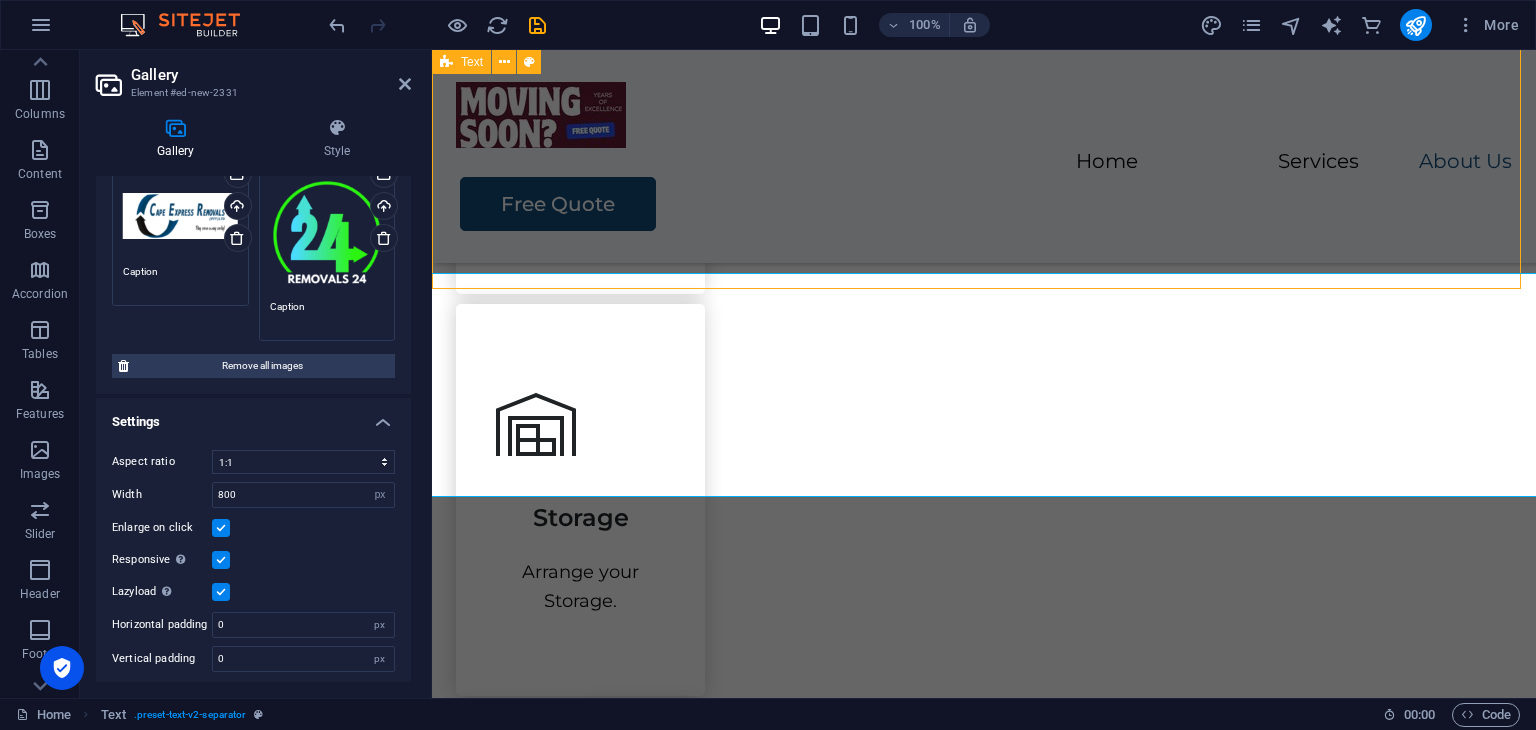 scroll, scrollTop: 2371, scrollLeft: 0, axis: vertical 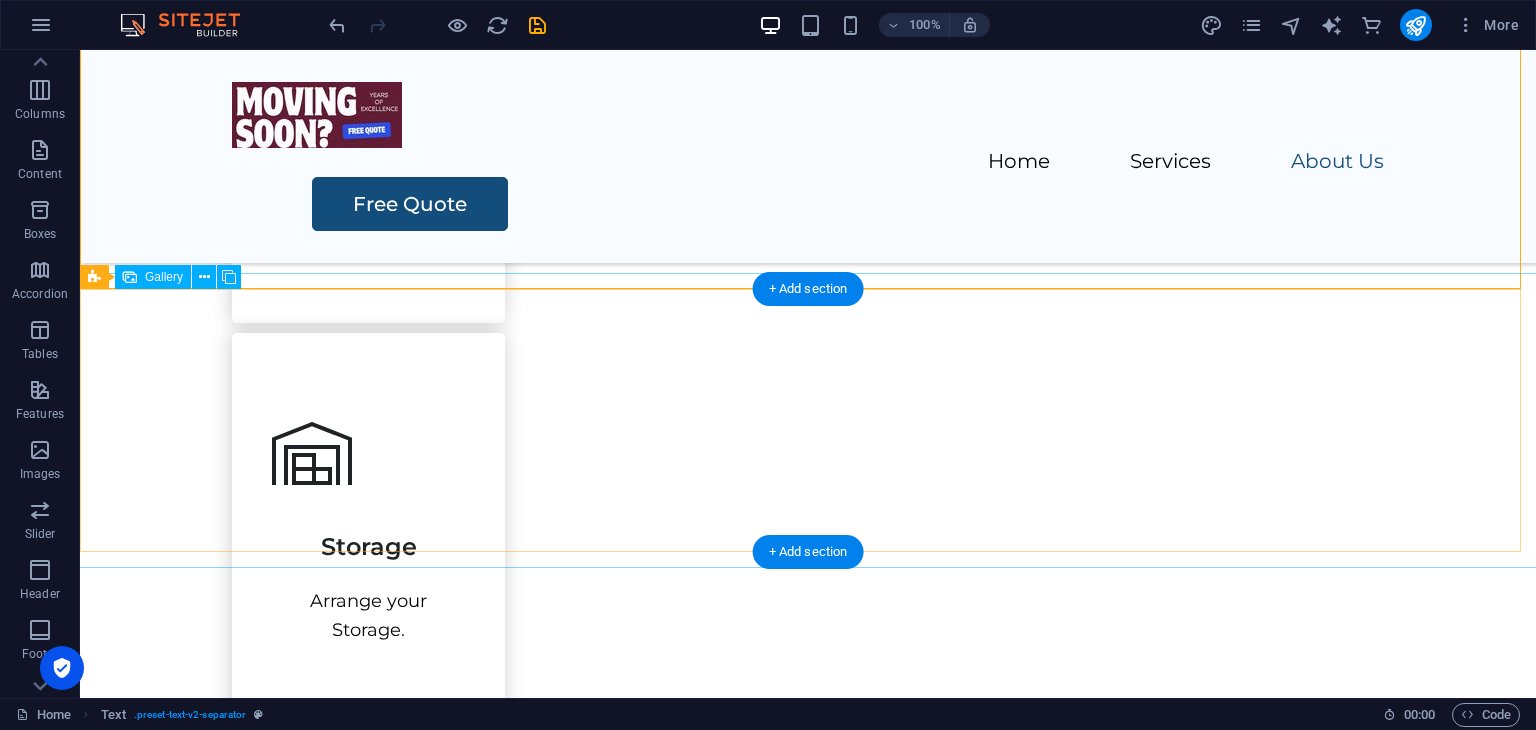click at bounding box center (511, 1606) 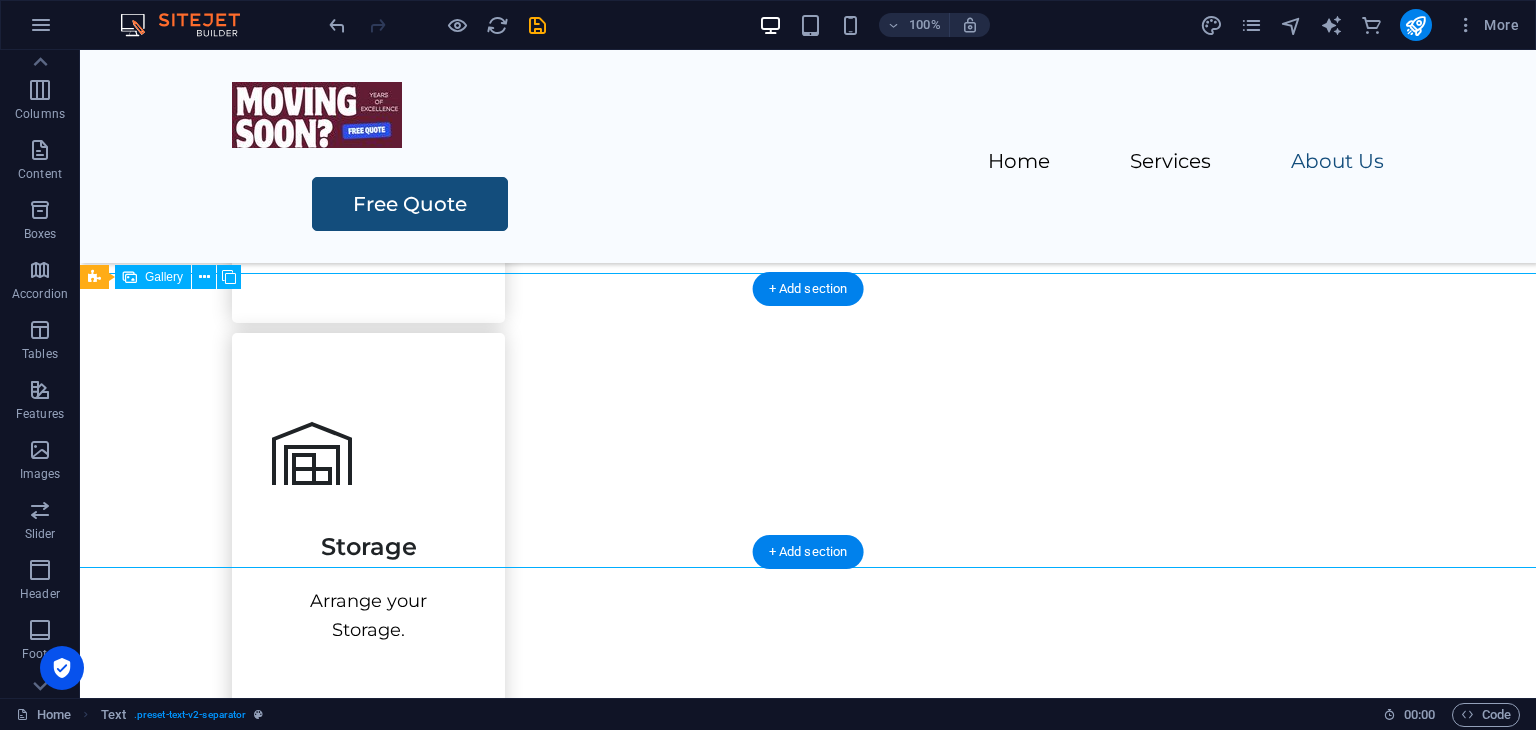 click at bounding box center [511, 1606] 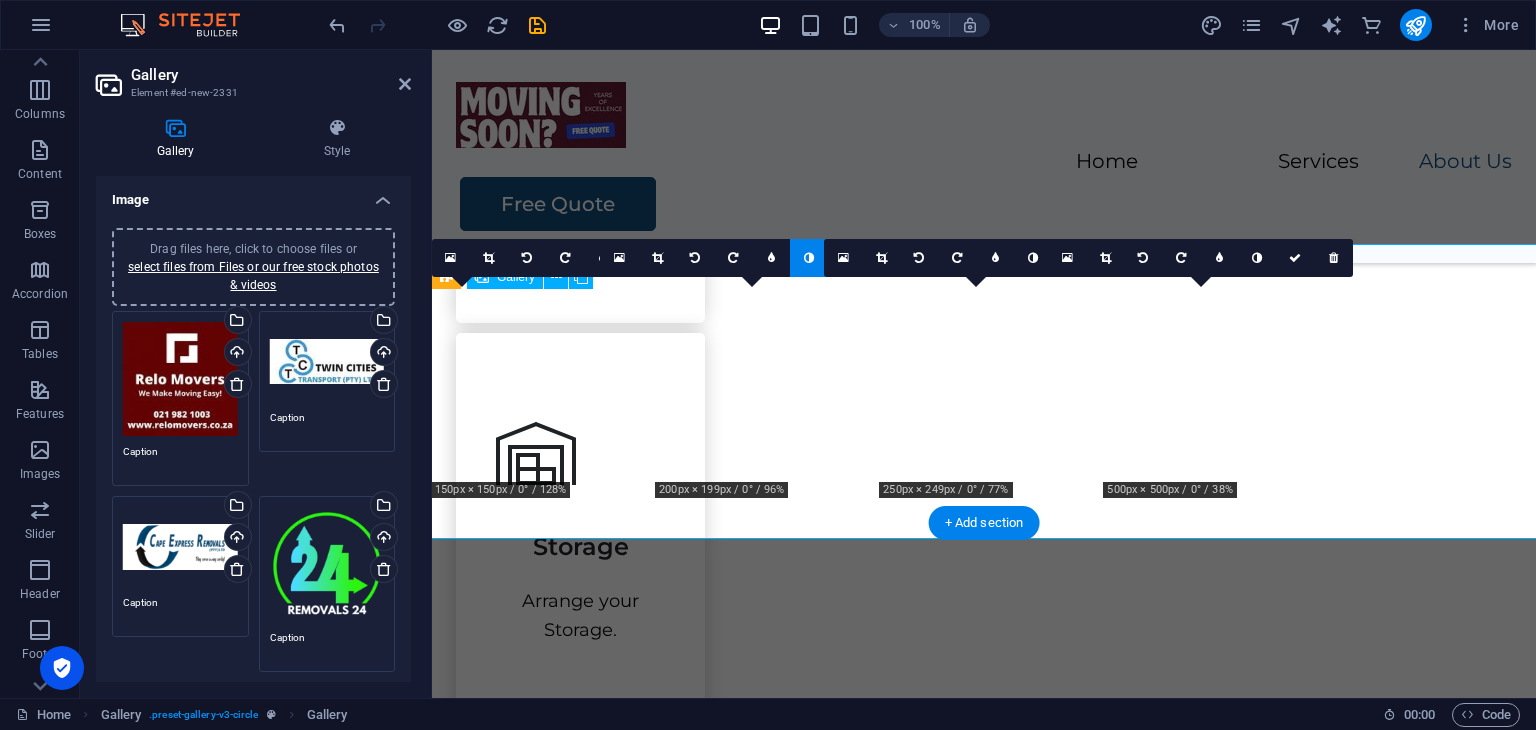 scroll, scrollTop: 2400, scrollLeft: 0, axis: vertical 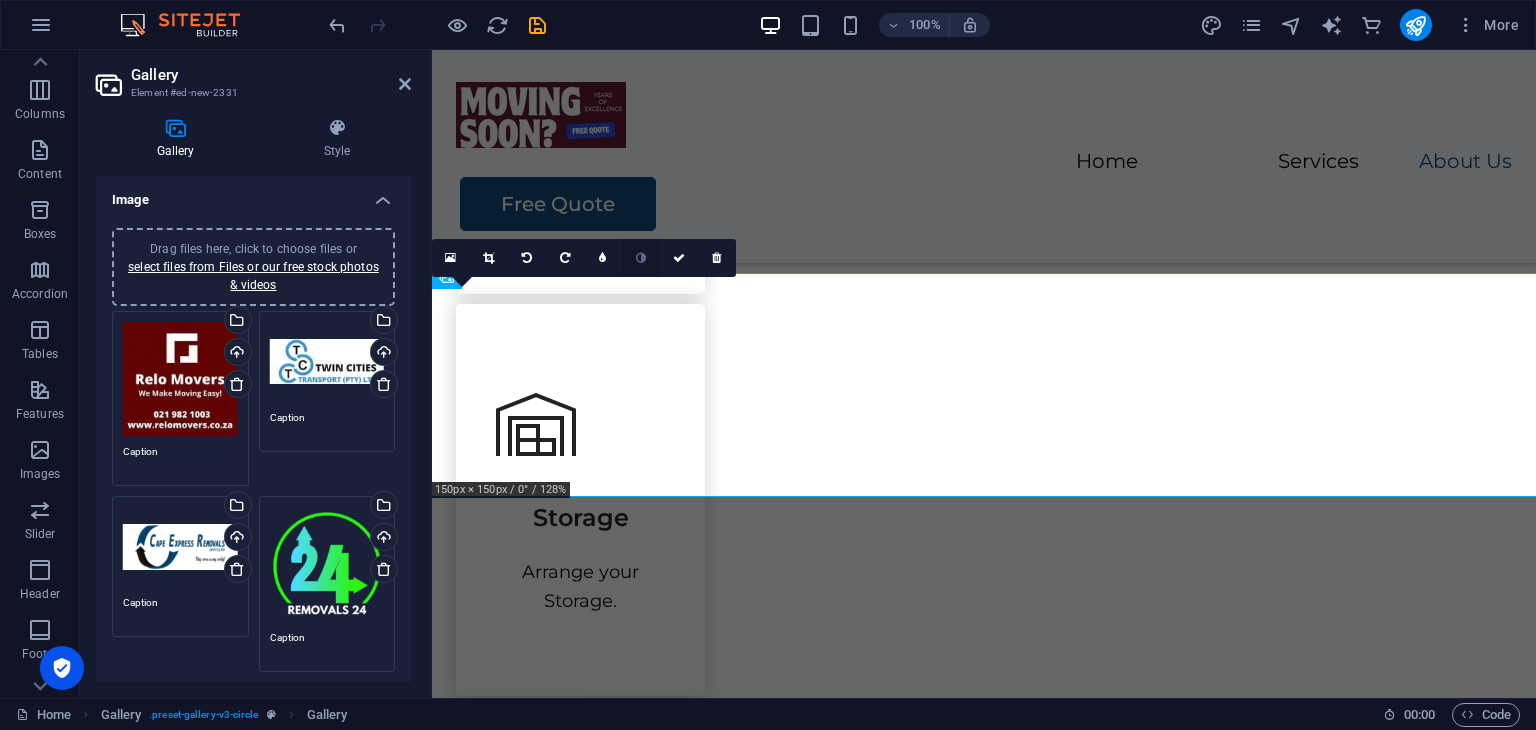 click at bounding box center (641, 258) 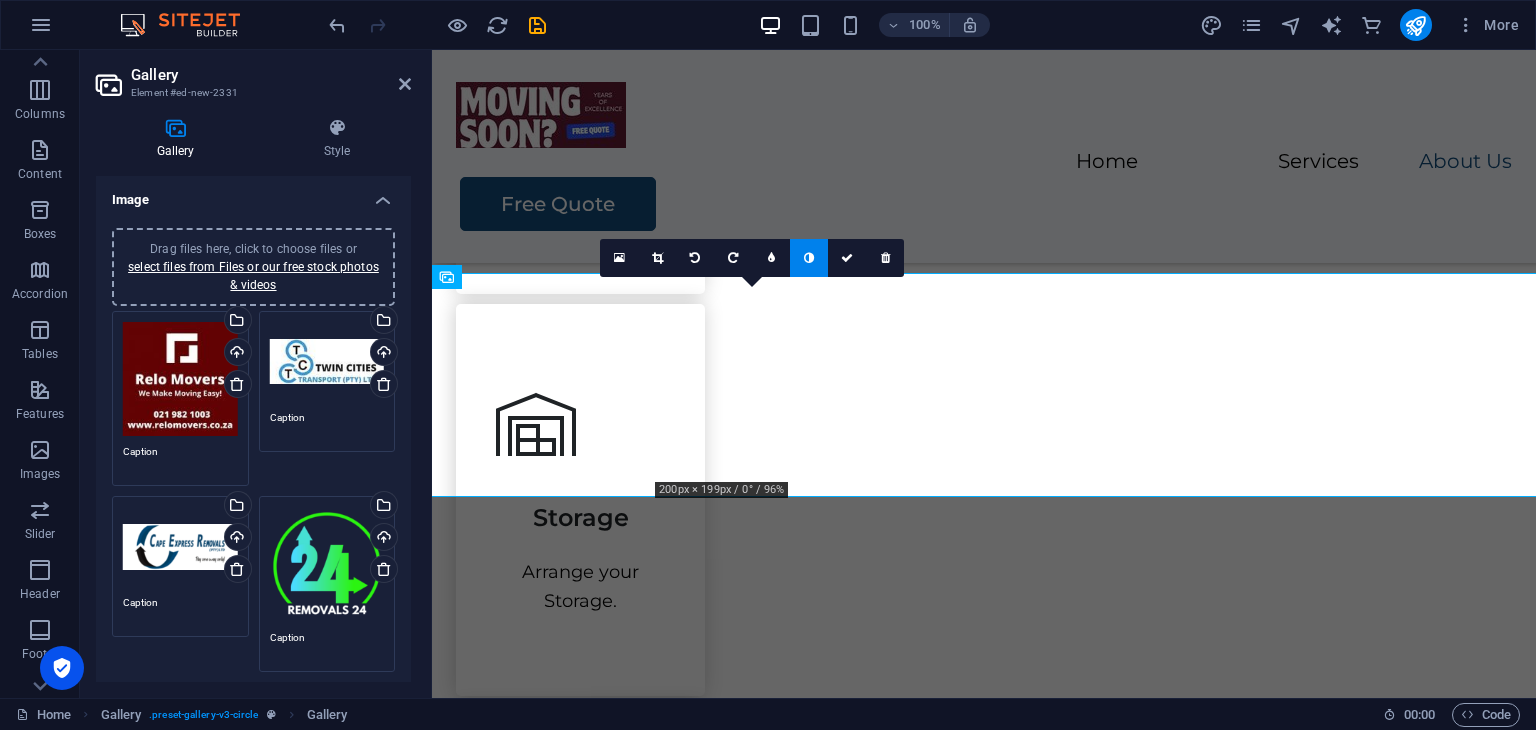 click at bounding box center (809, 258) 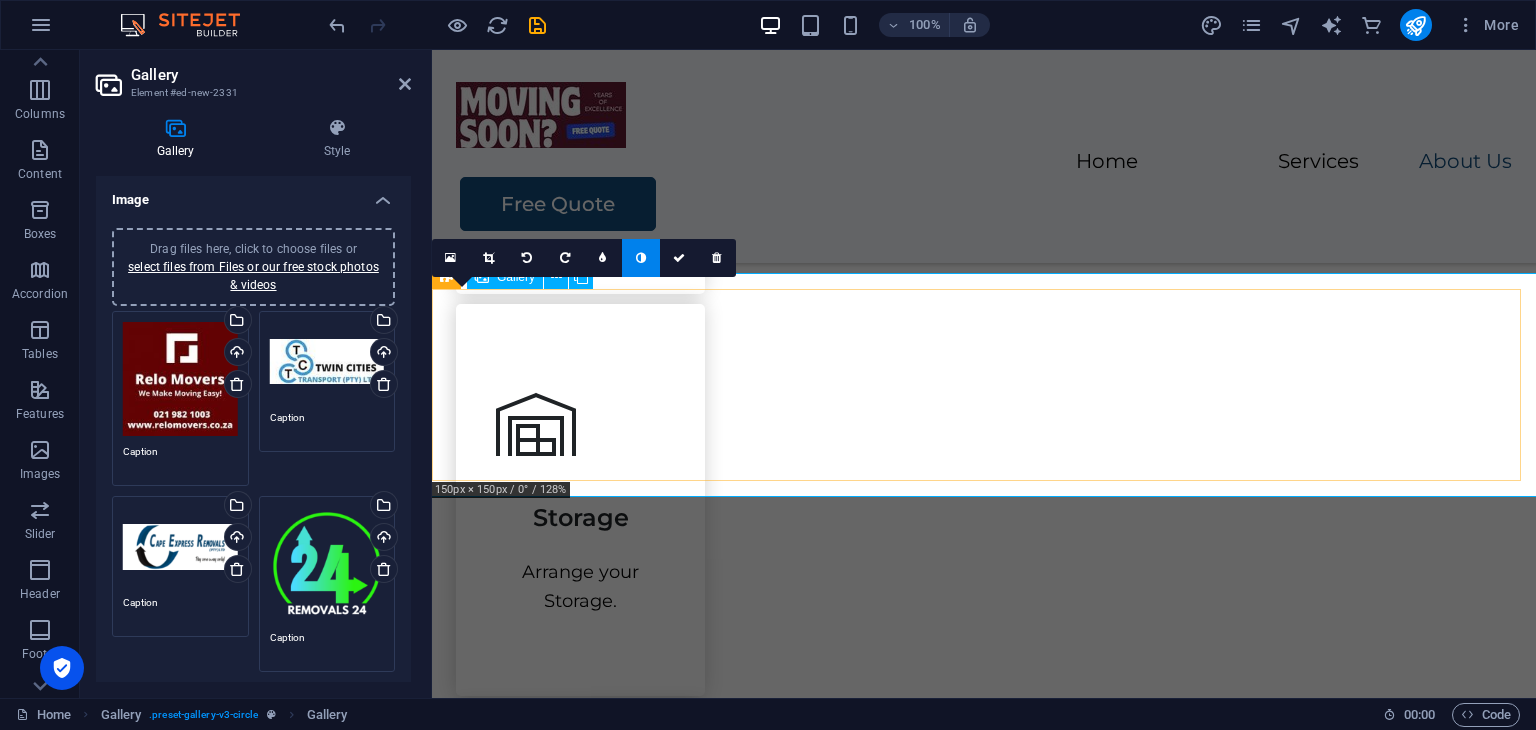 click at bounding box center (529, 1541) 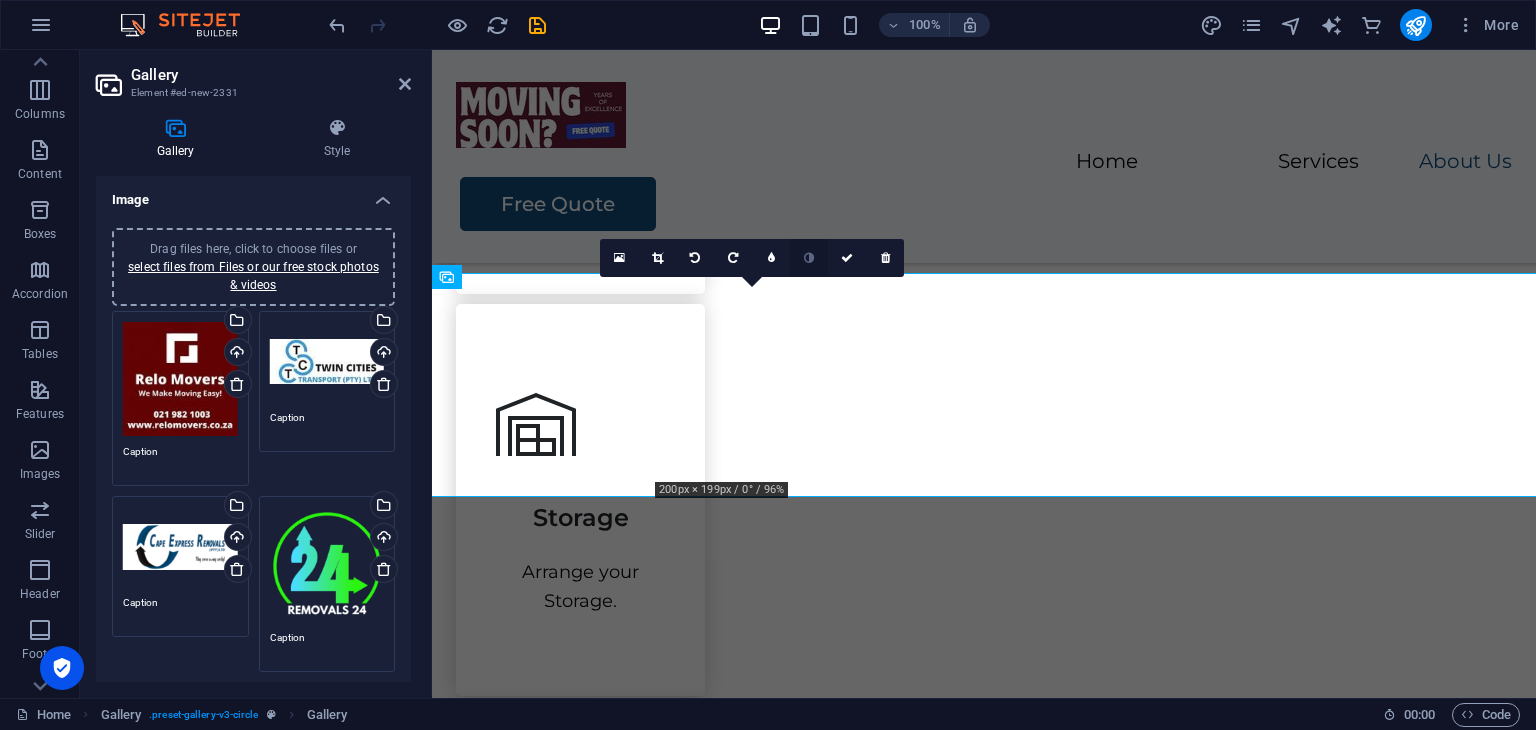 click at bounding box center [809, 258] 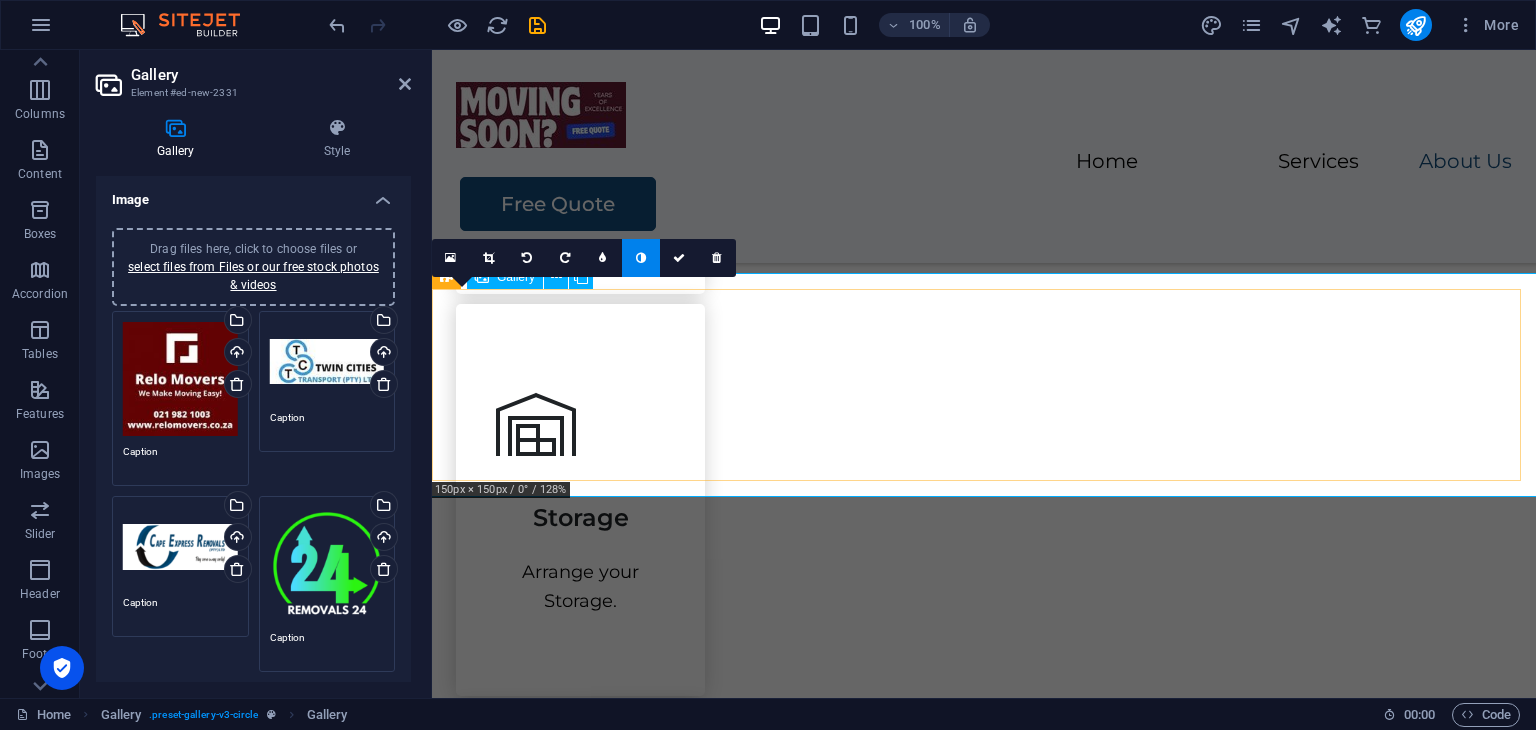 click at bounding box center (529, 1541) 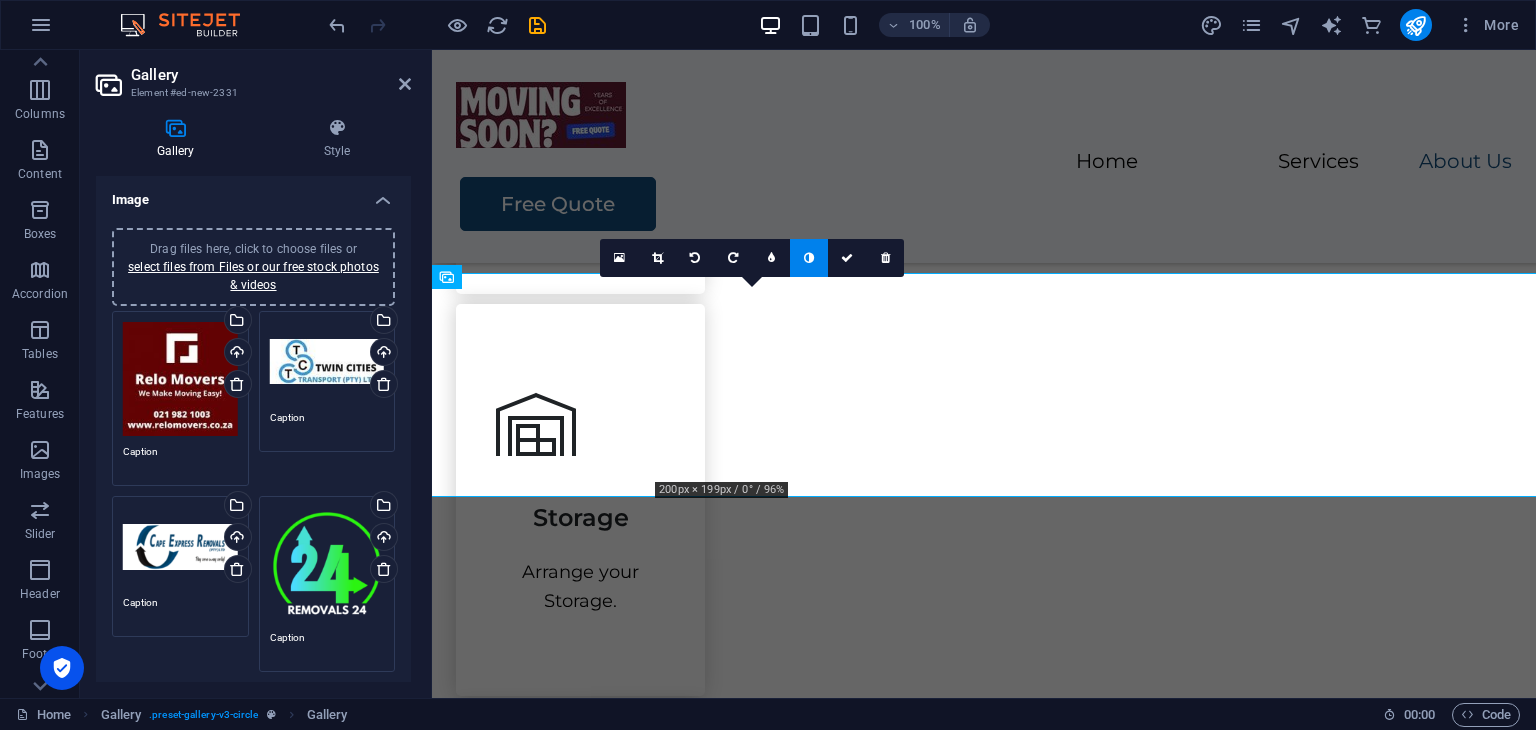 click at bounding box center (809, 258) 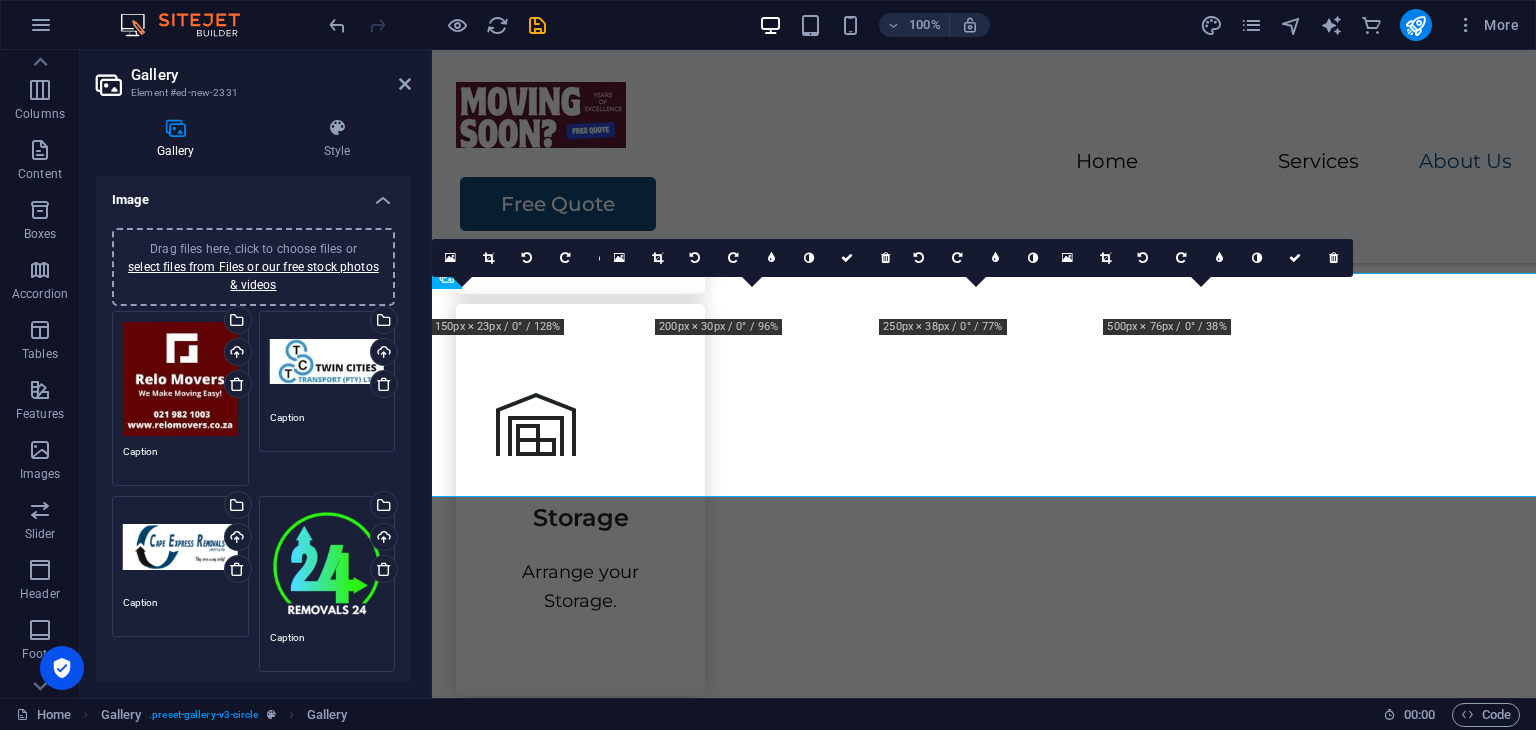 click at bounding box center (809, 258) 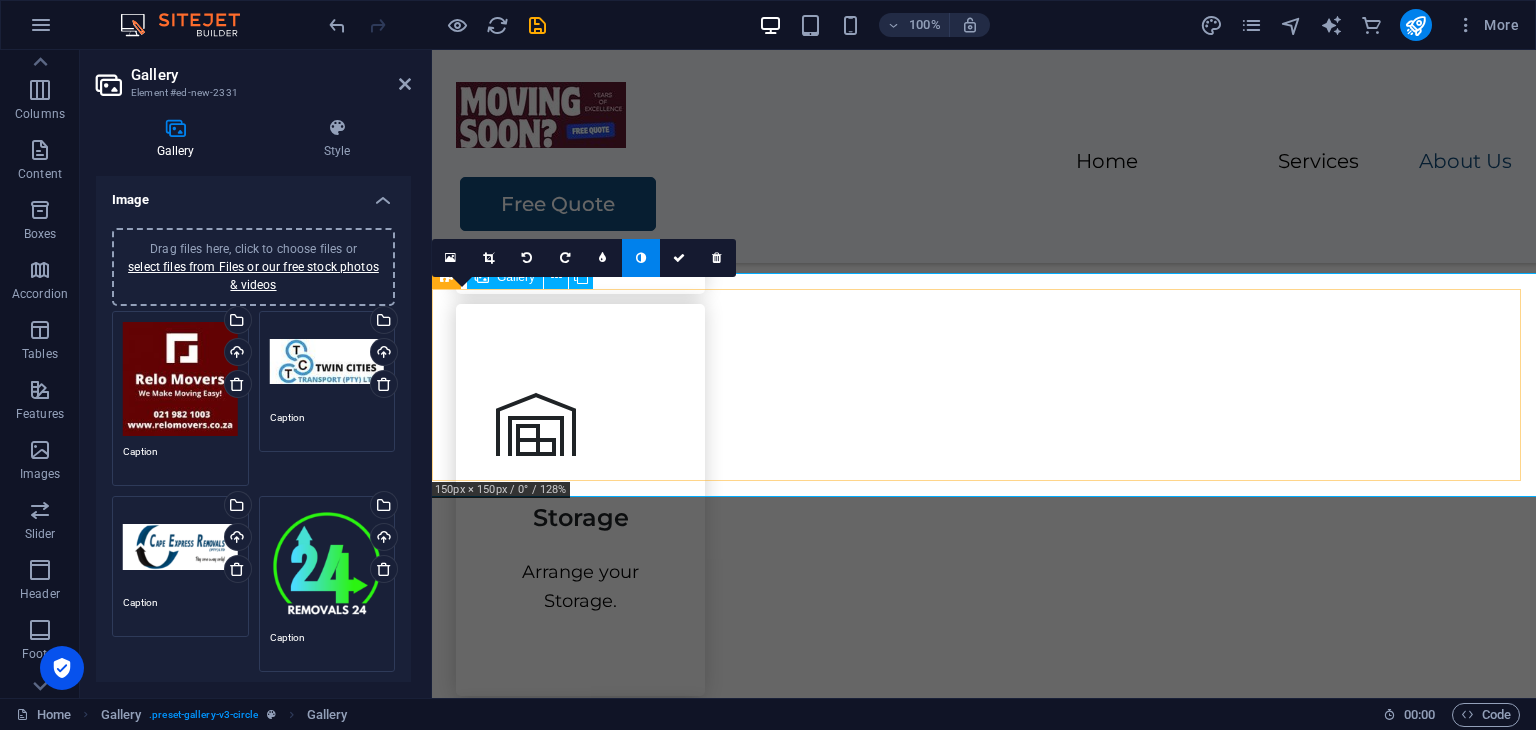 click at bounding box center (529, 1541) 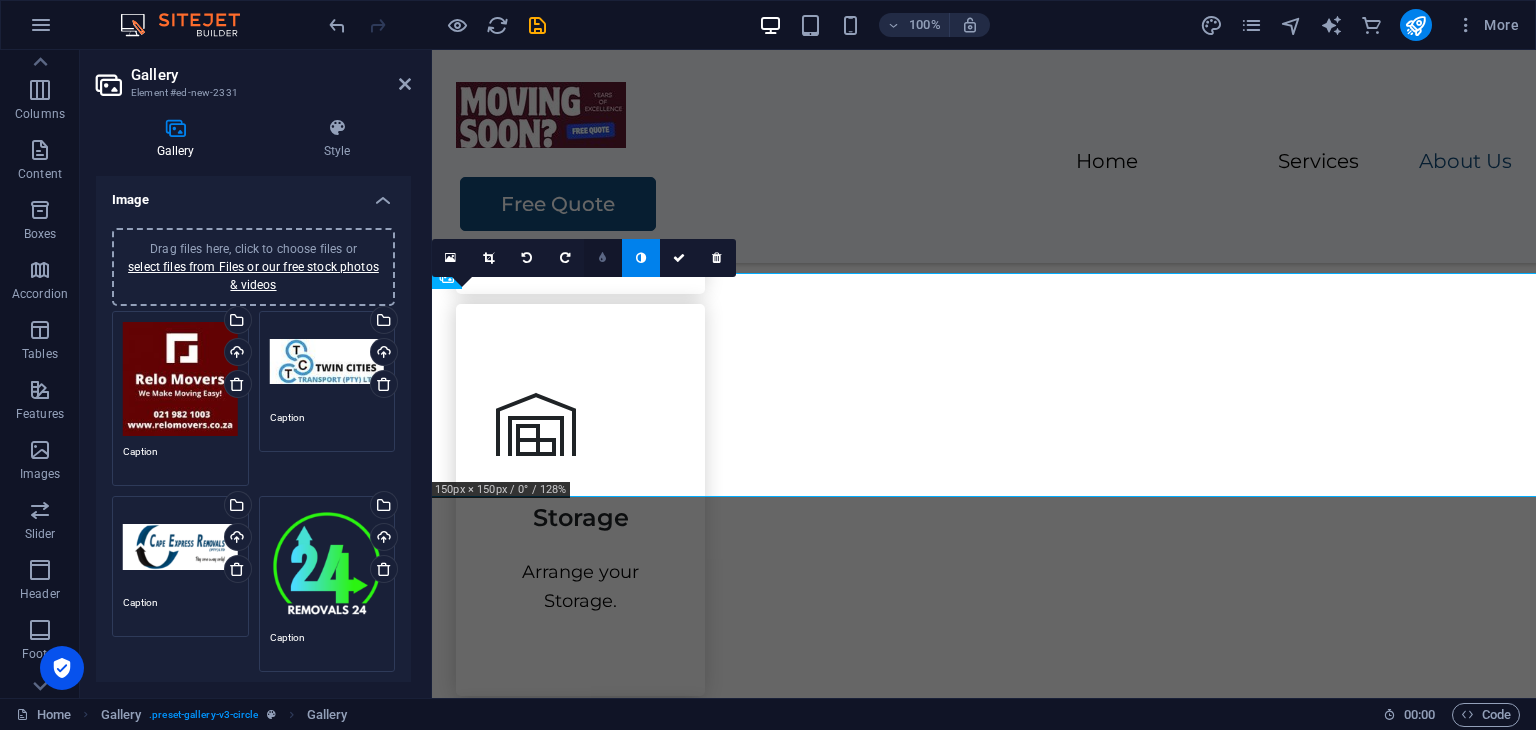 click at bounding box center (603, 258) 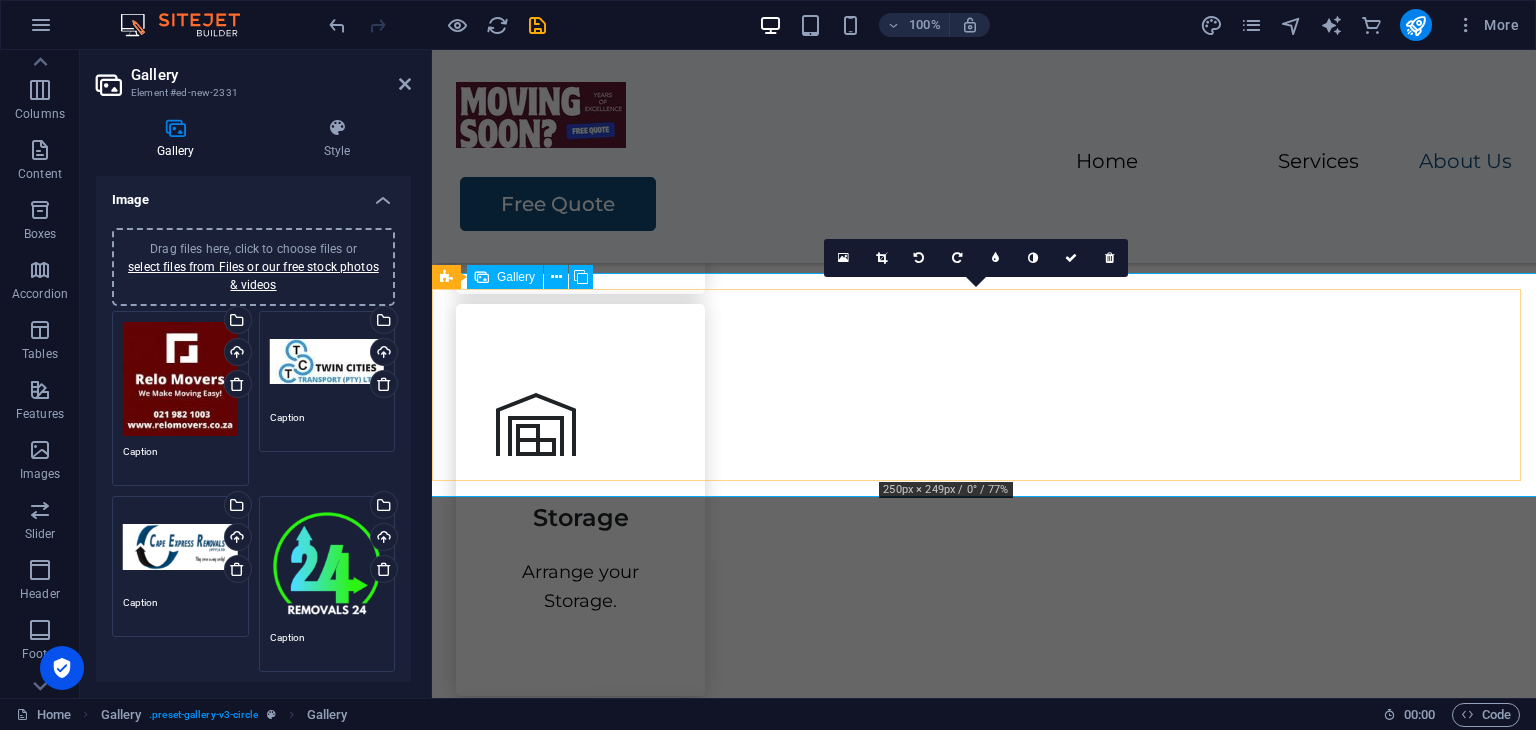 click at bounding box center [983, 1541] 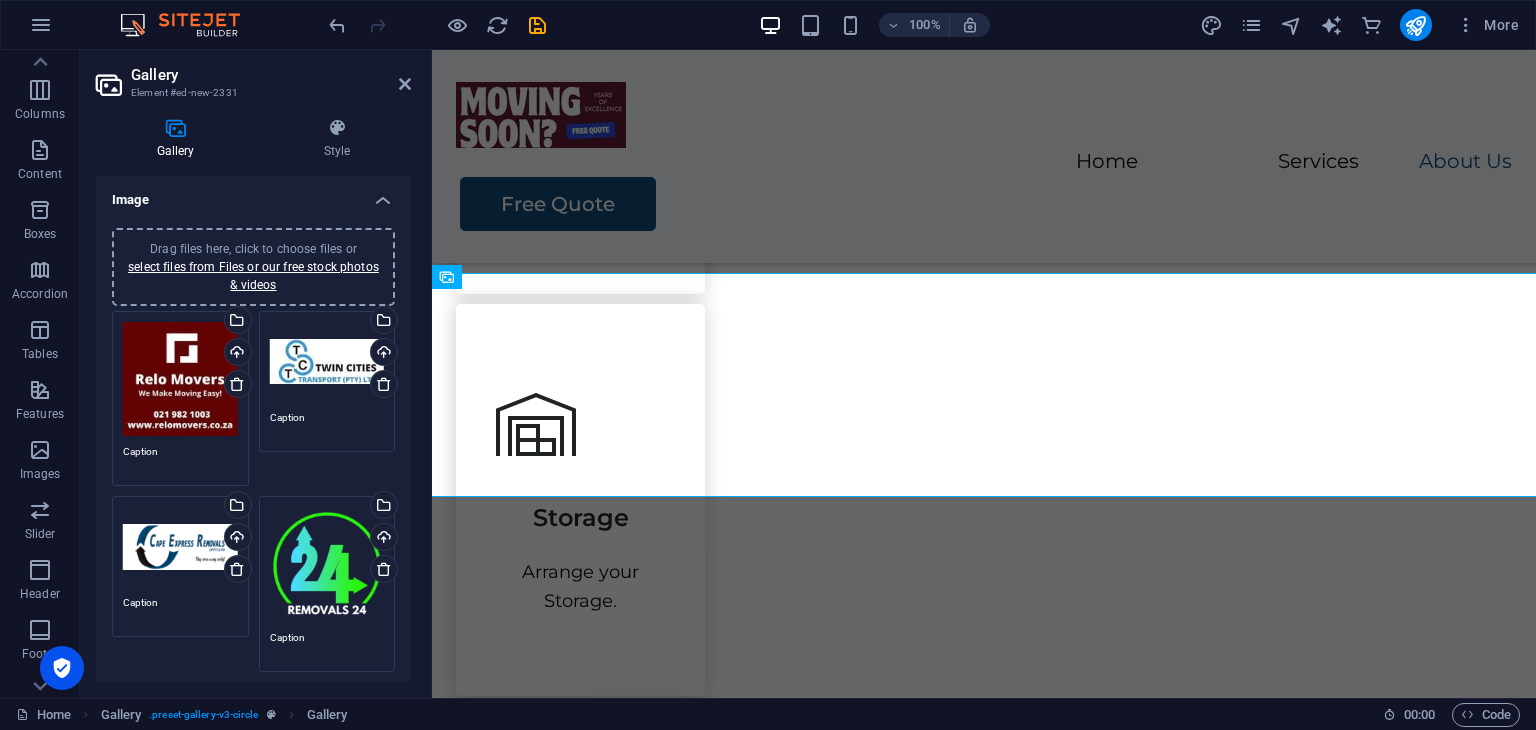 click on "Drag files here, click to choose files or select files from Files or our free stock photos & videos" at bounding box center (180, 547) 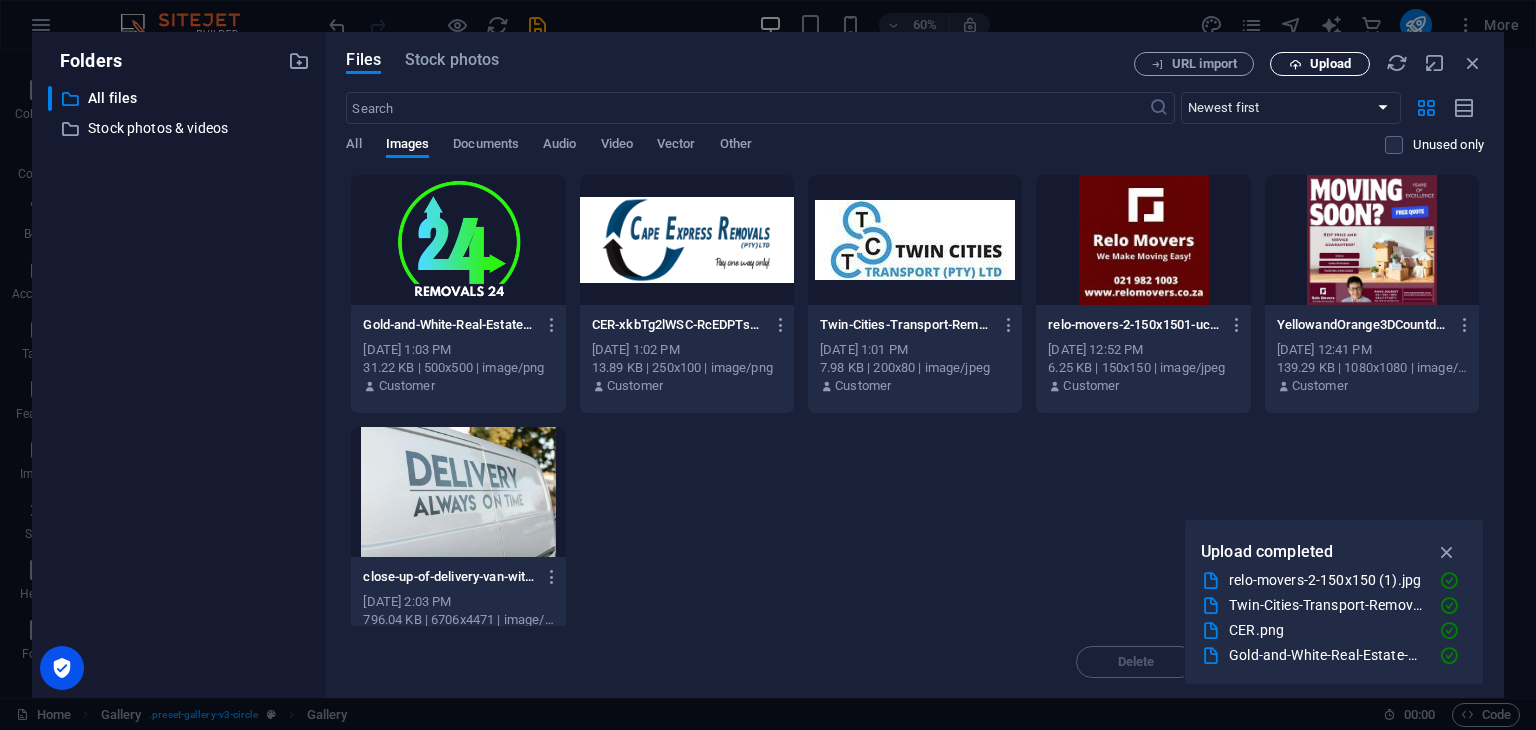 click at bounding box center [1295, 64] 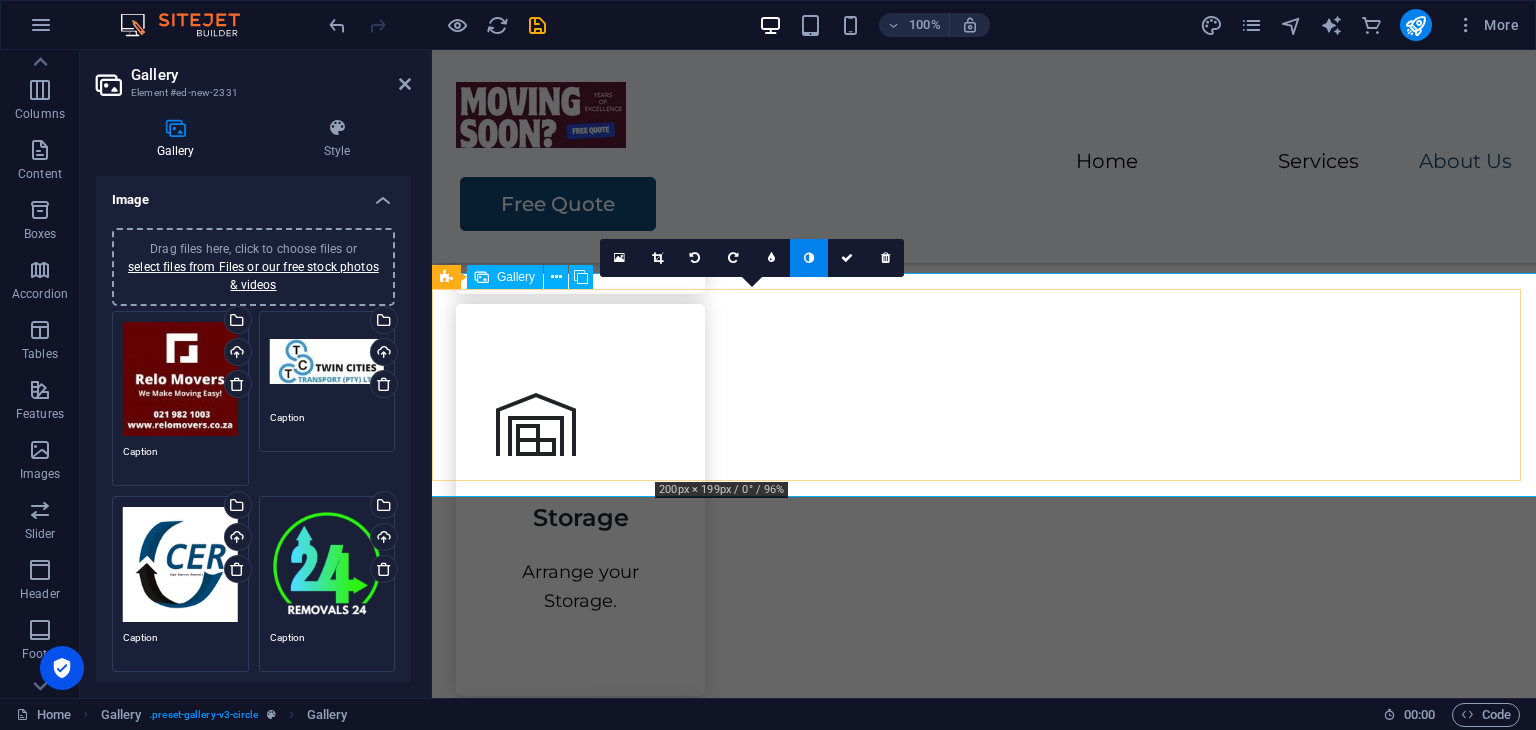 click at bounding box center (756, 1541) 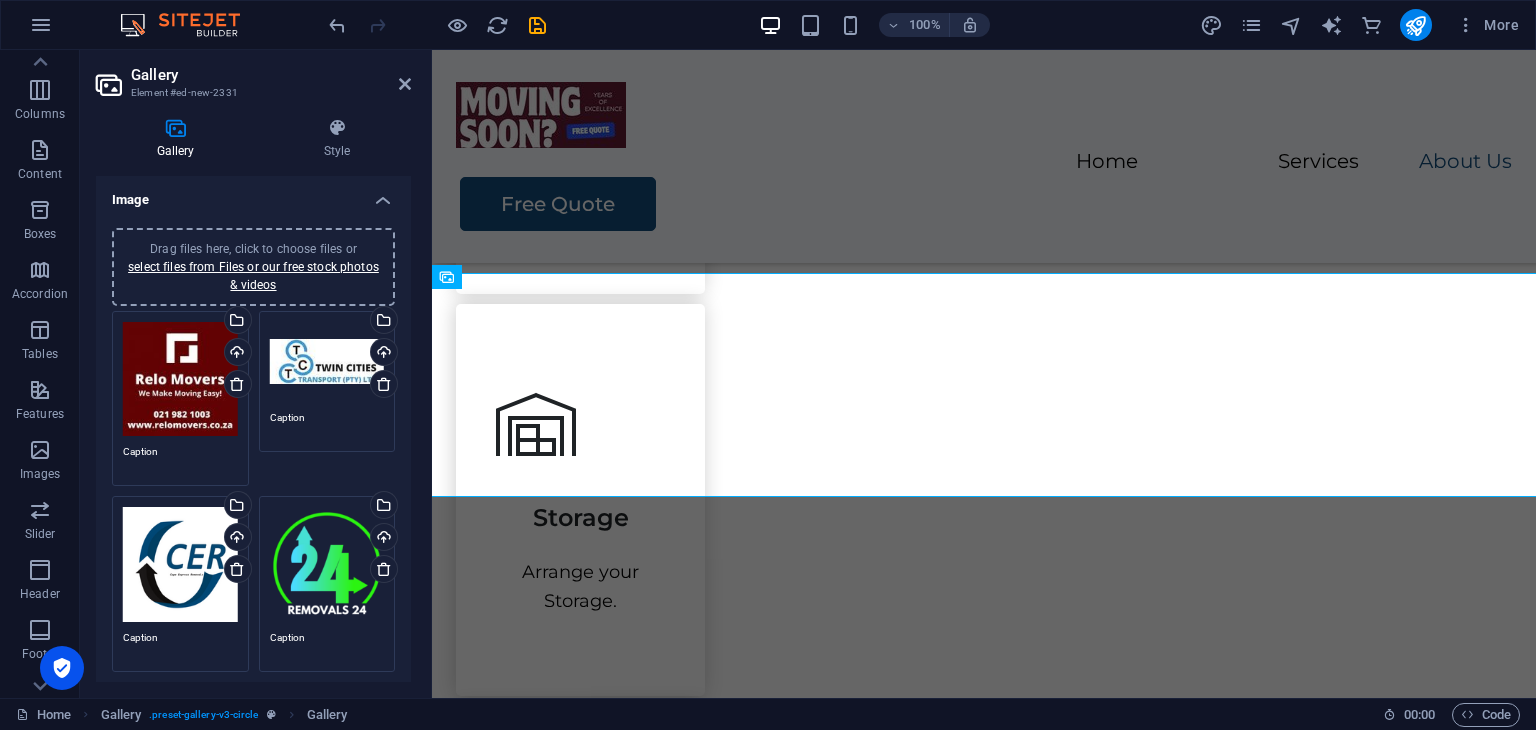 click on "Drag files here, click to choose files or select files from Files or our free stock photos & videos" at bounding box center [180, 379] 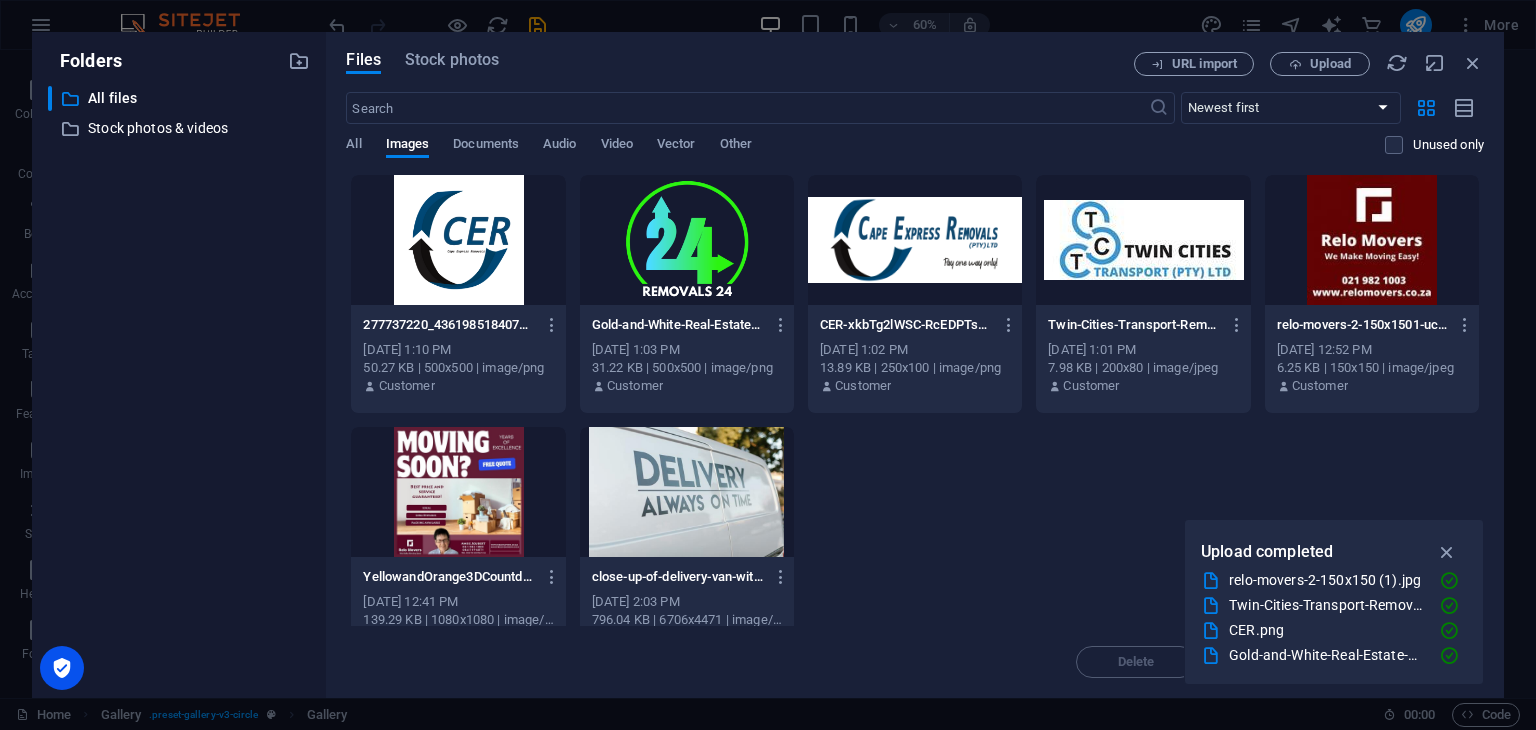 click at bounding box center [687, 240] 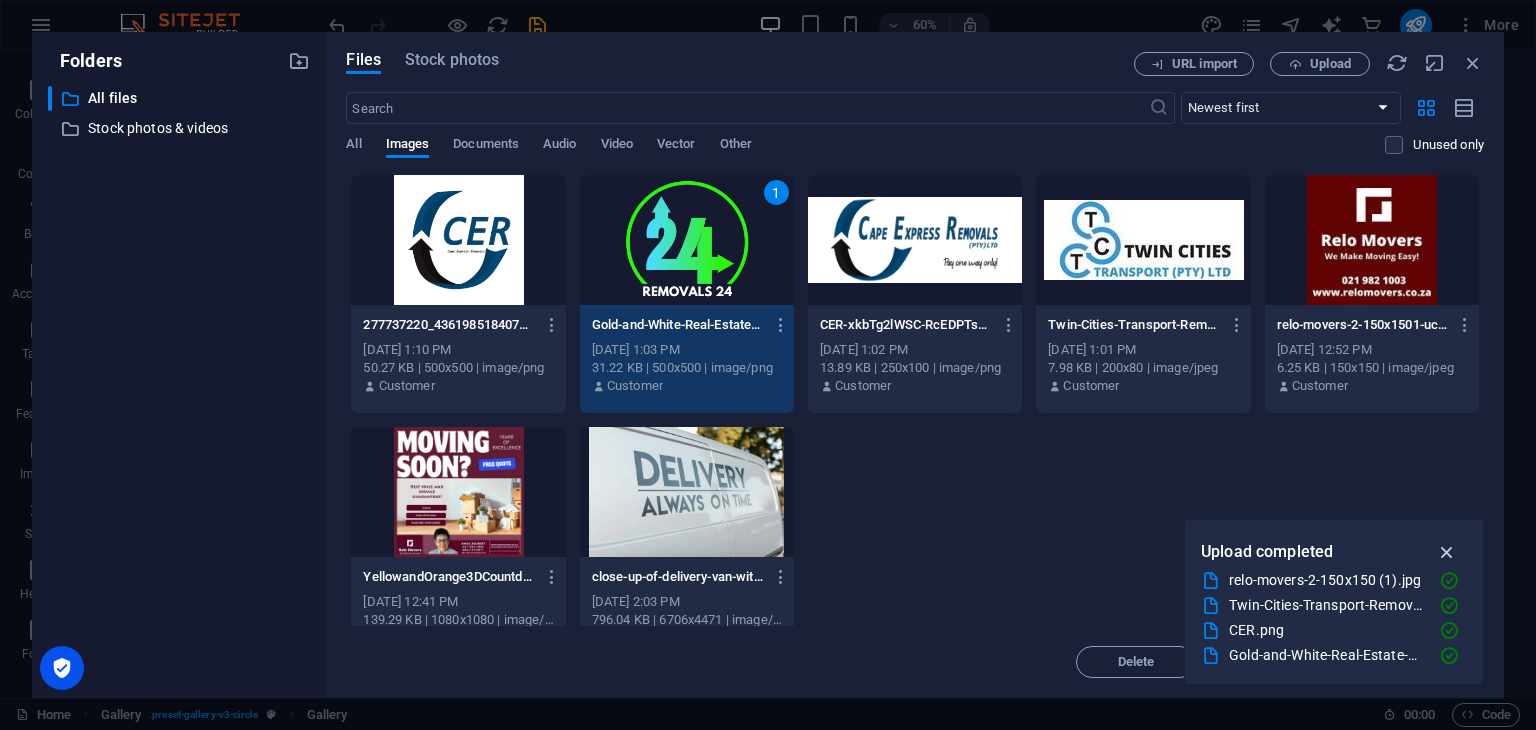 click at bounding box center [1447, 552] 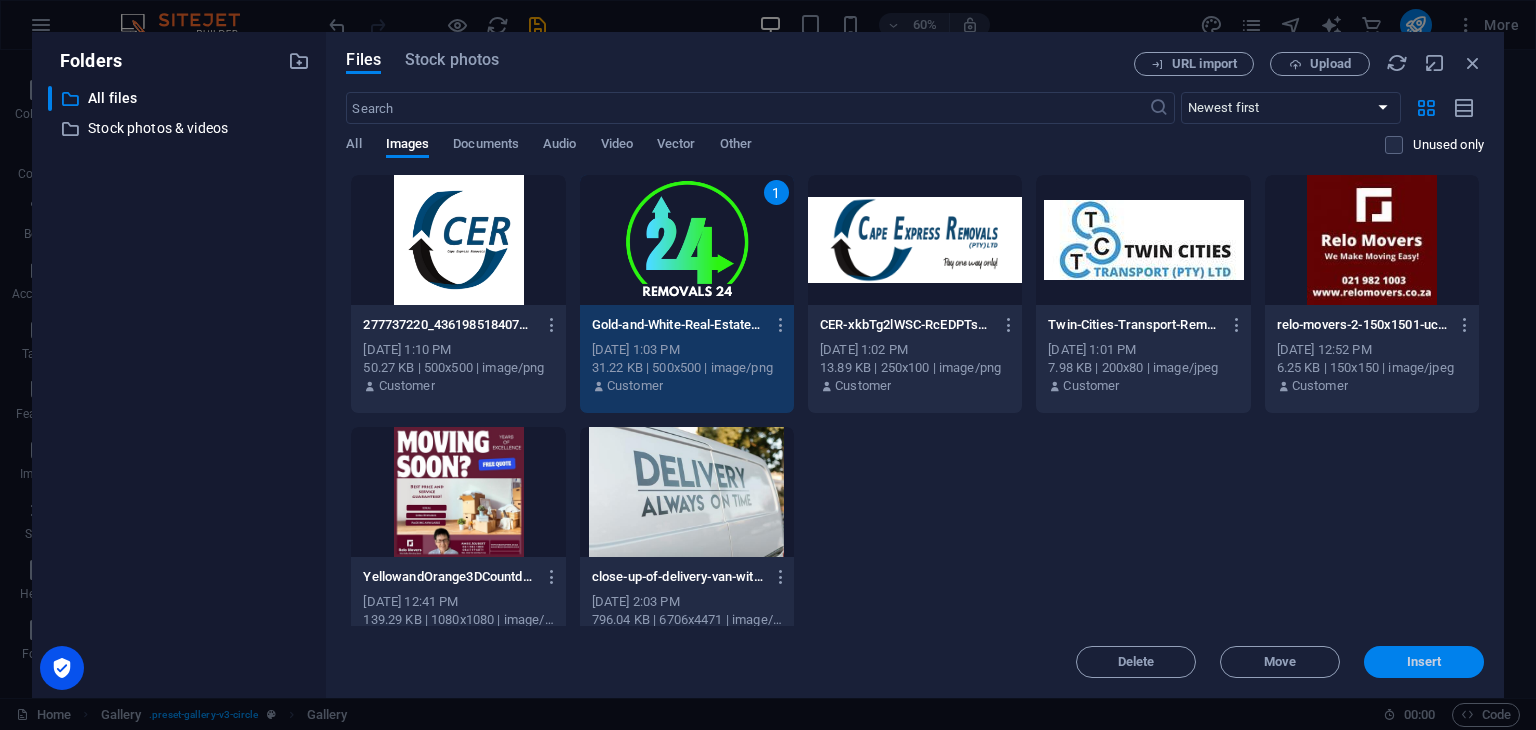 drag, startPoint x: 1399, startPoint y: 654, endPoint x: 264, endPoint y: 553, distance: 1139.485 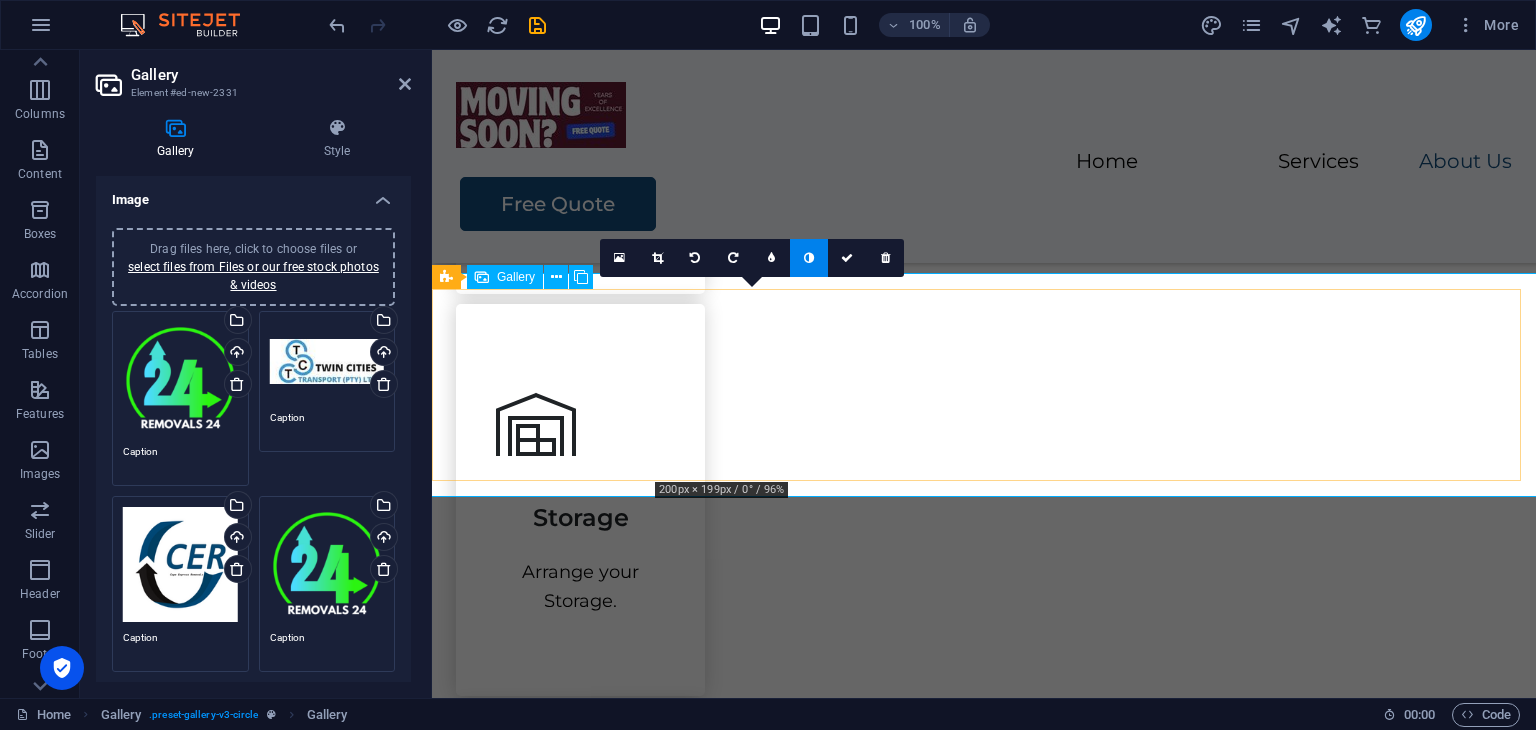 click at bounding box center [756, 1541] 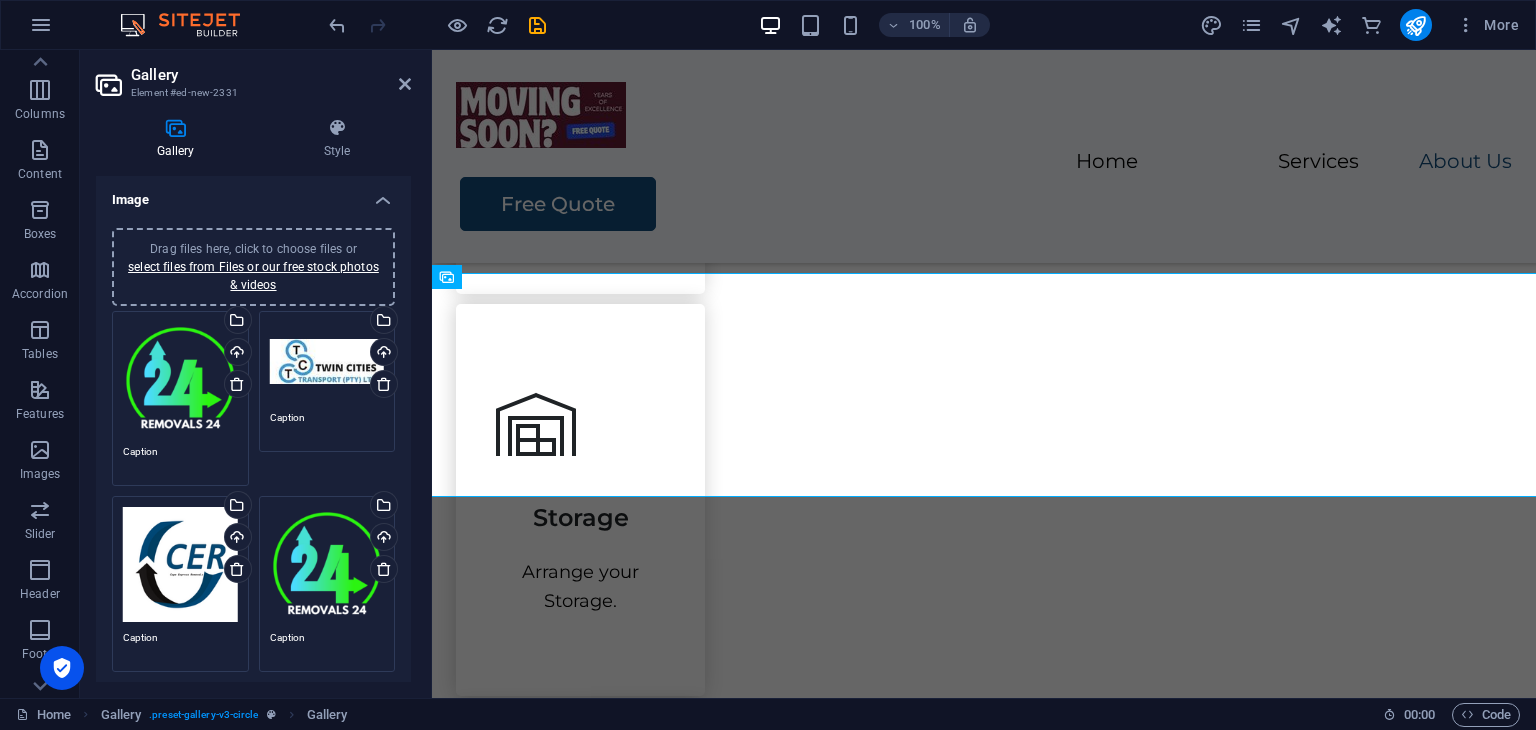 click on "Drag files here, click to choose files or select files from Files or our free stock photos & videos" at bounding box center (327, 362) 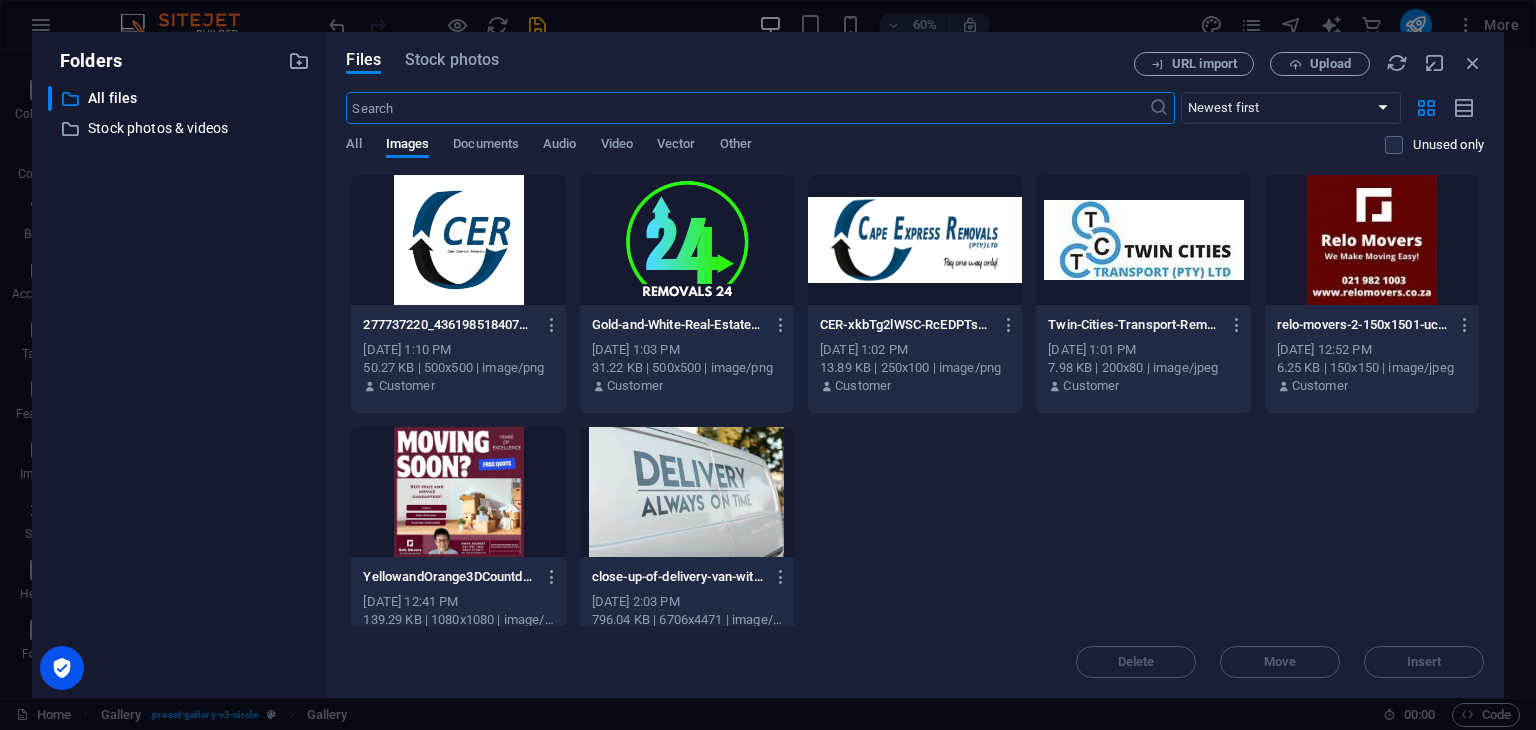 click at bounding box center (1372, 240) 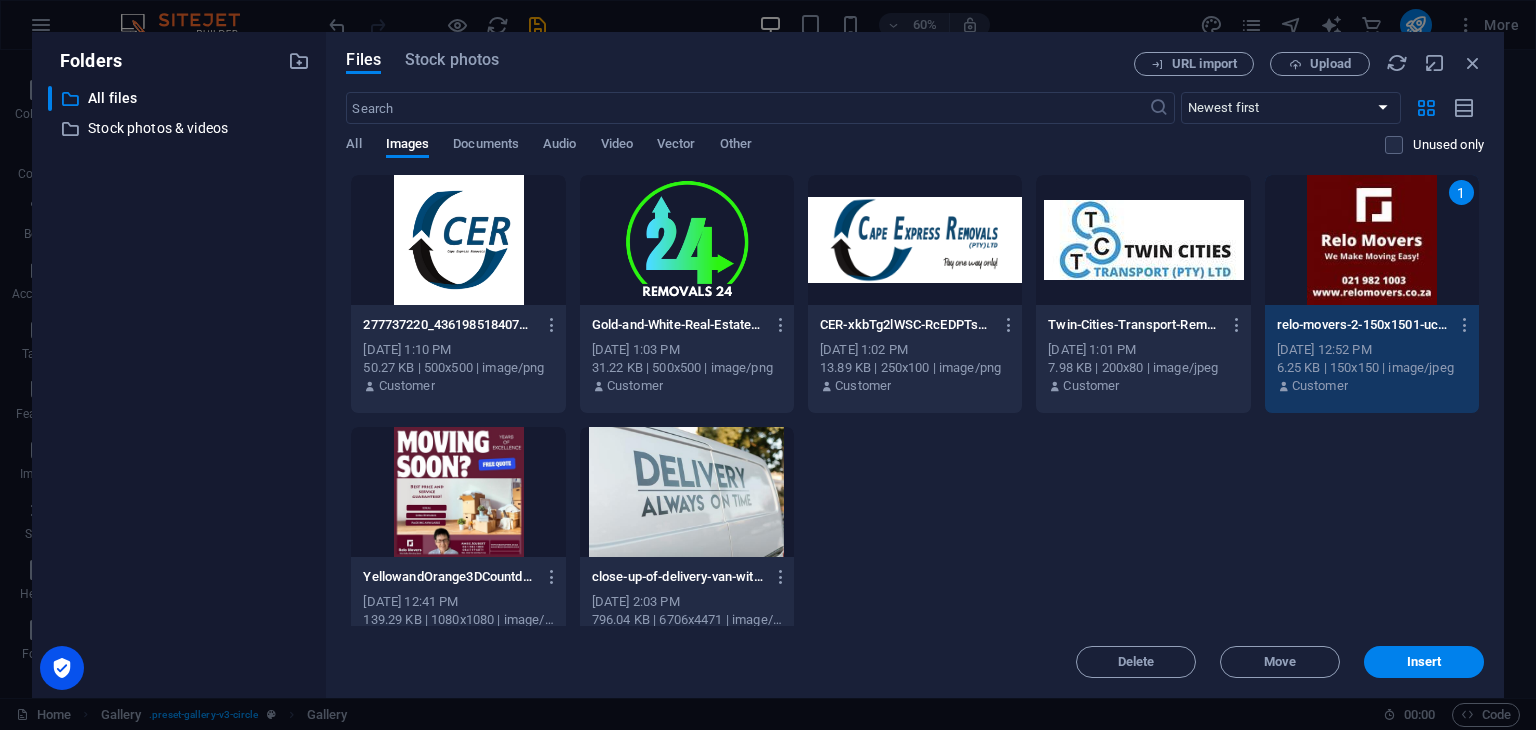 drag, startPoint x: 1352, startPoint y: 245, endPoint x: 898, endPoint y: 199, distance: 456.32443 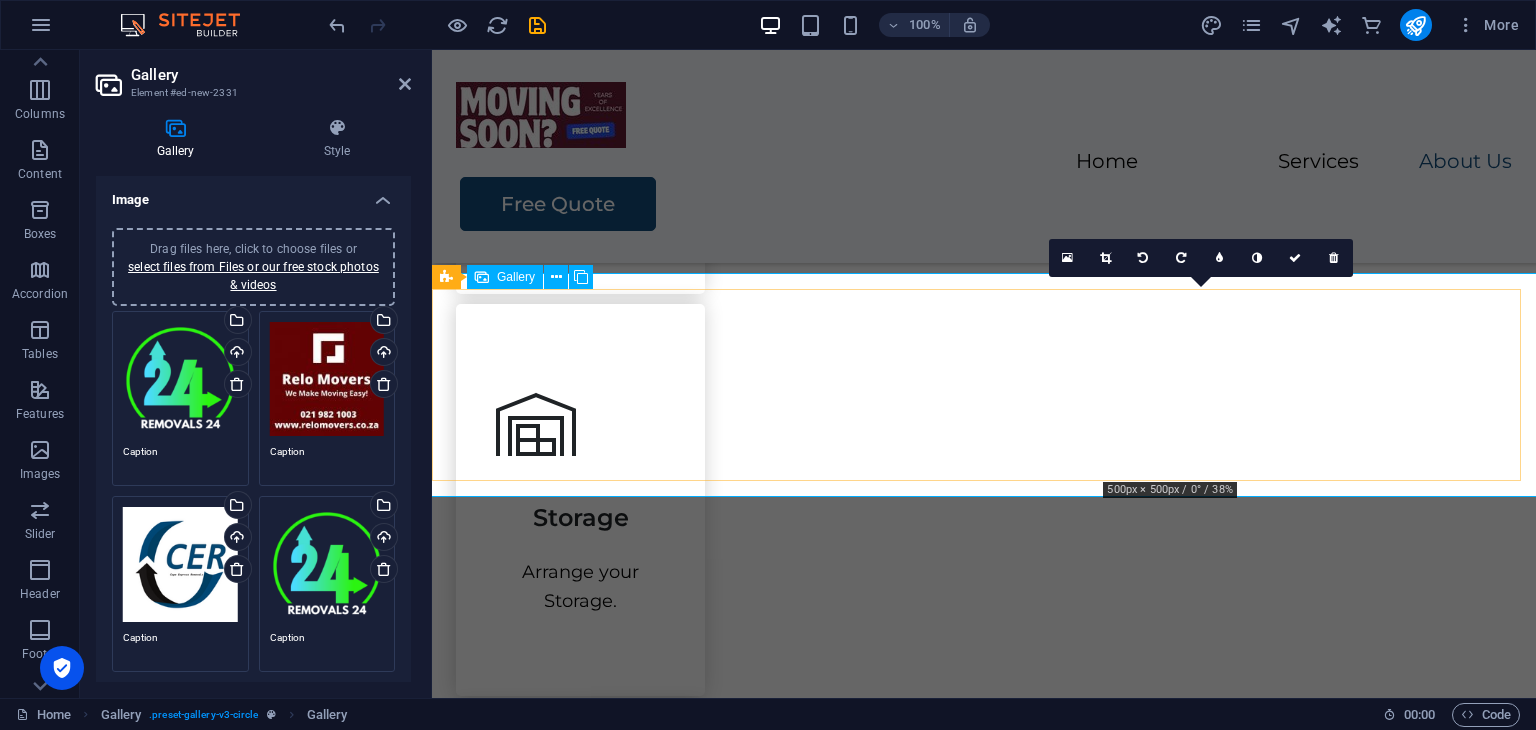 click at bounding box center [1211, 1541] 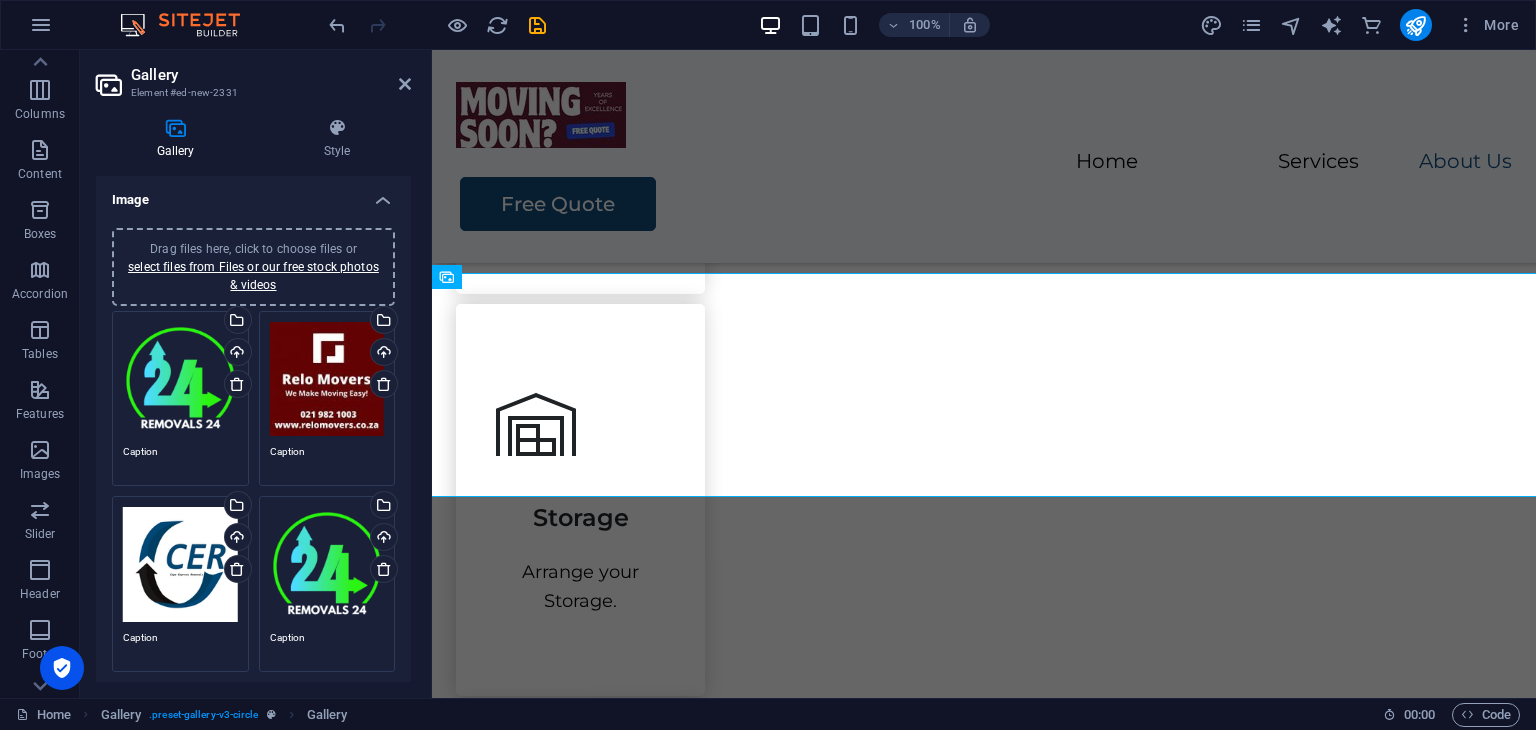 click on "Drag files here, click to choose files or select files from Files or our free stock photos & videos" at bounding box center (327, 564) 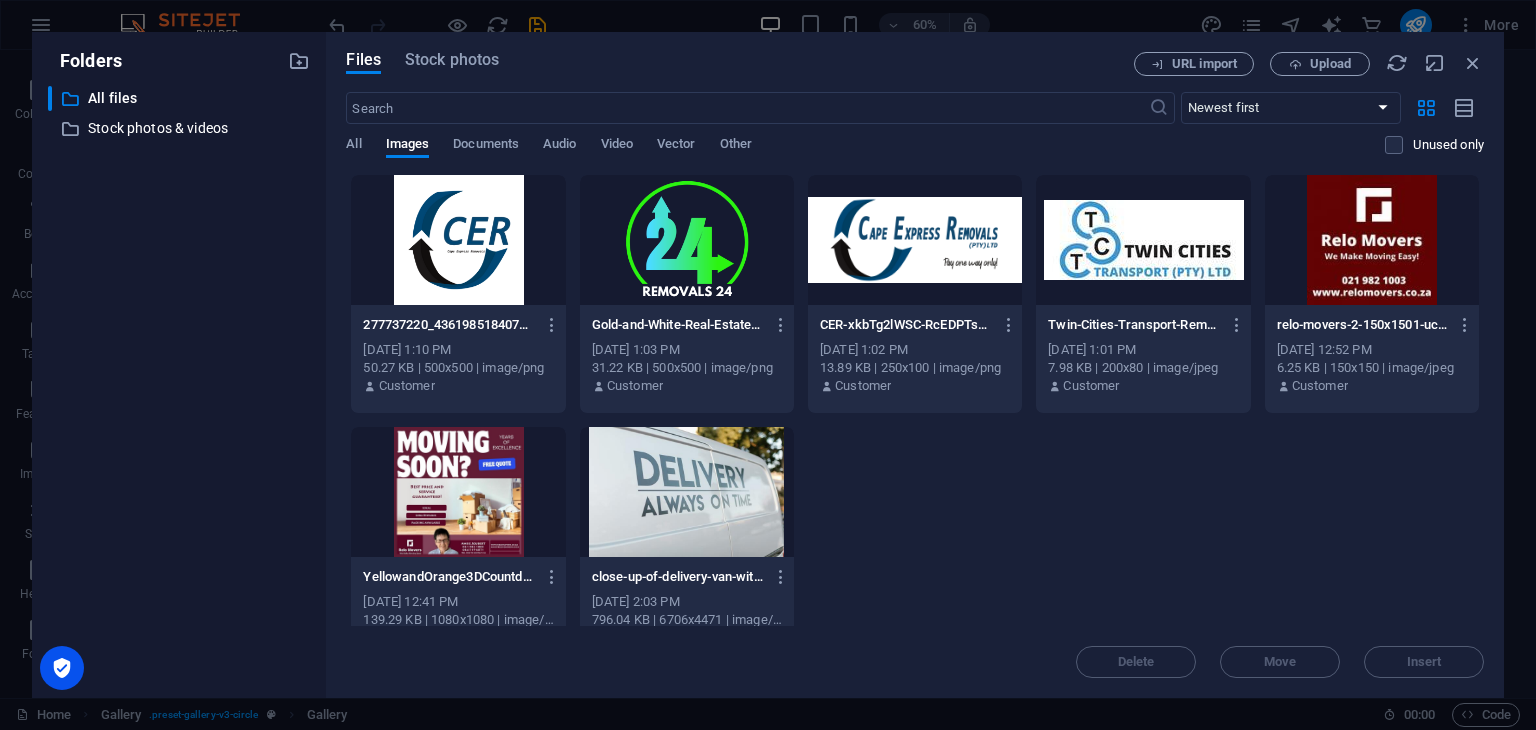 click at bounding box center (1143, 240) 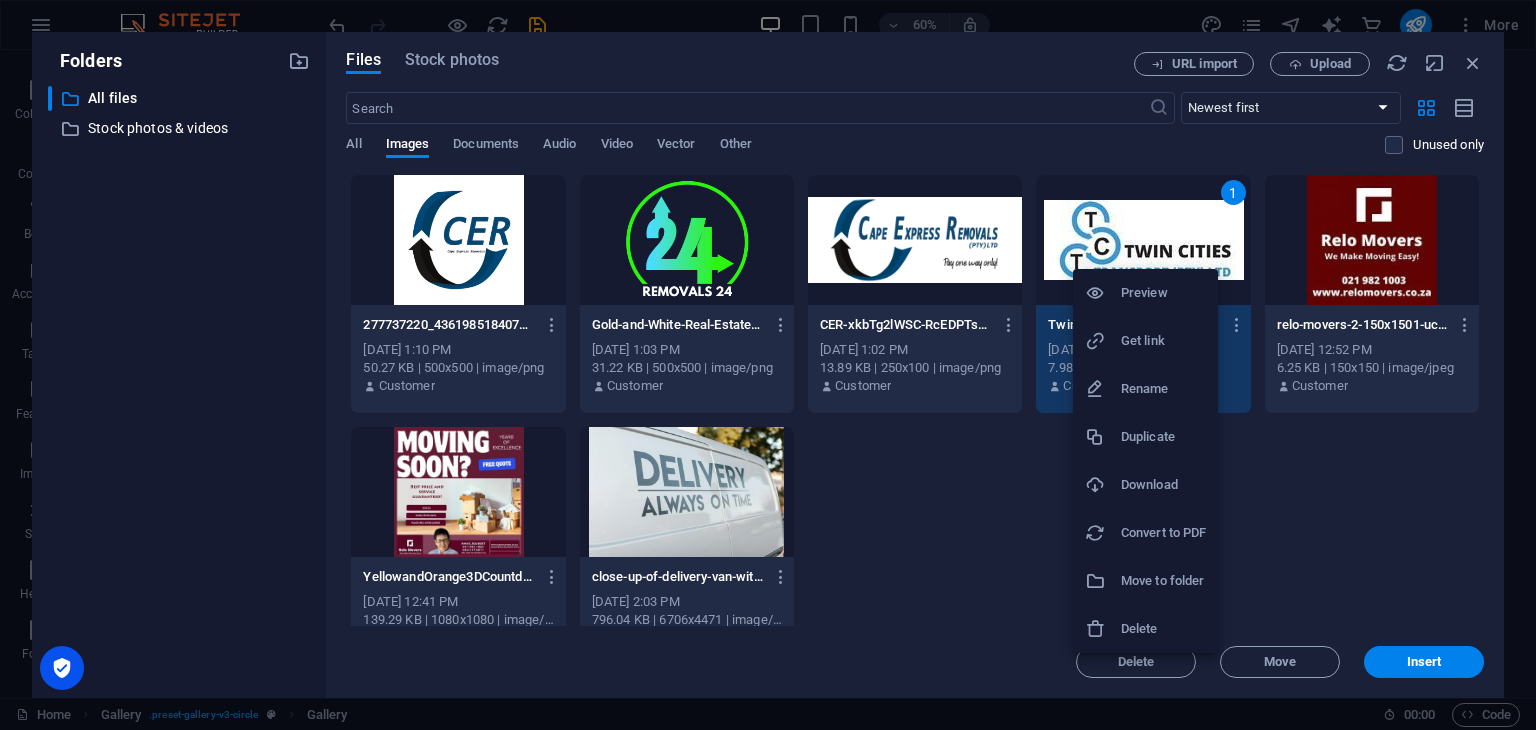 click at bounding box center (768, 365) 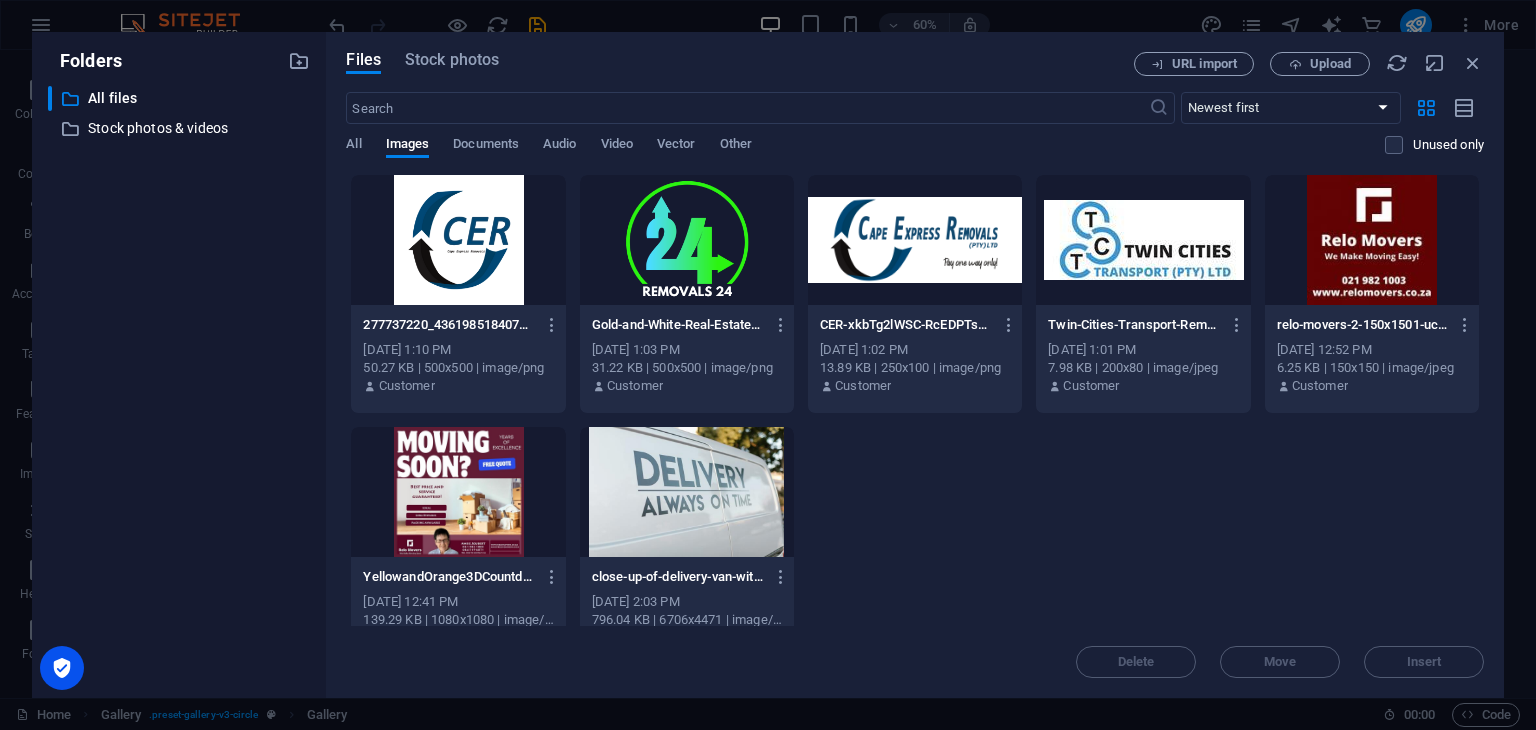 click at bounding box center (1143, 240) 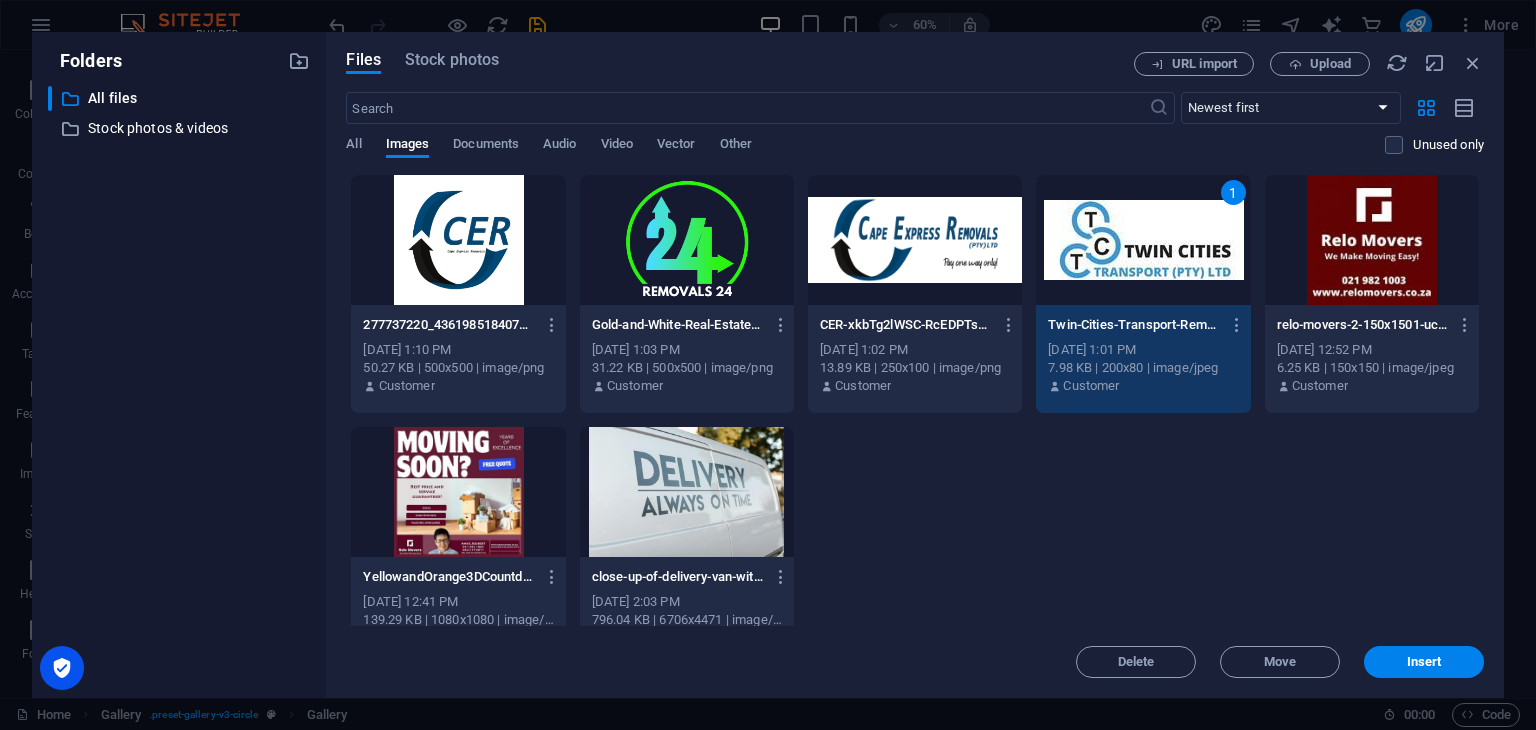 click on "1" at bounding box center [1143, 240] 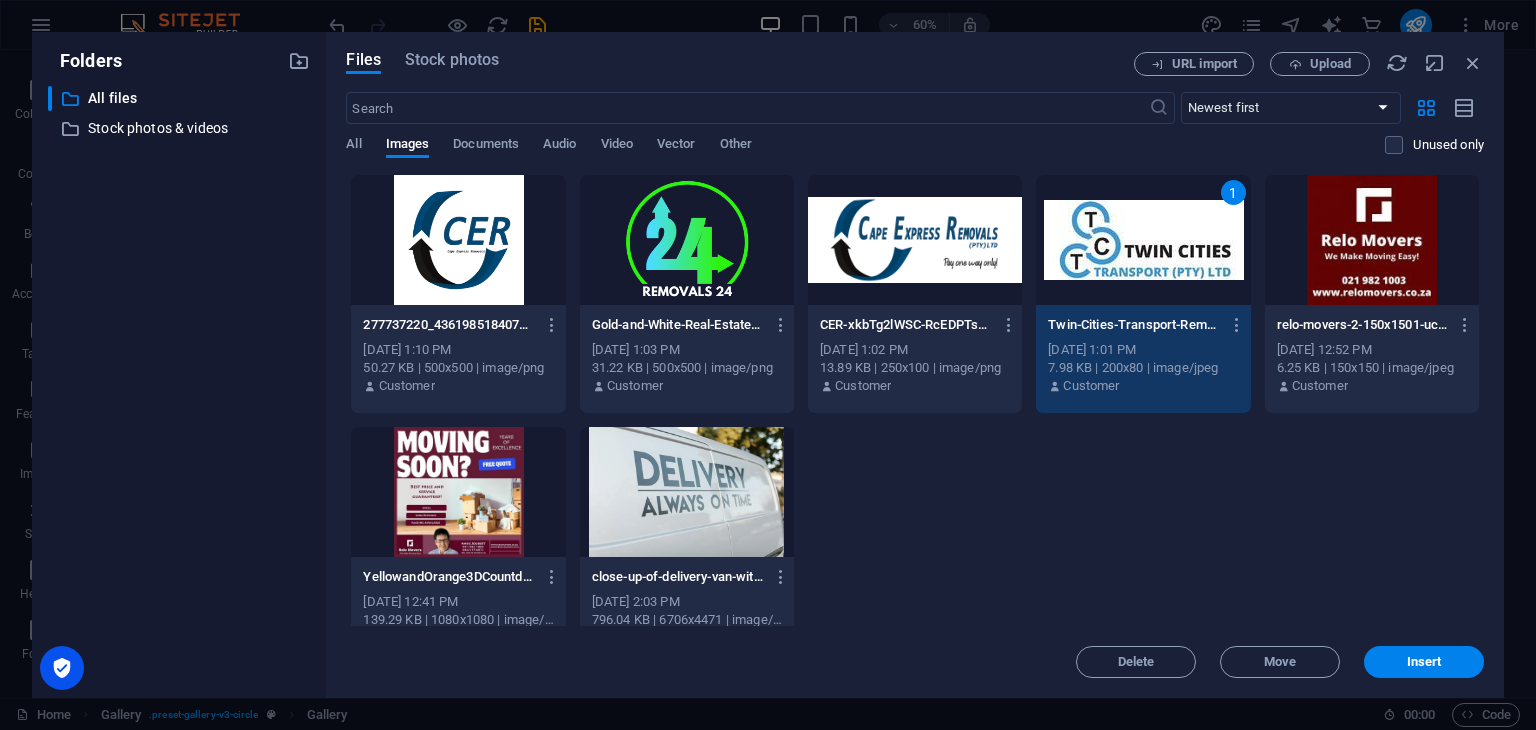 click on "Drop content here or  Add elements  Paste clipboard" at bounding box center (943, 2082) 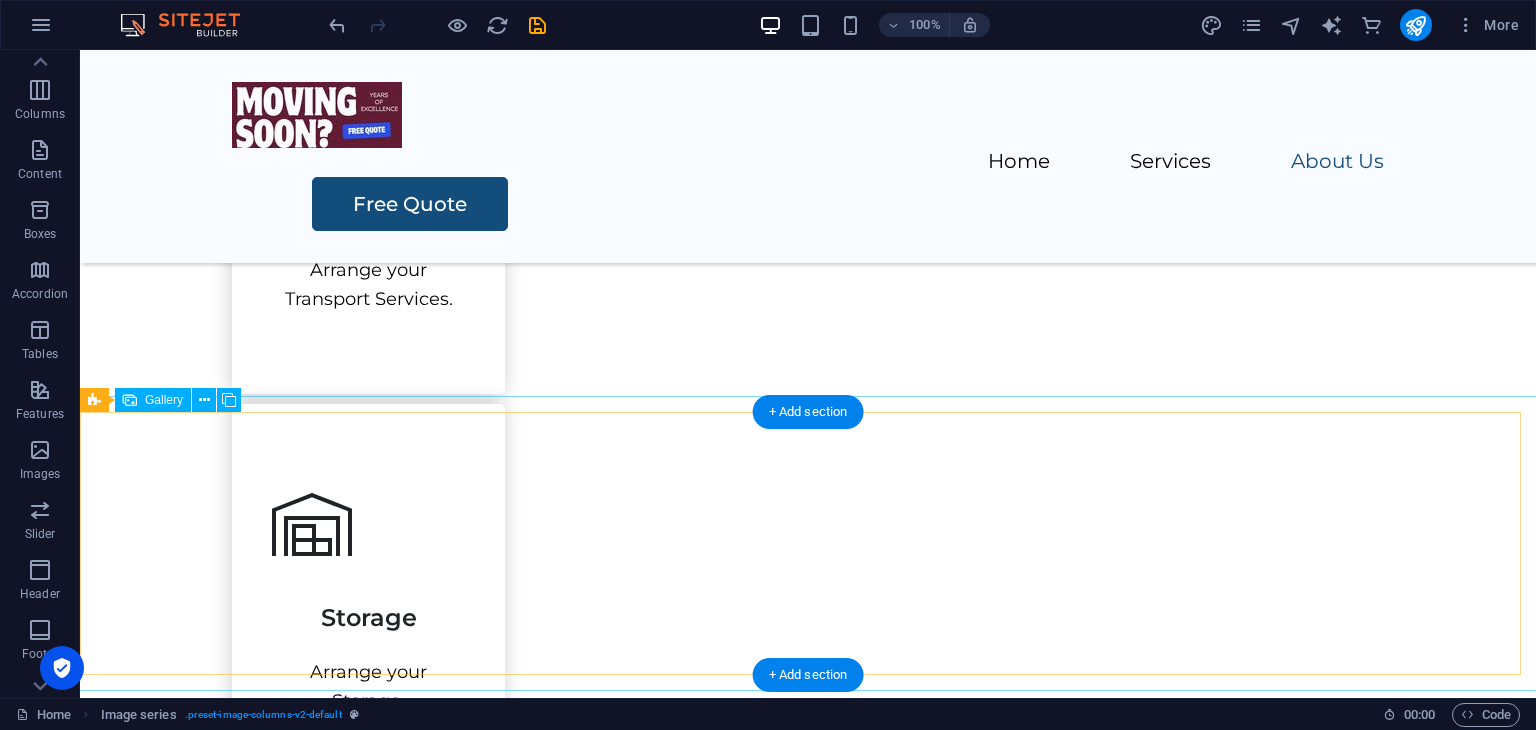 scroll, scrollTop: 2348, scrollLeft: 0, axis: vertical 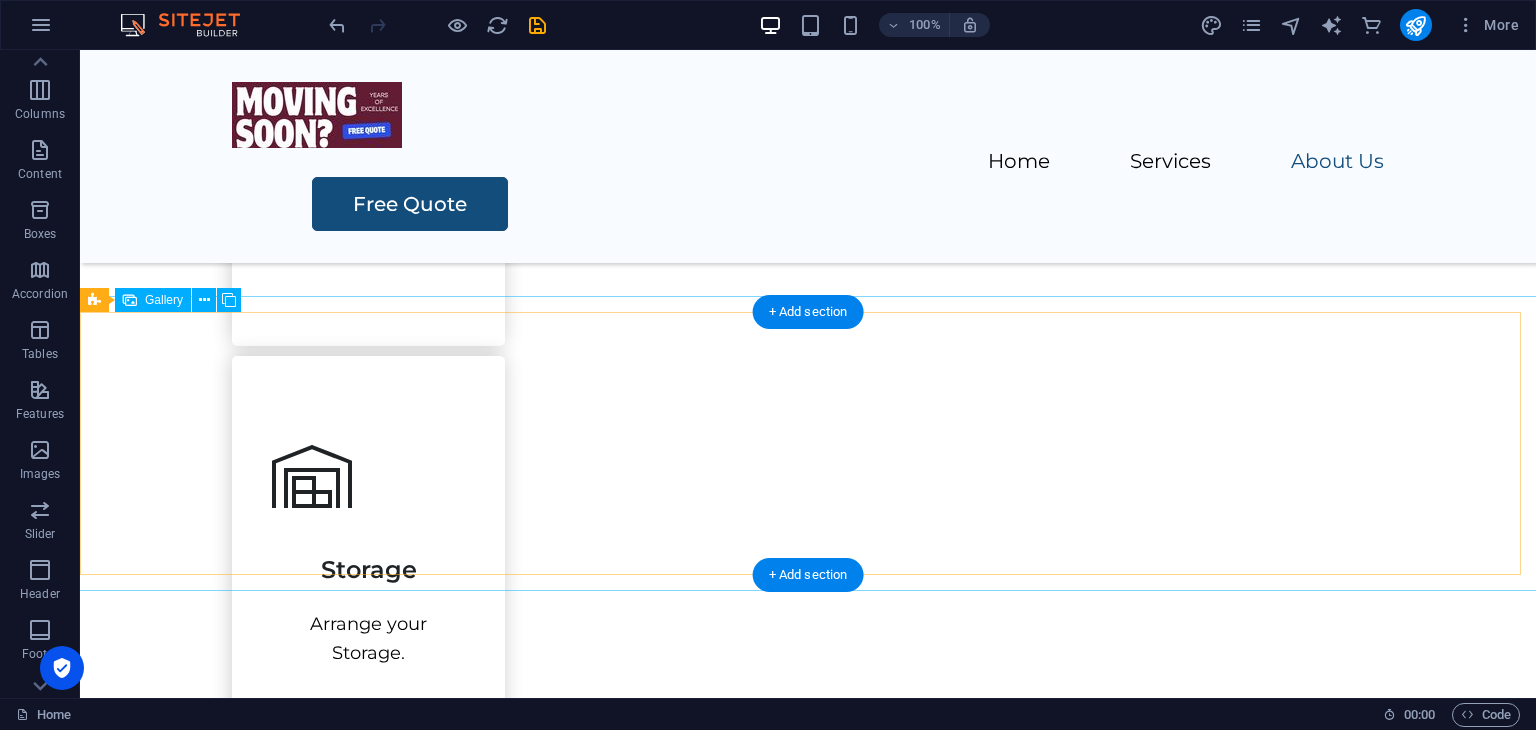 click at bounding box center [1106, 1629] 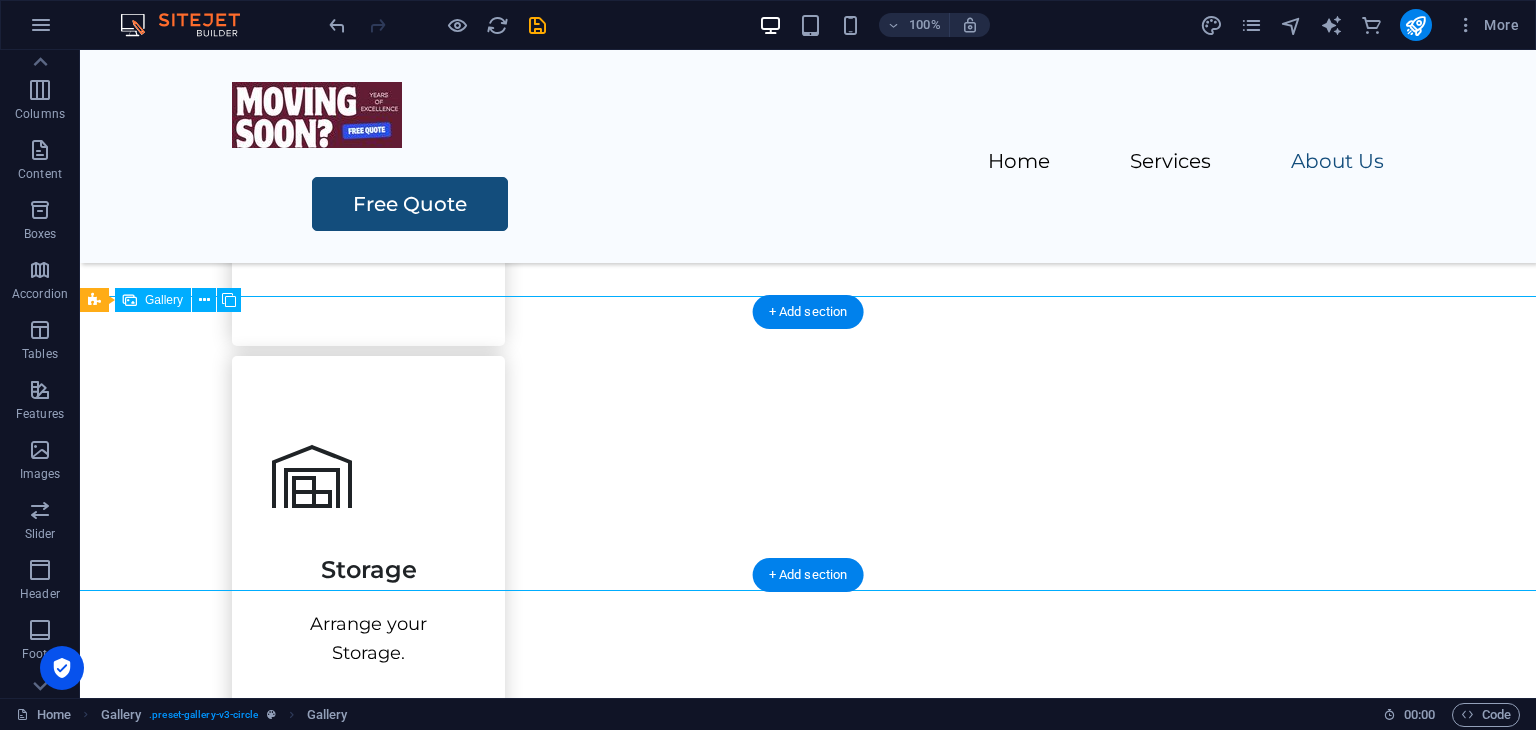 click at bounding box center (1106, 1629) 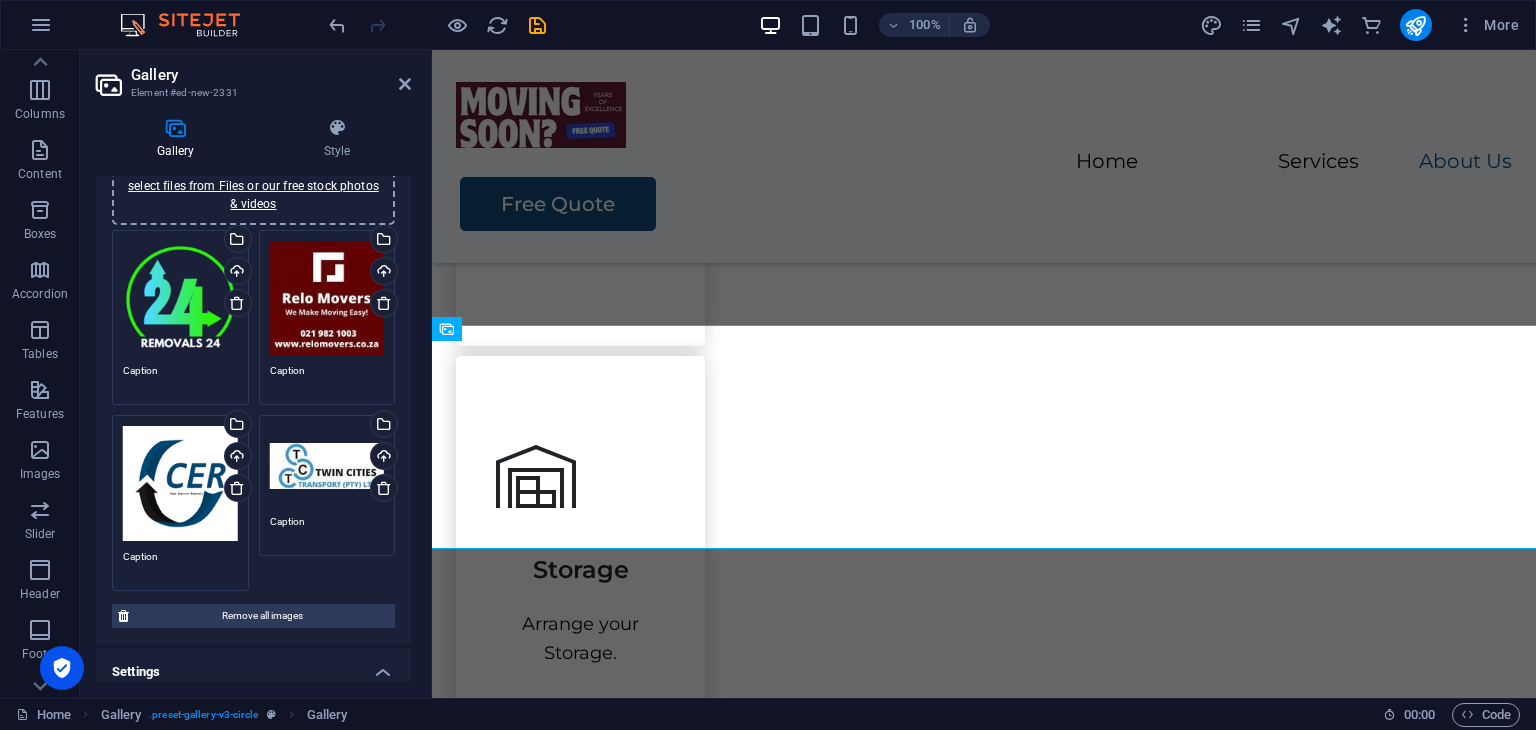 scroll, scrollTop: 100, scrollLeft: 0, axis: vertical 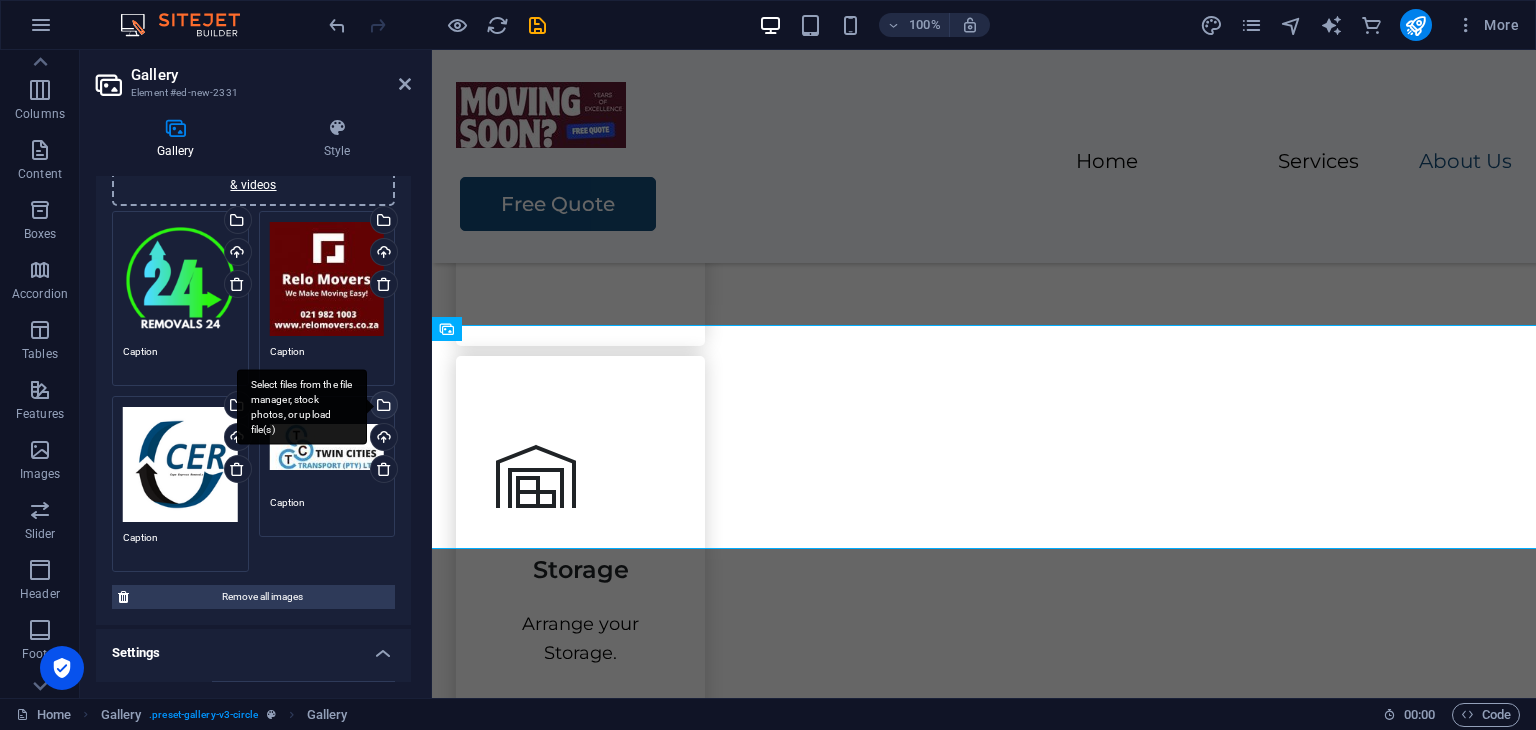 click on "Select files from the file manager, stock photos, or upload file(s)" at bounding box center [382, 407] 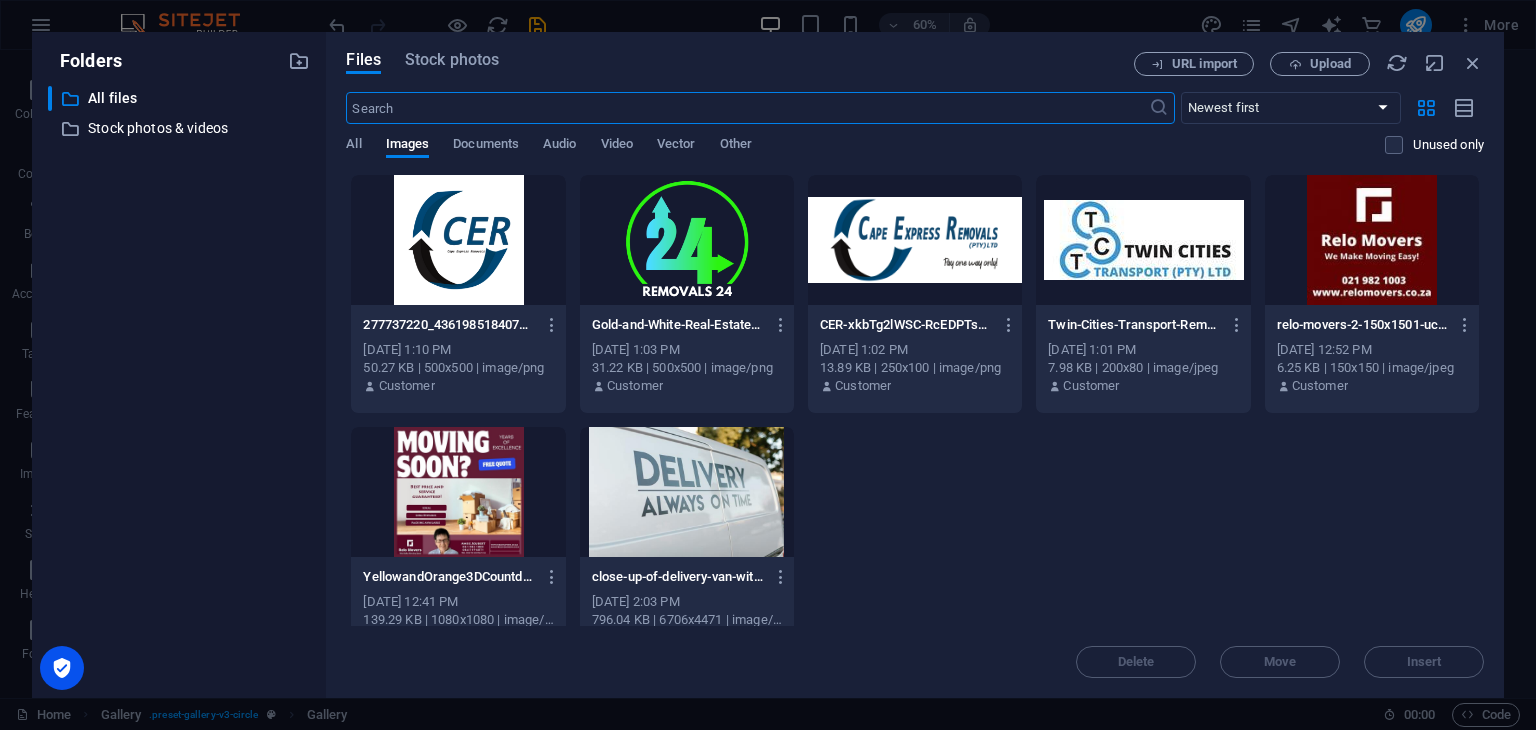click at bounding box center (687, 492) 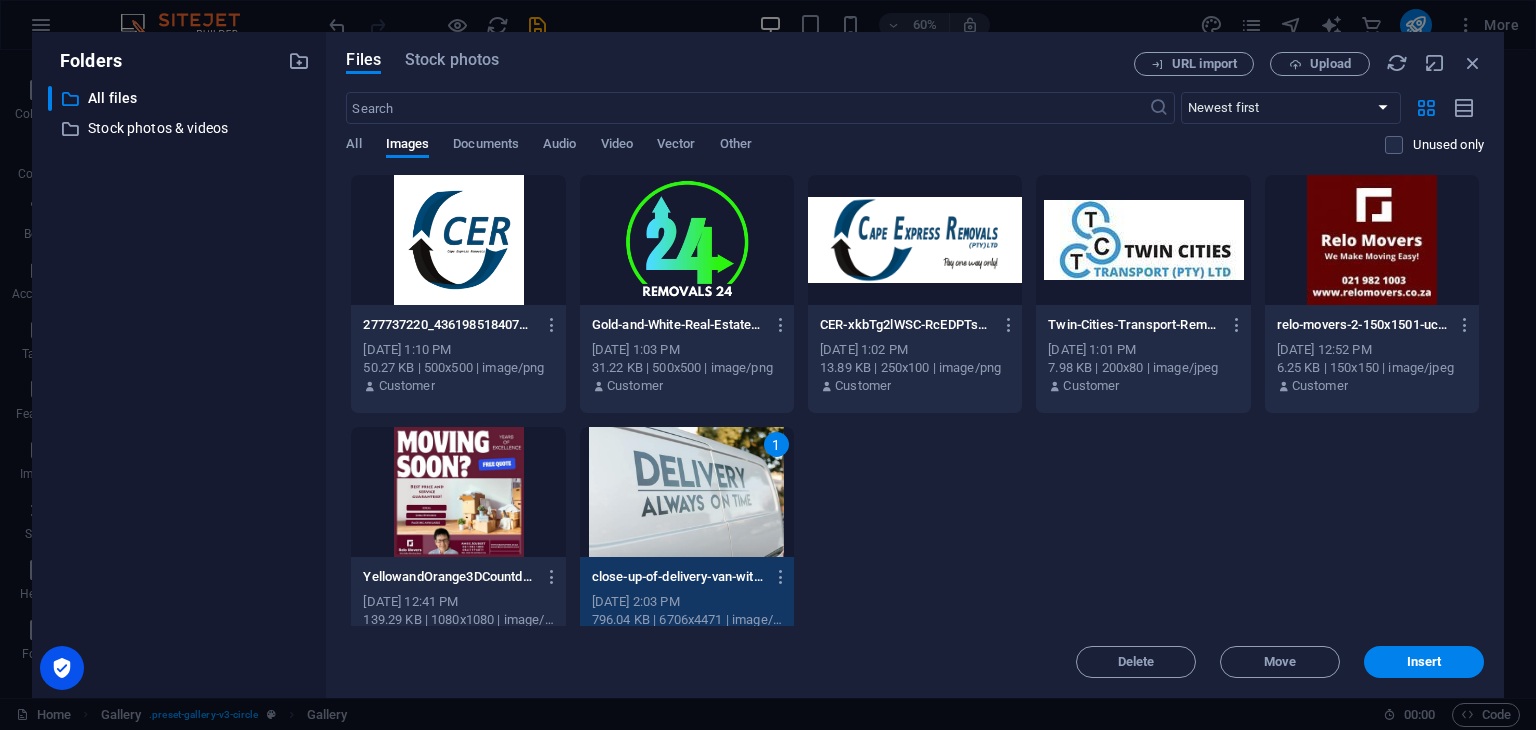 click on "1" at bounding box center [687, 492] 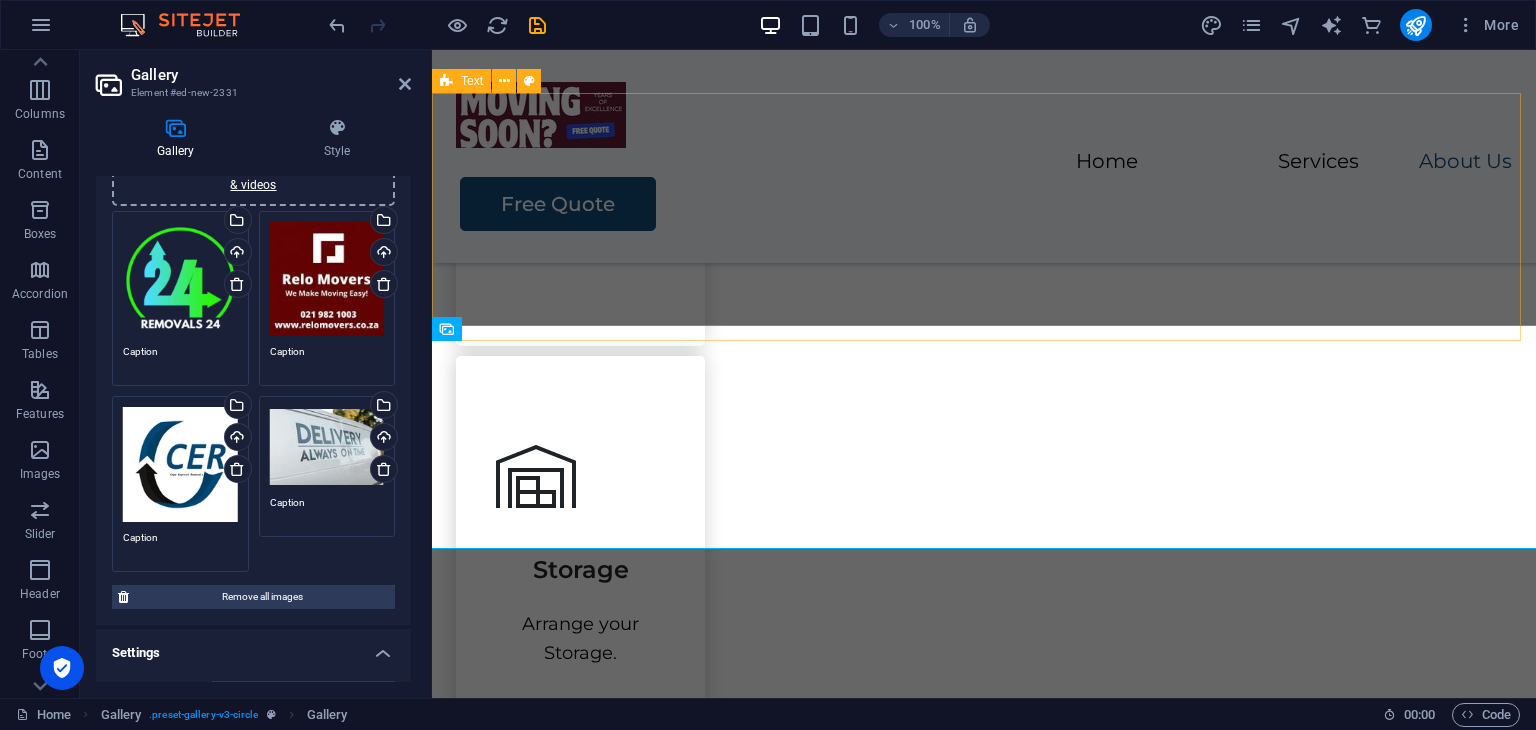 click on "Compare moving companies like:" at bounding box center (984, 1372) 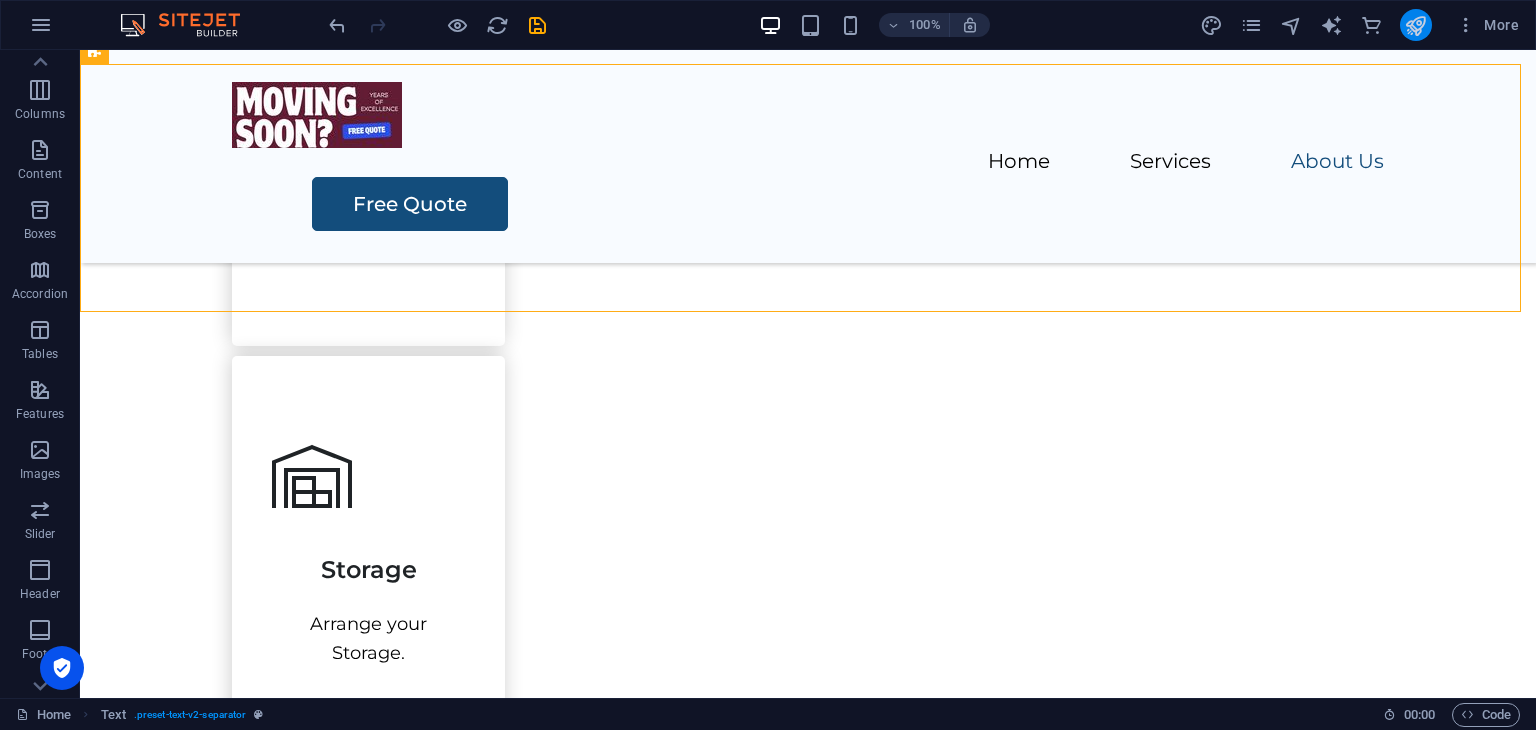 click at bounding box center [1415, 25] 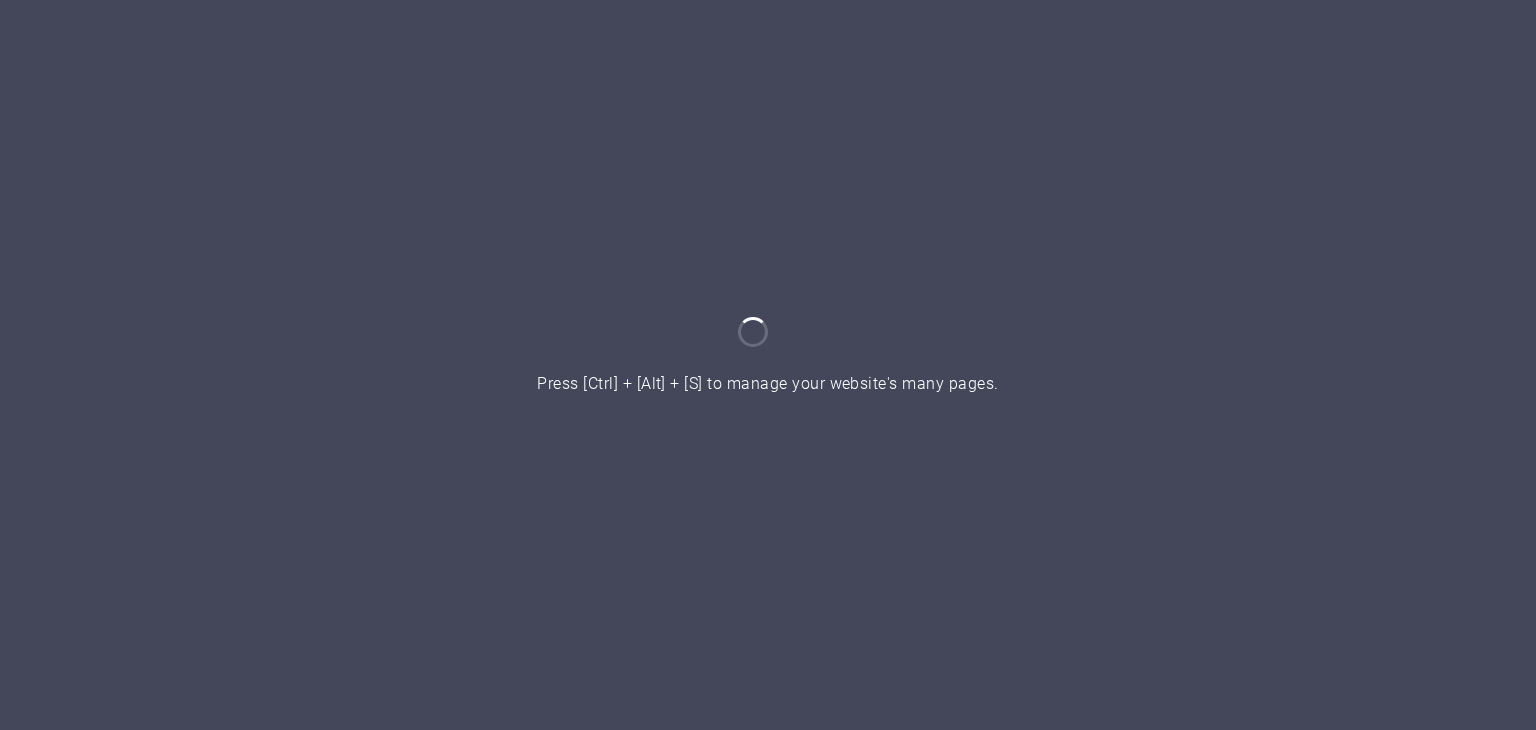 scroll, scrollTop: 0, scrollLeft: 0, axis: both 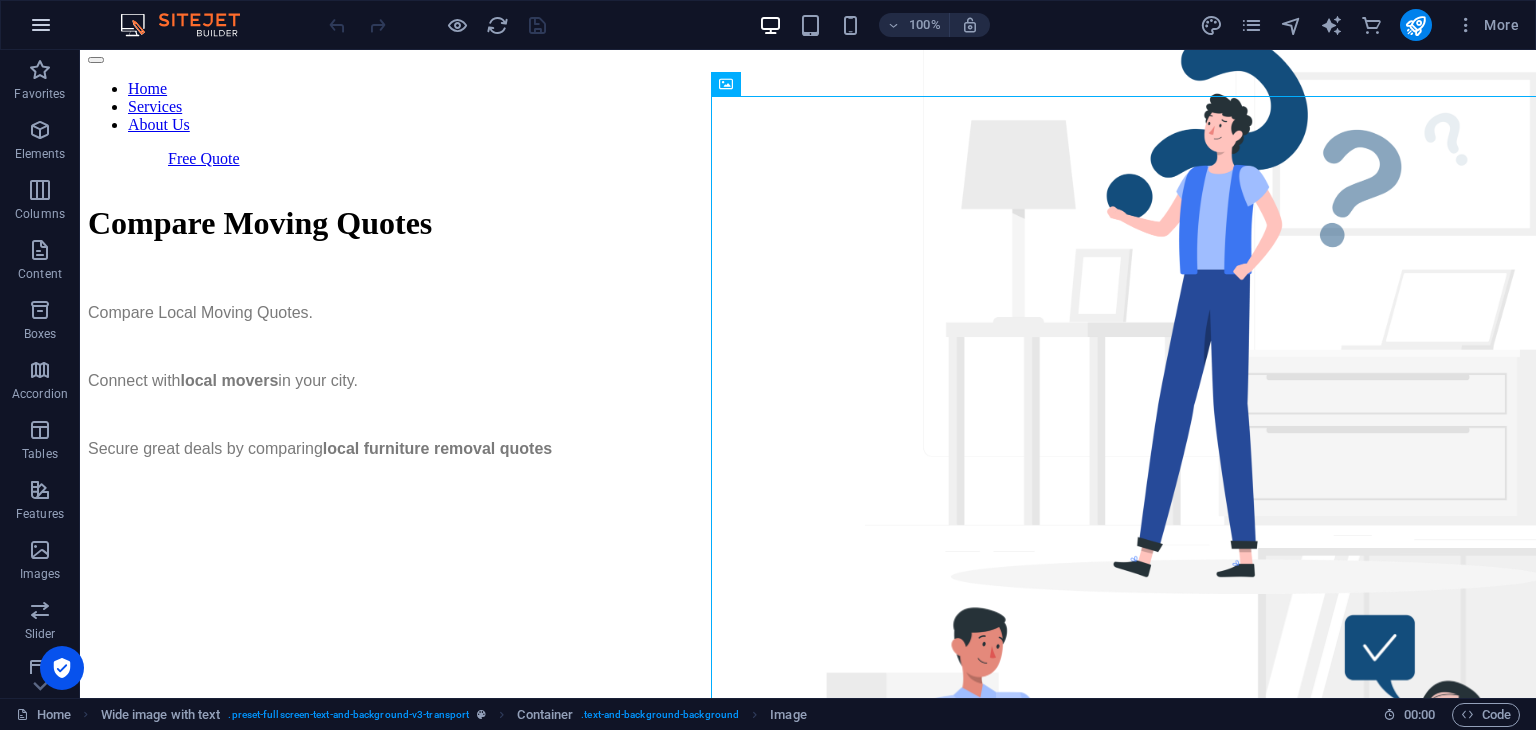 click at bounding box center [41, 25] 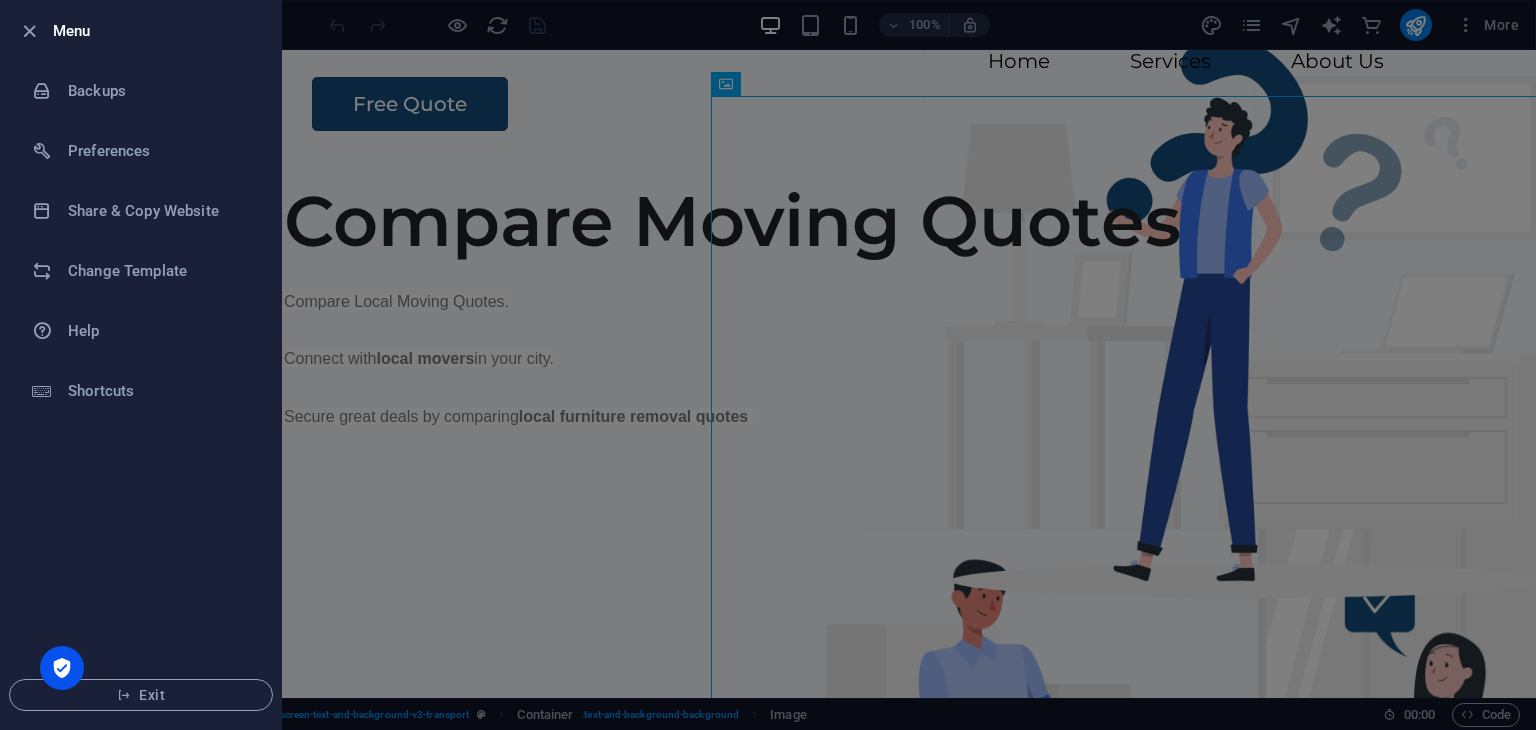 click at bounding box center (768, 365) 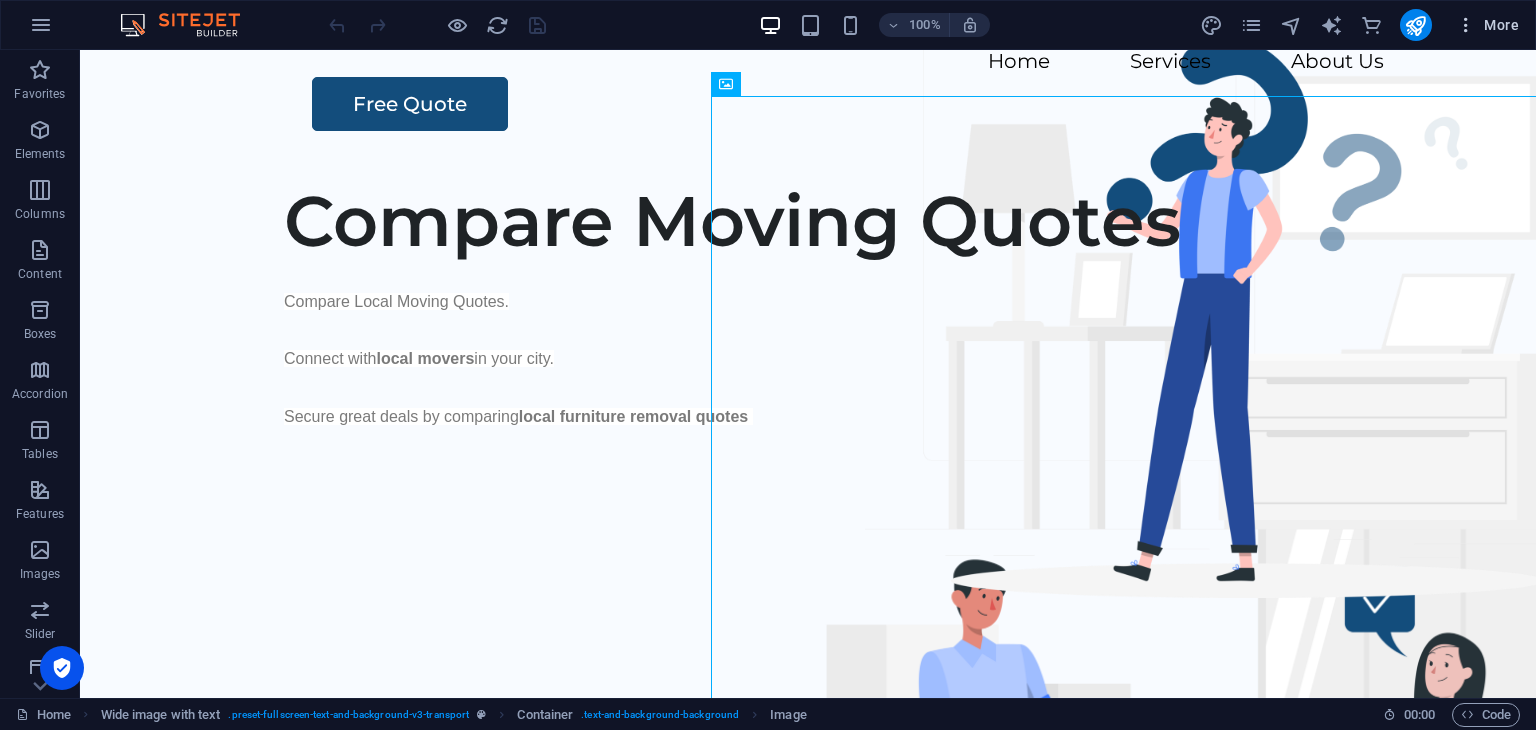 click on "More" at bounding box center (1487, 25) 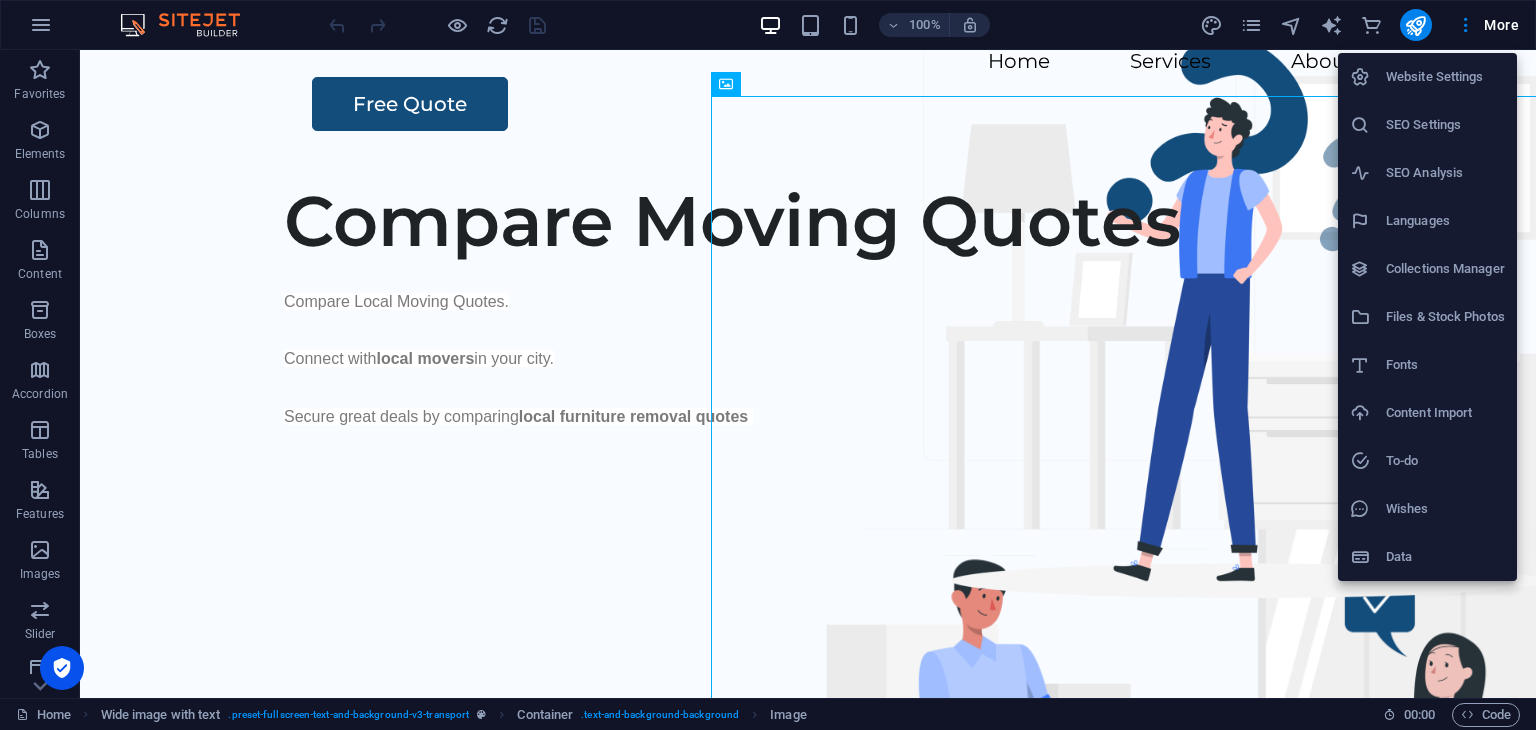 click on "Website Settings" at bounding box center (1445, 77) 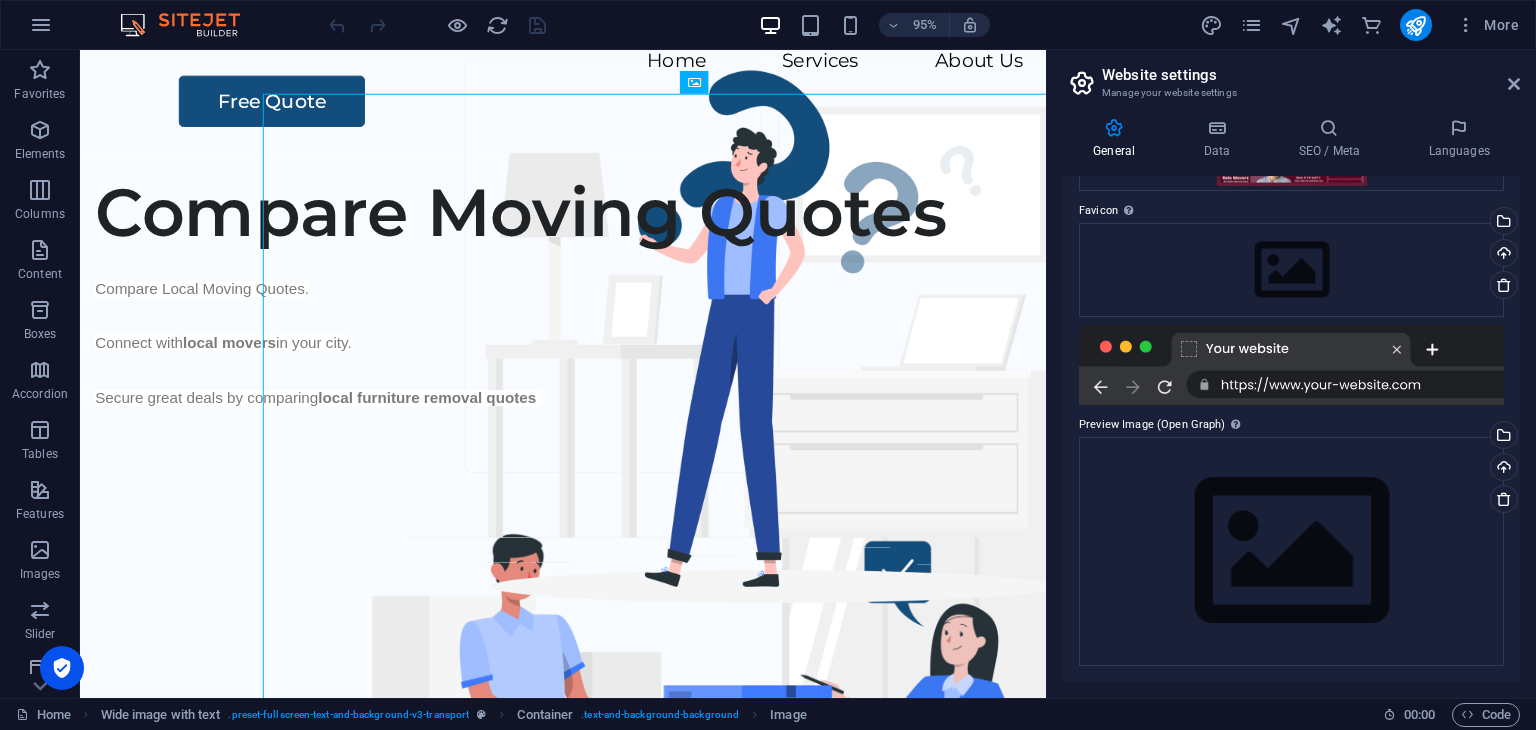 scroll, scrollTop: 0, scrollLeft: 0, axis: both 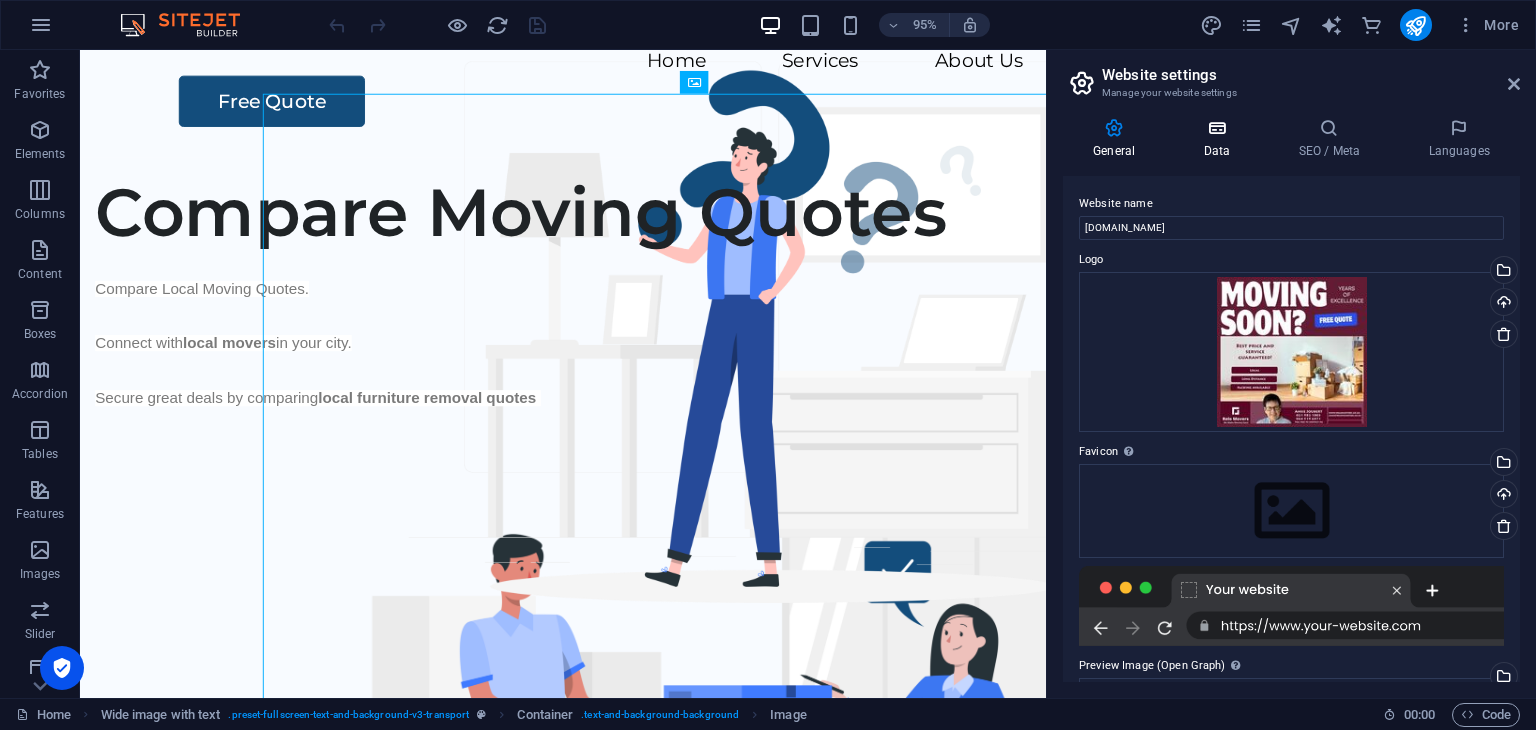 click on "Data" at bounding box center [1220, 139] 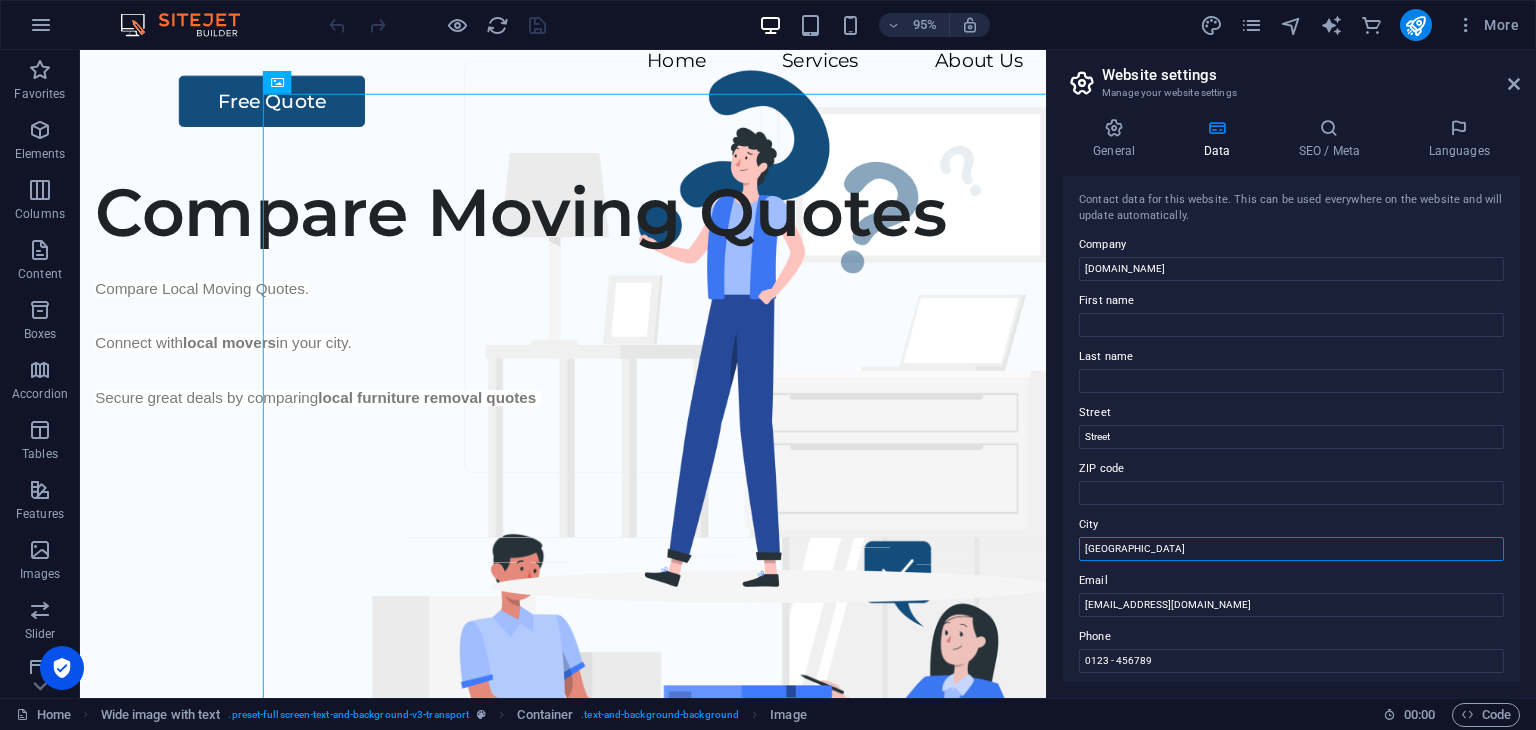 click on "[GEOGRAPHIC_DATA]" at bounding box center [1291, 549] 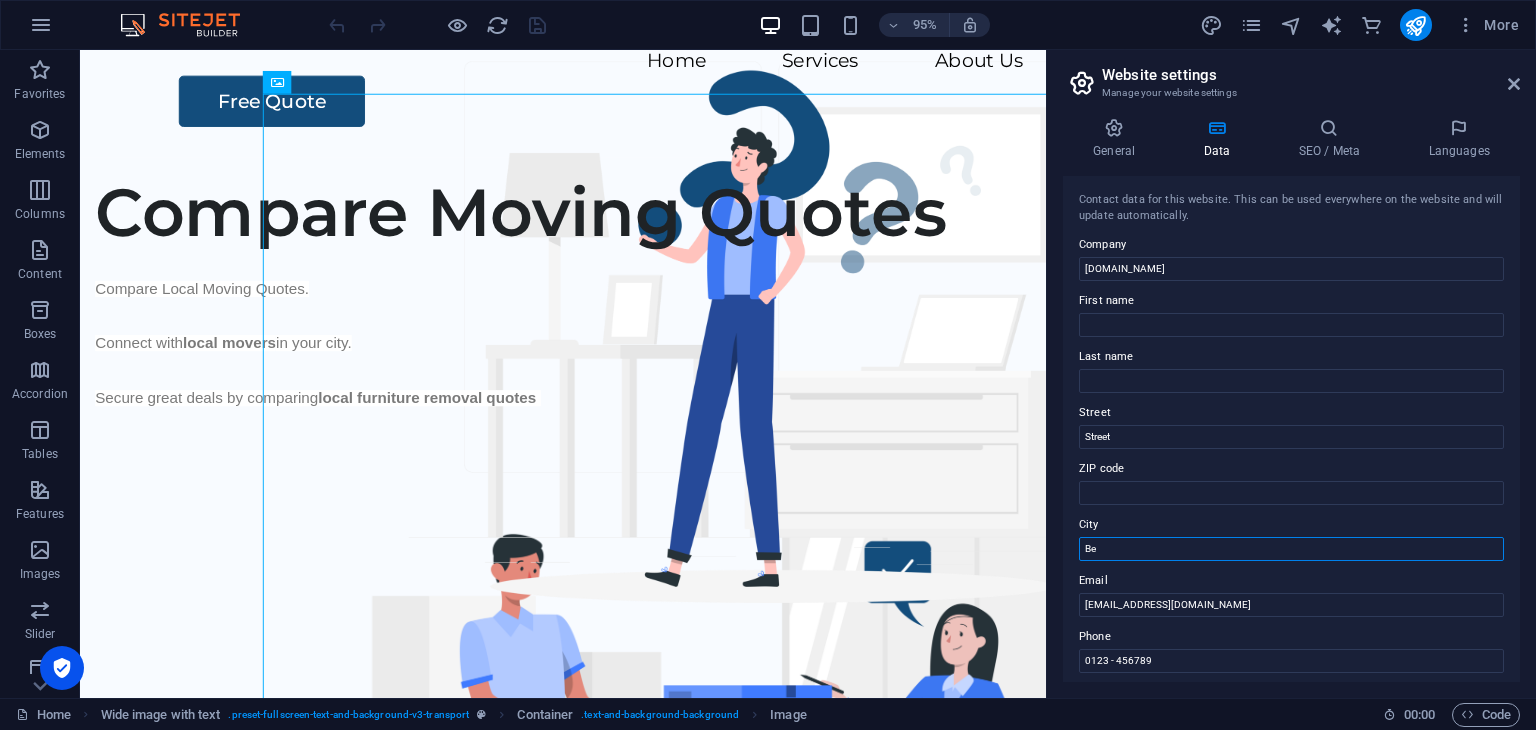 type on "B" 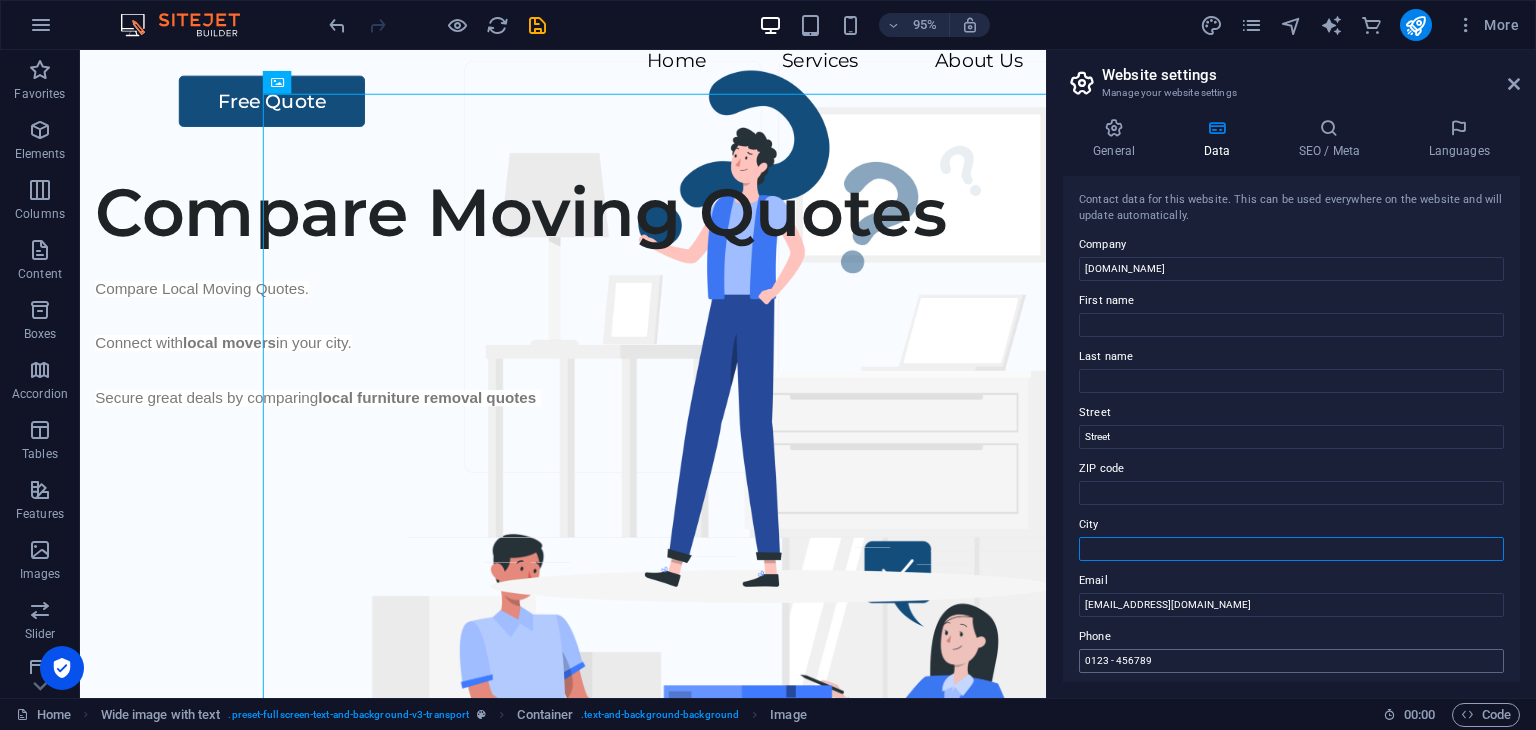 type 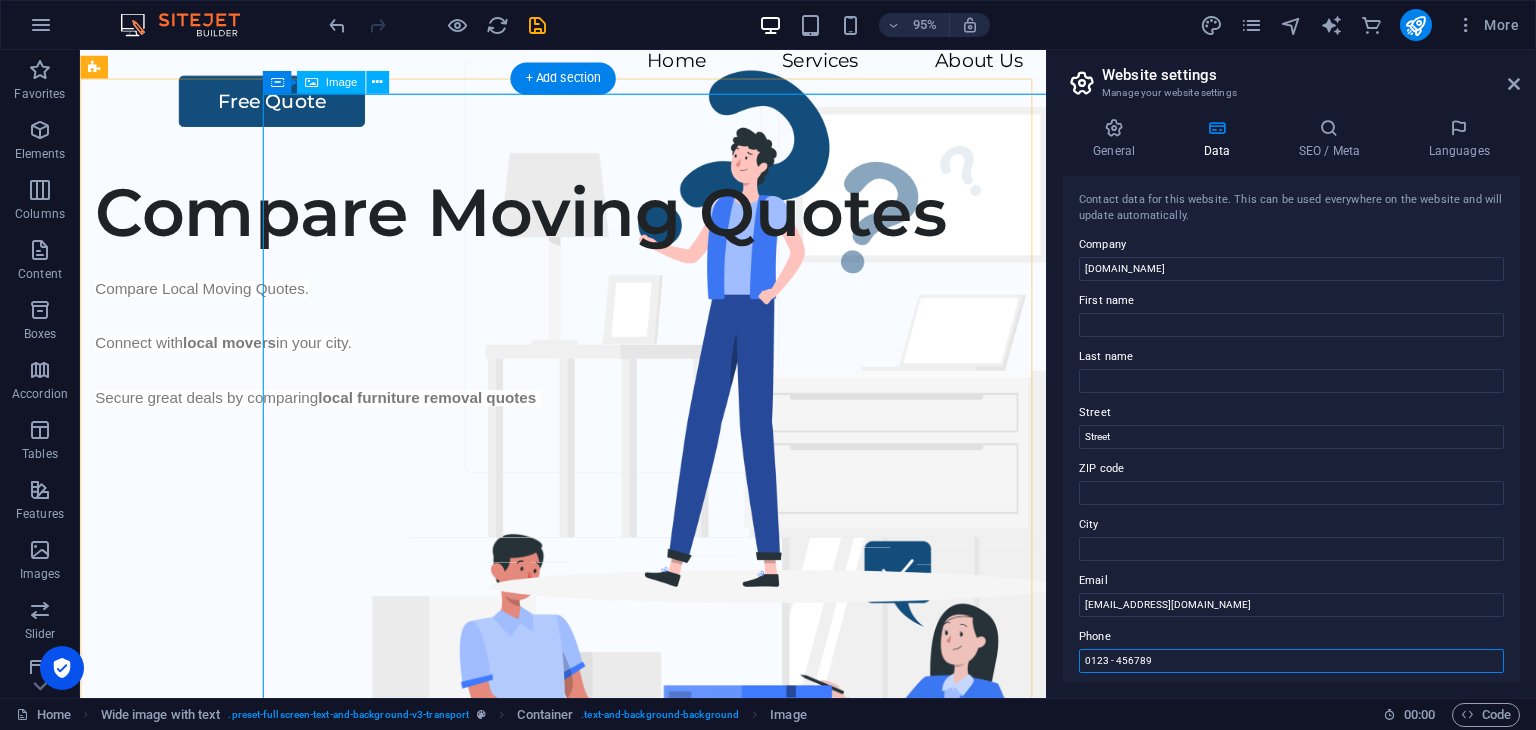 drag, startPoint x: 1243, startPoint y: 714, endPoint x: 956, endPoint y: 581, distance: 316.31946 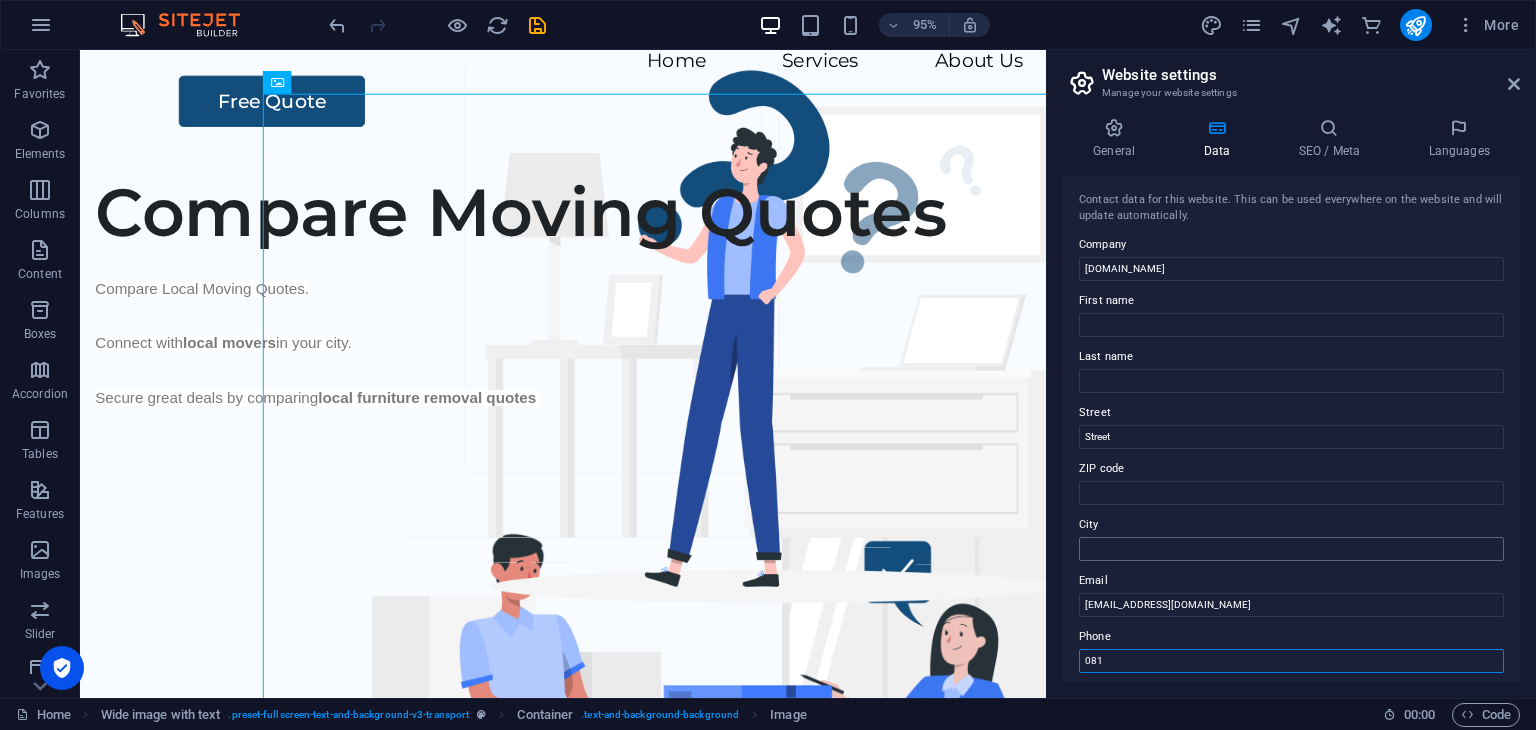 type on "0817736816" 